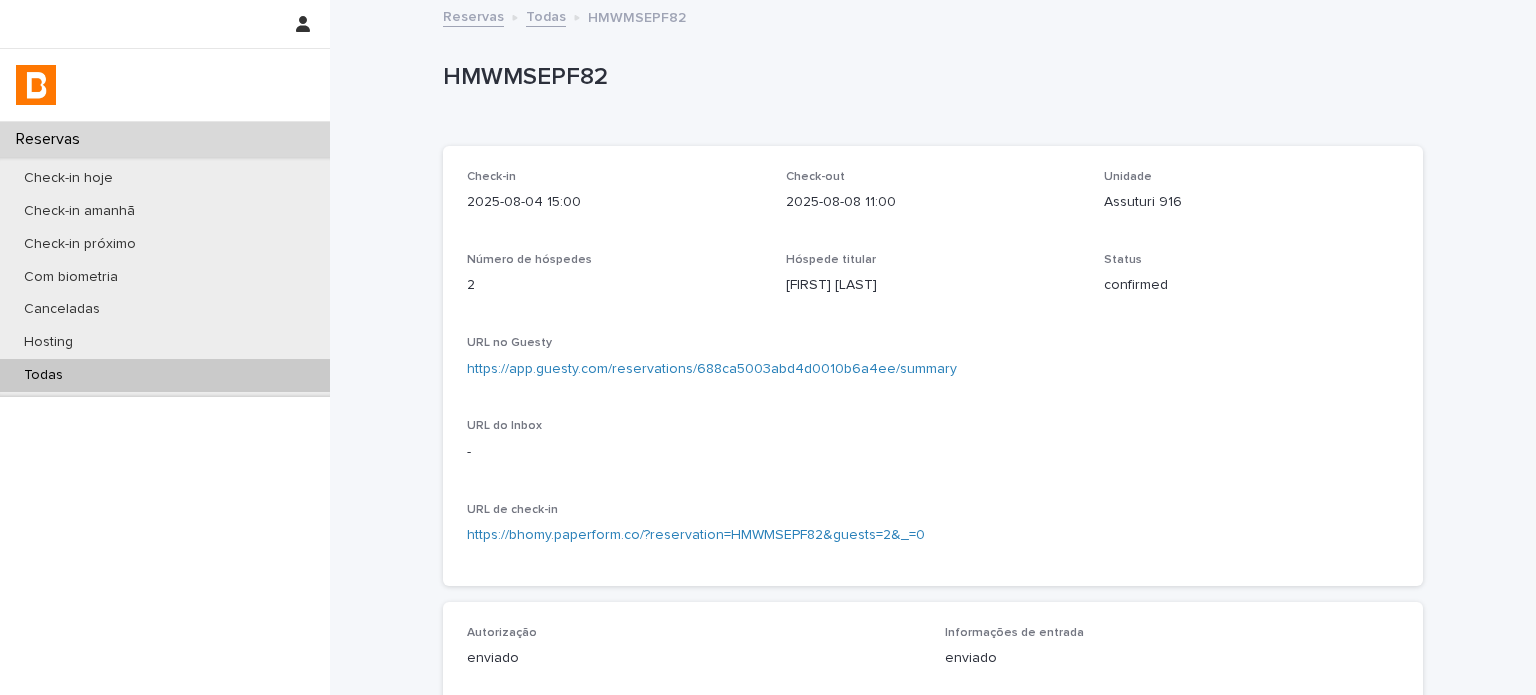 click on "Check-in hoje" at bounding box center [165, 178] 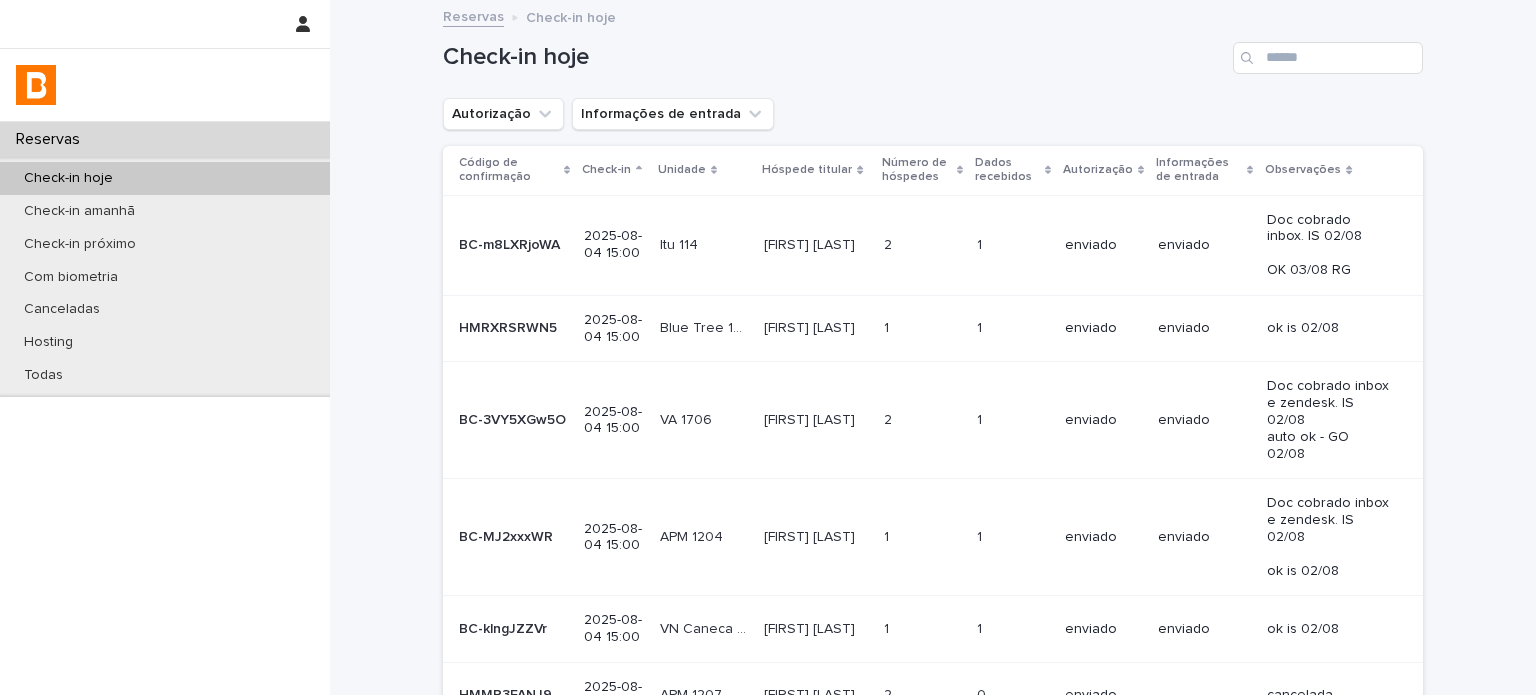 click 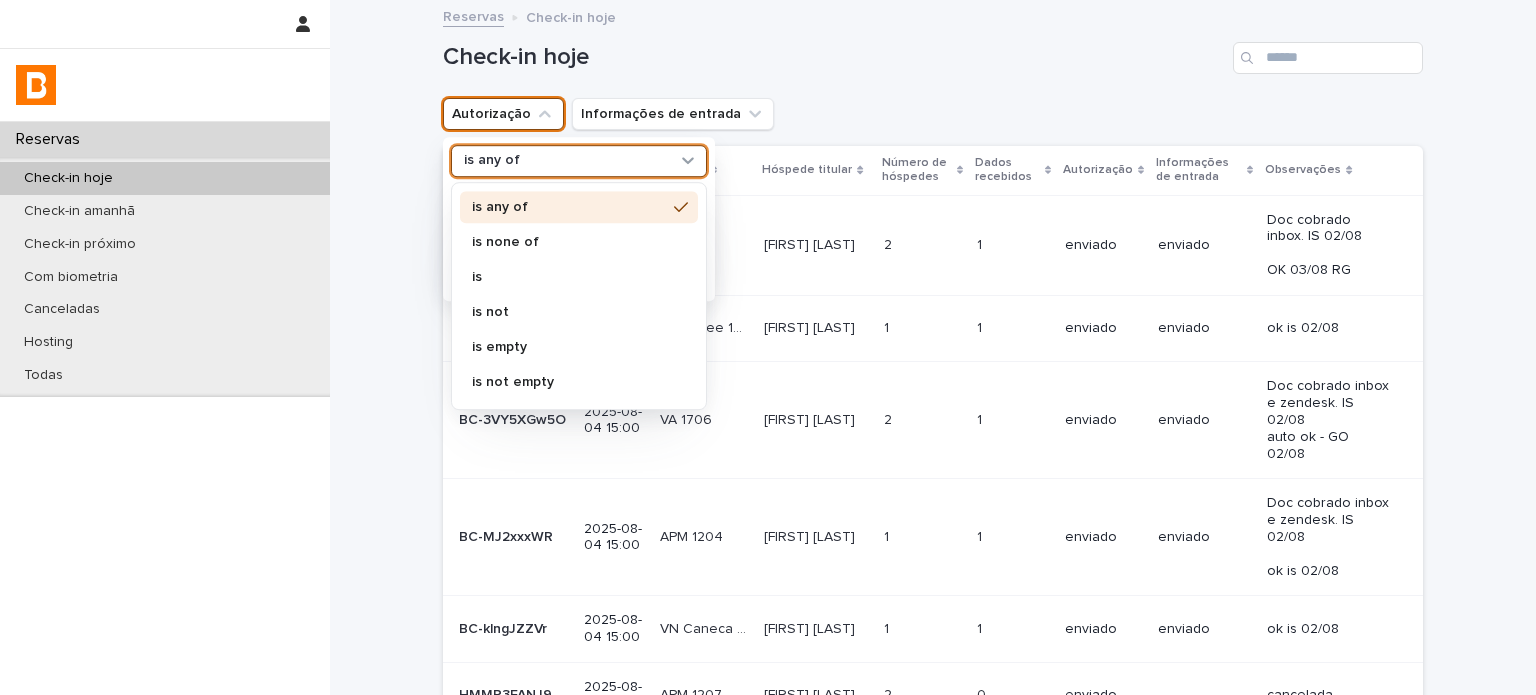 click on "is any of" at bounding box center [566, 161] 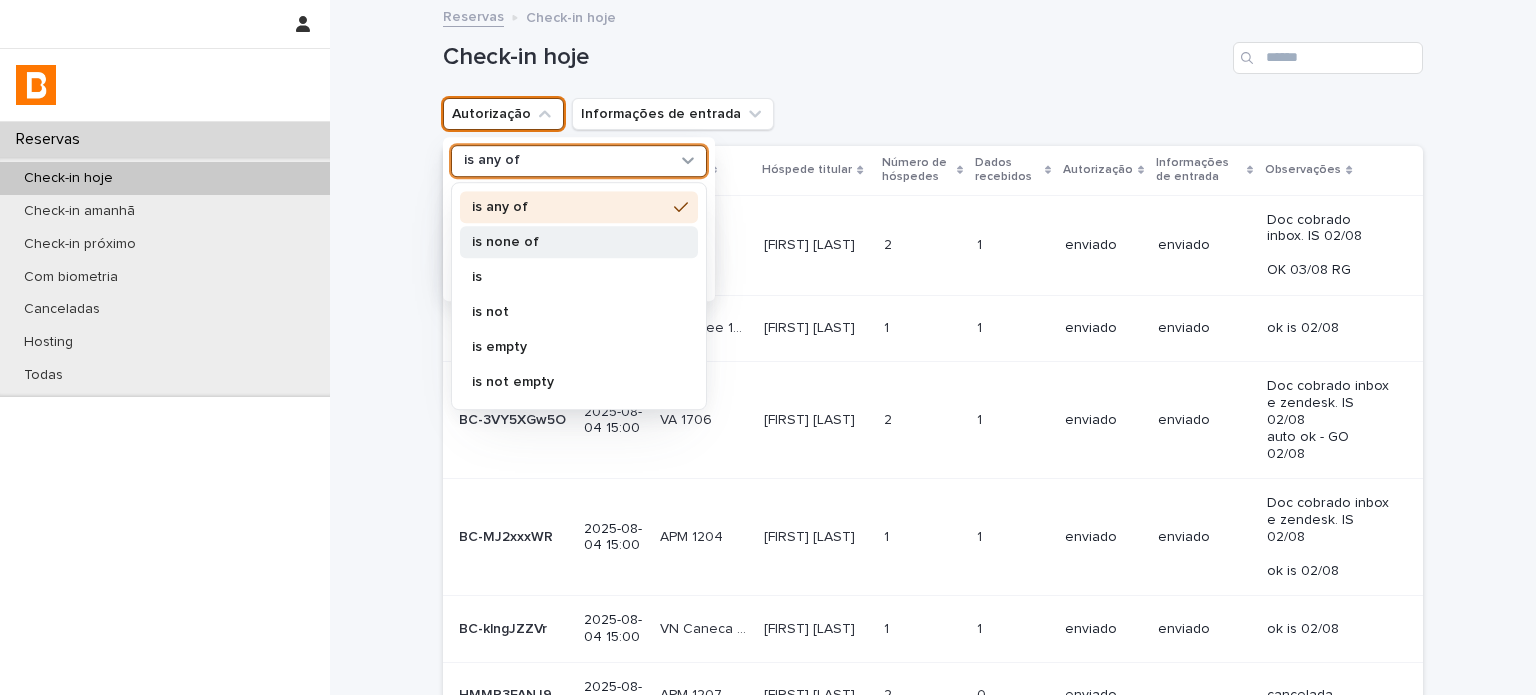 click on "is none of" at bounding box center (579, 242) 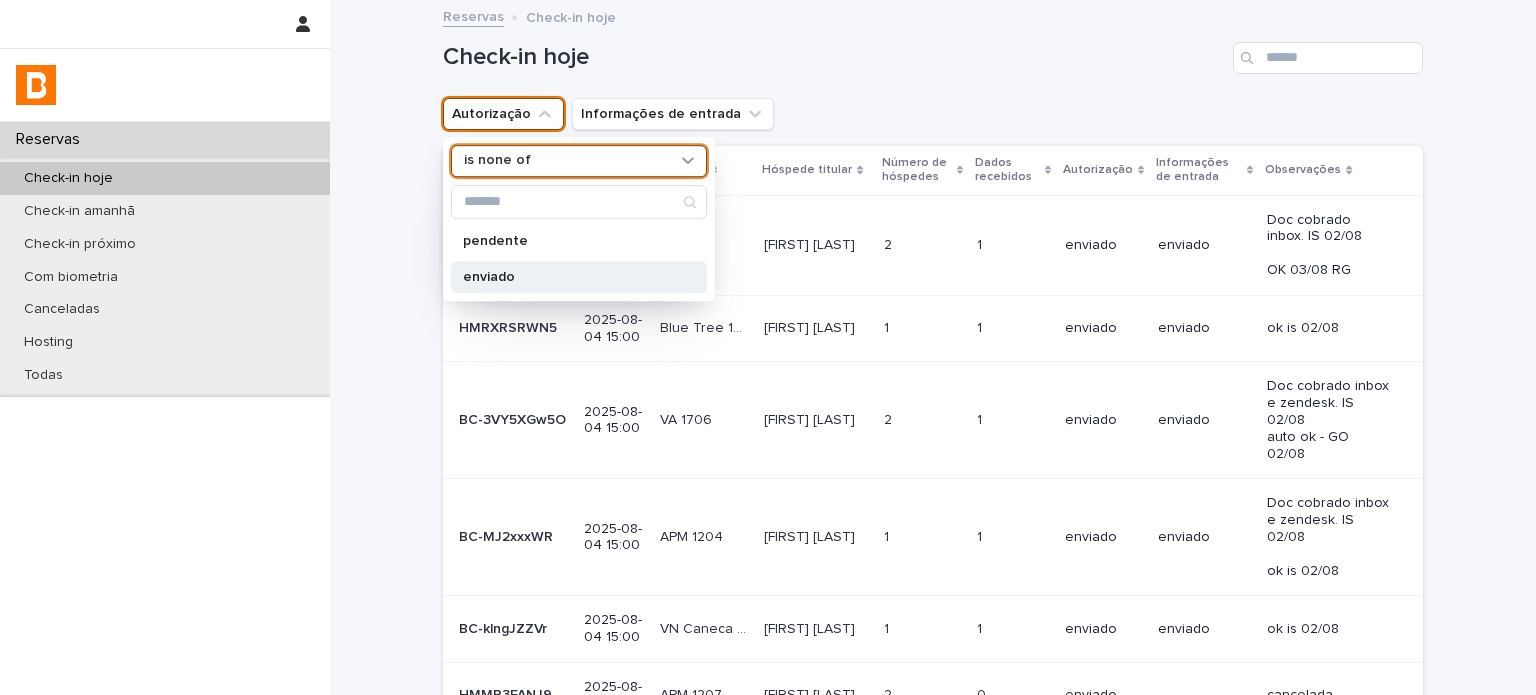 click on "enviado" at bounding box center (579, 277) 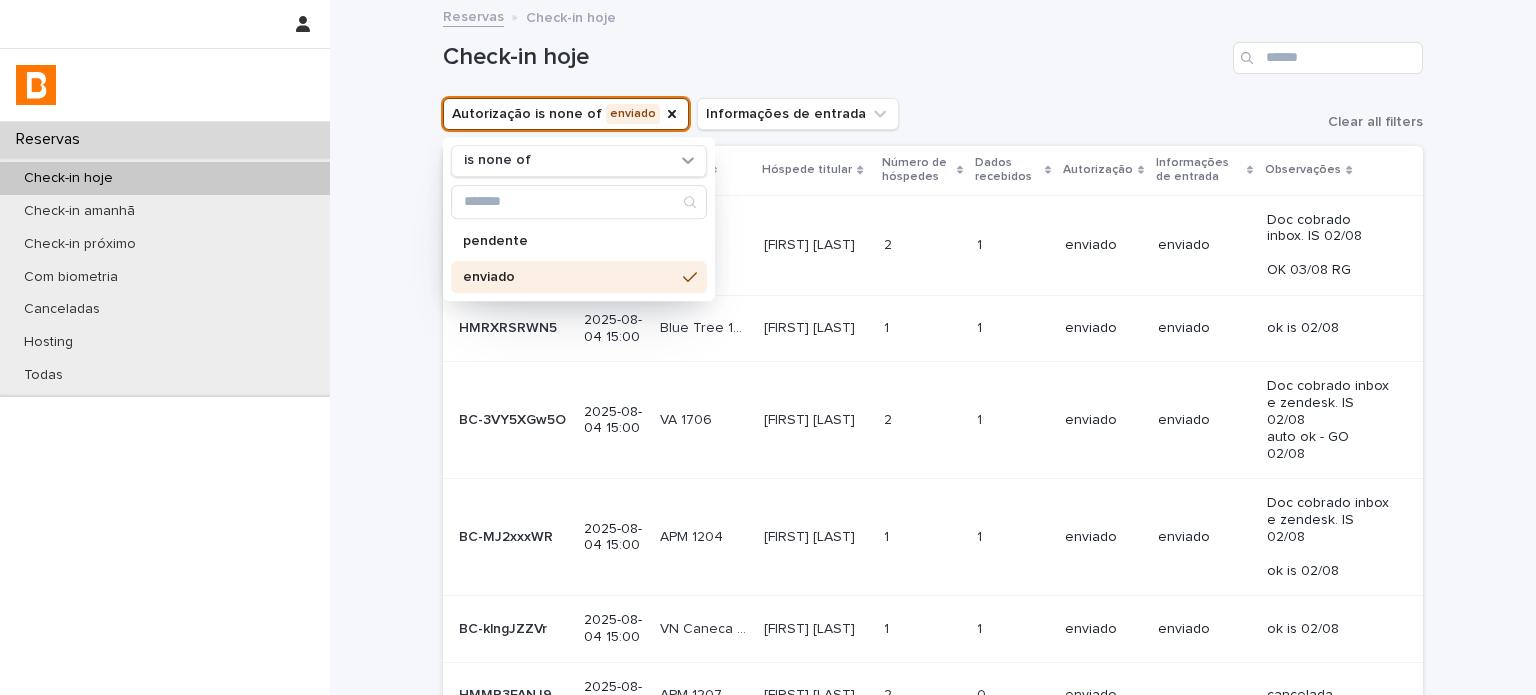 drag, startPoint x: 1119, startPoint y: 53, endPoint x: 1109, endPoint y: 71, distance: 20.59126 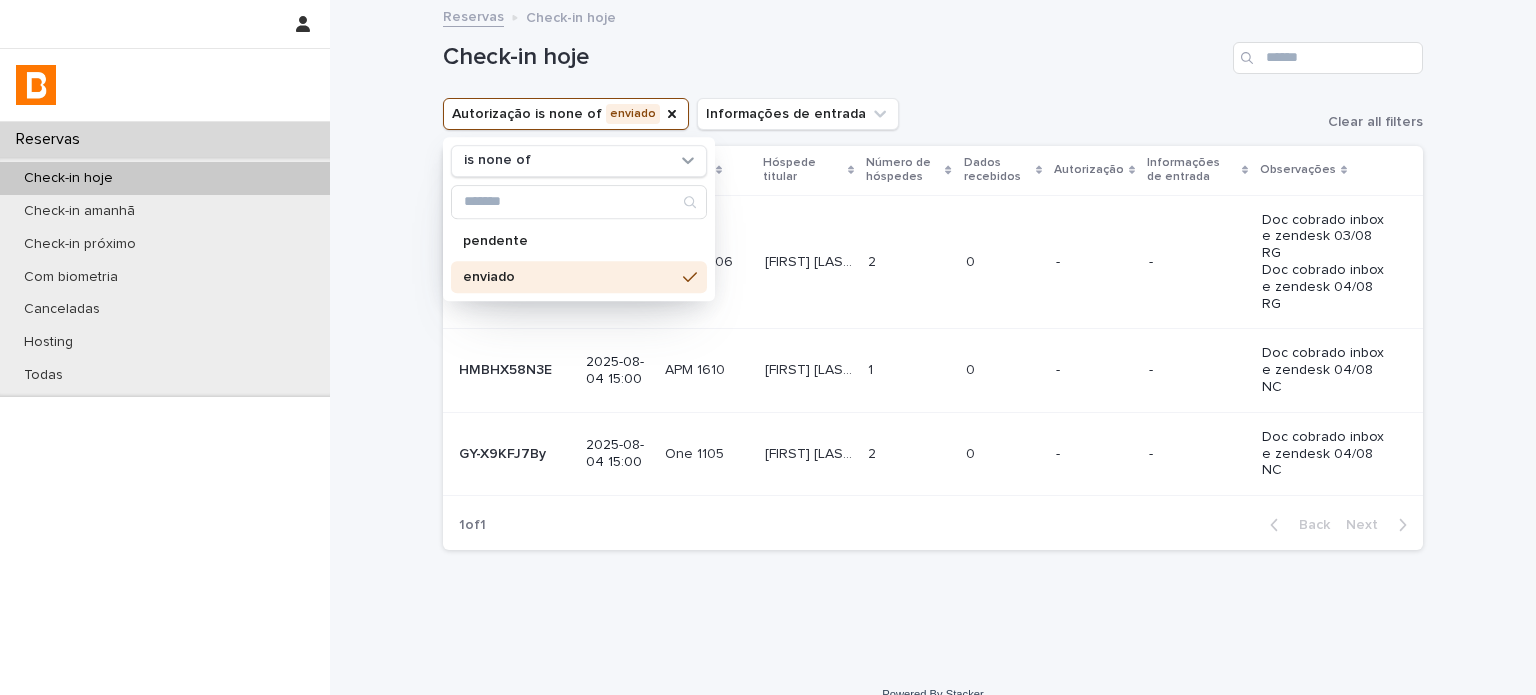 click on "Check-in hoje" at bounding box center [834, 57] 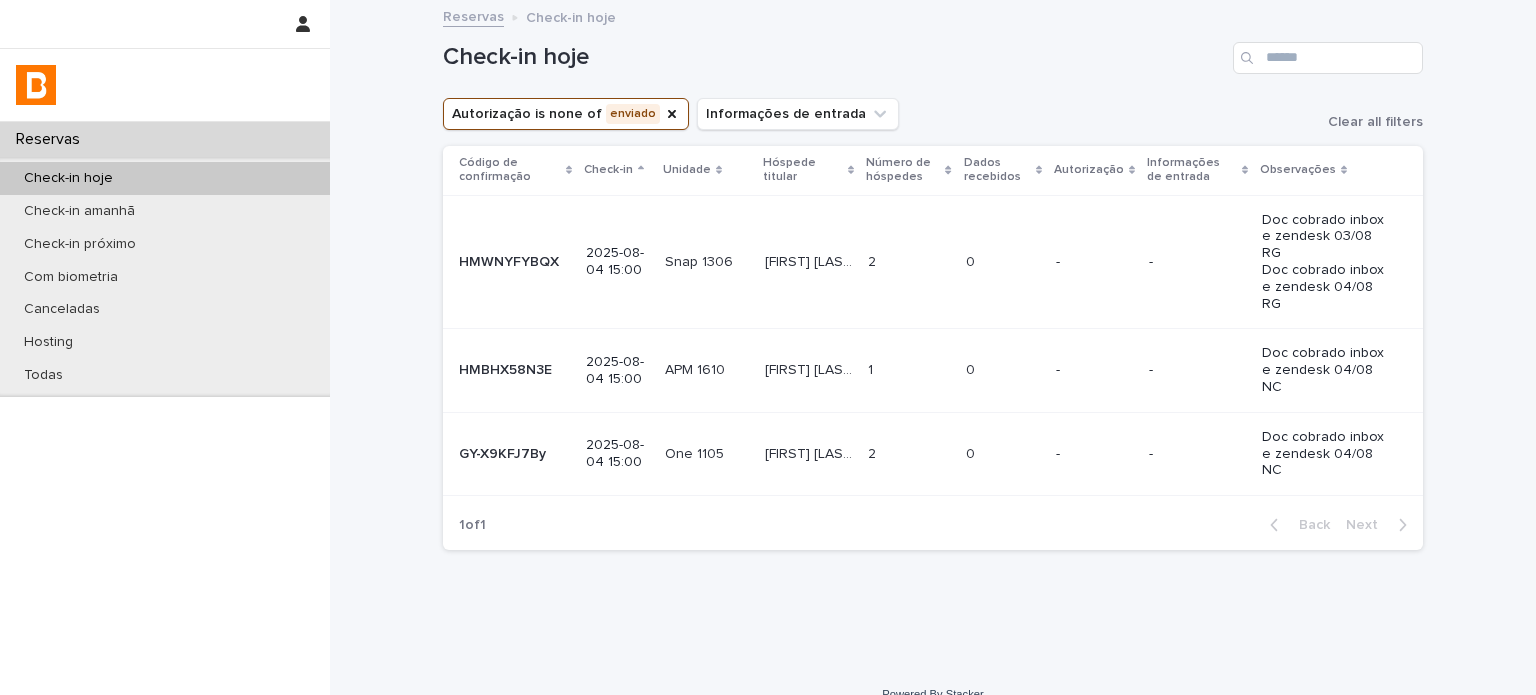 click on "Autorização is none of enviado Informações de entrada Clear all filters" at bounding box center (933, 114) 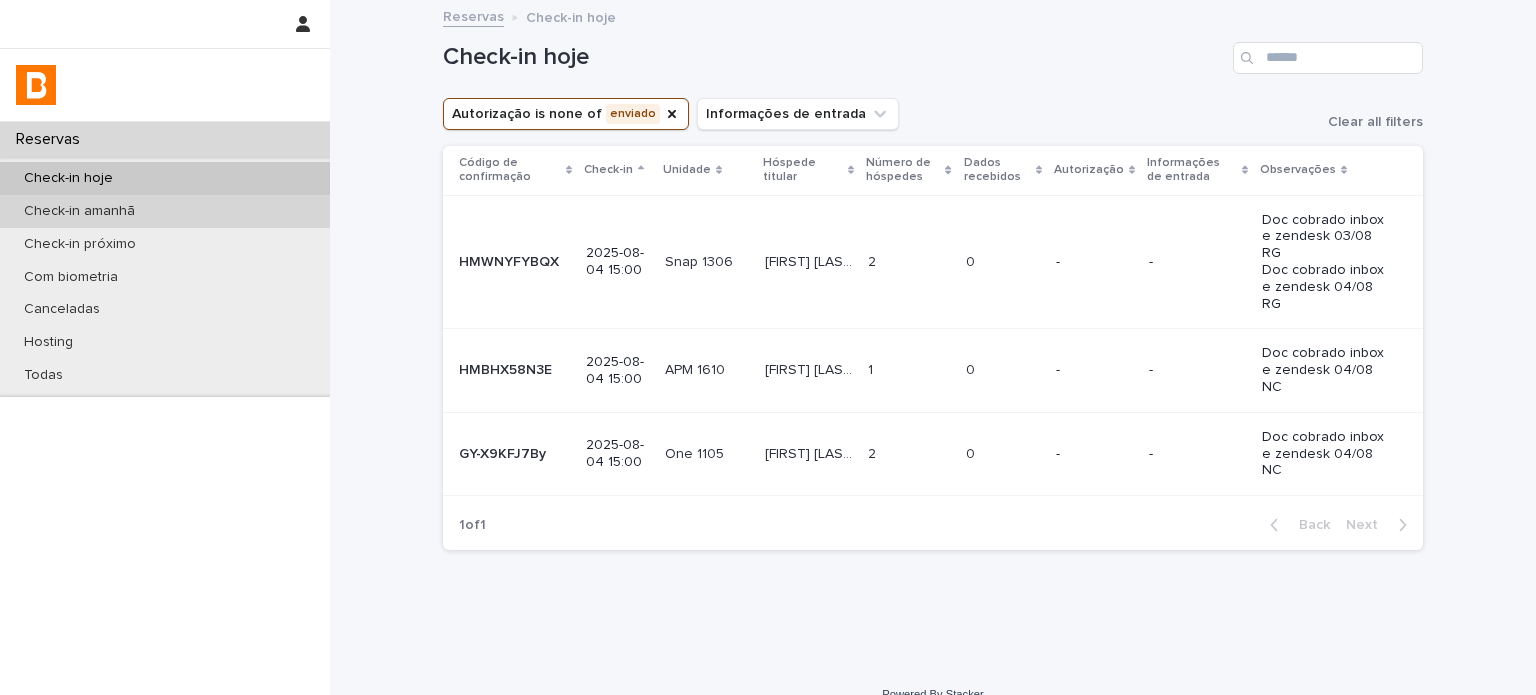 click on "Check-in amanhã" at bounding box center (165, 211) 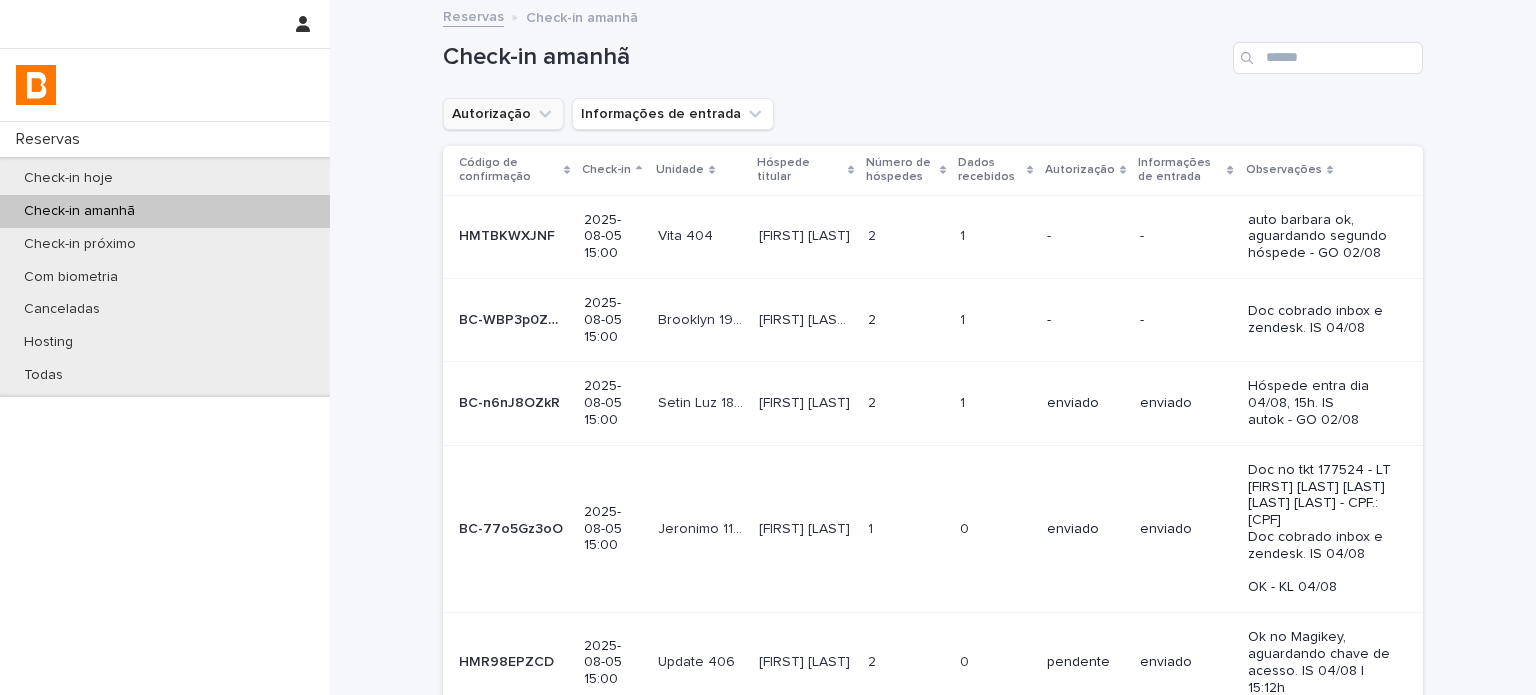 click 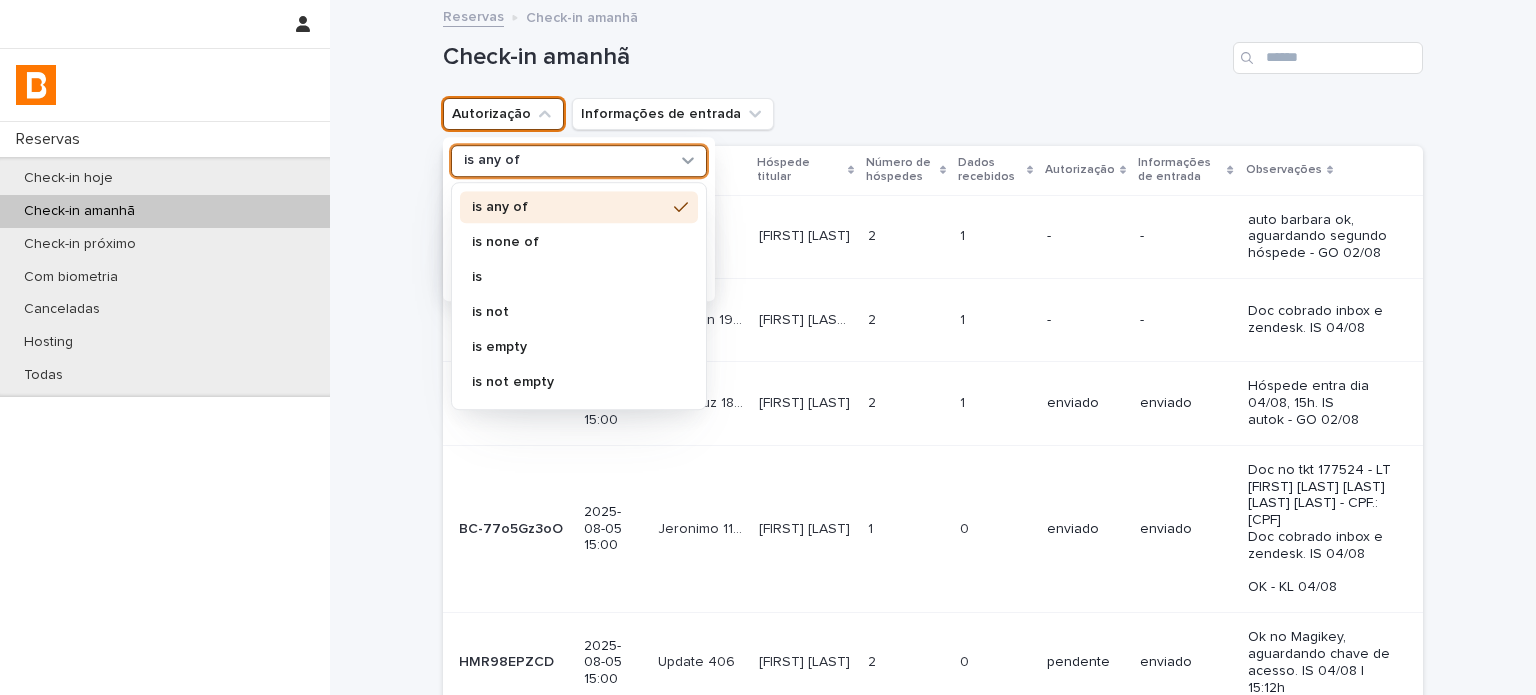 click on "is any of" at bounding box center (566, 161) 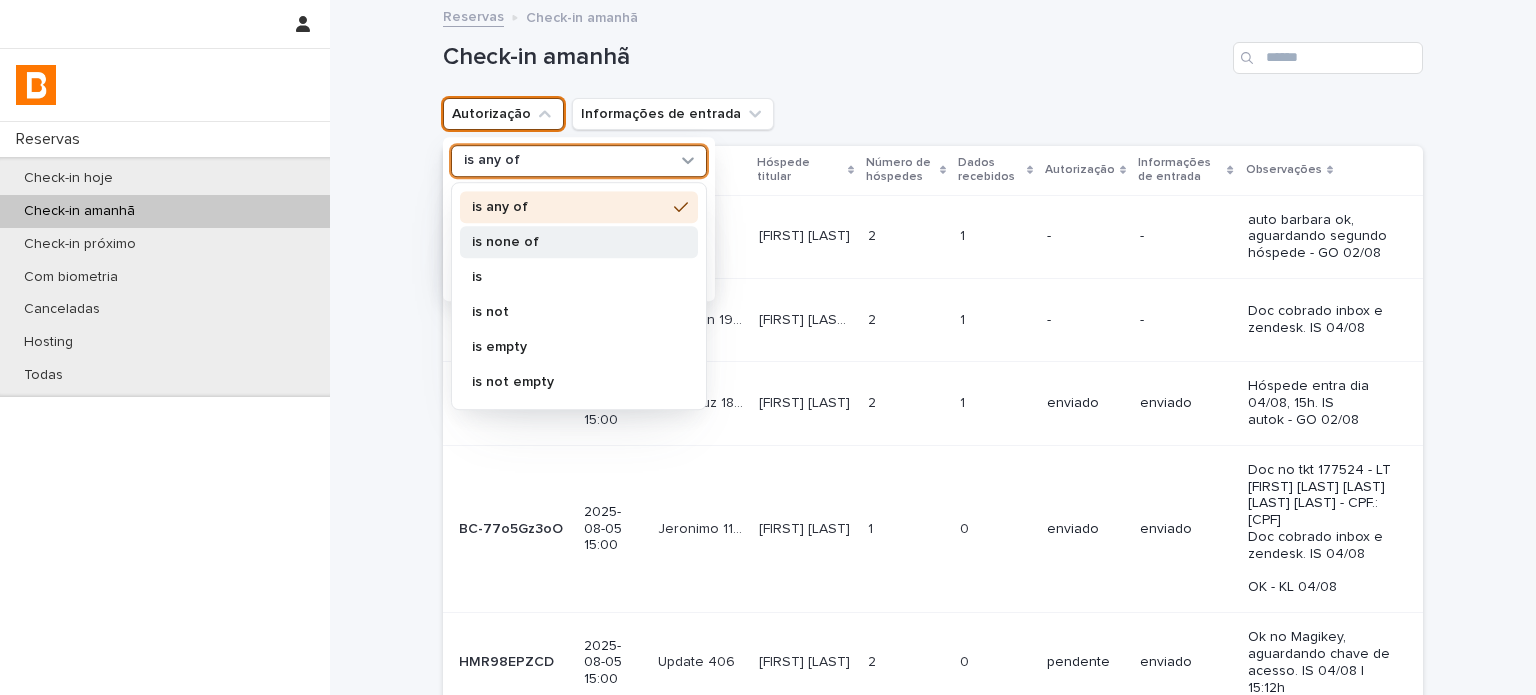 click on "is none of" at bounding box center [579, 242] 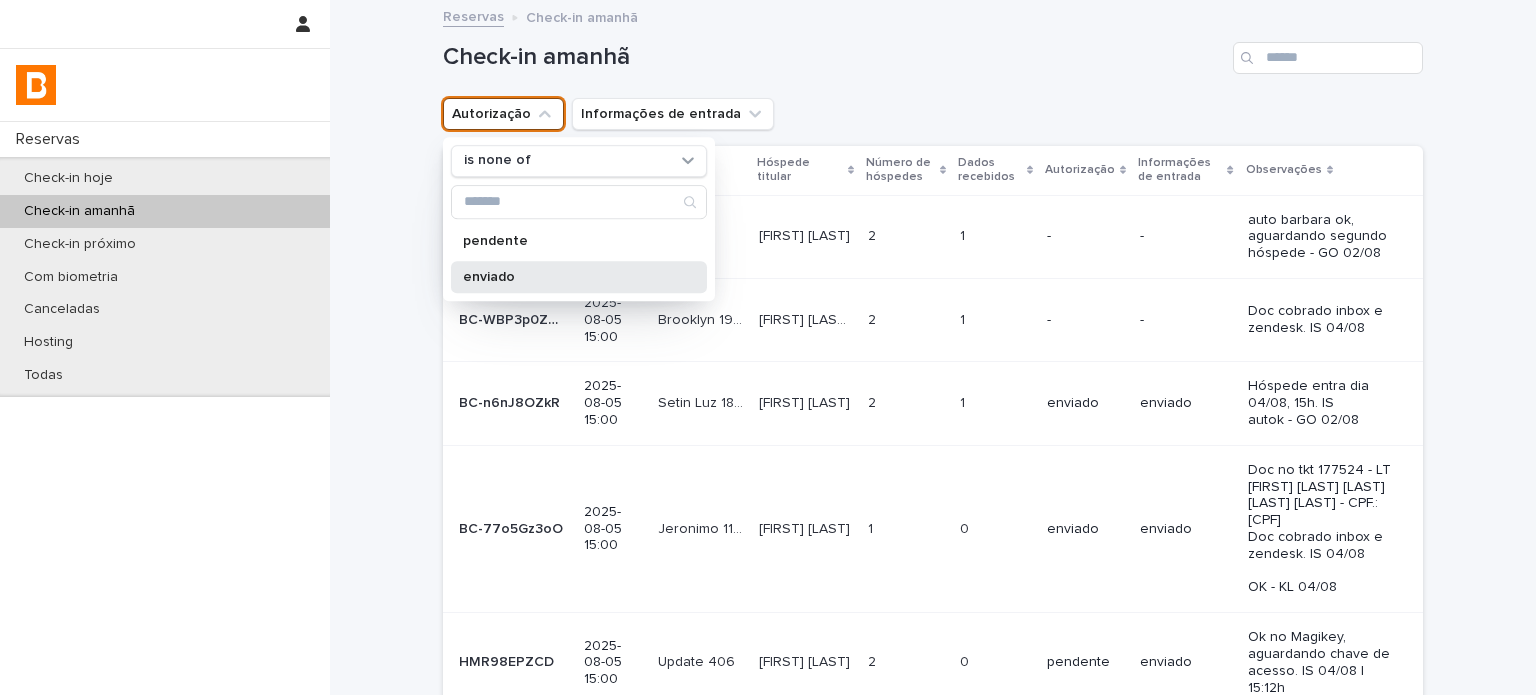 click on "enviado" at bounding box center (569, 277) 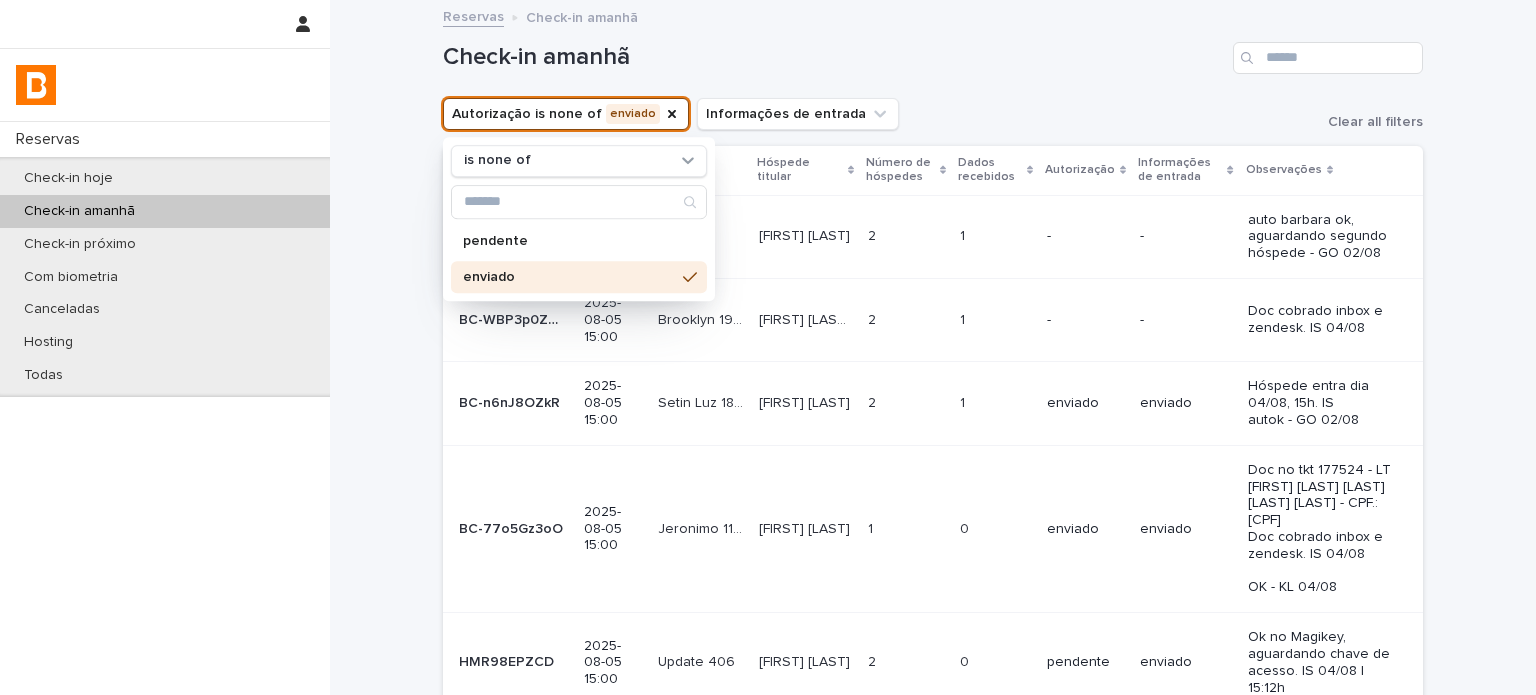 click on "Check-in amanhã" at bounding box center [933, 50] 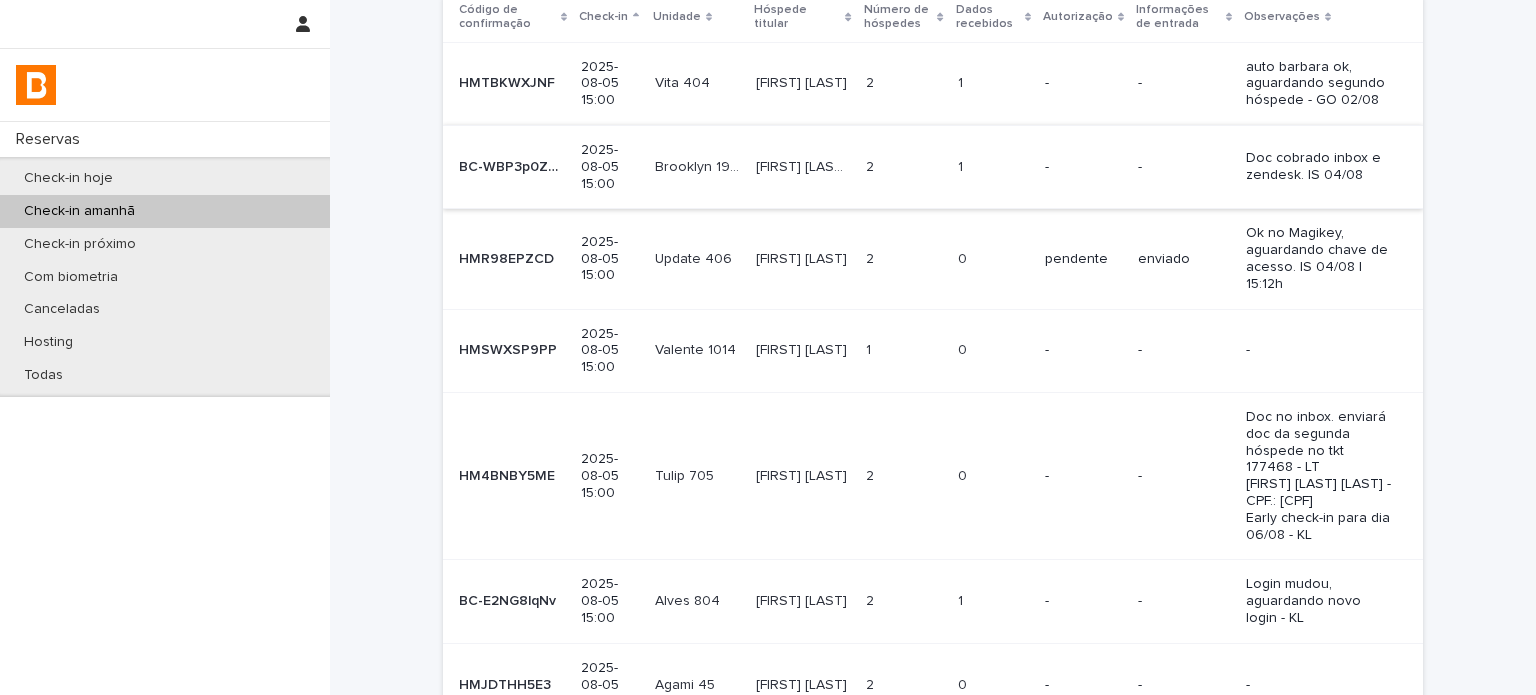 scroll, scrollTop: 100, scrollLeft: 0, axis: vertical 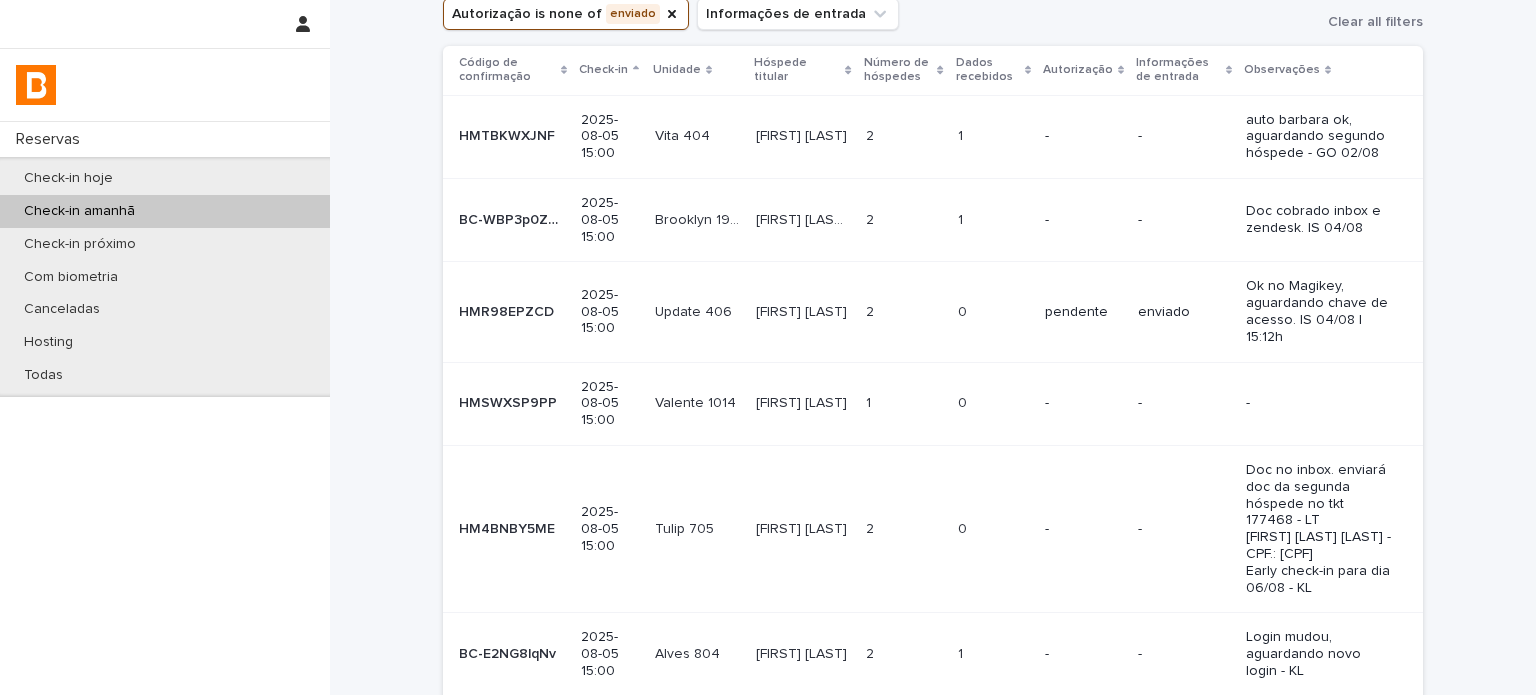 click on "-" at bounding box center [1083, 219] 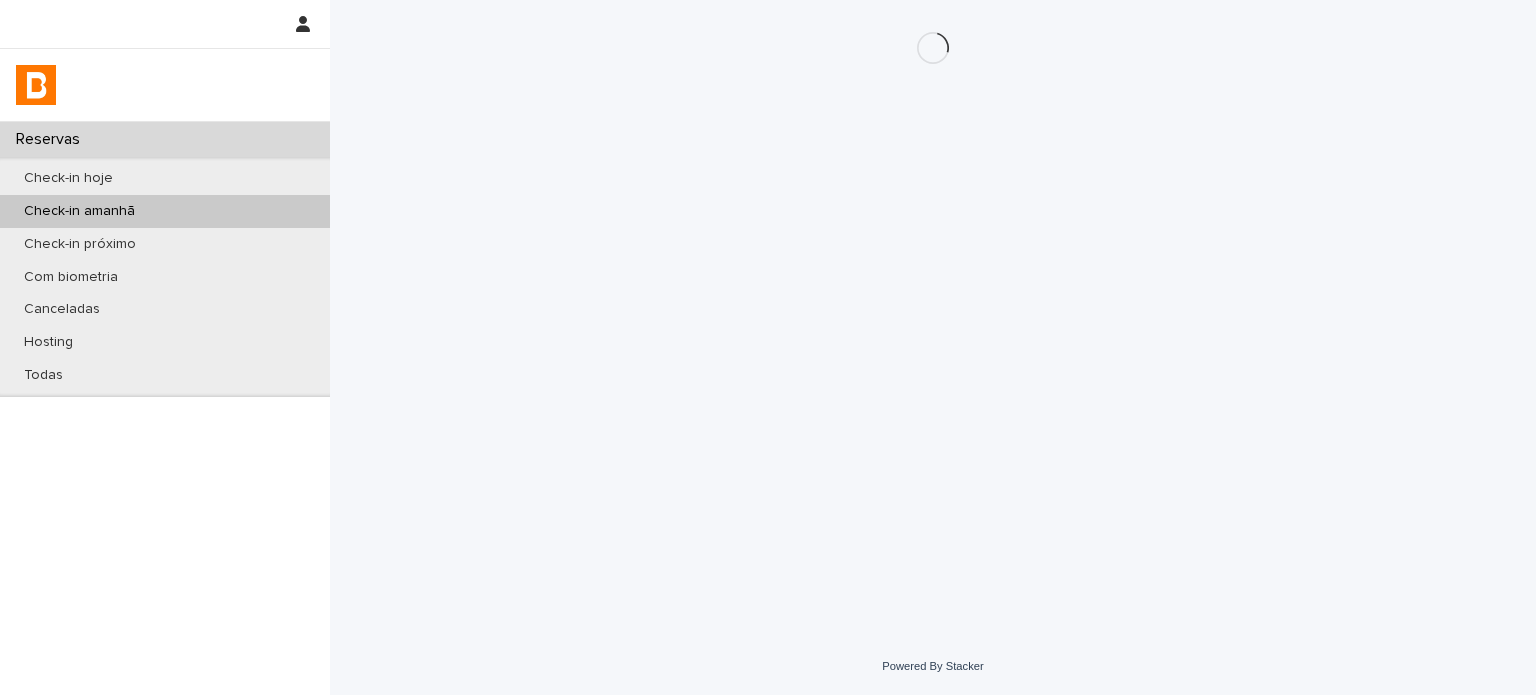 scroll, scrollTop: 0, scrollLeft: 0, axis: both 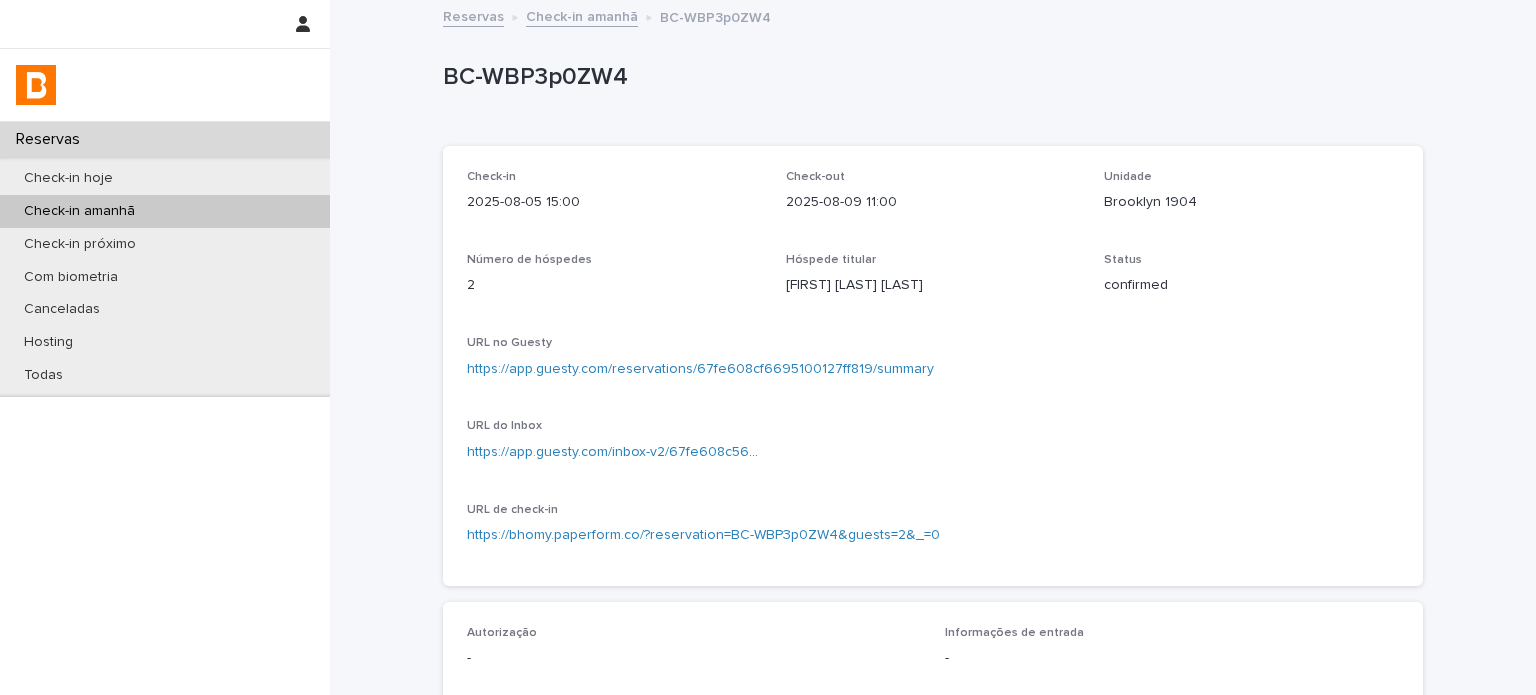 click on "BC-WBP3p0ZW4" at bounding box center (929, 77) 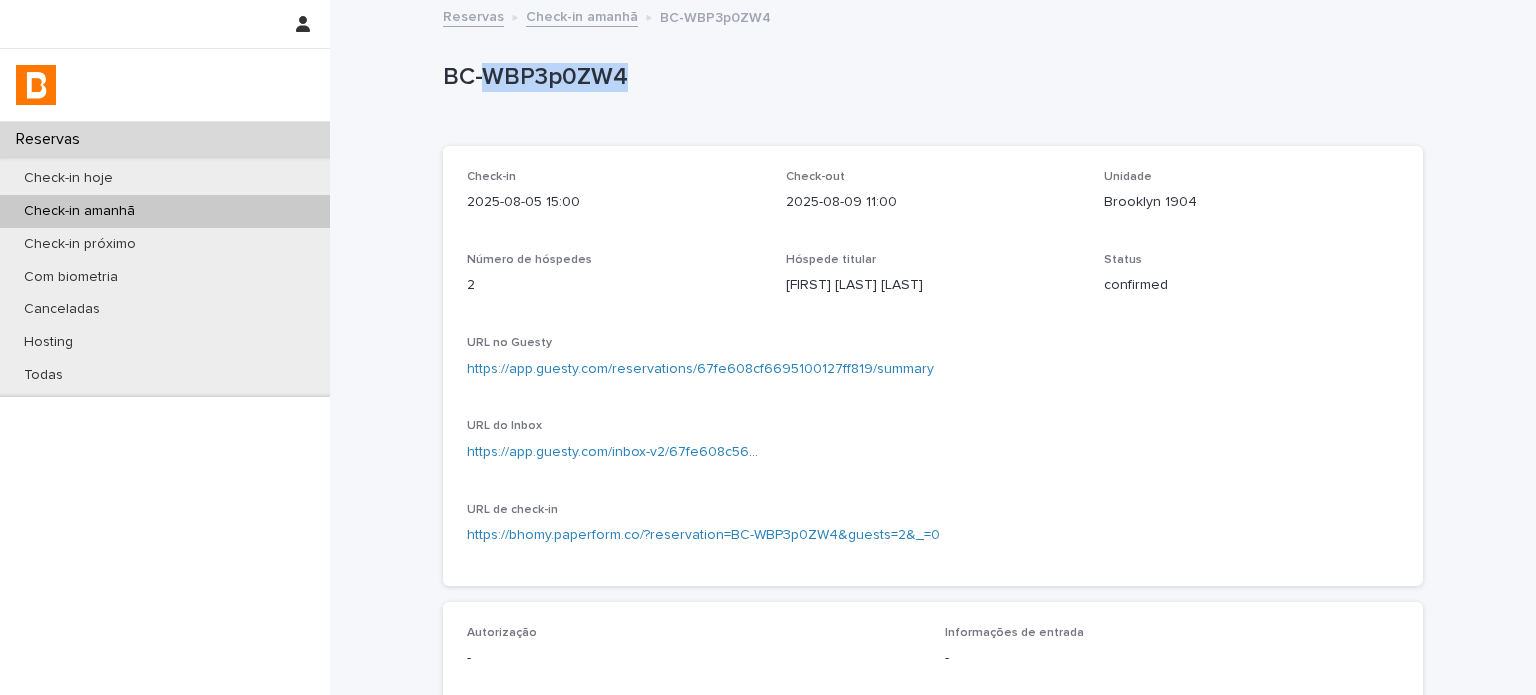 click on "BC-WBP3p0ZW4" at bounding box center (929, 77) 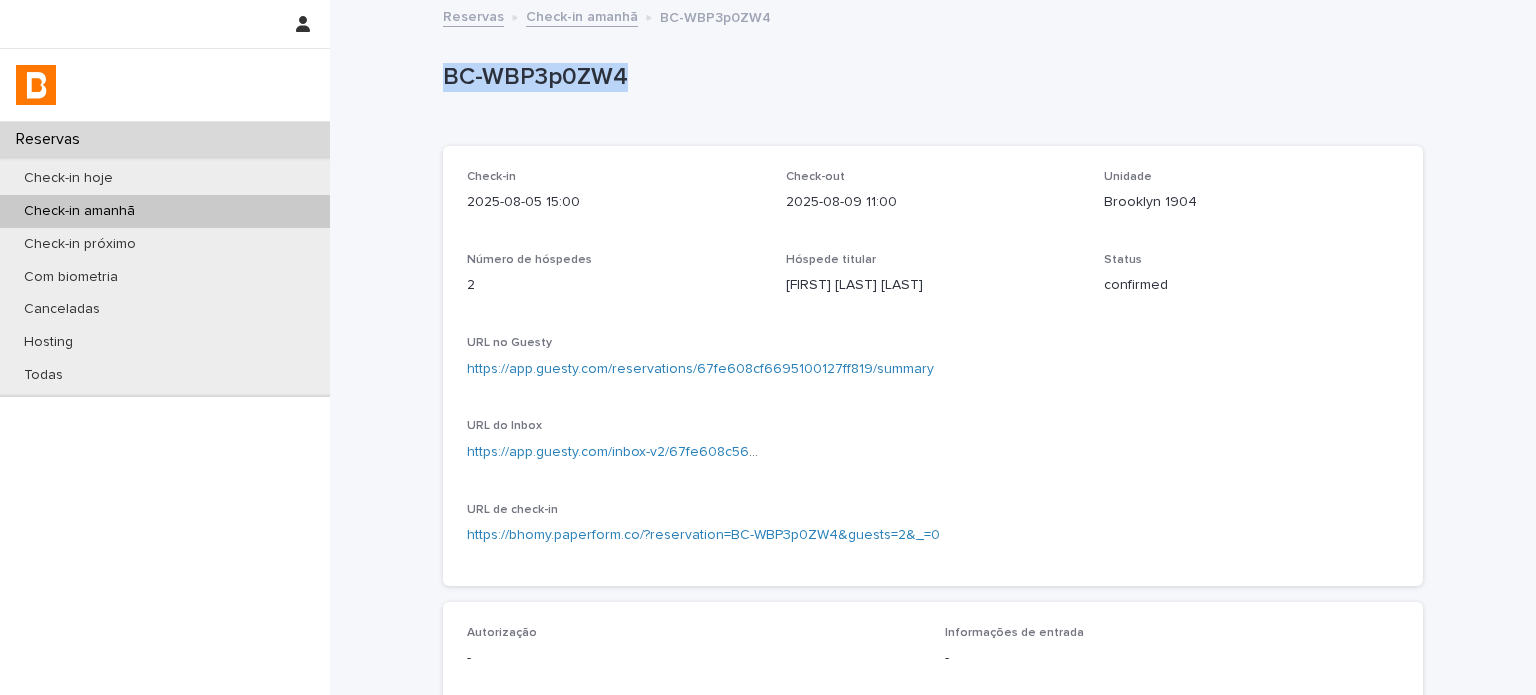 click on "BC-WBP3p0ZW4" at bounding box center (929, 77) 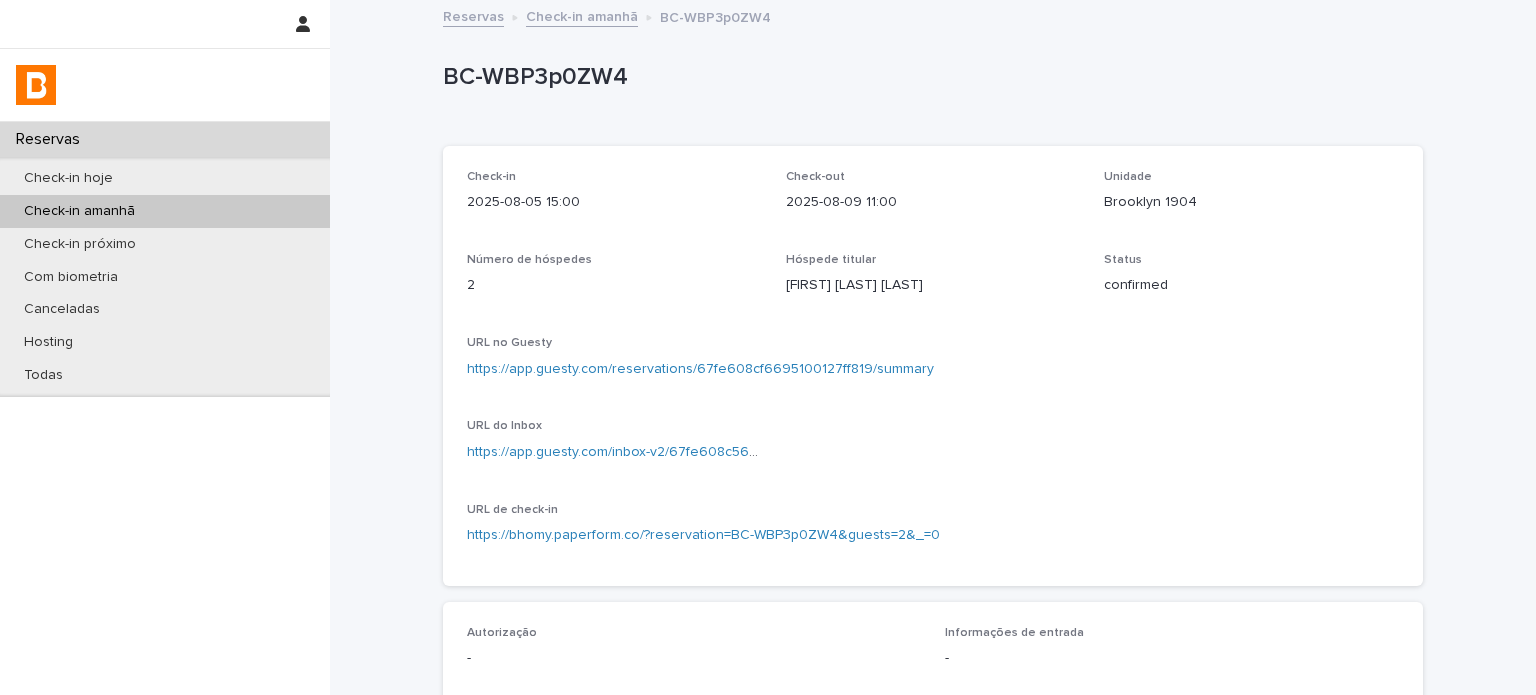 click on "Loading... Saving… Loading... Saving… Loading... Saving… Check-in 2025-08-05 15:00 Check-out 2025-08-09 11:00 Unidade Brooklyn 1904 Número de hóspedes 2 Hóspede titular Henrique Antonio Scoton Scoton Status confirmed URL no Guesty https://app.guesty.com/reservations/67fe608cf6695100127ff819/summary URL do Inbox https://app.guesty.com/inbox-v2/67fe608c5613dd00103c7683?reservationId=67fe608cf6695100127ff819 URL de check-in https://bhomy.paperform.co/?reservation=BC-WBP3p0ZW4&guests=2&_=0 Loading... Saving… Autorização - Informações de entrada - Observações Doc cobrado inbox e zendesk. IS 04/08  Autorização Info. de entrada Observações Loading... Saving… Check-Ins Data de criação Número de hóspedes Restrição Aprovado 2025-08-04 18:51 2 2   não - 1  of  1 Back Next" at bounding box center [933, 615] 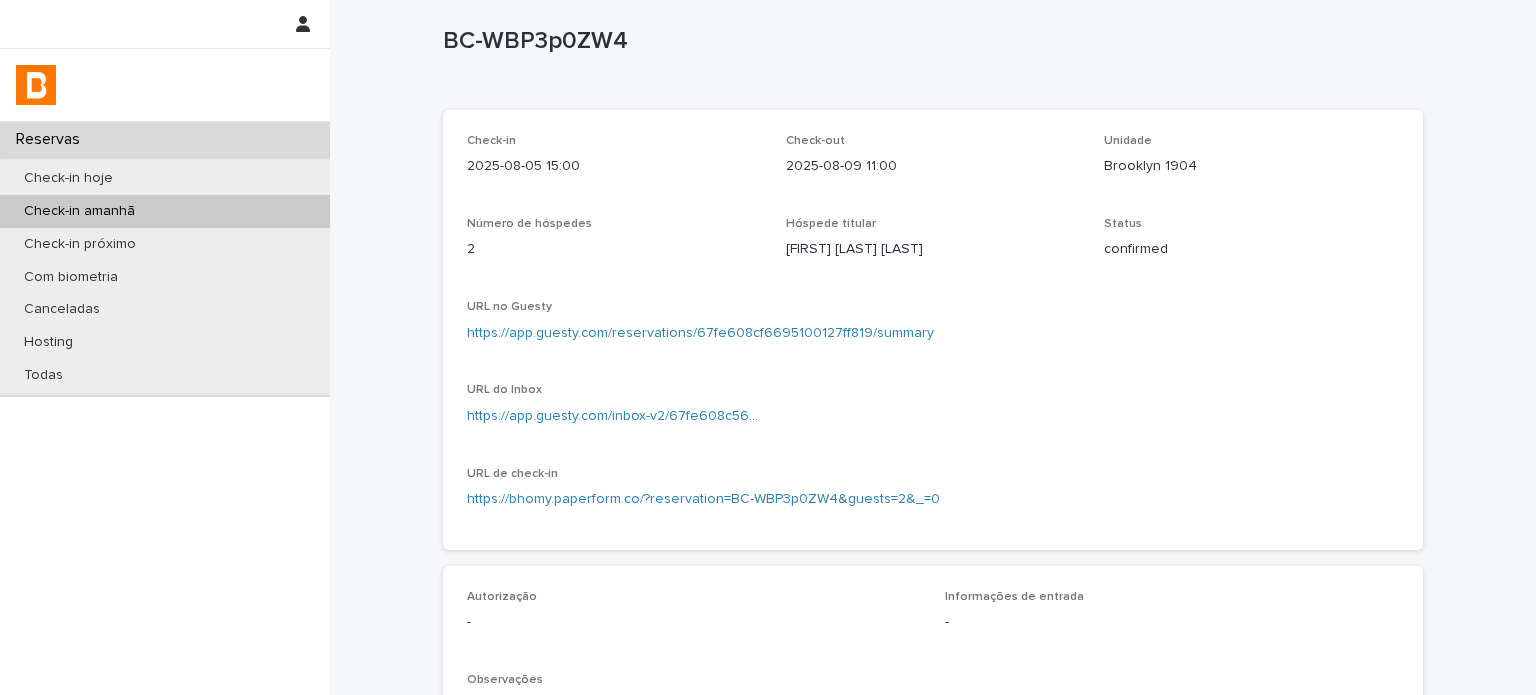 scroll, scrollTop: 0, scrollLeft: 0, axis: both 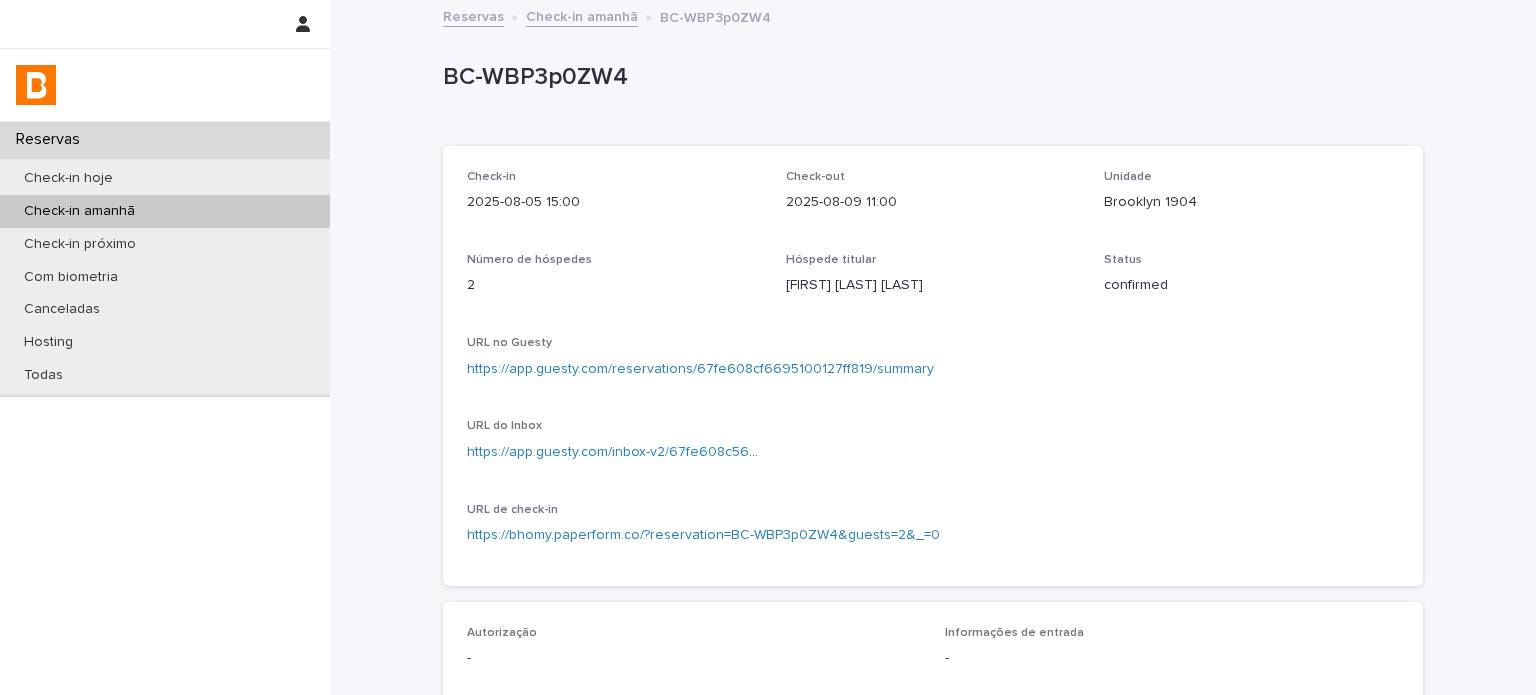click on "Brooklyn 1904" at bounding box center [1251, 202] 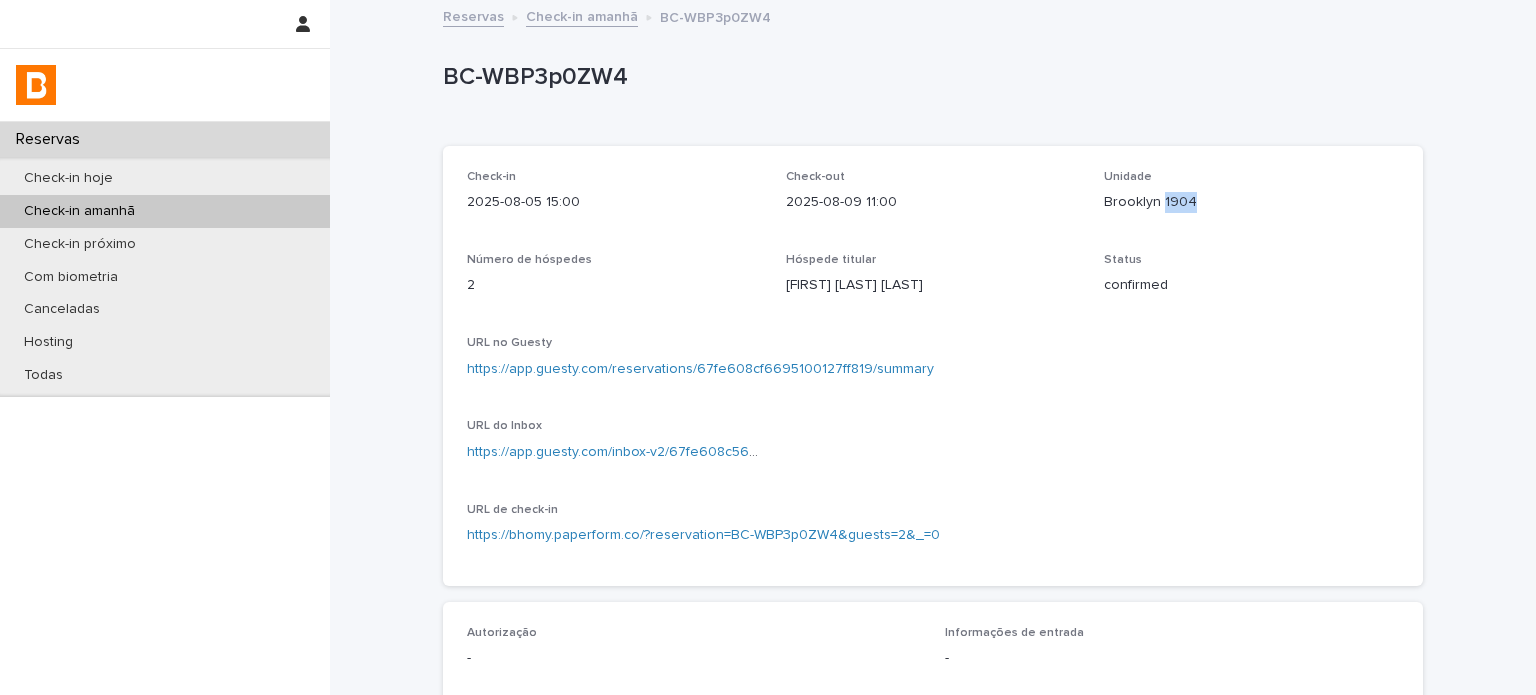 click on "Brooklyn 1904" at bounding box center [1251, 202] 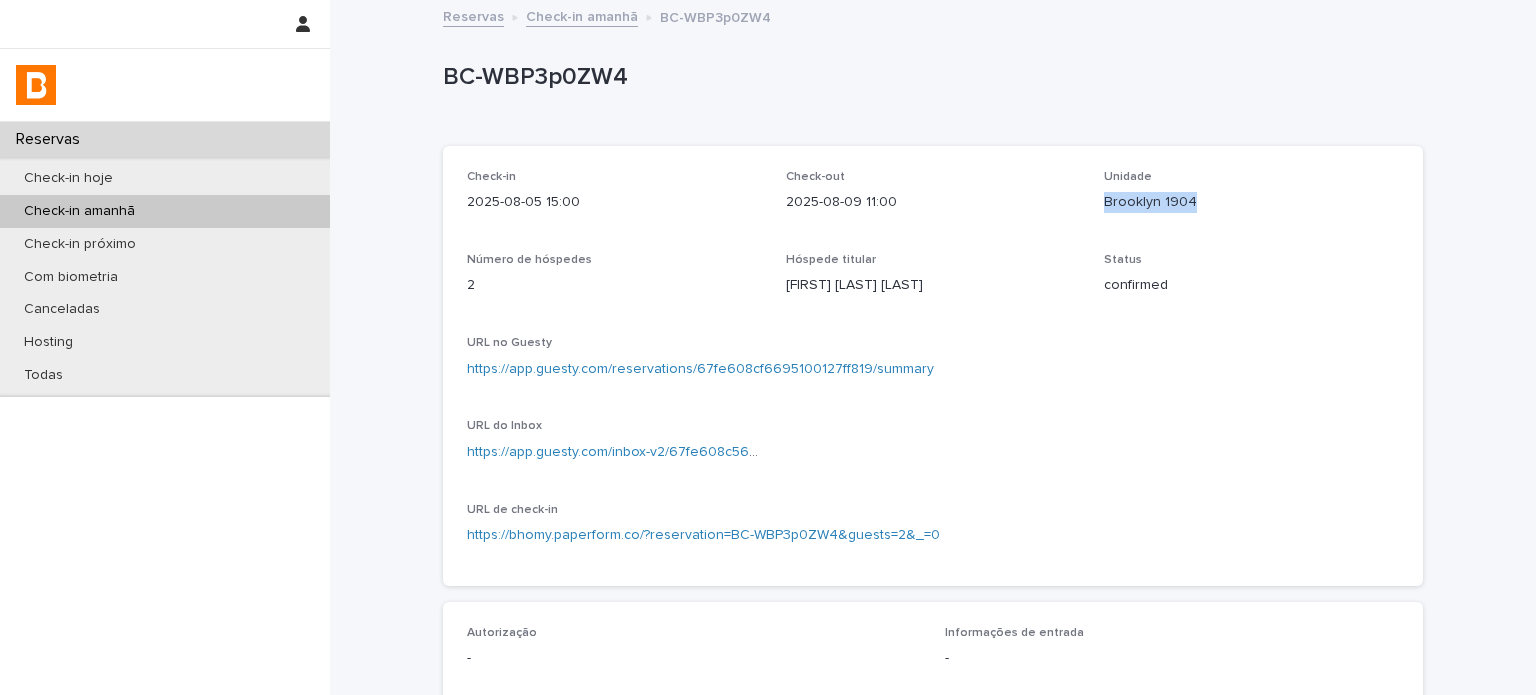 click on "Brooklyn 1904" at bounding box center (1251, 202) 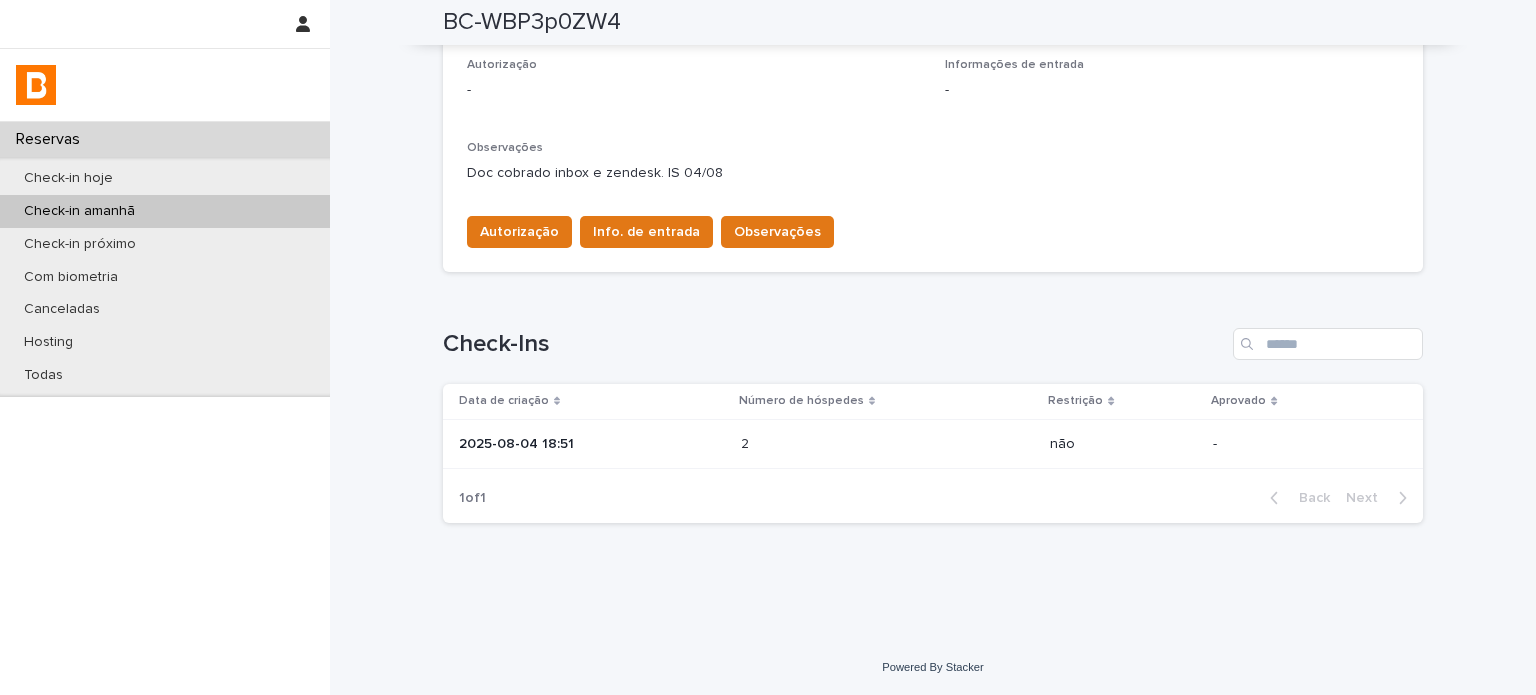 click on "2025-08-04 18:51" at bounding box center (592, 444) 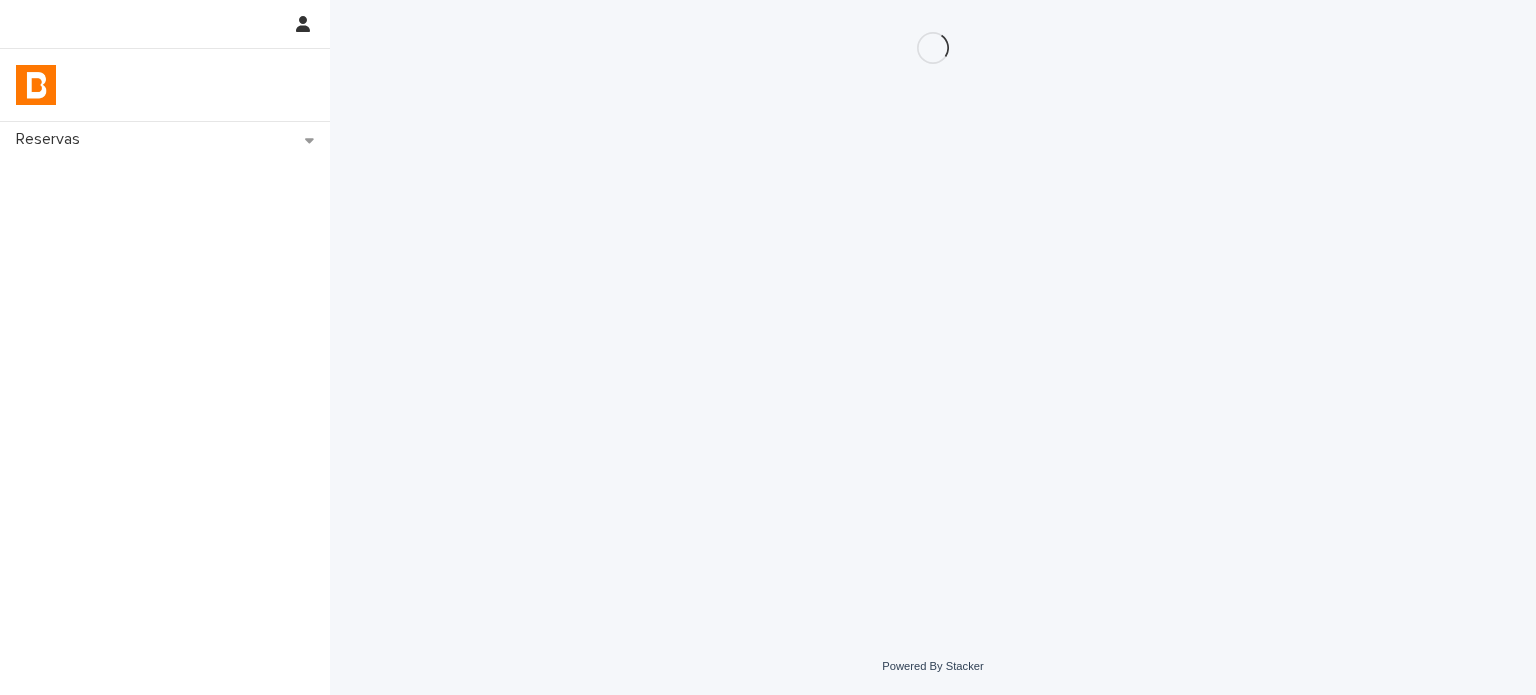 scroll, scrollTop: 0, scrollLeft: 0, axis: both 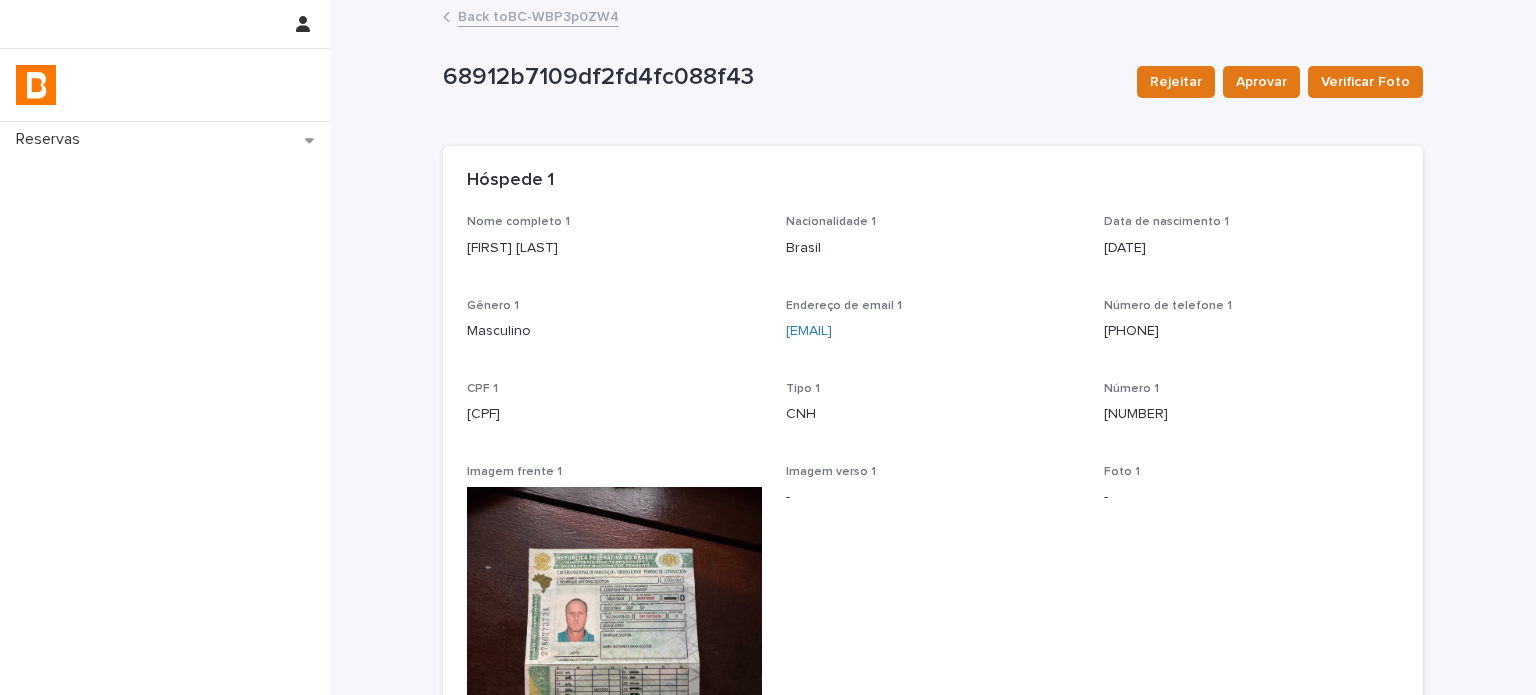 drag, startPoint x: 644, startPoint y: 260, endPoint x: 456, endPoint y: 257, distance: 188.02394 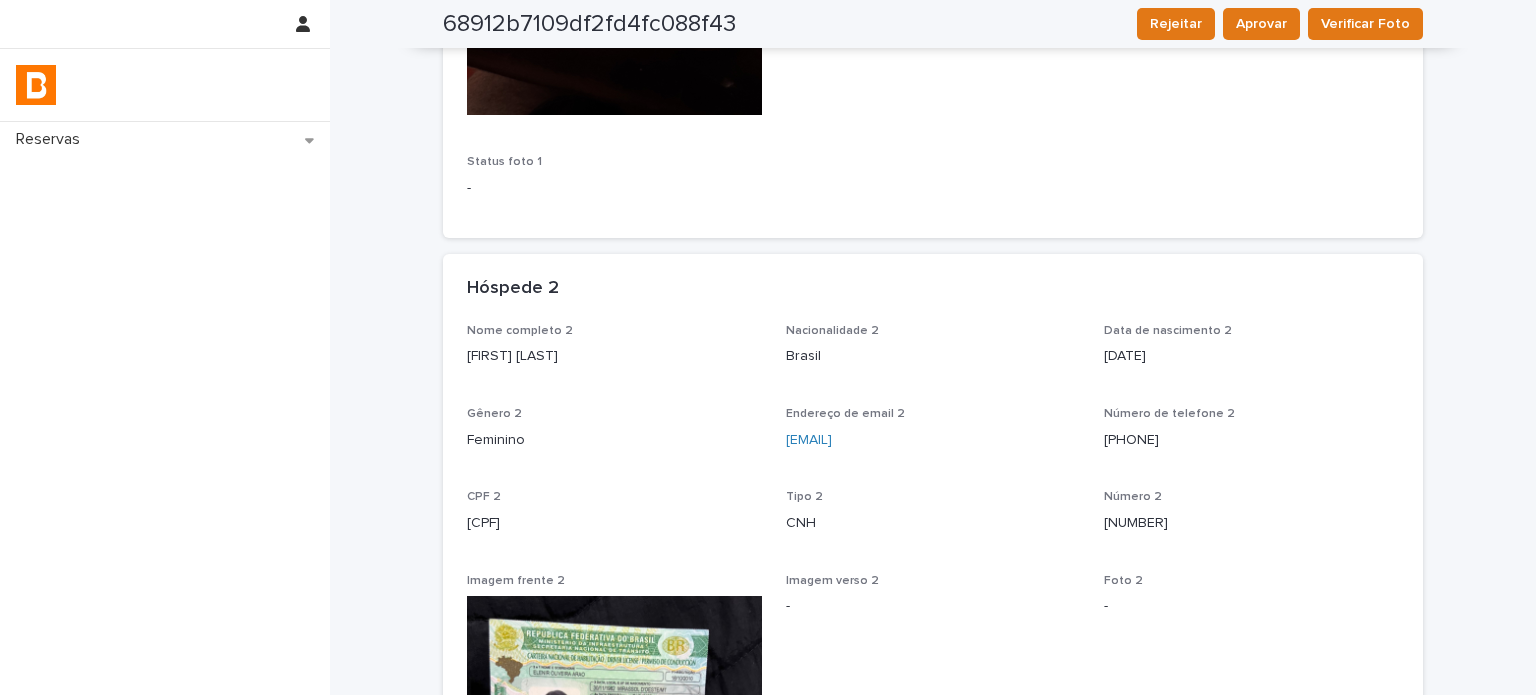 scroll, scrollTop: 800, scrollLeft: 0, axis: vertical 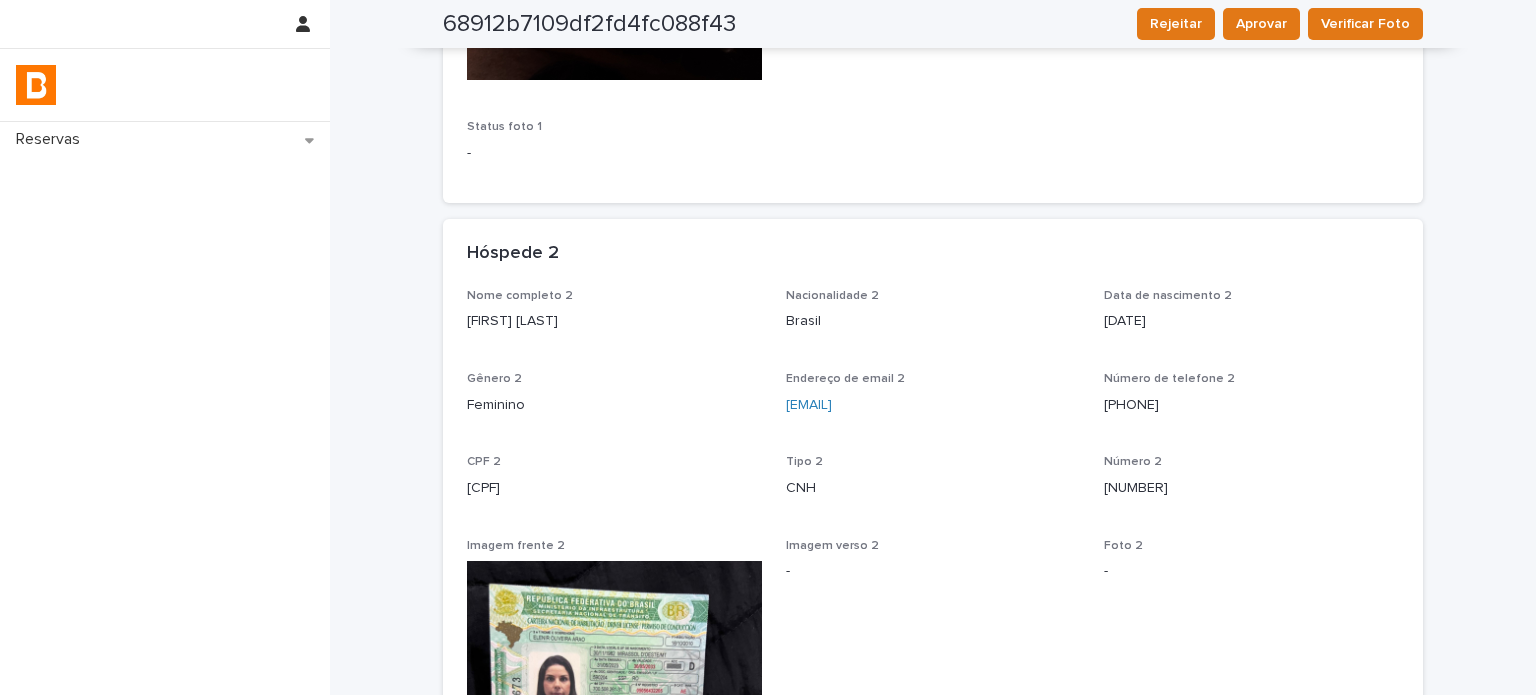 drag, startPoint x: 592, startPoint y: 319, endPoint x: 445, endPoint y: 319, distance: 147 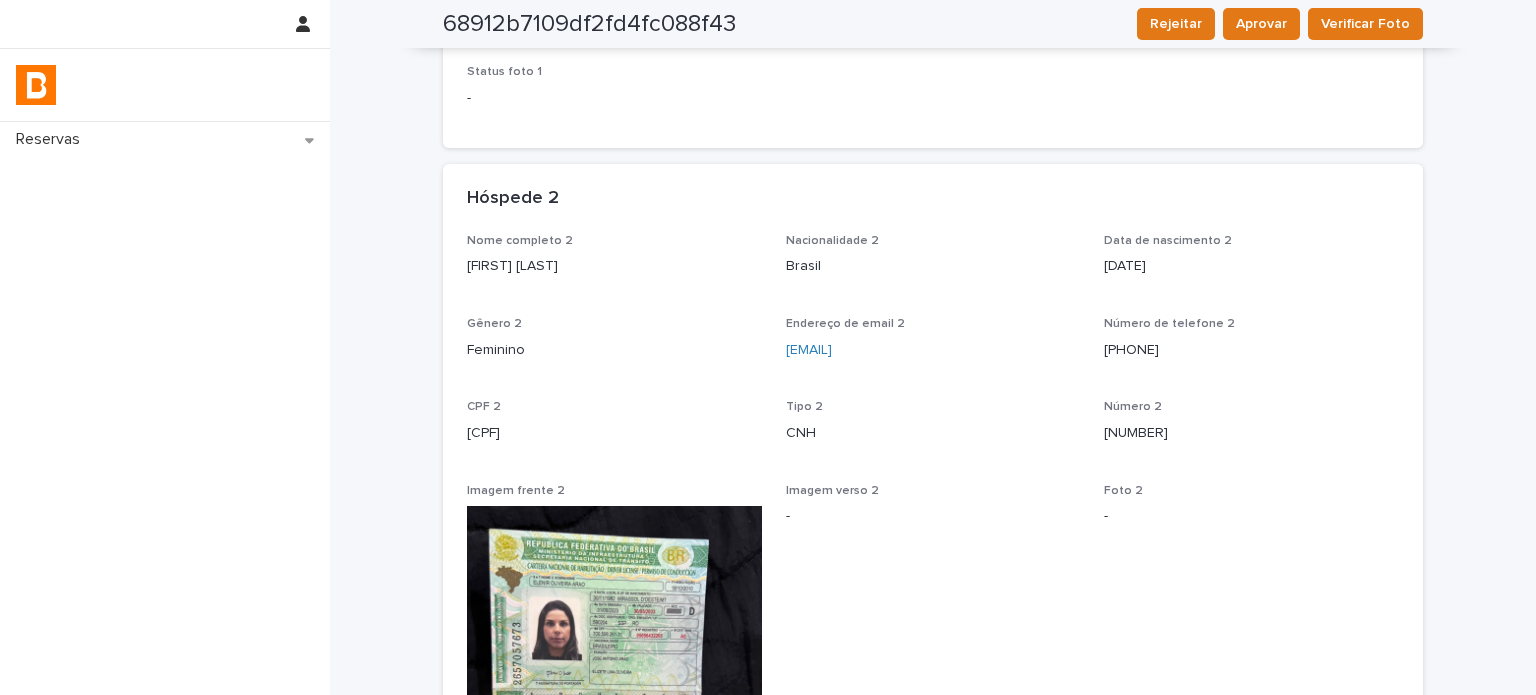 scroll, scrollTop: 900, scrollLeft: 0, axis: vertical 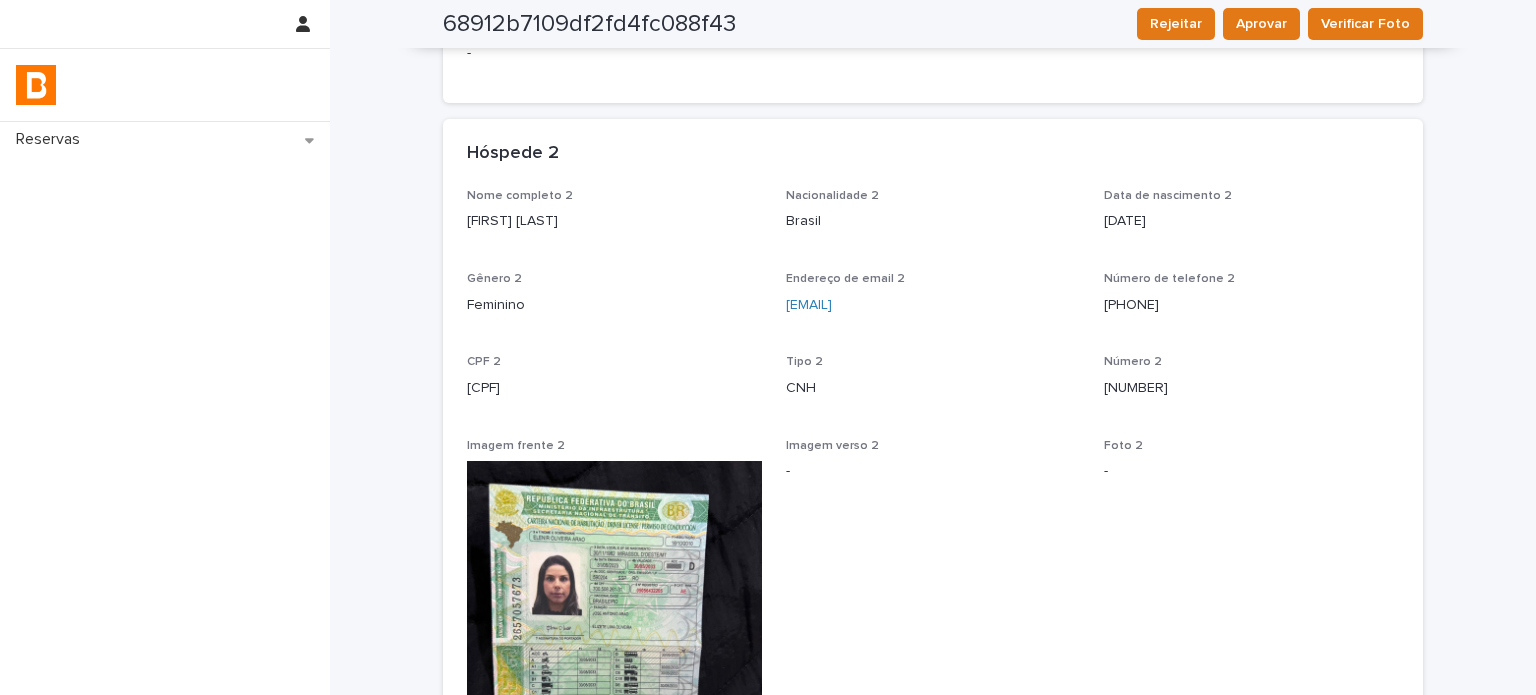 drag, startPoint x: 572, startPoint y: 390, endPoint x: 404, endPoint y: 414, distance: 169.70563 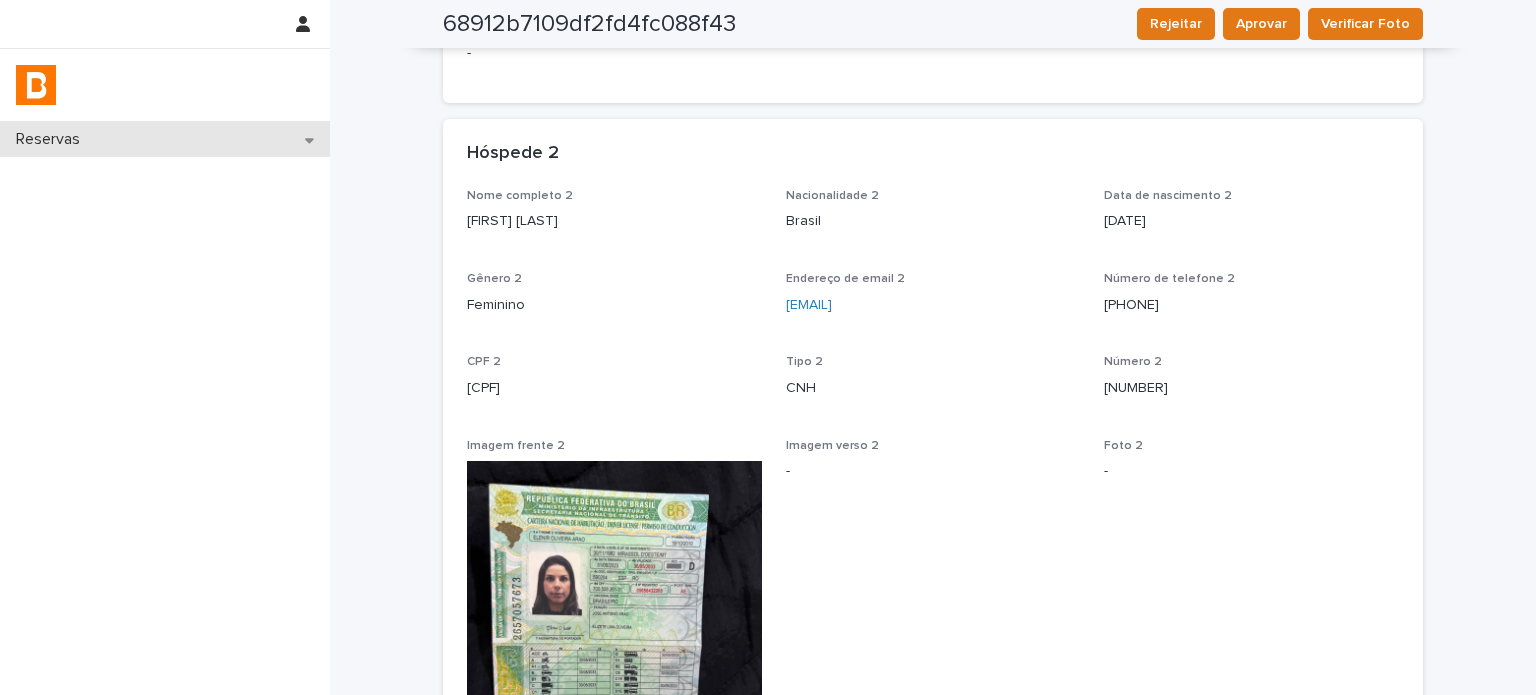 click on "Reservas" at bounding box center (165, 139) 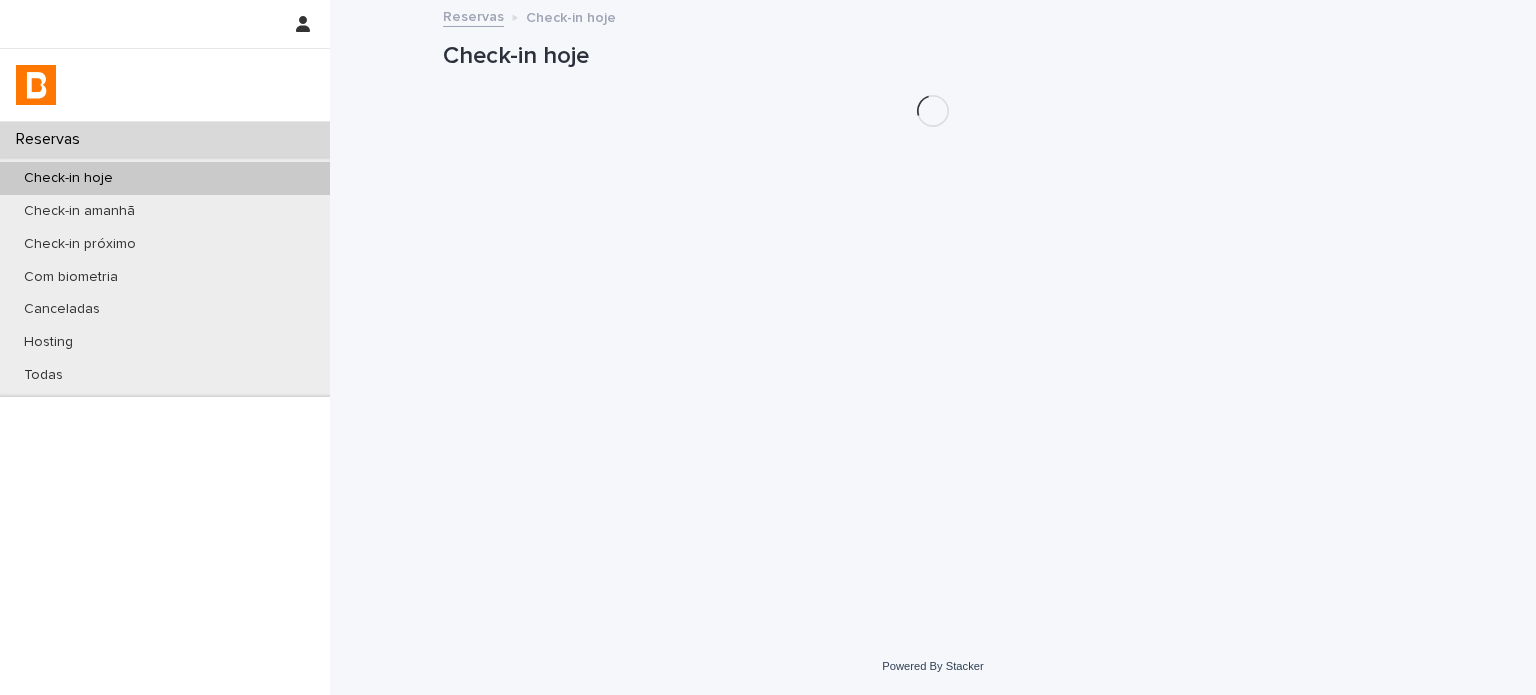 scroll, scrollTop: 0, scrollLeft: 0, axis: both 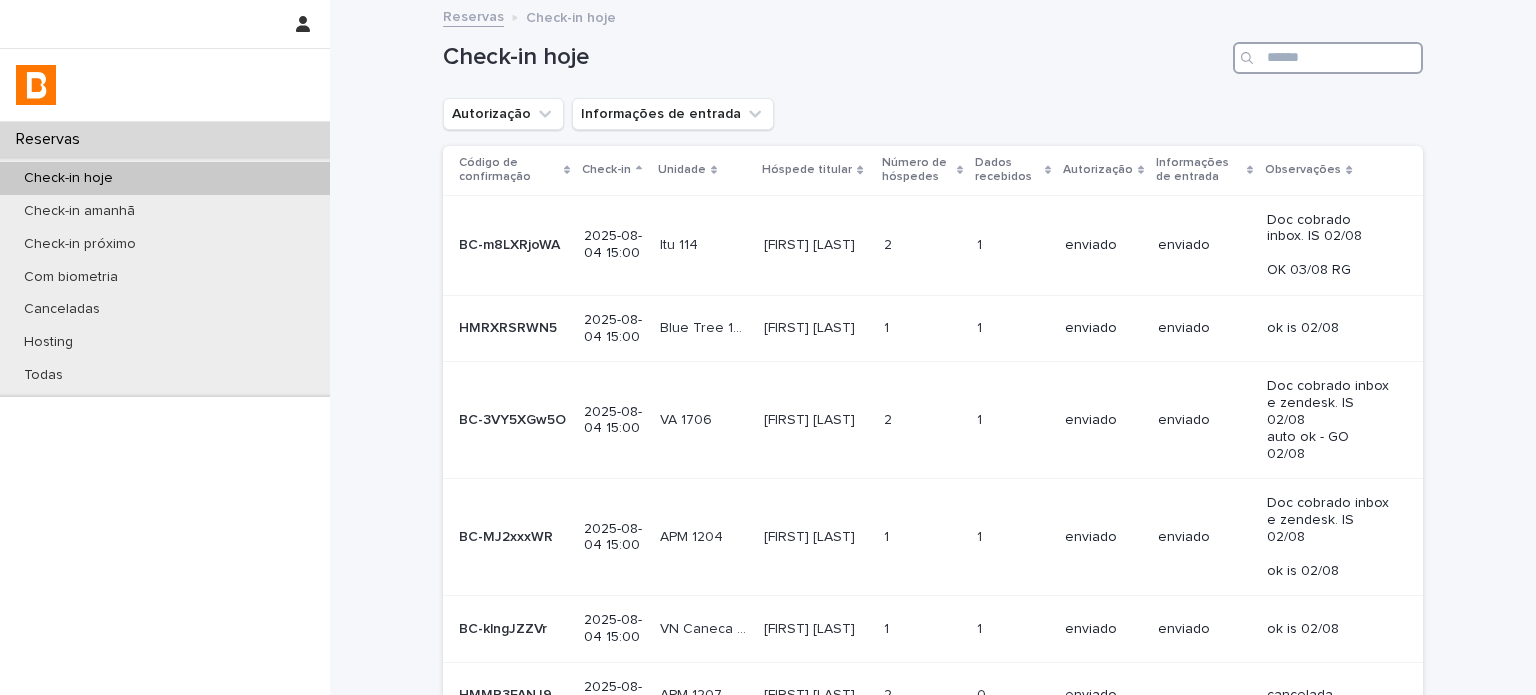 click at bounding box center (1328, 58) 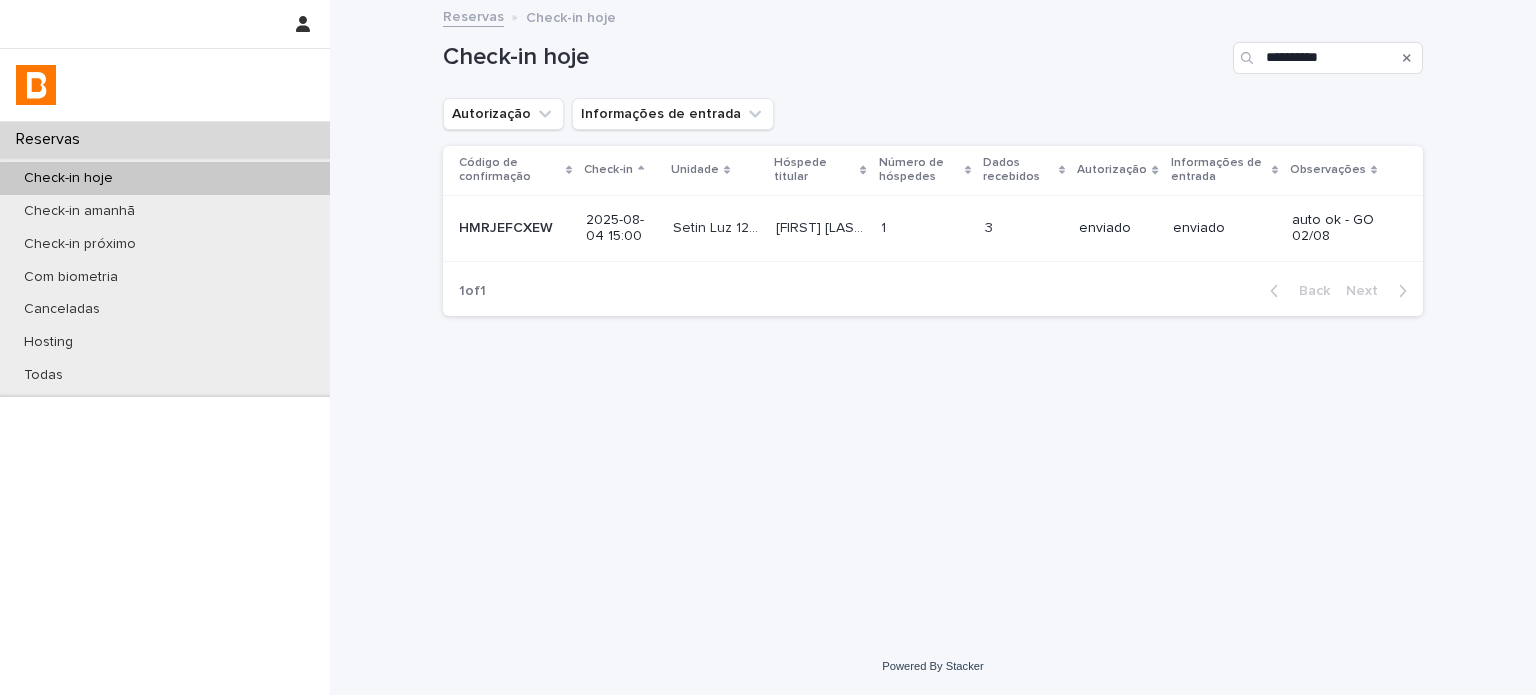 click on "enviado" at bounding box center (1225, 228) 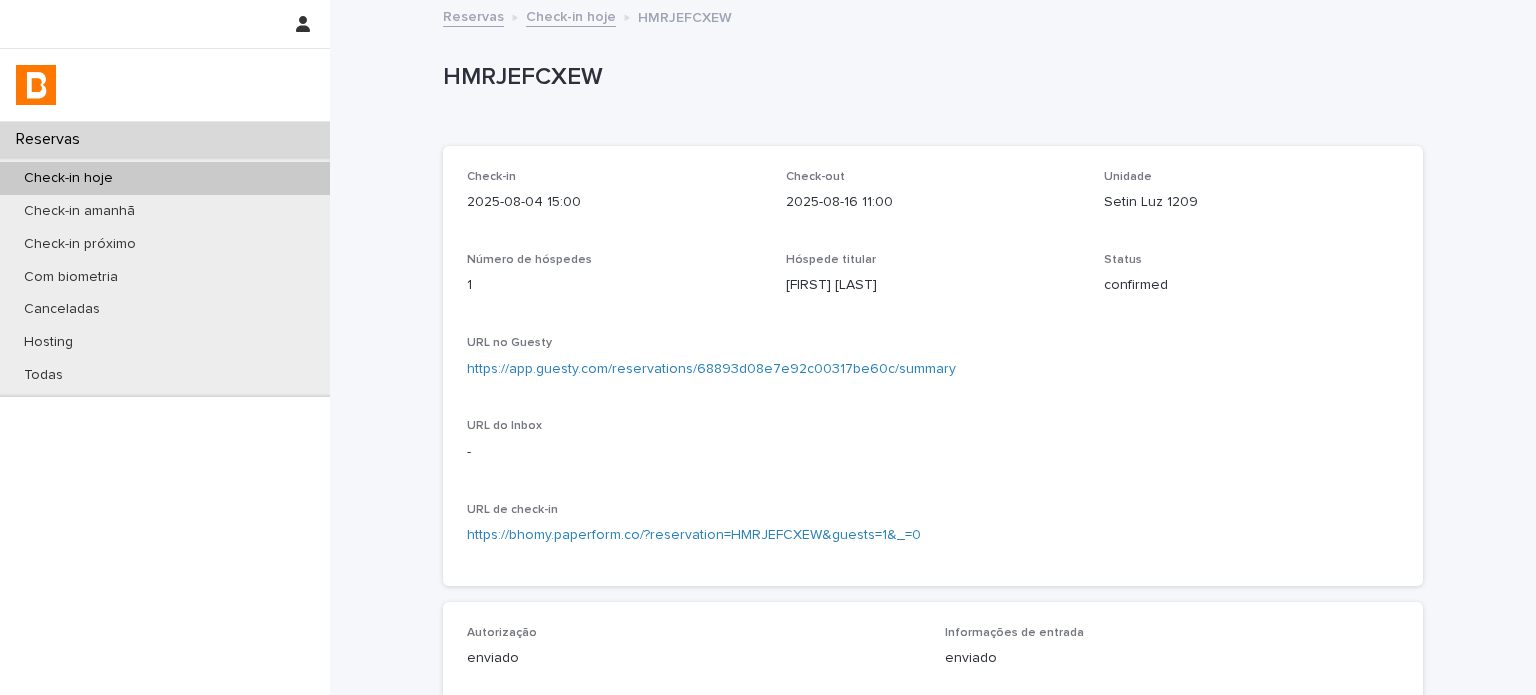 click on "Setin Luz 1209" at bounding box center [1251, 202] 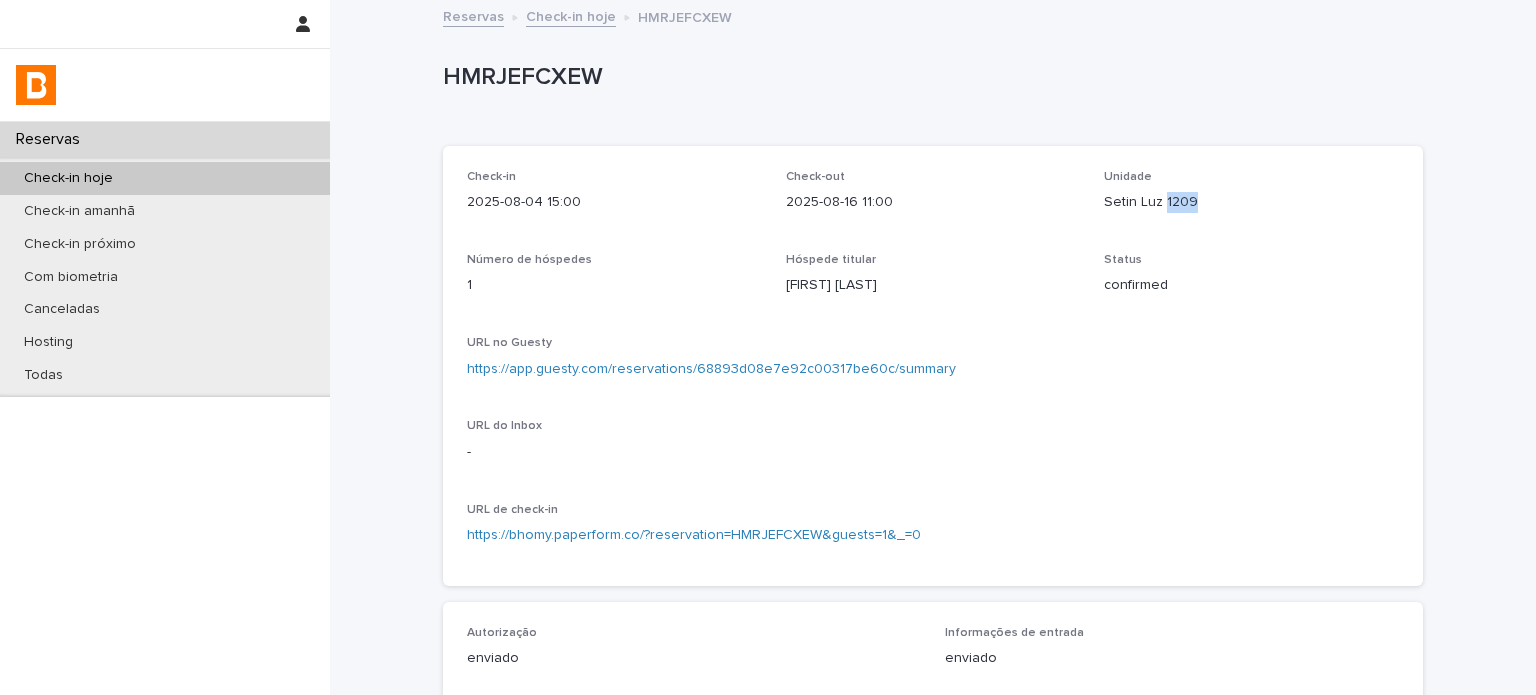 click on "Setin Luz 1209" at bounding box center [1251, 202] 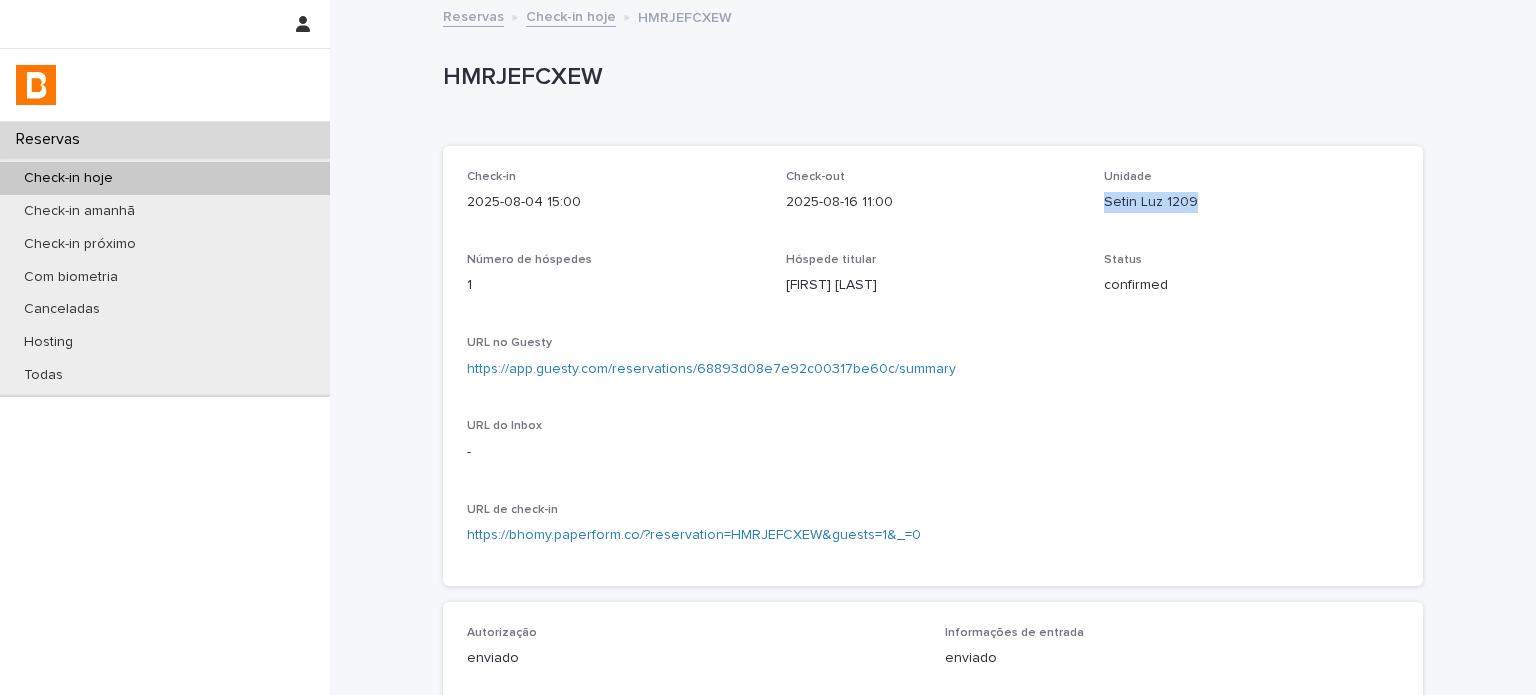 click on "Setin Luz 1209" at bounding box center [1251, 202] 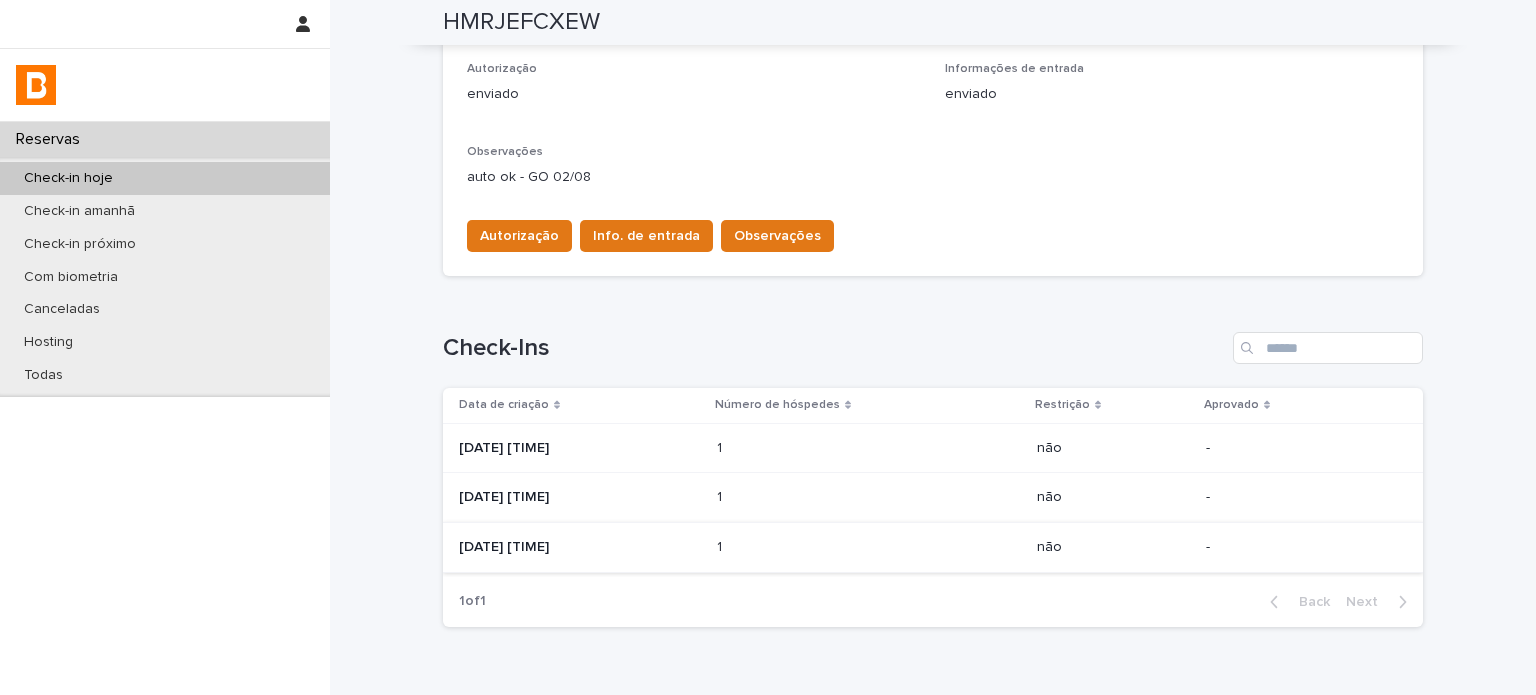 scroll, scrollTop: 600, scrollLeft: 0, axis: vertical 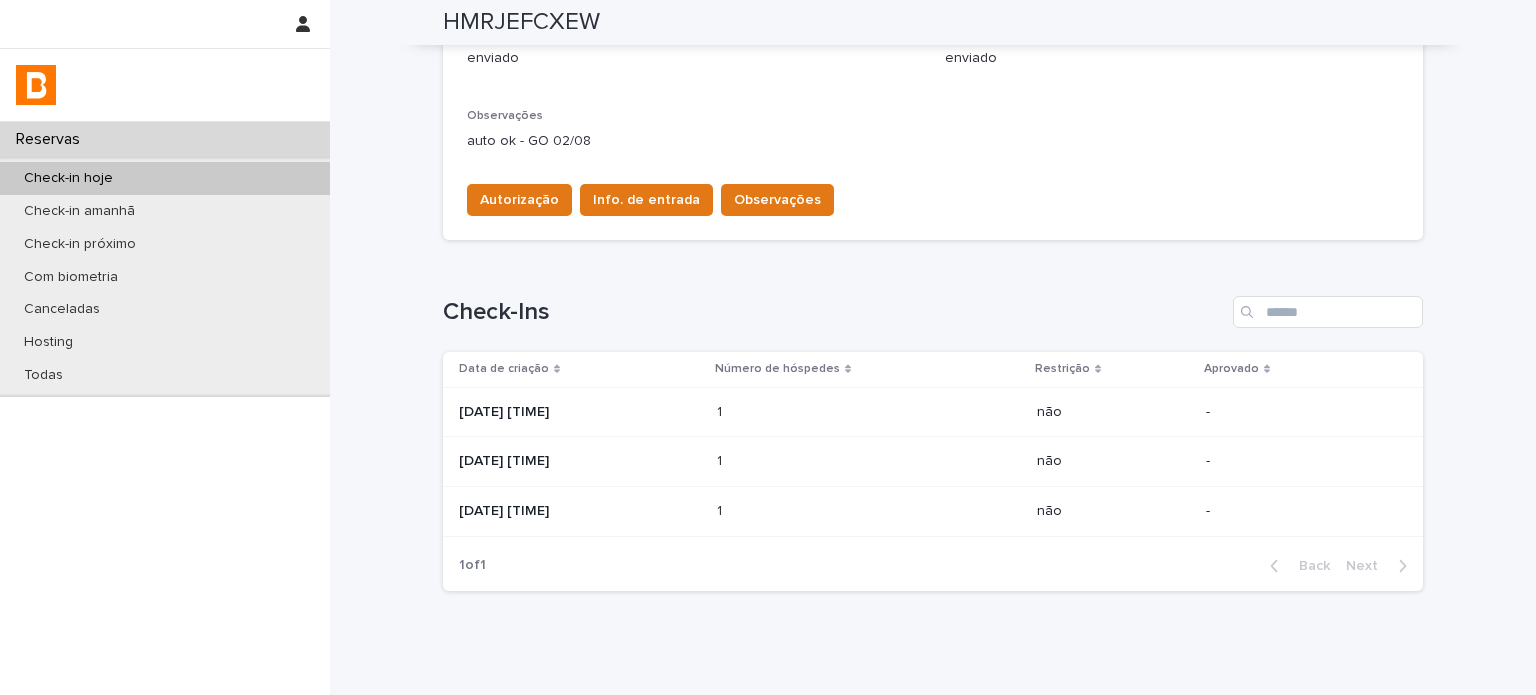 click on "2025-08-02 16:59" at bounding box center [576, 412] 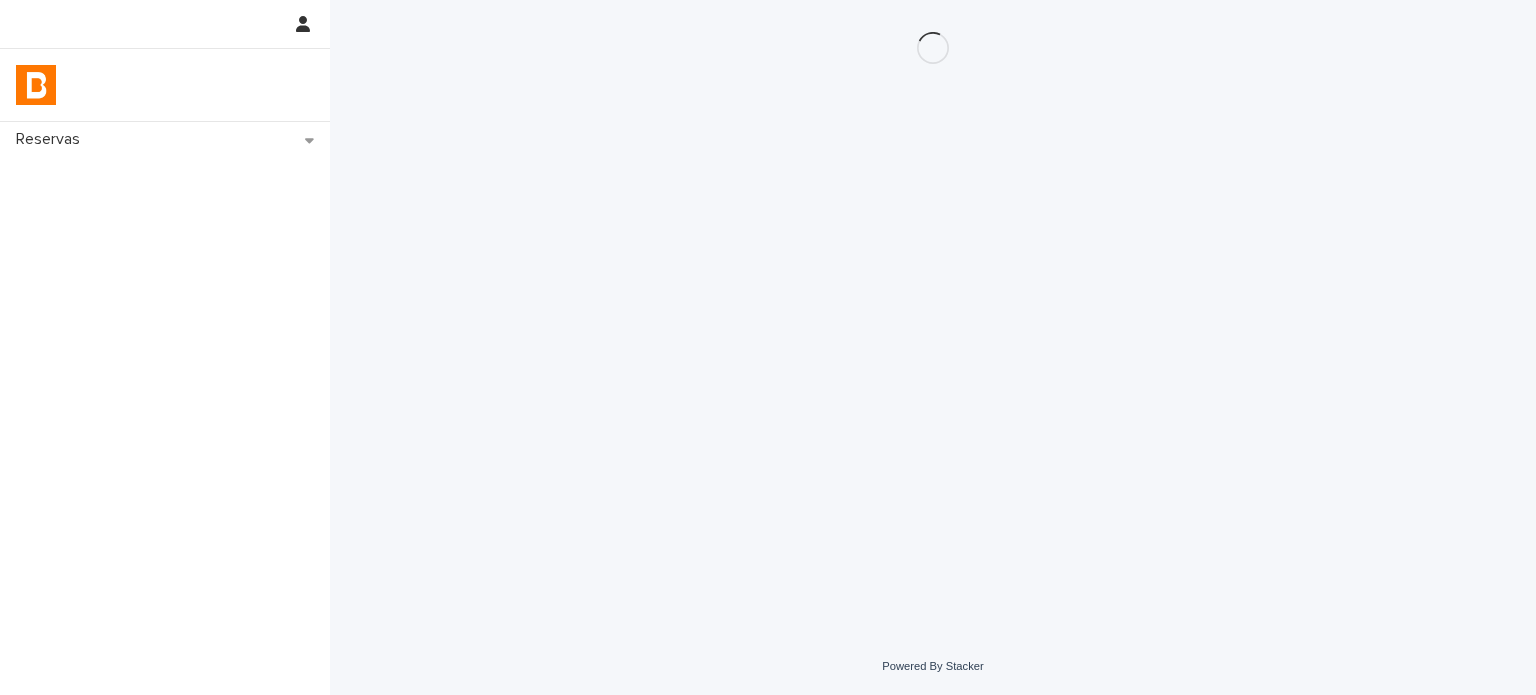 scroll, scrollTop: 0, scrollLeft: 0, axis: both 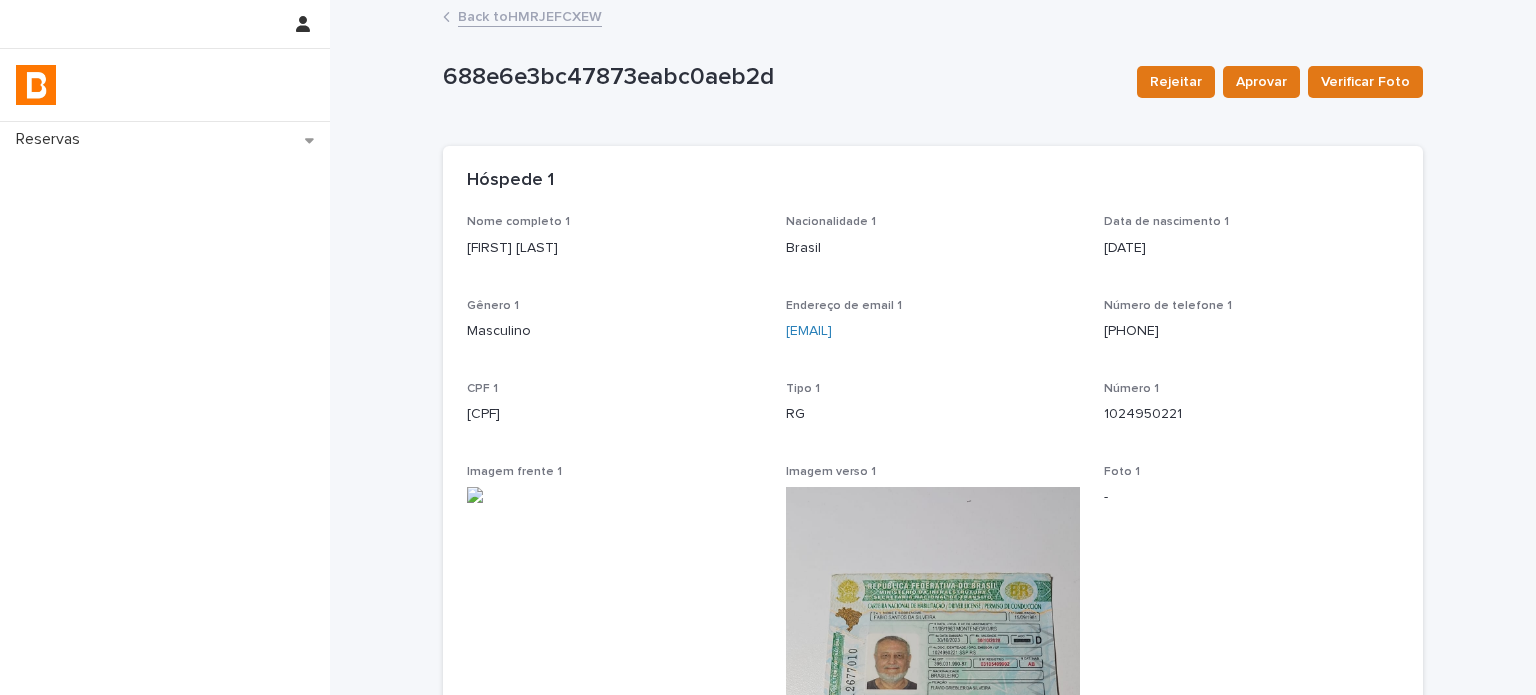 click on "Back to  HMRJEFCXEW" at bounding box center [530, 15] 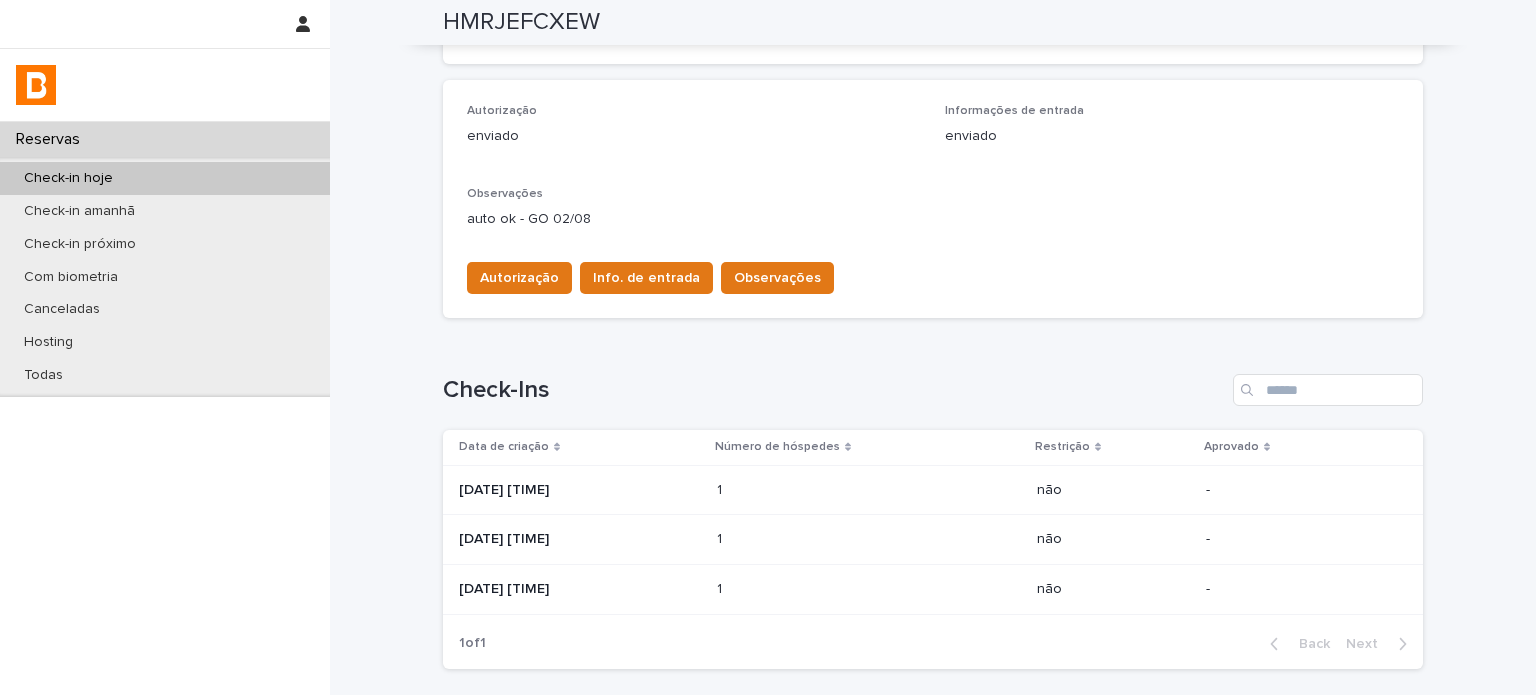 scroll, scrollTop: 633, scrollLeft: 0, axis: vertical 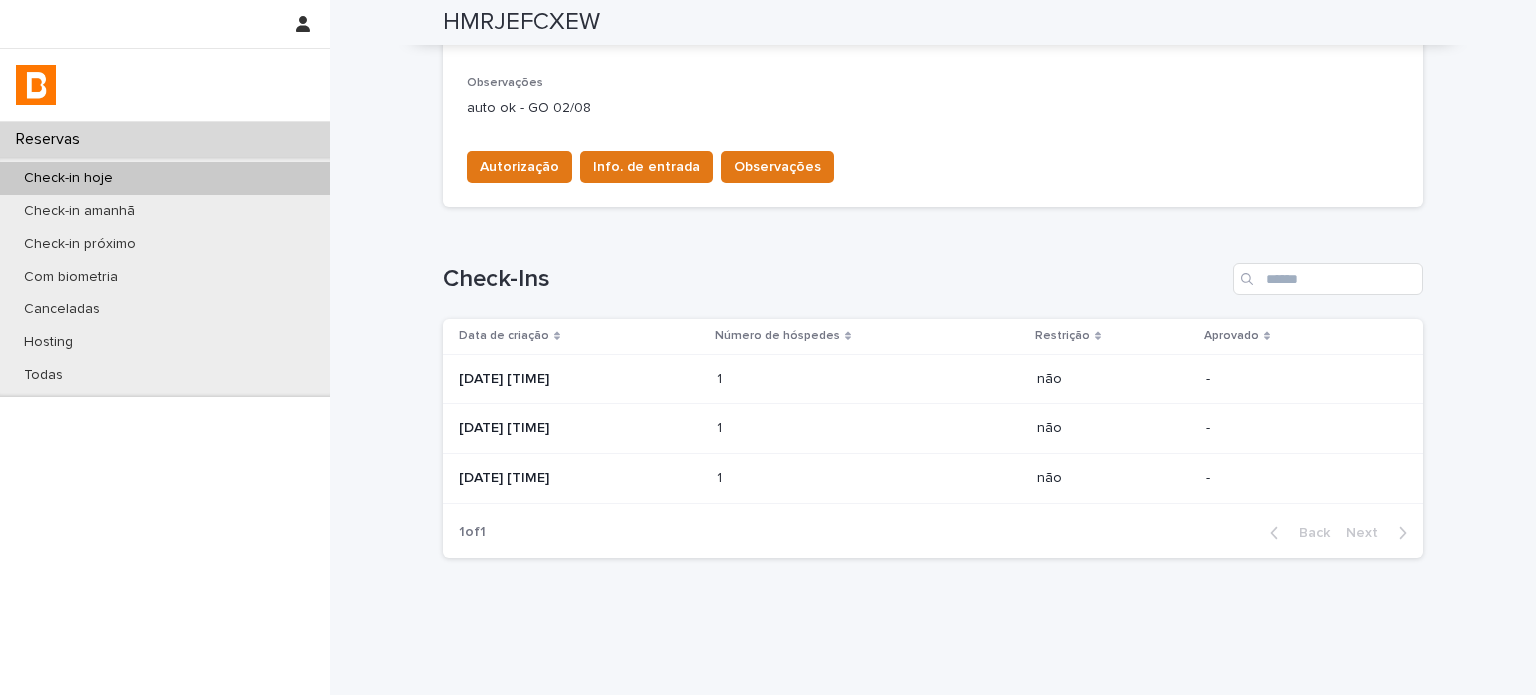 click on "2025-07-30 10:05" at bounding box center (580, 428) 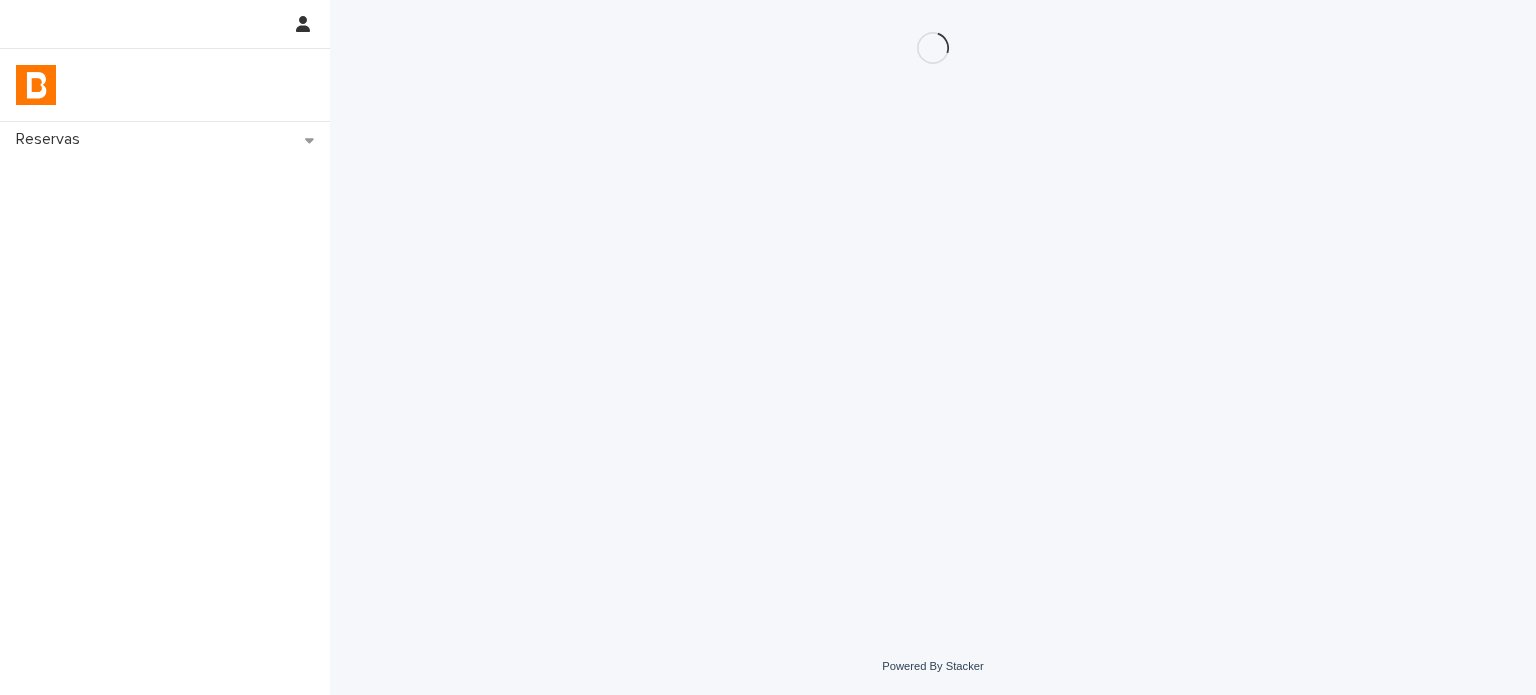 scroll, scrollTop: 0, scrollLeft: 0, axis: both 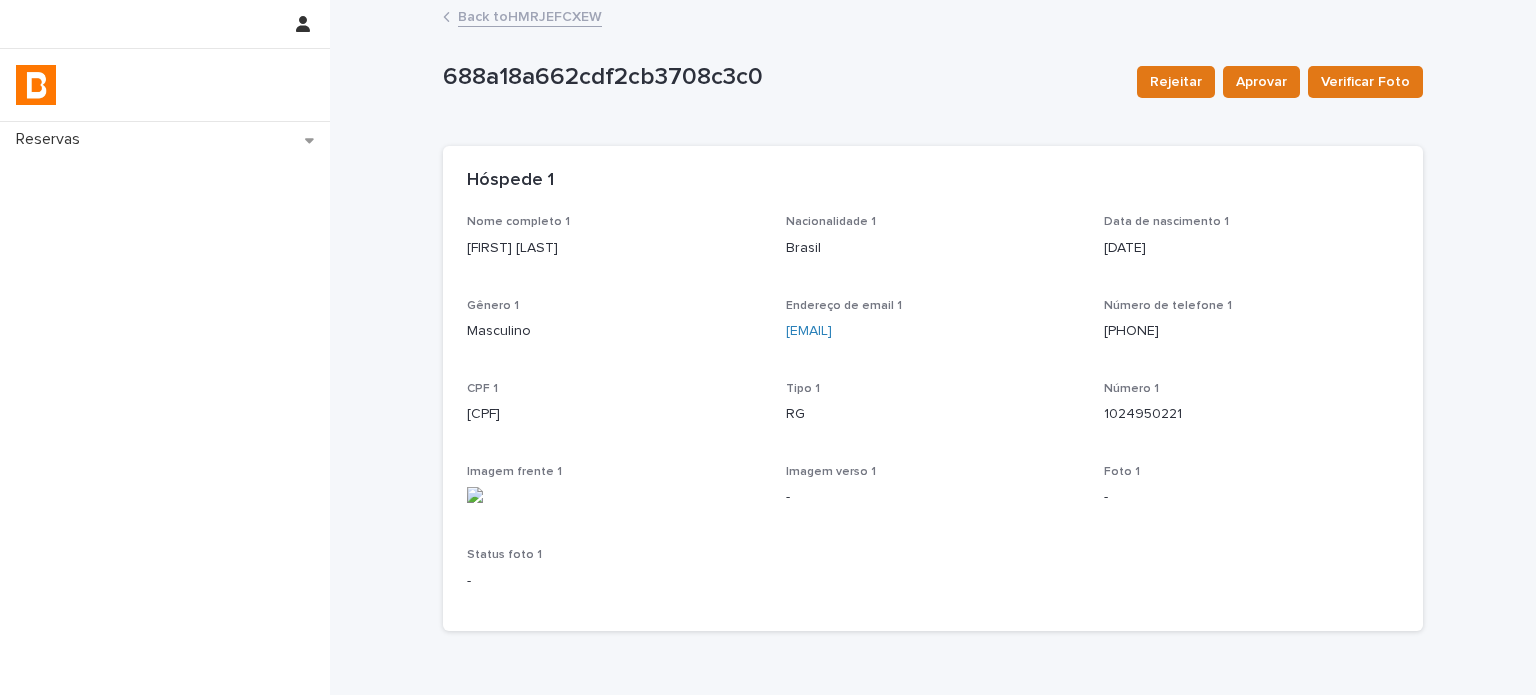 click on "Back to  HMRJEFCXEW" at bounding box center [530, 15] 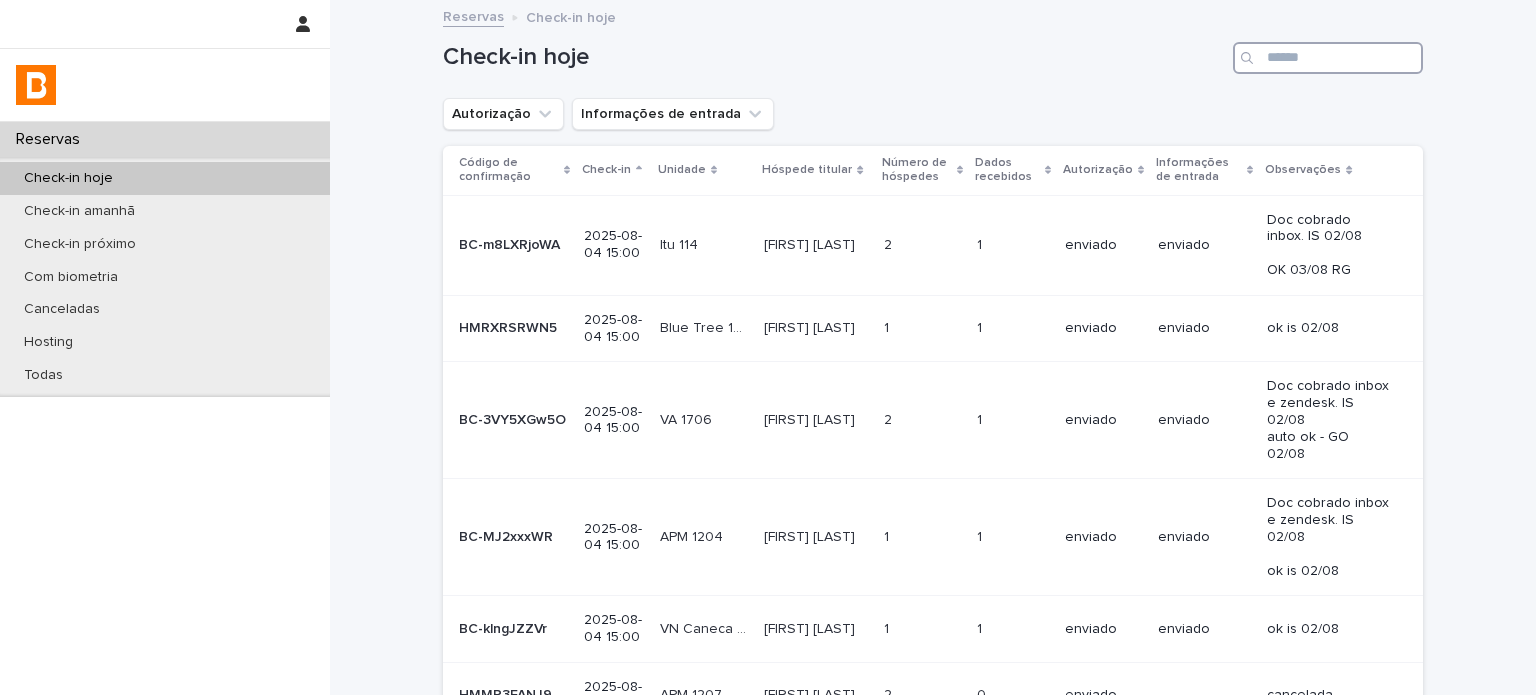 click at bounding box center (1328, 58) 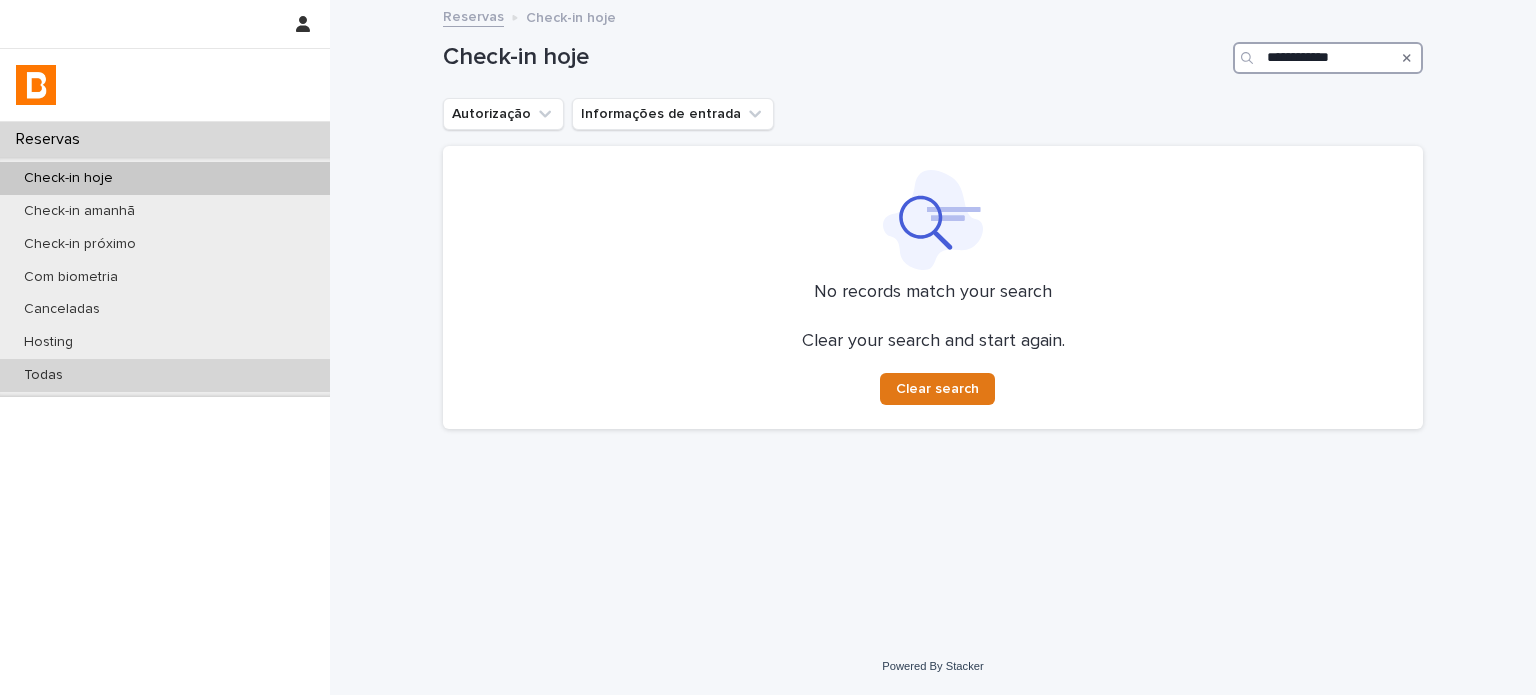 type on "**********" 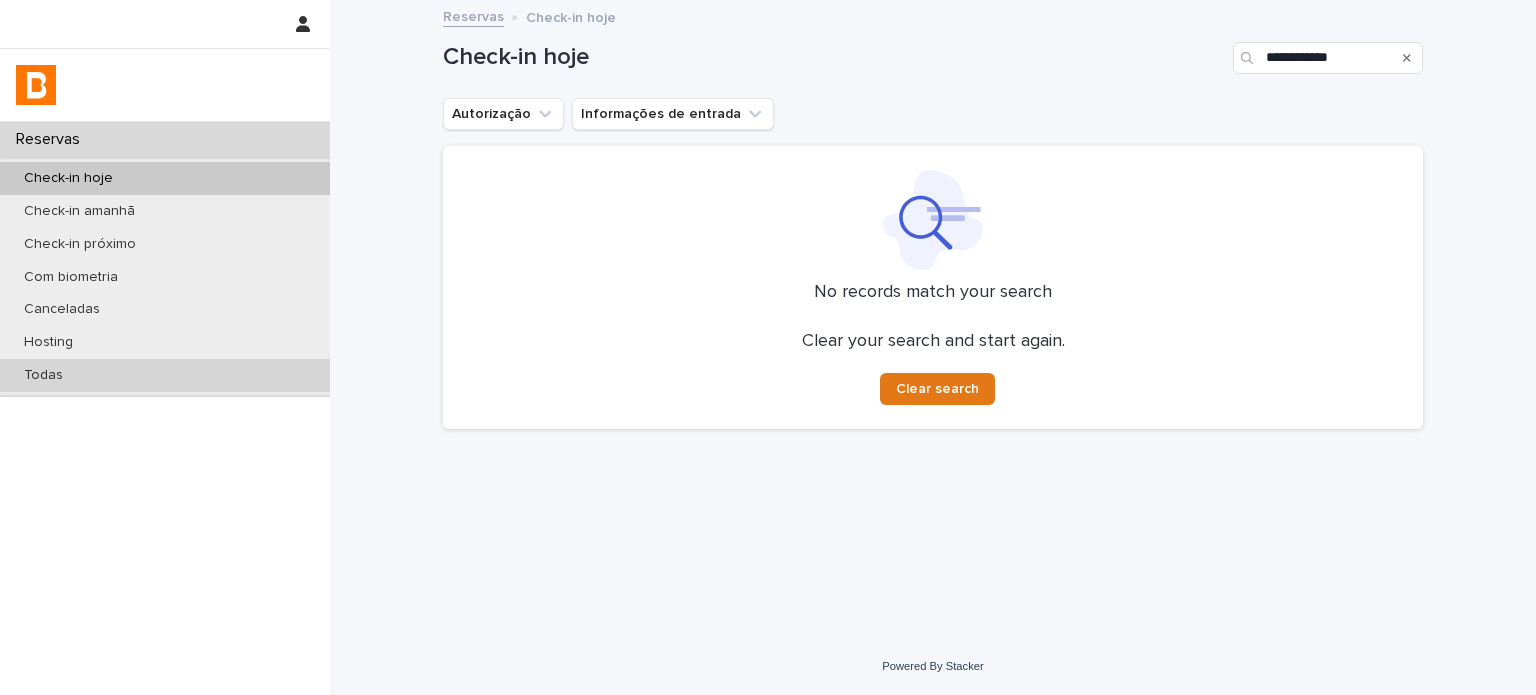 click on "Todas" at bounding box center [165, 375] 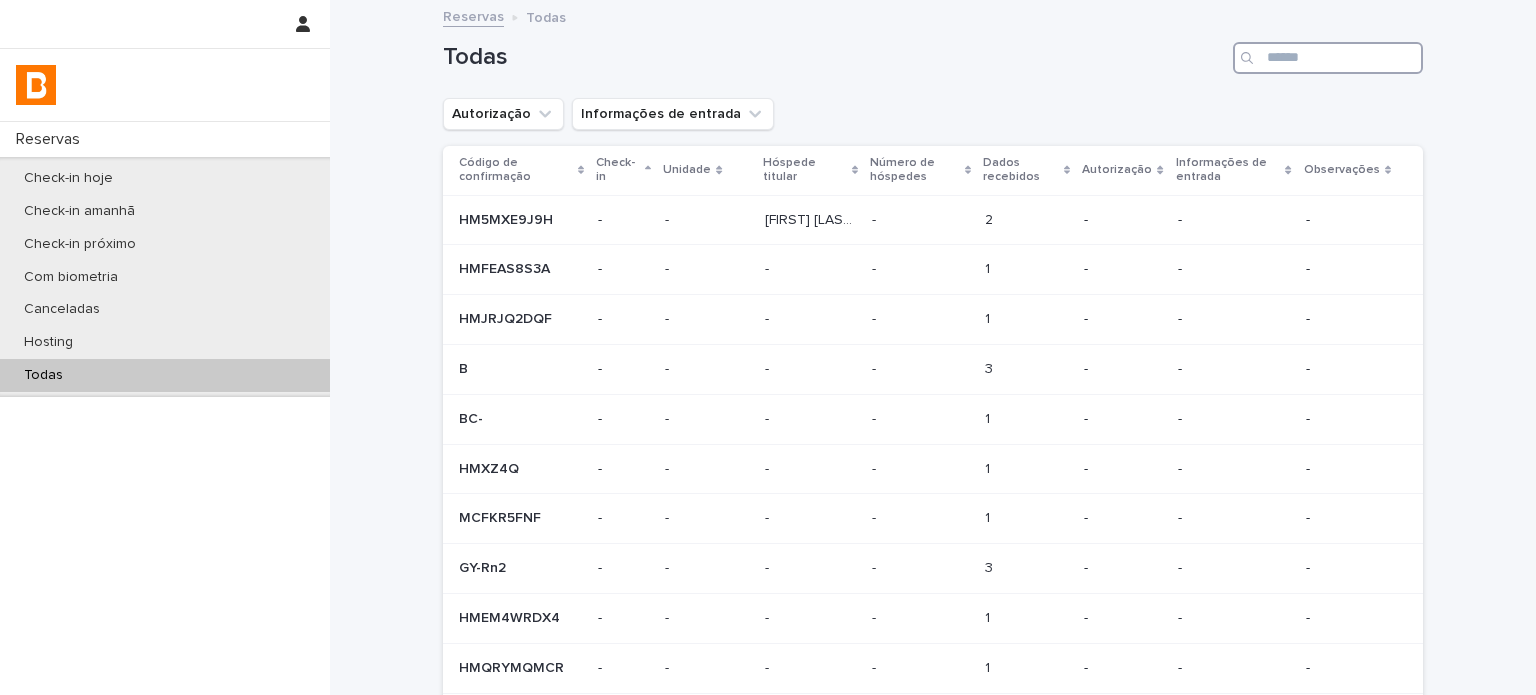 click at bounding box center [1328, 58] 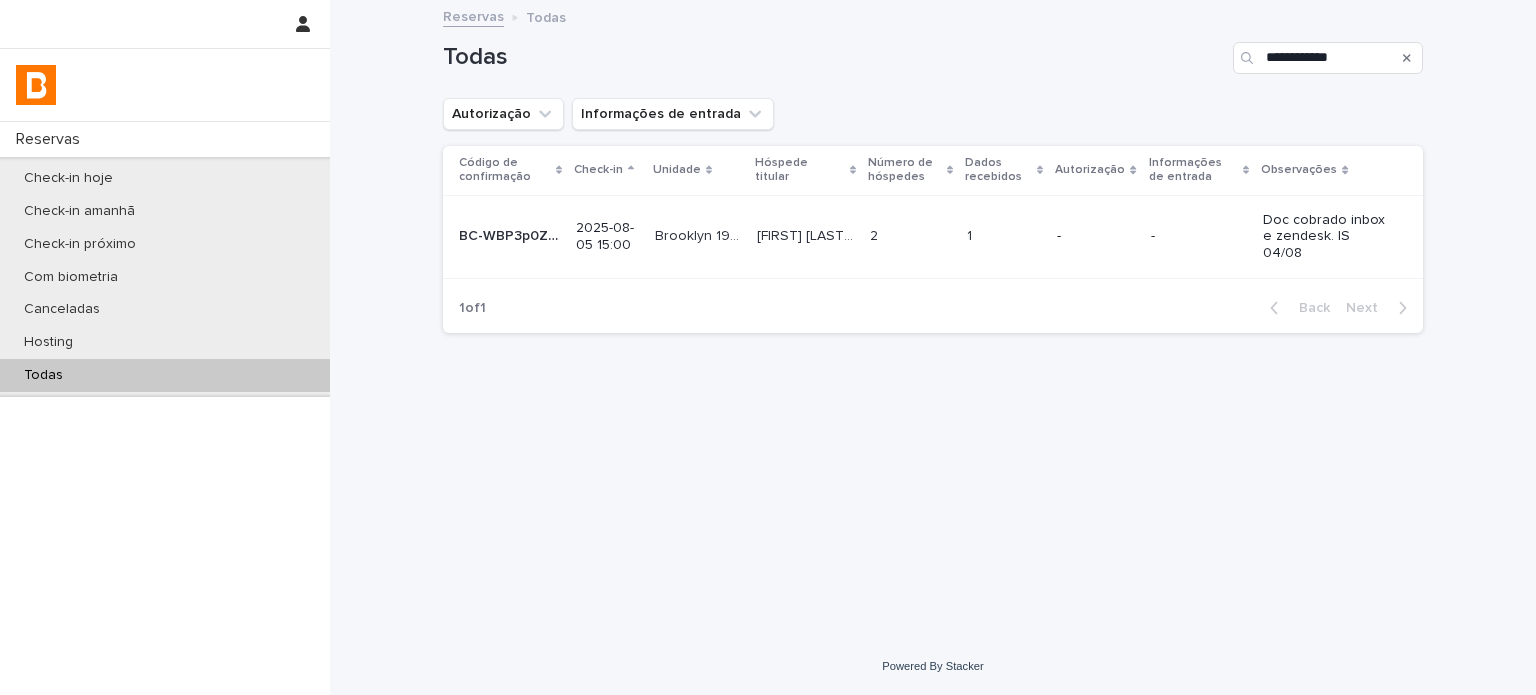 click on "Henrique Antonio Scoton Scoton Henrique Antonio Scoton Scoton" at bounding box center (805, 236) 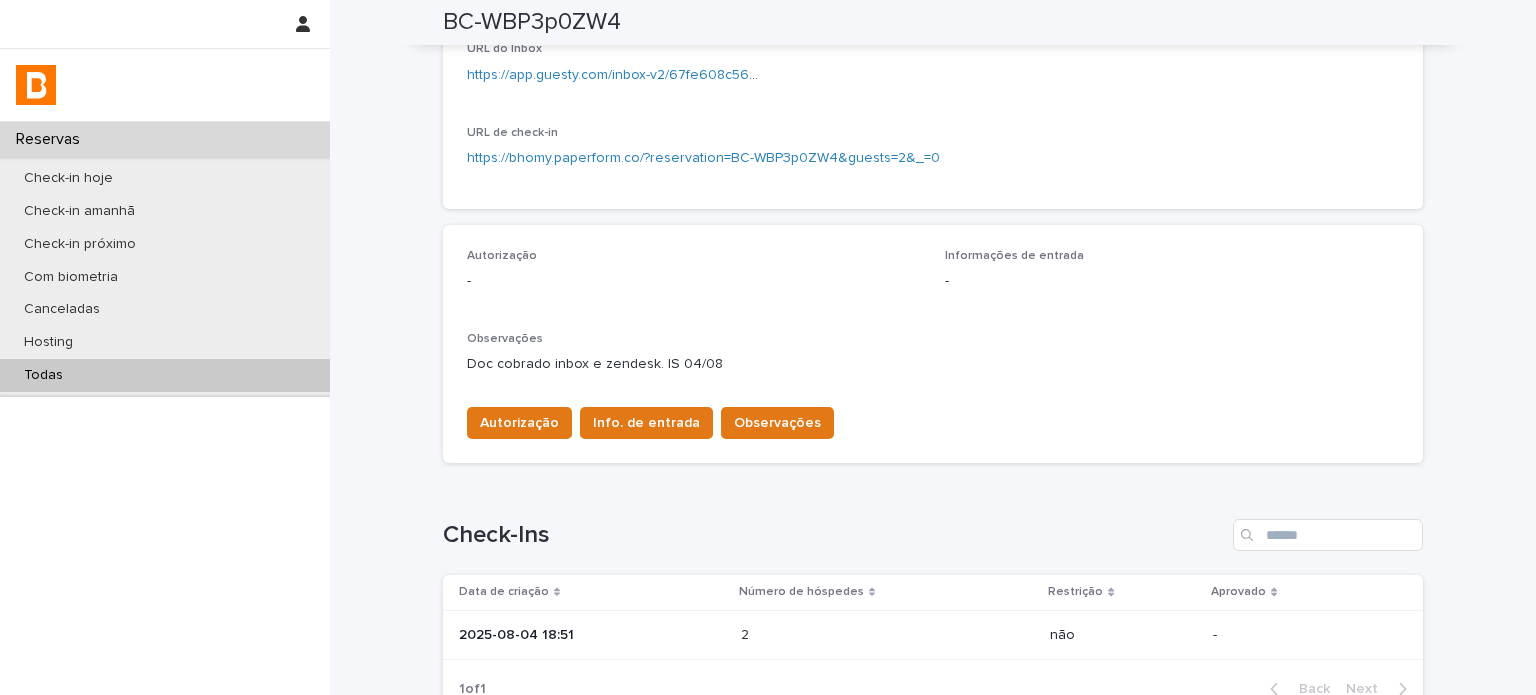scroll, scrollTop: 466, scrollLeft: 0, axis: vertical 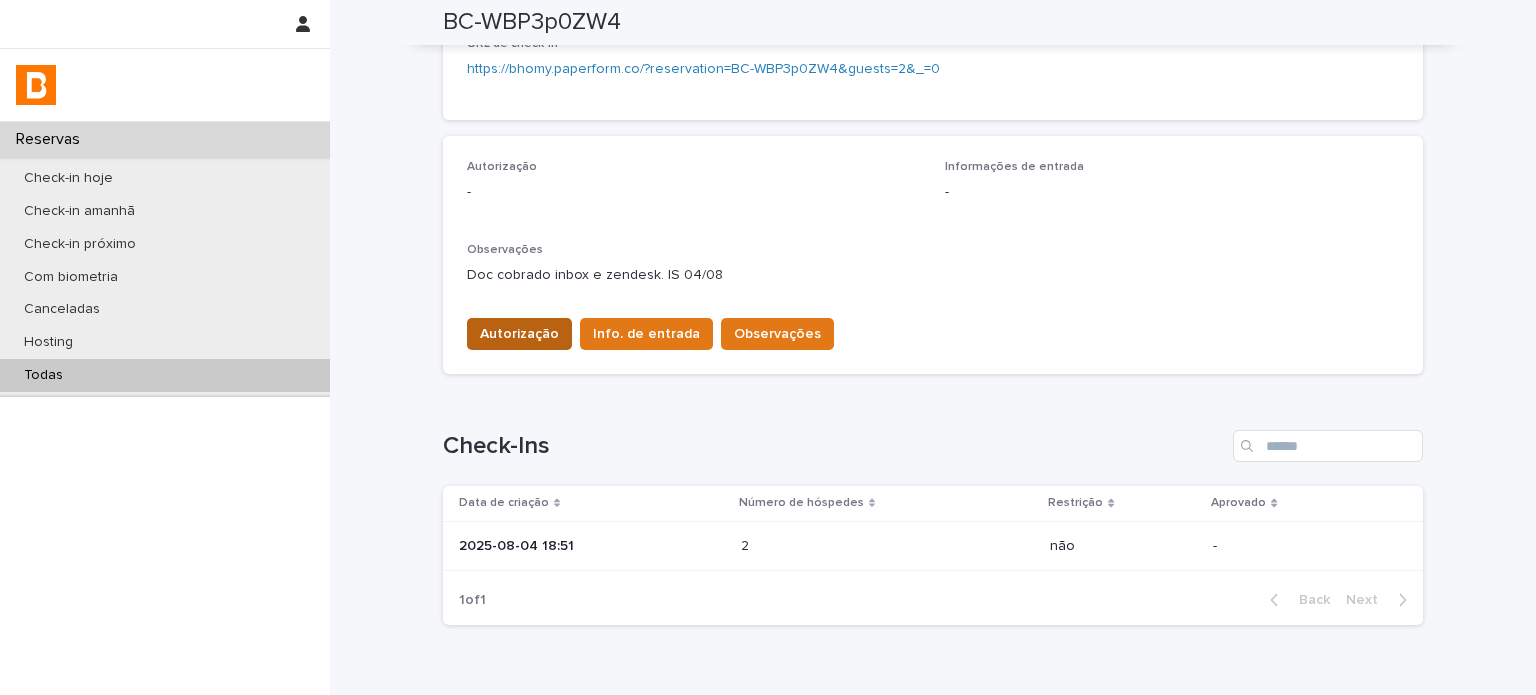 click on "Autorização" at bounding box center (519, 334) 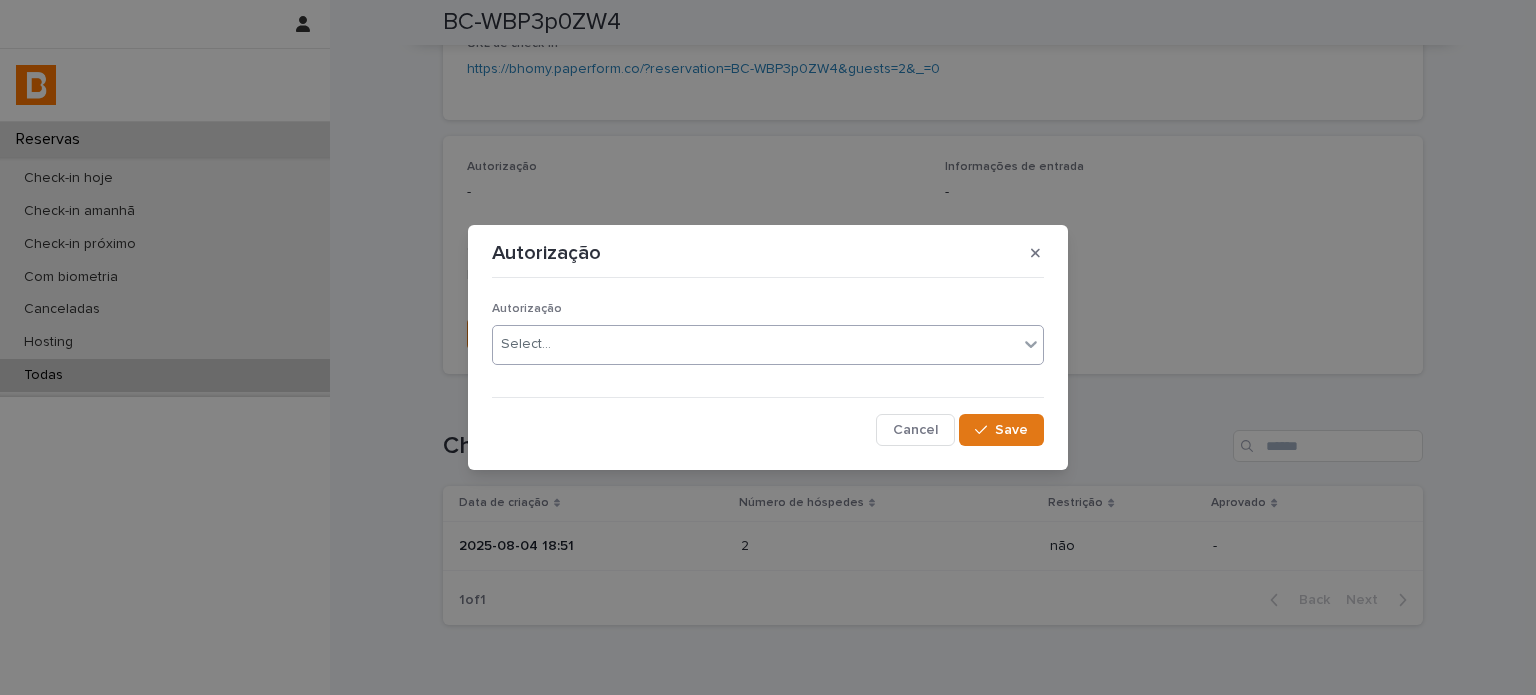 click on "Select..." at bounding box center (755, 344) 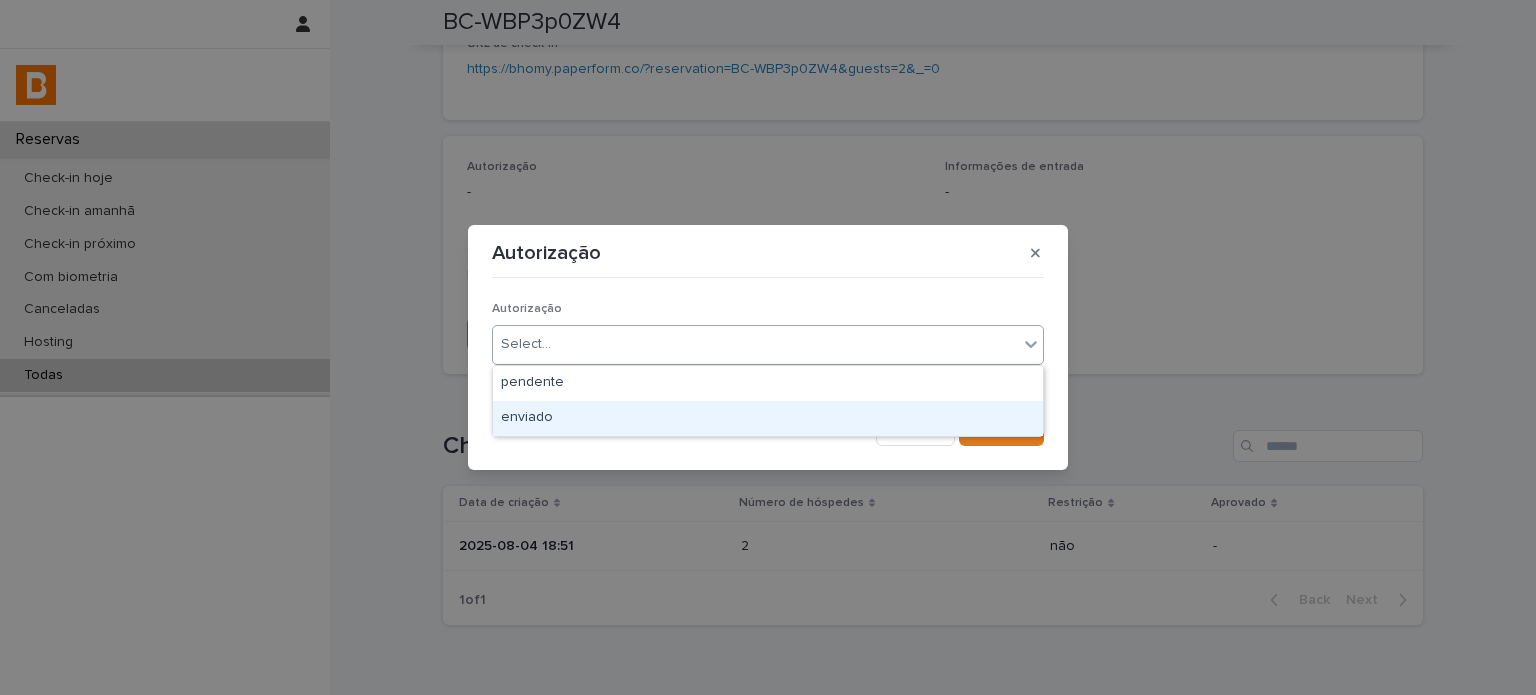 click on "enviado" at bounding box center (768, 418) 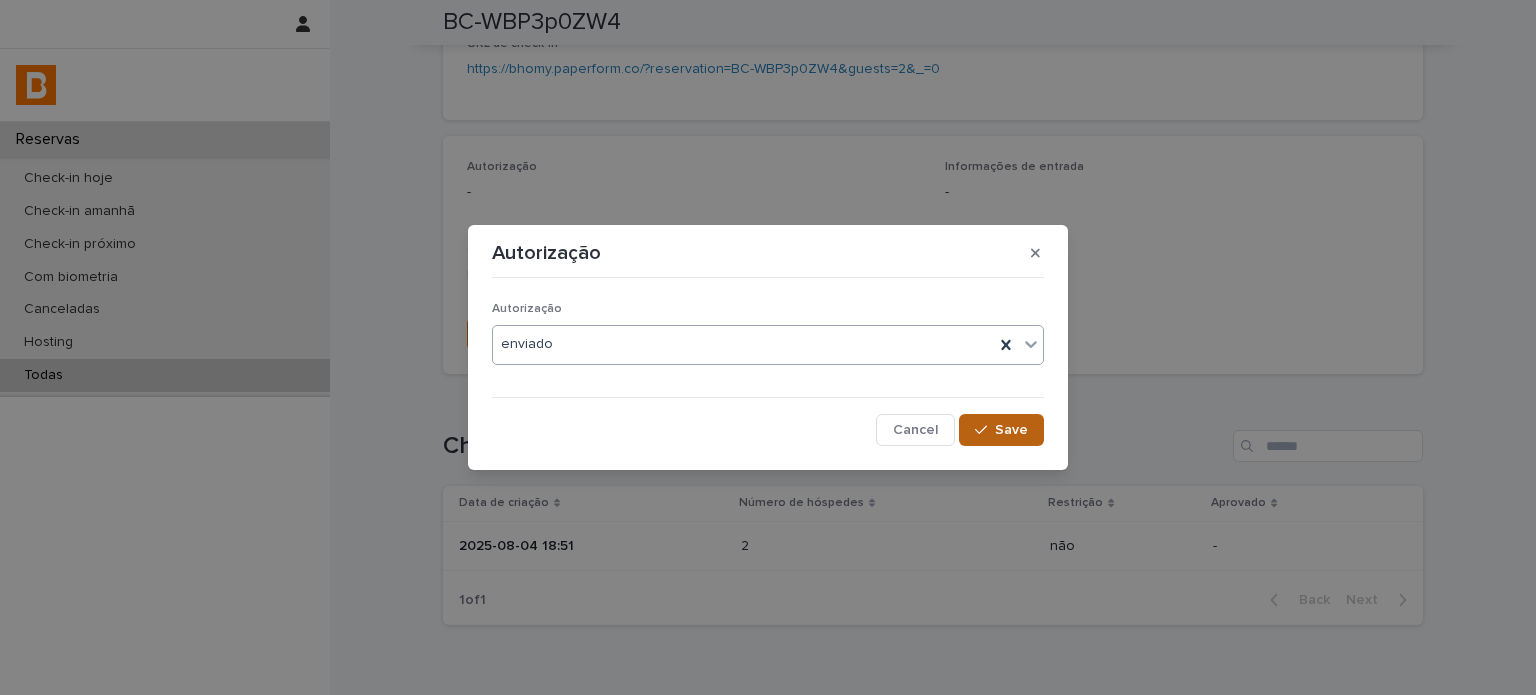 click on "Save" at bounding box center (1001, 430) 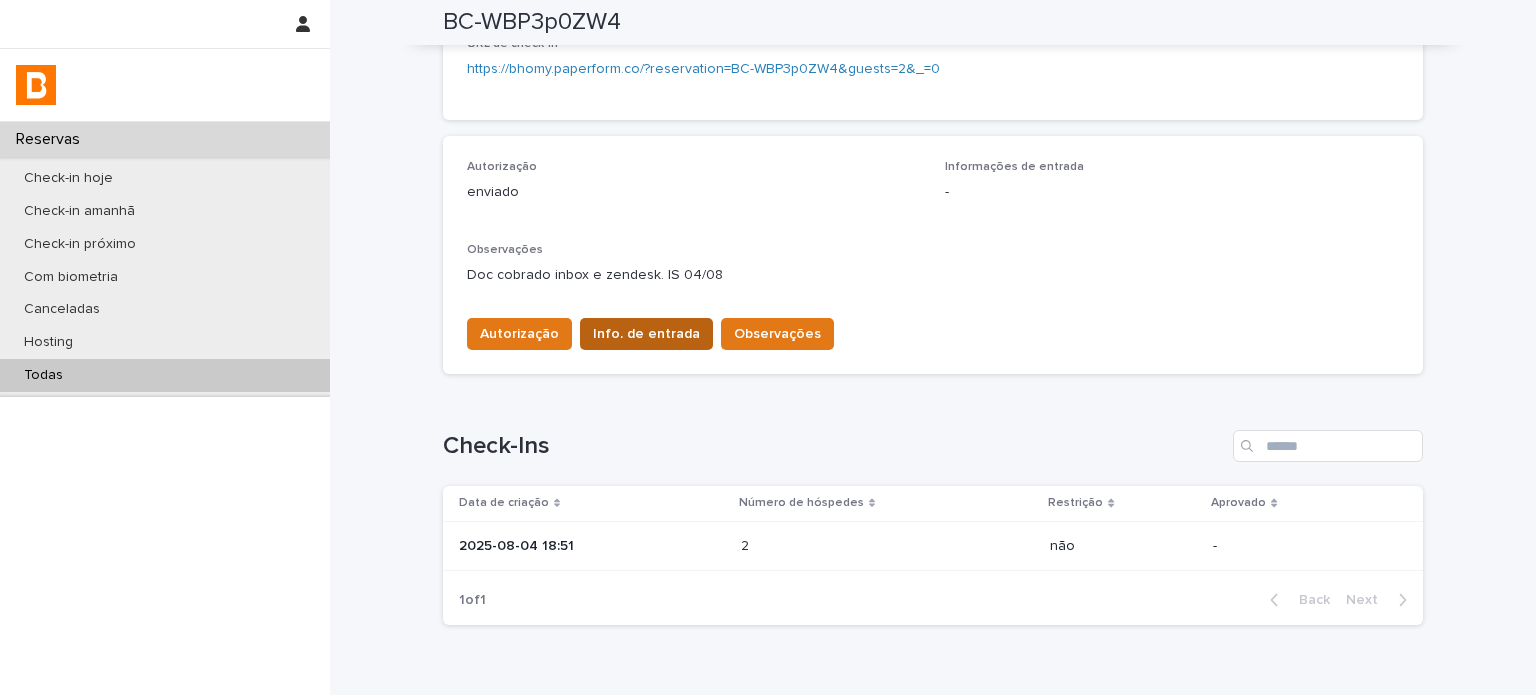 click on "Info. de entrada" at bounding box center [646, 334] 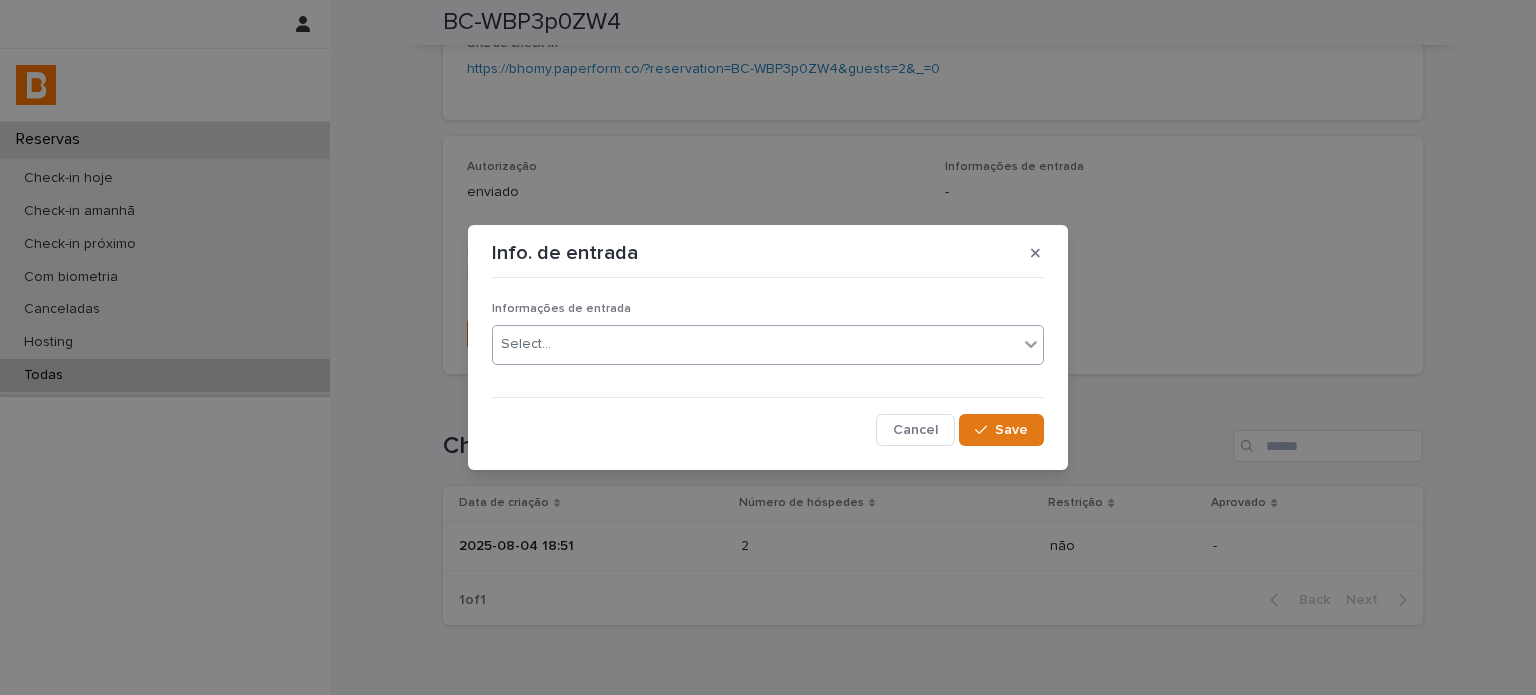 click on "Select..." at bounding box center [755, 344] 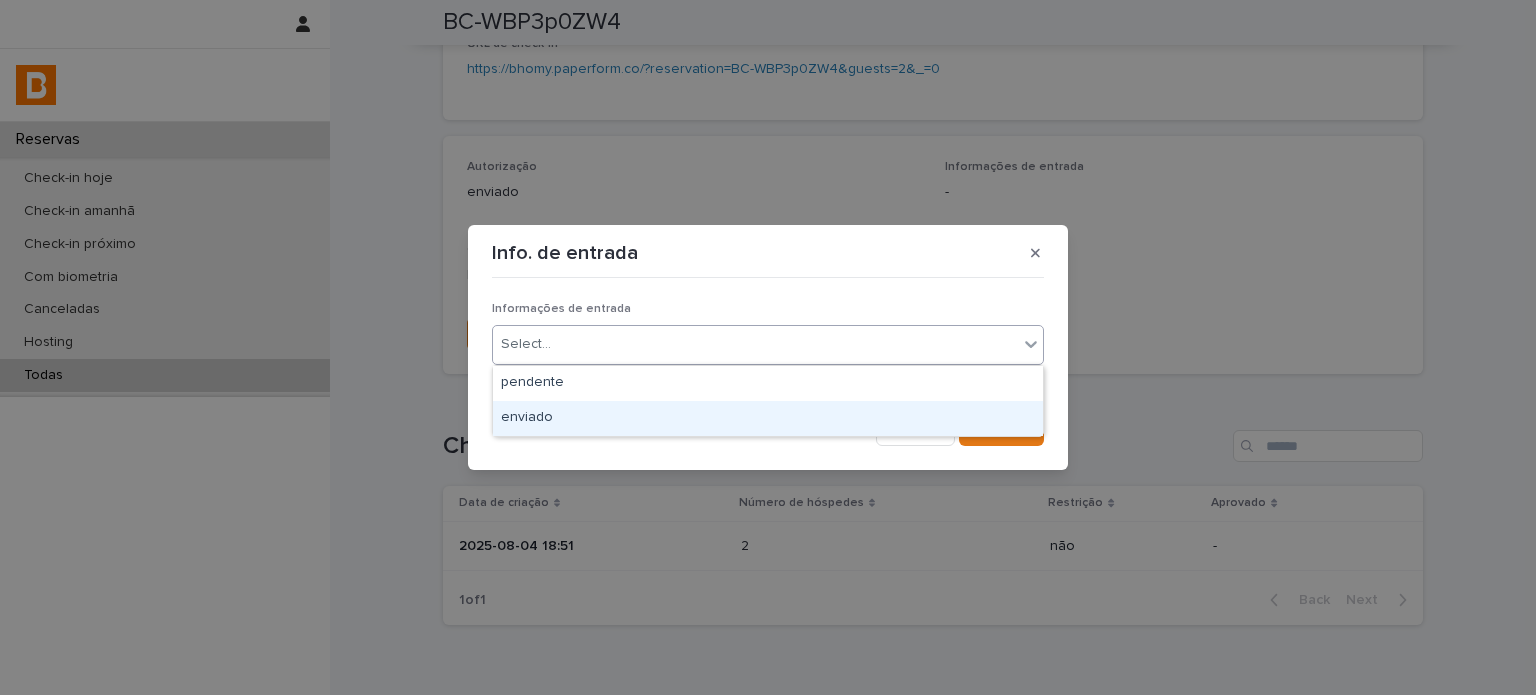 click on "enviado" at bounding box center [768, 418] 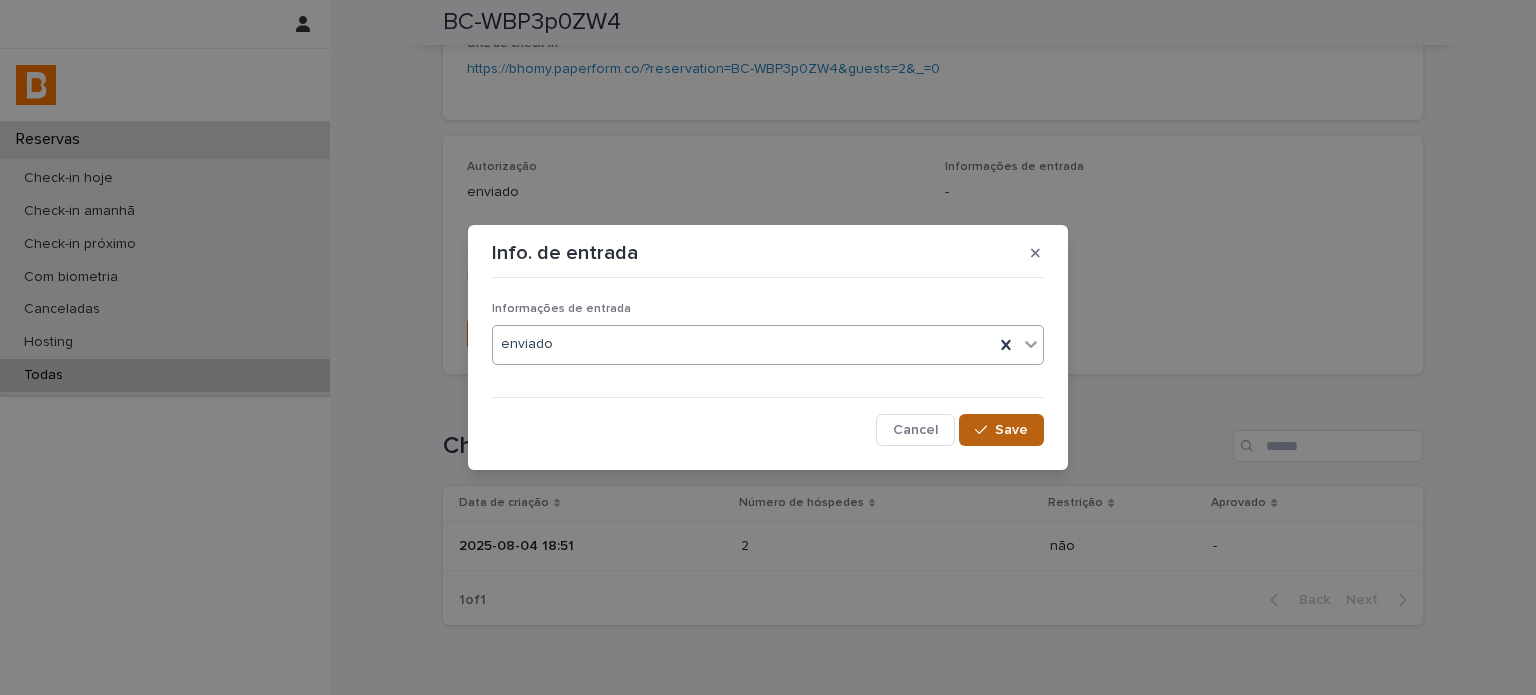 click 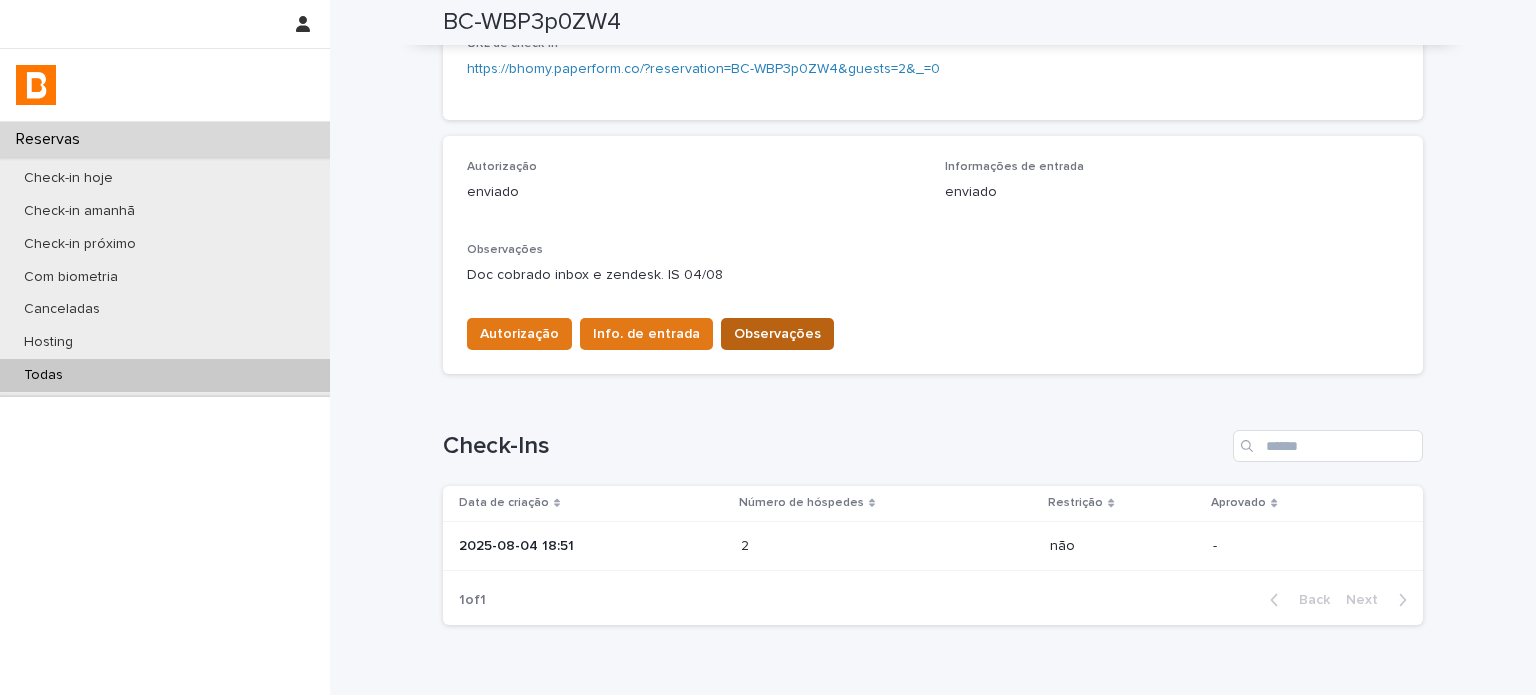 click on "Observações" at bounding box center [777, 334] 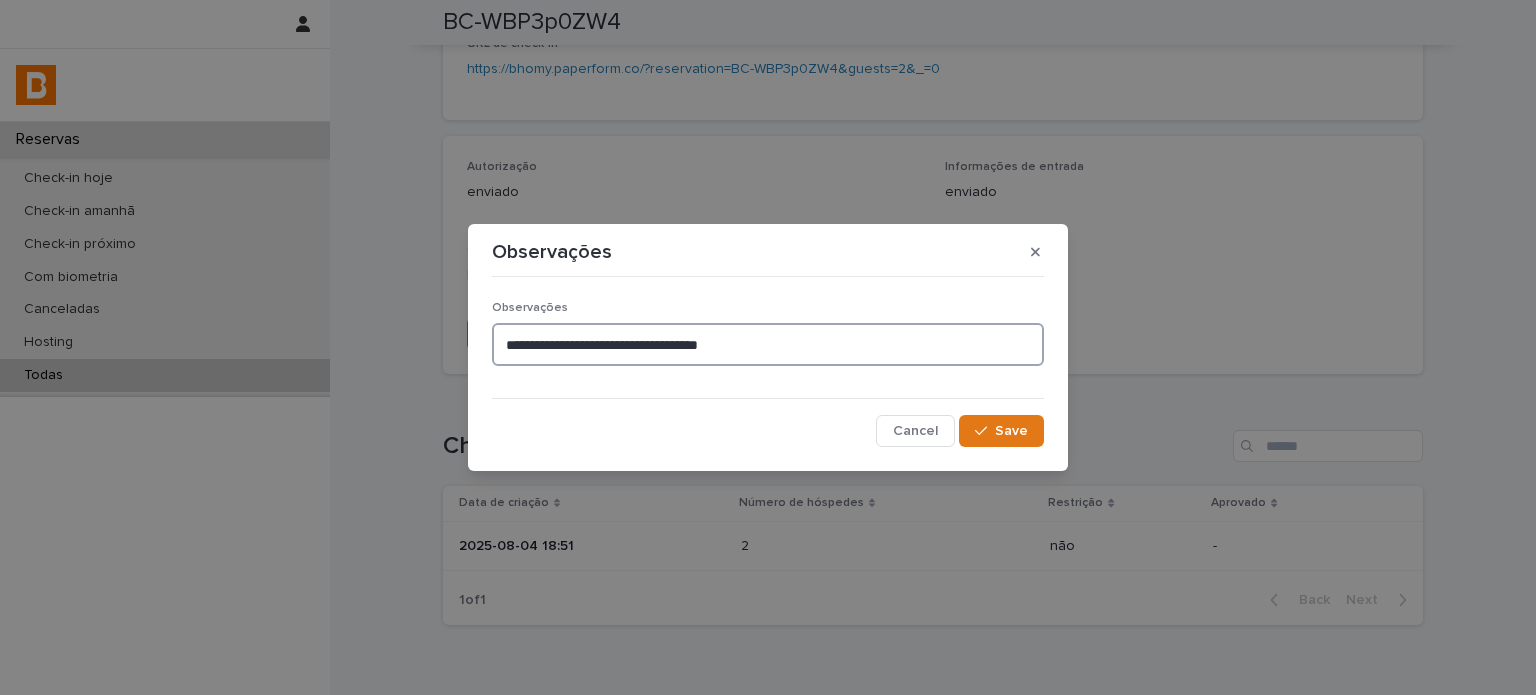 click on "**********" at bounding box center (768, 344) 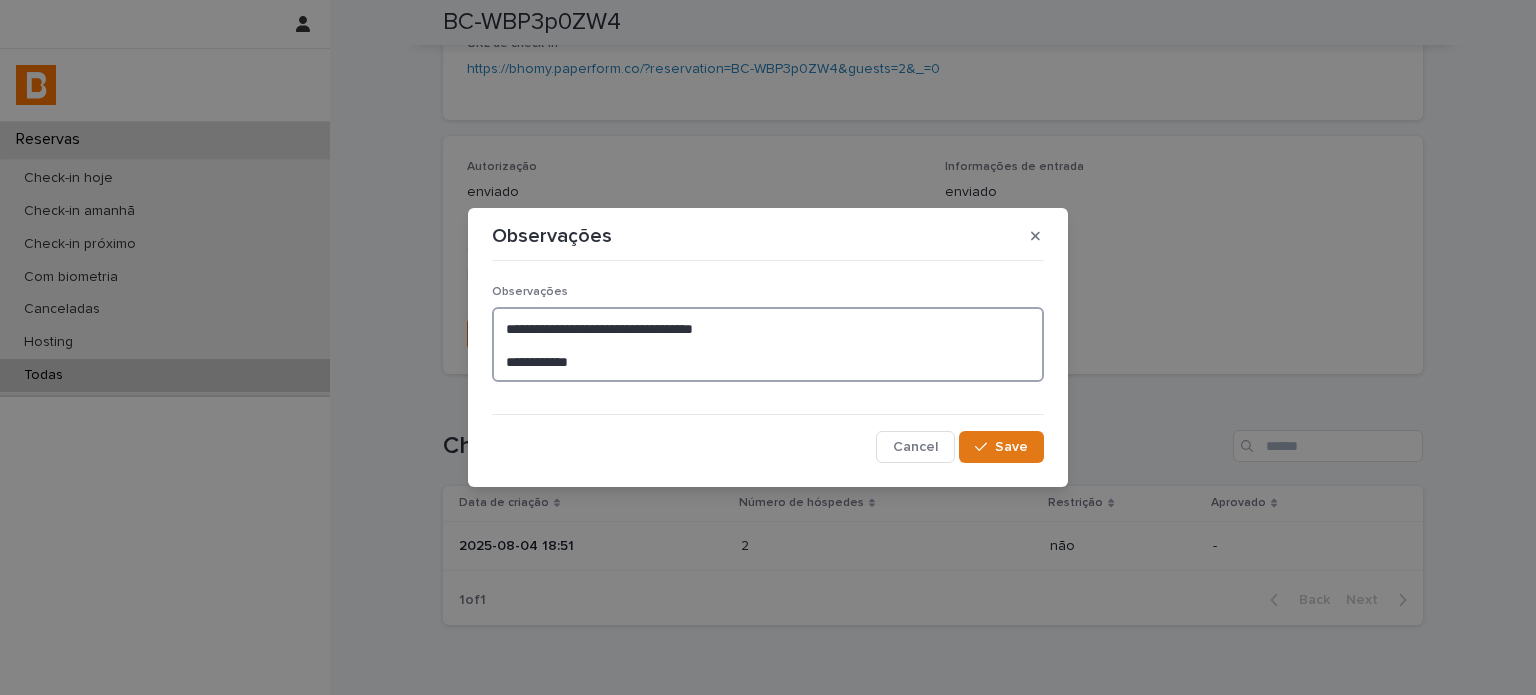 type on "**********" 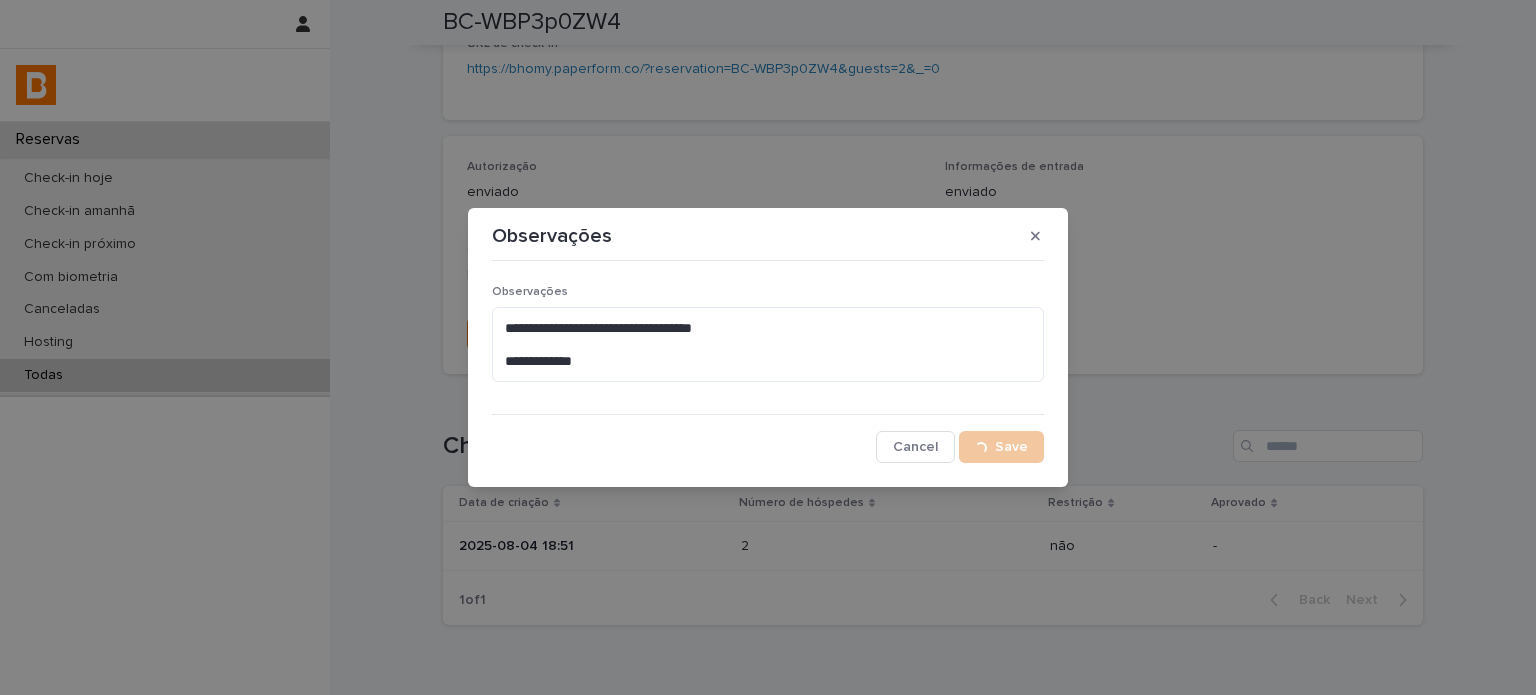scroll, scrollTop: 487, scrollLeft: 0, axis: vertical 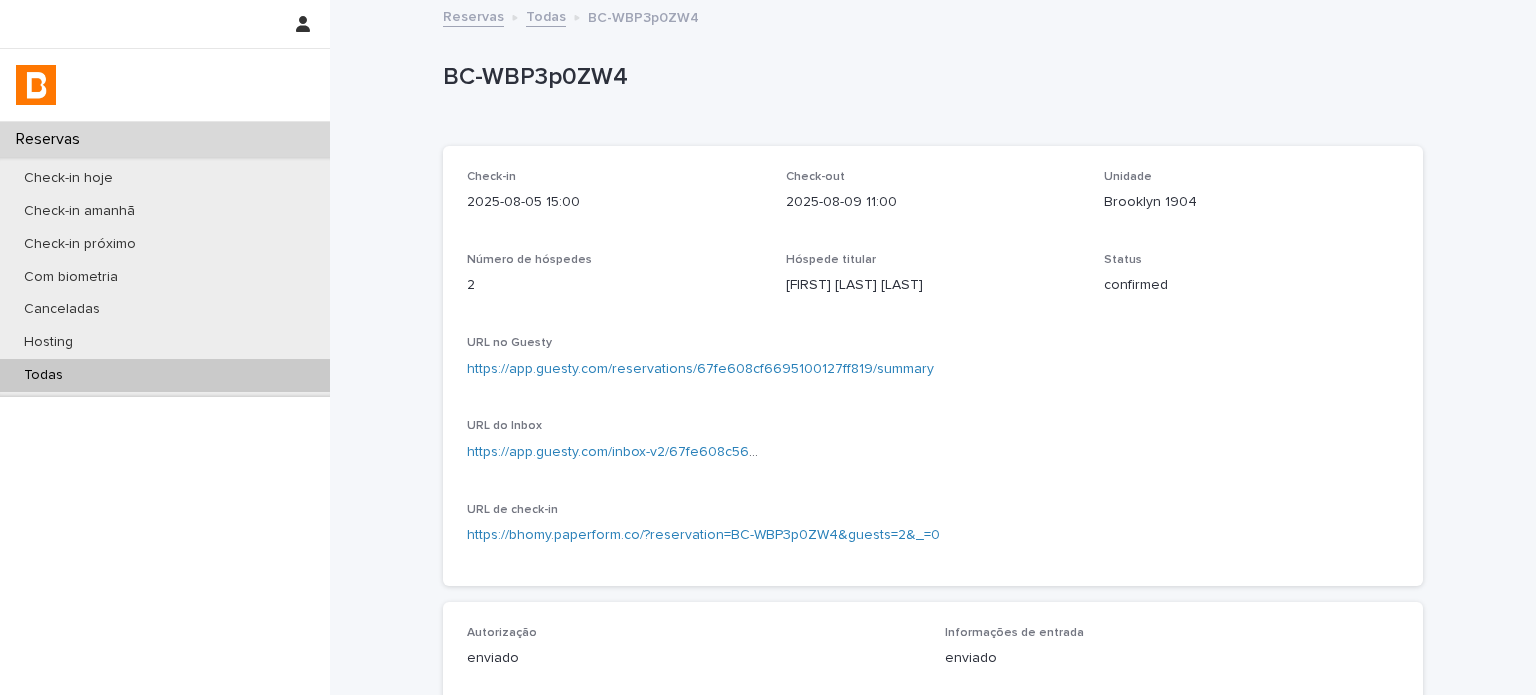 click on "Todas" at bounding box center [546, 15] 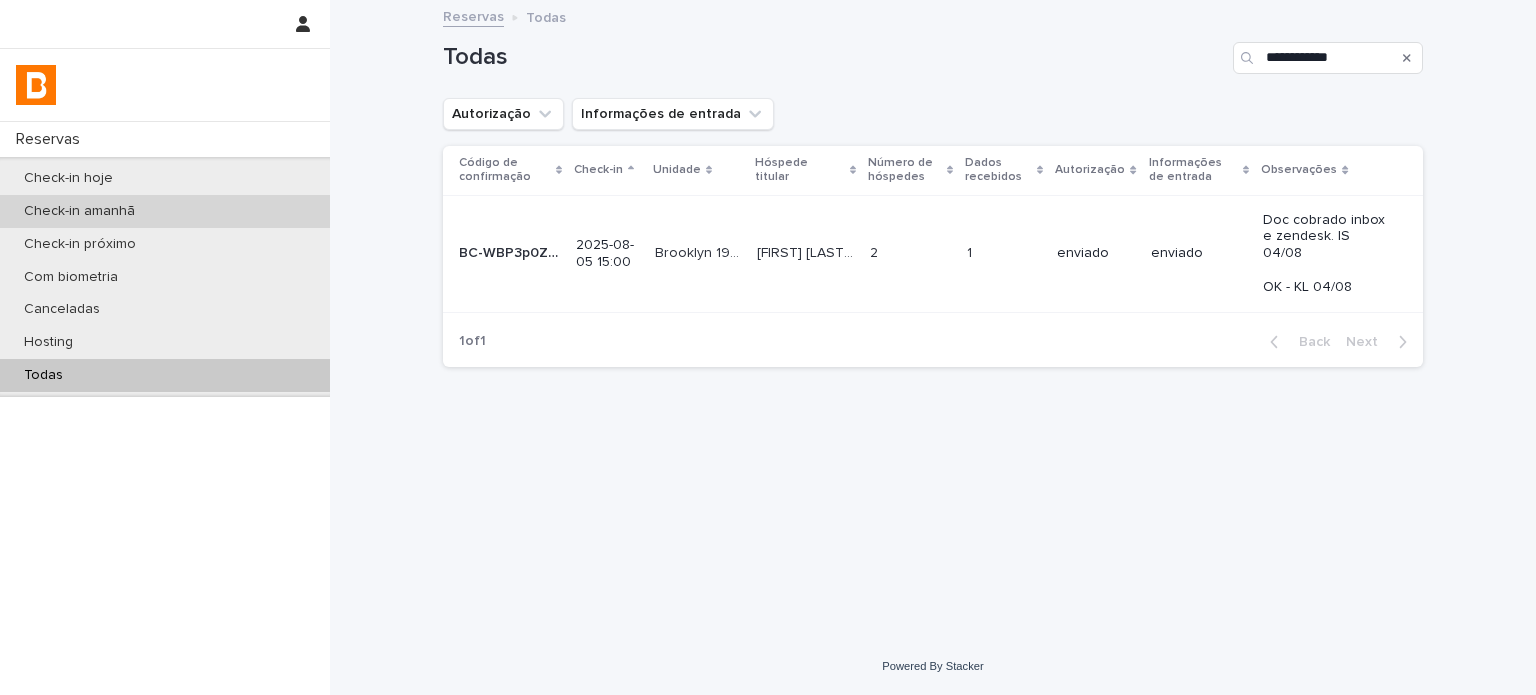 click on "Check-in amanhã" at bounding box center [79, 211] 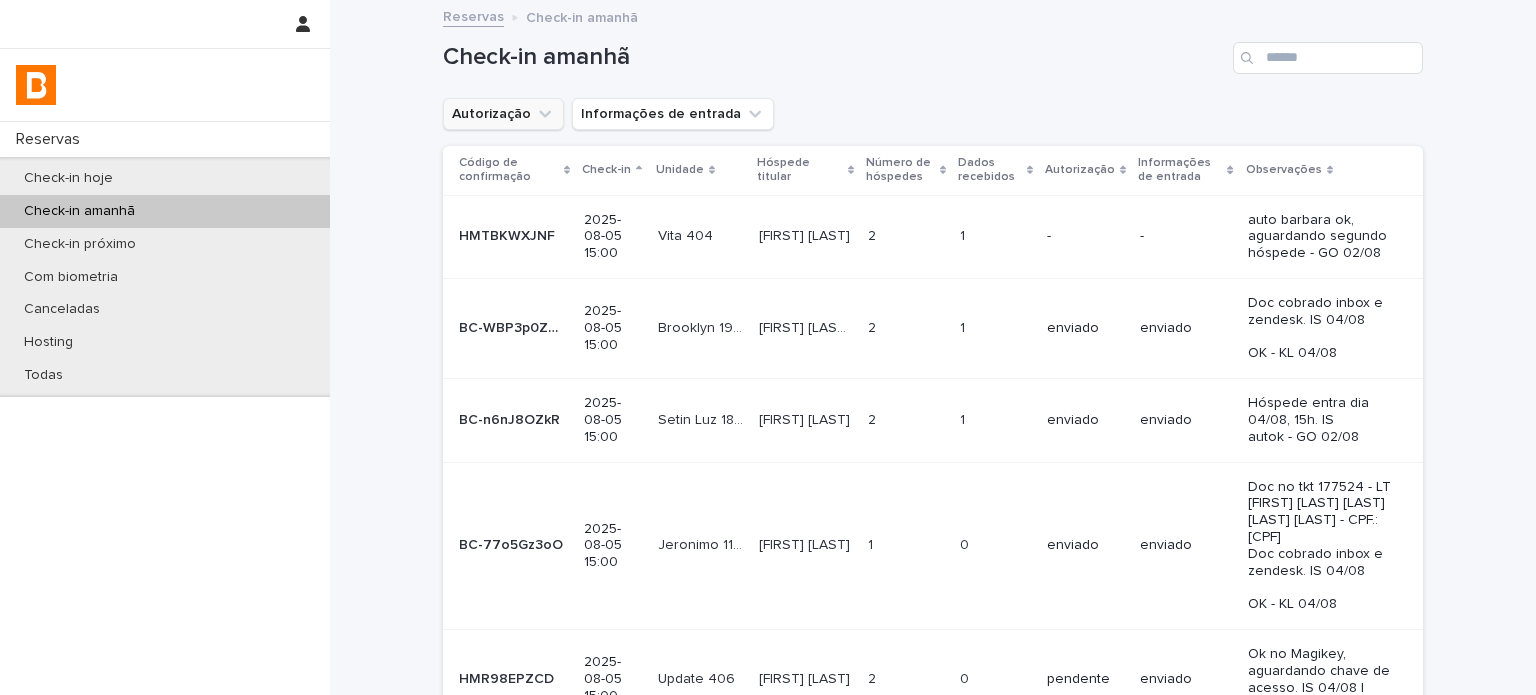 click on "Autorização" at bounding box center [503, 114] 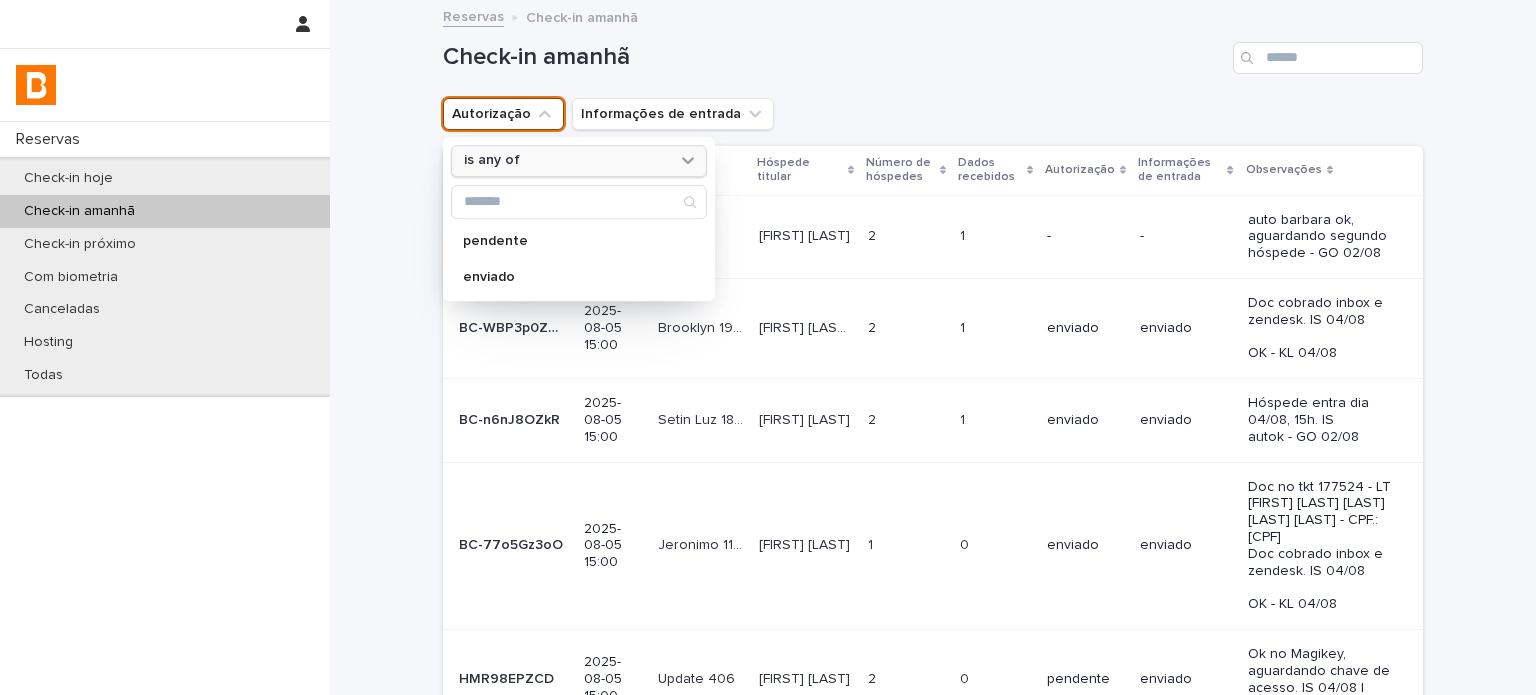 click on "is any of" at bounding box center [566, 161] 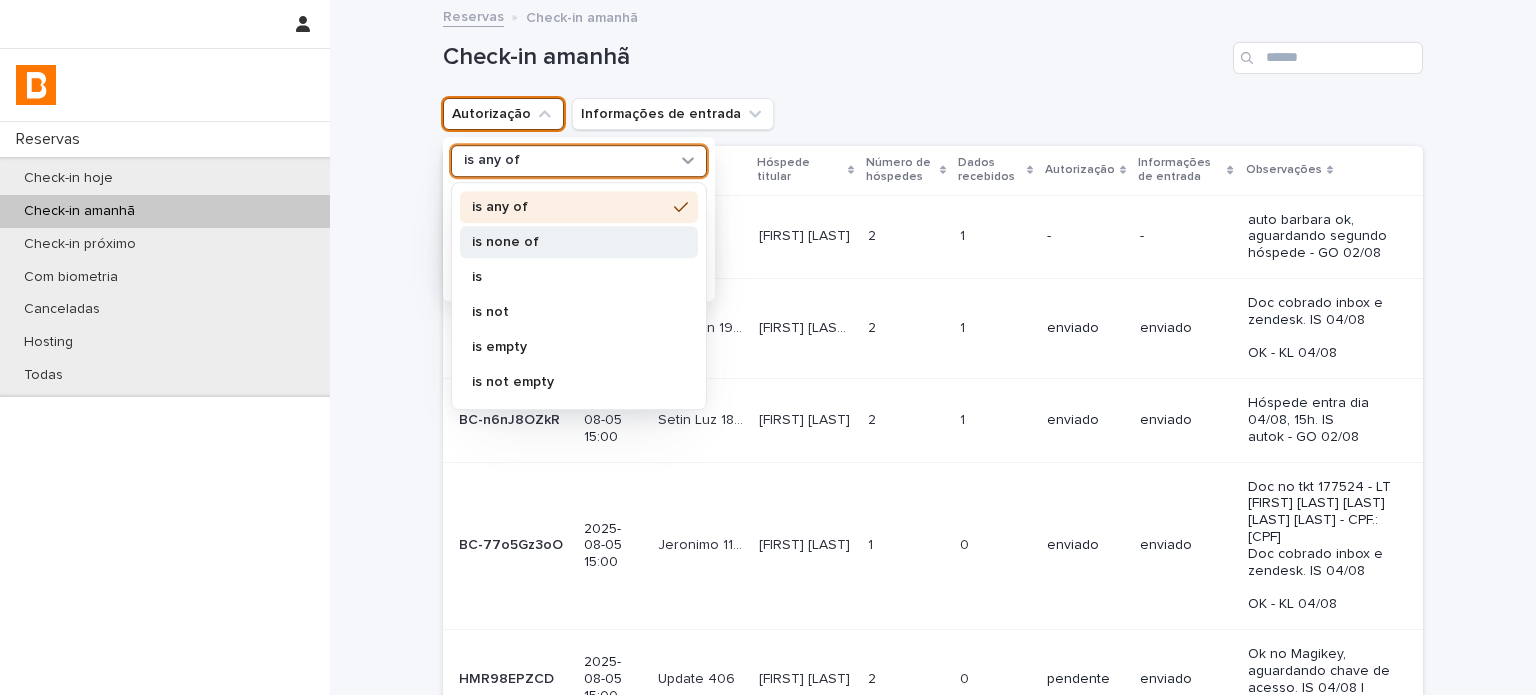 click on "is none of" at bounding box center (579, 242) 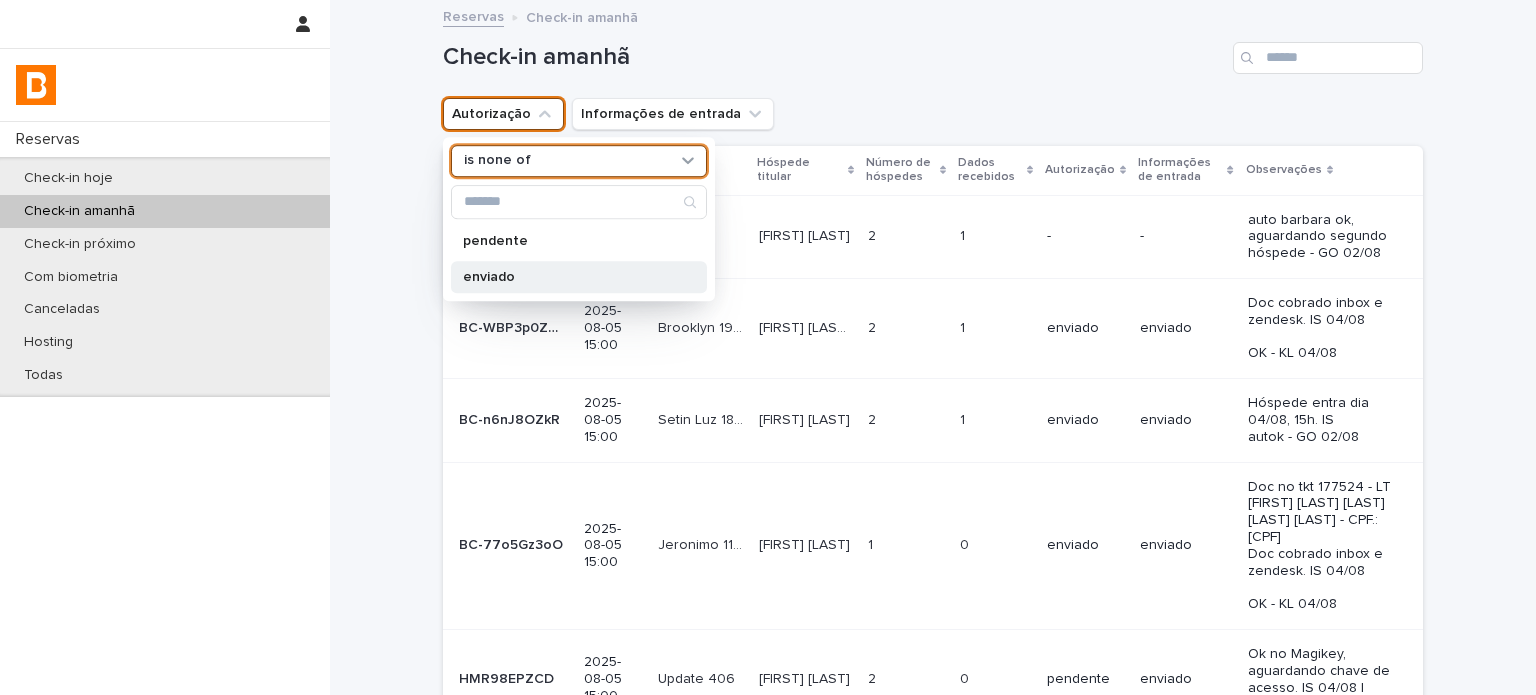 click on "enviado" at bounding box center (579, 277) 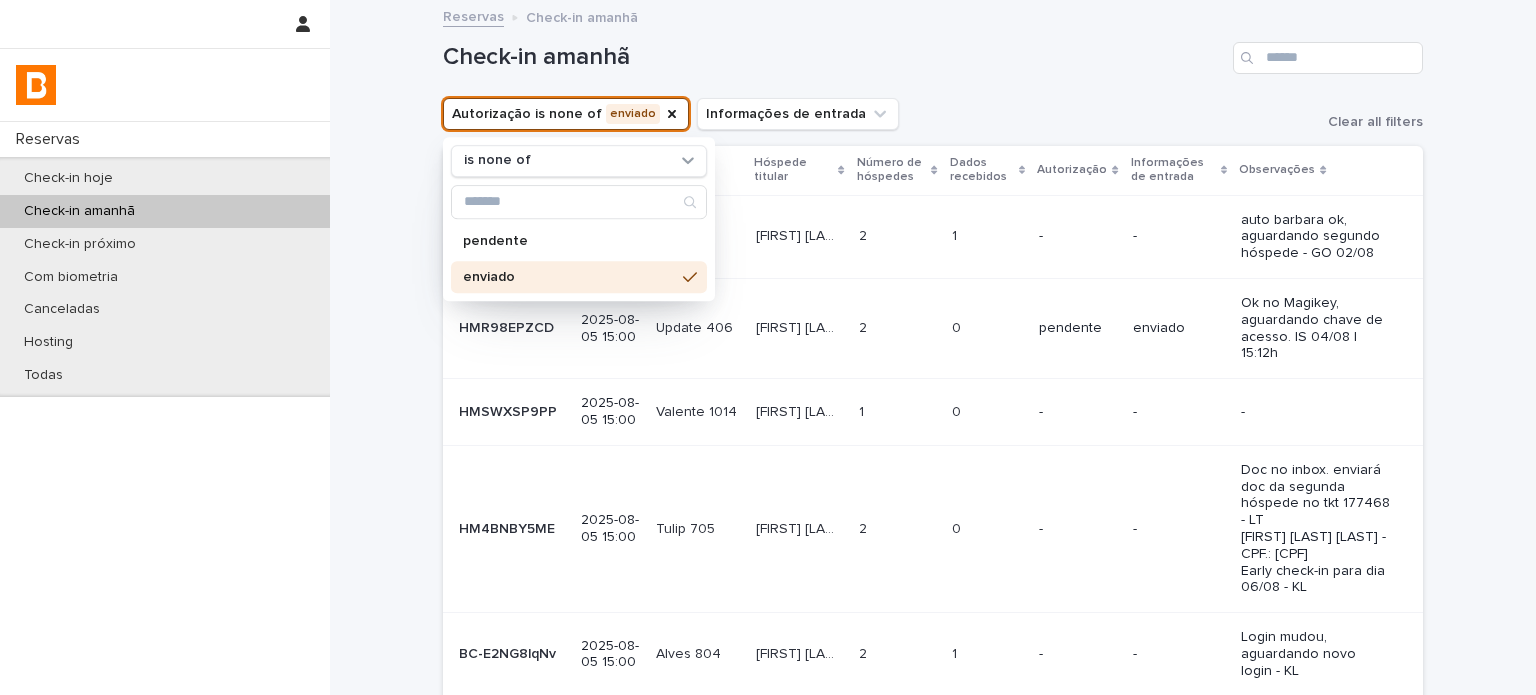 click on "Check-in amanhã" at bounding box center (933, 50) 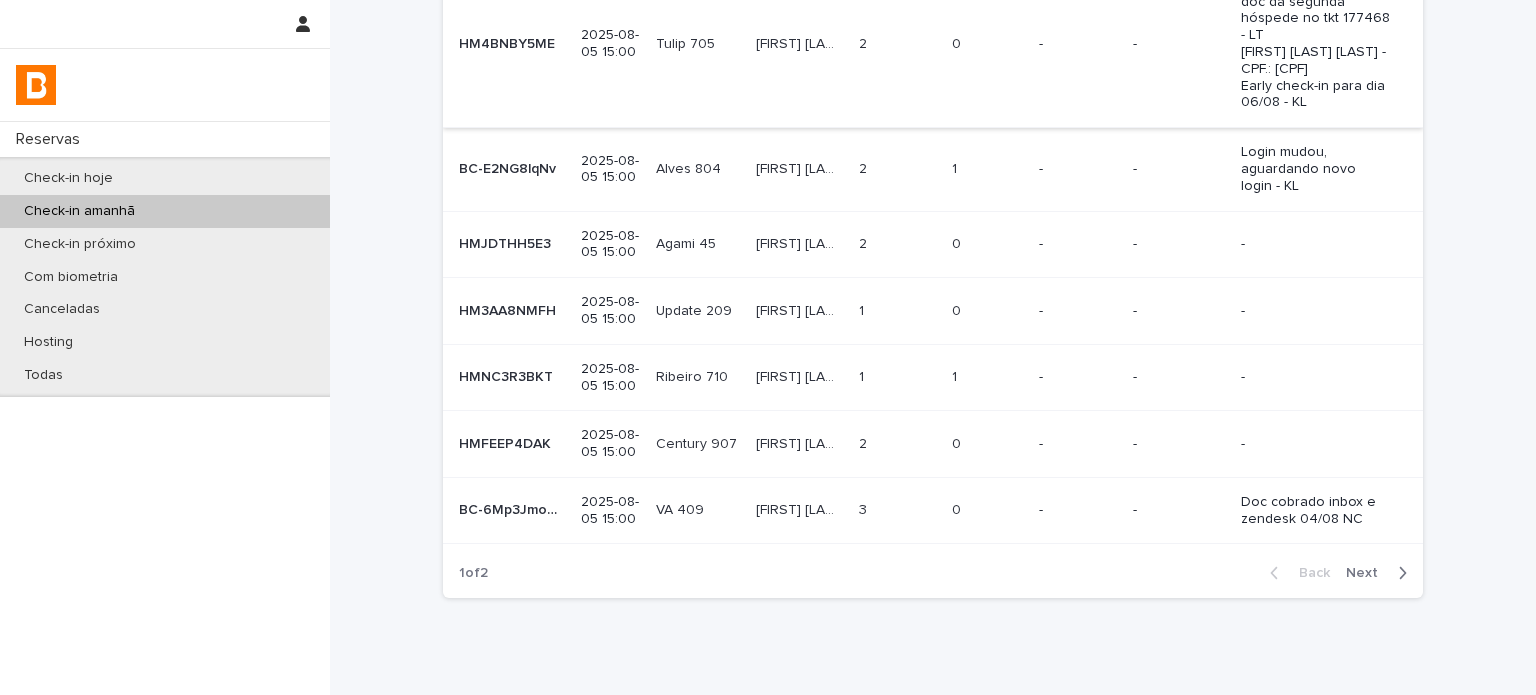 scroll, scrollTop: 558, scrollLeft: 0, axis: vertical 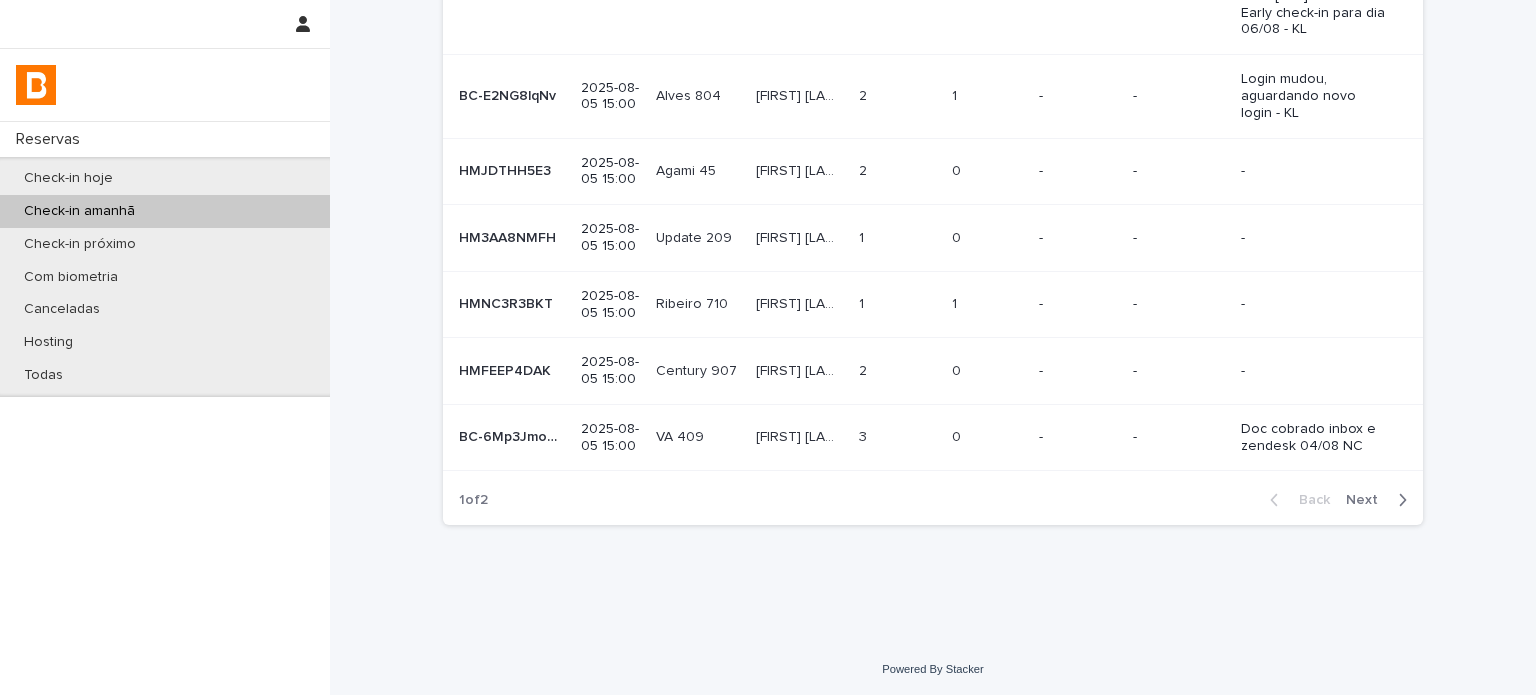 click on "-" at bounding box center [1077, 304] 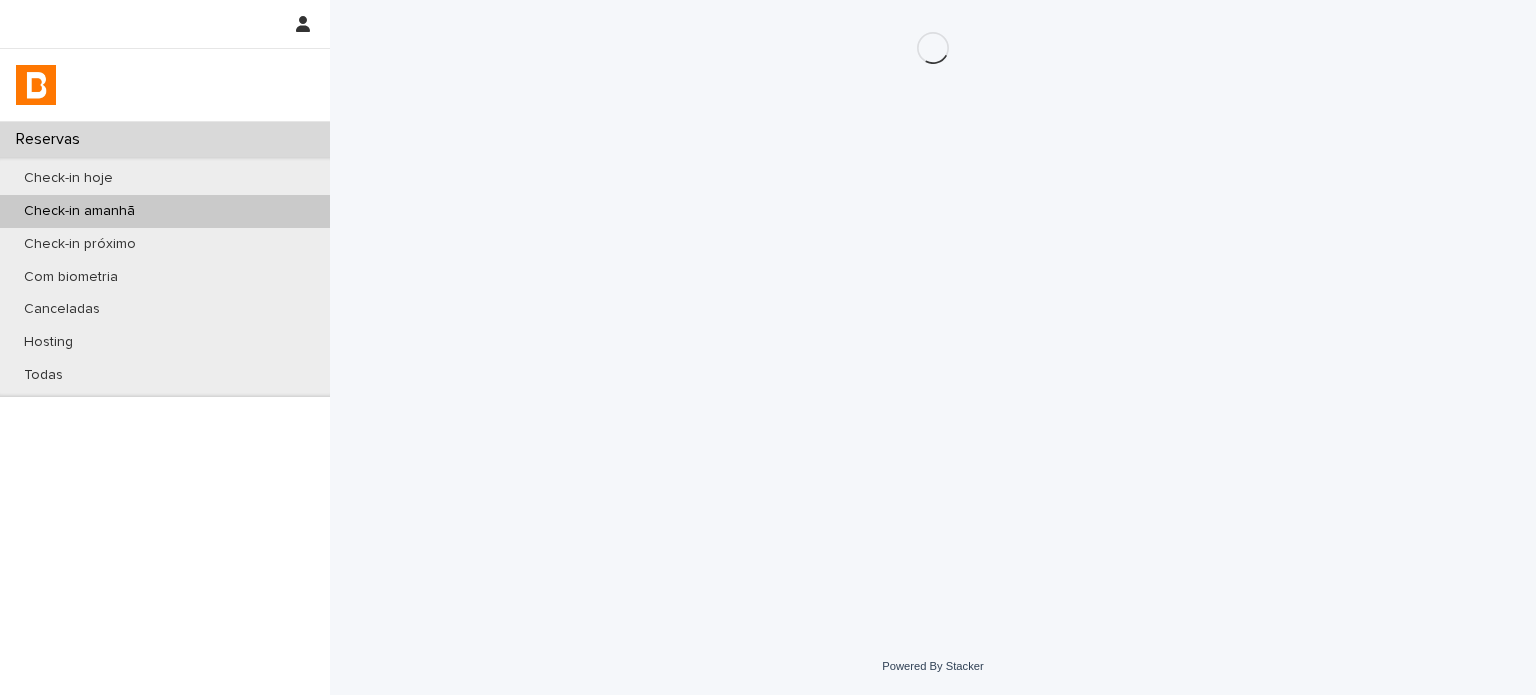 scroll, scrollTop: 0, scrollLeft: 0, axis: both 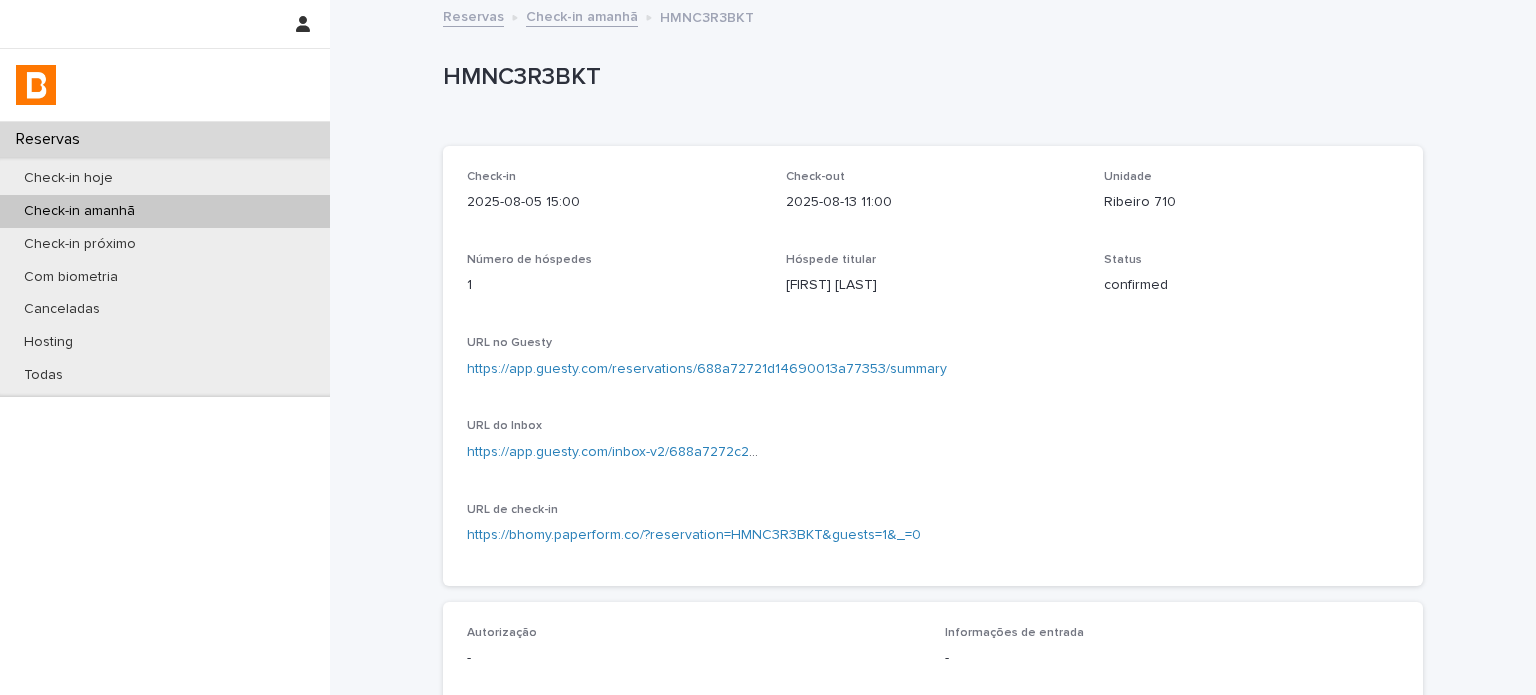 click on "HMNC3R3BKT" at bounding box center (929, 81) 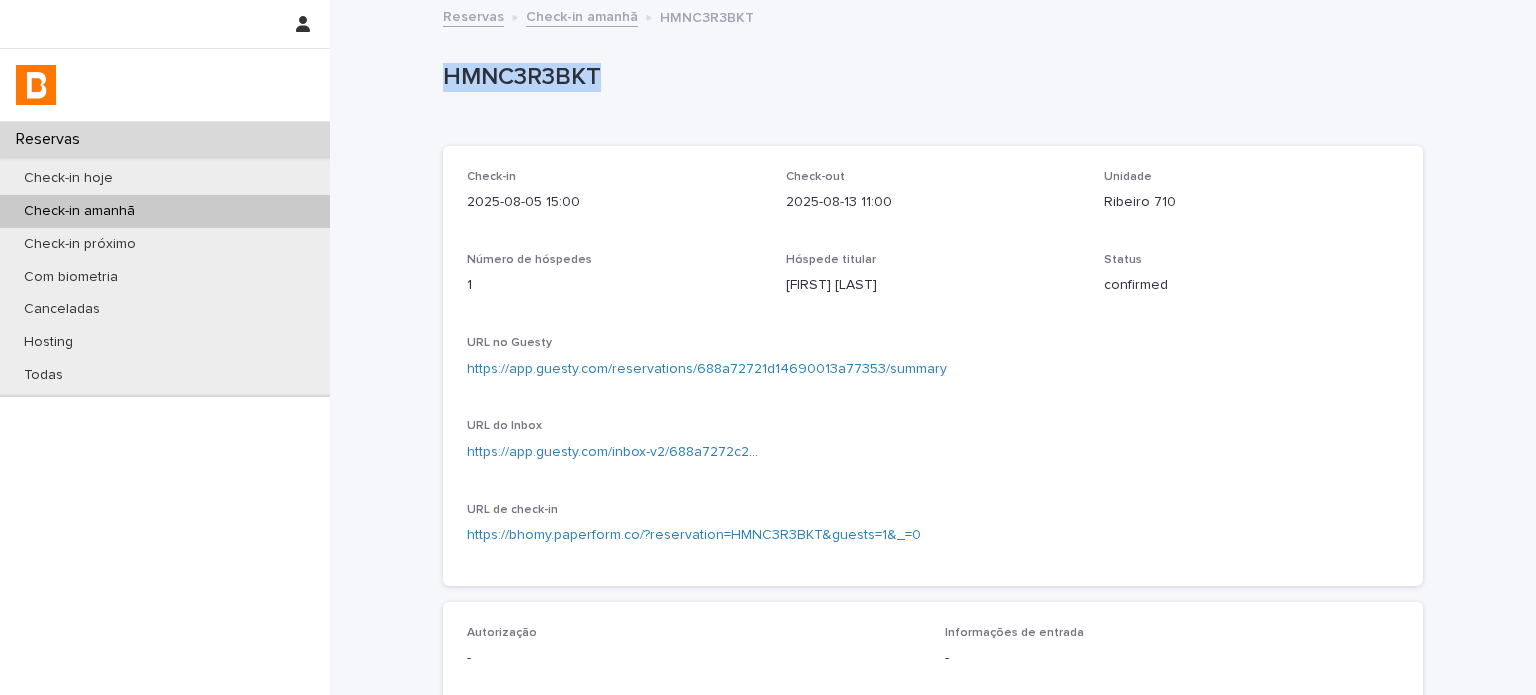 click on "HMNC3R3BKT" at bounding box center [929, 77] 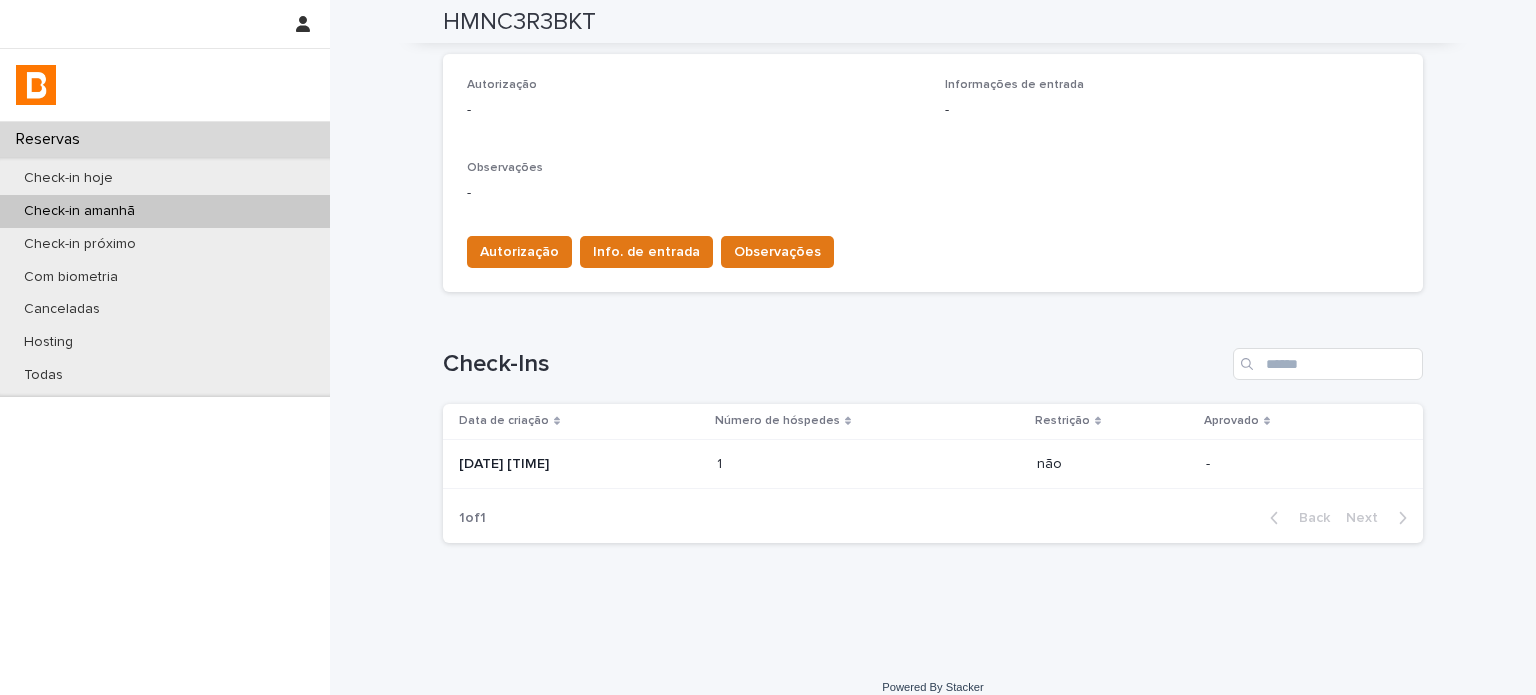 scroll, scrollTop: 568, scrollLeft: 0, axis: vertical 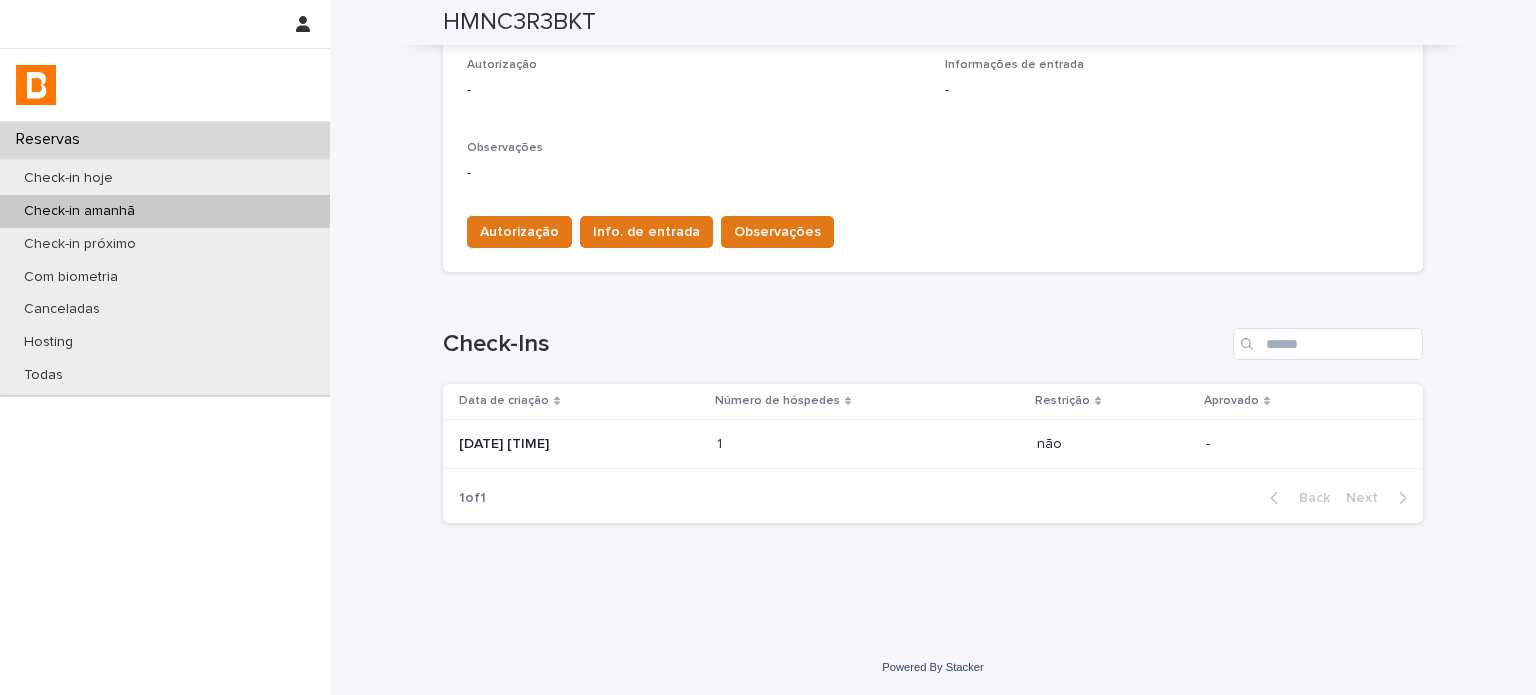 click on "1 1" at bounding box center (869, 444) 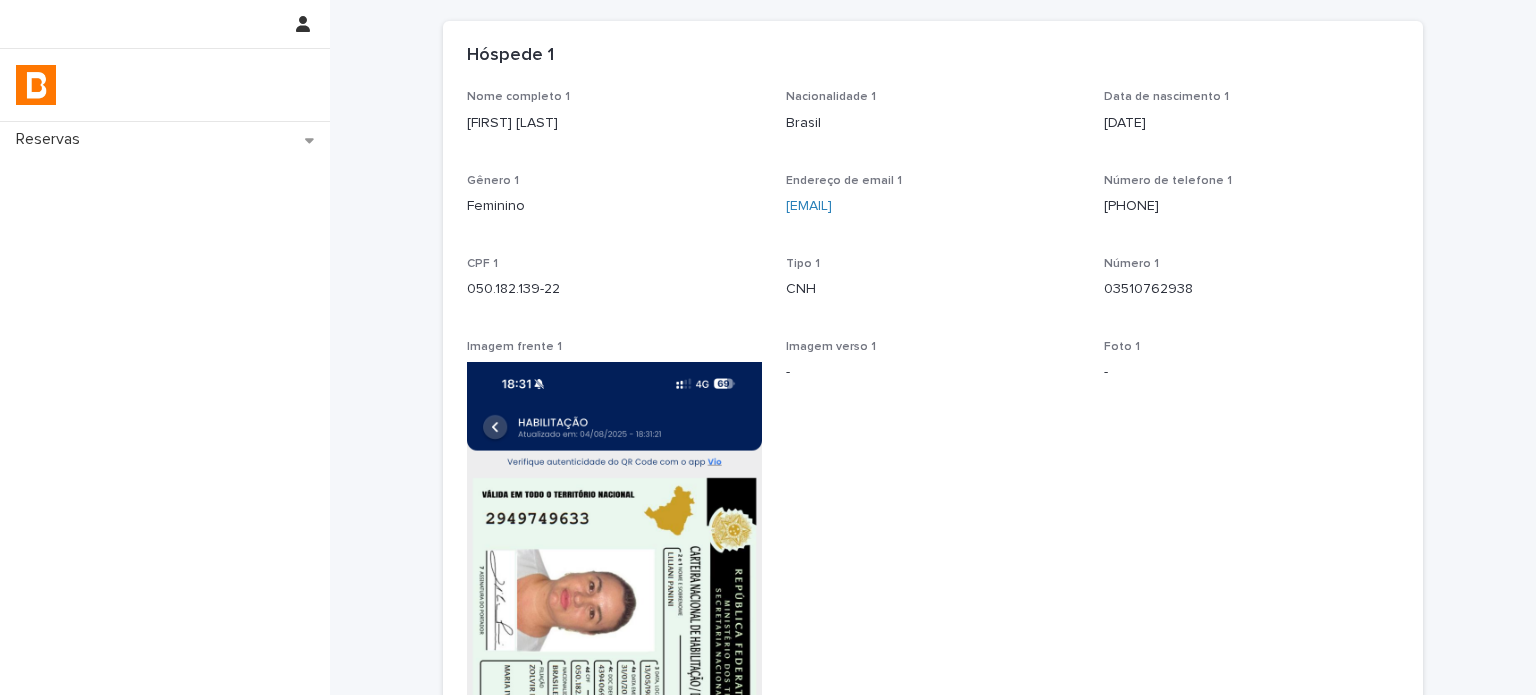 scroll, scrollTop: 133, scrollLeft: 0, axis: vertical 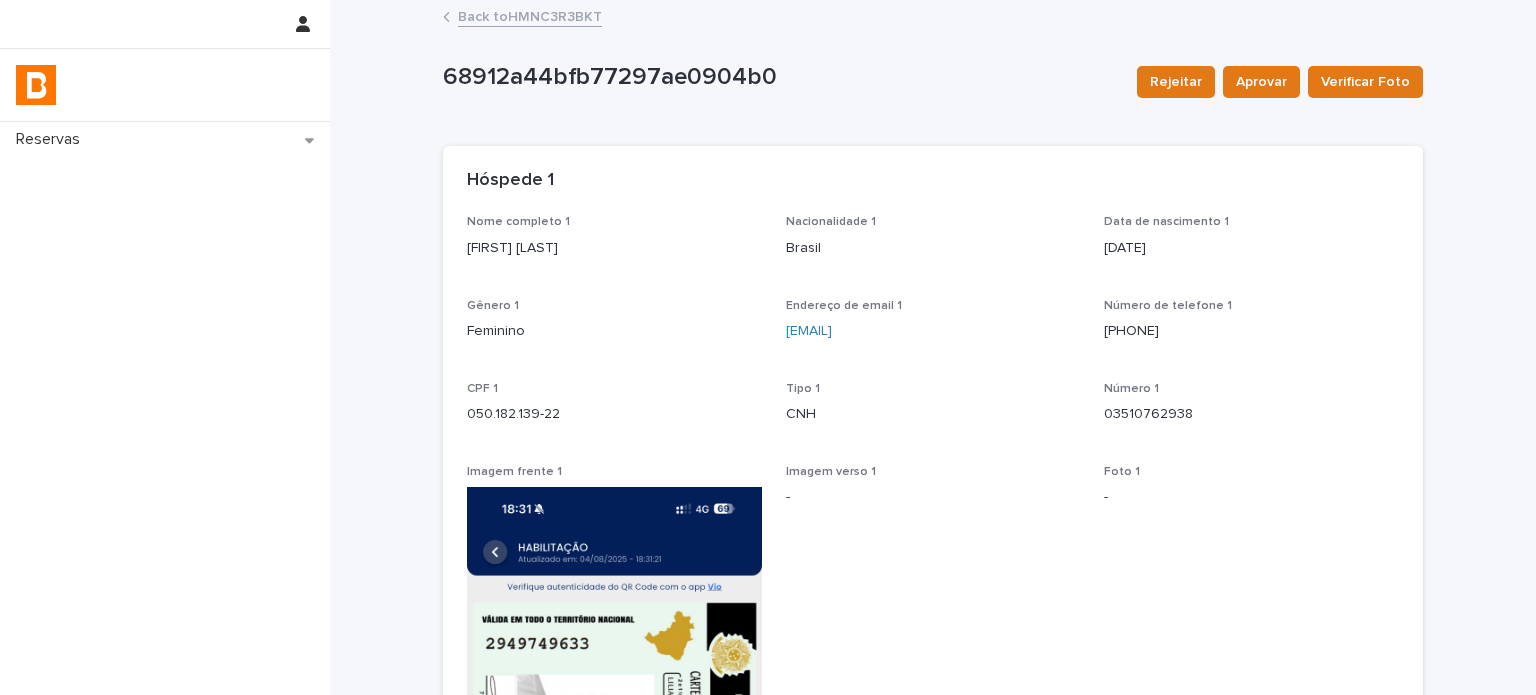 click on "Back to  HMNC3R3BKT" at bounding box center (530, 15) 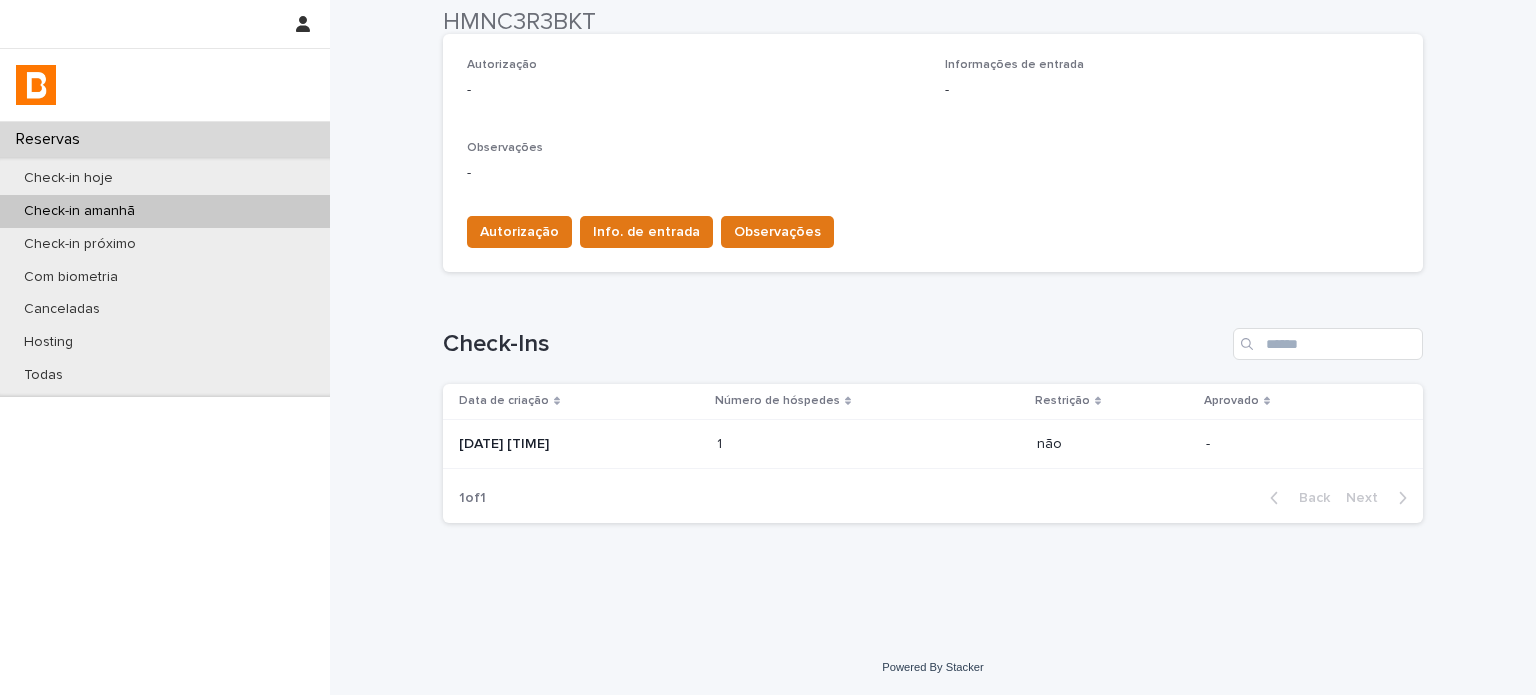 scroll, scrollTop: 568, scrollLeft: 0, axis: vertical 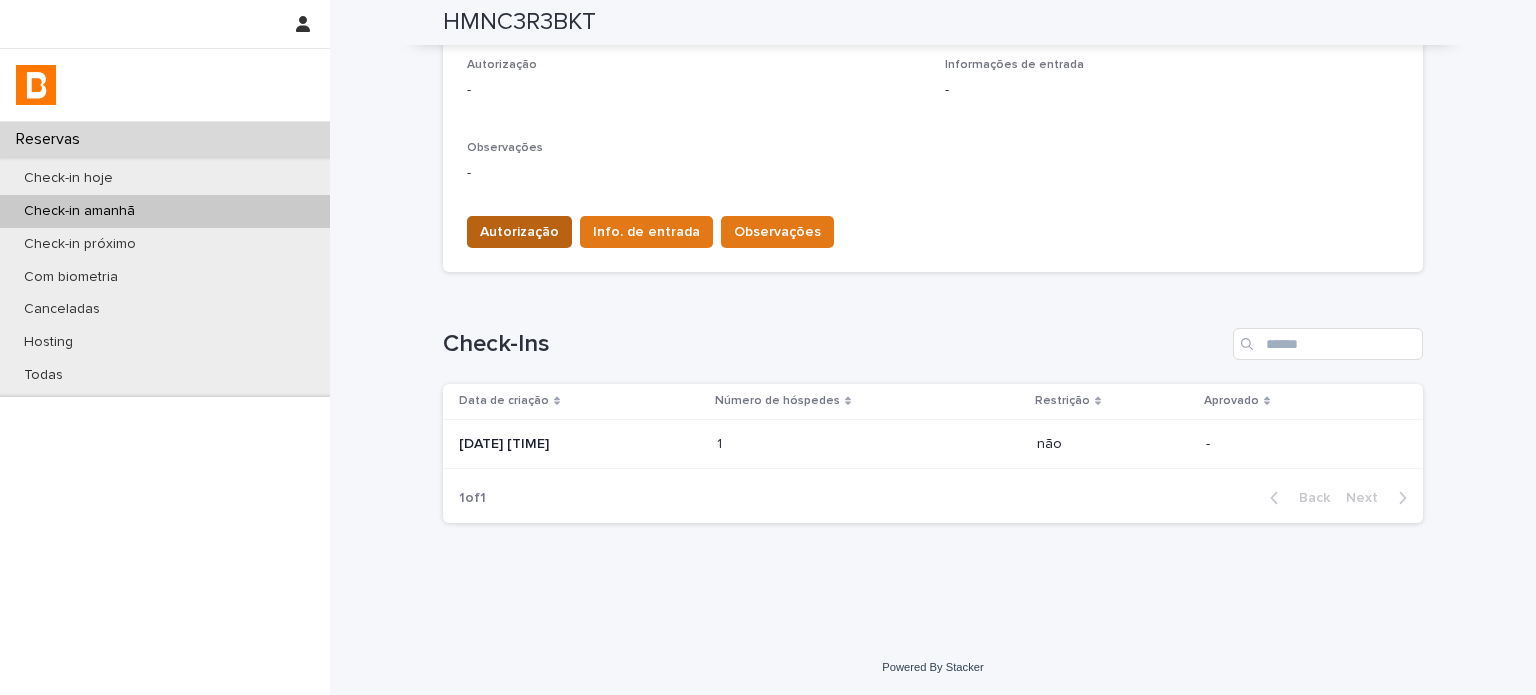 click on "Autorização" at bounding box center (519, 232) 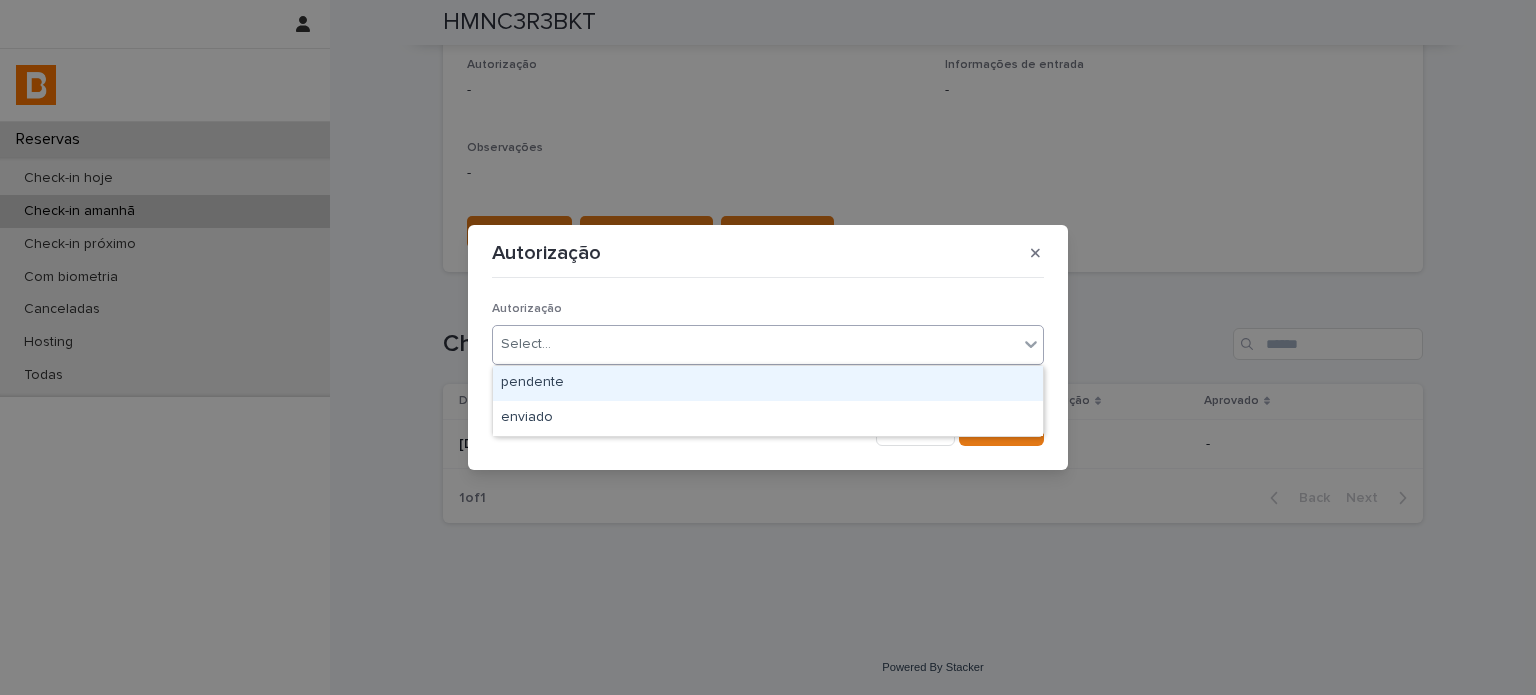 click on "Select..." at bounding box center (755, 344) 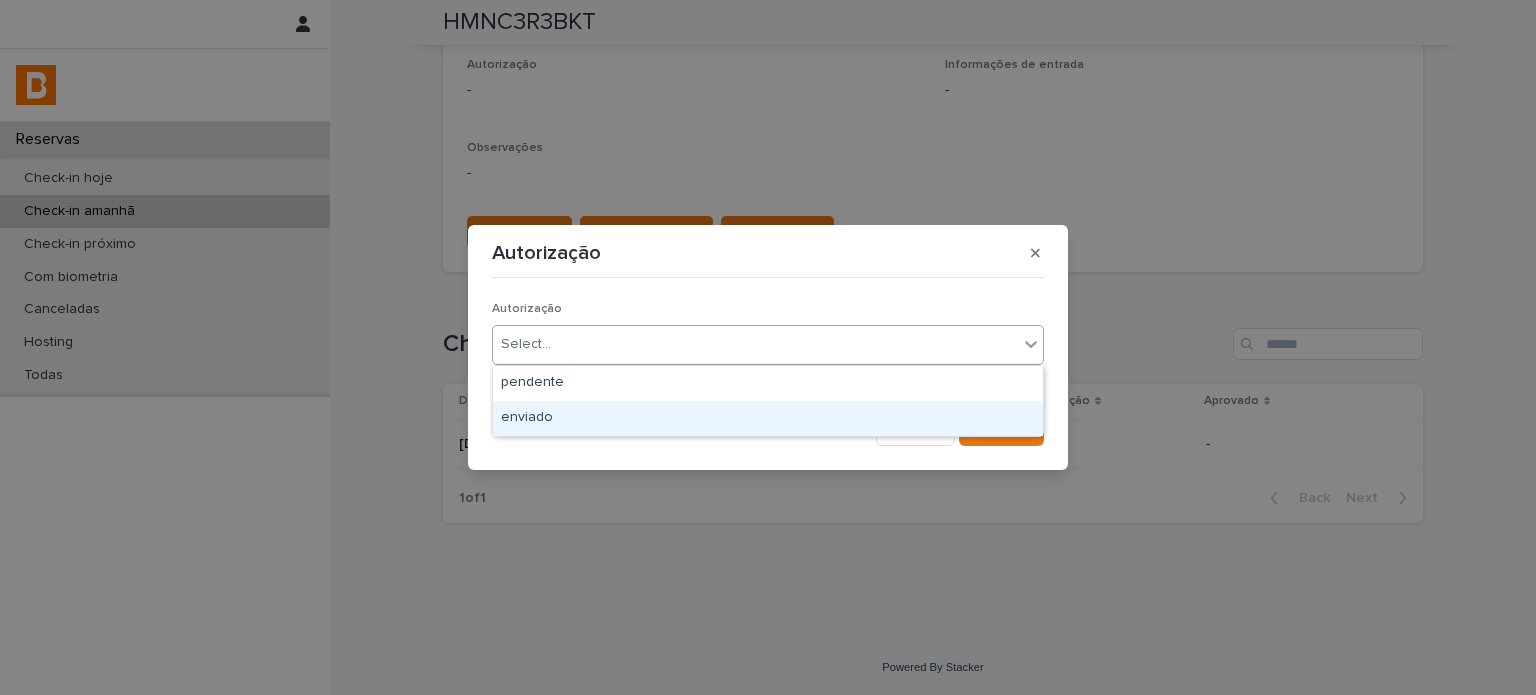 click on "enviado" at bounding box center [768, 418] 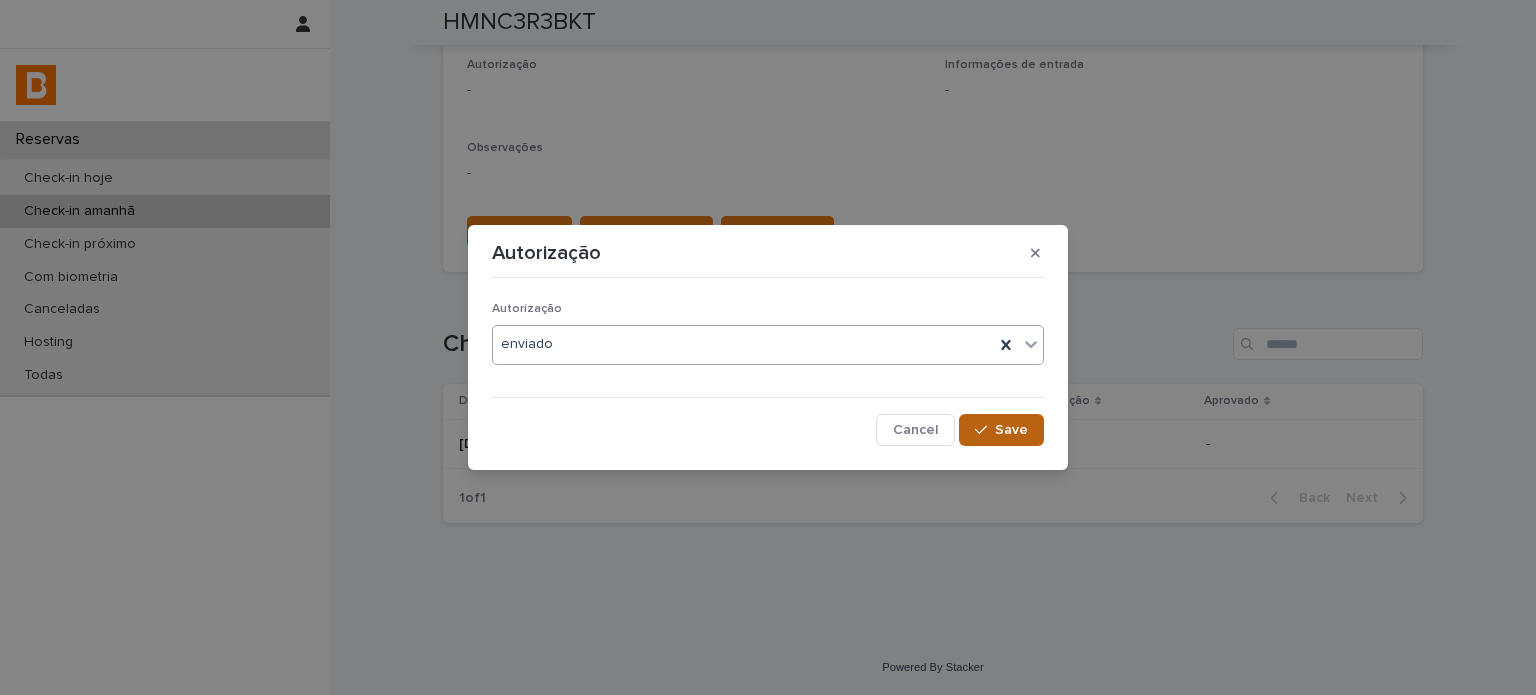click on "Save" at bounding box center [1001, 430] 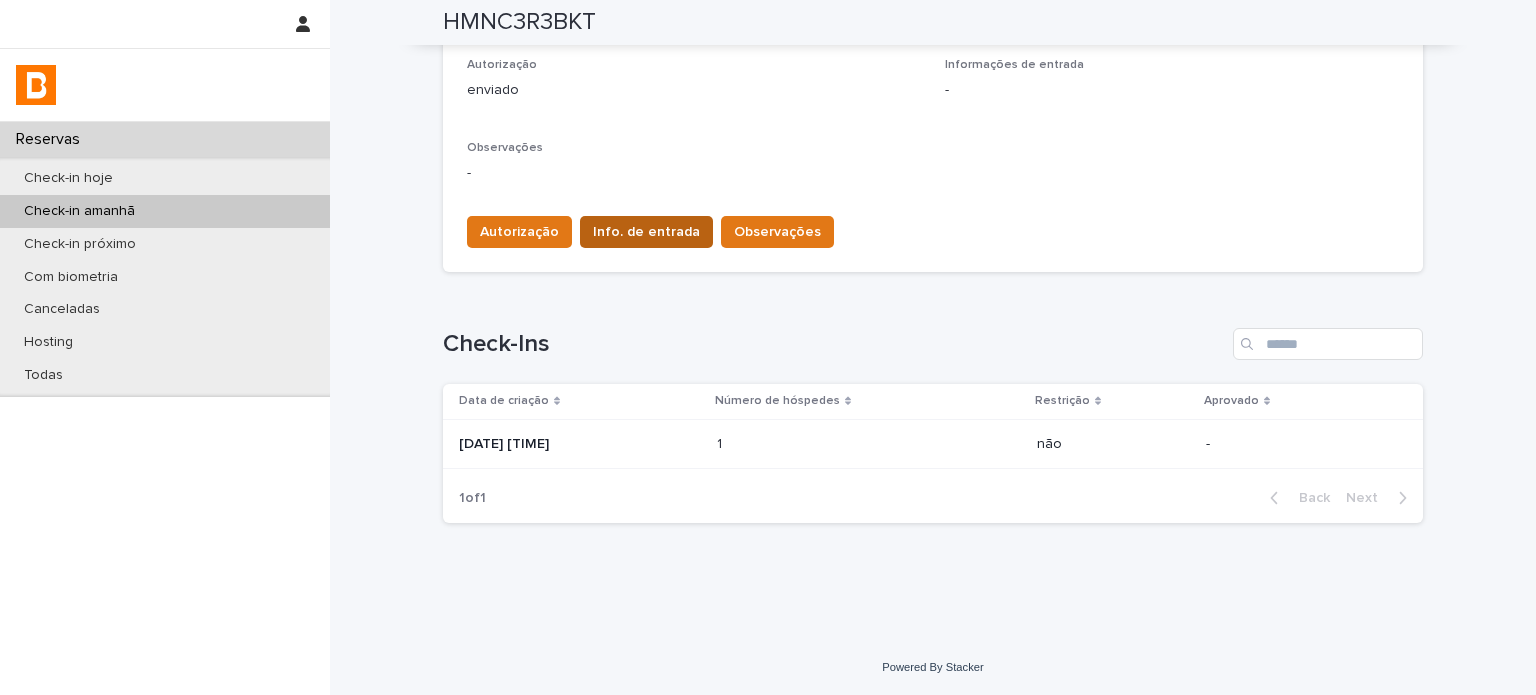 click on "Info. de entrada" at bounding box center [646, 232] 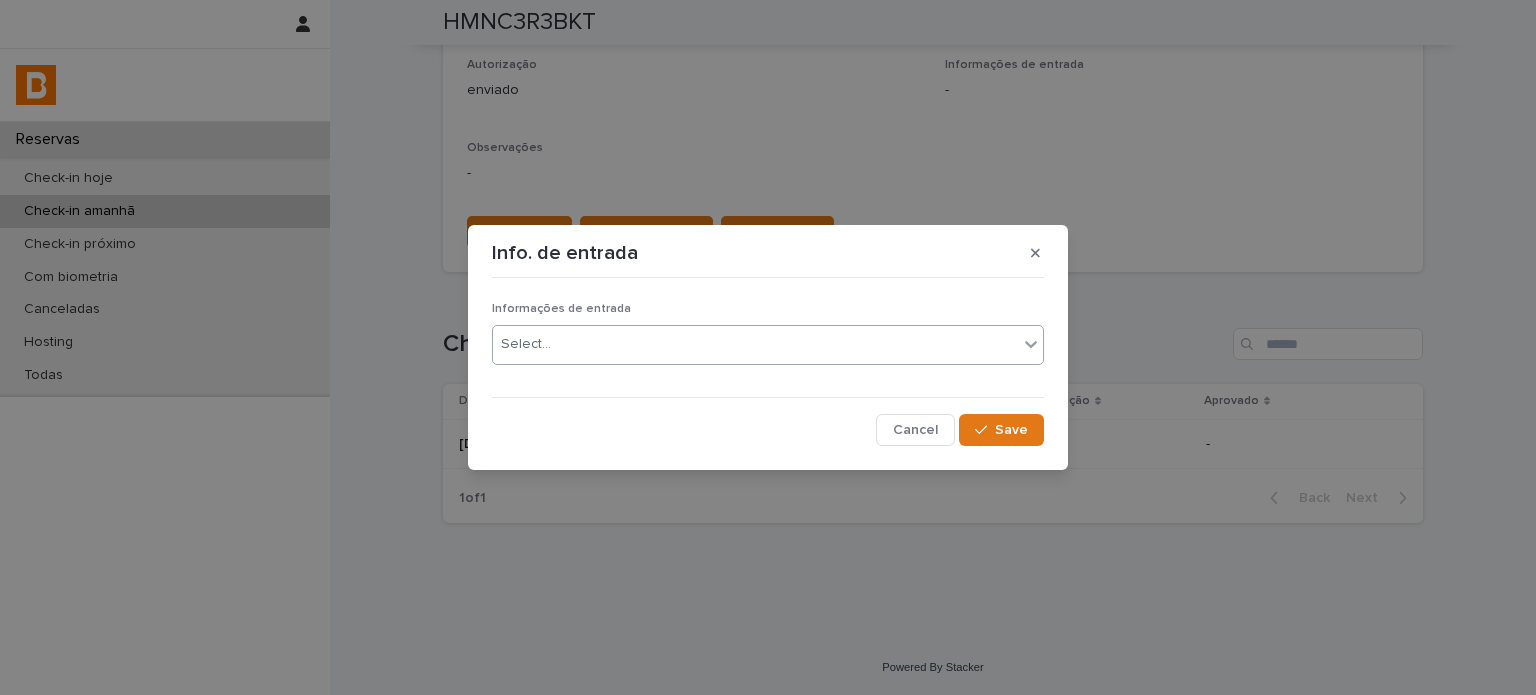 click on "Select..." at bounding box center (755, 344) 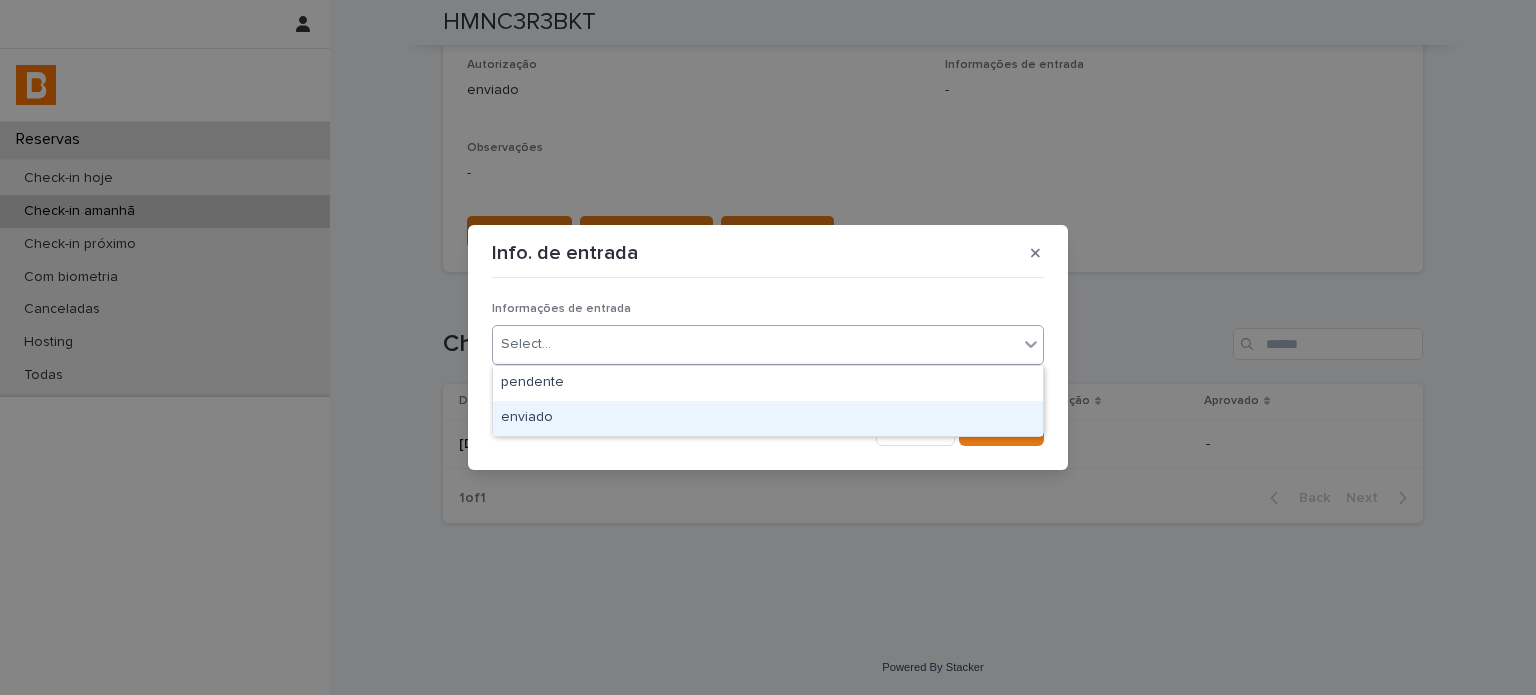 click on "enviado" at bounding box center [768, 418] 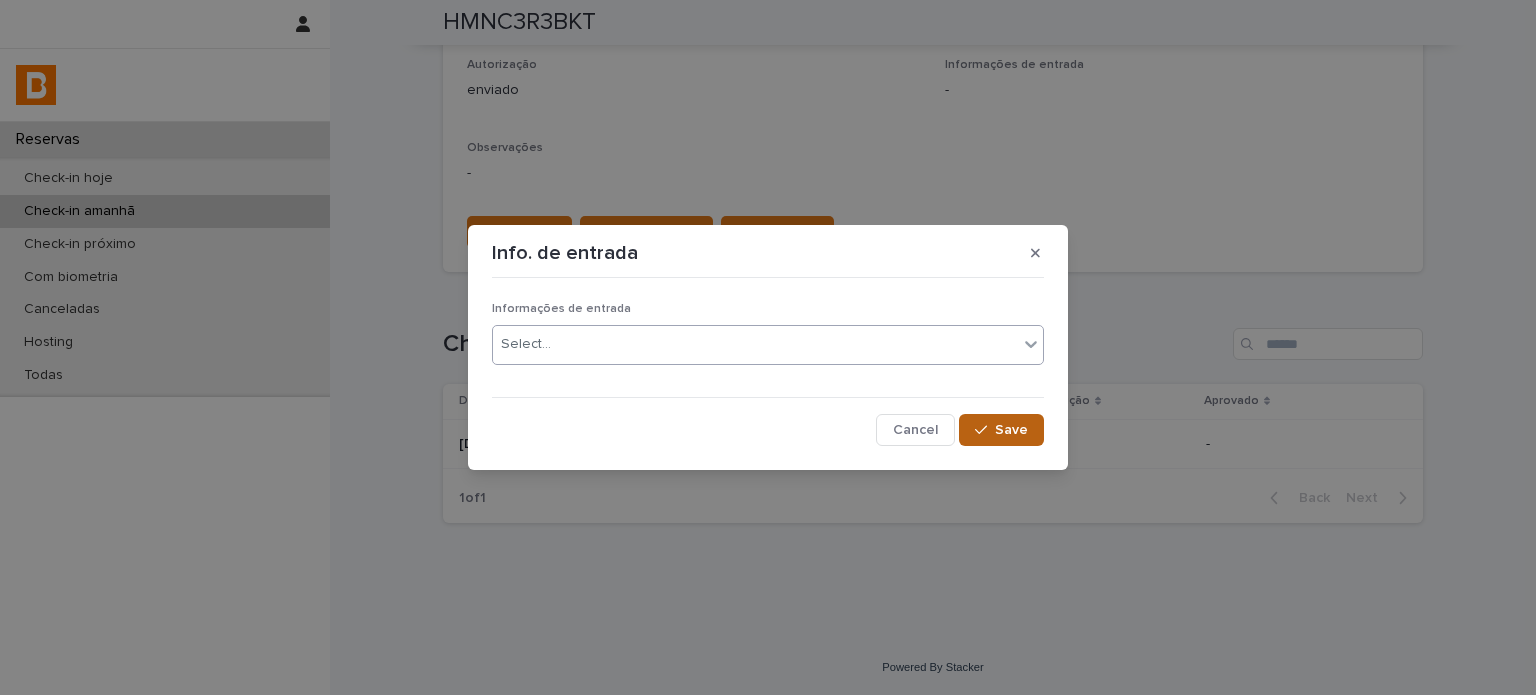 click on "Save" at bounding box center [1001, 430] 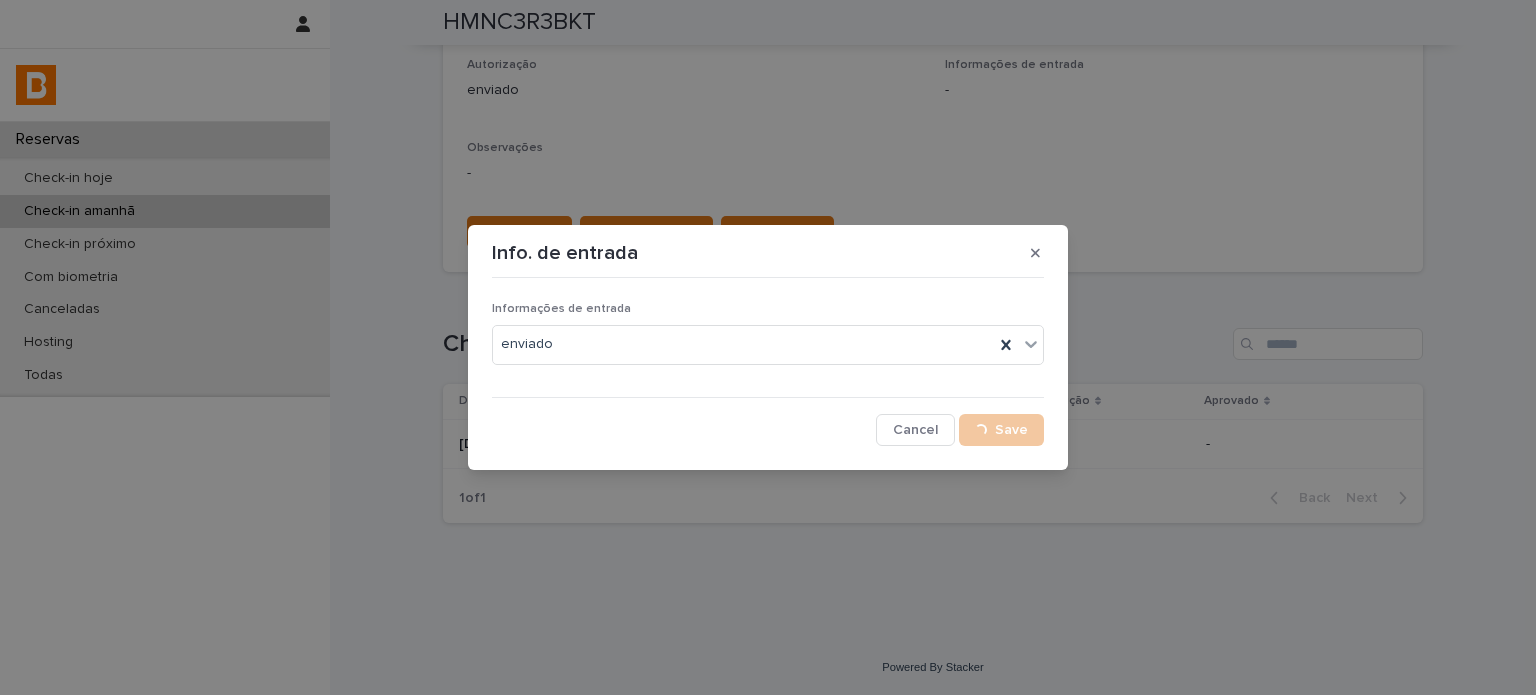click on "Observações" at bounding box center [777, 232] 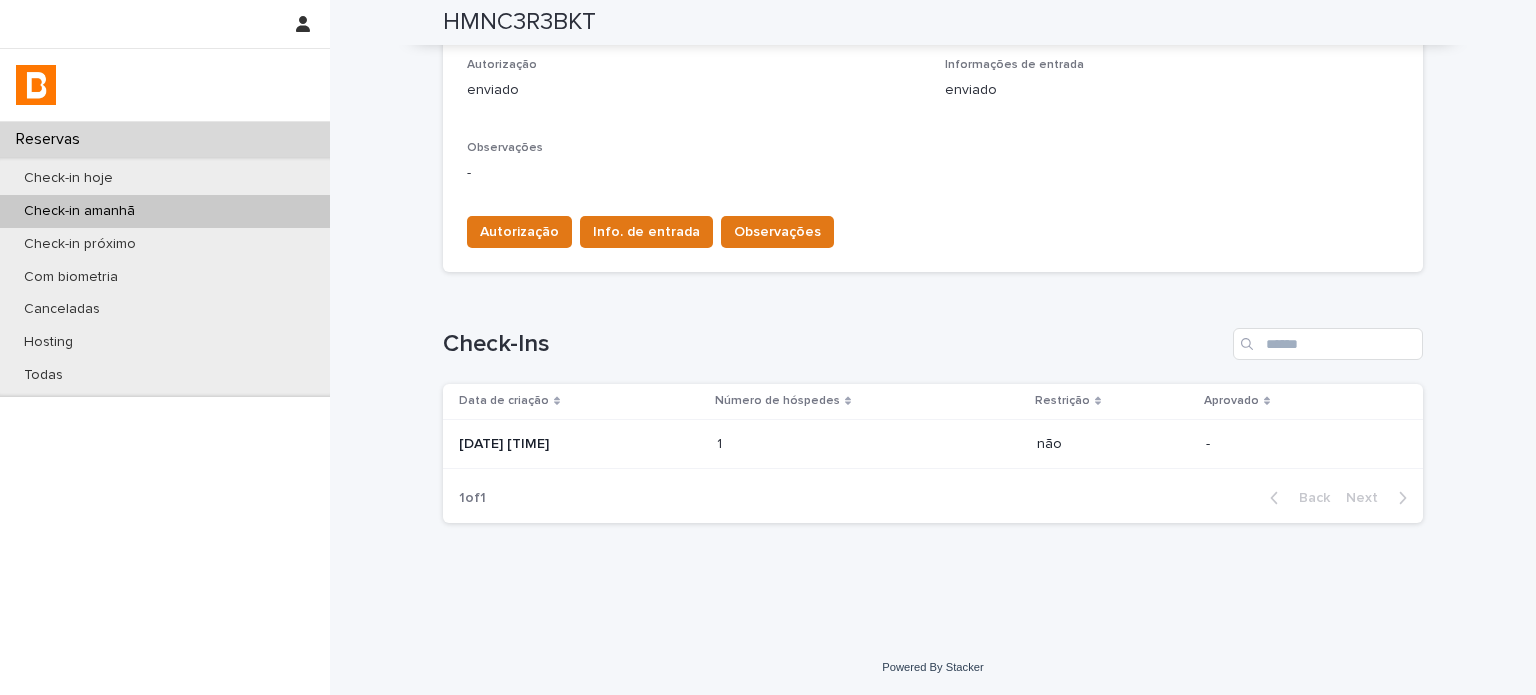 click on "Observações Observações Cancel Save" at bounding box center (768, 363) 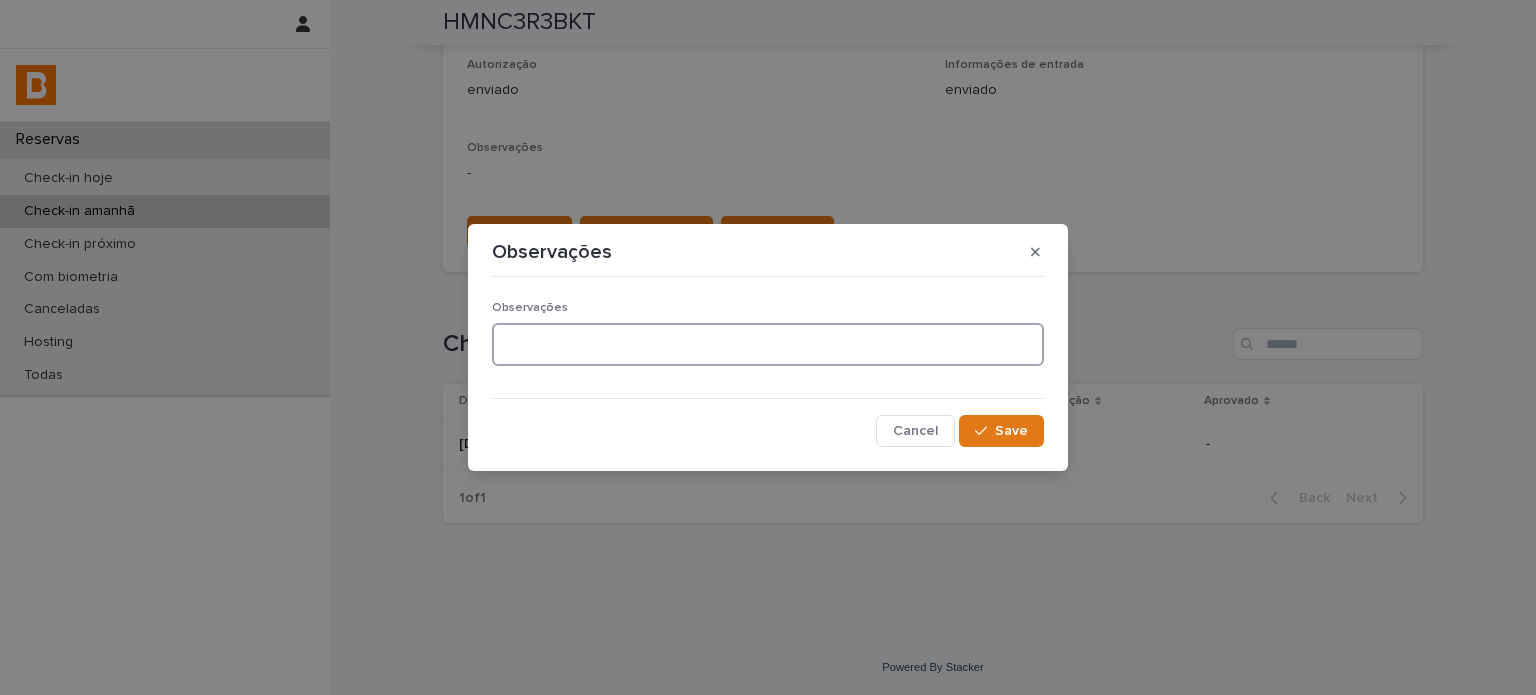 click at bounding box center (768, 344) 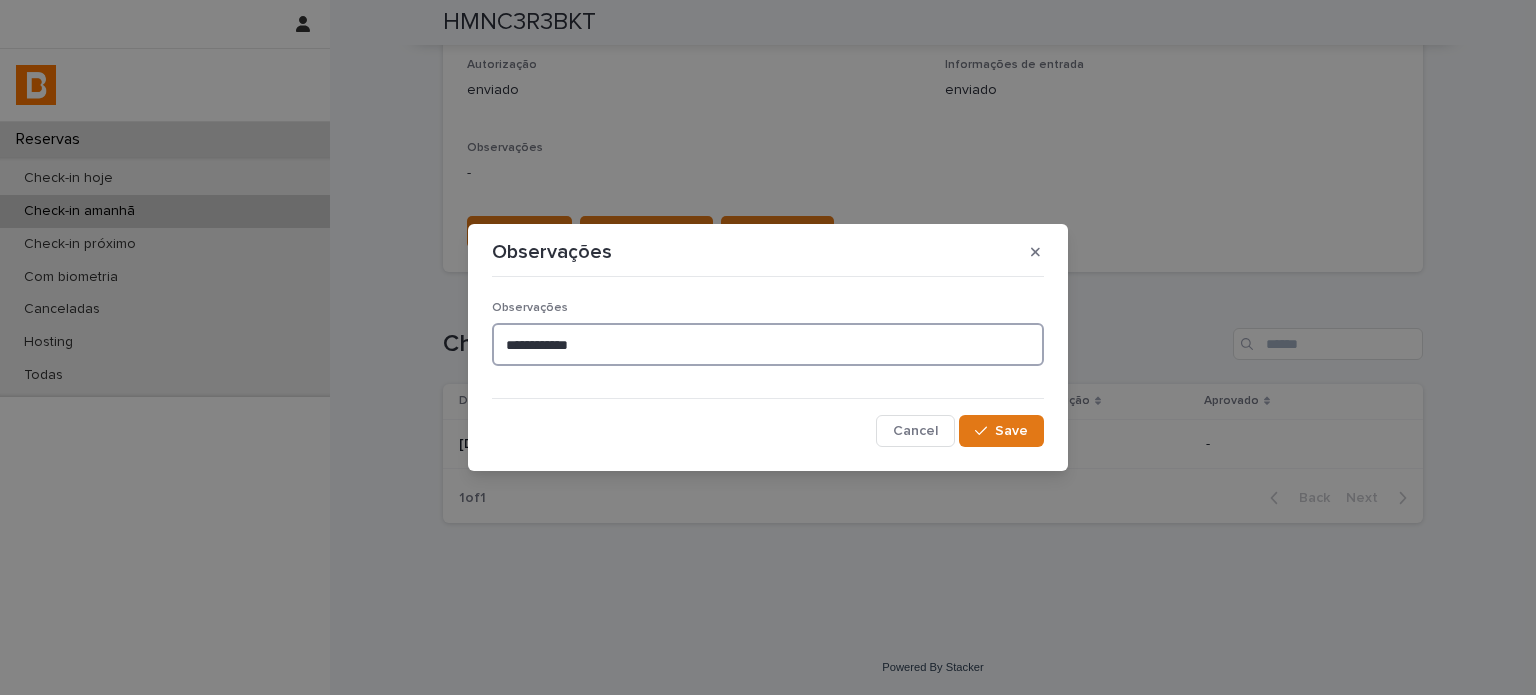 click on "**********" at bounding box center (768, 344) 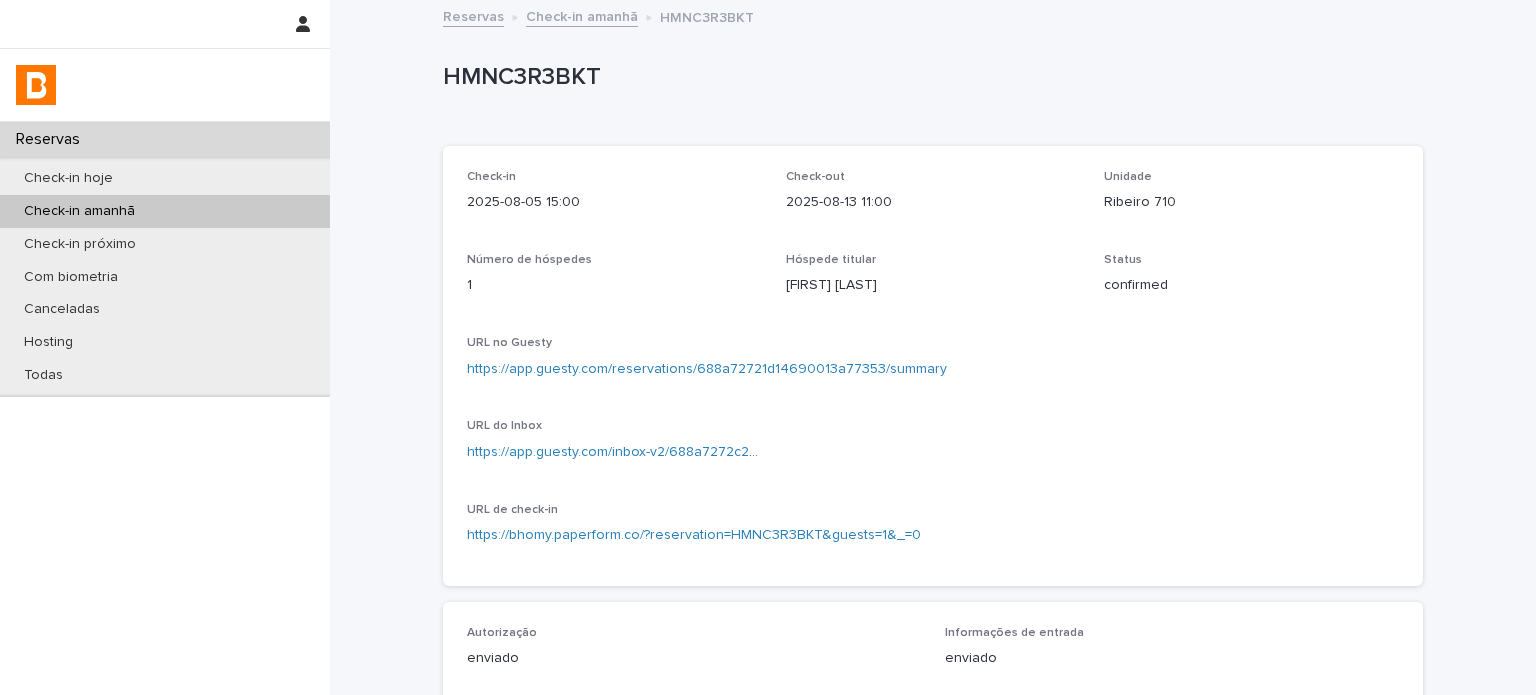 scroll, scrollTop: 0, scrollLeft: 0, axis: both 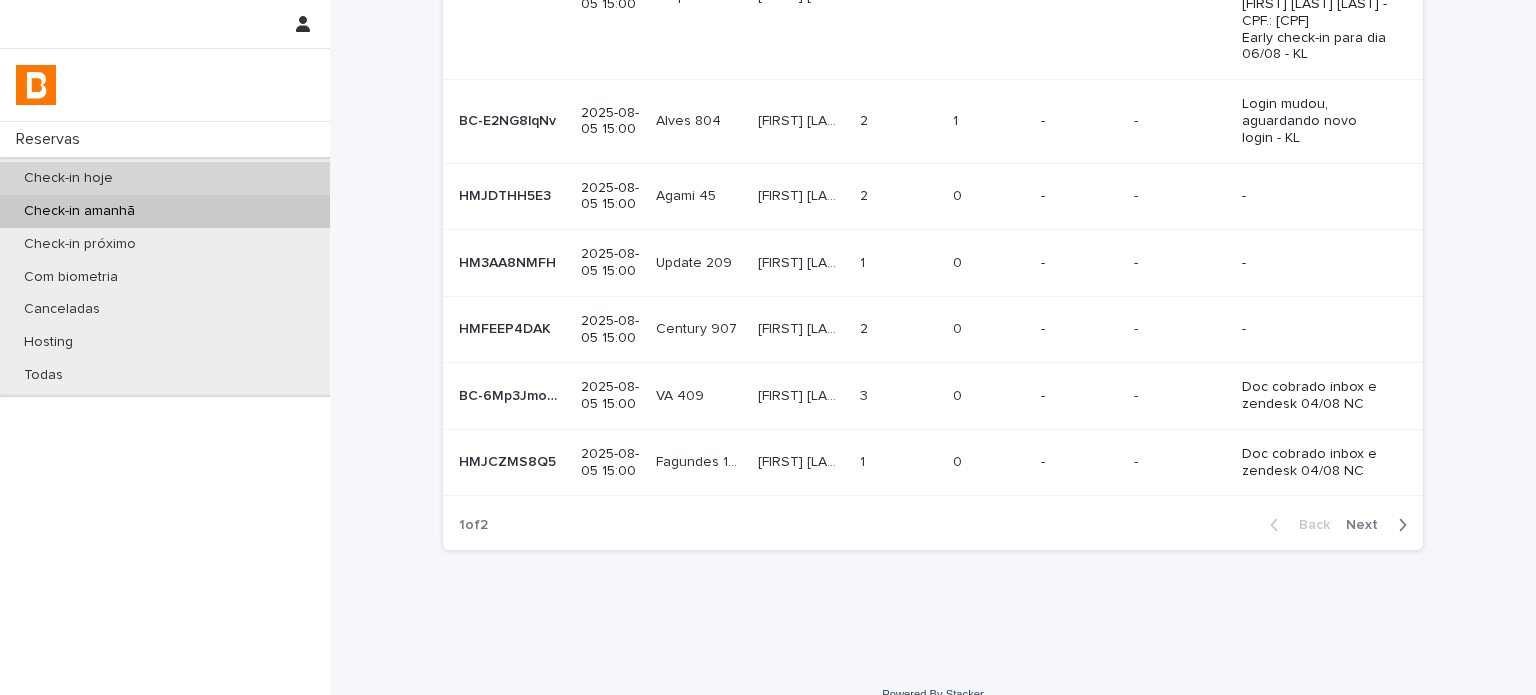 click on "Check-in hoje" at bounding box center (68, 178) 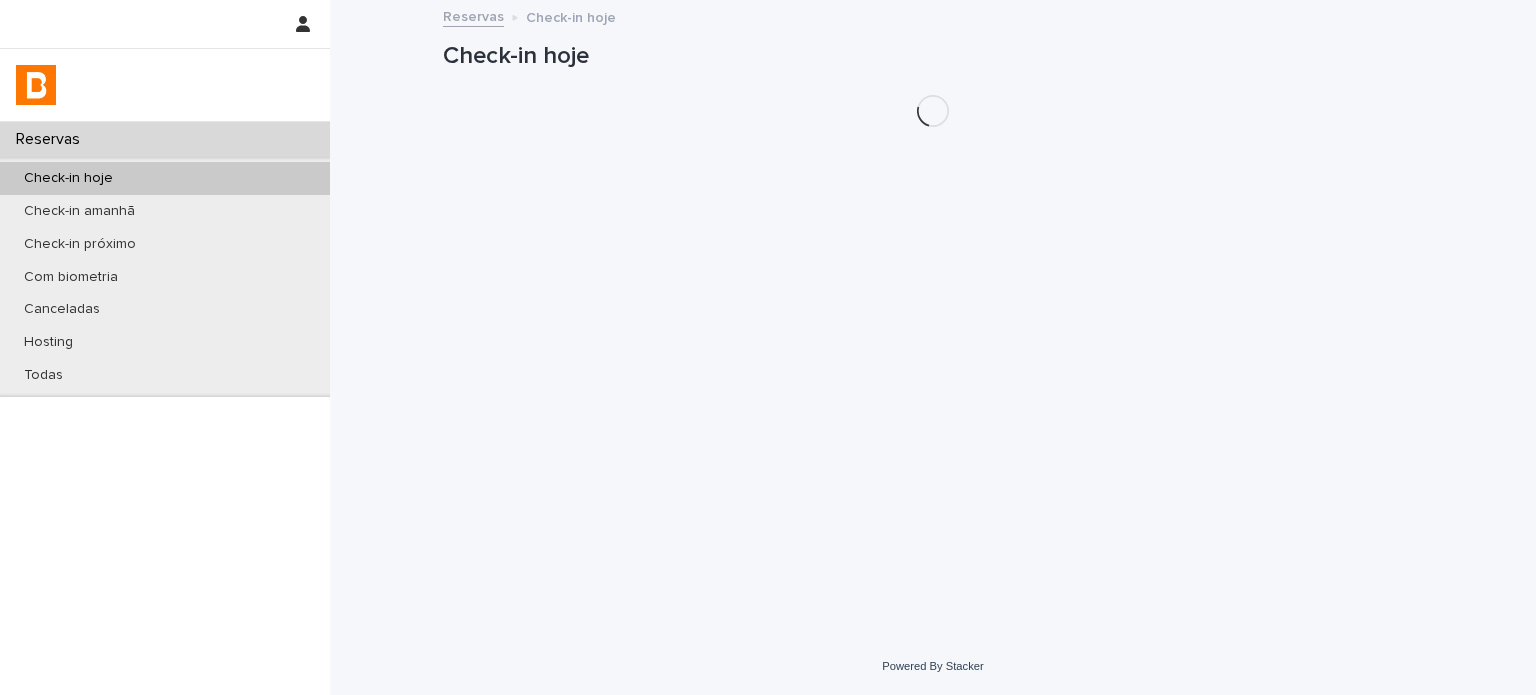 scroll, scrollTop: 0, scrollLeft: 0, axis: both 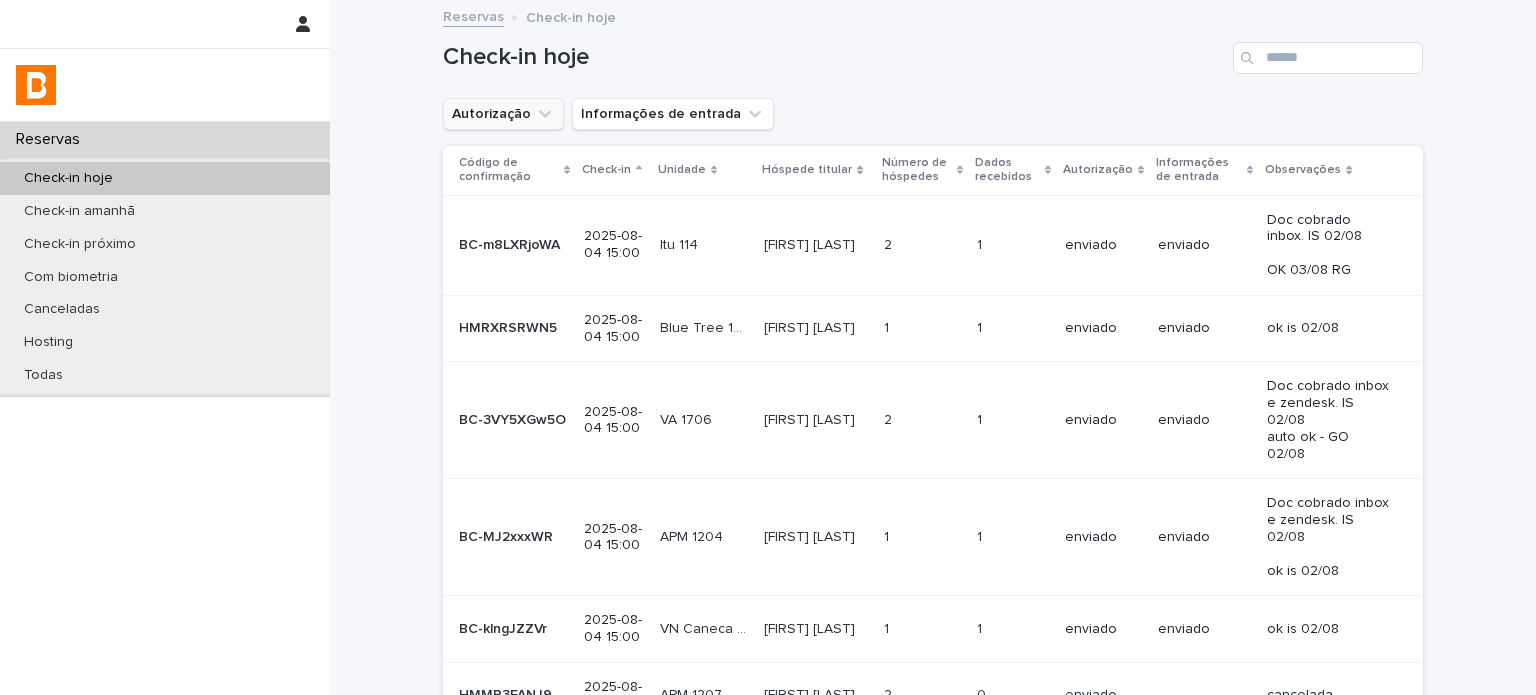 click on "Autorização" at bounding box center (503, 114) 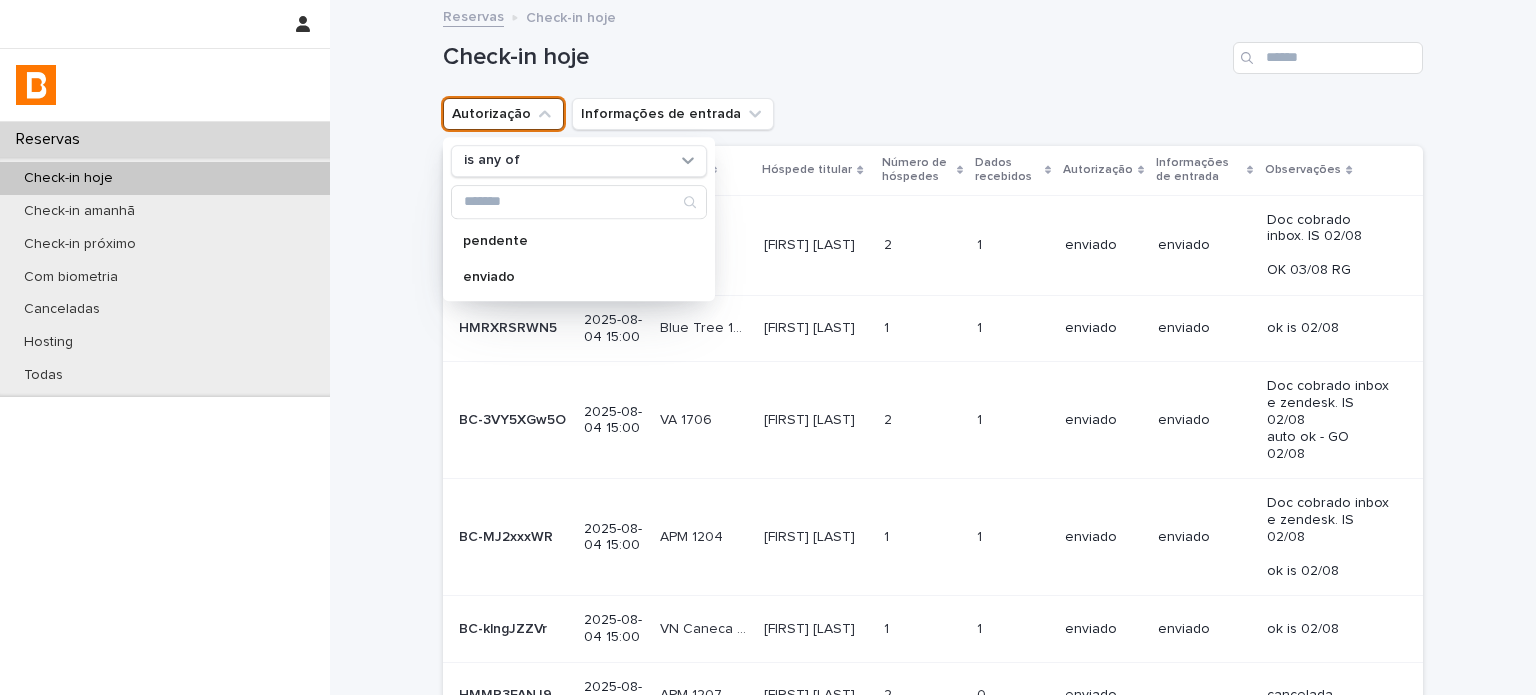 click on "is any of pendente enviado" at bounding box center [579, 219] 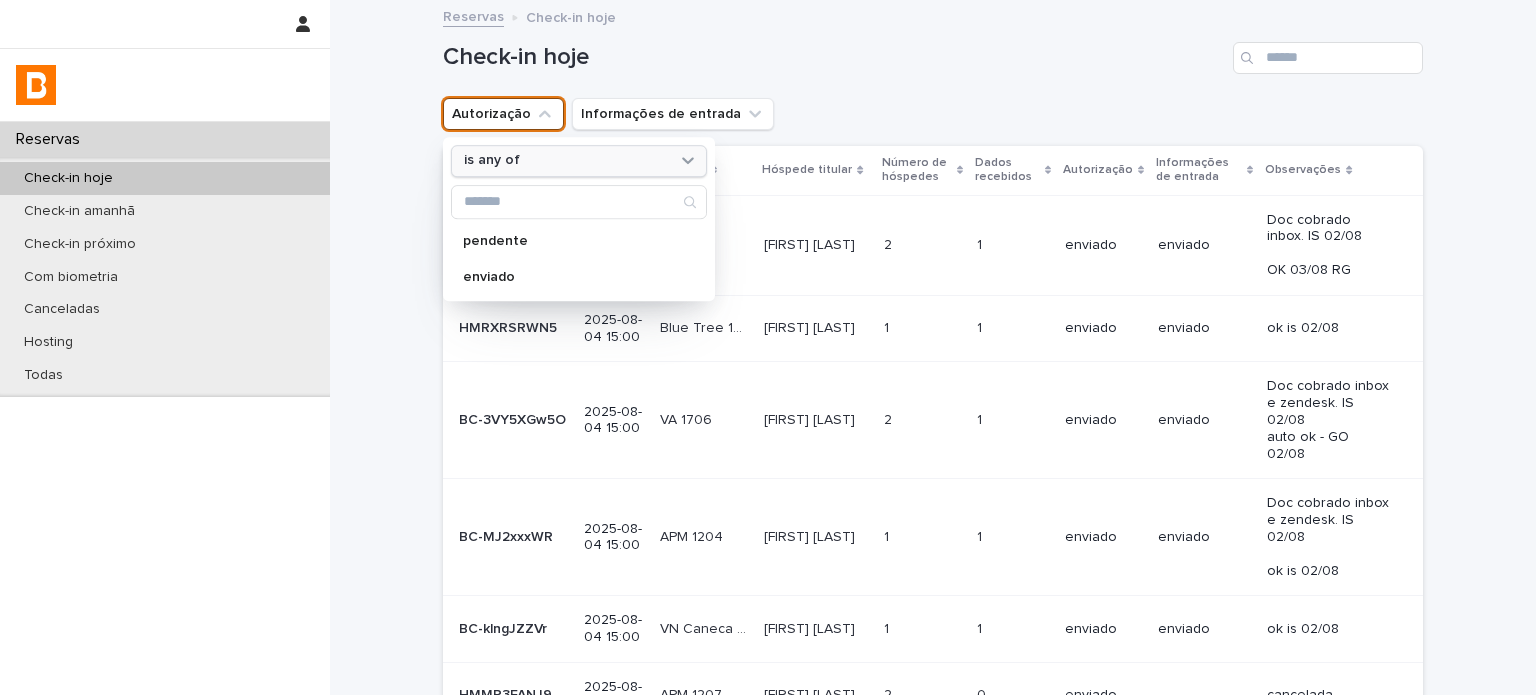 click on "is any of" at bounding box center [566, 161] 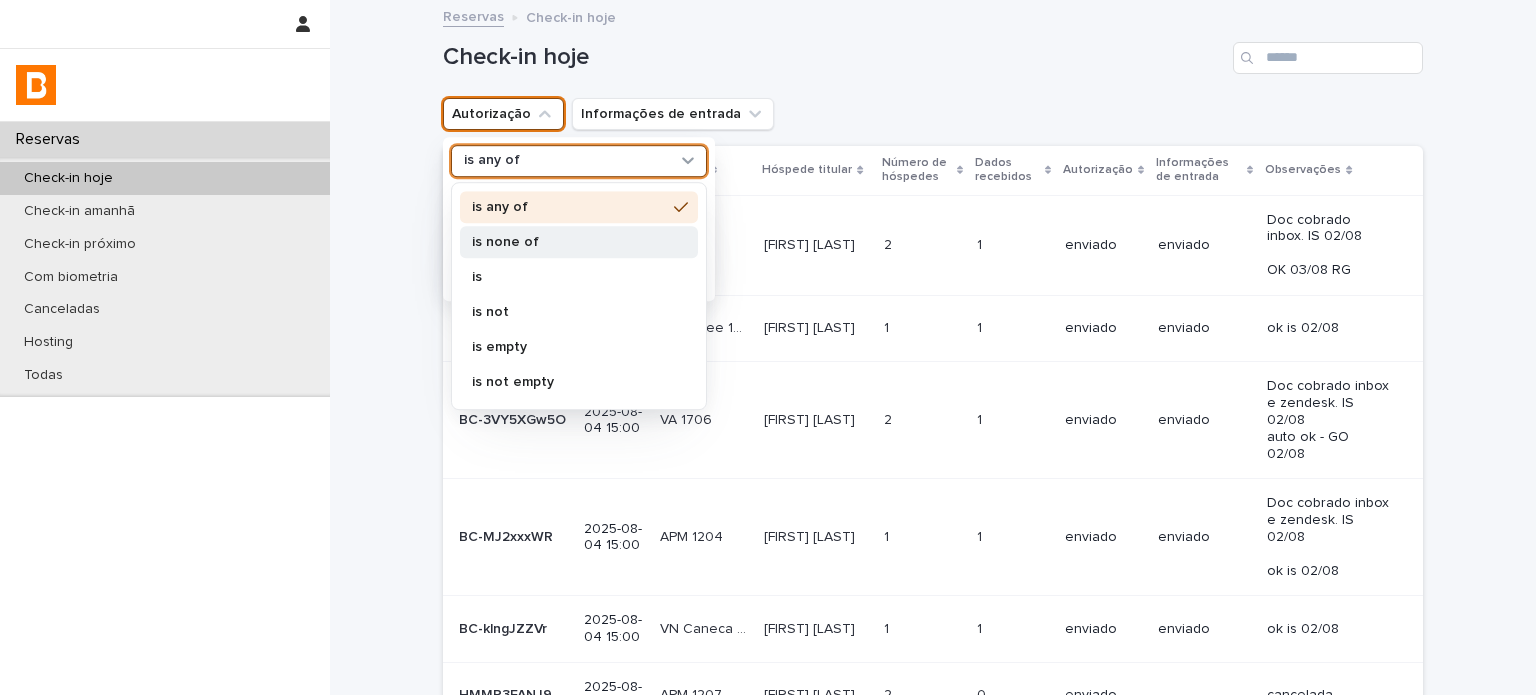 click on "is none of" at bounding box center (579, 242) 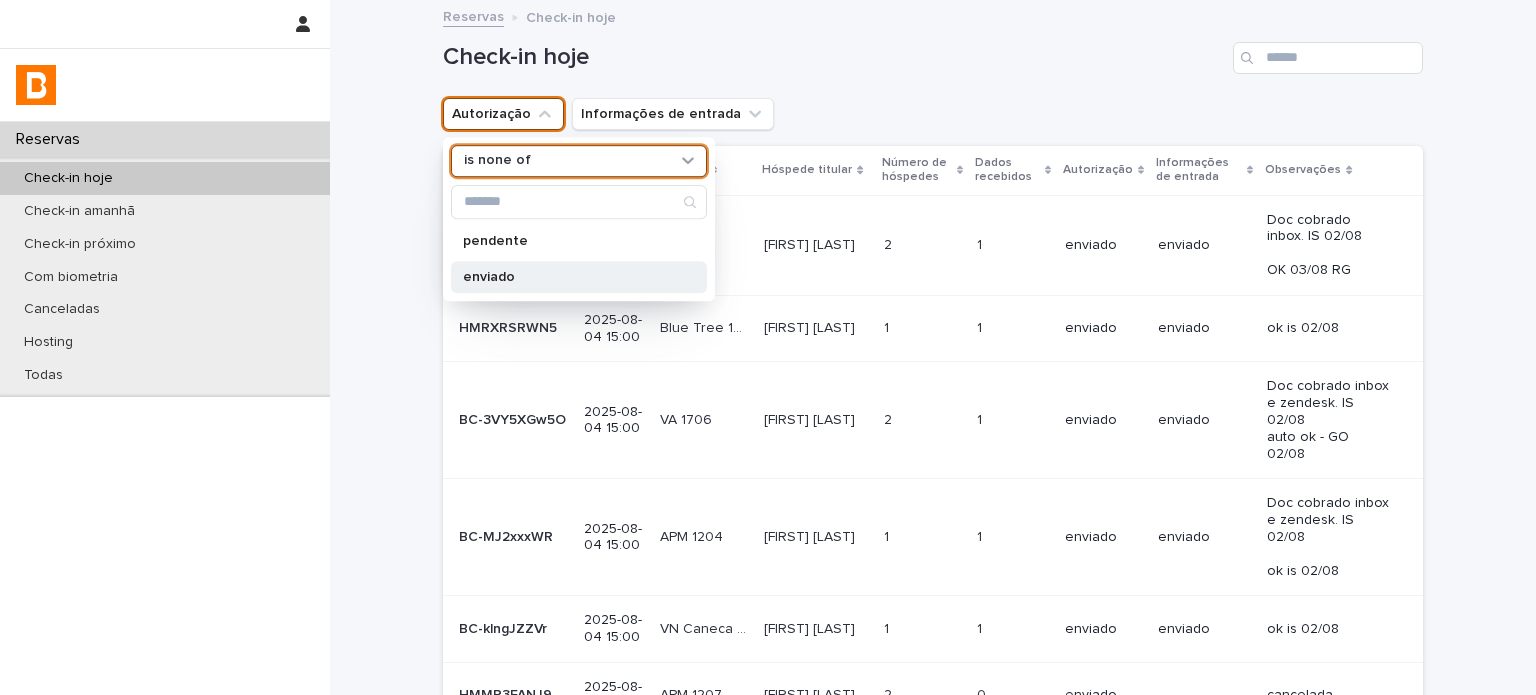 click on "enviado" at bounding box center [579, 277] 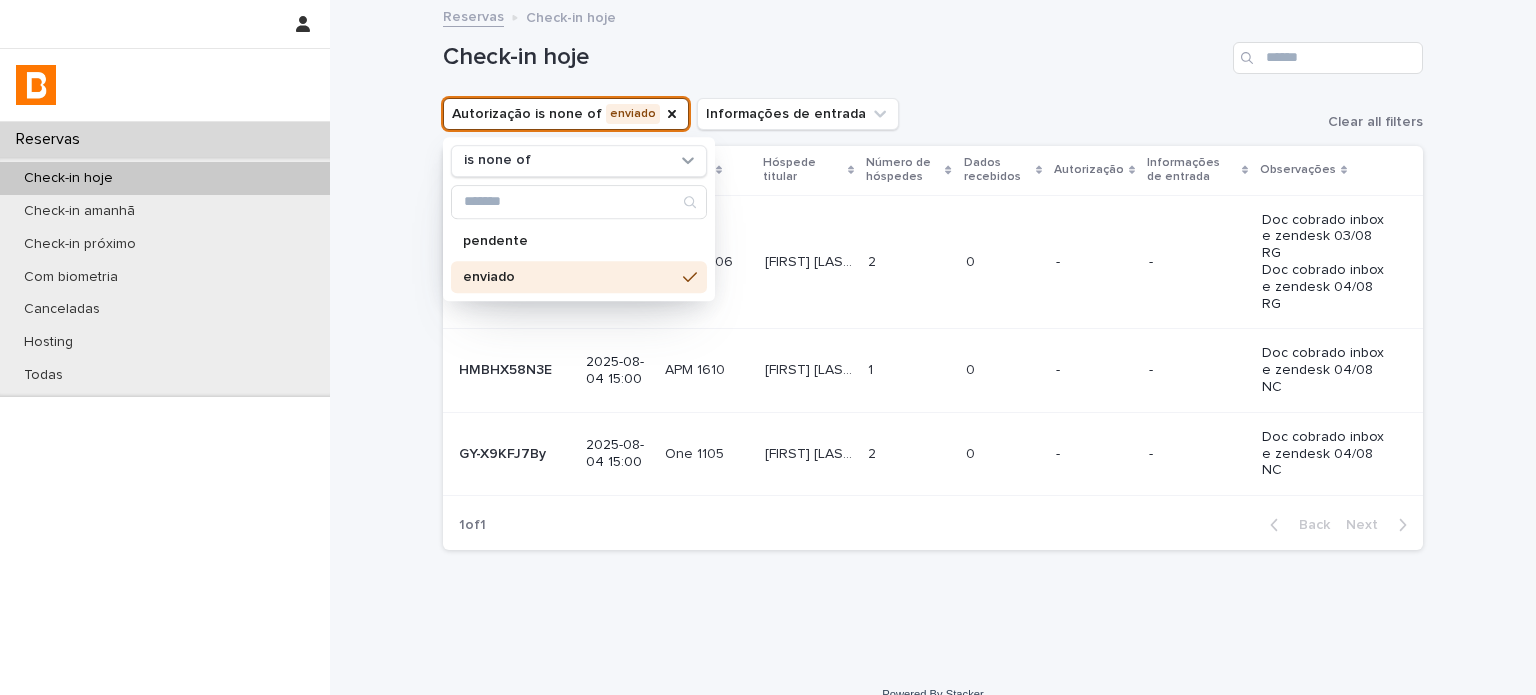 click on "Check-in Unidade Hóspede titular Número de hóspedes Dados recebidos Autorização Informações de entrada Observações [ID] [ID]   [DATE] [TIME] [UNIT] [UNIT]   [FIRST] [LAST] [FIRST] [LAST]   2 2   0 0   - - Doc cobrado inbox e zendesk 03/08 RG
Doc cobrado inbox e zendesk 04/08 RG [ID] [ID]   [DATE] [TIME] [UNIT] [UNIT]   [FIRST] [LAST] [FIRST] [LAST]   1 1   0 0   - - Doc cobrado inbox e zendesk 04/08 NC [ID]-[ID] [ID]-[ID]   [DATE] [TIME] [UNIT] [UNIT]   [FIRST] [LAST] [FIRST] [LAST]   2 2   0 0   - - Doc cobrado inbox e zendesk 04/08 NC 1  of  1 Back Next" at bounding box center [933, 334] 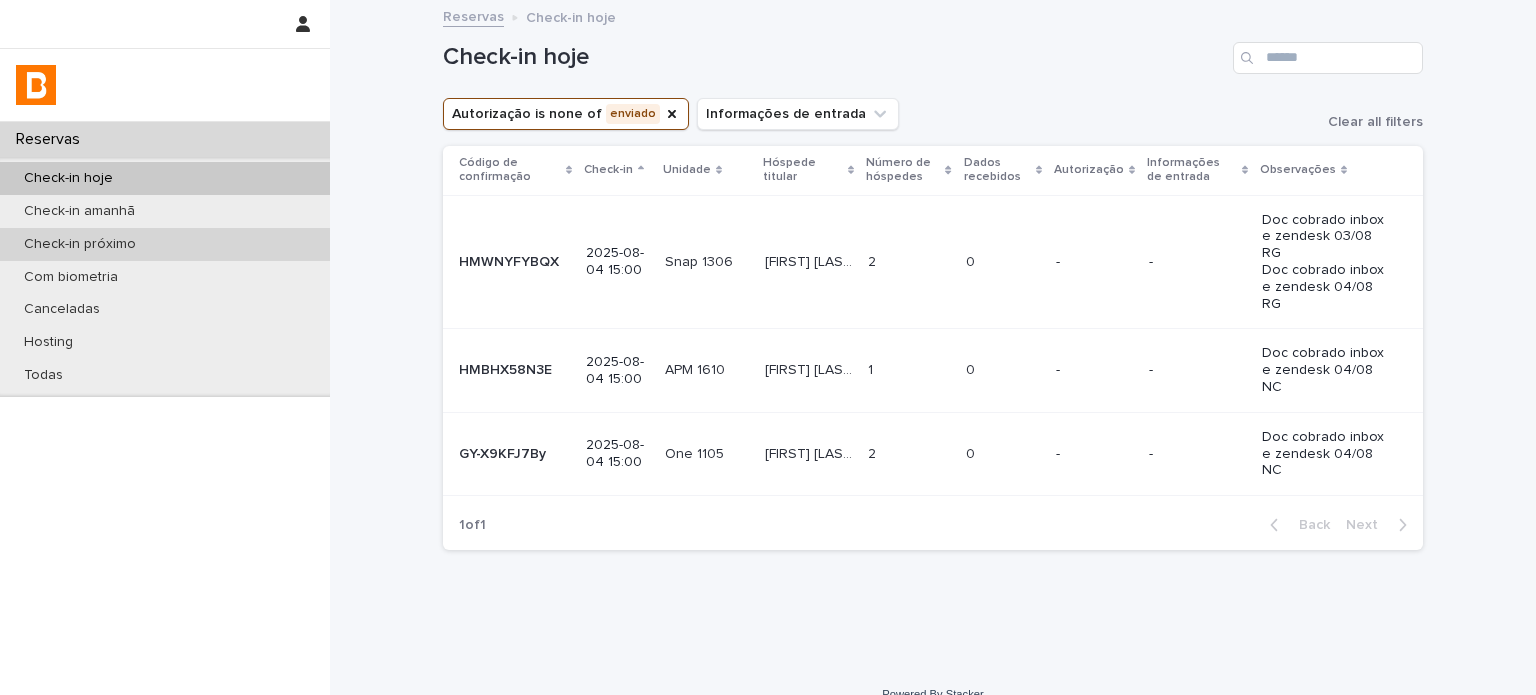 click on "Check-in próximo" at bounding box center (165, 244) 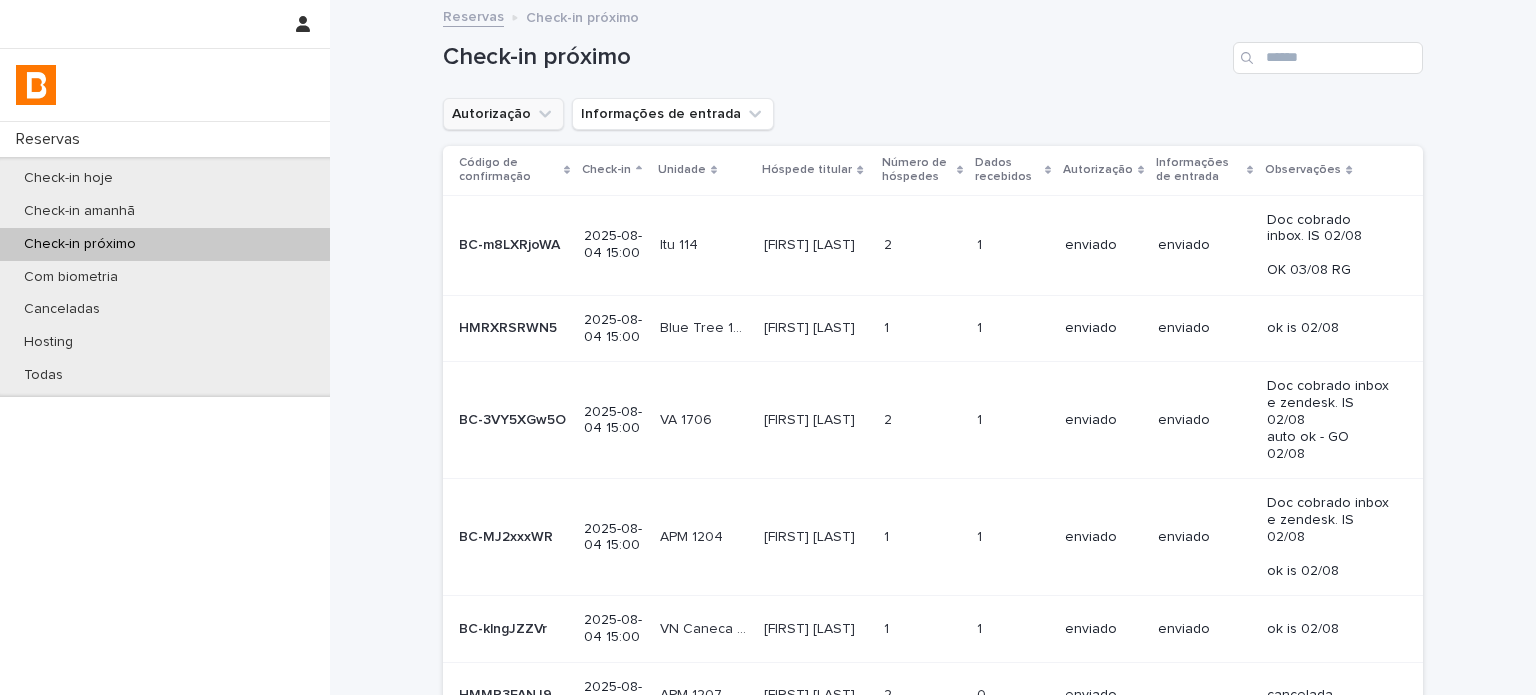 click on "Autorização" at bounding box center [503, 114] 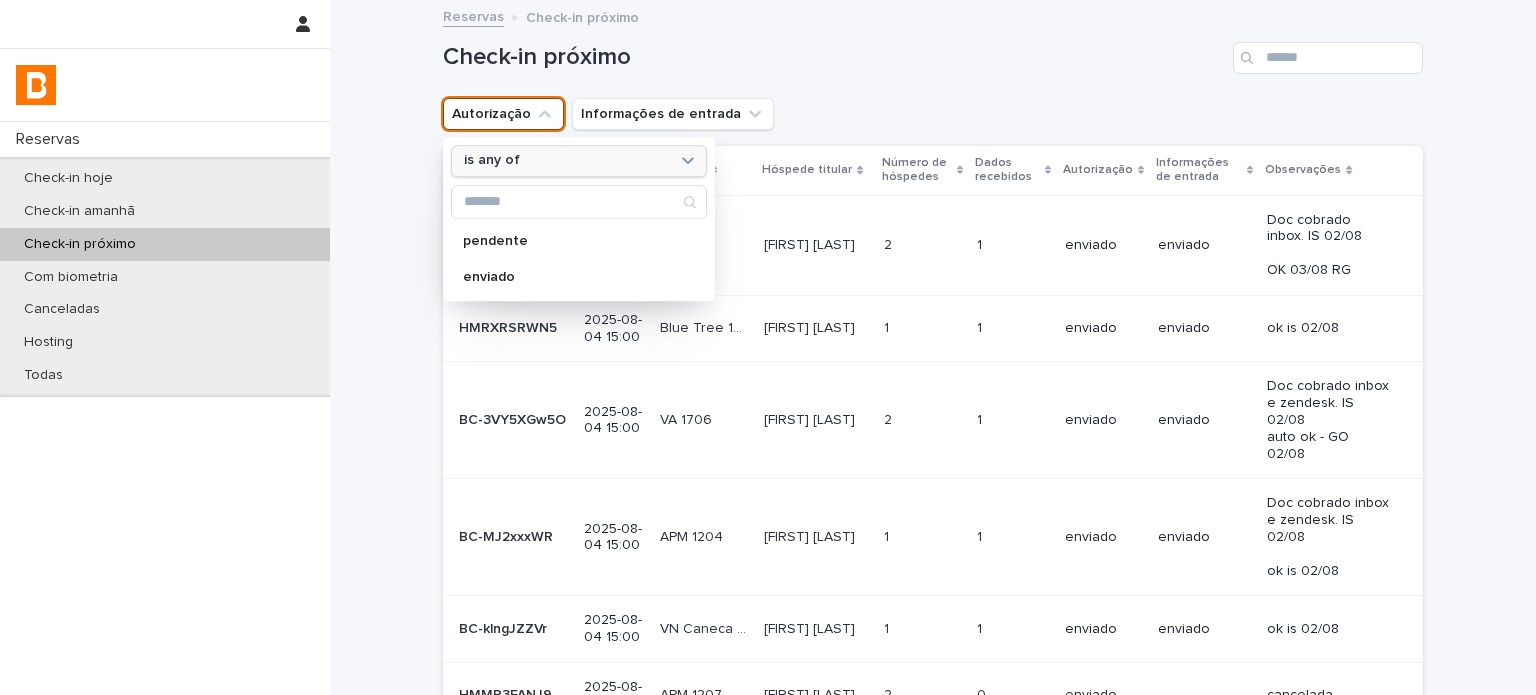 click on "is any of" at bounding box center [566, 161] 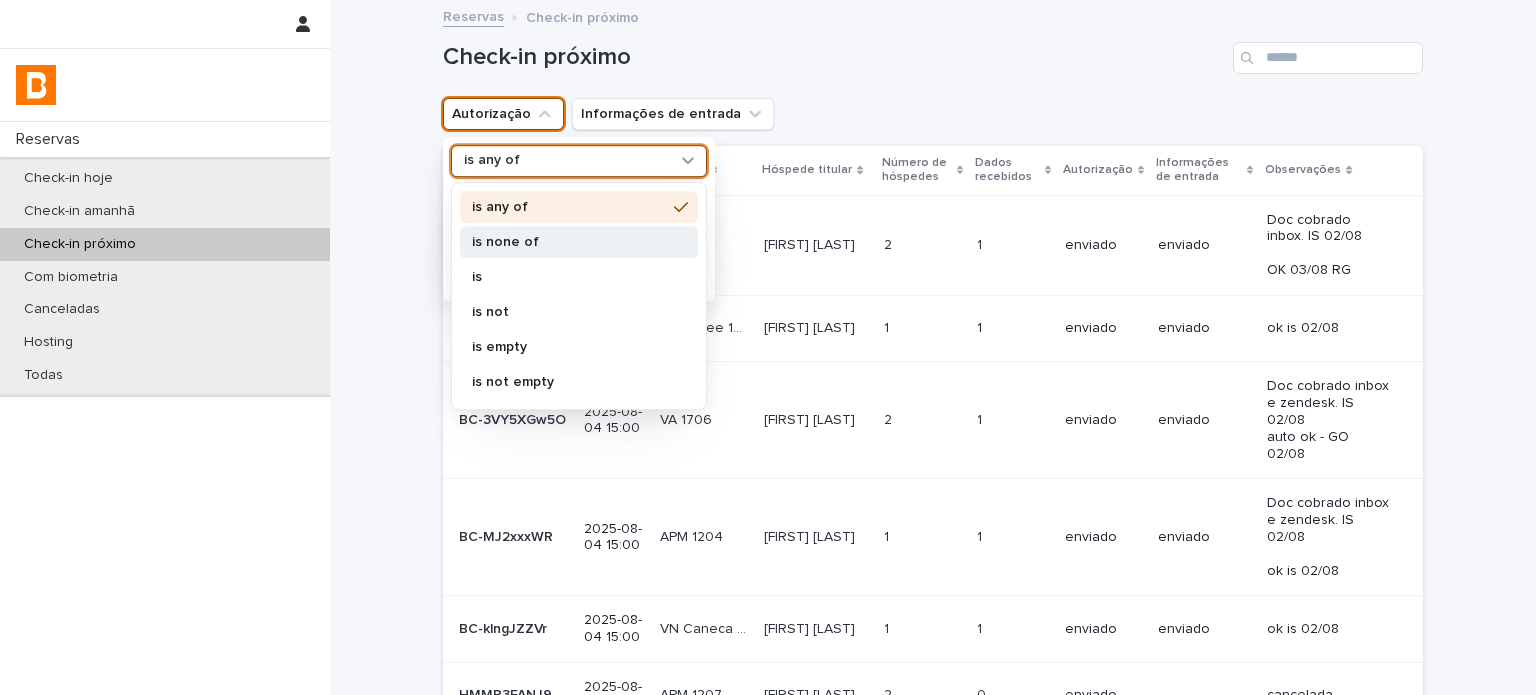 click on "is none of" at bounding box center (569, 242) 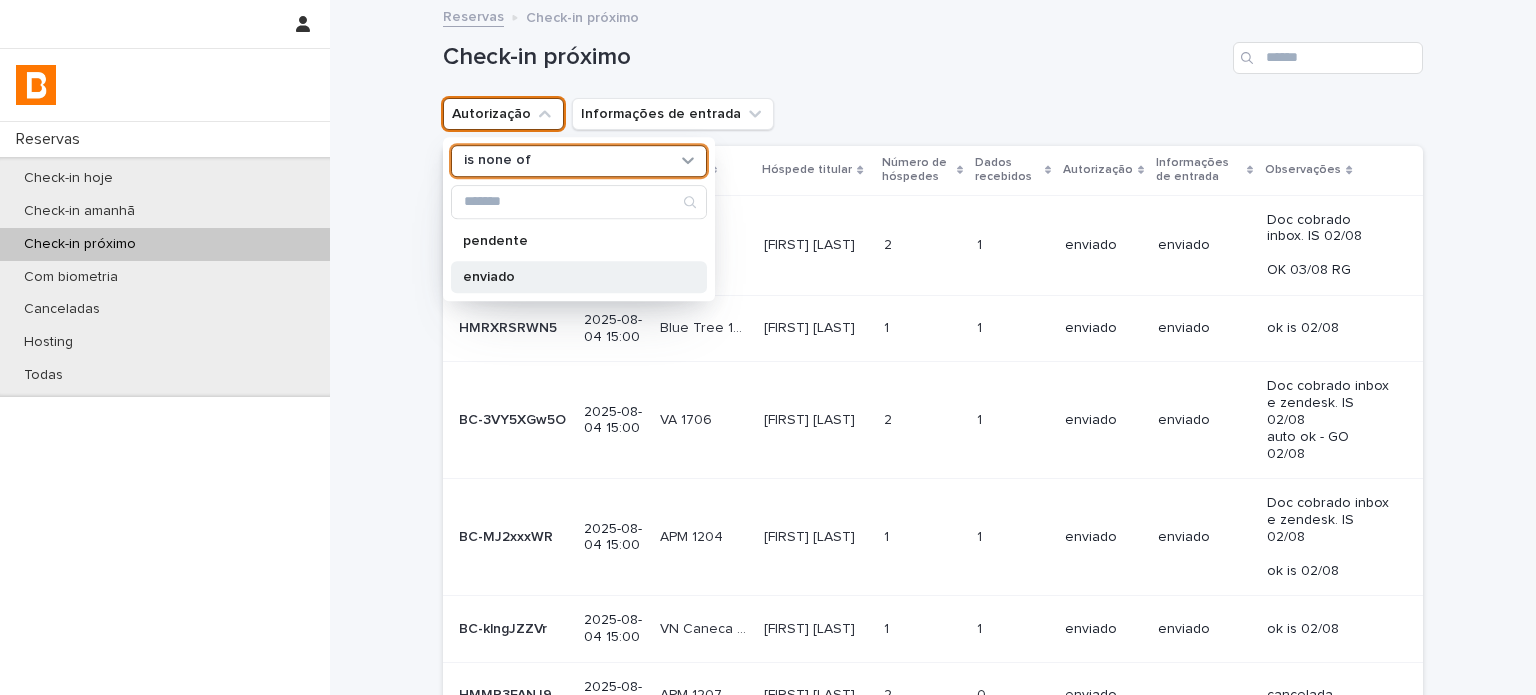 click on "enviado" at bounding box center (569, 277) 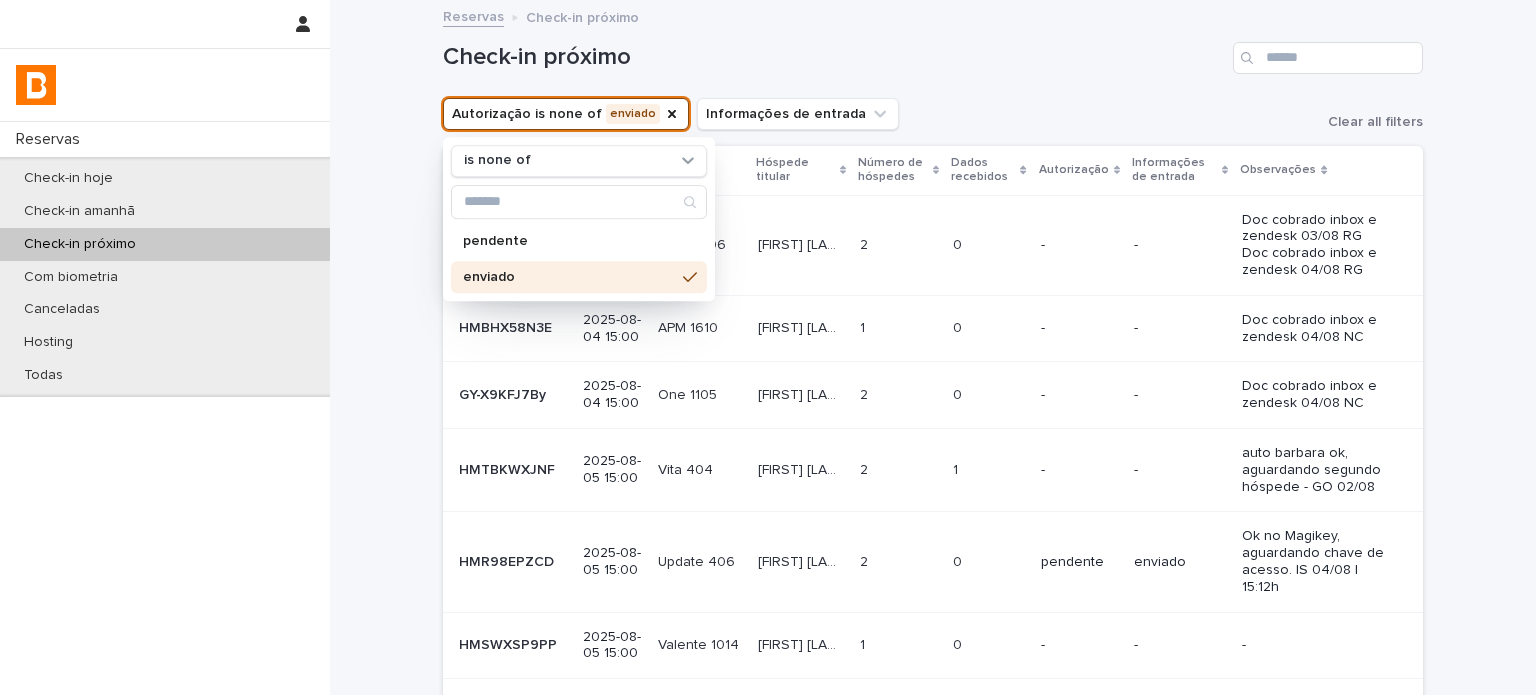 click on "Autorização is none of enviado is none of pendente enviado Informações de entrada Clear all filters" at bounding box center [933, 114] 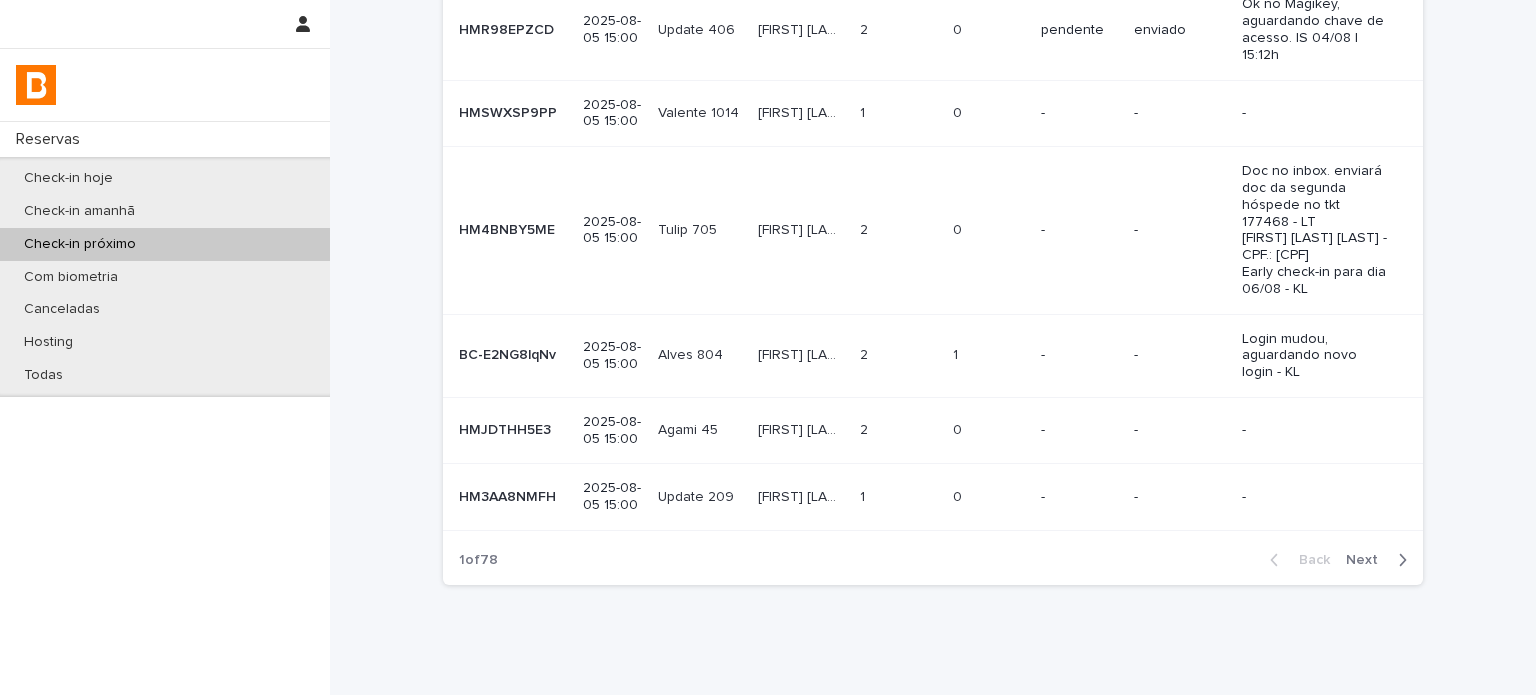 scroll, scrollTop: 533, scrollLeft: 0, axis: vertical 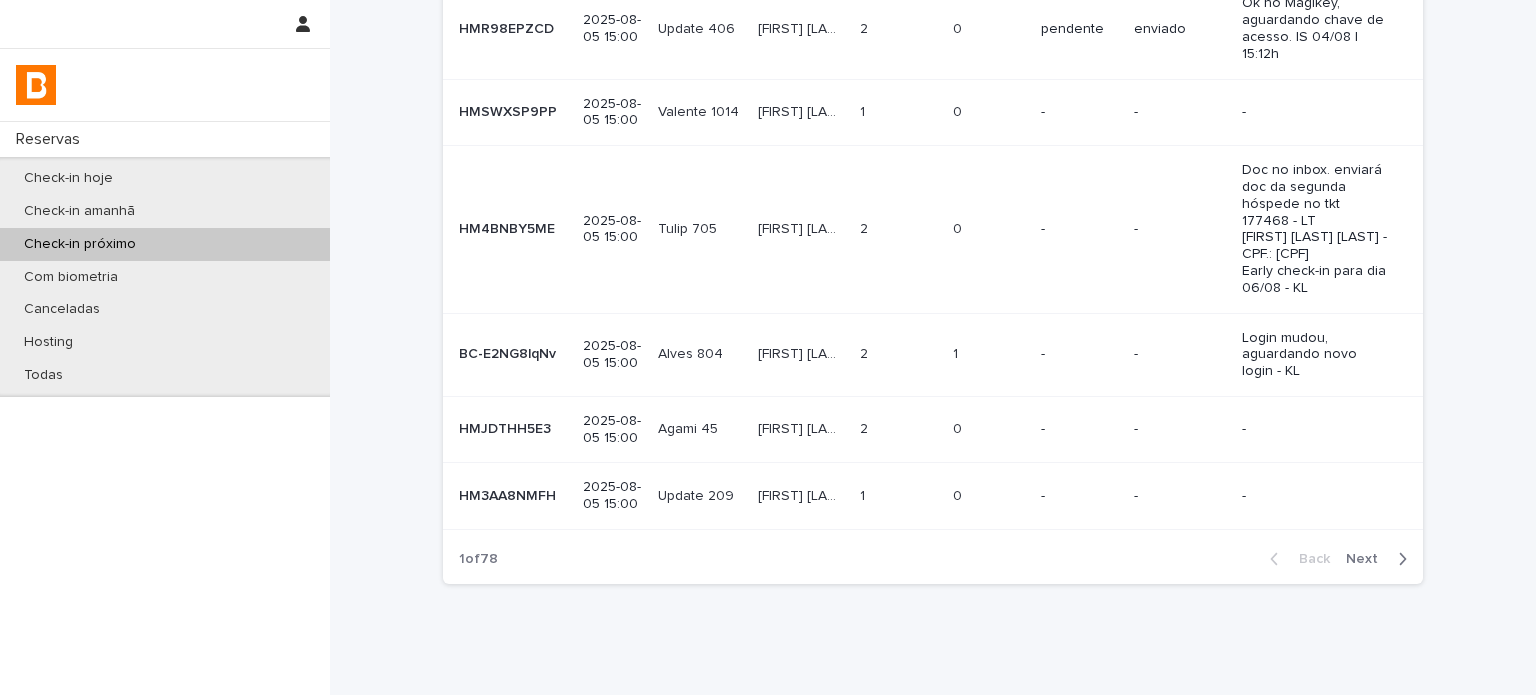 click on "Next" at bounding box center [1368, 559] 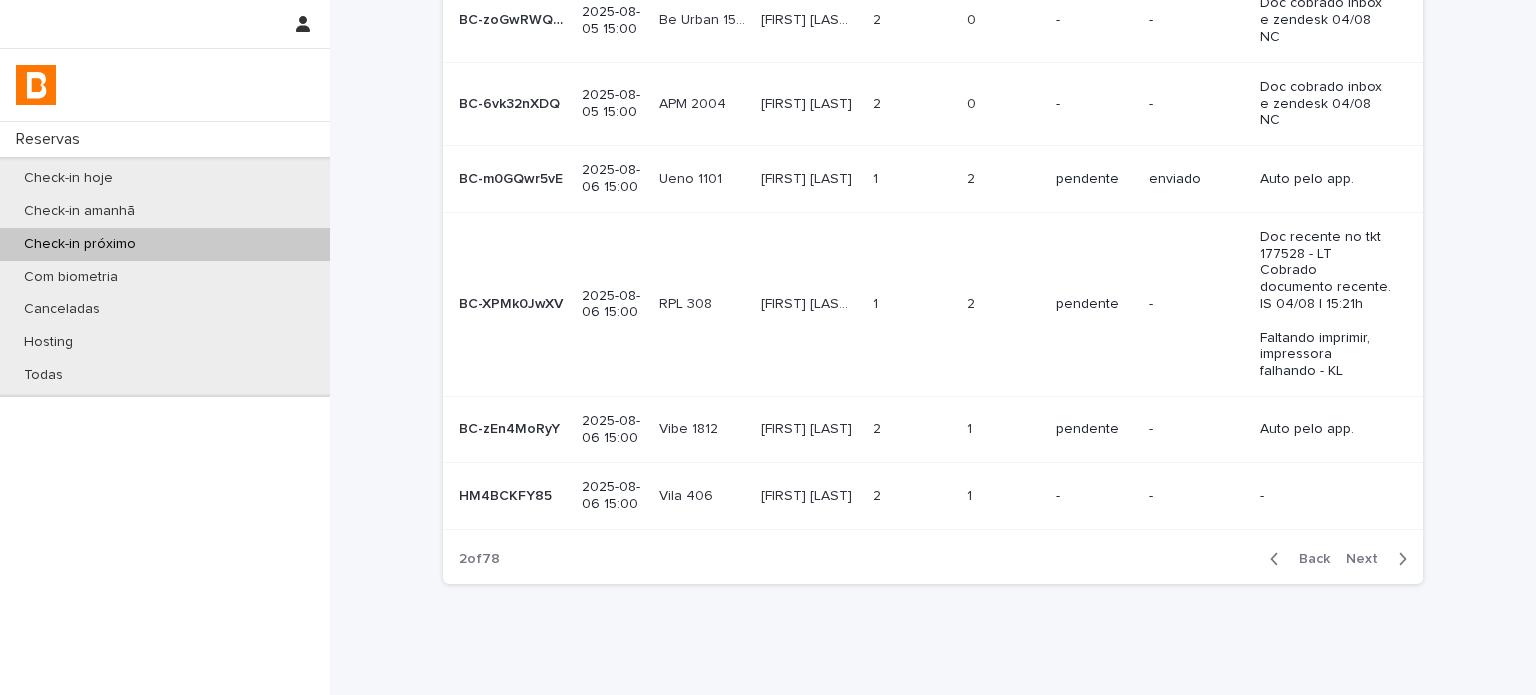 scroll, scrollTop: 492, scrollLeft: 0, axis: vertical 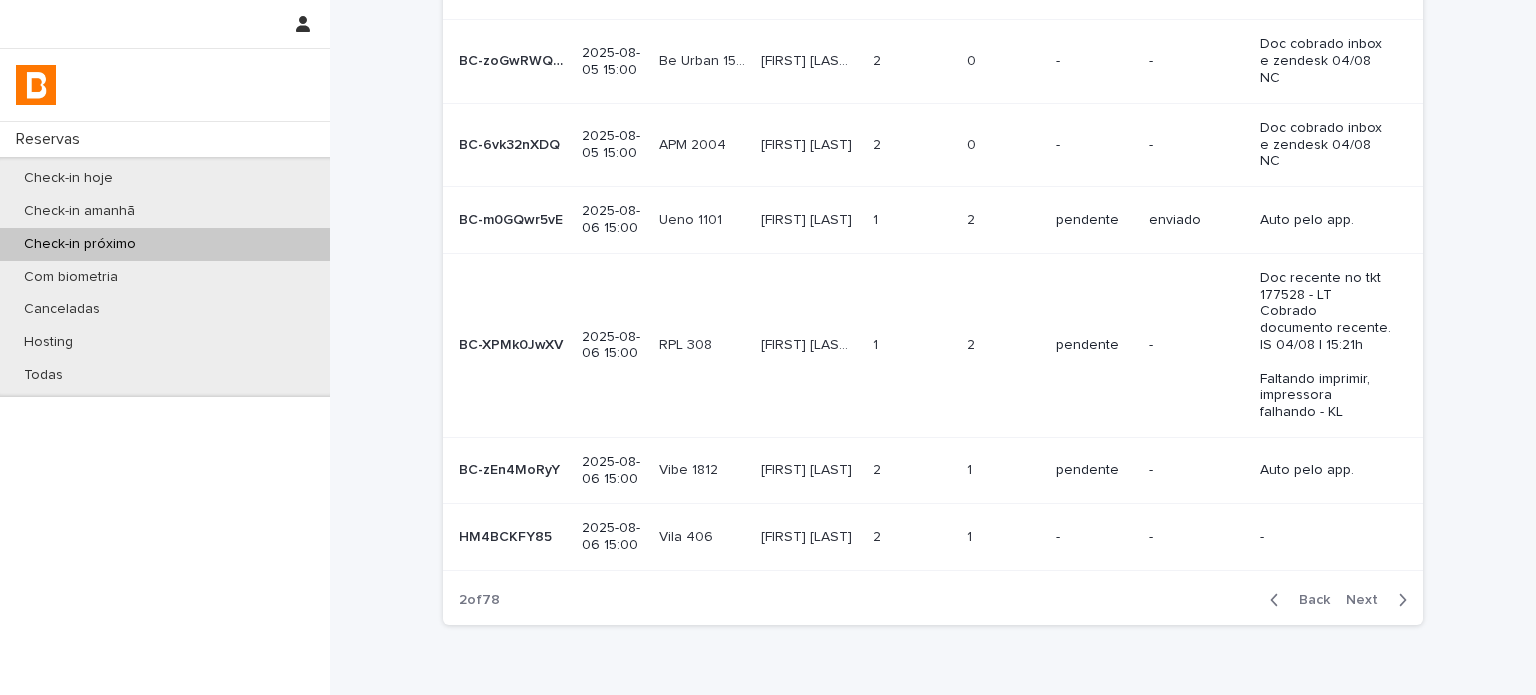 click on "pendente" at bounding box center (1094, 345) 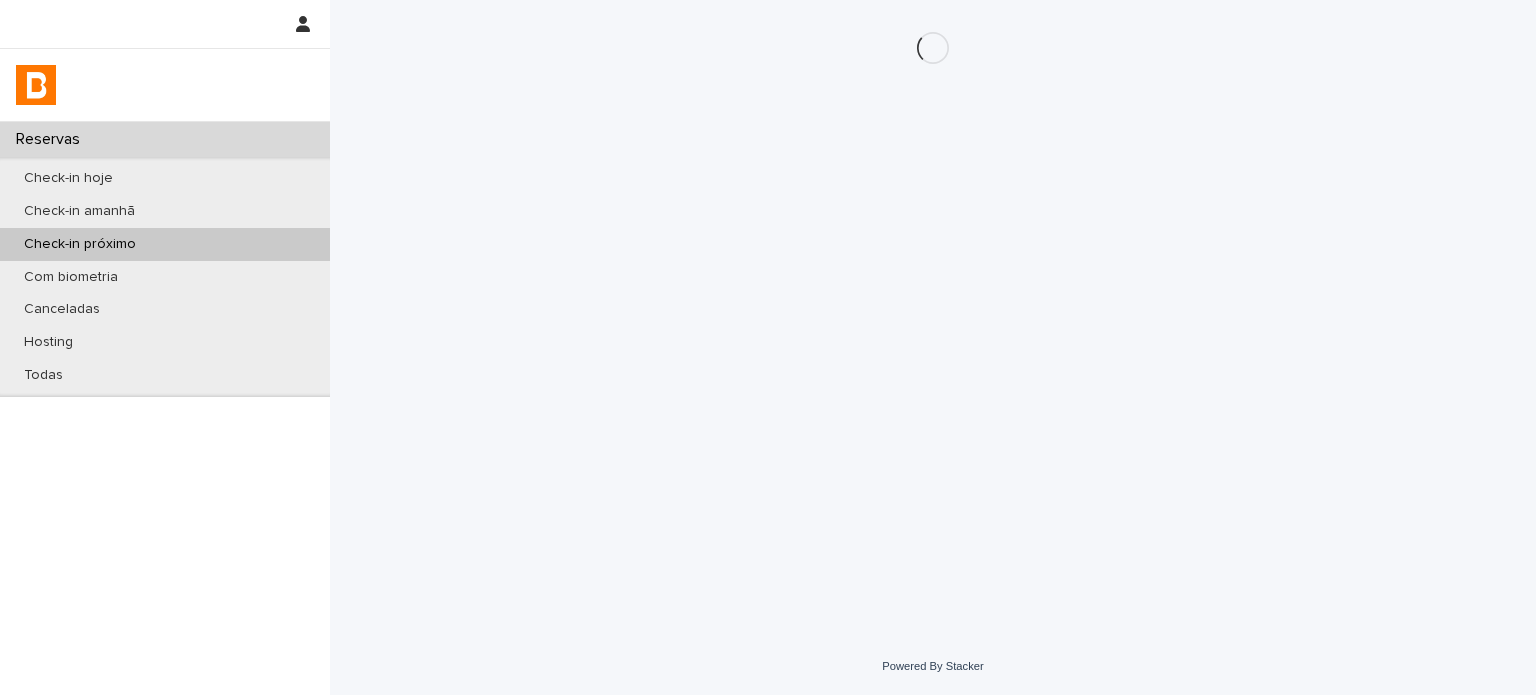 click on "Loading... Saving… Loading... Saving…" at bounding box center [933, 294] 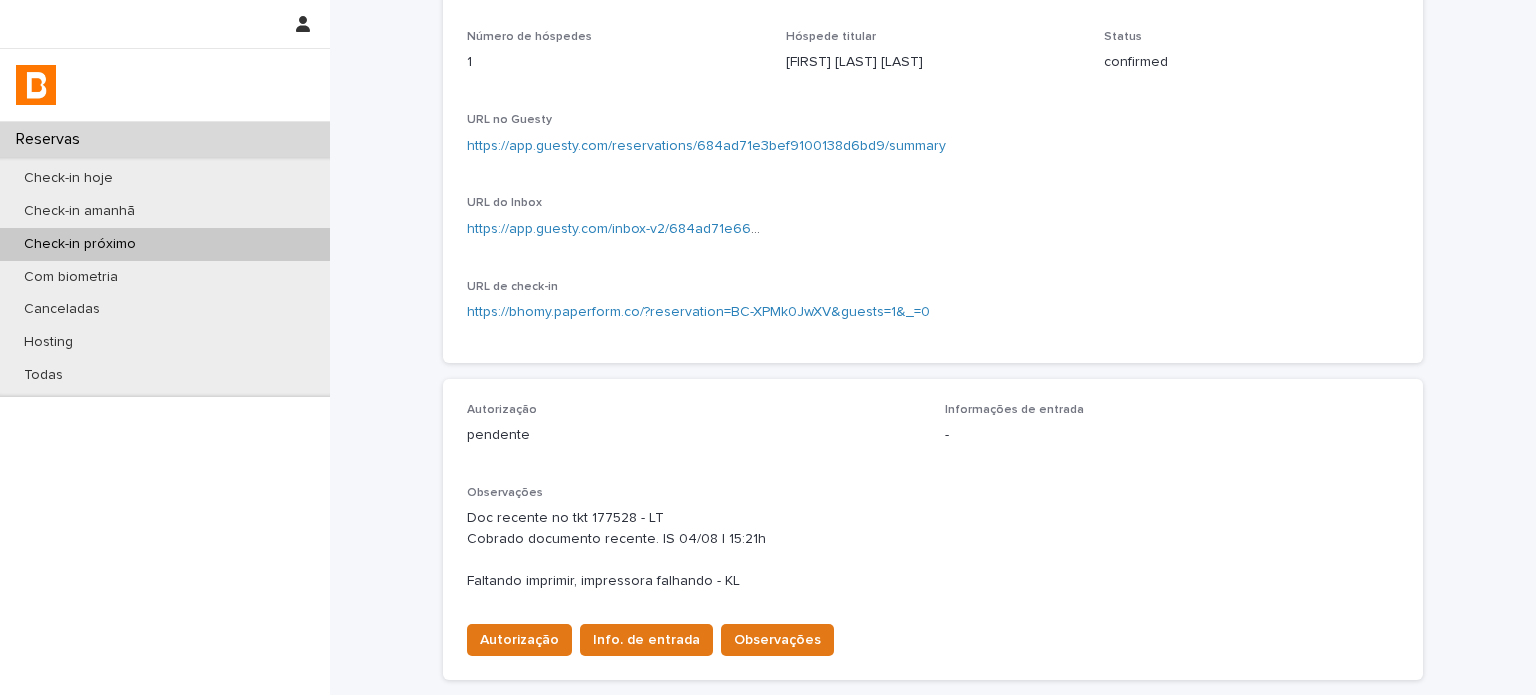 scroll, scrollTop: 312, scrollLeft: 0, axis: vertical 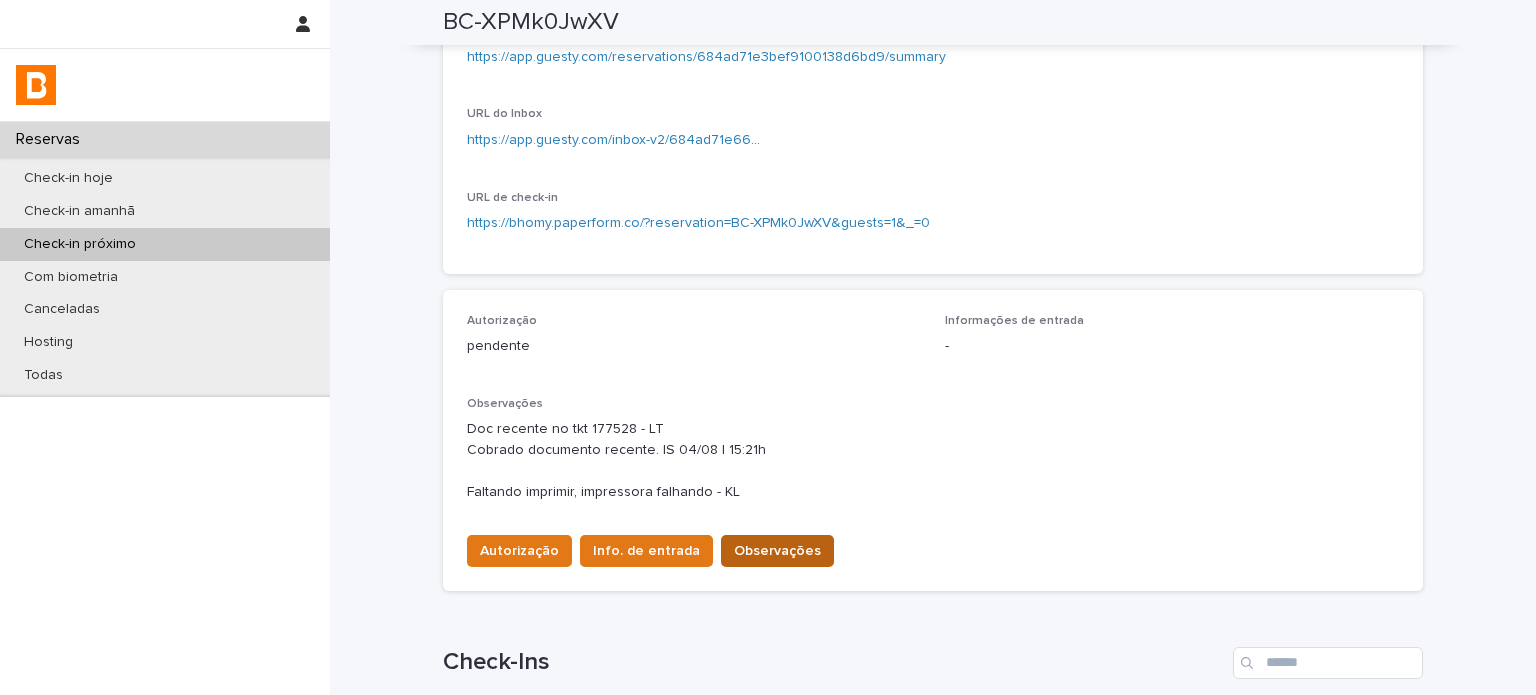 click on "Observações" at bounding box center [777, 551] 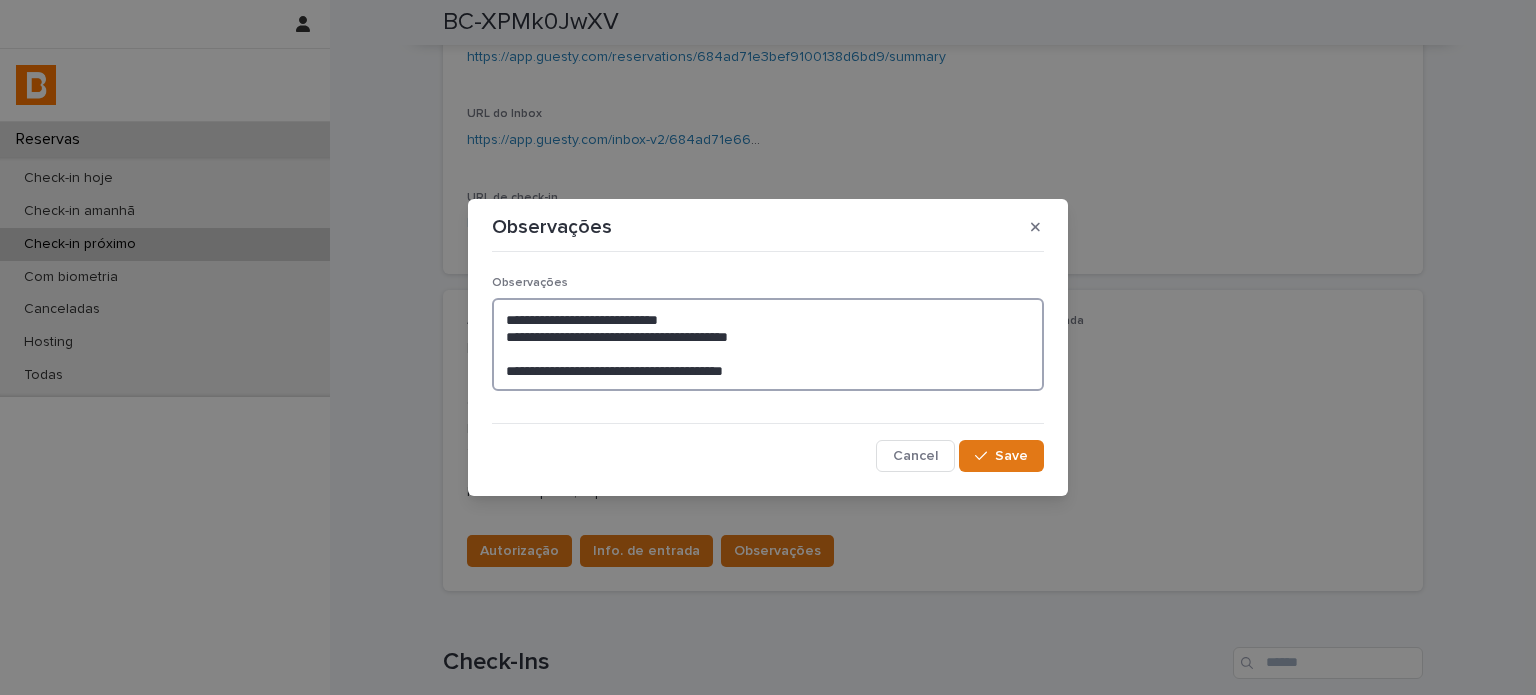 click on "**********" at bounding box center [768, 344] 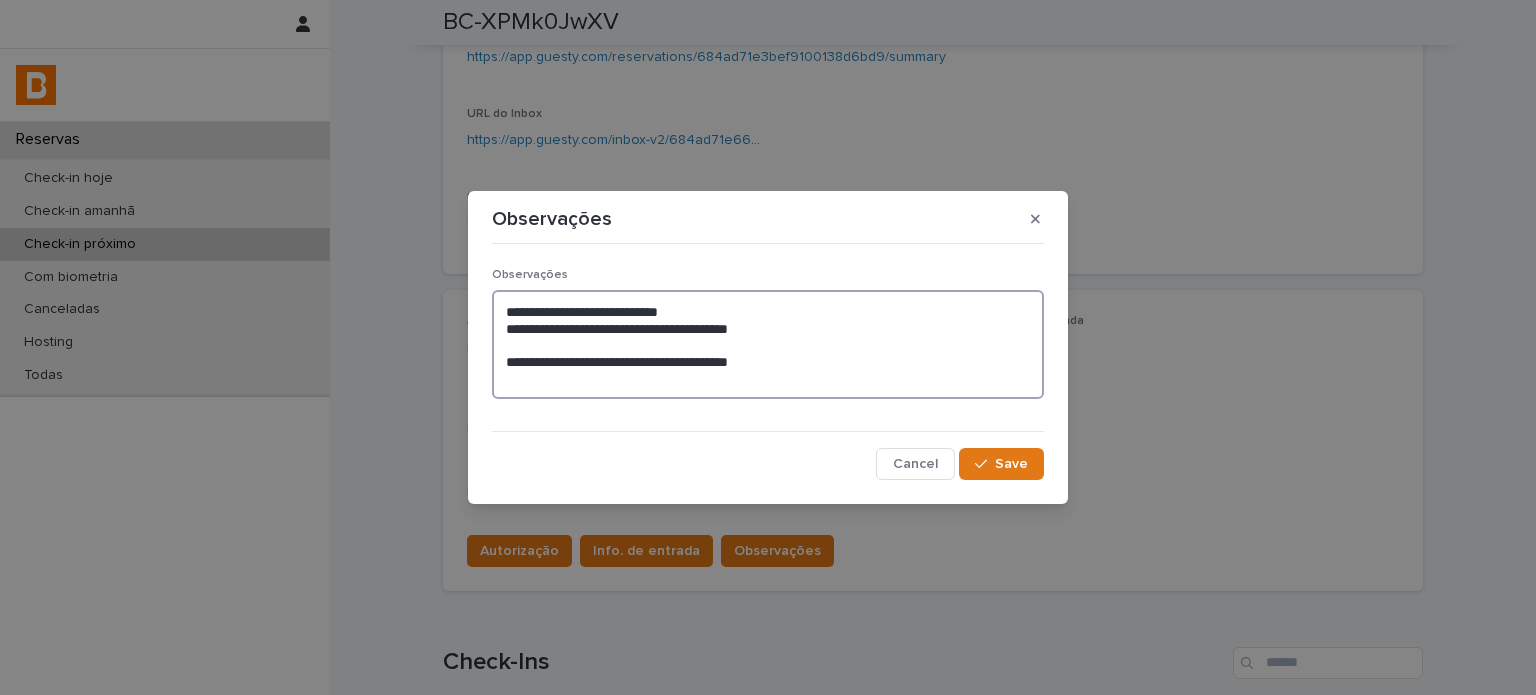 paste on "**********" 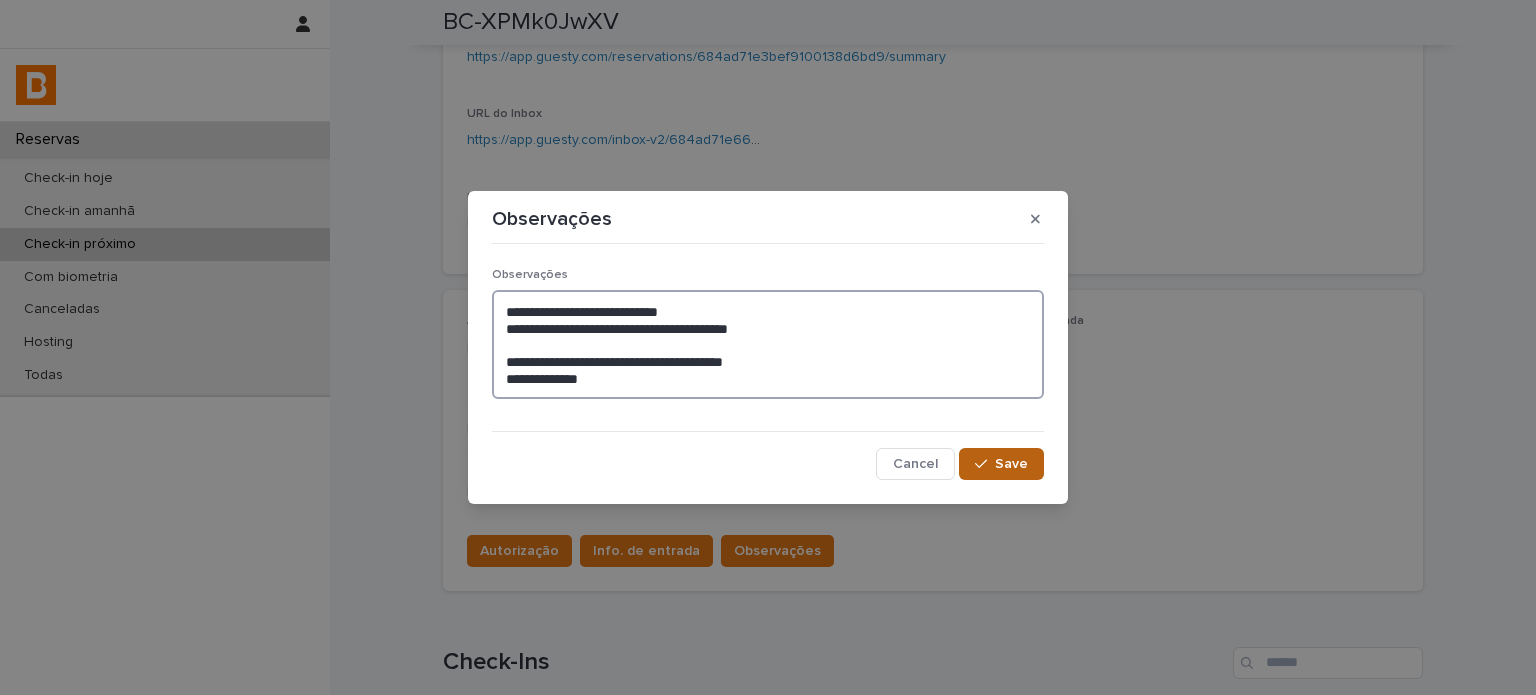 type on "**********" 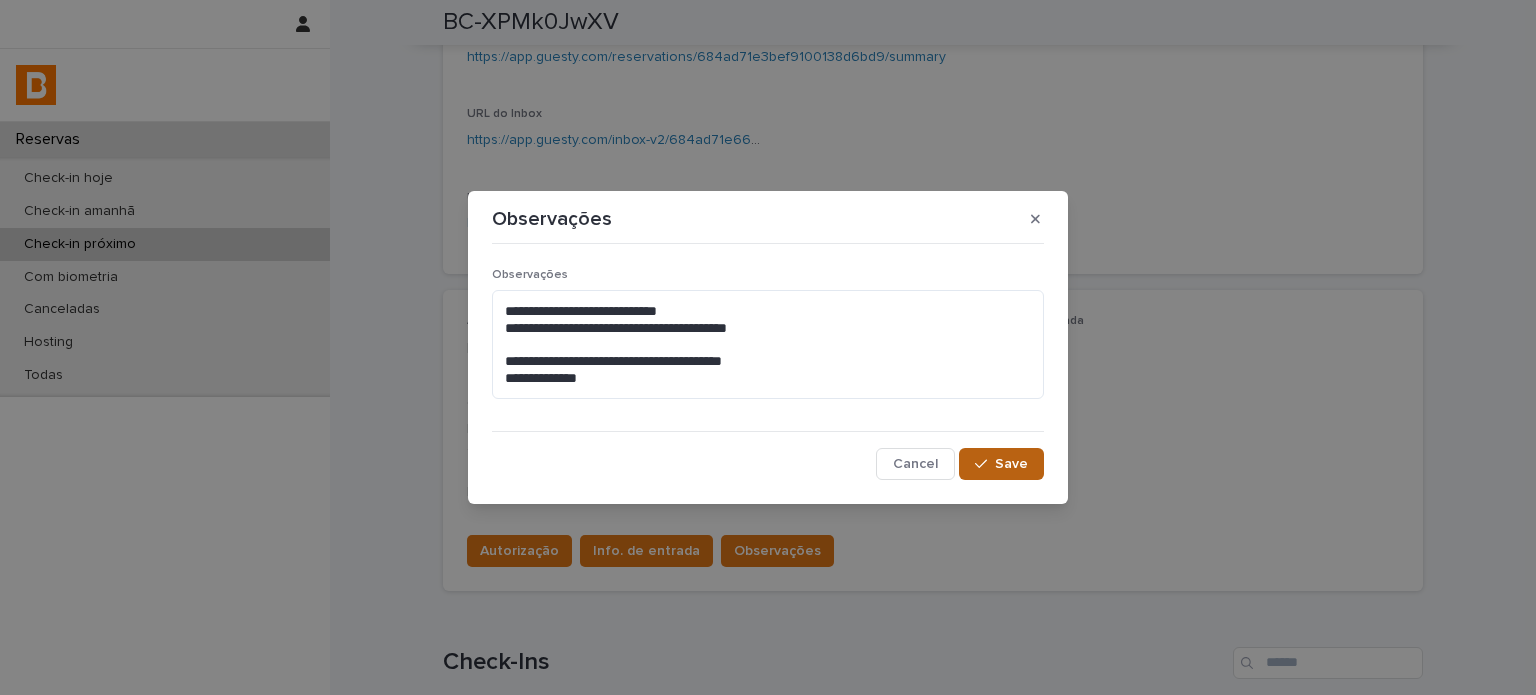 click on "Save" at bounding box center [1001, 464] 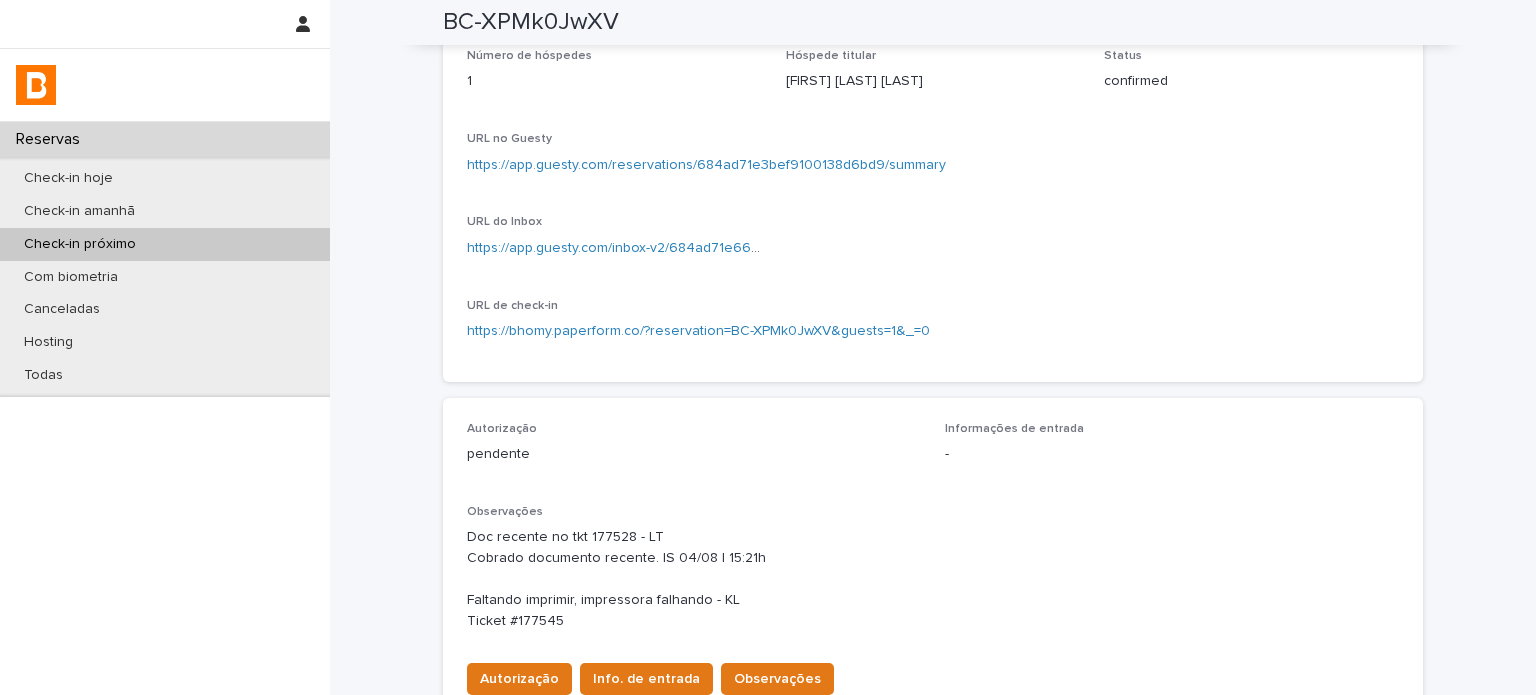 scroll, scrollTop: 0, scrollLeft: 0, axis: both 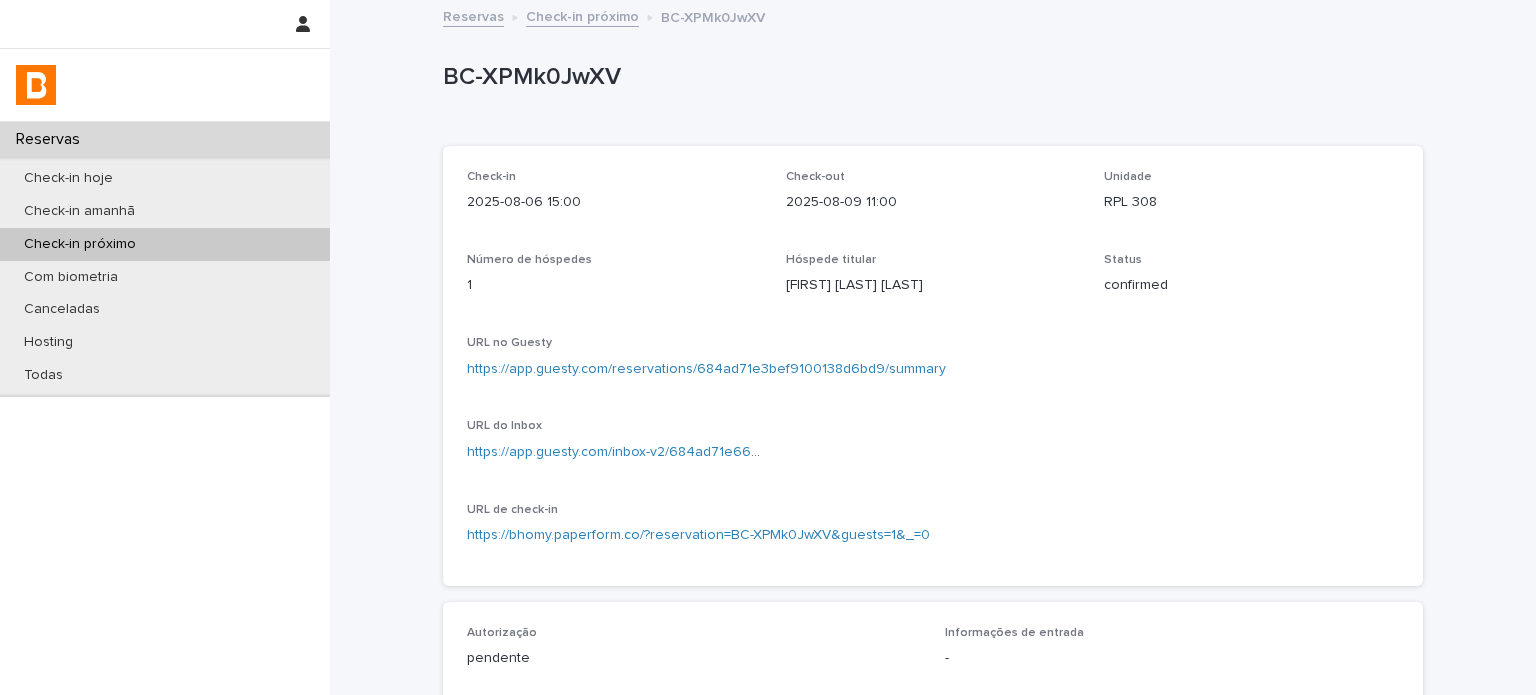 click on "Check-in próximo" at bounding box center (582, 15) 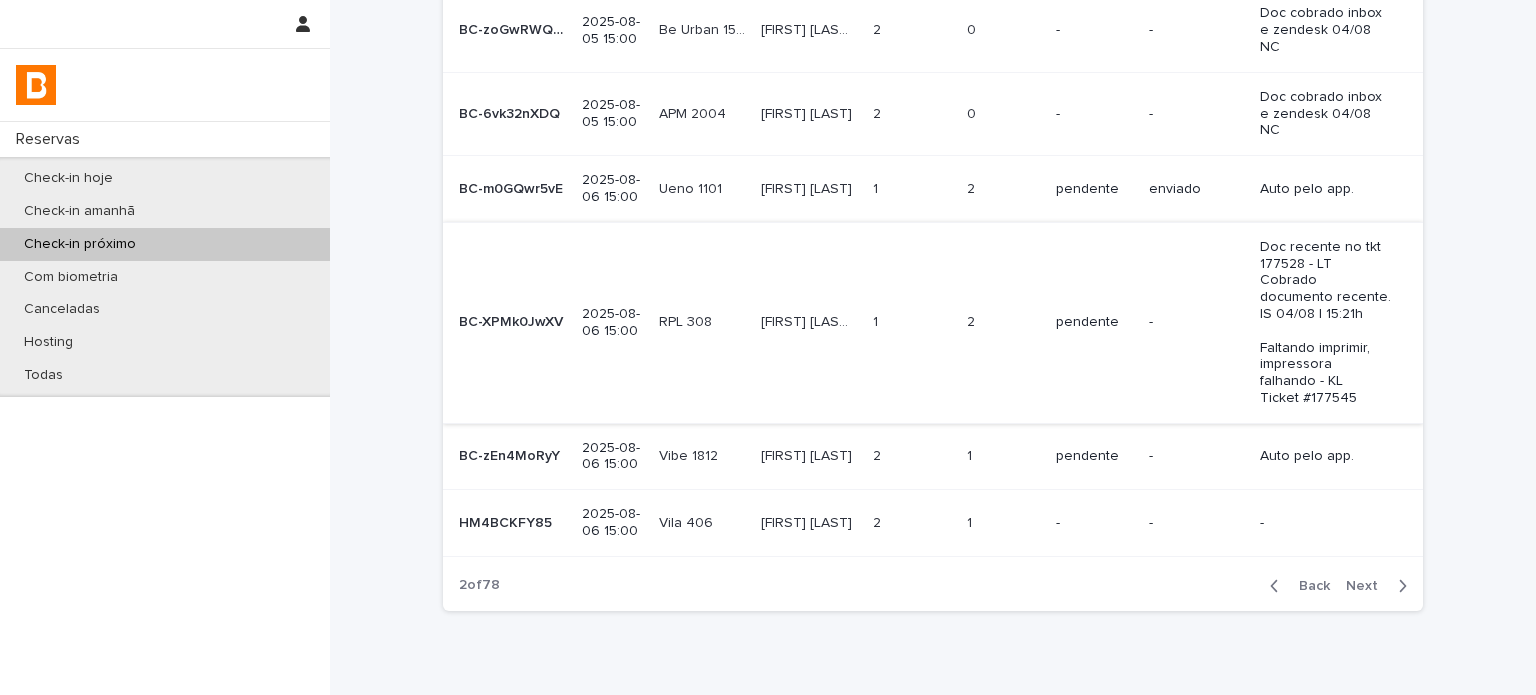 scroll, scrollTop: 524, scrollLeft: 0, axis: vertical 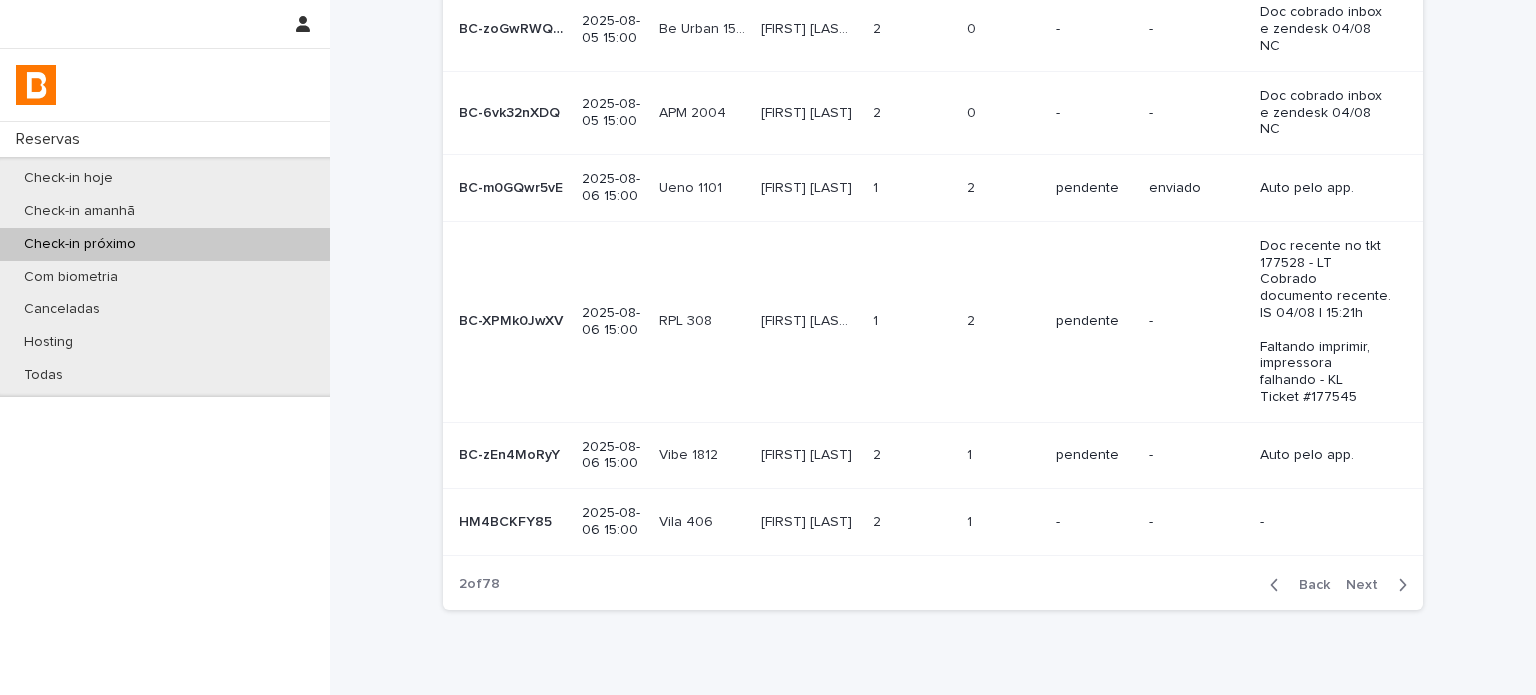 click on "Back" at bounding box center (1308, 585) 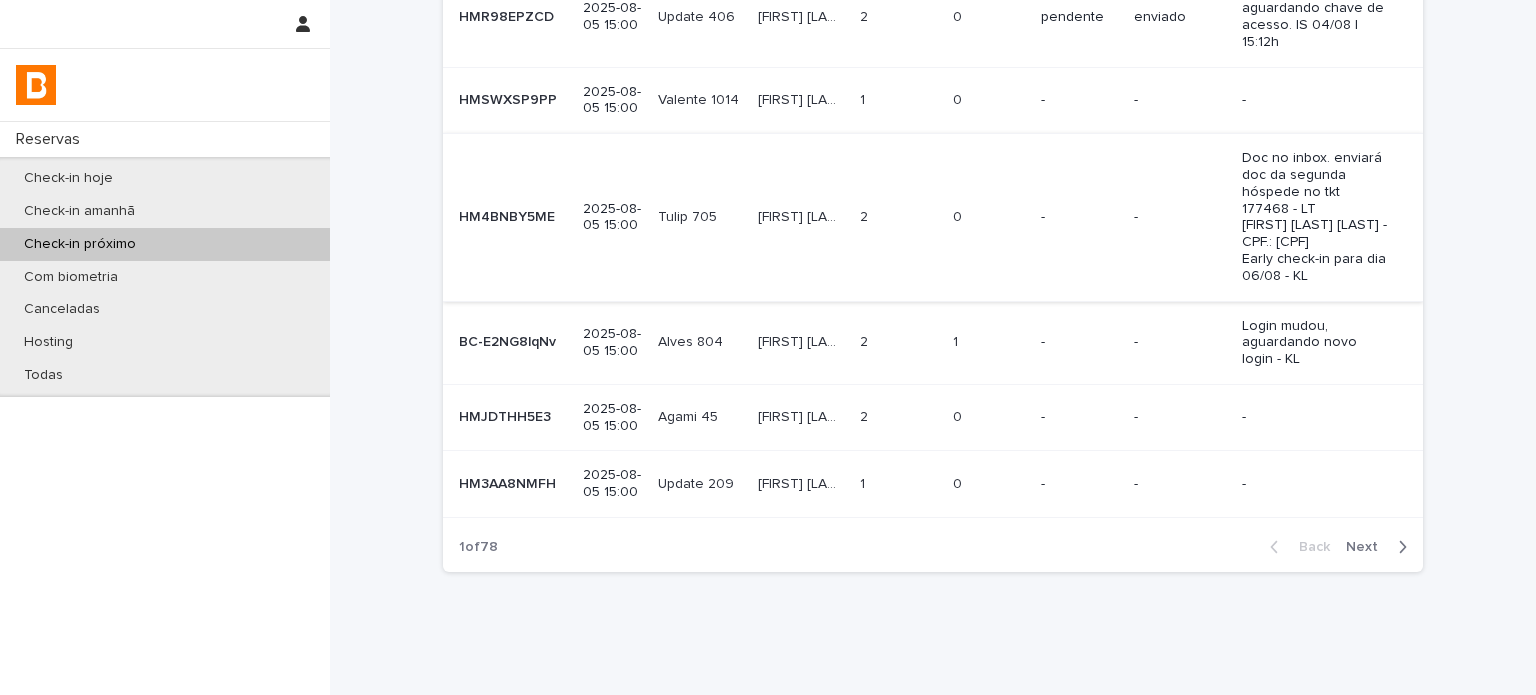scroll, scrollTop: 425, scrollLeft: 0, axis: vertical 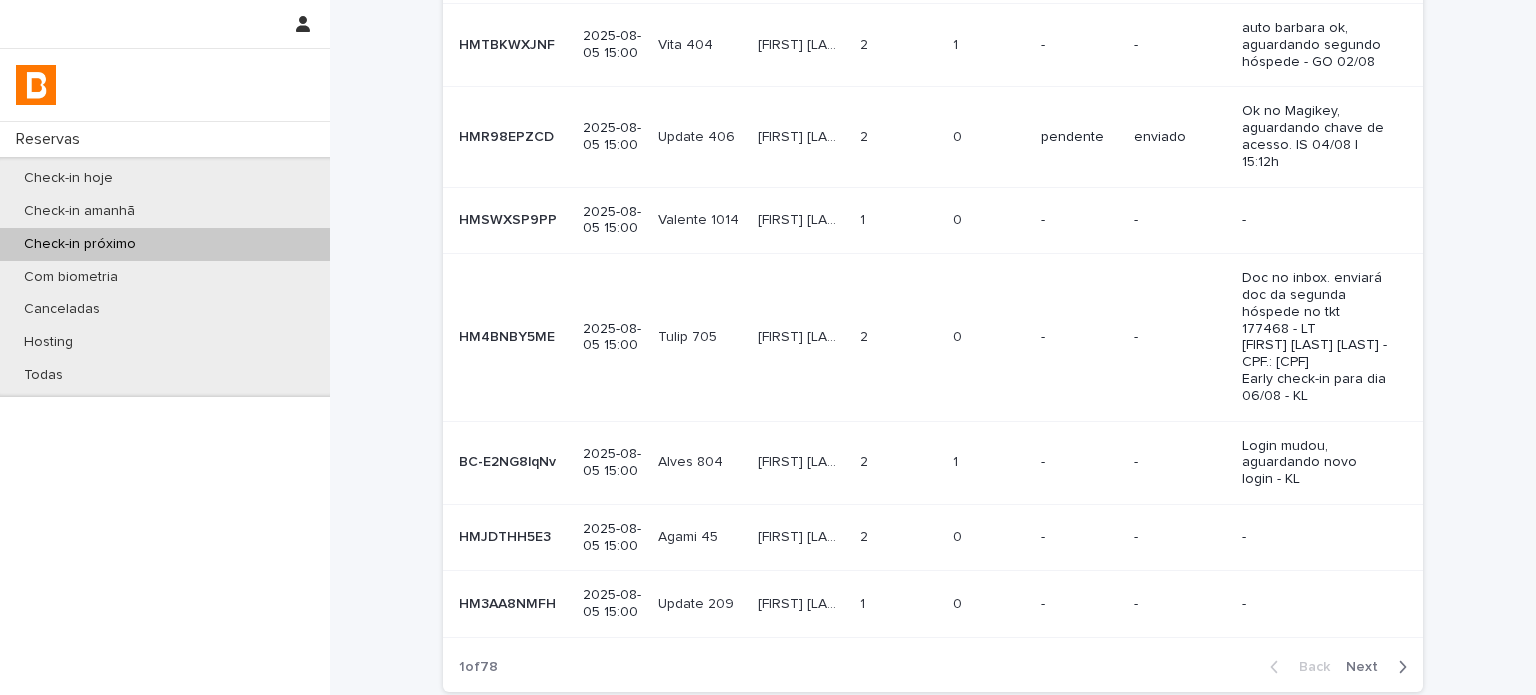 click on "-" at bounding box center [1180, 337] 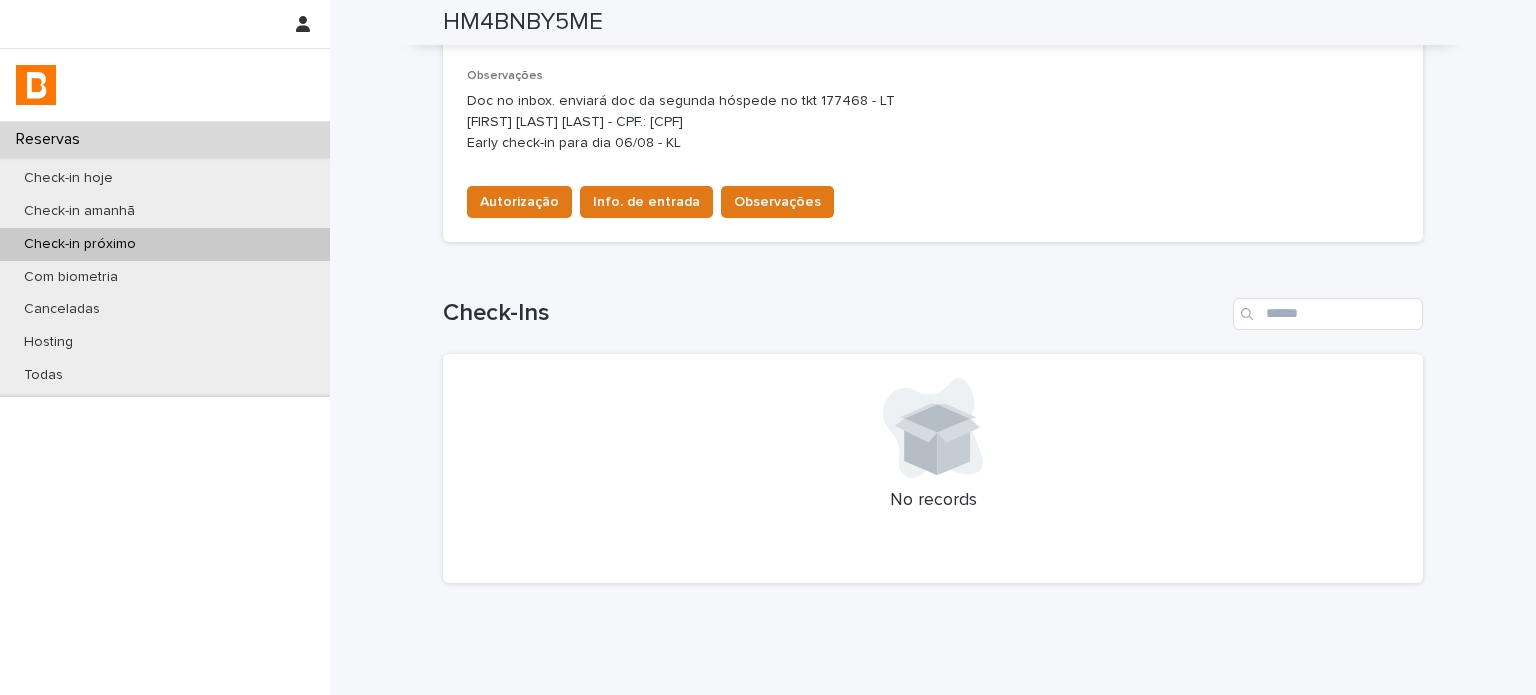 scroll, scrollTop: 500, scrollLeft: 0, axis: vertical 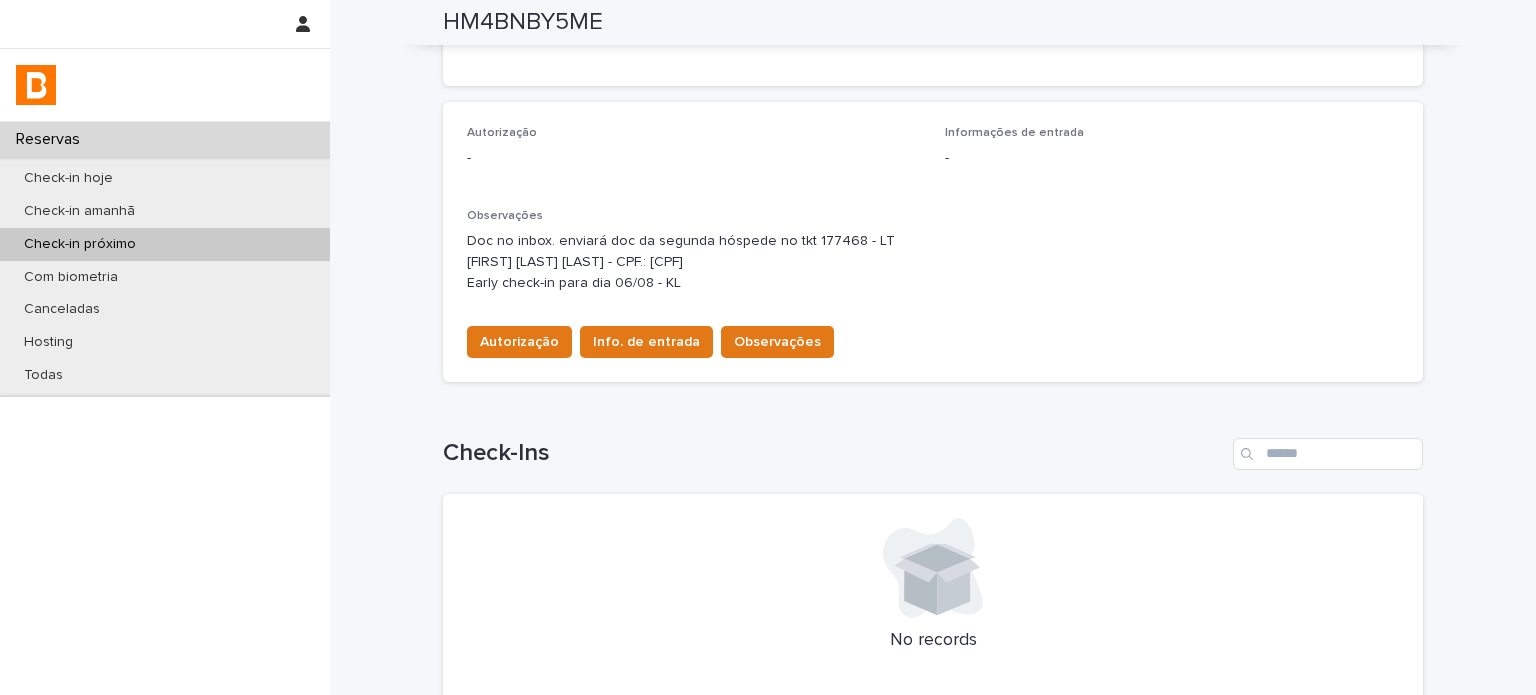 click on "Doc no inbox. enviará doc da segunda hóspede no tkt 177468 - LT
[FIRST] [LAST] - CPF.: [CPF]
Early check-in para dia 06/08 - KL" at bounding box center (933, 262) 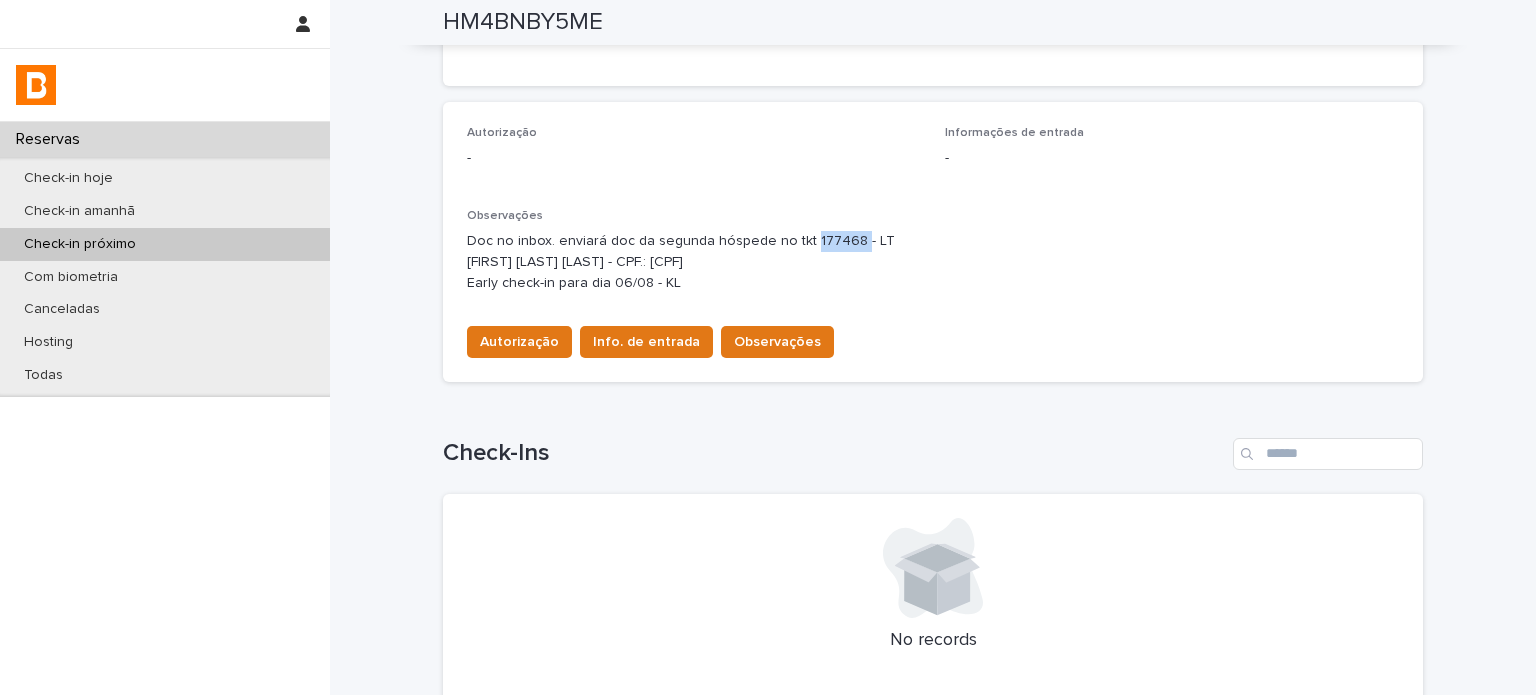 click on "Doc no inbox. enviará doc da segunda hóspede no tkt 177468 - LT
[FIRST] [LAST] - CPF.: [CPF]
Early check-in para dia 06/08 - KL" at bounding box center [933, 262] 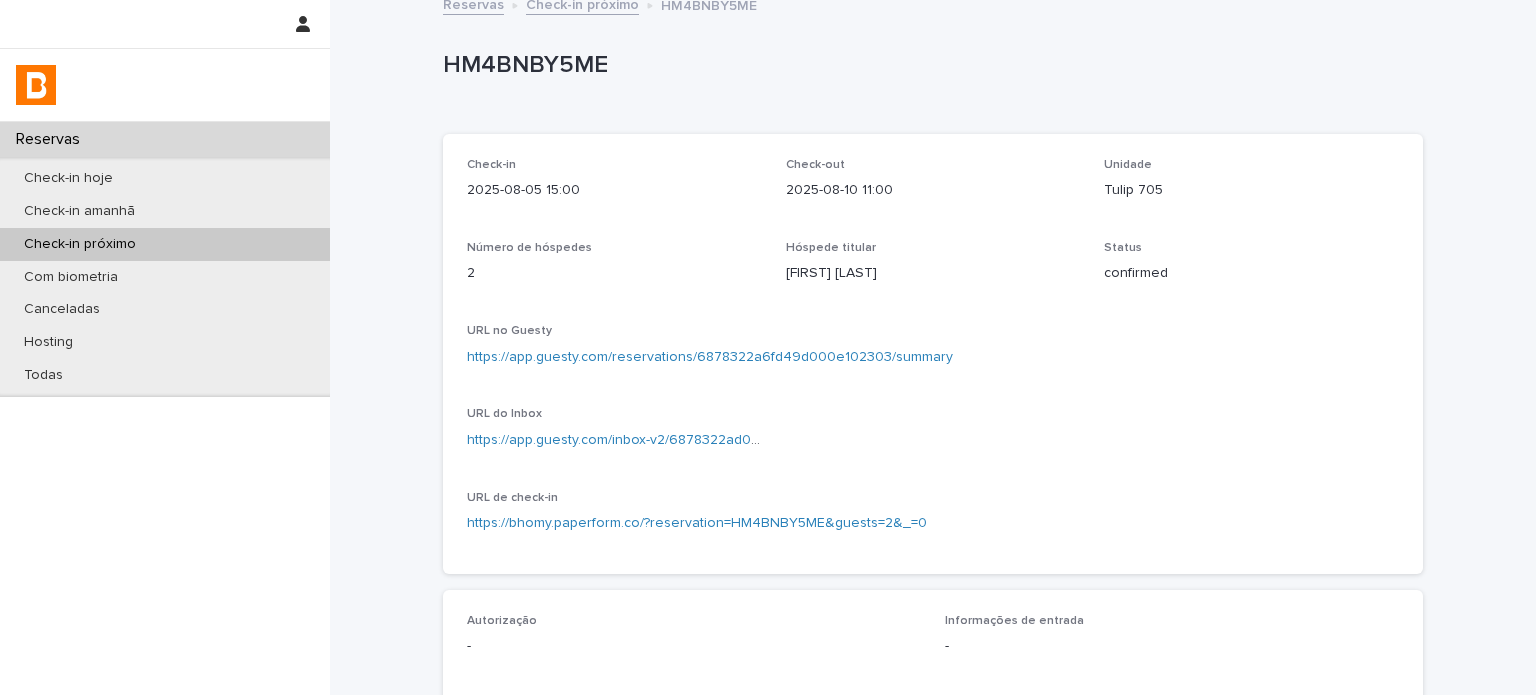 scroll, scrollTop: 0, scrollLeft: 0, axis: both 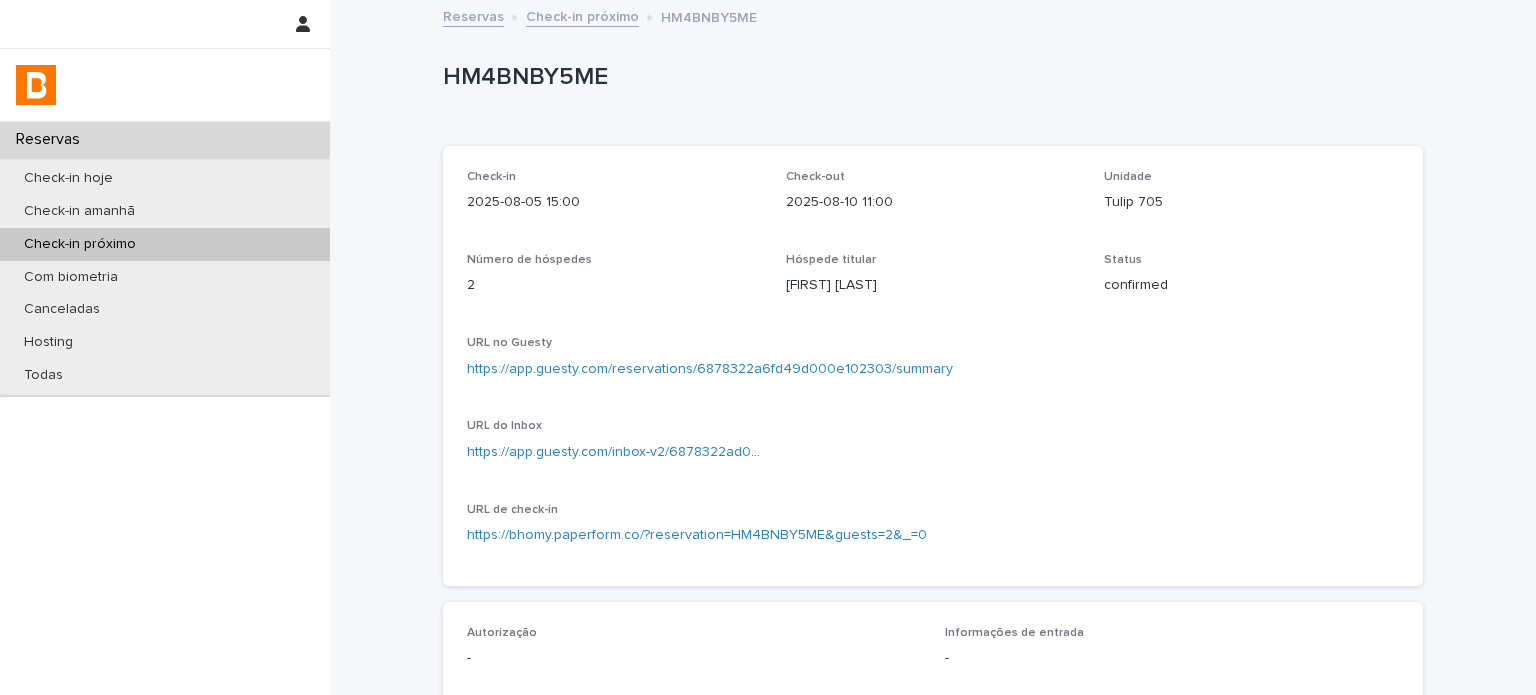 click on "Check-in 2025-08-05 15:00 Check-out 2025-08-10 11:00 Unidade Tulip 705 Número de hóspedes 2 Hóspede titular Fernanda Souza Status confirmed URL no Guesty https://app.guesty.com/reservations/6878322a6fd49d000e102303/summary URL do Inbox https://app.guesty.com/inbox-v2/6878322ad0249000100c3de7?reservationId=6878322a6fd49d000e102303 URL de check-in https://bhomy.paperform.co/?reservation=HM4BNBY5ME&guests=2&_=0" at bounding box center (933, 366) 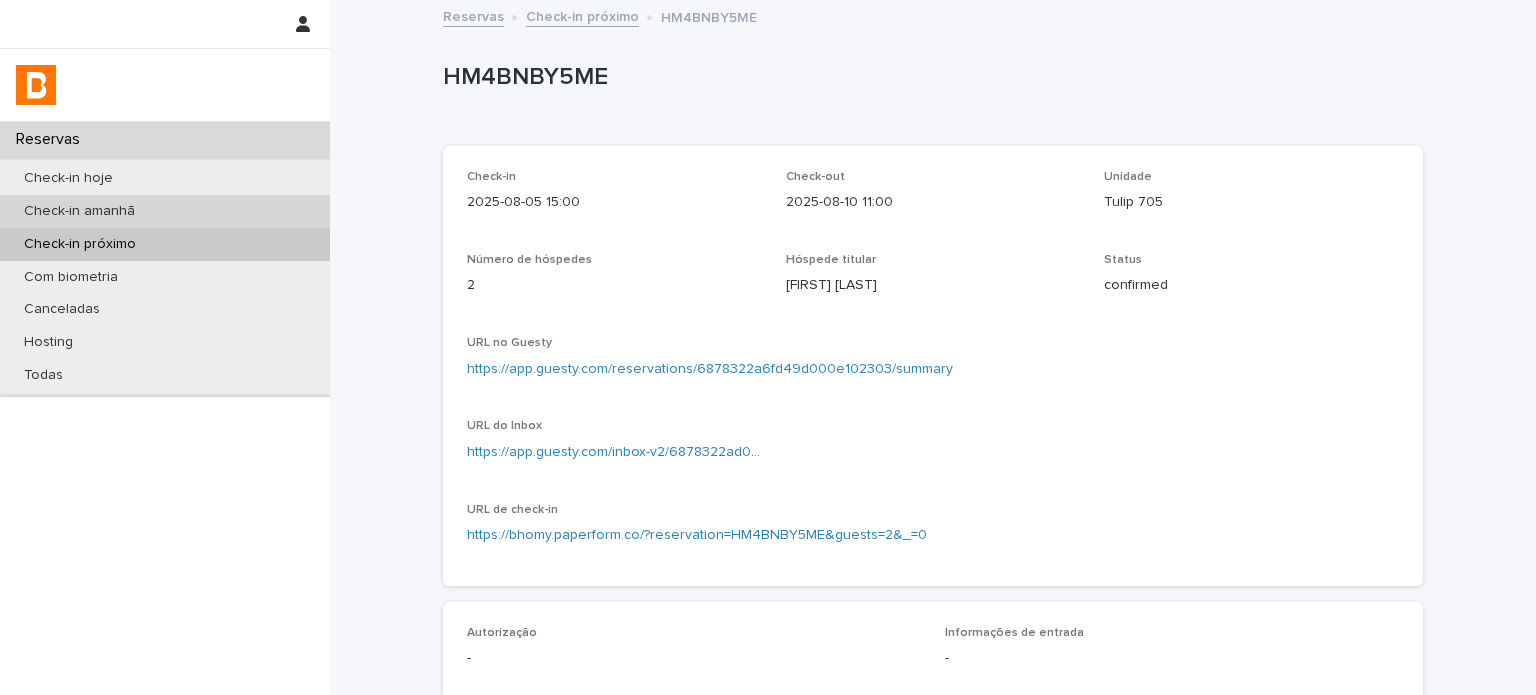 click on "Check-in amanhã" at bounding box center [79, 211] 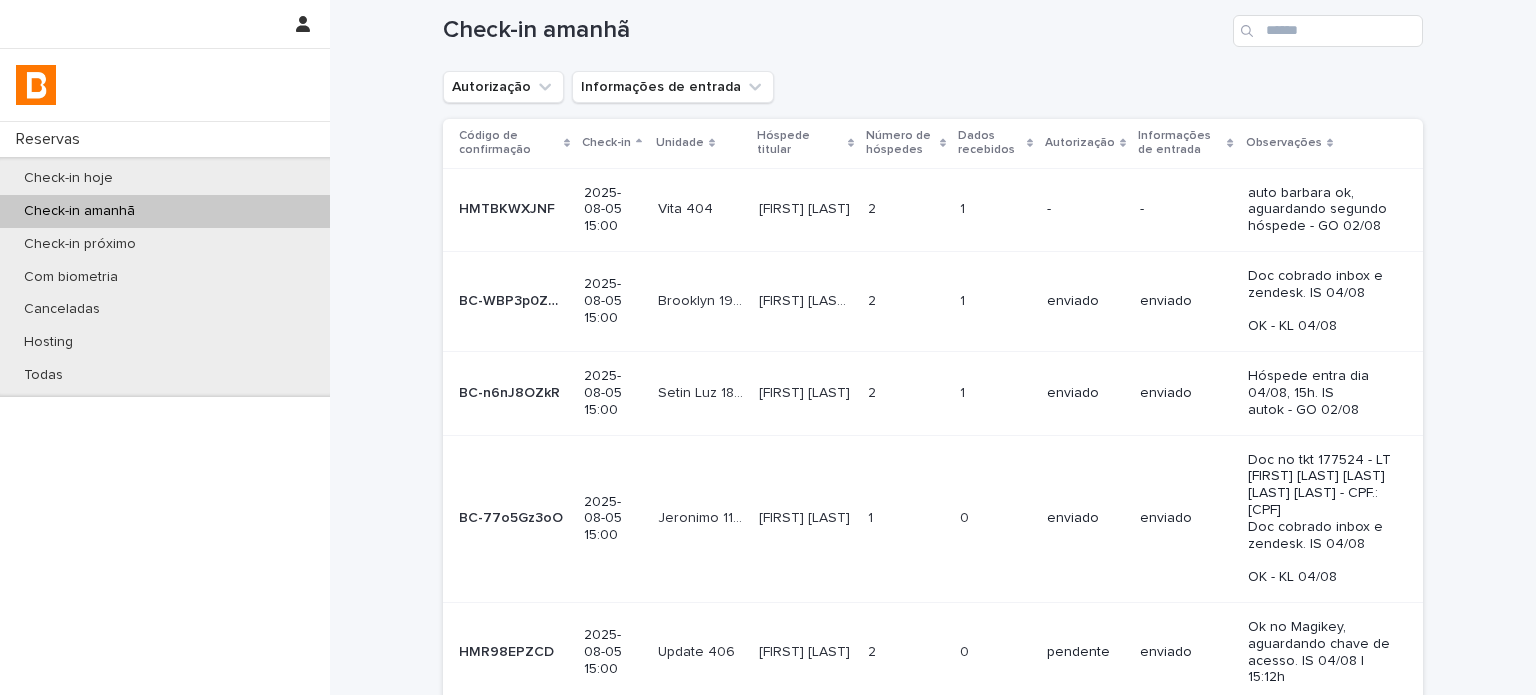 scroll, scrollTop: 0, scrollLeft: 0, axis: both 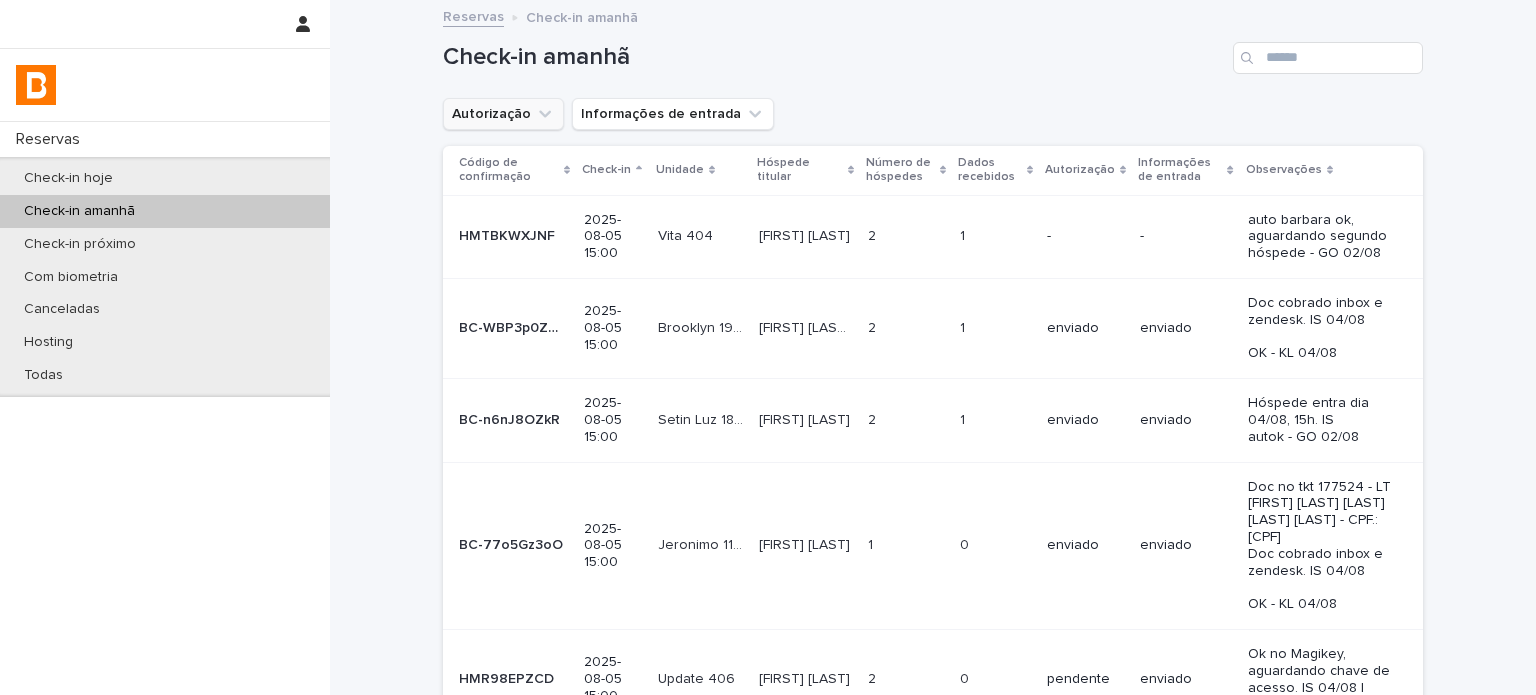 click on "Autorização" at bounding box center [503, 114] 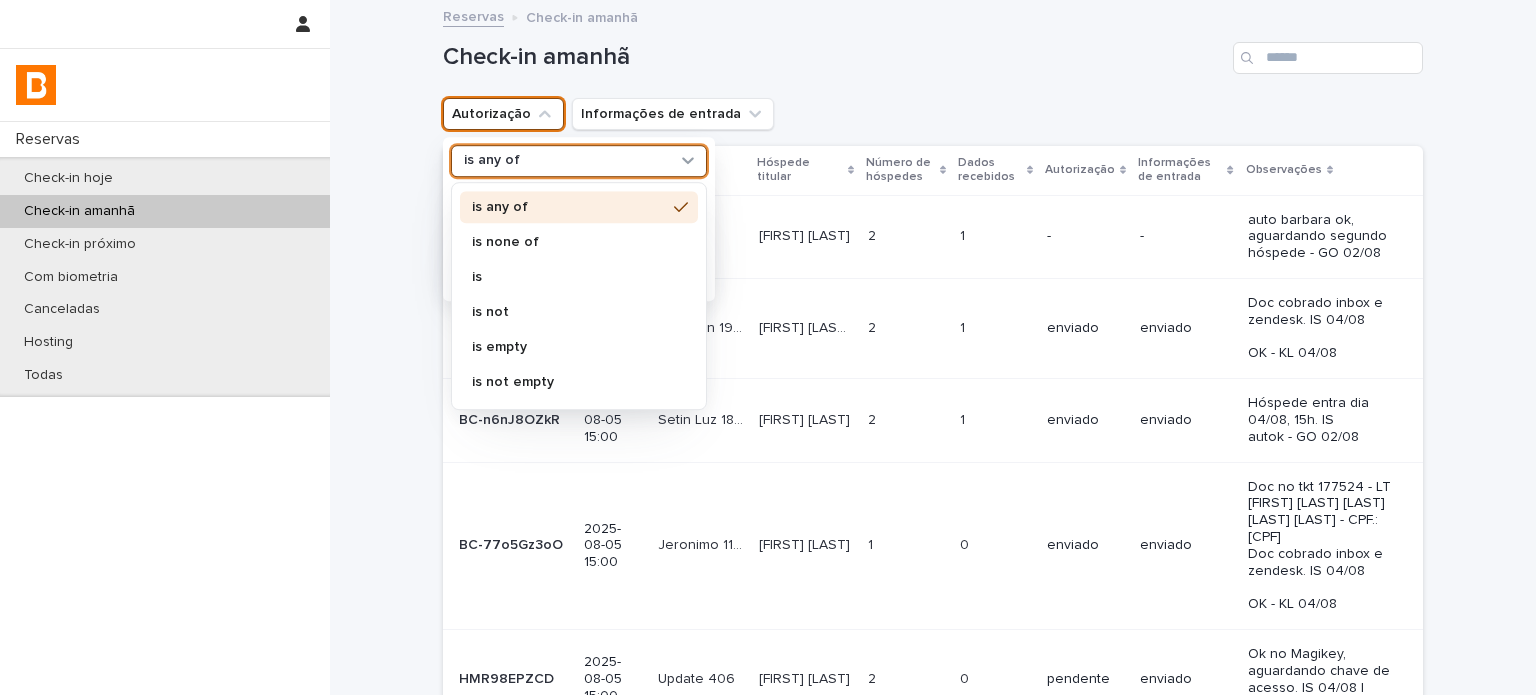 click on "is any of" at bounding box center [566, 161] 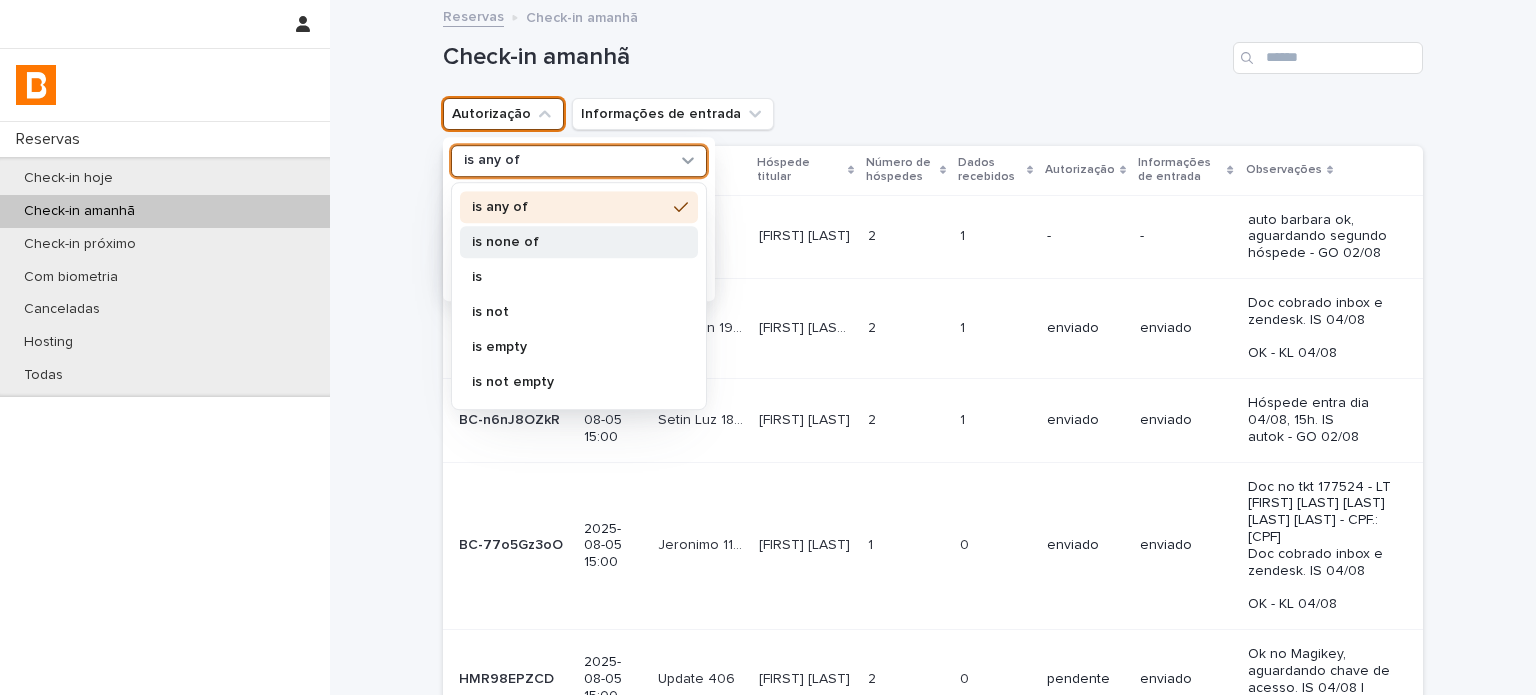 click on "is none of" at bounding box center (579, 242) 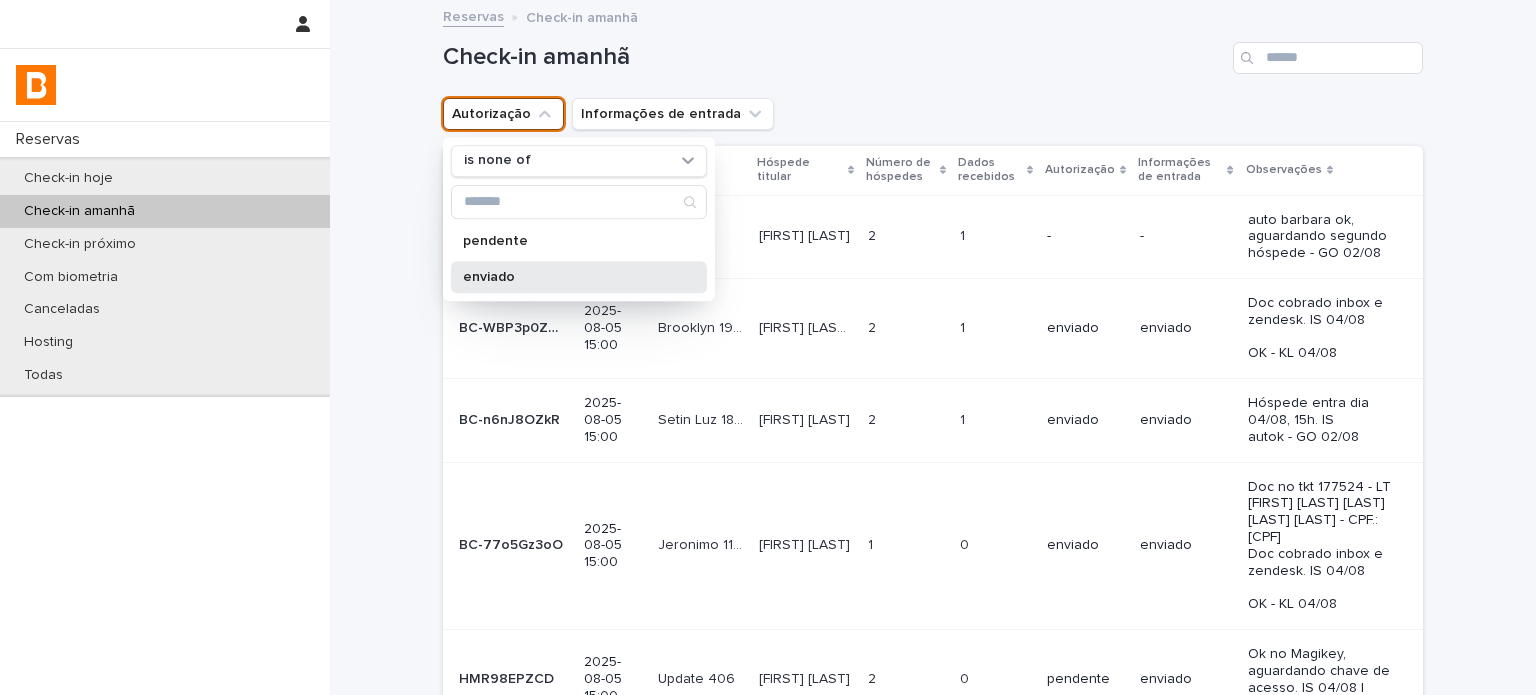 click on "enviado" at bounding box center (569, 277) 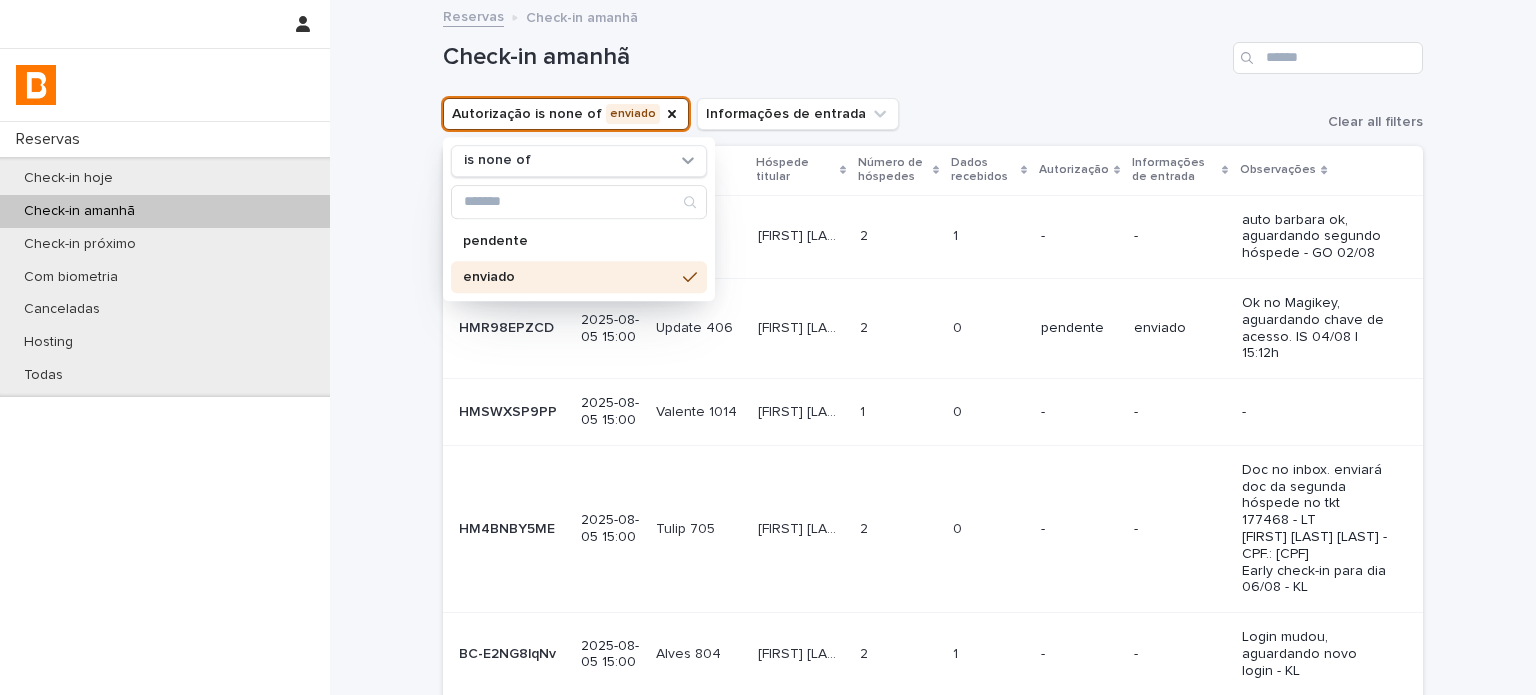 click on "Check-in amanhã" at bounding box center [834, 57] 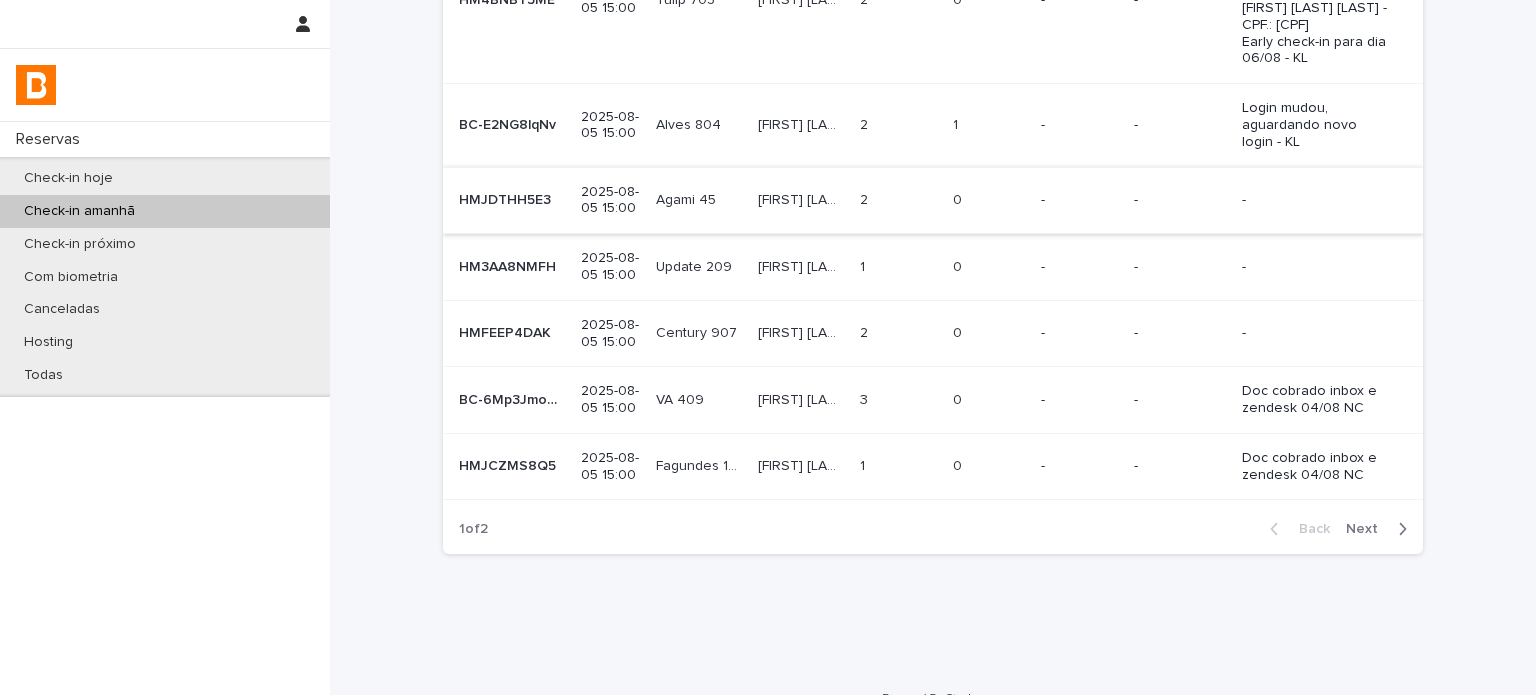 scroll, scrollTop: 558, scrollLeft: 0, axis: vertical 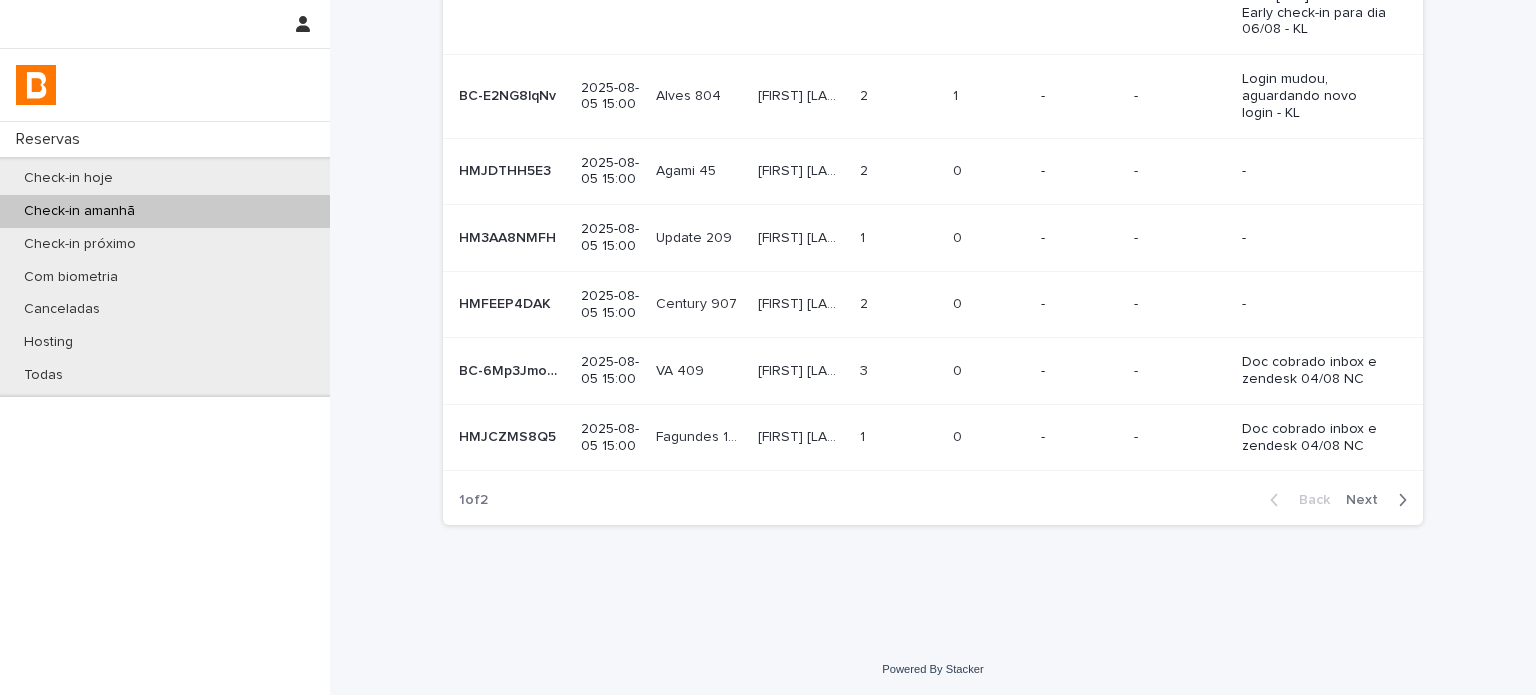 click on "Next" at bounding box center (1380, 500) 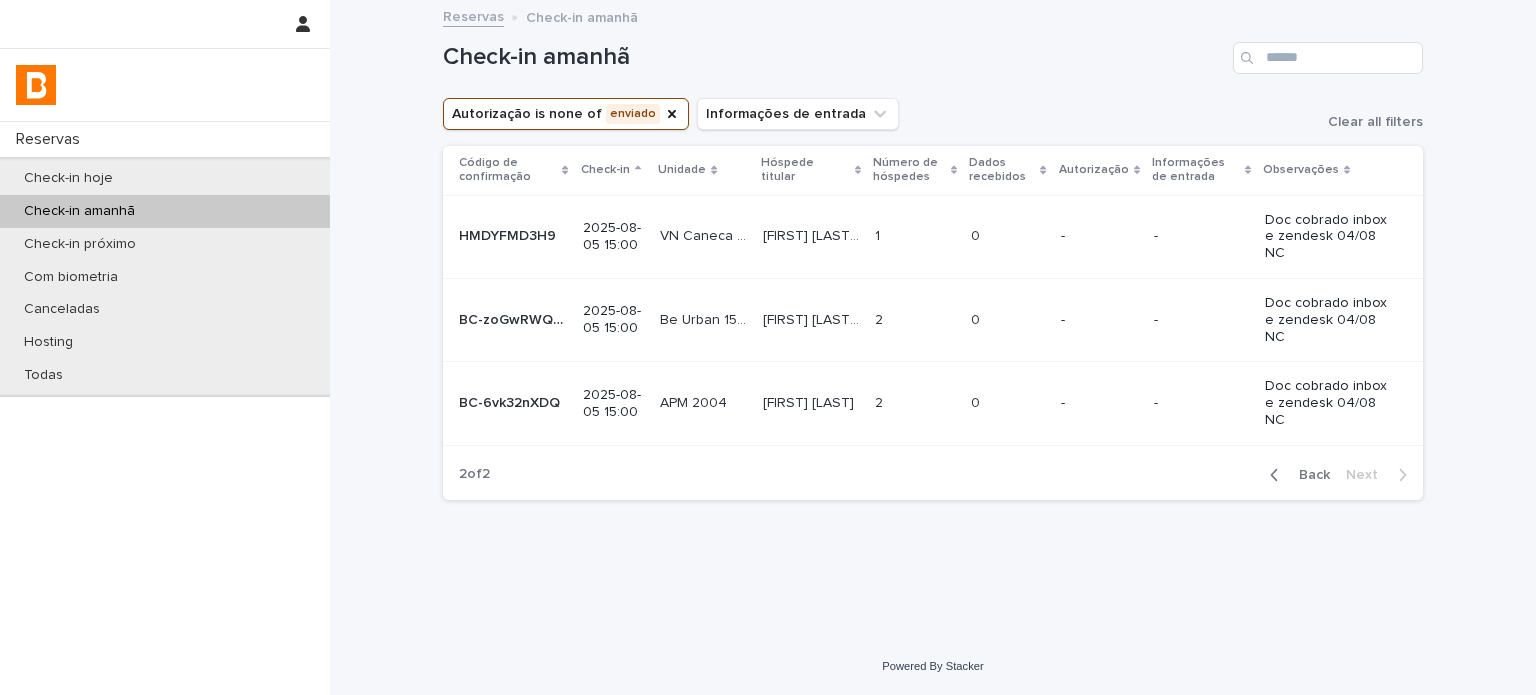 scroll, scrollTop: 0, scrollLeft: 0, axis: both 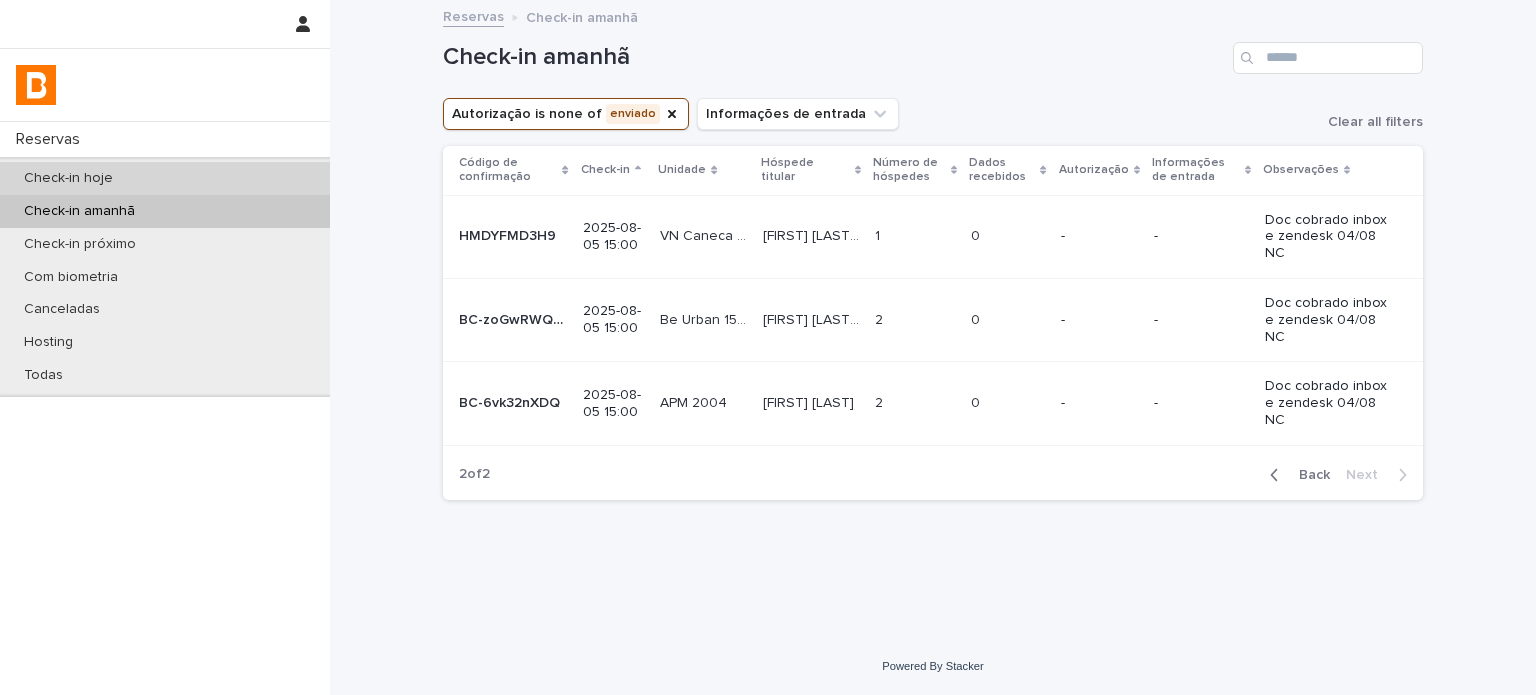 click on "Check-in hoje" at bounding box center [165, 178] 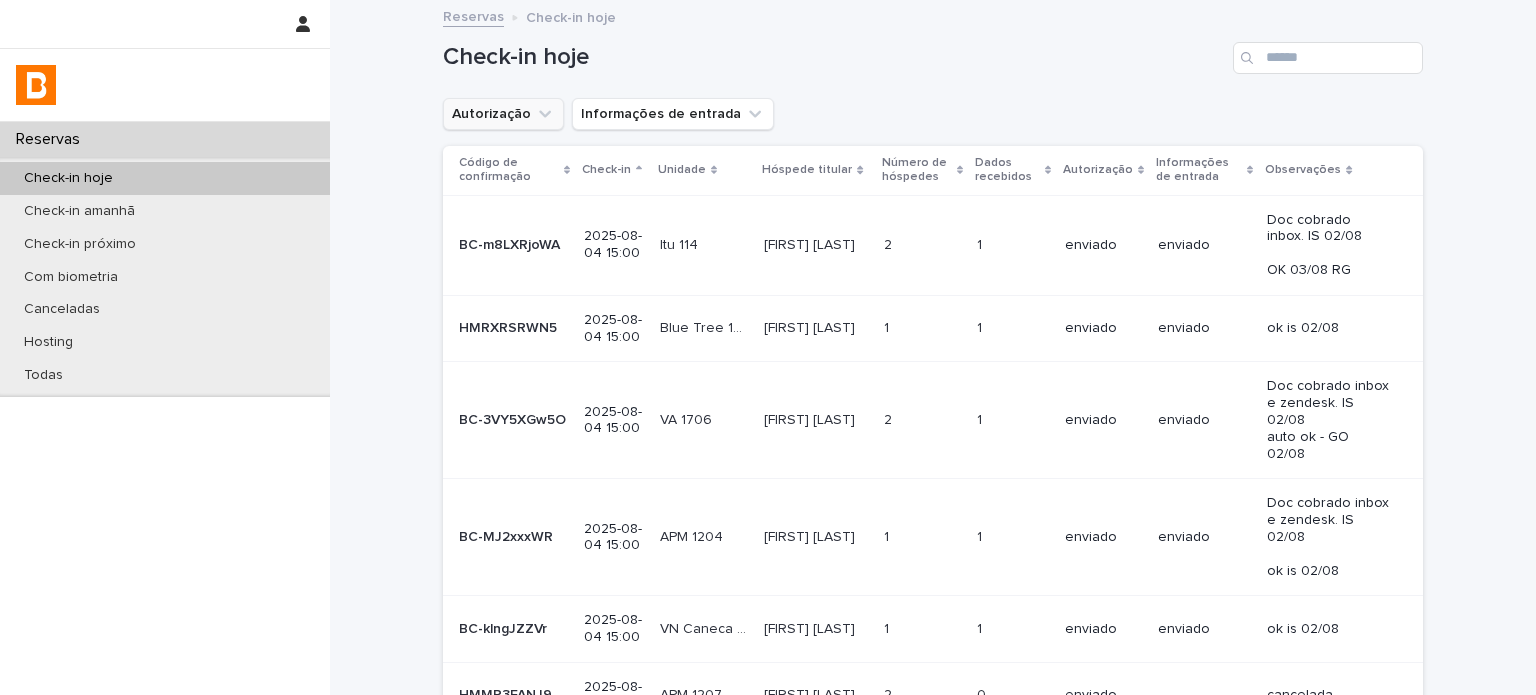 click on "Autorização" at bounding box center [503, 114] 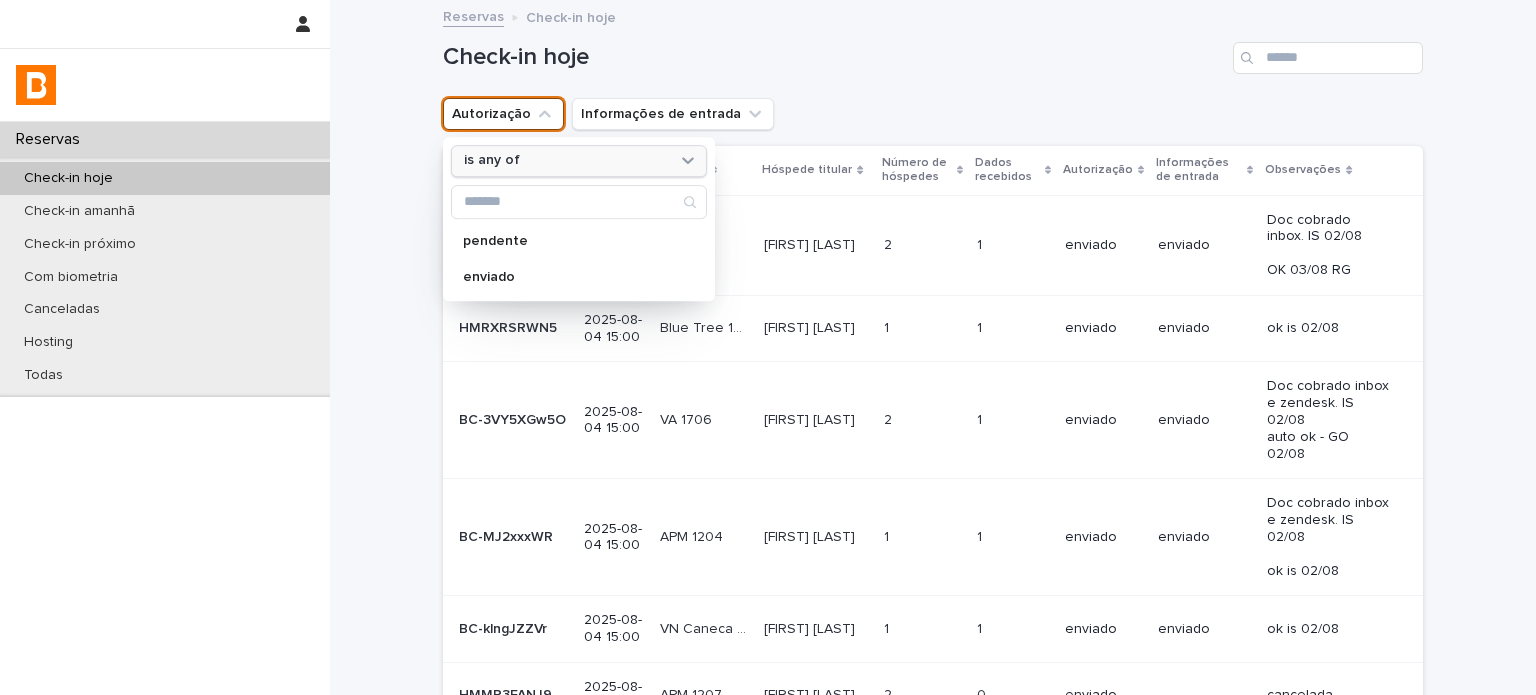 click on "is any of" at bounding box center (579, 161) 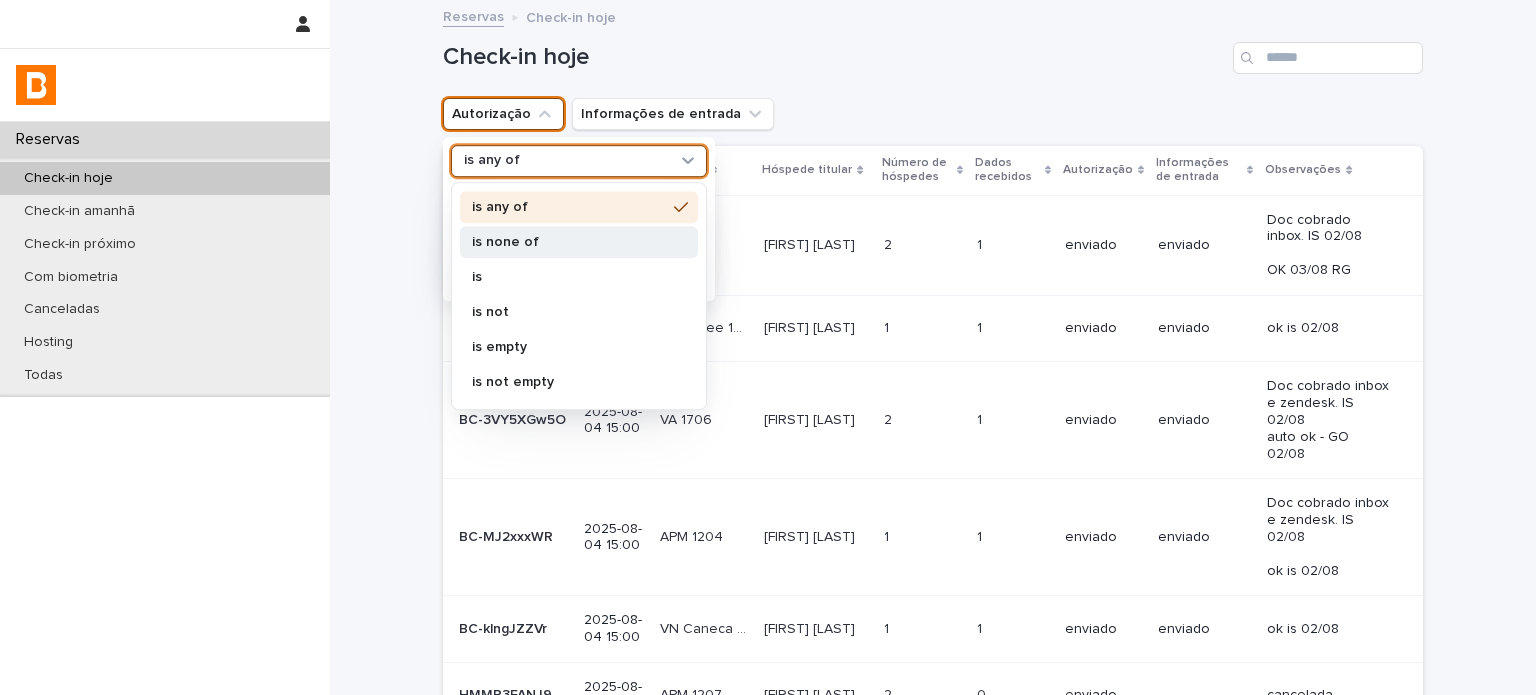 click on "is none of" at bounding box center [579, 242] 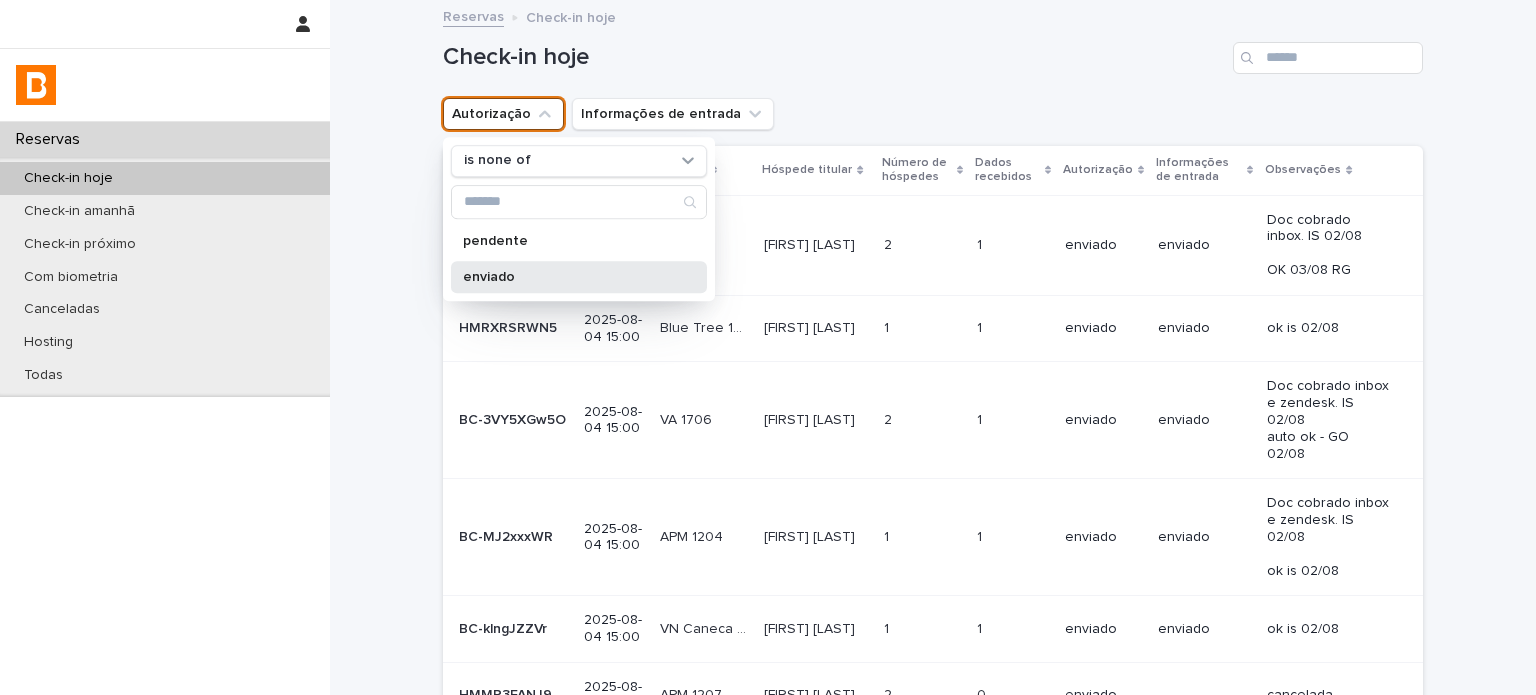 click on "enviado" at bounding box center [579, 277] 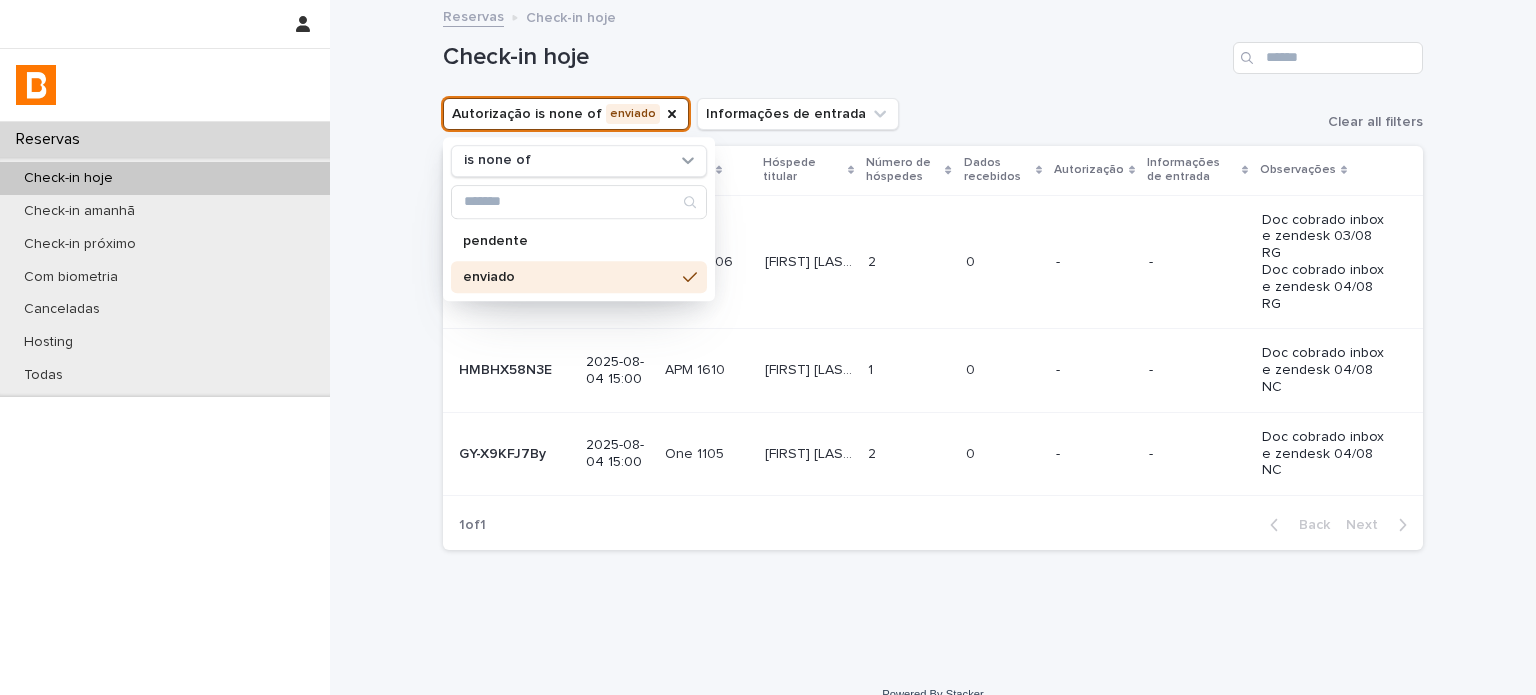 click on "Check-in hoje" at bounding box center [933, 50] 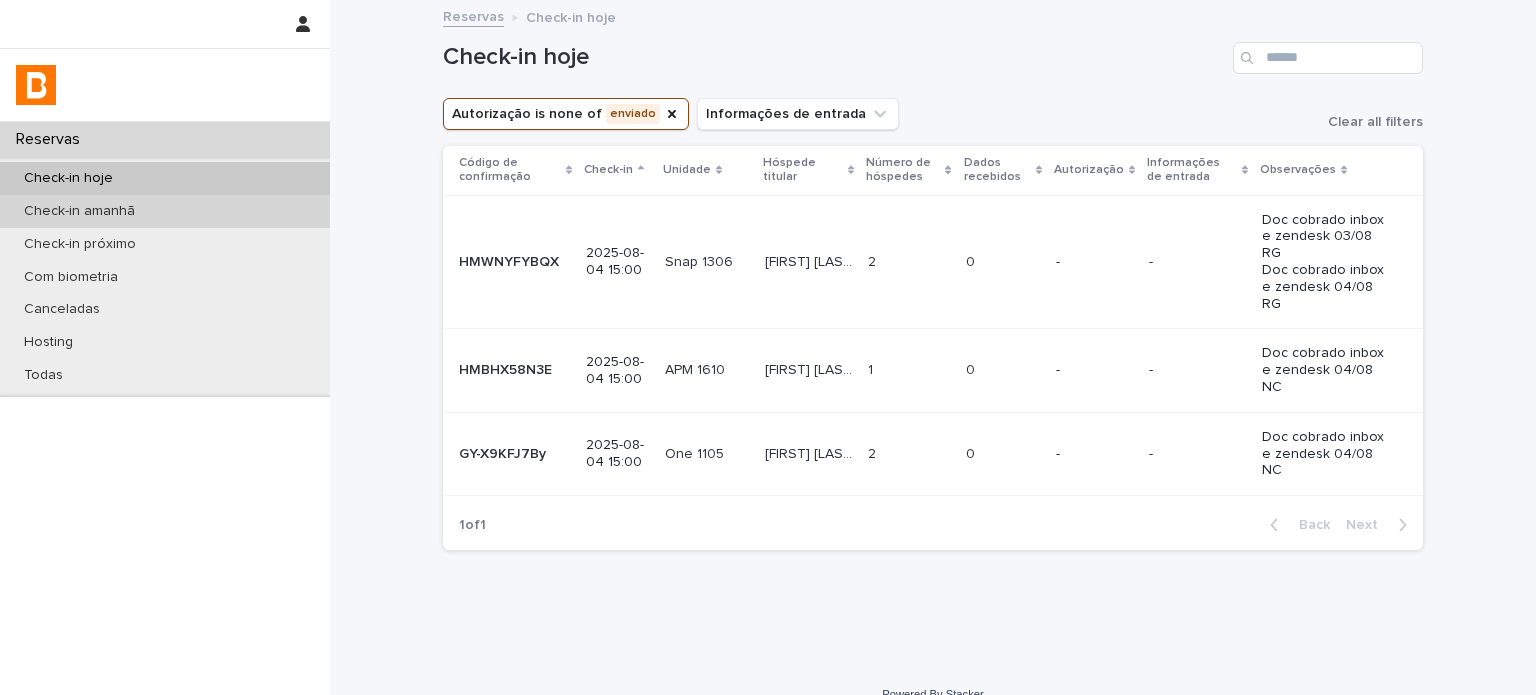 click on "Check-in amanhã" at bounding box center [165, 211] 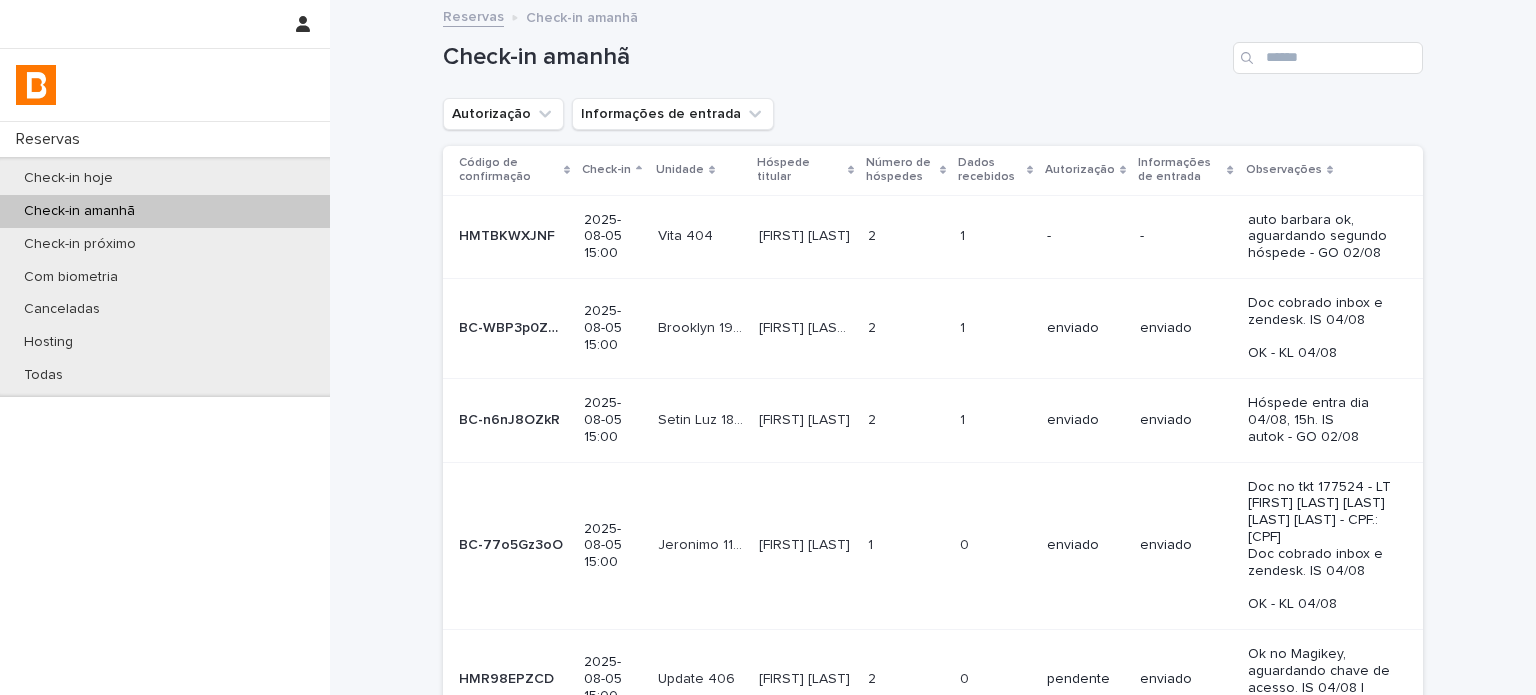 click on "Check-in amanhã Autorização Informações de entrada Código de confirmação Check-in Unidade Hóspede titular Número de hóspedes Dados recebidos Autorização Informações de entrada Observações HMTBKWXJNF HMTBKWXJNF   2025-08-05 15:00 Vita 404 Vita 404   Bárbara Schmitt Bárbara Schmitt   2 2   1 1   - - auto barbara ok, aguardando segundo hóspede - GO 02/08 BC-WBP3p0ZW4 BC-WBP3p0ZW4   2025-08-05 15:00 Brooklyn 1904 Brooklyn 1904   Henrique Antonio Scoton Scoton Henrique Antonio Scoton Scoton   2 2   1 1   enviado enviado Doc cobrado inbox e zendesk. IS 04/08
OK - KL 04/08 BC-n6nJ8OZkR BC-n6nJ8OZkR   2025-08-05 15:00 Setin Luz 1813 Setin Luz 1813   Mariene Marques Mariene Marques   2 2   1 1   enviado enviado Hóspede entra dia 04/08, 15h. IS
autok - GO 02/08 BC-77o5Gz3oO BC-77o5Gz3oO   2025-08-05 15:00 Jeronimo 1103 Jeronimo 1103   Carlos Leonardo Afonso Carlos Leonardo Afonso   1 1   0 0   enviado enviado HMR98EPZCD HMR98EPZCD   2025-08-05 15:00 Update 406 Update 406" at bounding box center (933, 677) 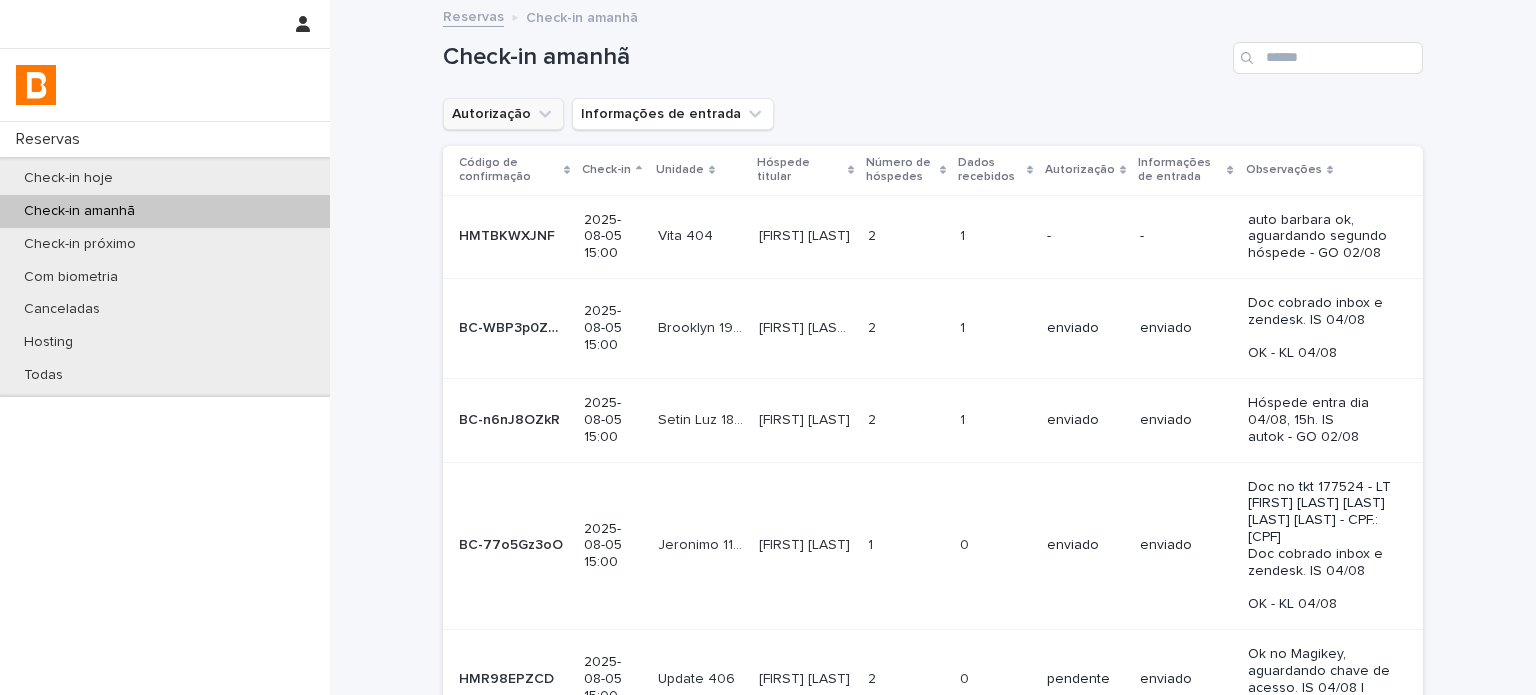 click 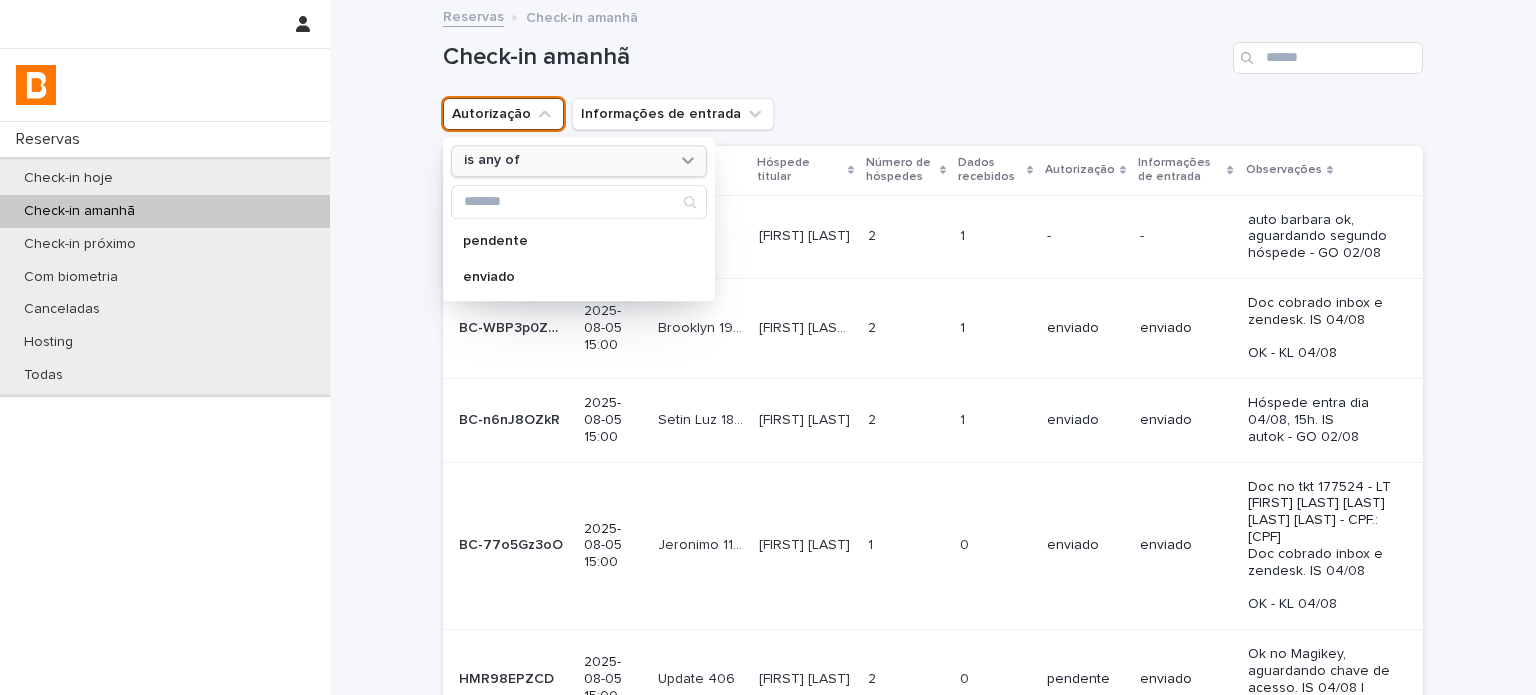 click on "is any of" at bounding box center (566, 161) 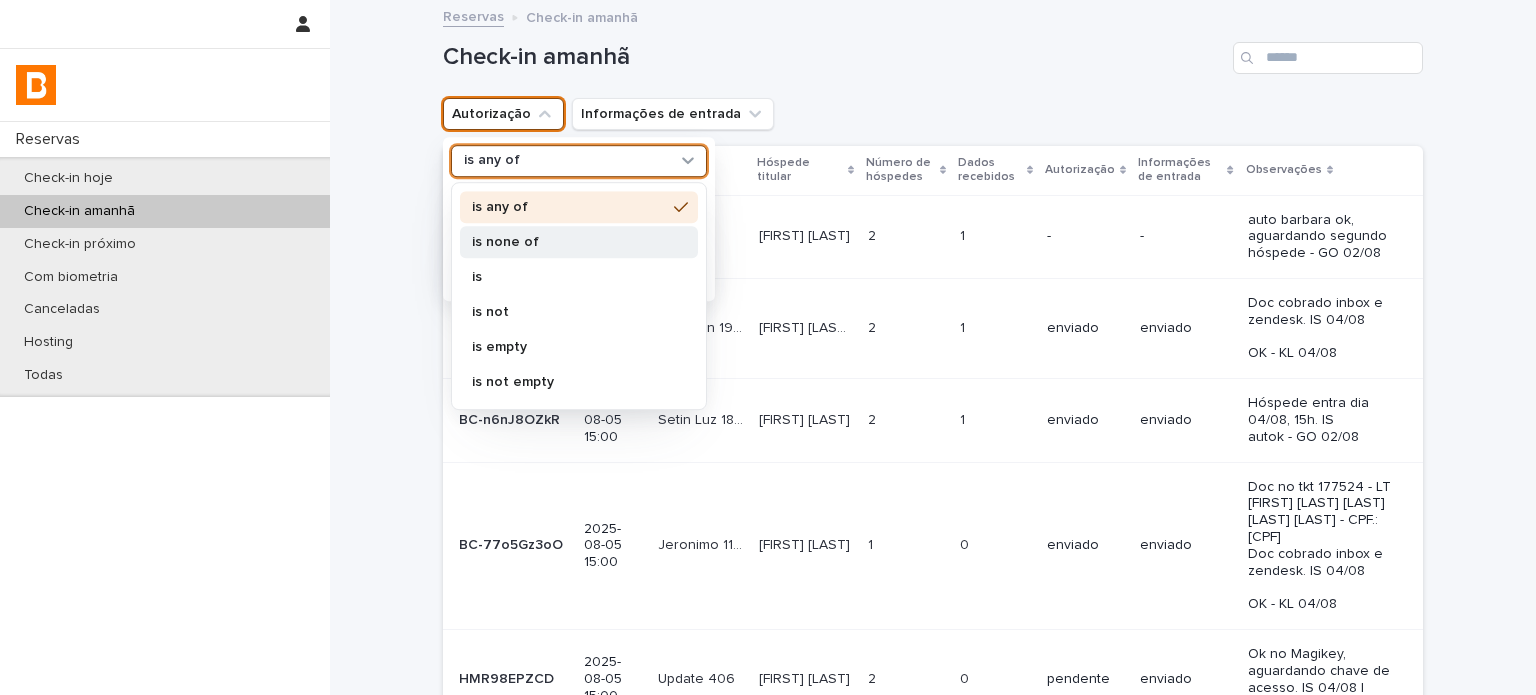 click on "is none of" at bounding box center (579, 242) 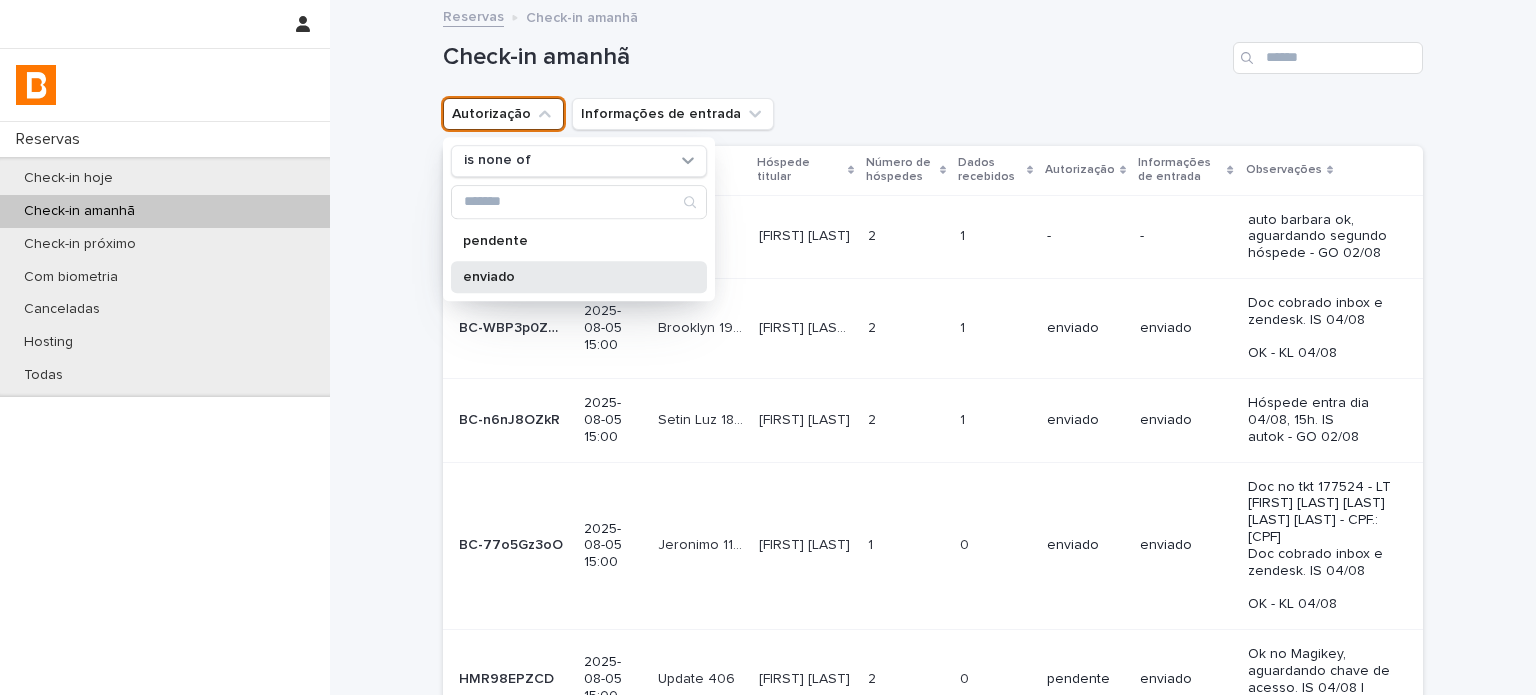 click on "enviado" at bounding box center [579, 277] 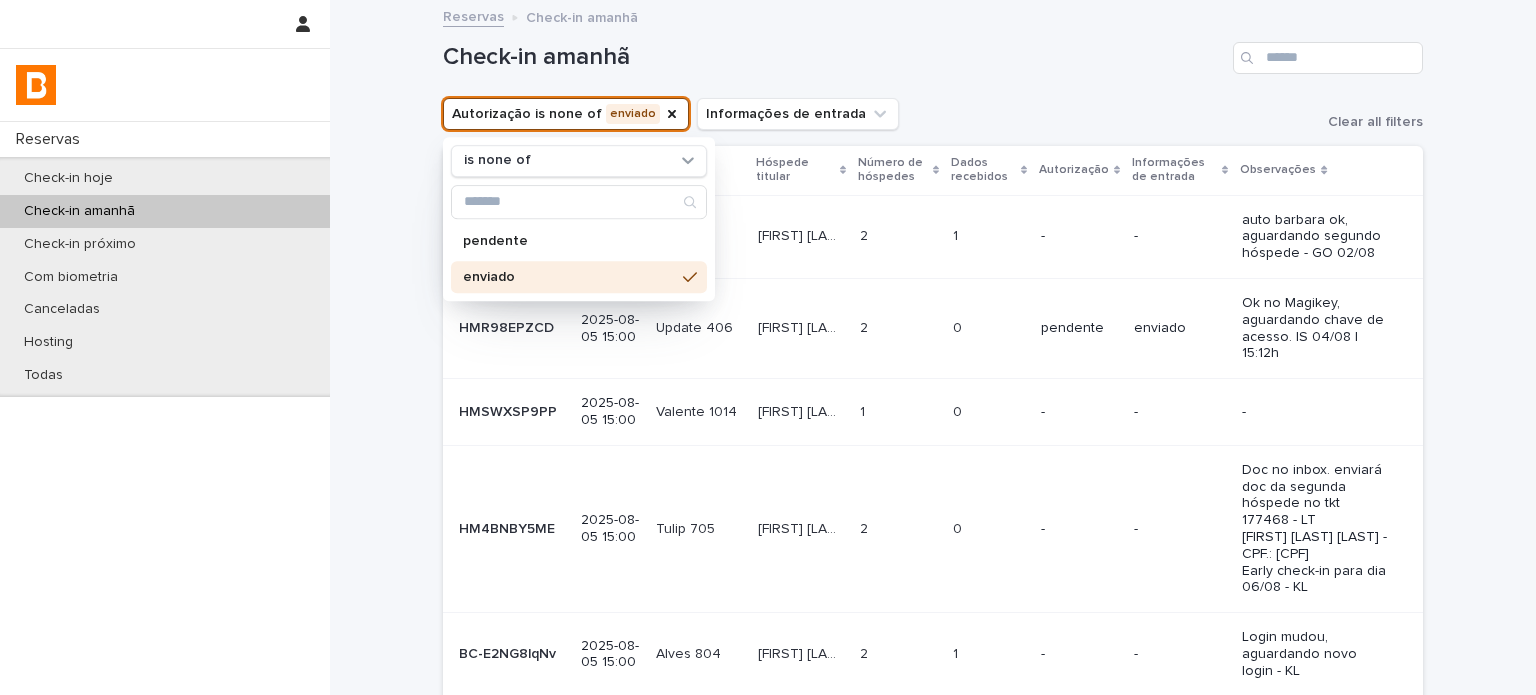 click on "Check-in amanhã" at bounding box center (834, 57) 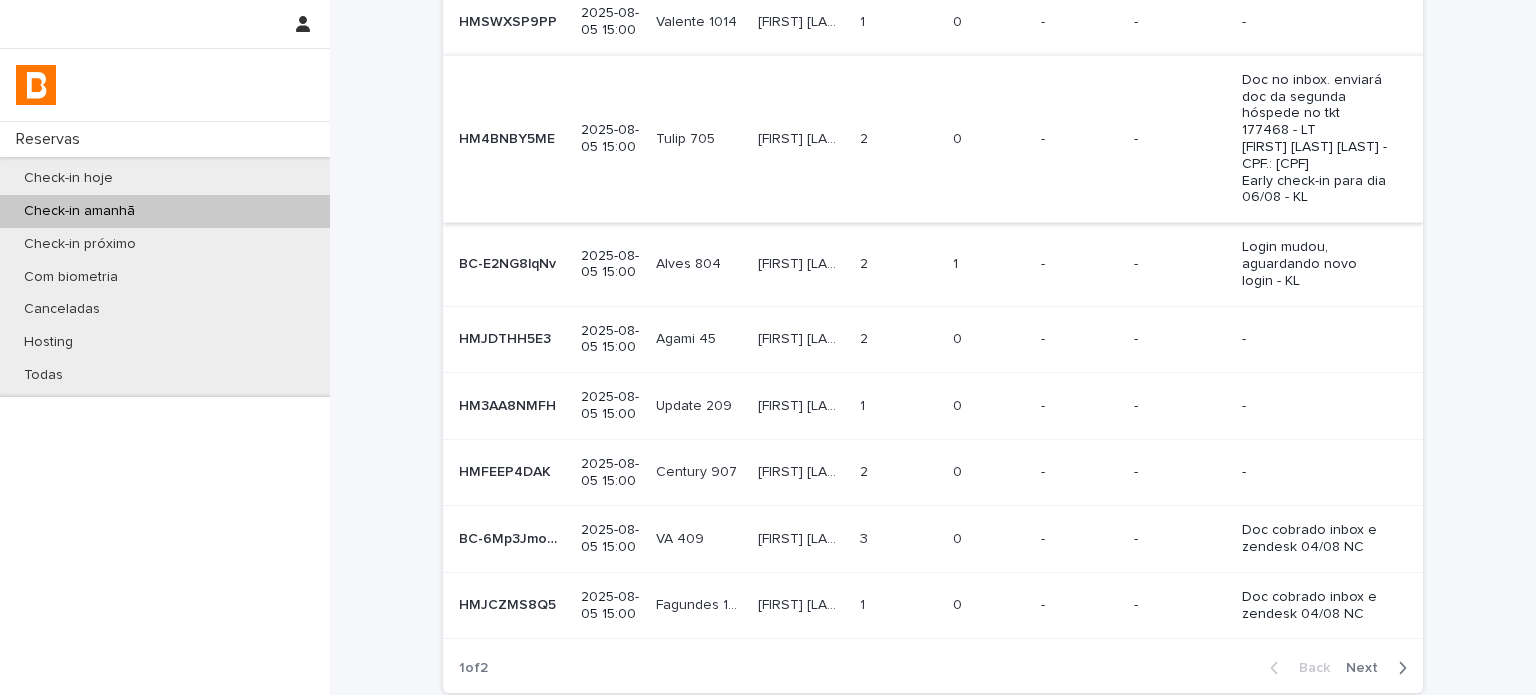 scroll, scrollTop: 558, scrollLeft: 0, axis: vertical 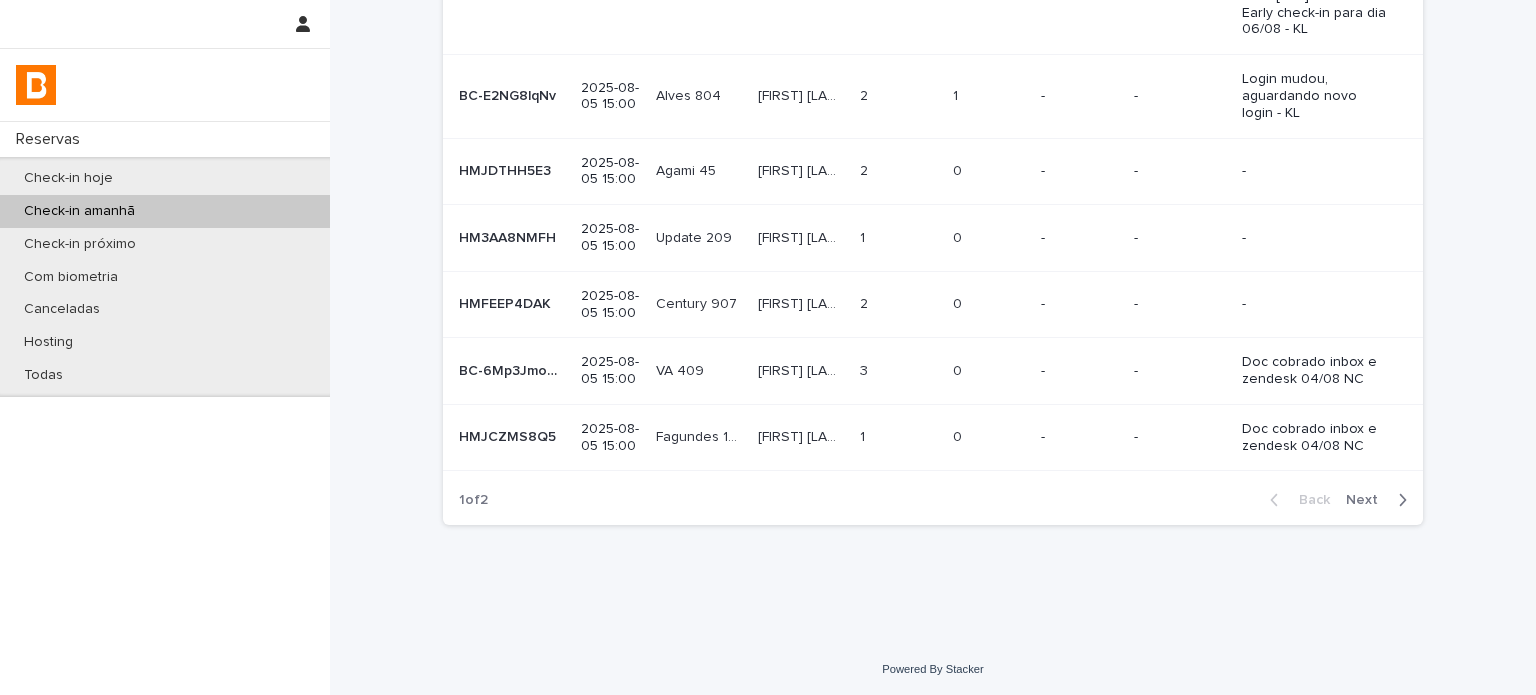 click on "Next" at bounding box center [1368, 500] 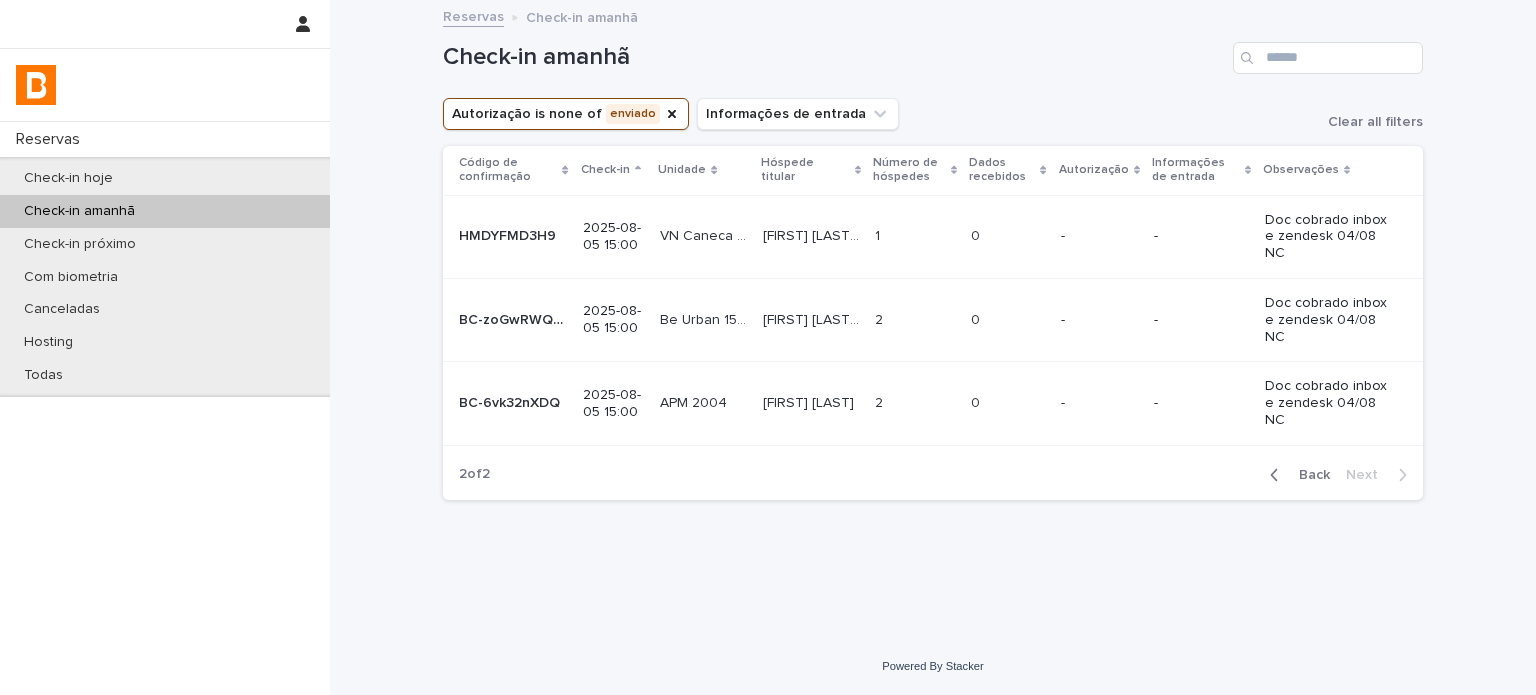 click on "Back" at bounding box center [1308, 475] 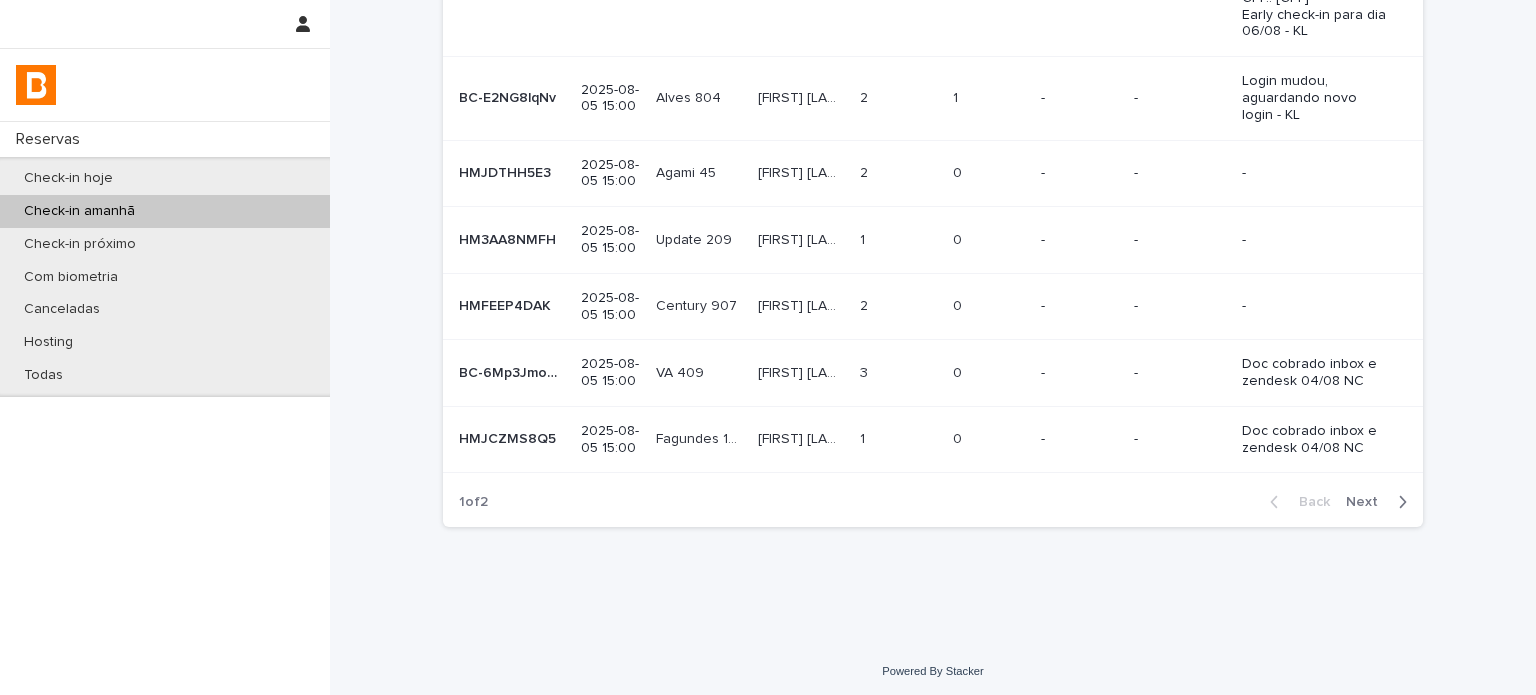 scroll, scrollTop: 558, scrollLeft: 0, axis: vertical 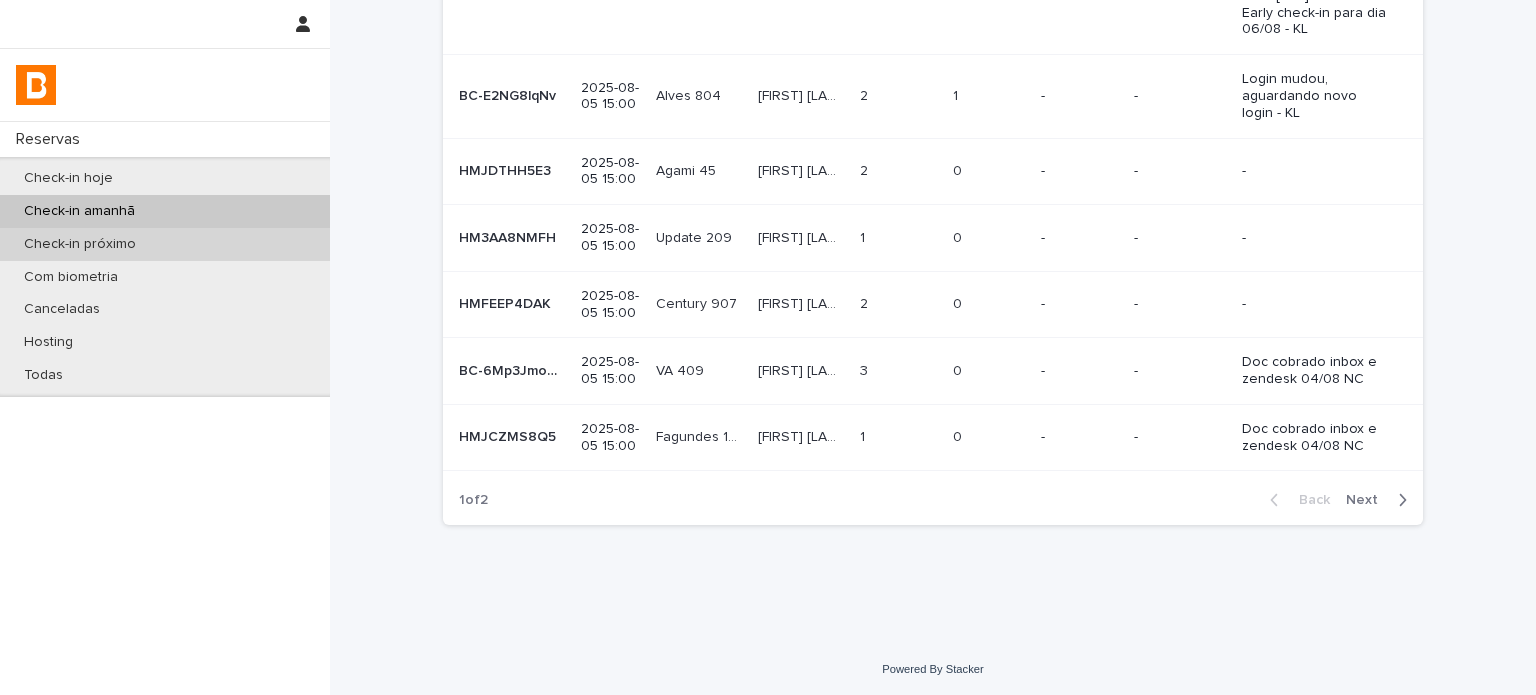 click on "Check-in próximo" at bounding box center (165, 244) 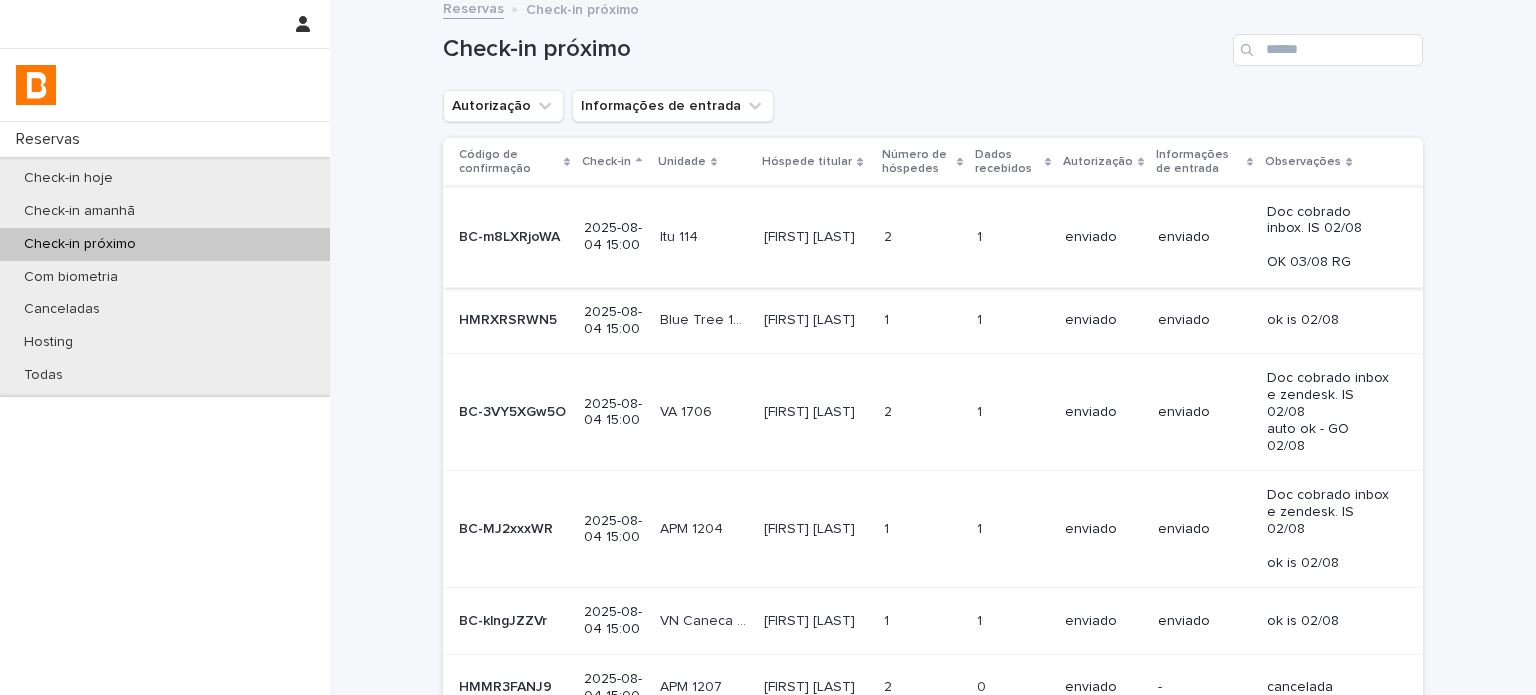 scroll, scrollTop: 0, scrollLeft: 0, axis: both 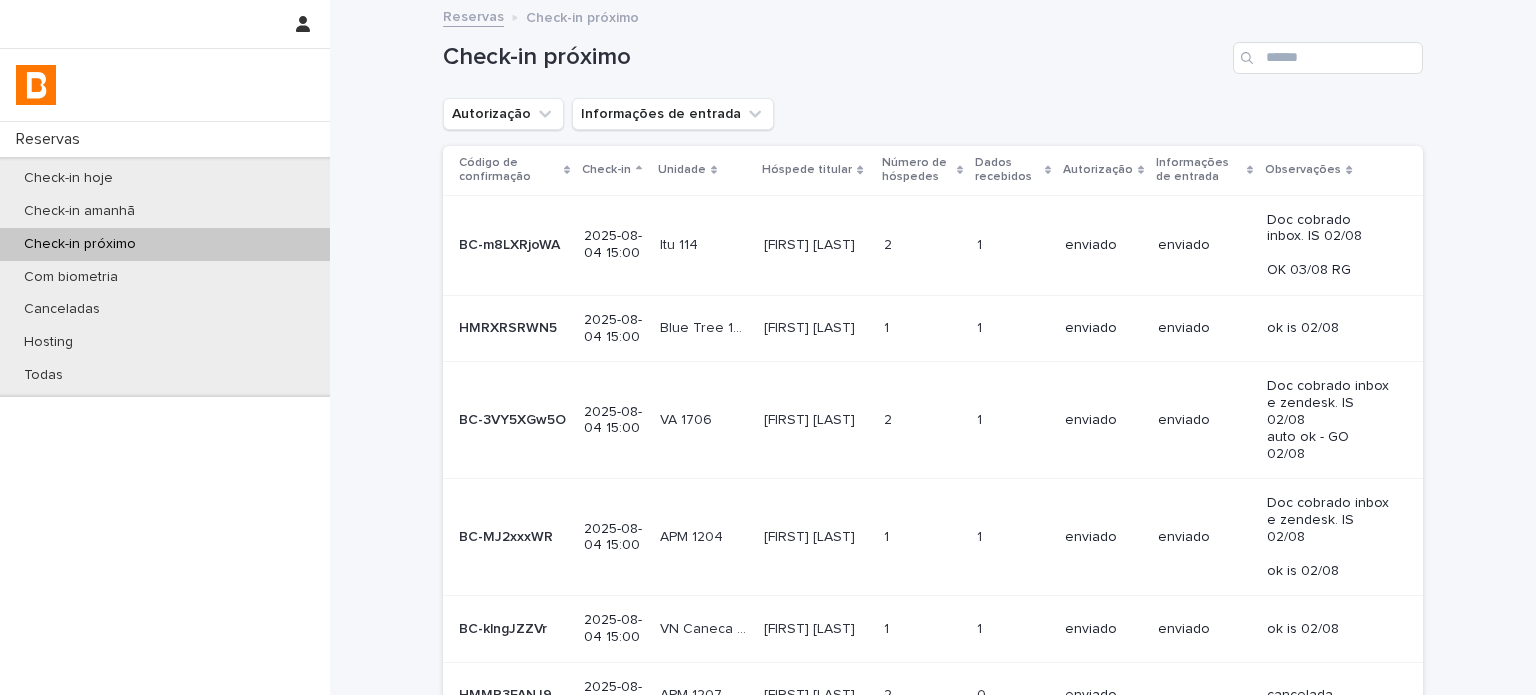click on "Número de hóspedes" at bounding box center [917, 170] 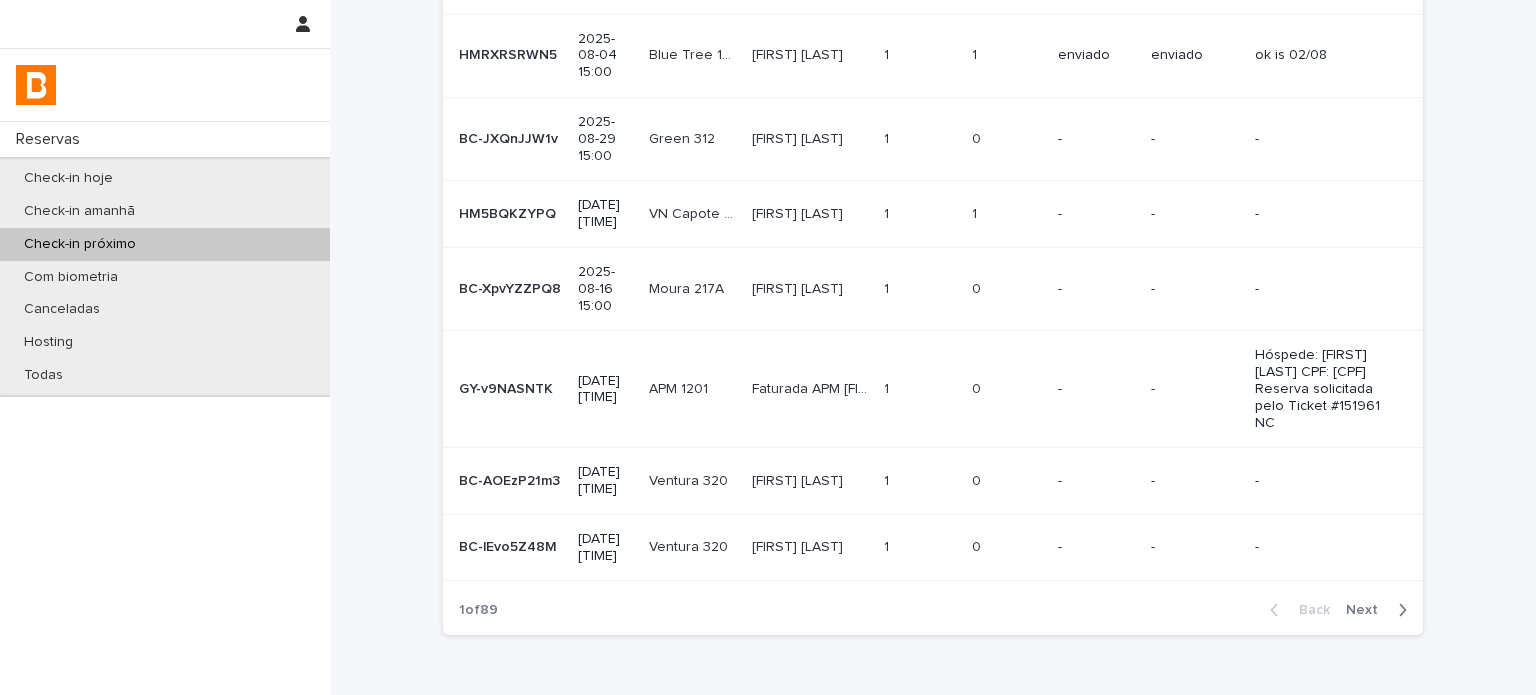scroll, scrollTop: 608, scrollLeft: 0, axis: vertical 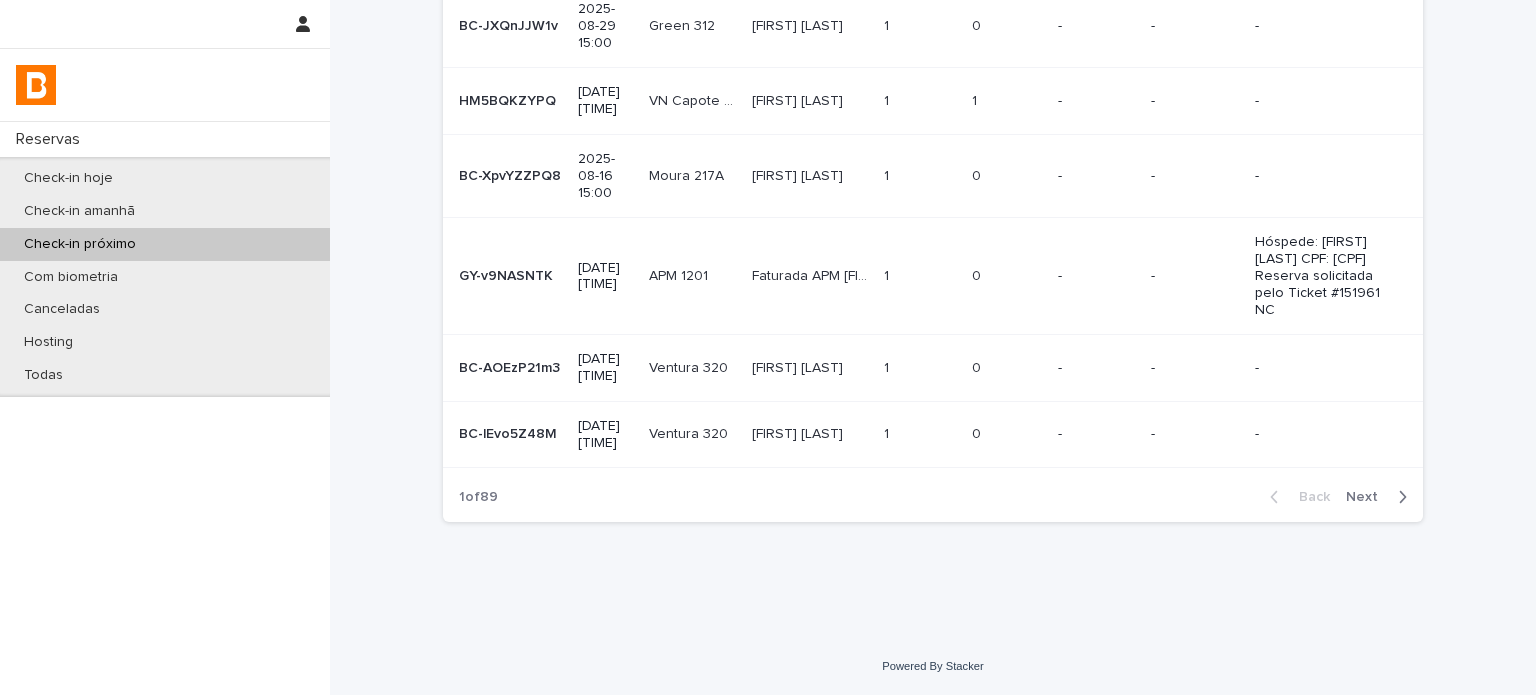 click on "Next" at bounding box center [1368, 497] 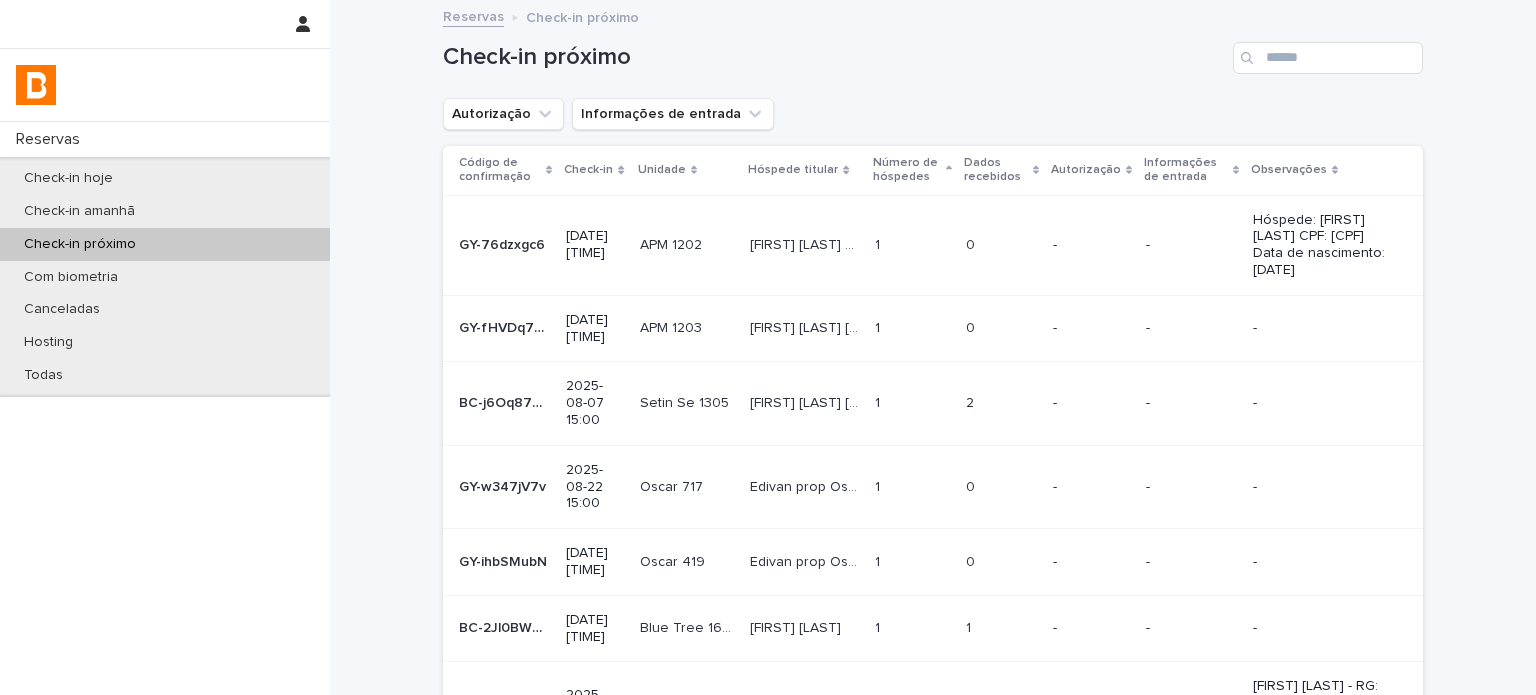 scroll, scrollTop: 0, scrollLeft: 0, axis: both 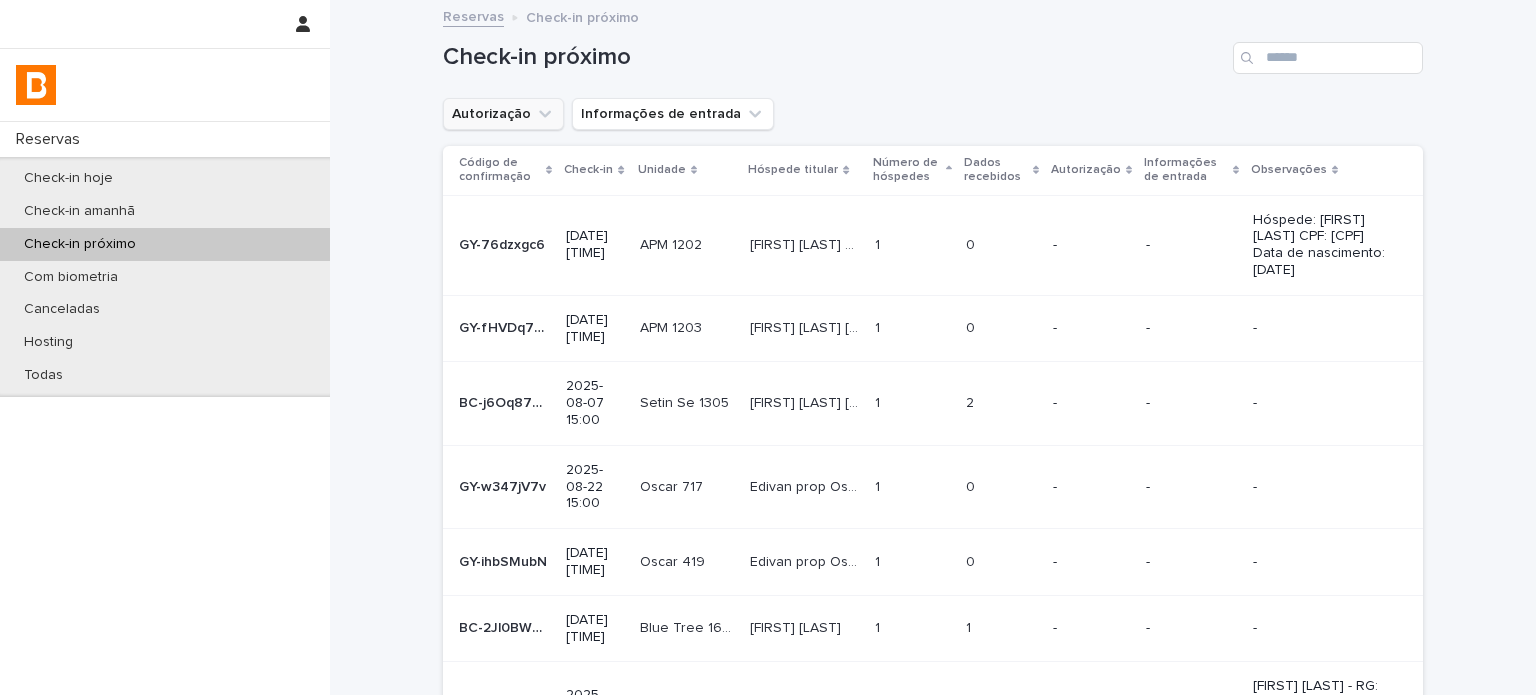click on "Autorização" at bounding box center [503, 114] 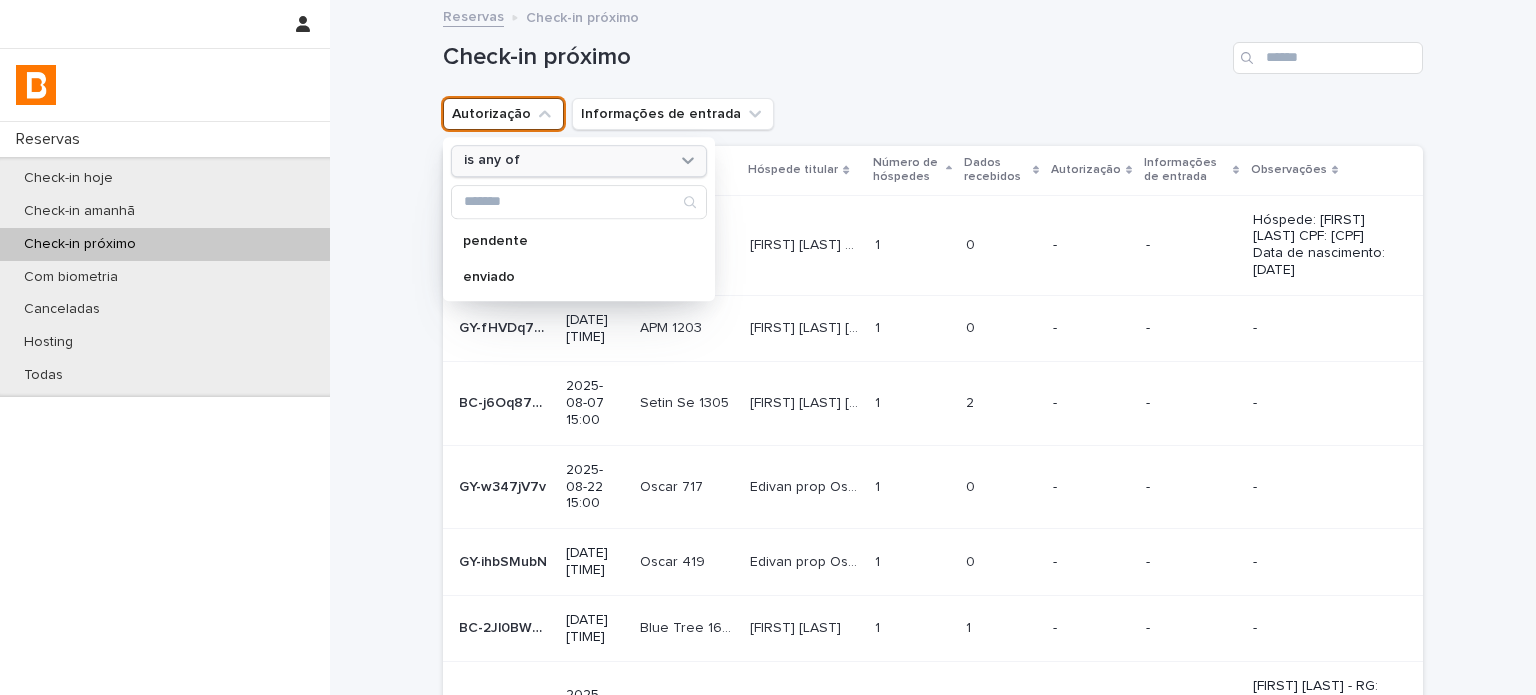 click on "is any of" at bounding box center (579, 161) 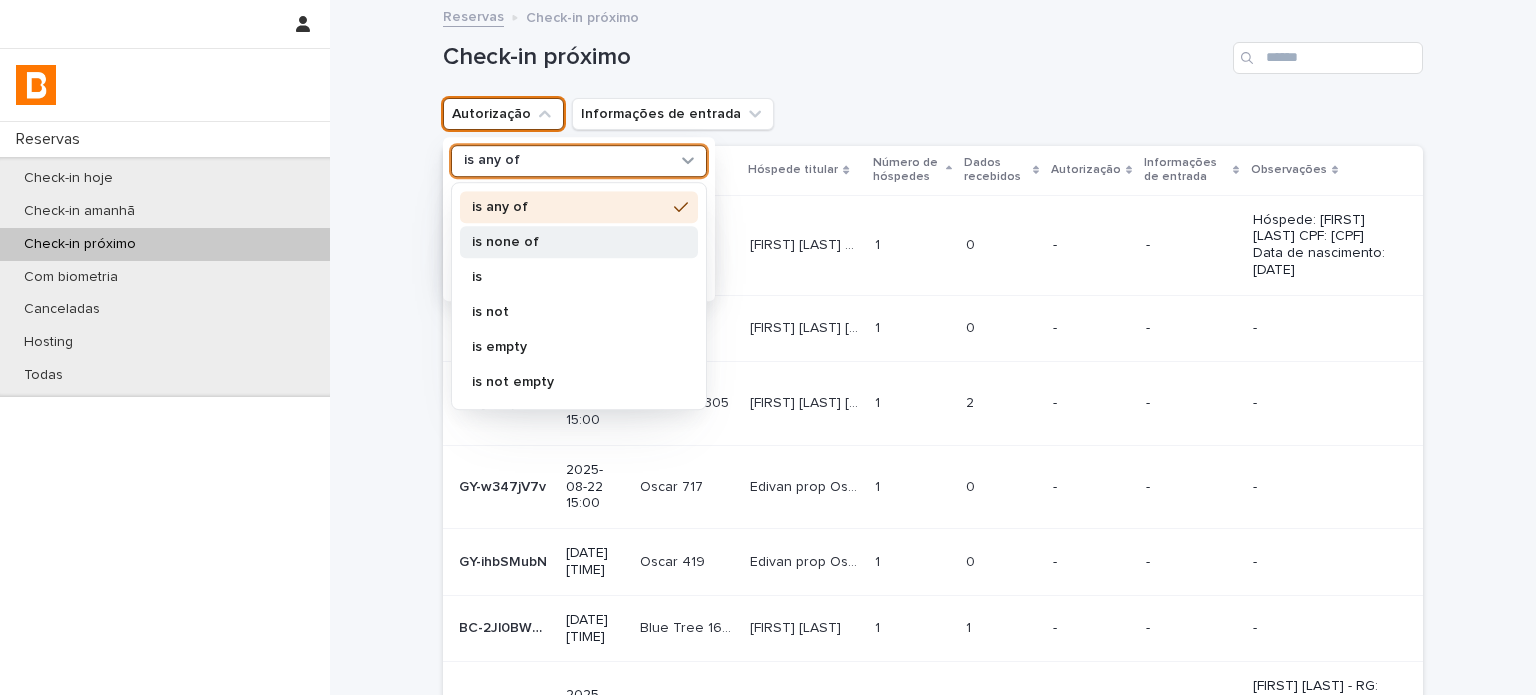 click on "is none of" at bounding box center (579, 242) 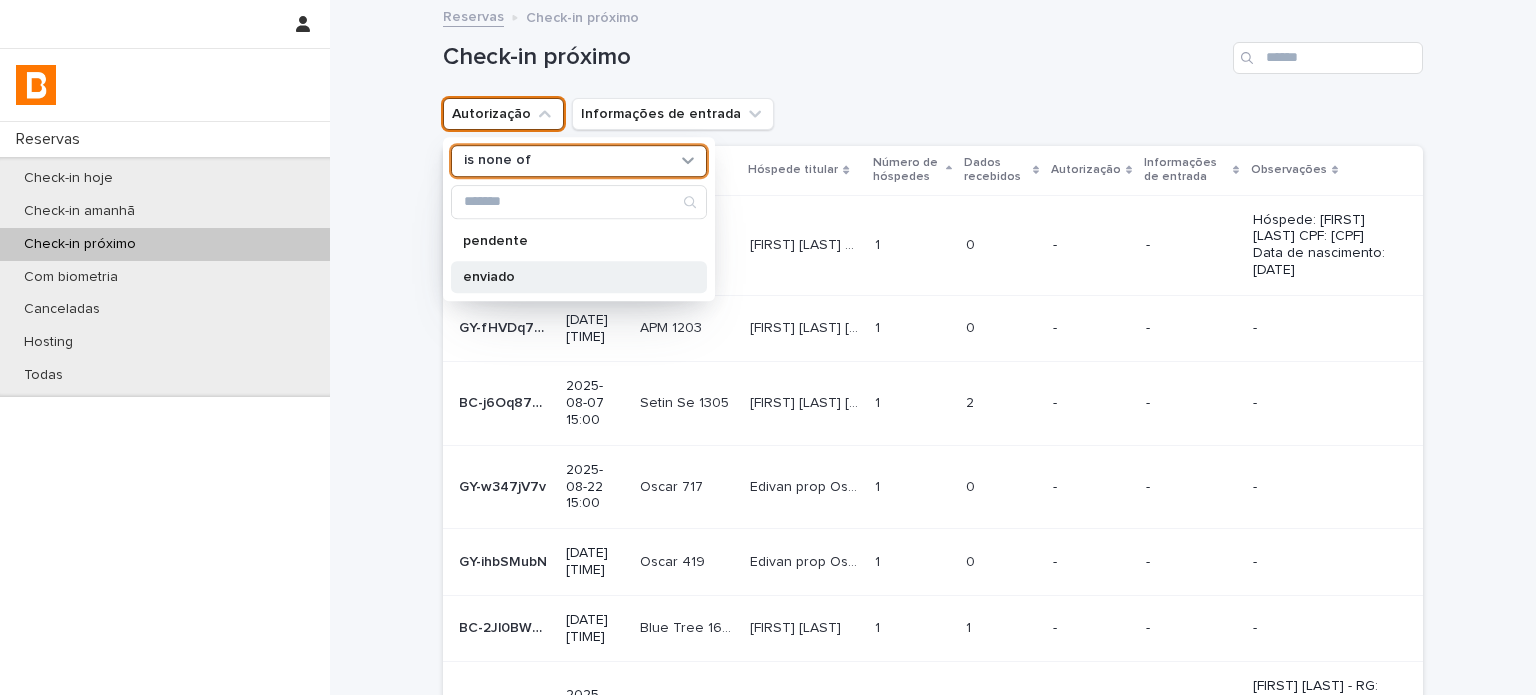 click on "enviado" at bounding box center [569, 277] 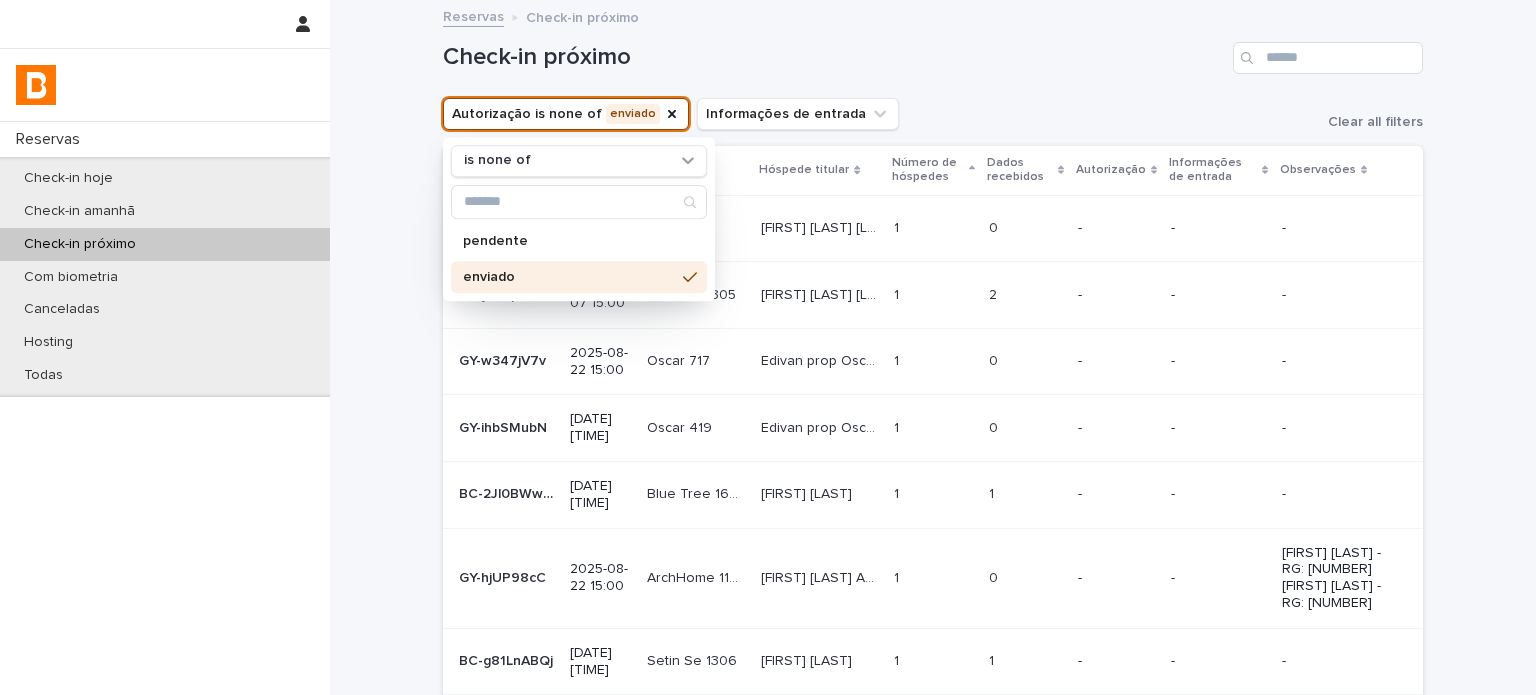 click on "Check-in próximo" at bounding box center (933, 50) 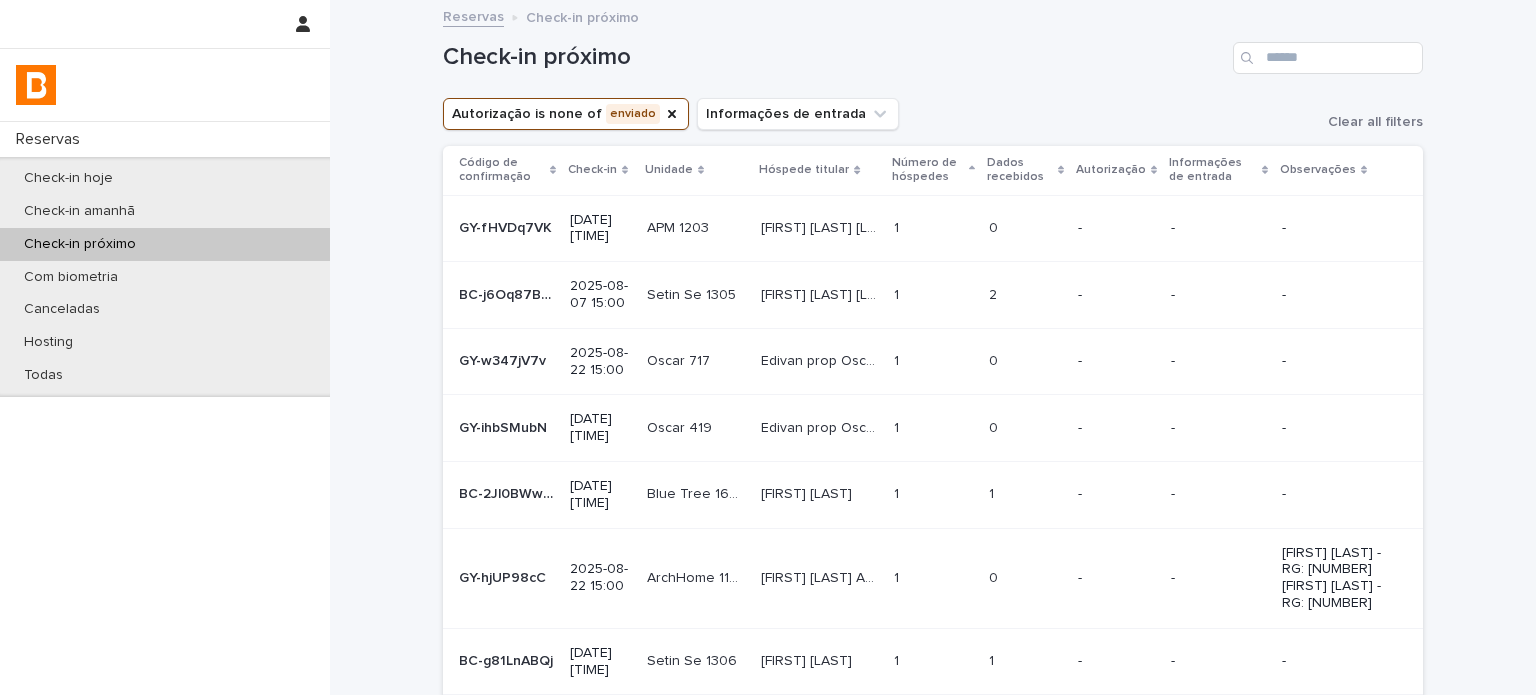 click on "Número de hóspedes" at bounding box center [928, 170] 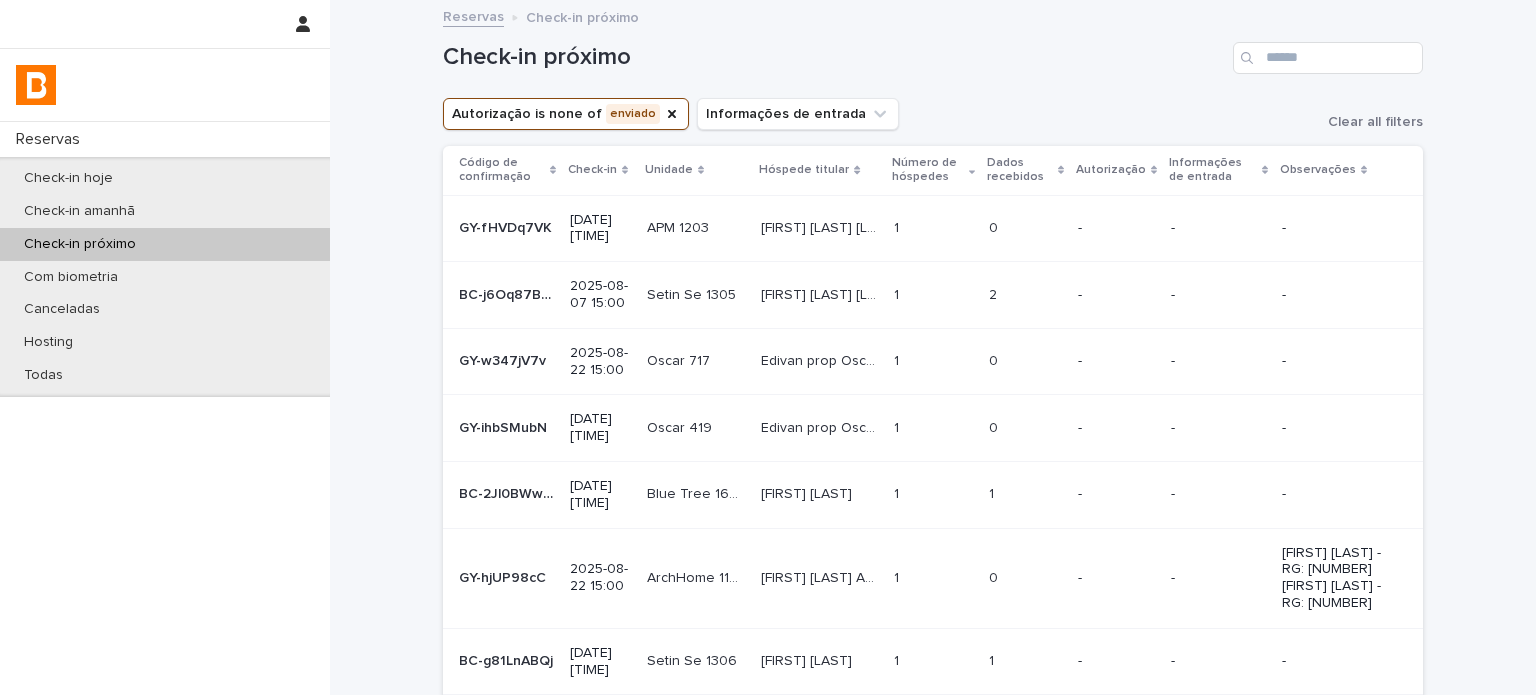 click on "Número de hóspedes" at bounding box center [928, 170] 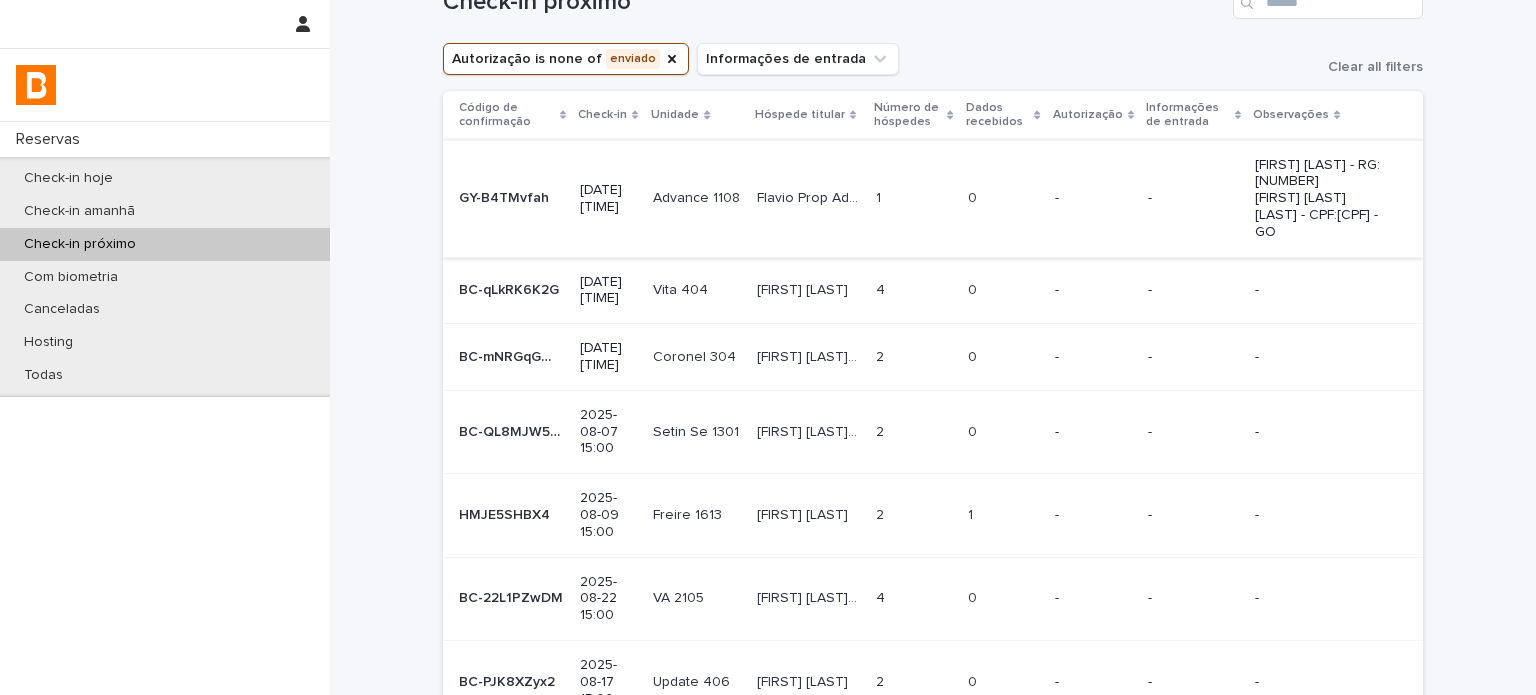 scroll, scrollTop: 0, scrollLeft: 0, axis: both 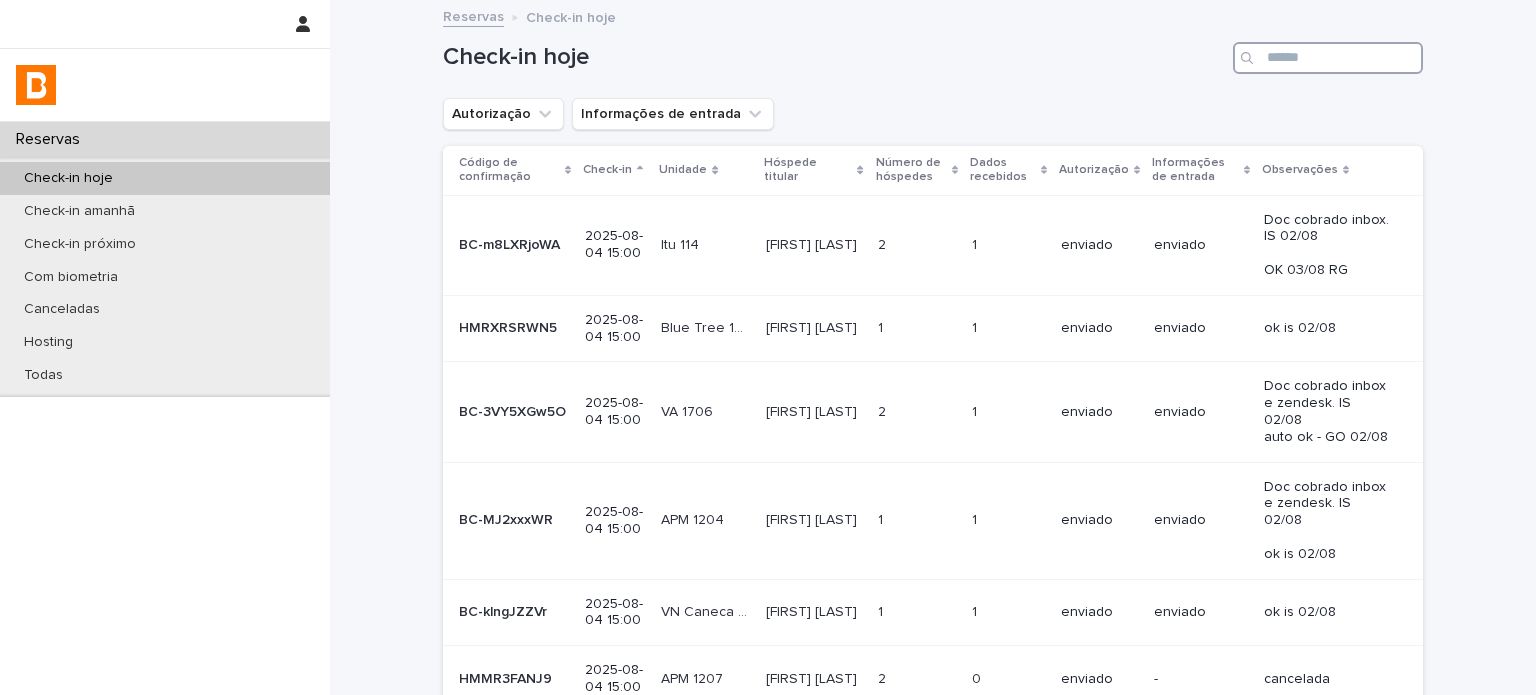 click at bounding box center (1328, 58) 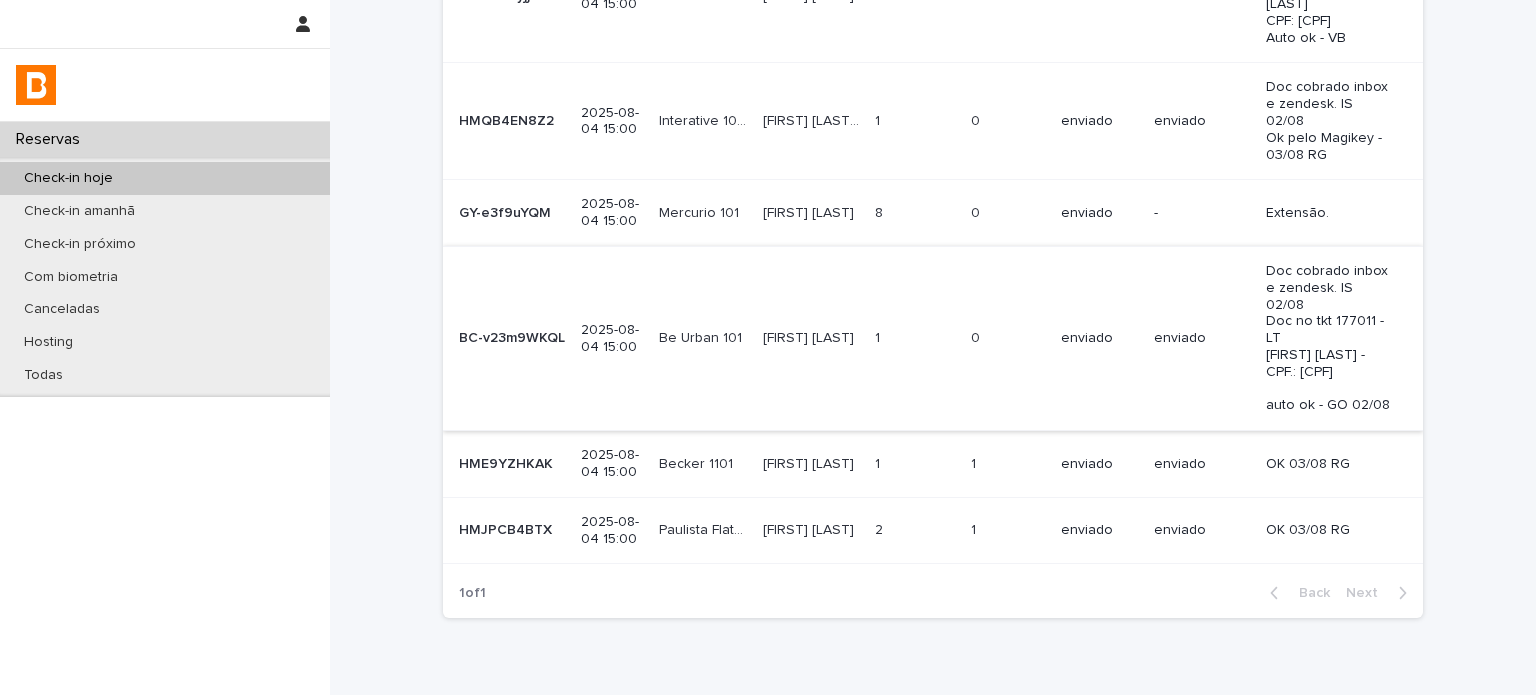 scroll, scrollTop: 326, scrollLeft: 0, axis: vertical 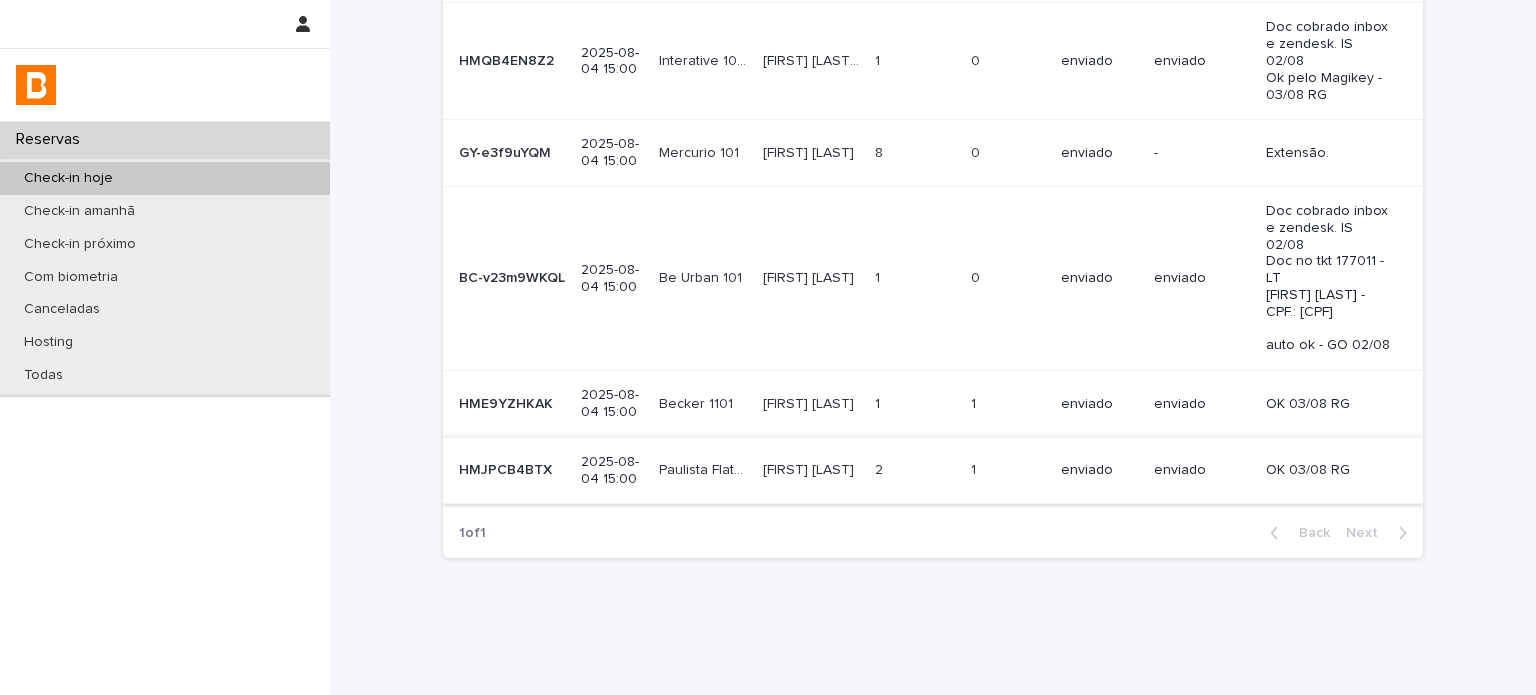 type on "***" 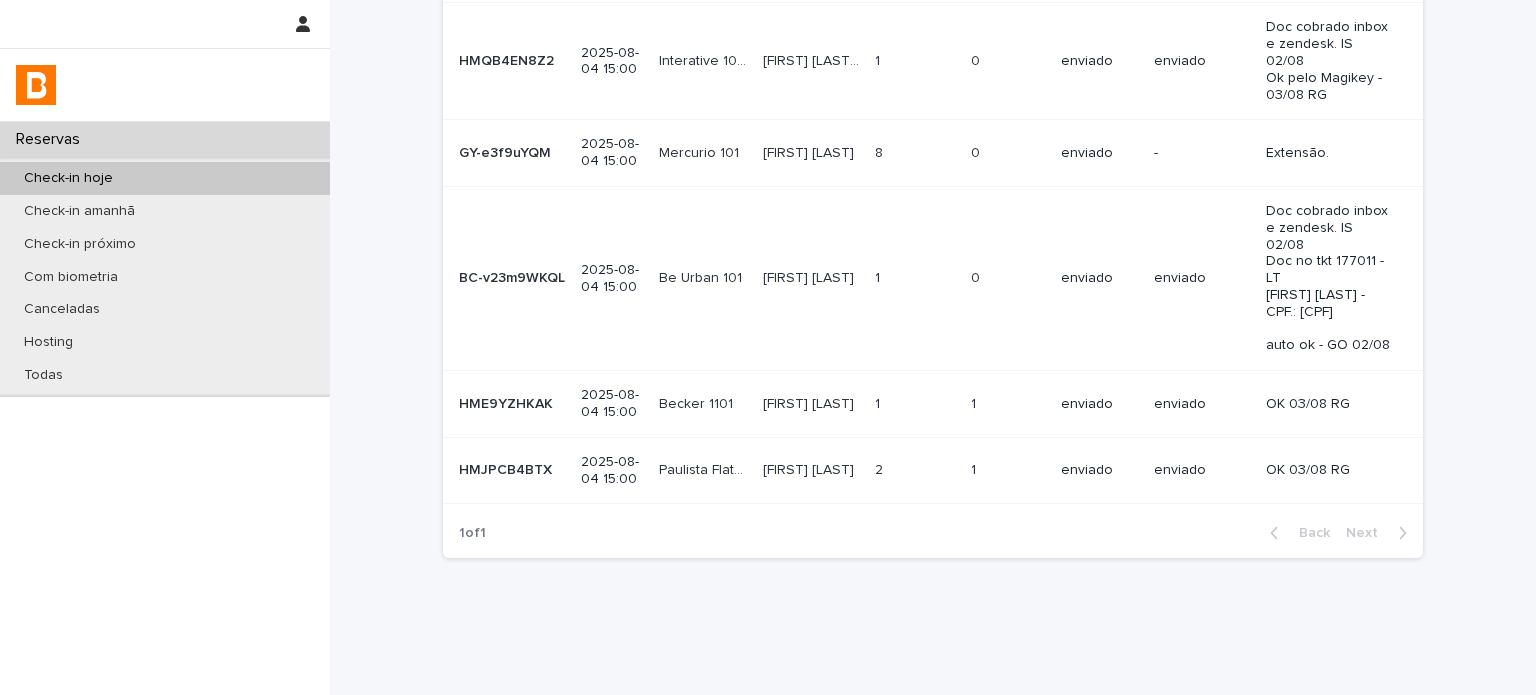 click at bounding box center [915, 470] 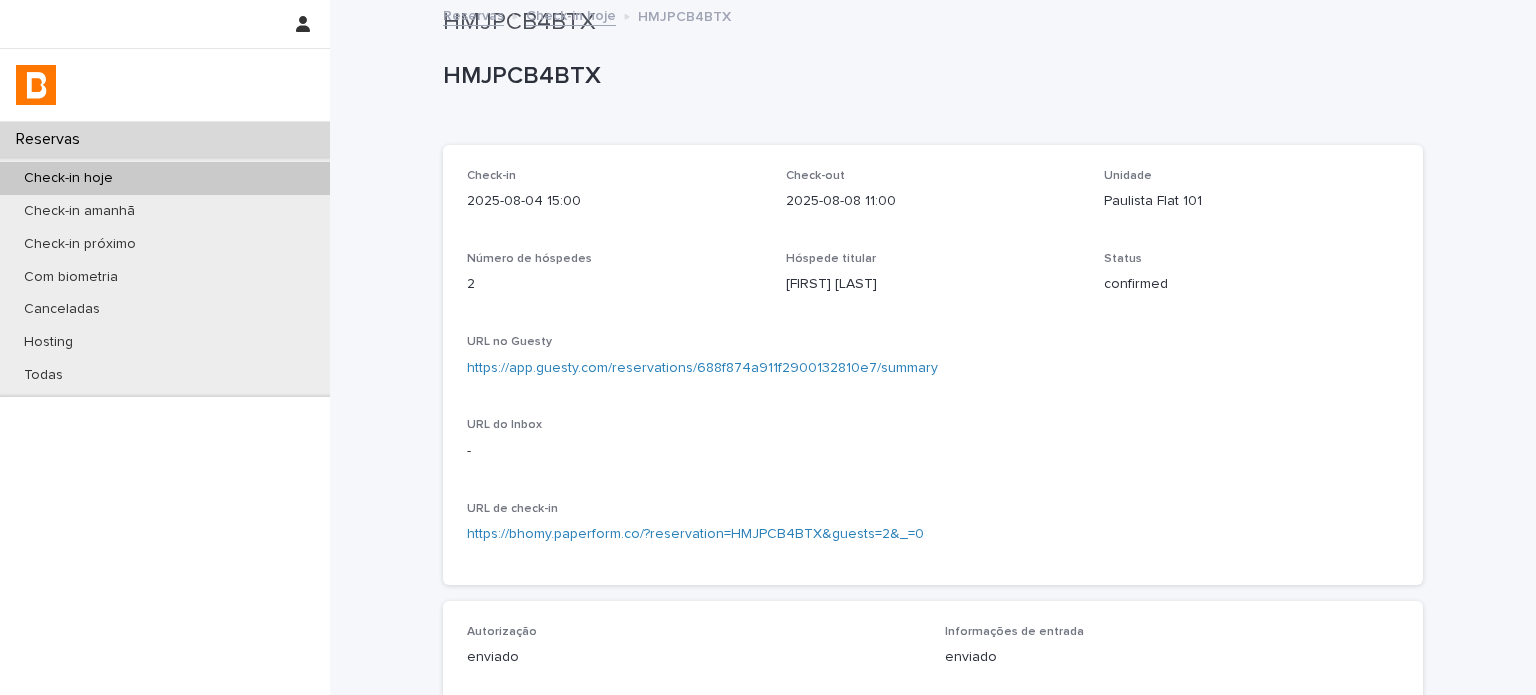 scroll, scrollTop: 0, scrollLeft: 0, axis: both 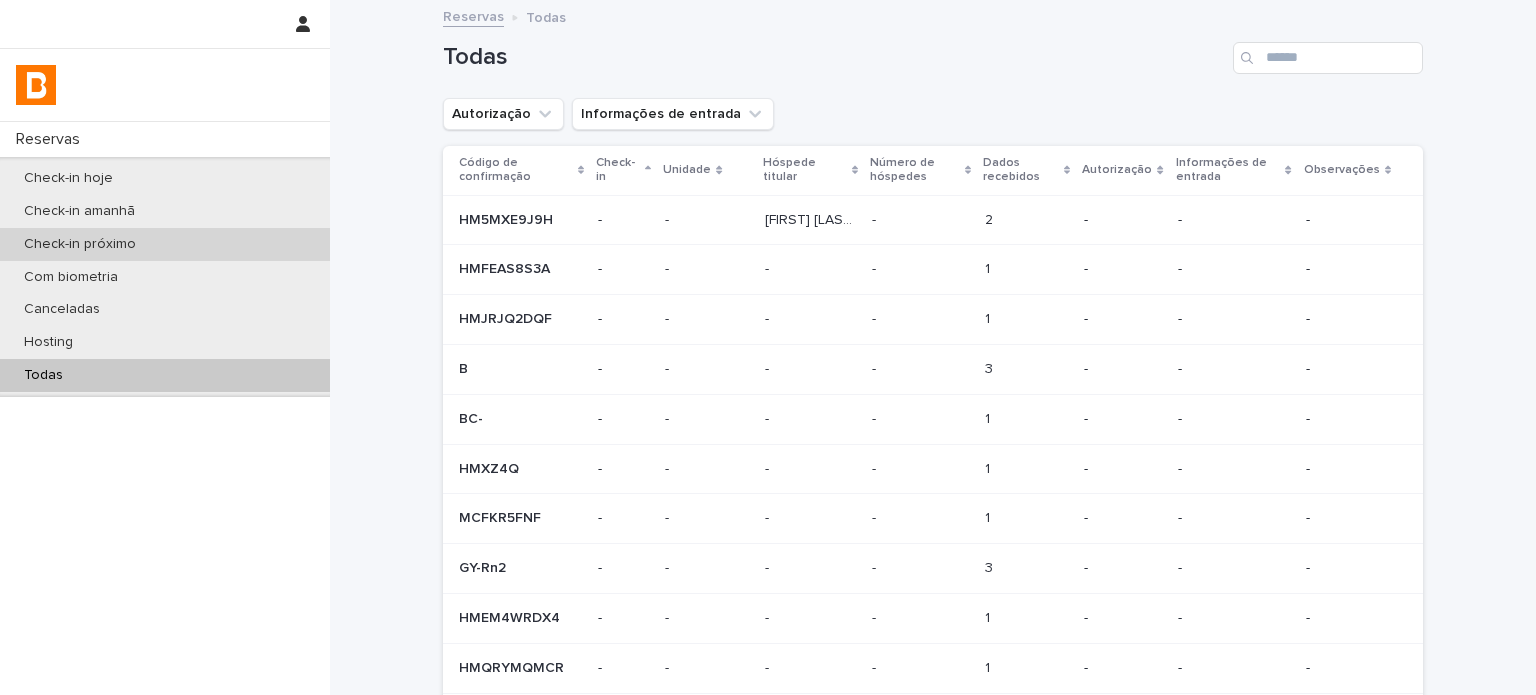 click on "Check-in próximo" at bounding box center (165, 244) 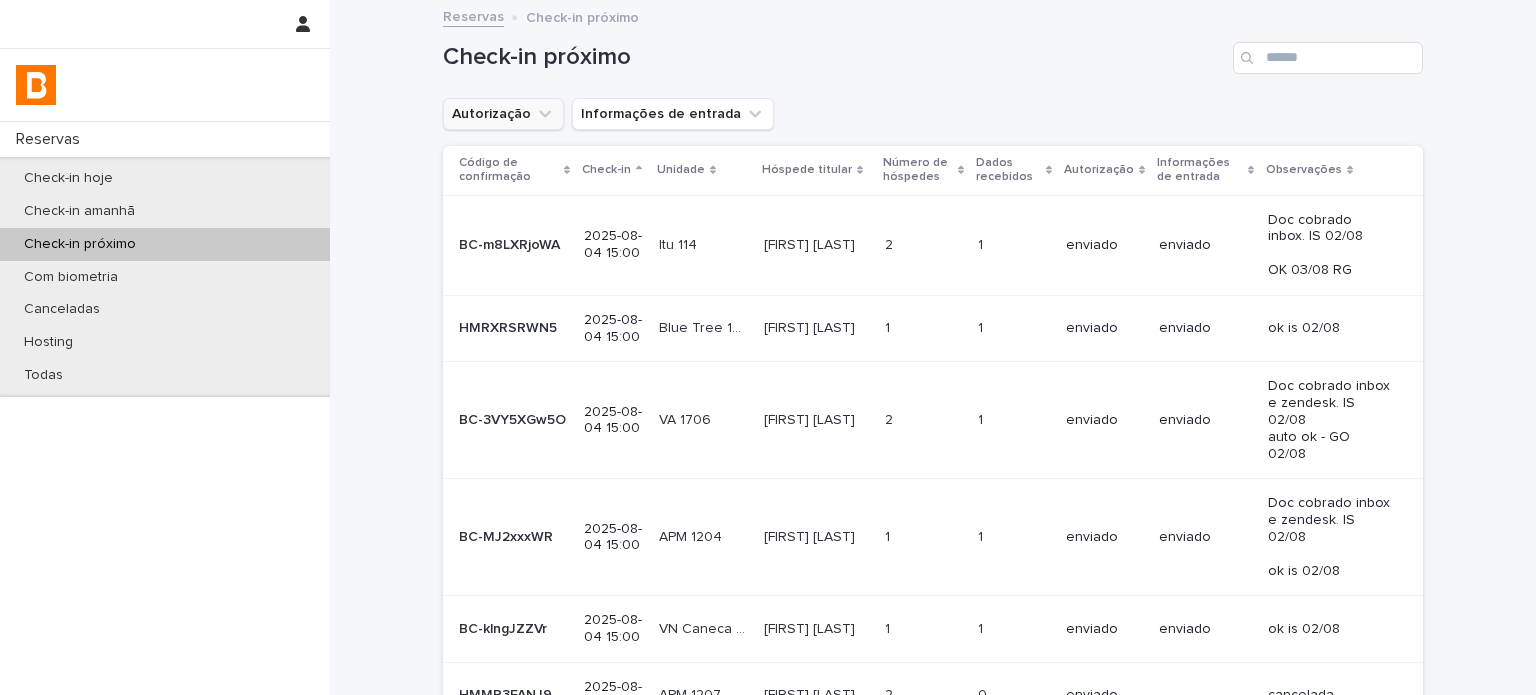 click on "Autorização" at bounding box center [503, 114] 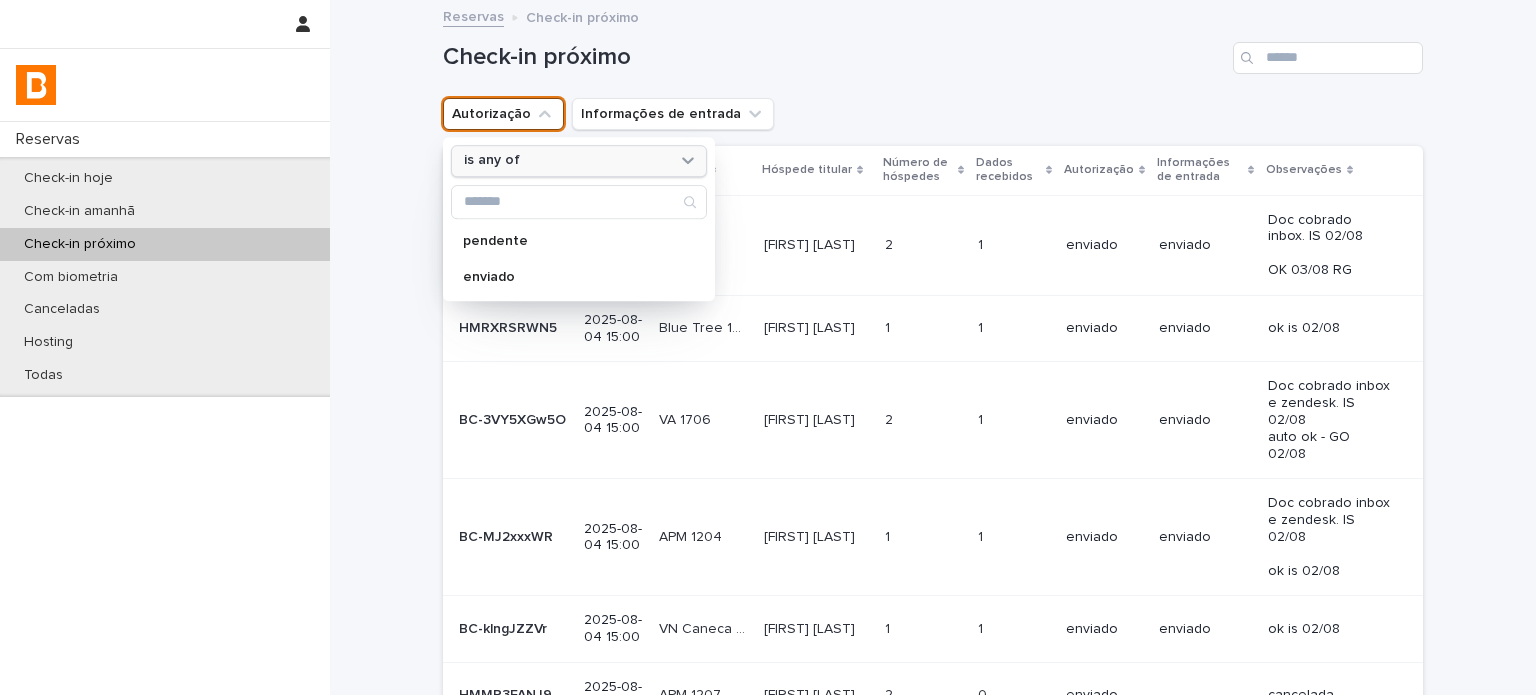 click on "is any of" at bounding box center (566, 161) 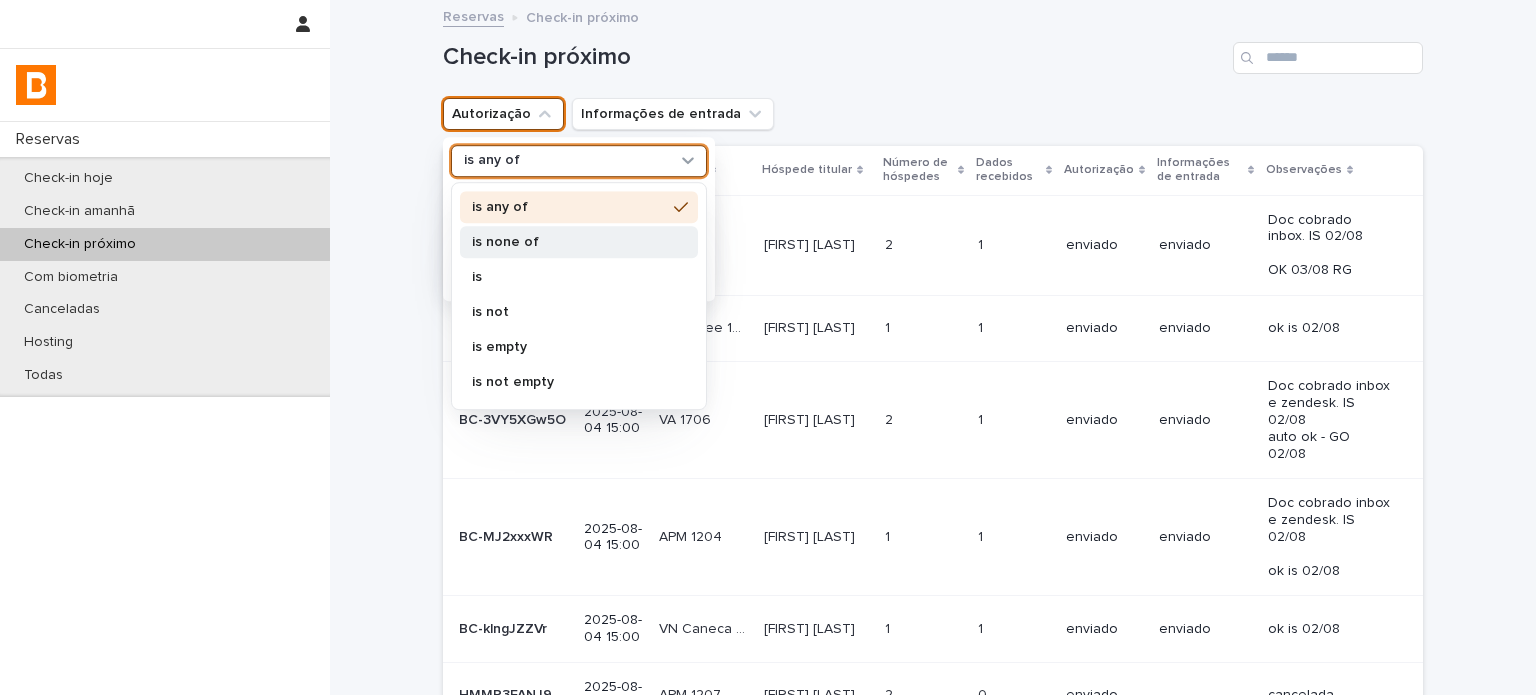 click on "is none of" at bounding box center [569, 242] 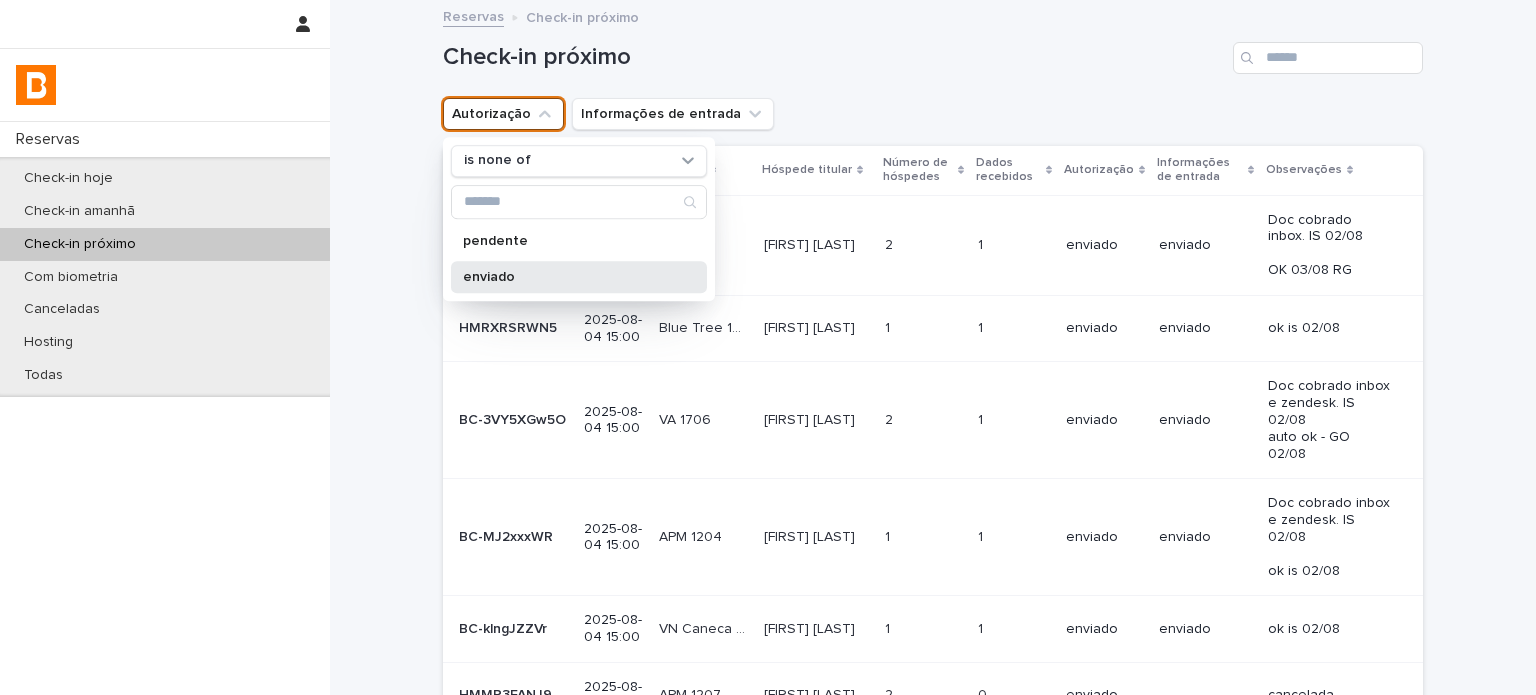 click on "enviado" at bounding box center [579, 277] 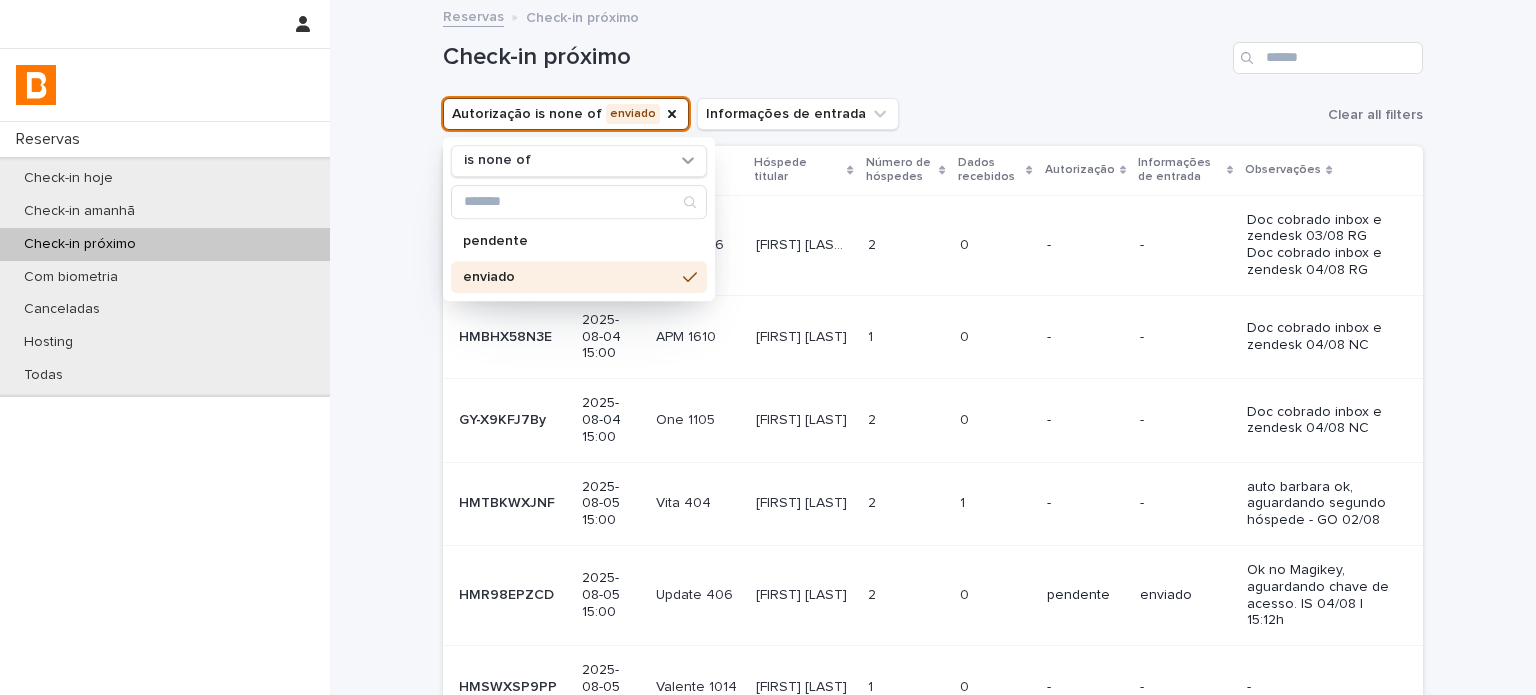 click on "Check-in próximo" at bounding box center [834, 57] 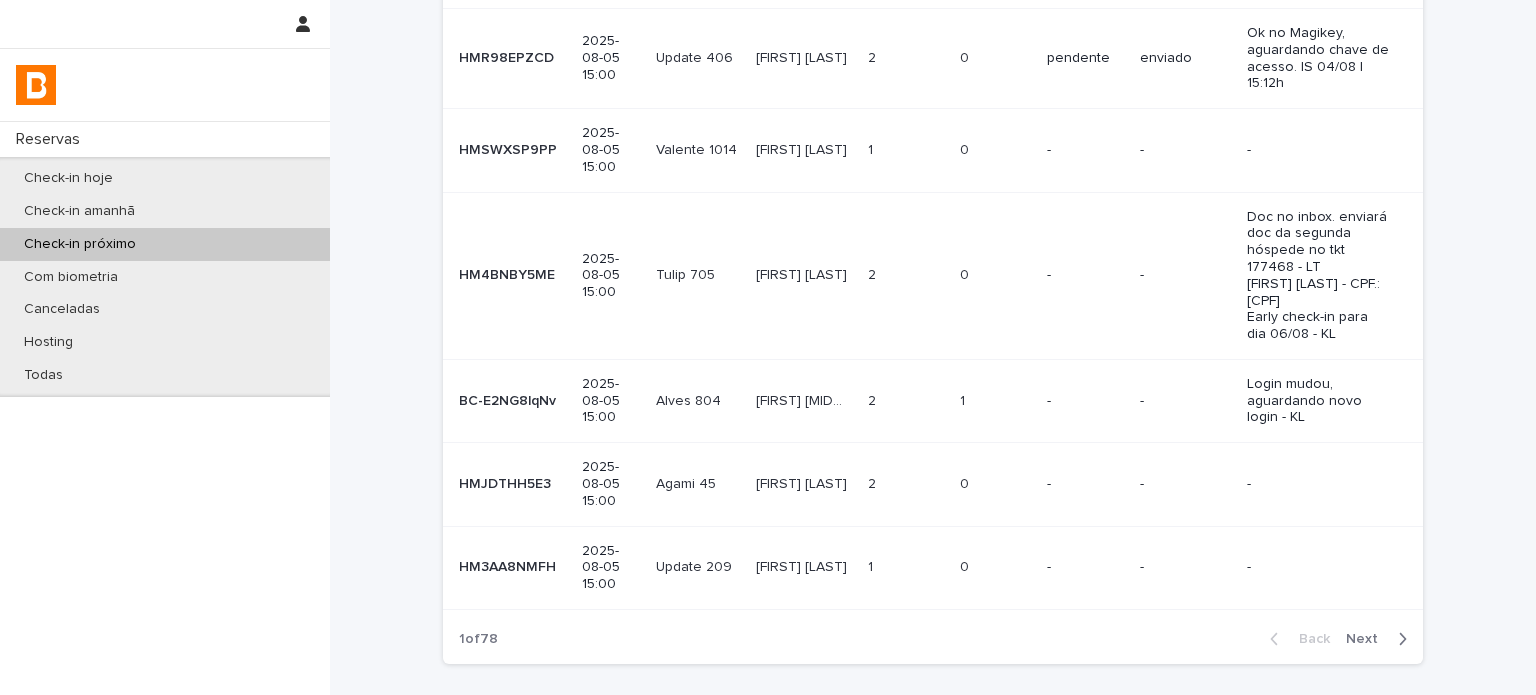 scroll, scrollTop: 592, scrollLeft: 0, axis: vertical 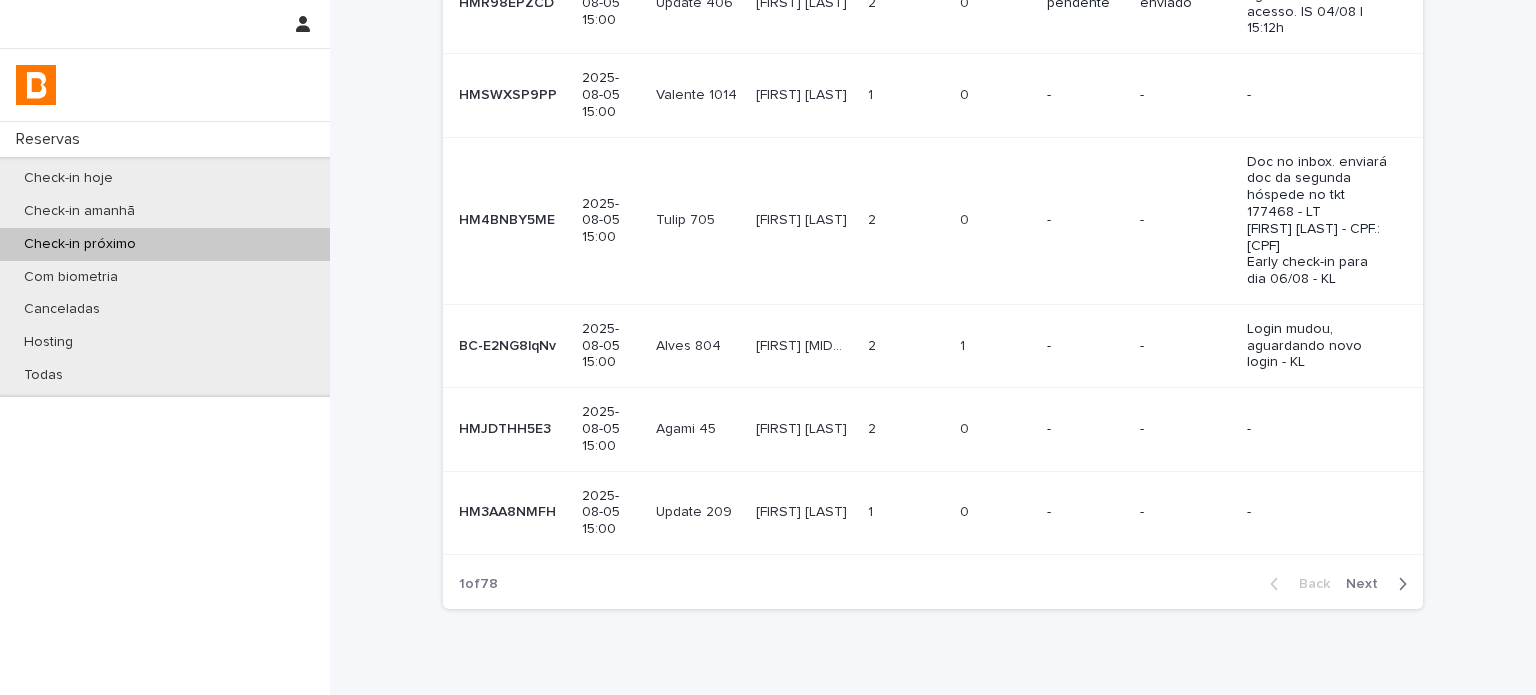 click on "Next" at bounding box center [1368, 584] 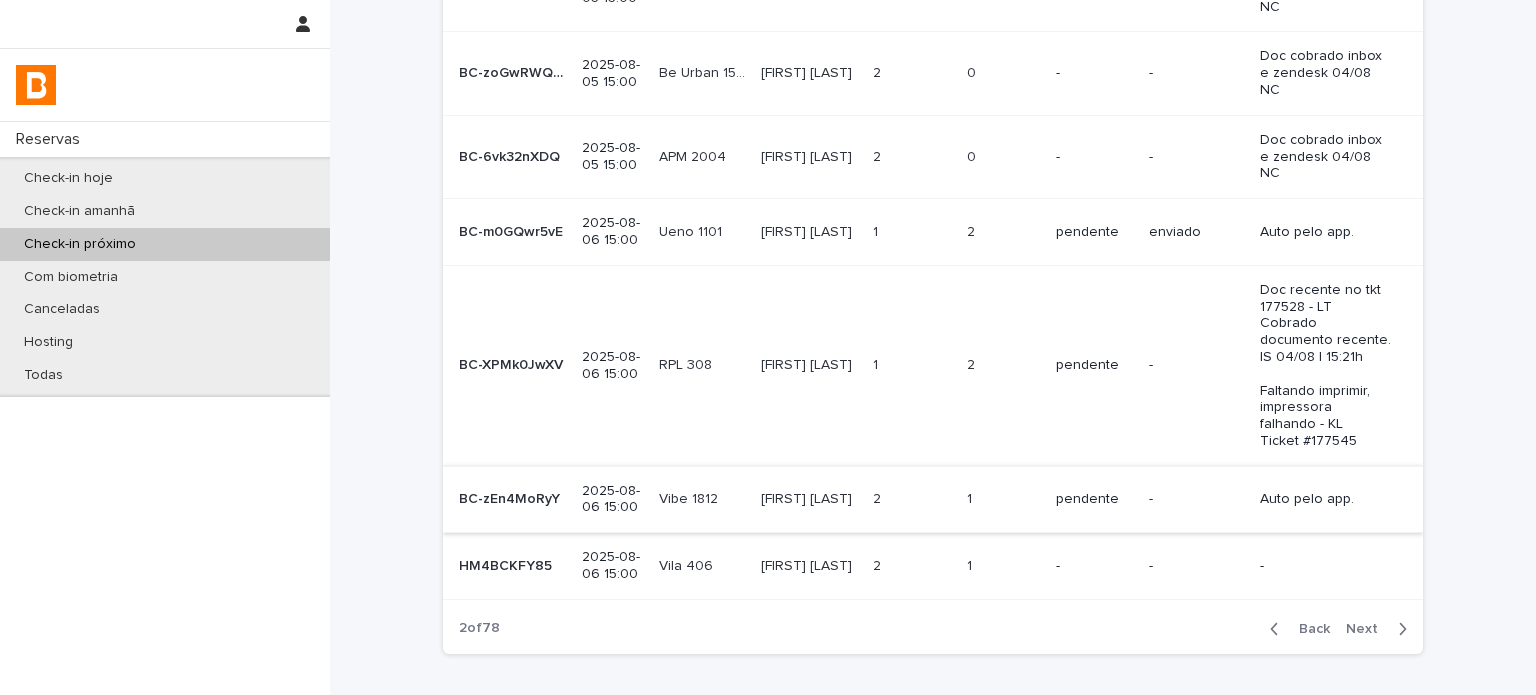 scroll, scrollTop: 524, scrollLeft: 0, axis: vertical 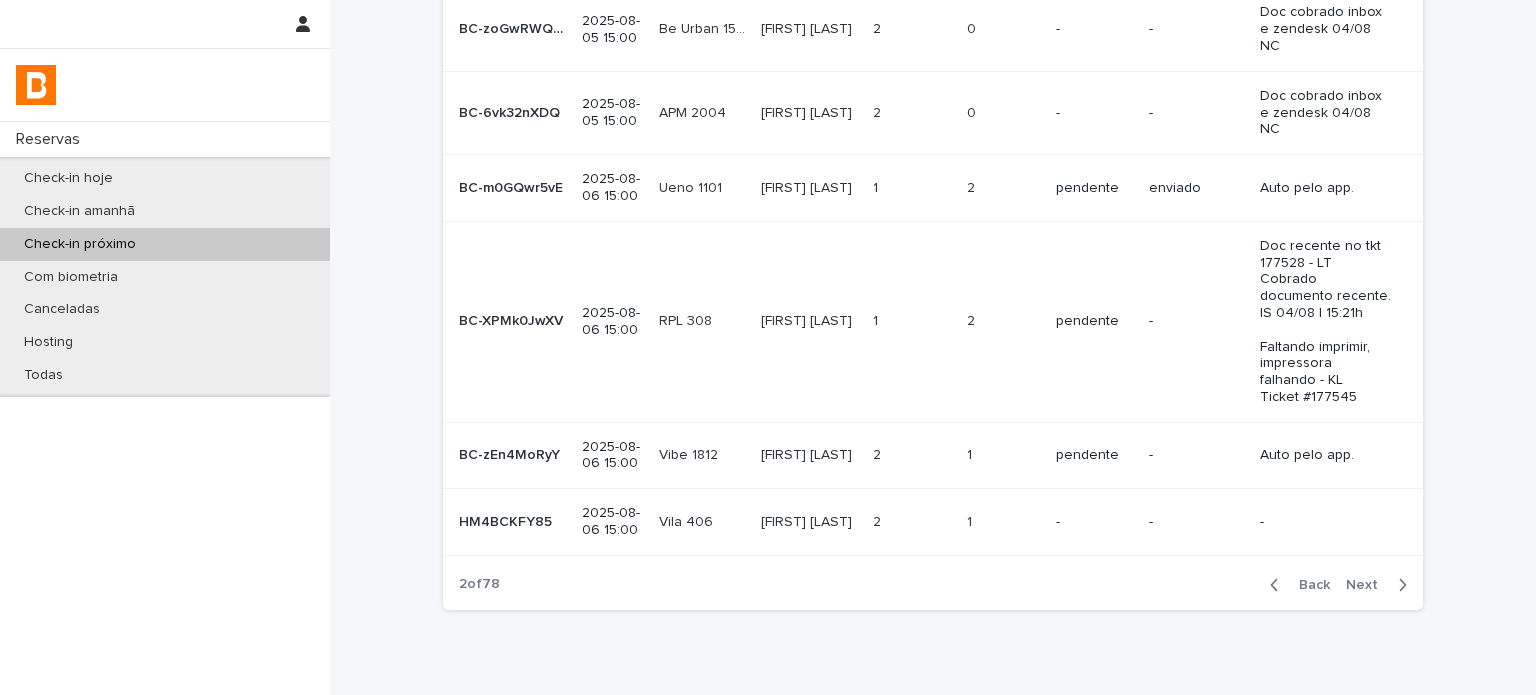 click on "[FIRST] [LAST]" at bounding box center [808, 520] 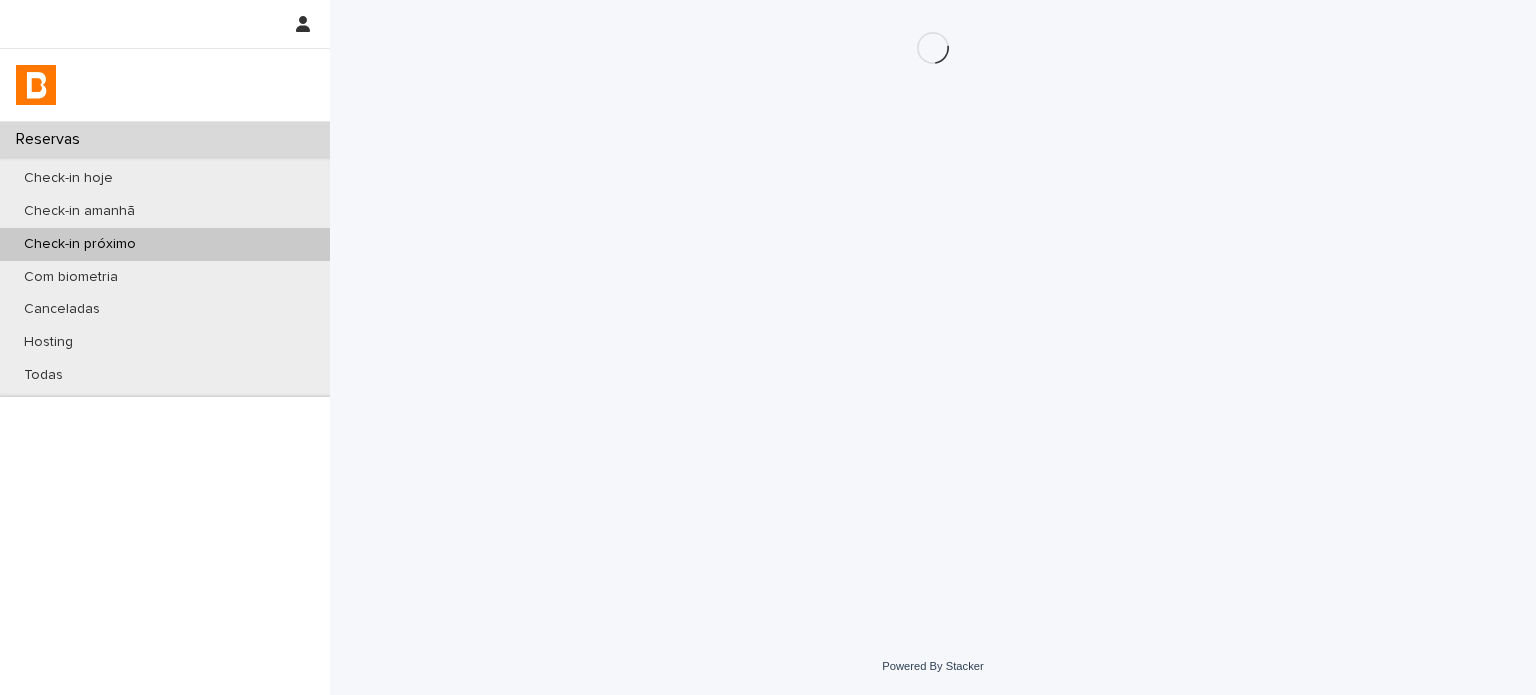 scroll, scrollTop: 0, scrollLeft: 0, axis: both 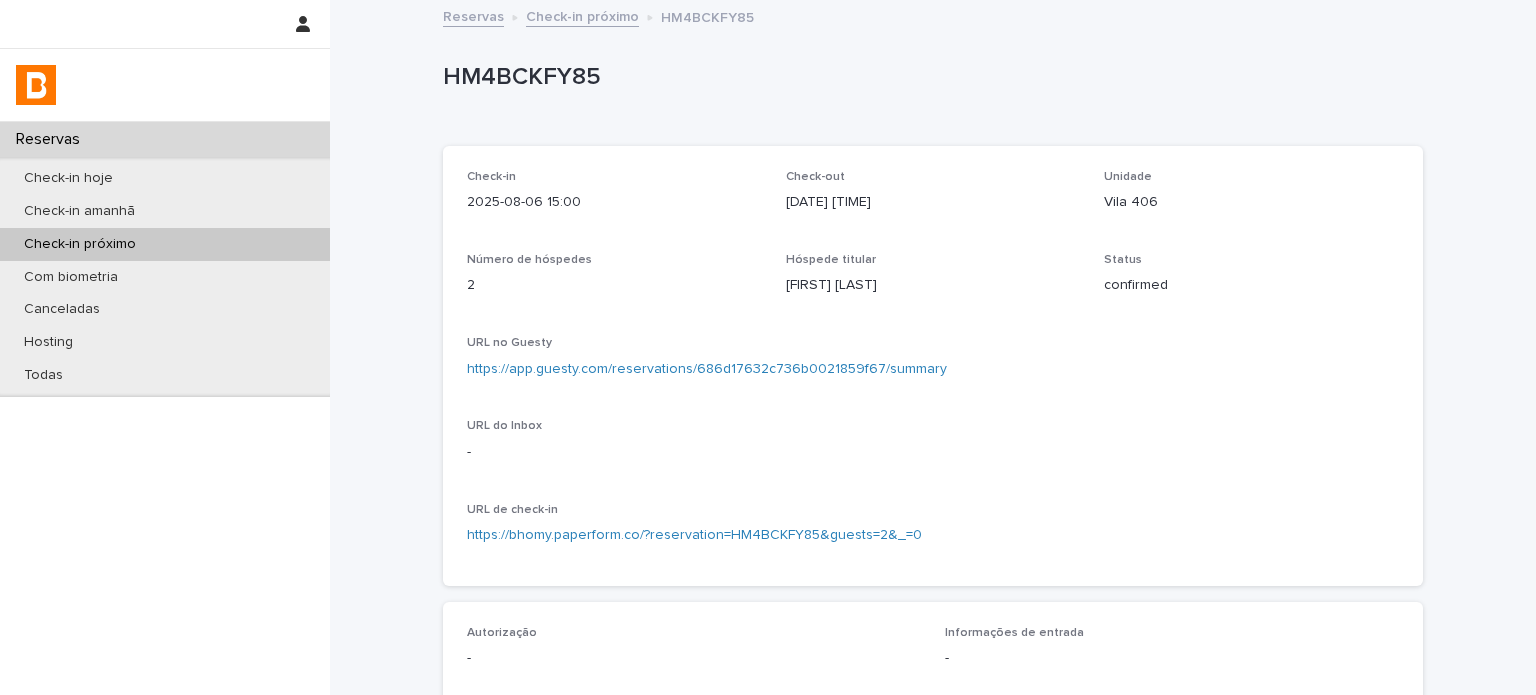 click on "HM4BCKFY85" at bounding box center (929, 77) 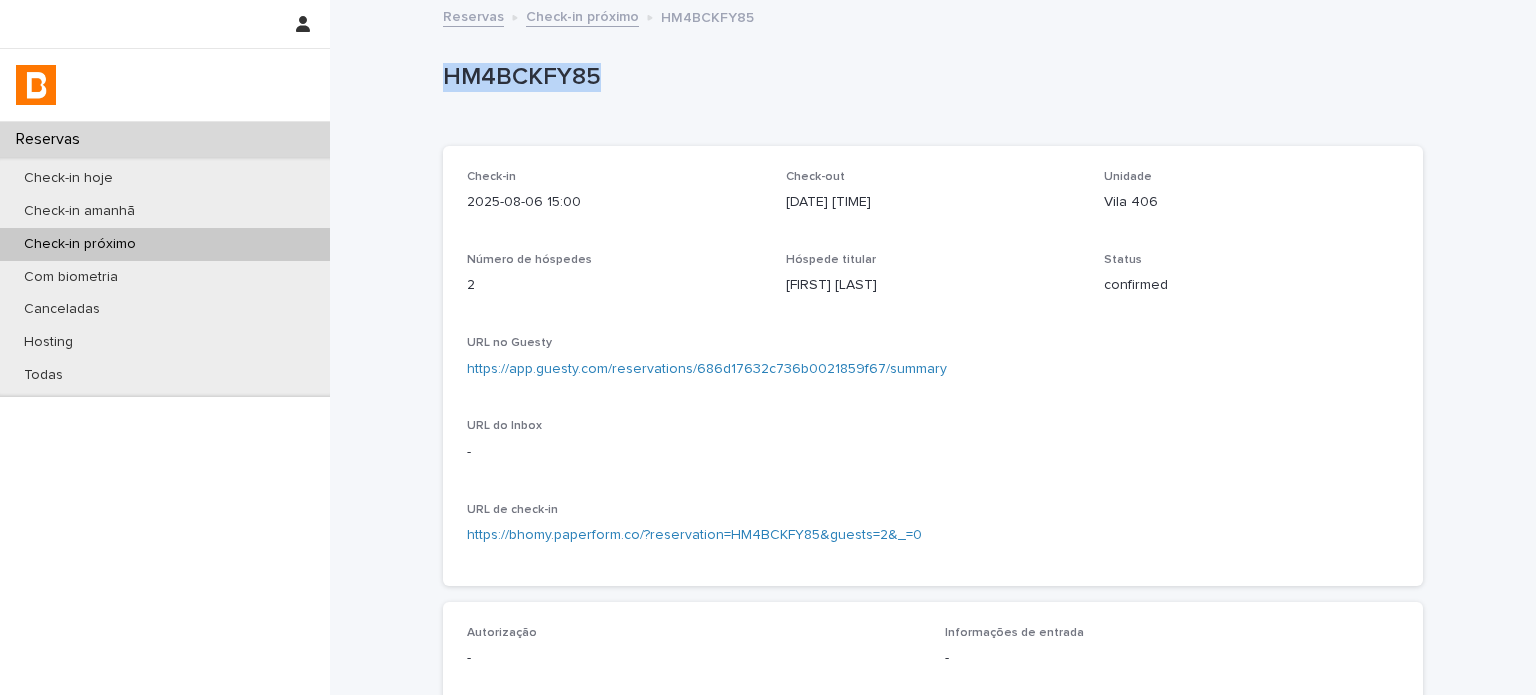 click on "HM4BCKFY85" at bounding box center [929, 77] 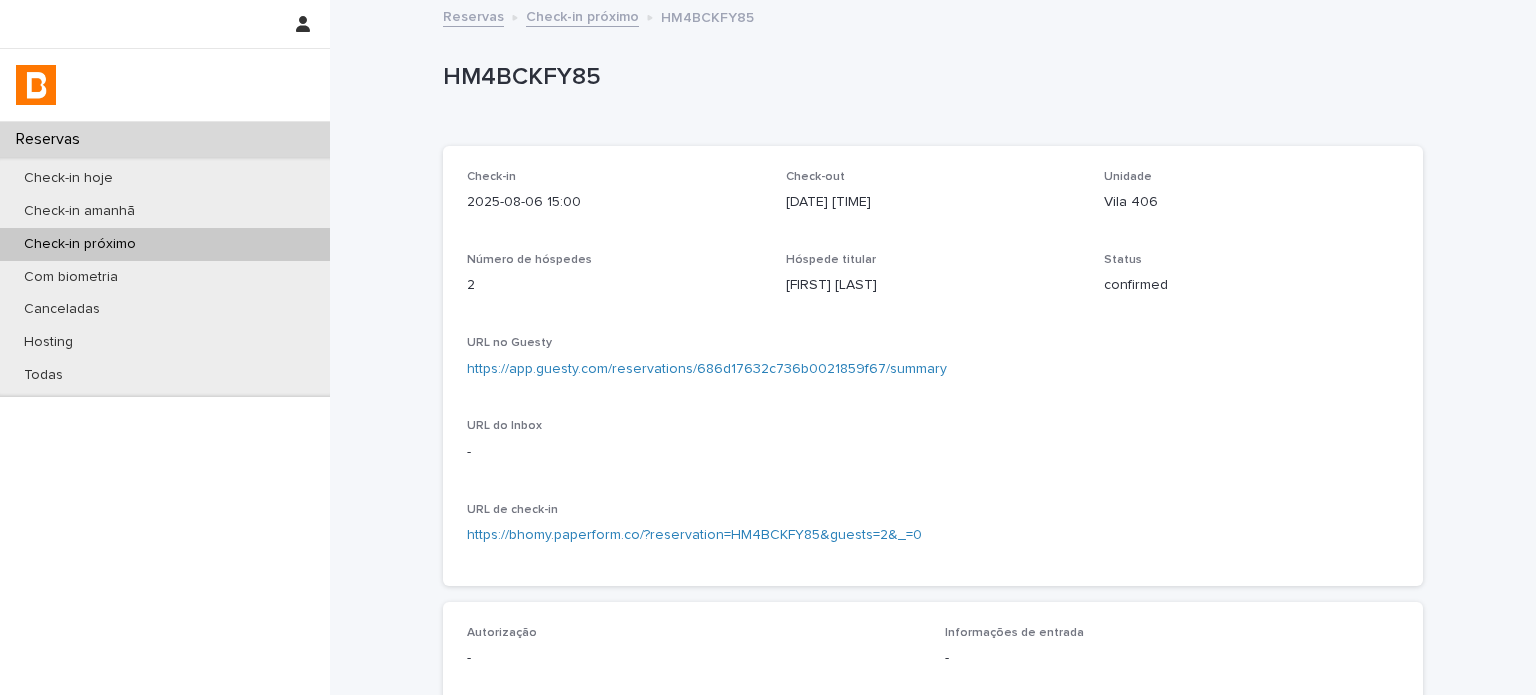 click on "Vila 406" at bounding box center (1251, 202) 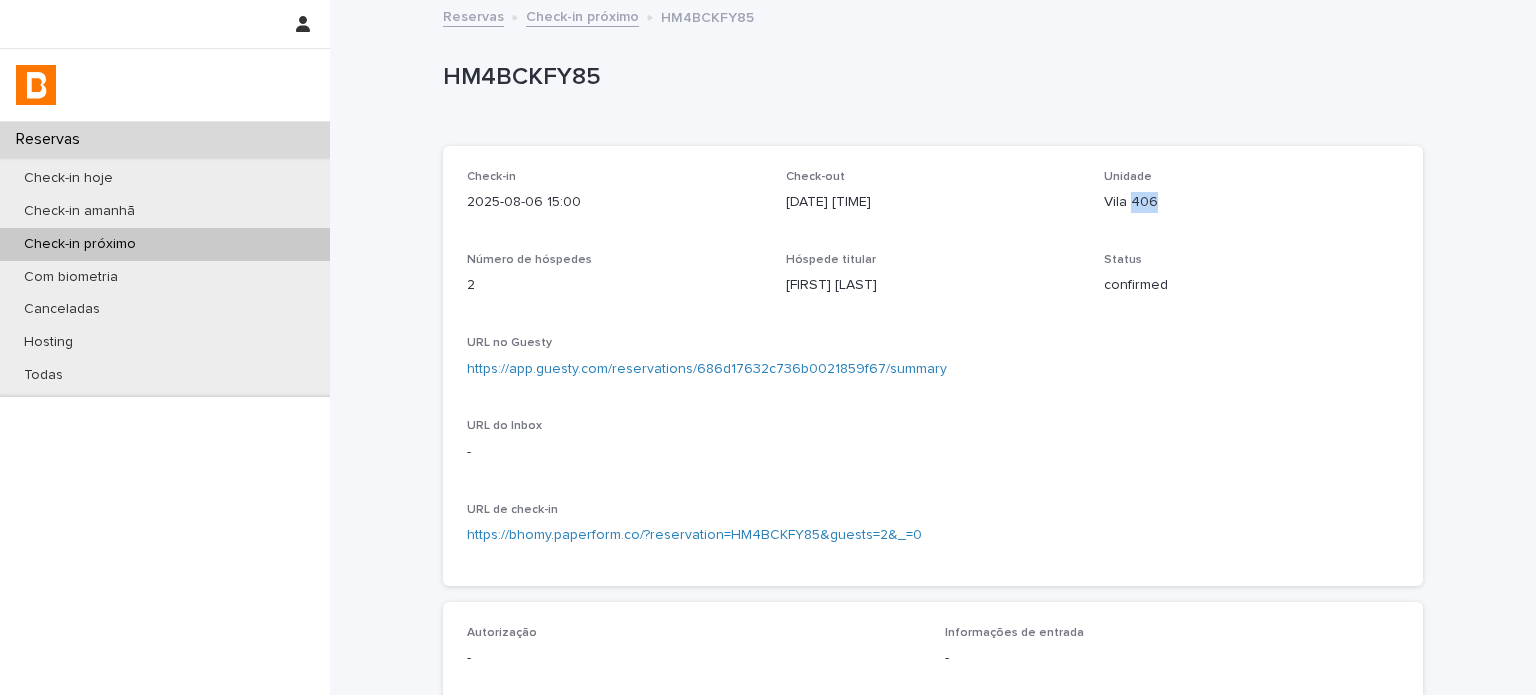click on "Vila 406" at bounding box center (1251, 202) 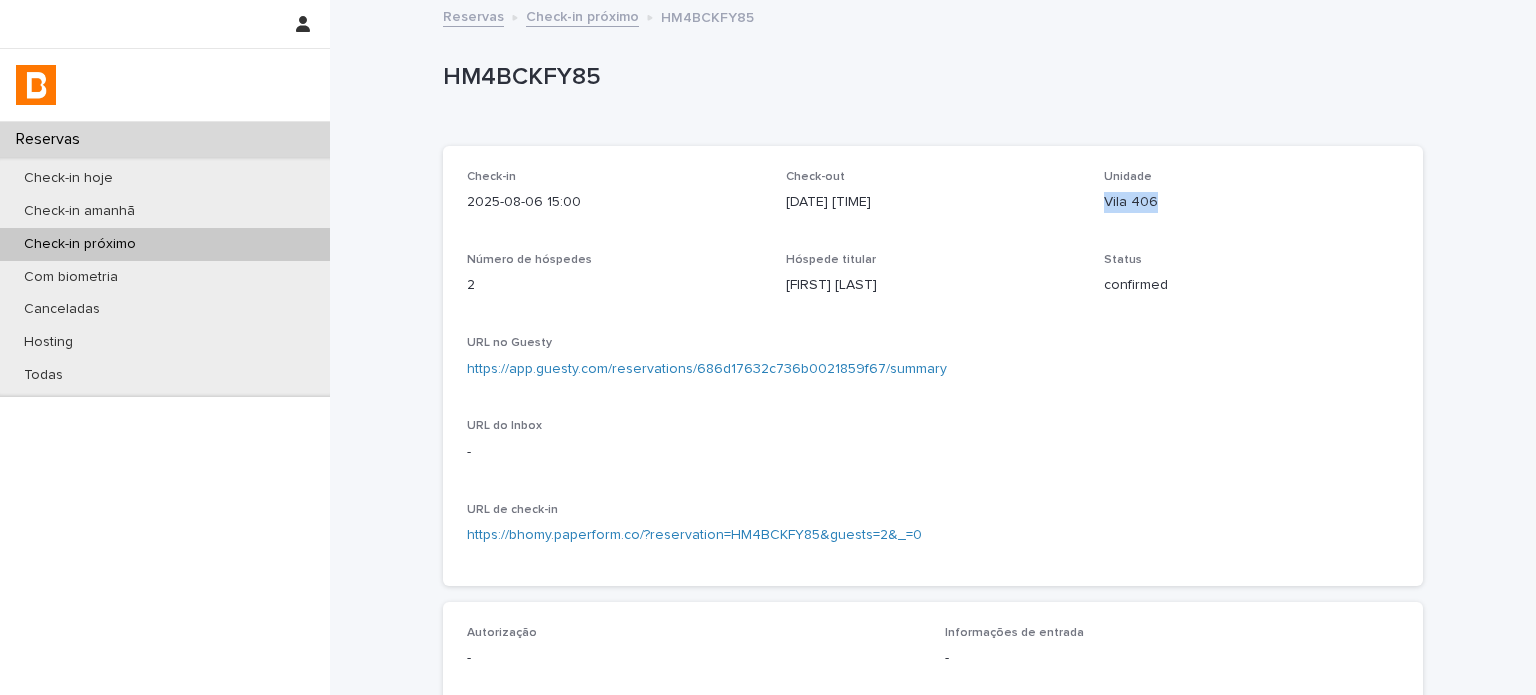 click on "Vila 406" at bounding box center (1251, 202) 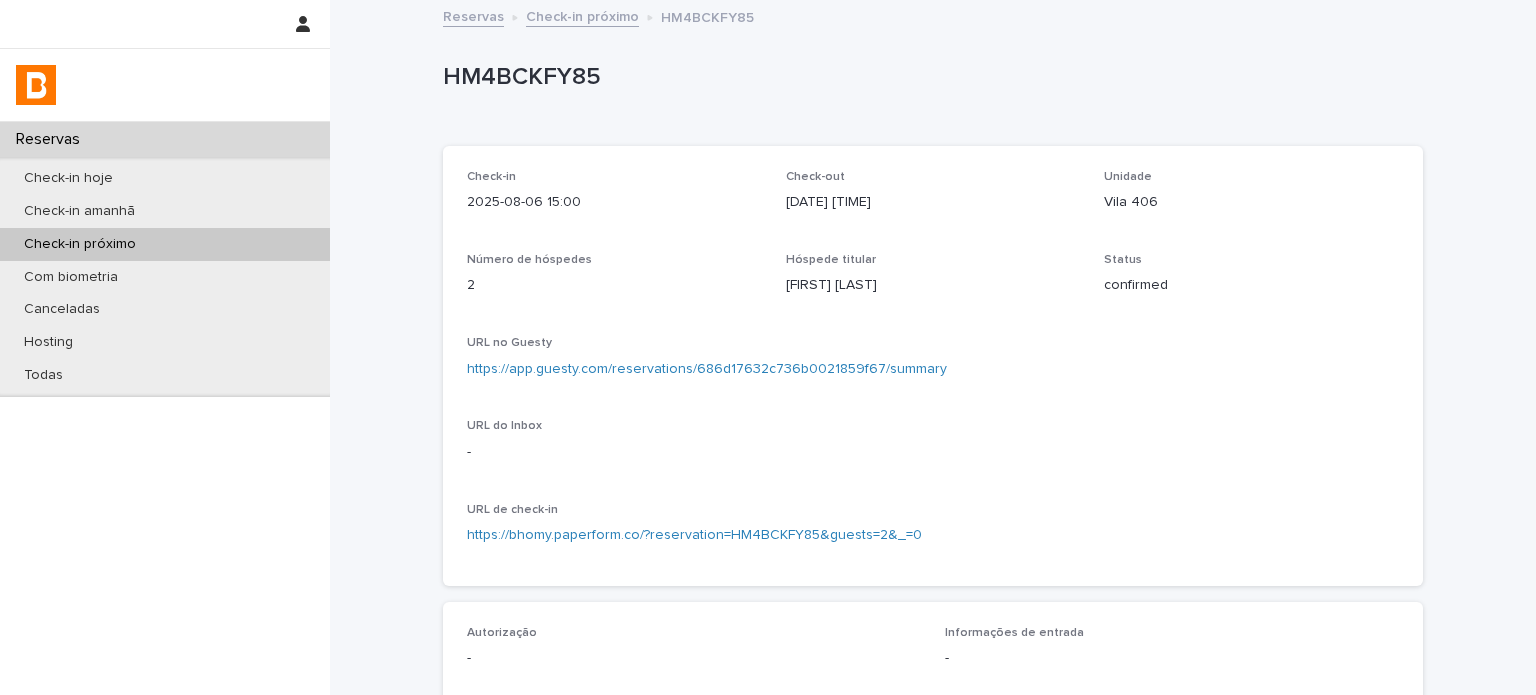 click on "Hóspede titular [FIRST] [LAST]" at bounding box center [933, 282] 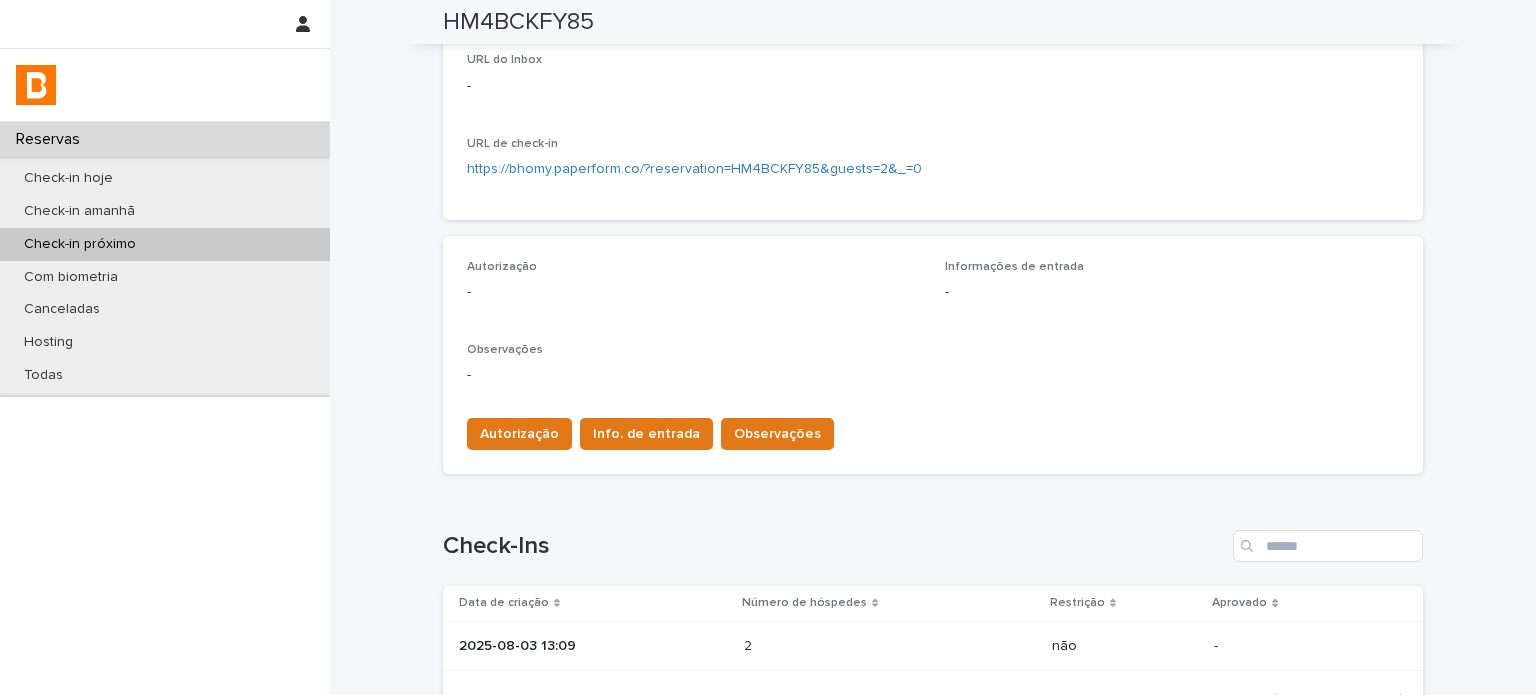 scroll, scrollTop: 566, scrollLeft: 0, axis: vertical 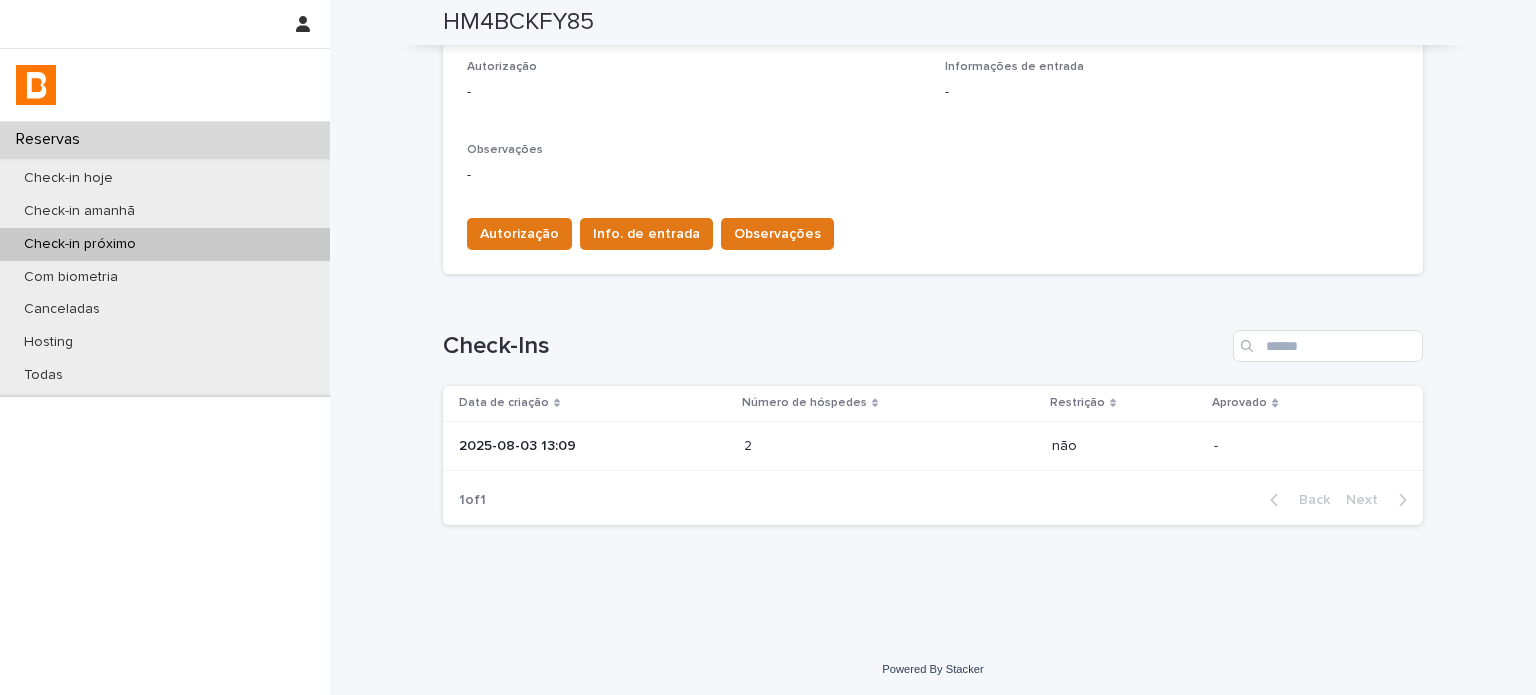 click on "2025-08-03 13:09" at bounding box center (593, 446) 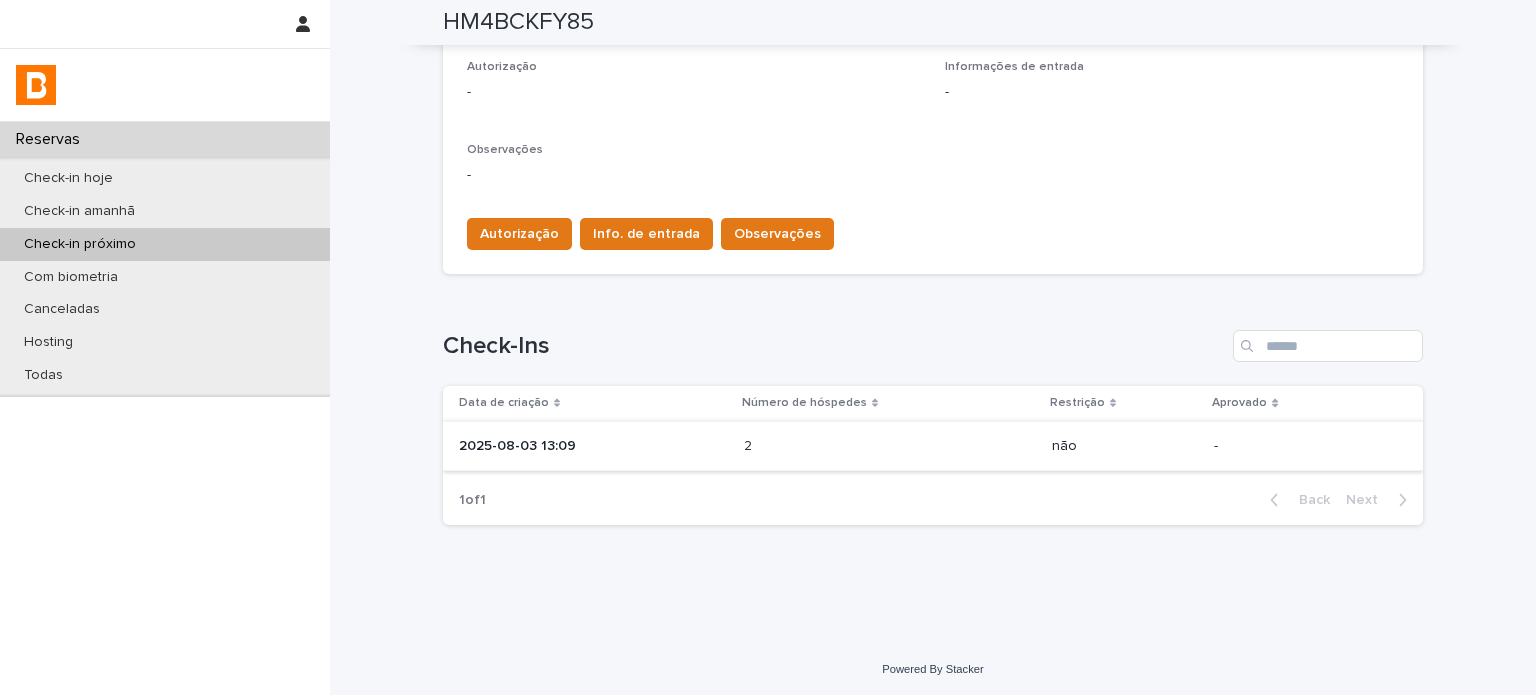 scroll, scrollTop: 0, scrollLeft: 0, axis: both 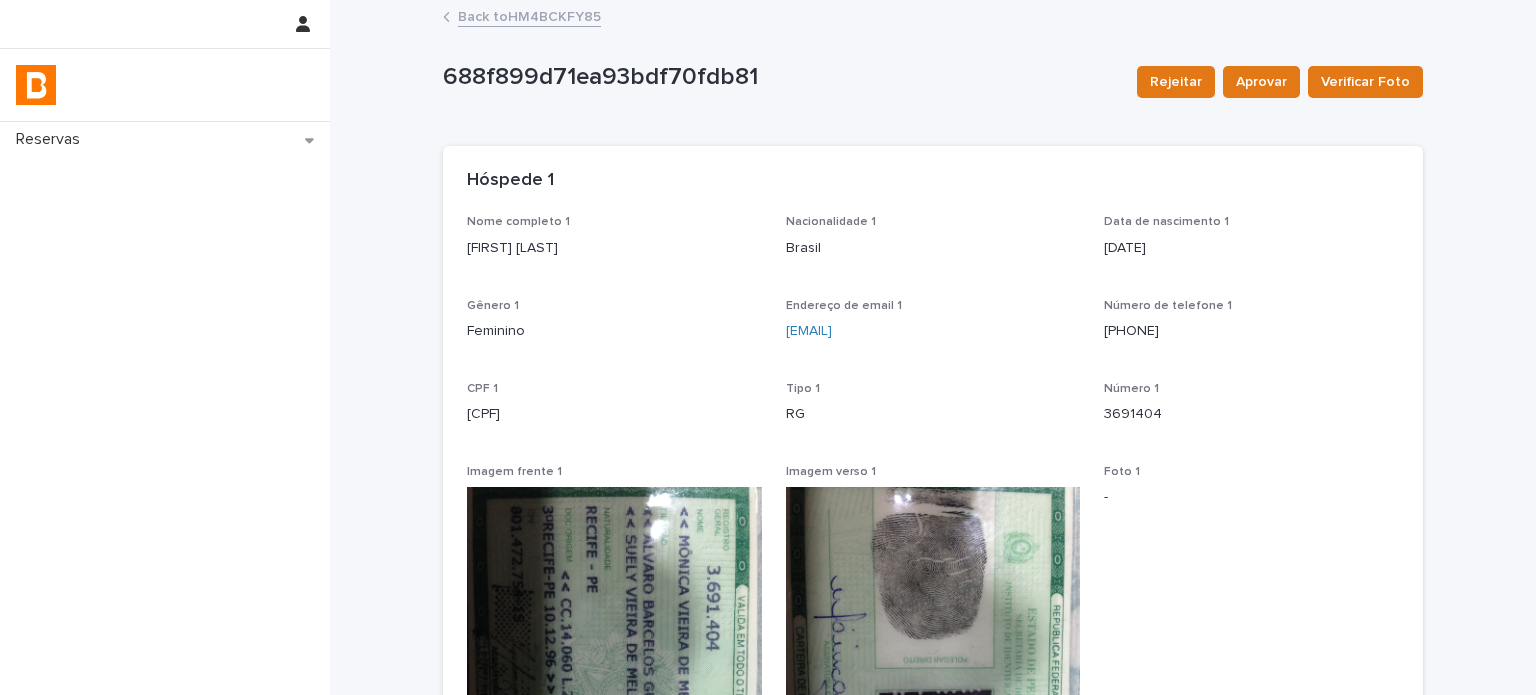 click on "[FIRST] [LAST]" at bounding box center [614, 248] 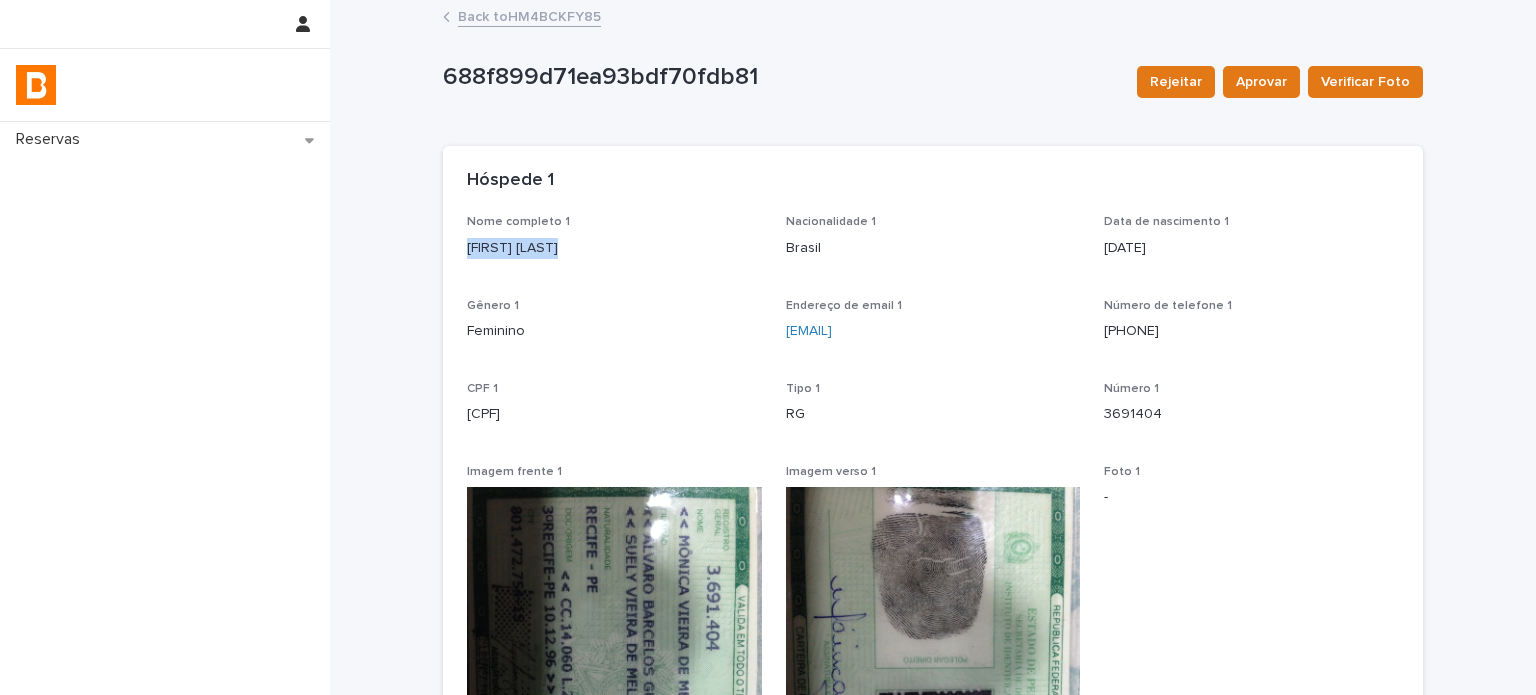 click on "[FIRST] [LAST]" at bounding box center [614, 248] 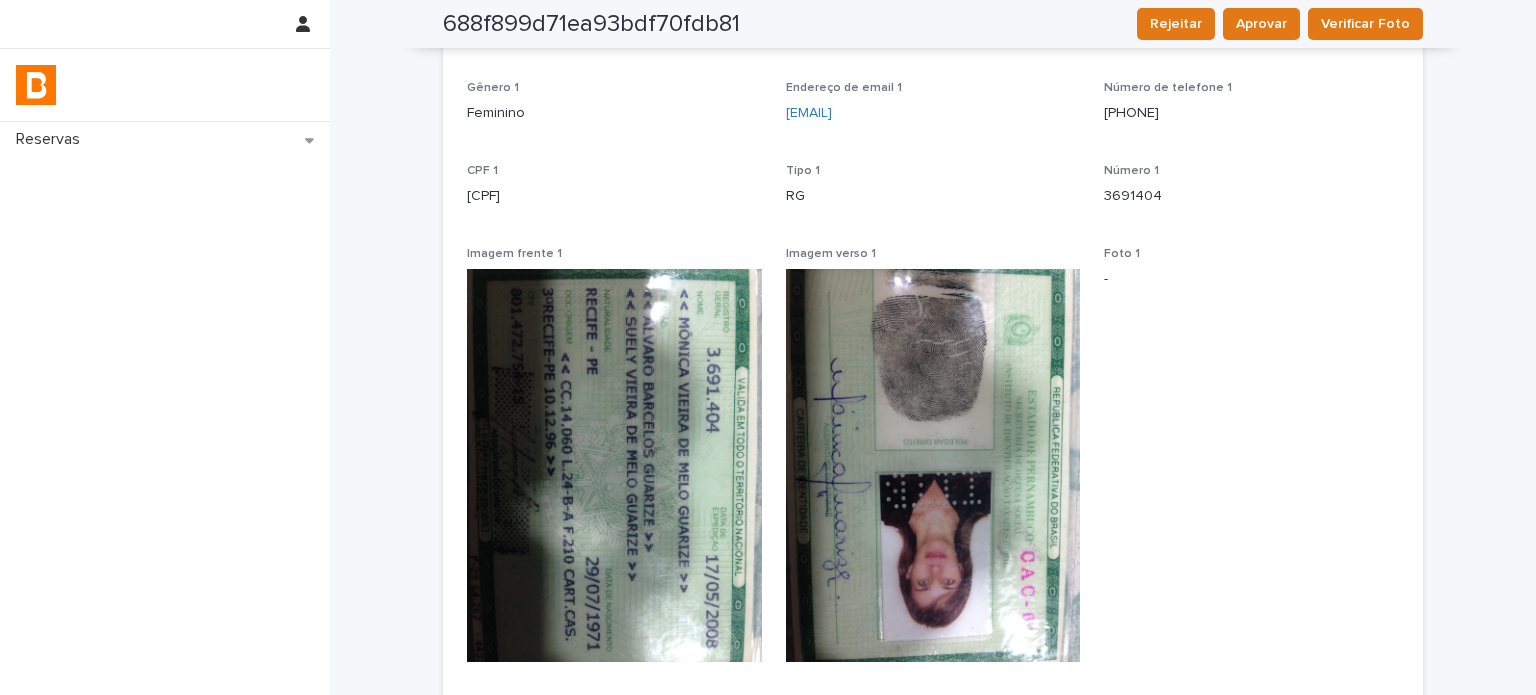 scroll, scrollTop: 48, scrollLeft: 0, axis: vertical 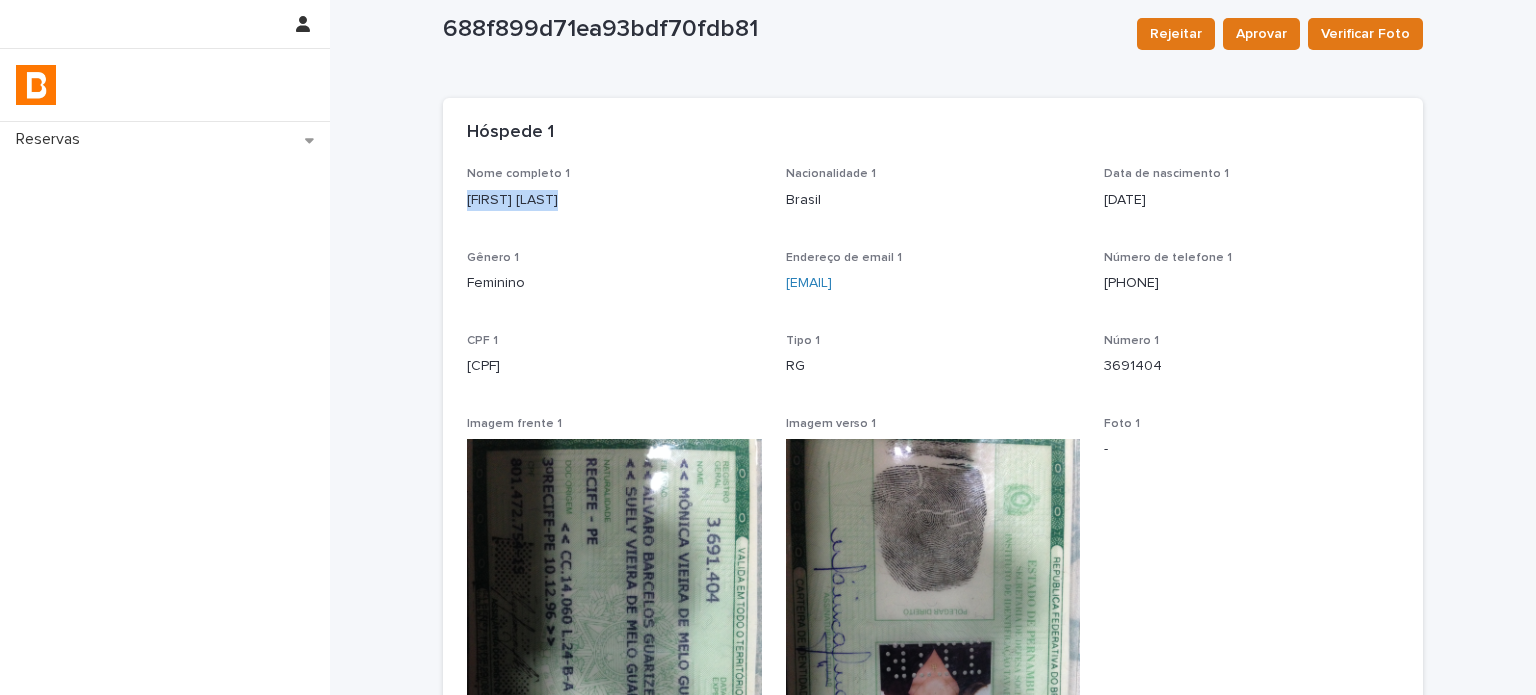 drag, startPoint x: 552, startPoint y: 369, endPoint x: 449, endPoint y: 361, distance: 103.31021 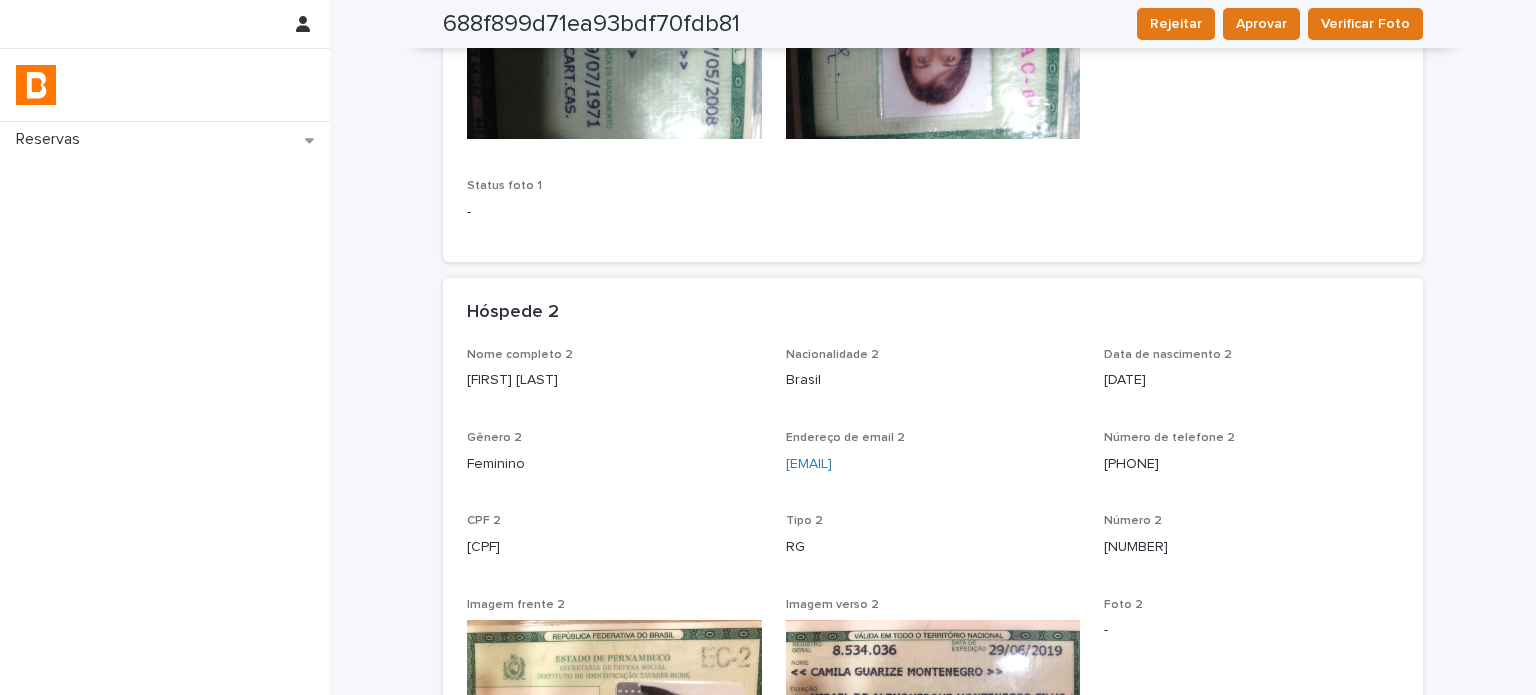 scroll, scrollTop: 816, scrollLeft: 0, axis: vertical 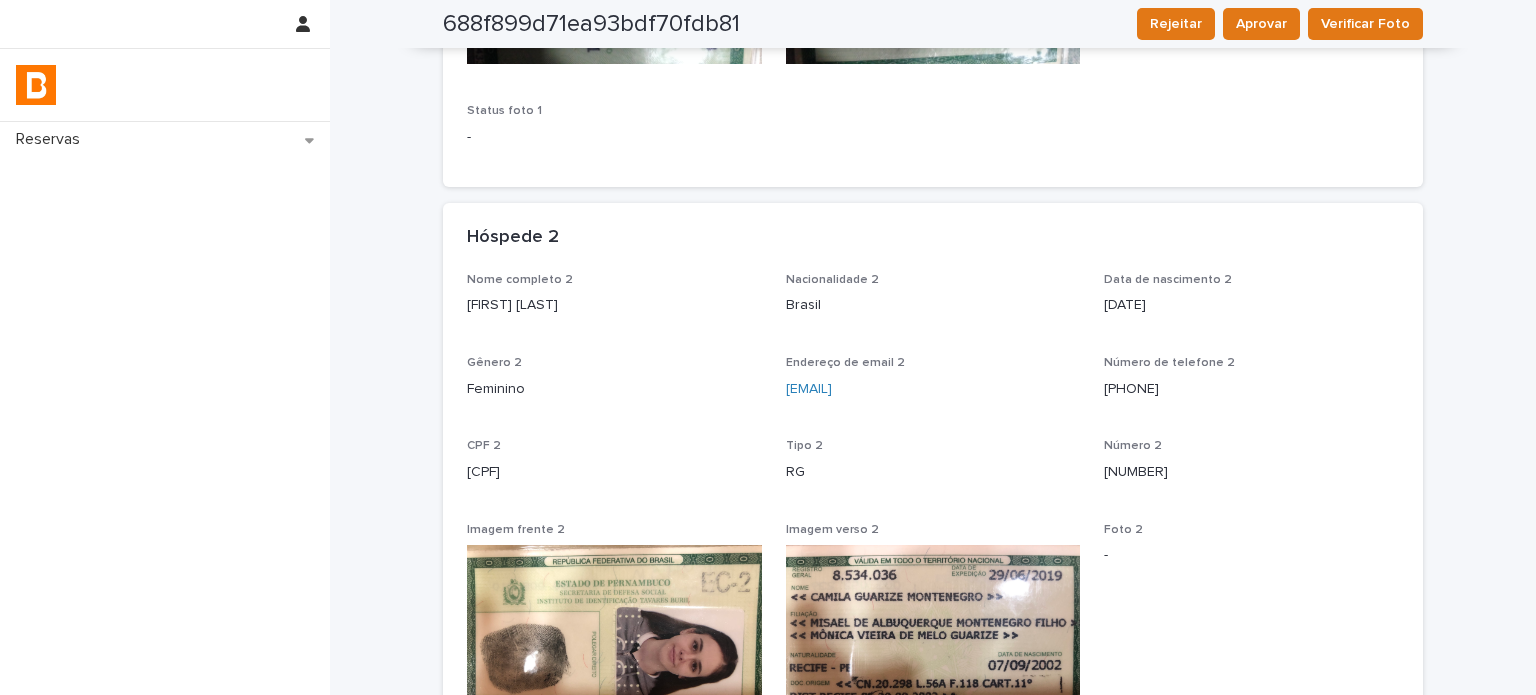 drag, startPoint x: 641, startPoint y: 311, endPoint x: 358, endPoint y: 300, distance: 283.2137 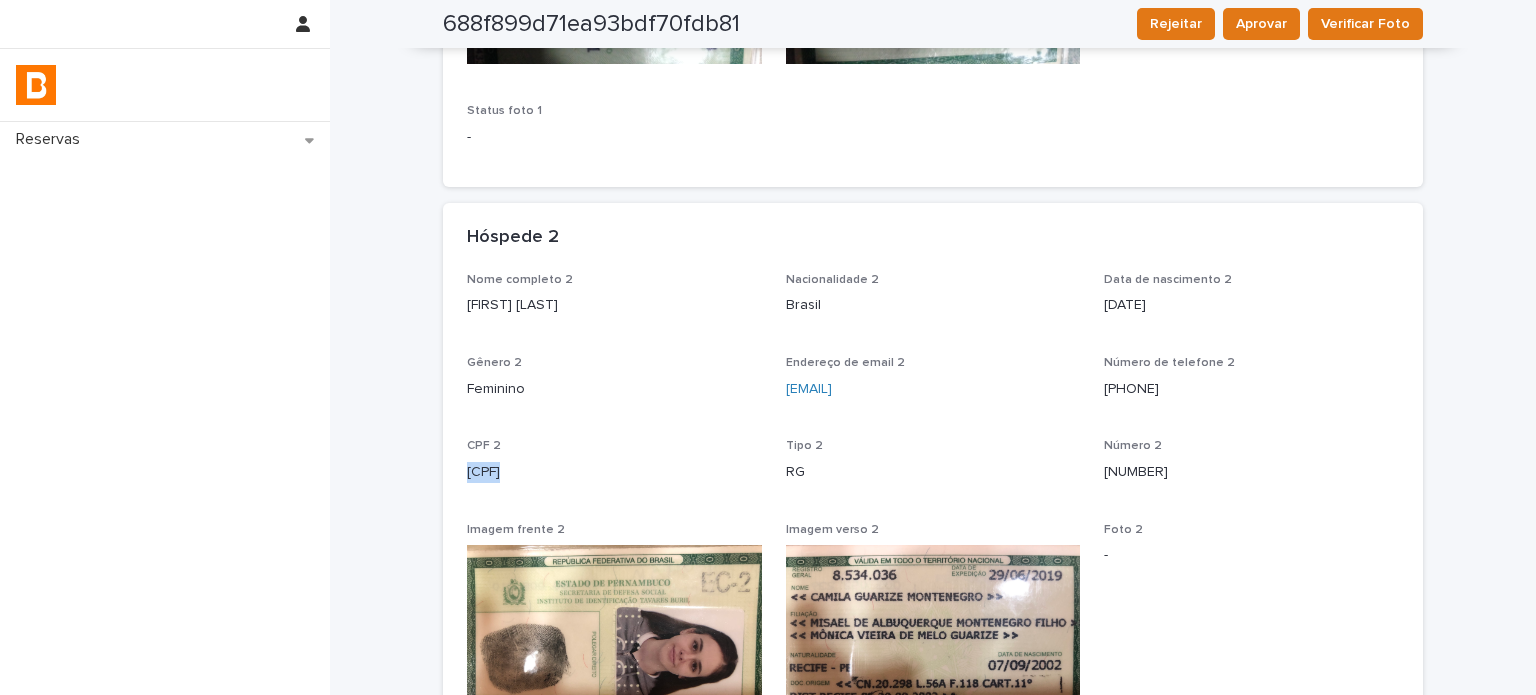 click on "[CPF]" at bounding box center [614, 472] 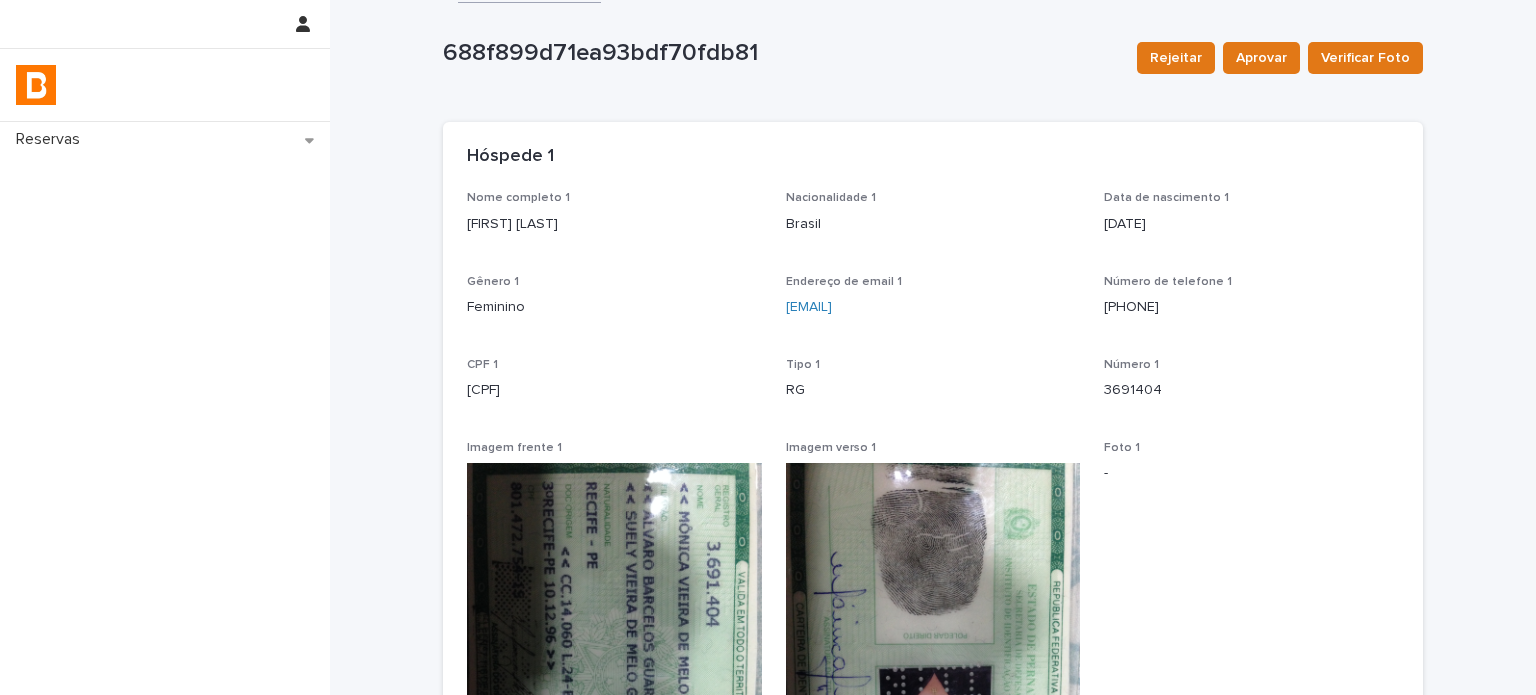 scroll, scrollTop: 0, scrollLeft: 0, axis: both 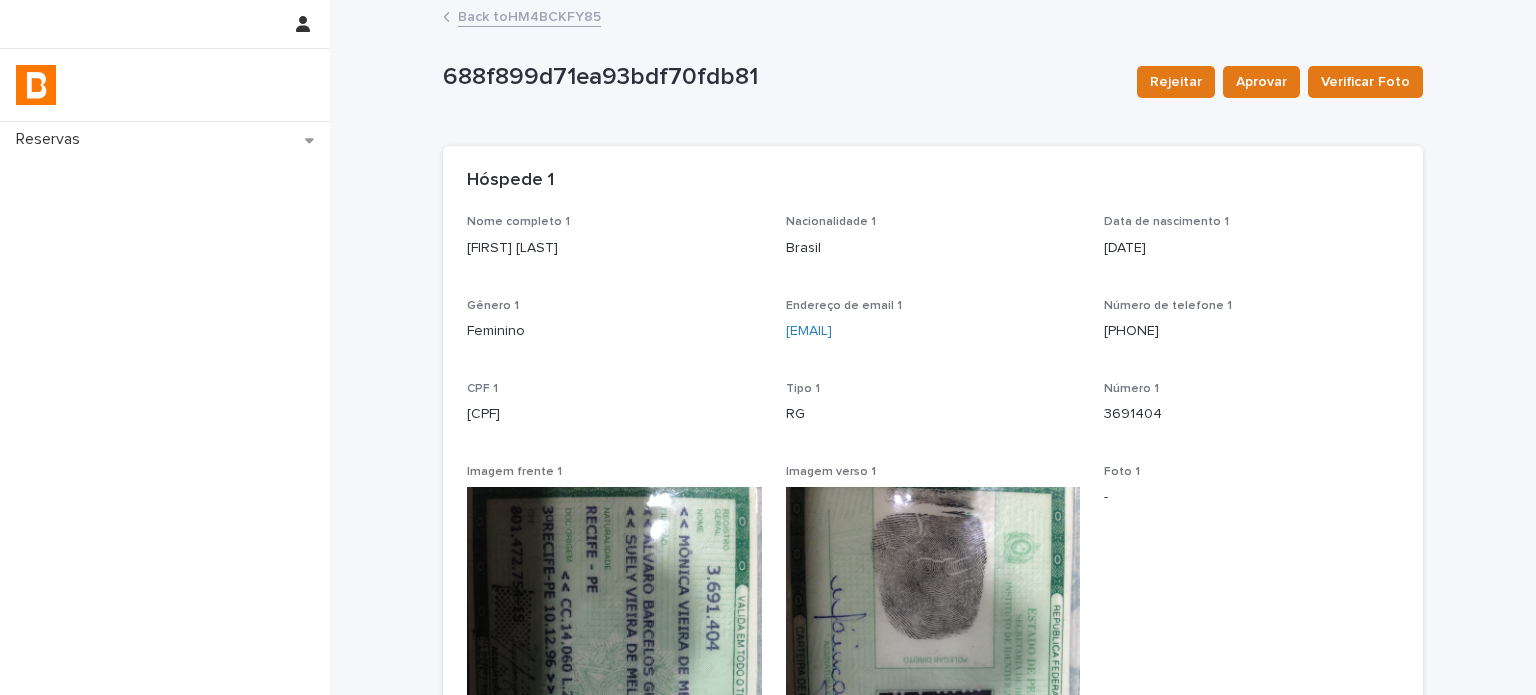 drag, startPoint x: 600, startPoint y: 249, endPoint x: 495, endPoint y: 237, distance: 105.68349 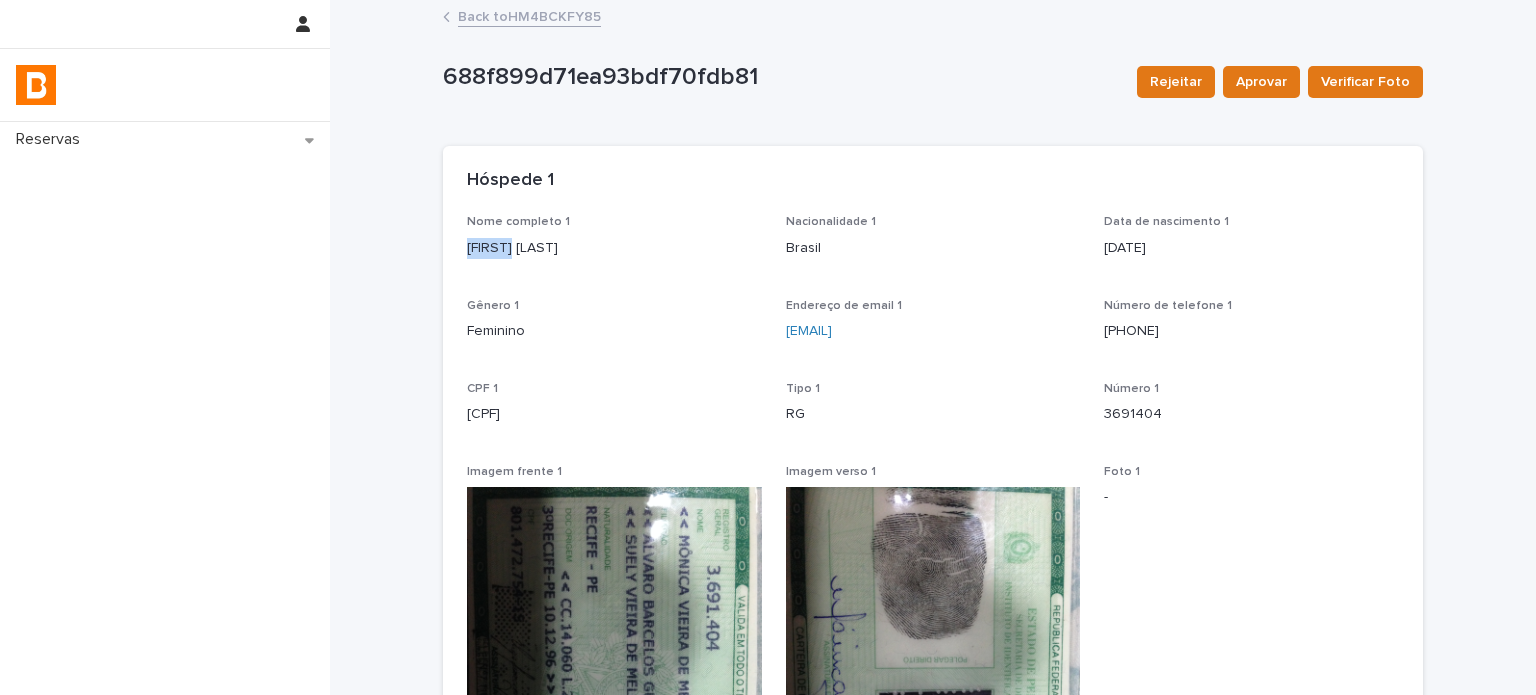 click on "[FIRST] [LAST]" at bounding box center [614, 248] 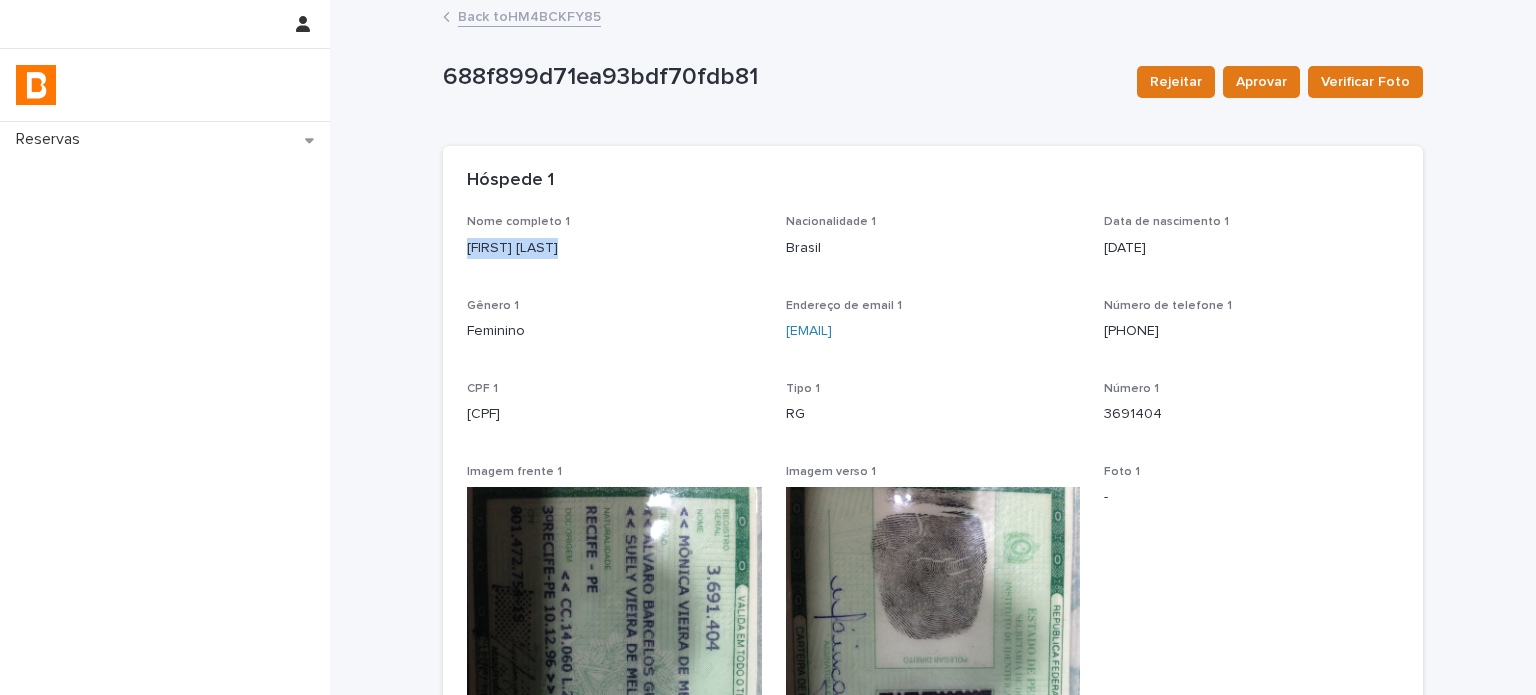 click on "[FIRST] [LAST]" at bounding box center [614, 248] 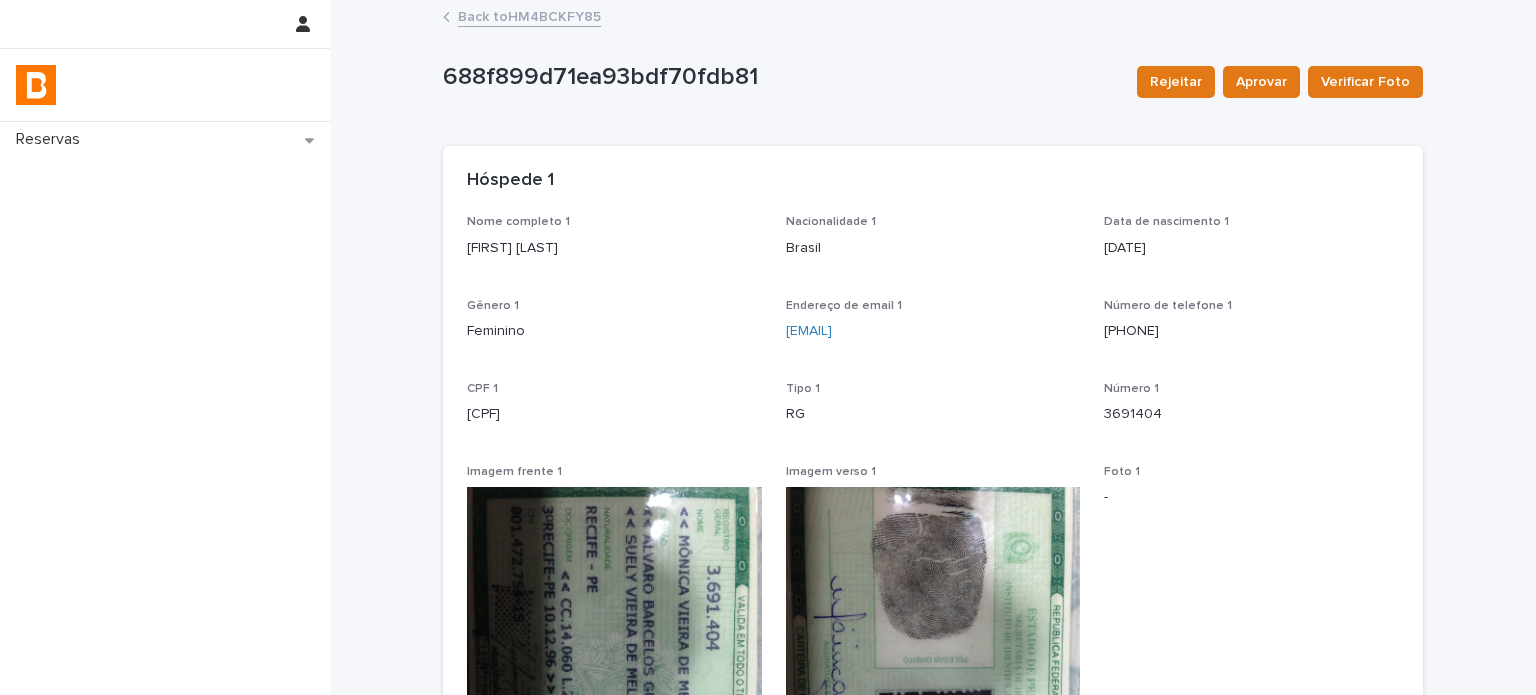 click on "Hóspede 1" at bounding box center [933, 181] 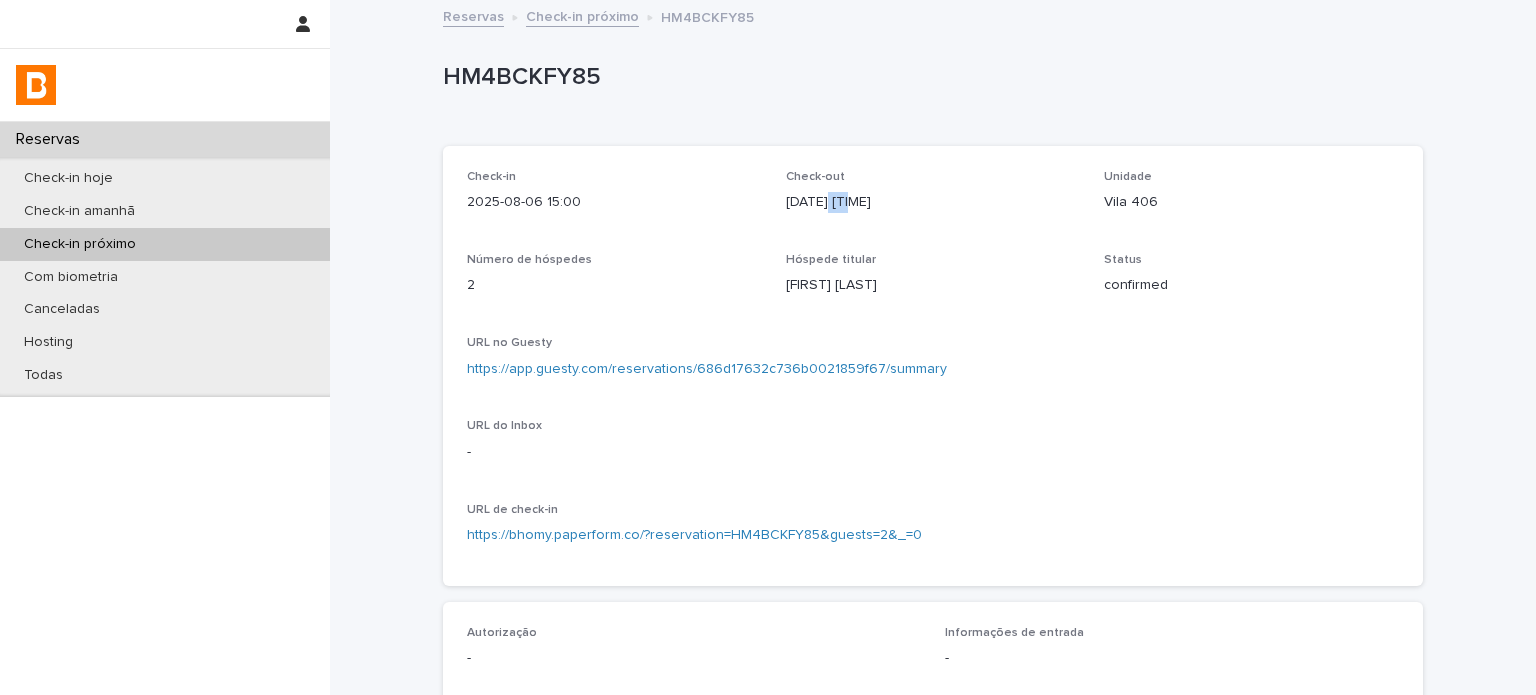 drag, startPoint x: 851, startPoint y: 206, endPoint x: 819, endPoint y: 205, distance: 32.01562 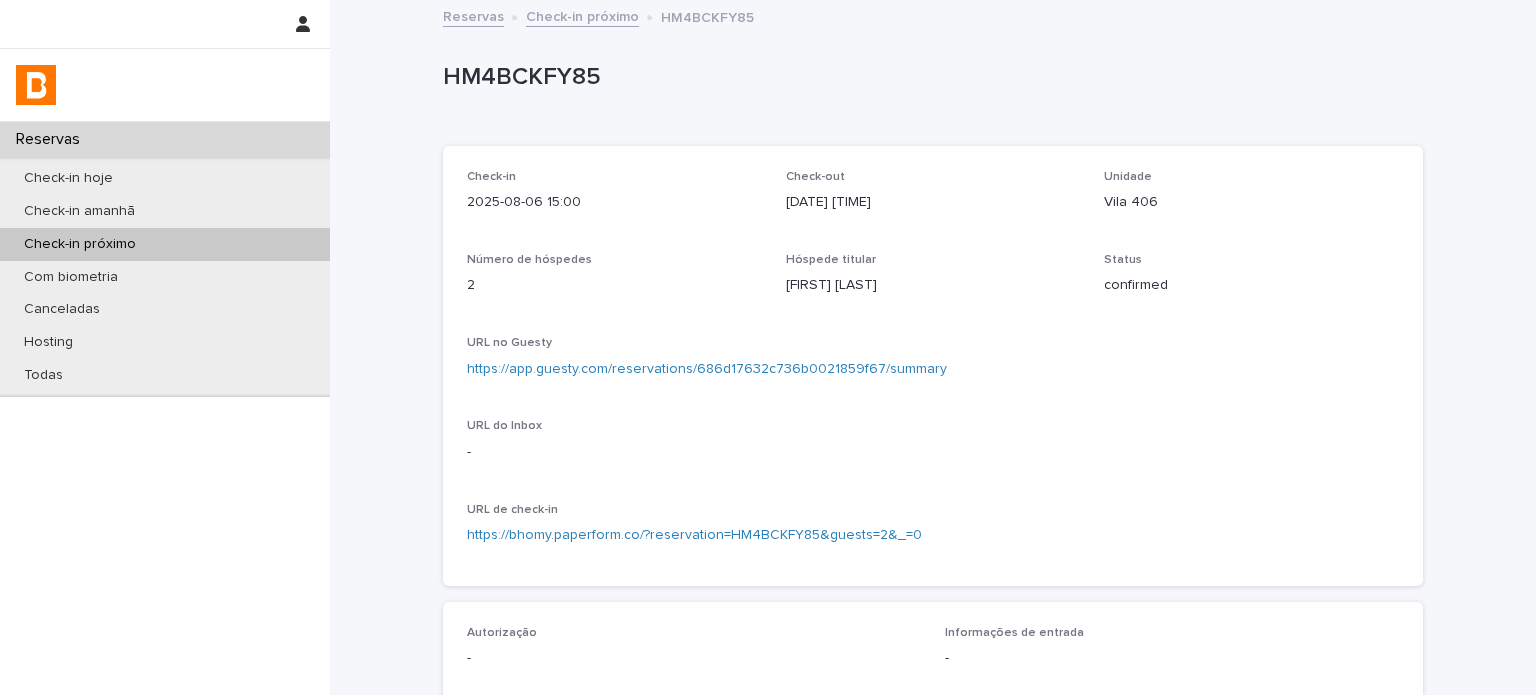 click on "Vila 406" at bounding box center (1251, 202) 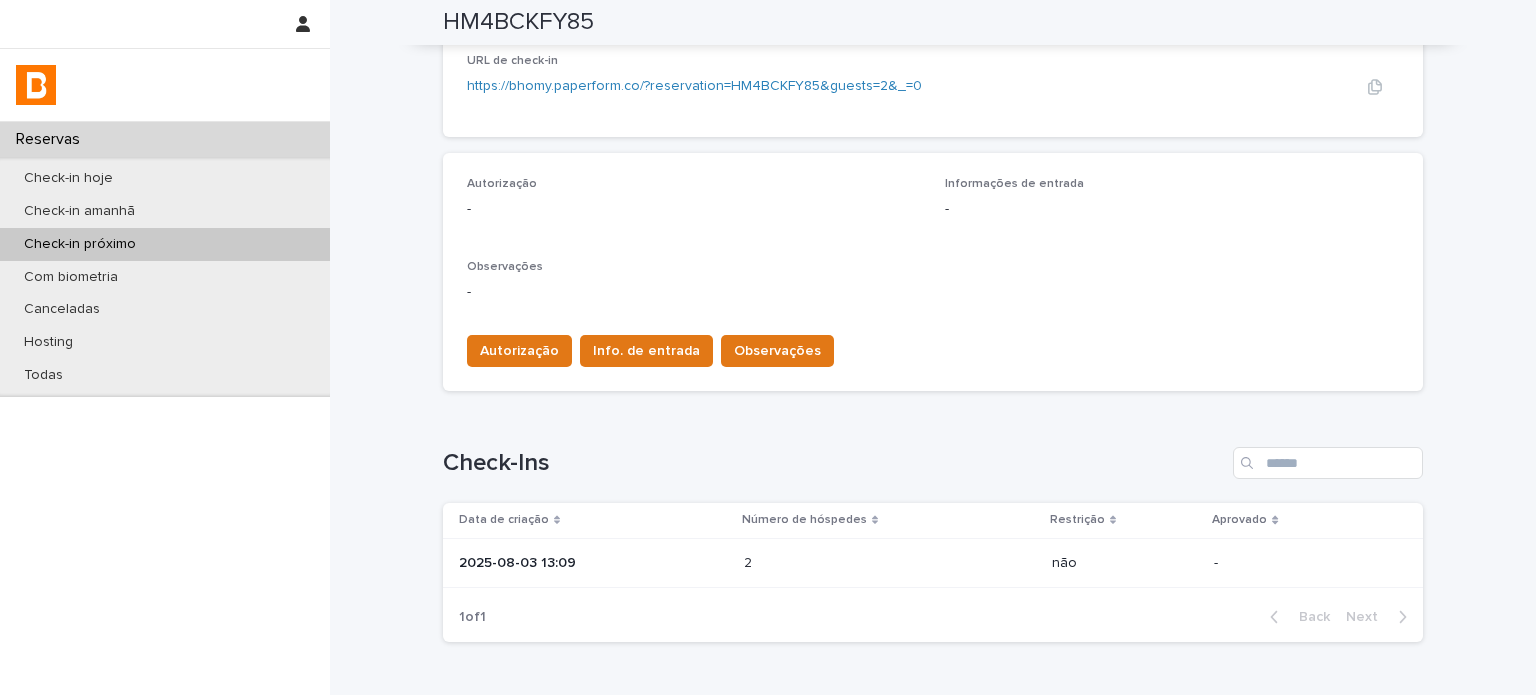 scroll, scrollTop: 568, scrollLeft: 0, axis: vertical 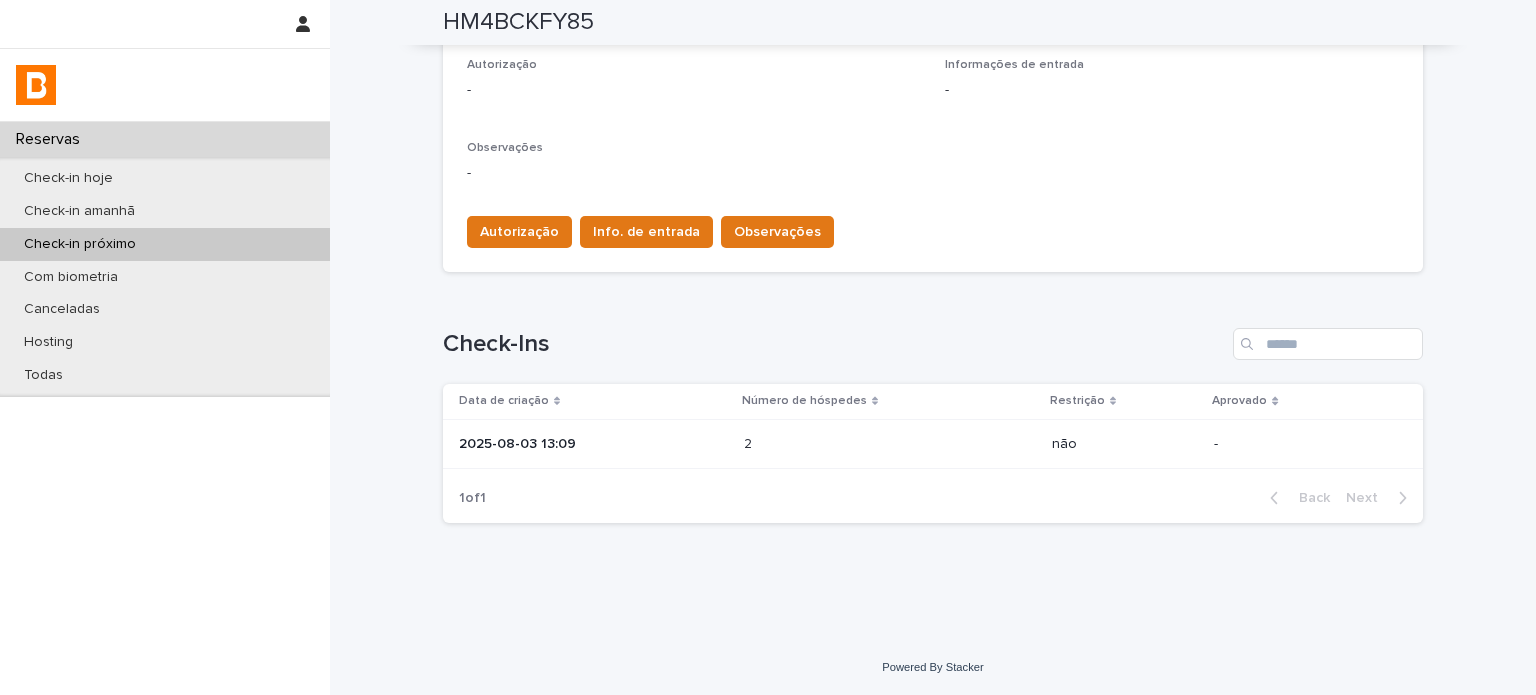 click on "2 2" at bounding box center [890, 444] 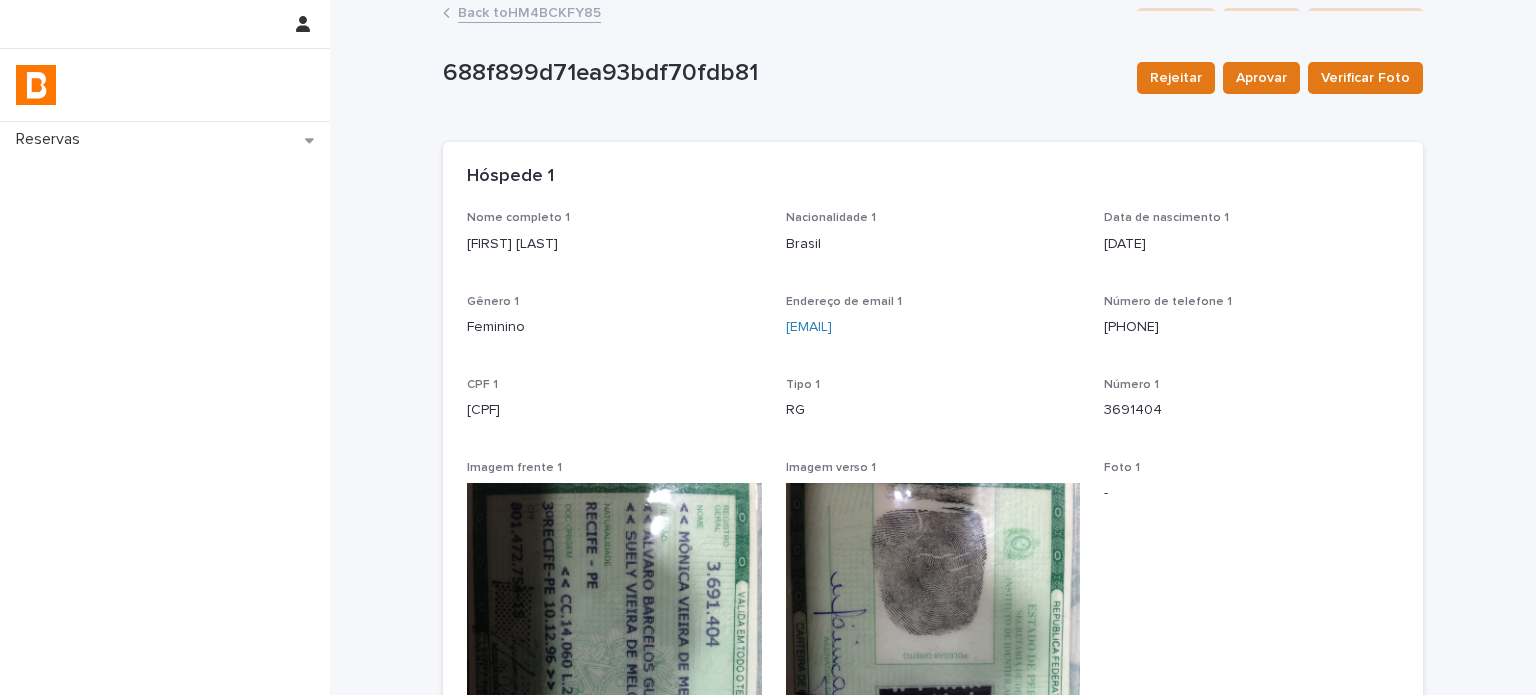 scroll, scrollTop: 0, scrollLeft: 0, axis: both 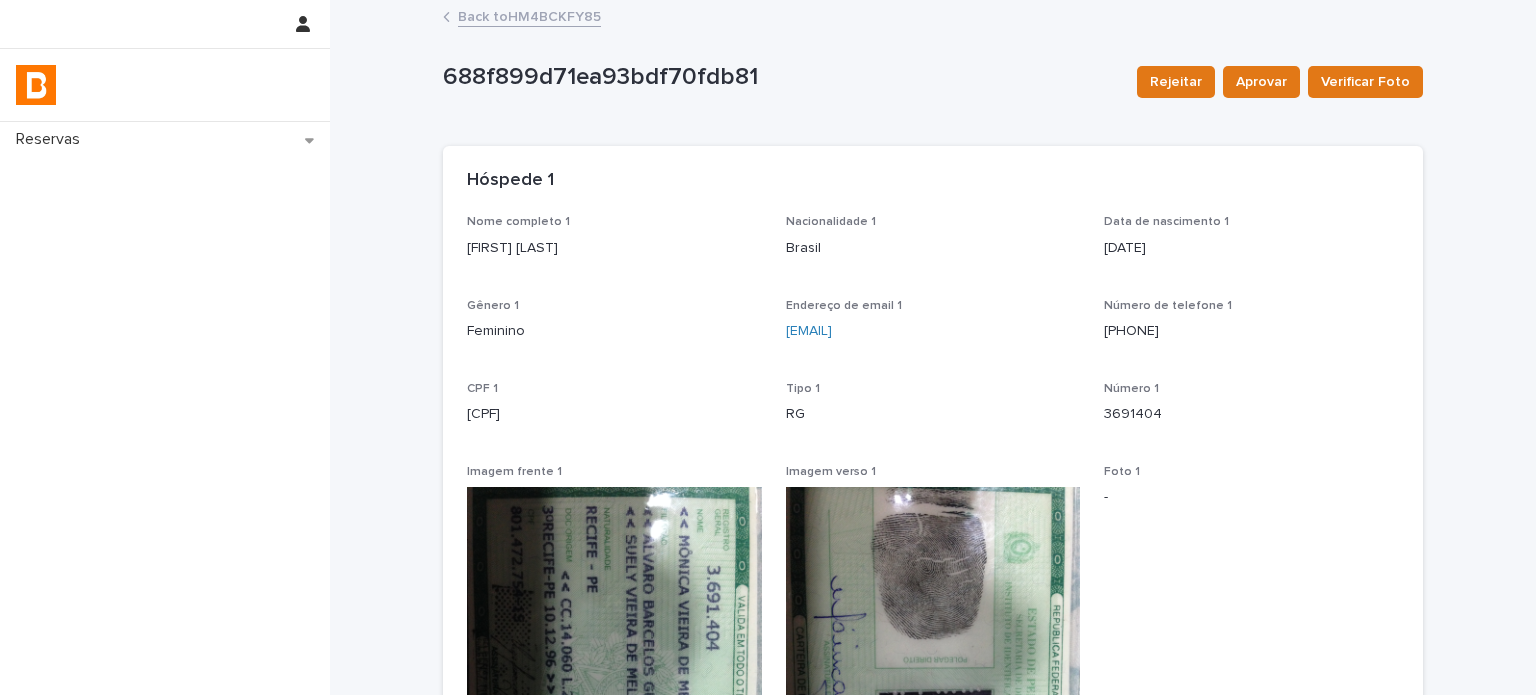 click on "Loading... Saving… Loading... Saving… Loading... Saving… Restrição não Loading... Saving… Hóspede 1 Nome completo 1 [FIRST] [LAST] Nacionalidade 1 [COUNTRY] Data de nascimento 1 [DATE] Gênero 1 Feminino Endereço de email 1 [EMAIL] Número de telefone 1 [PHONE] CPF 1 [CPF] Tipo 1 RG Número 1 [NUMBER] Imagem frente 1 Imagem verso 1 Foto 1 - Status foto 1 - Loading... Saving… Hóspede 2 Nome completo 2 [FIRST] [LAST] Nacionalidade 2 [COUNTRY] Data de nascimento 2 [DATE] Gênero 1 Feminino Endereço de email 2 [EMAIL] Número de telefone 2 [PHONE] CPF 2 [CPF] Tipo 2 RG Número 2 [NUMBER] Imagem frente 2 Imagem verso 2 Foto 2 - Status foto 2 - Loading... Saving… Hóspede 3" at bounding box center (933, 861) 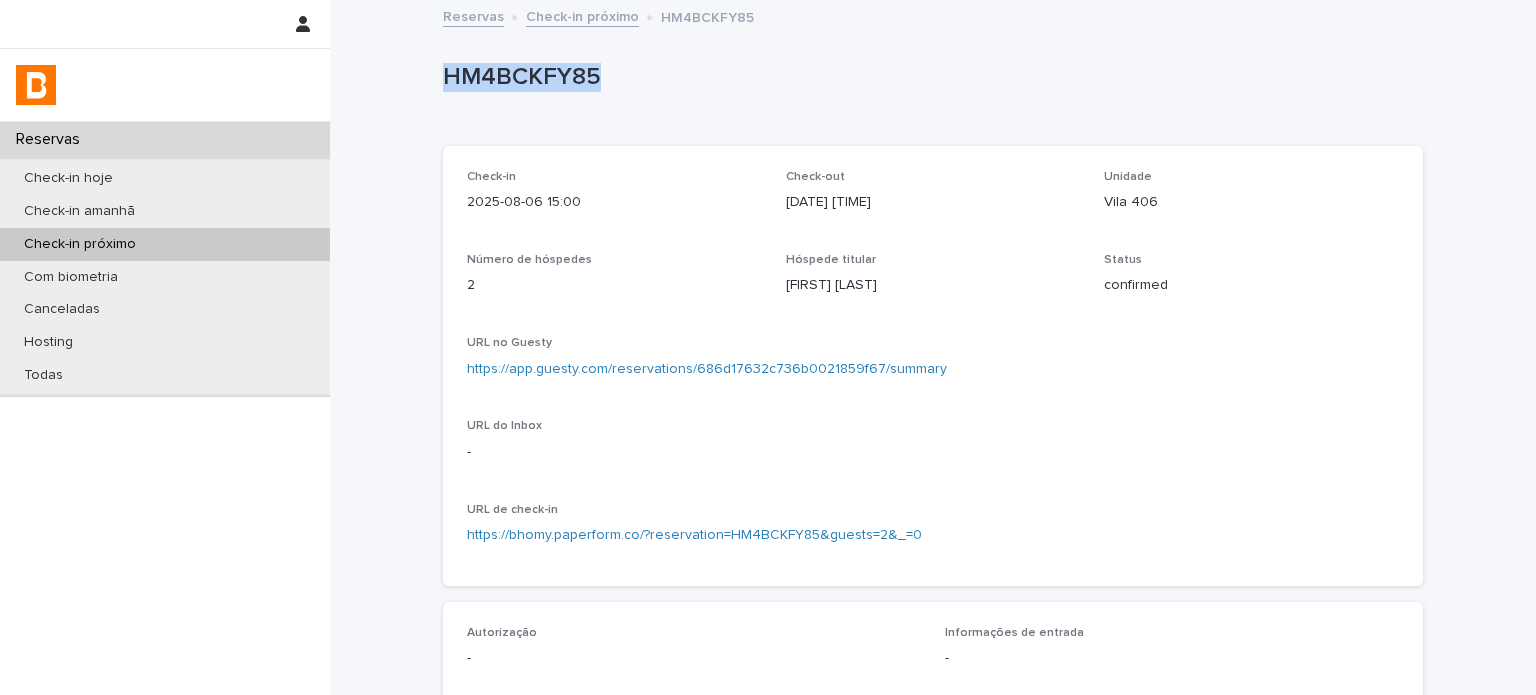 drag, startPoint x: 625, startPoint y: 101, endPoint x: 439, endPoint y: 95, distance: 186.09676 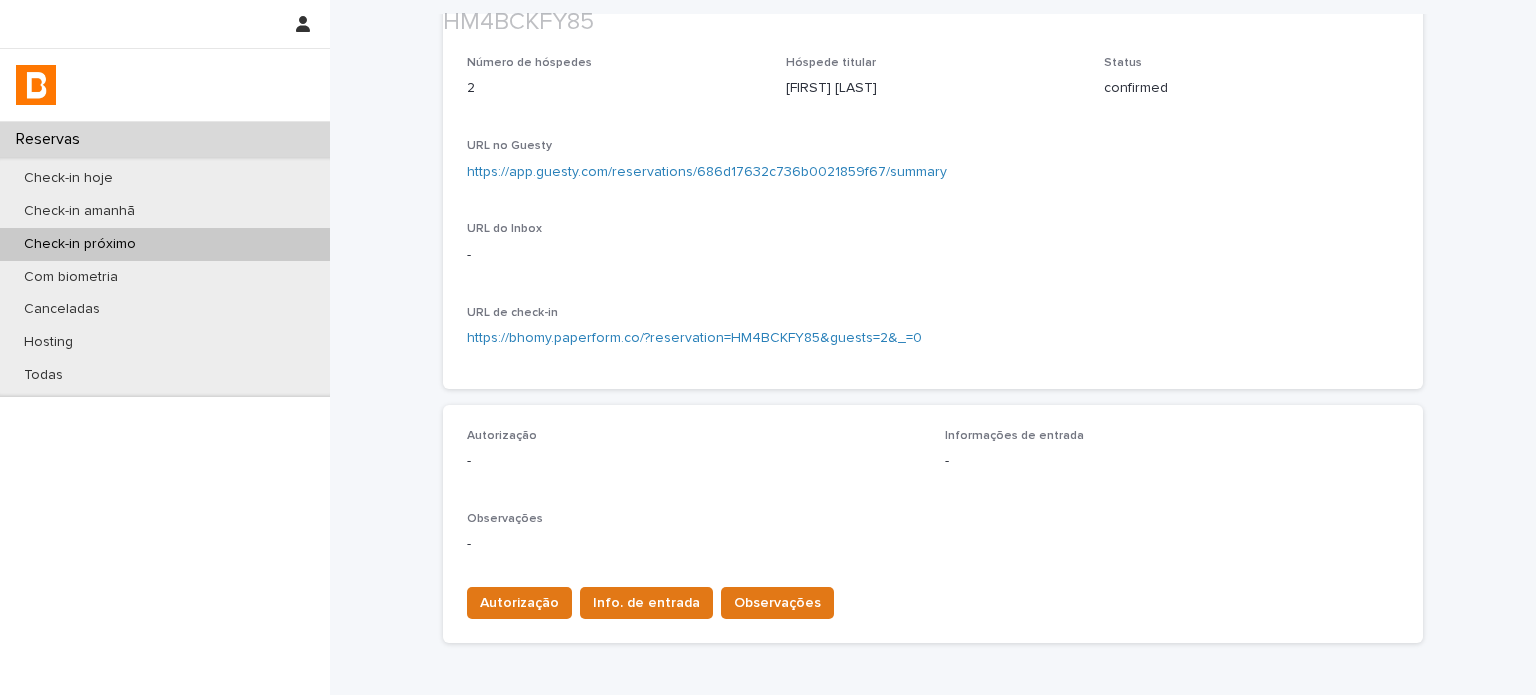 scroll, scrollTop: 200, scrollLeft: 0, axis: vertical 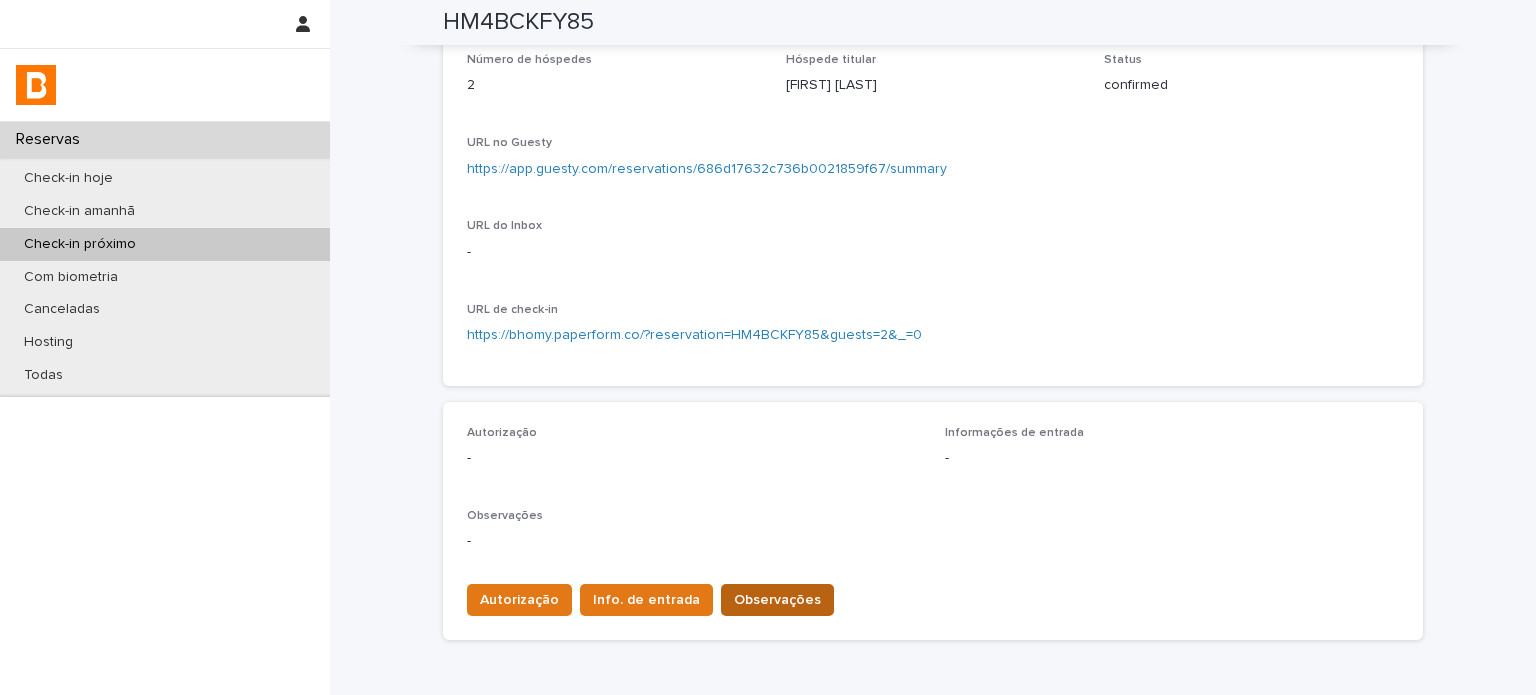 click on "Observações" at bounding box center [777, 600] 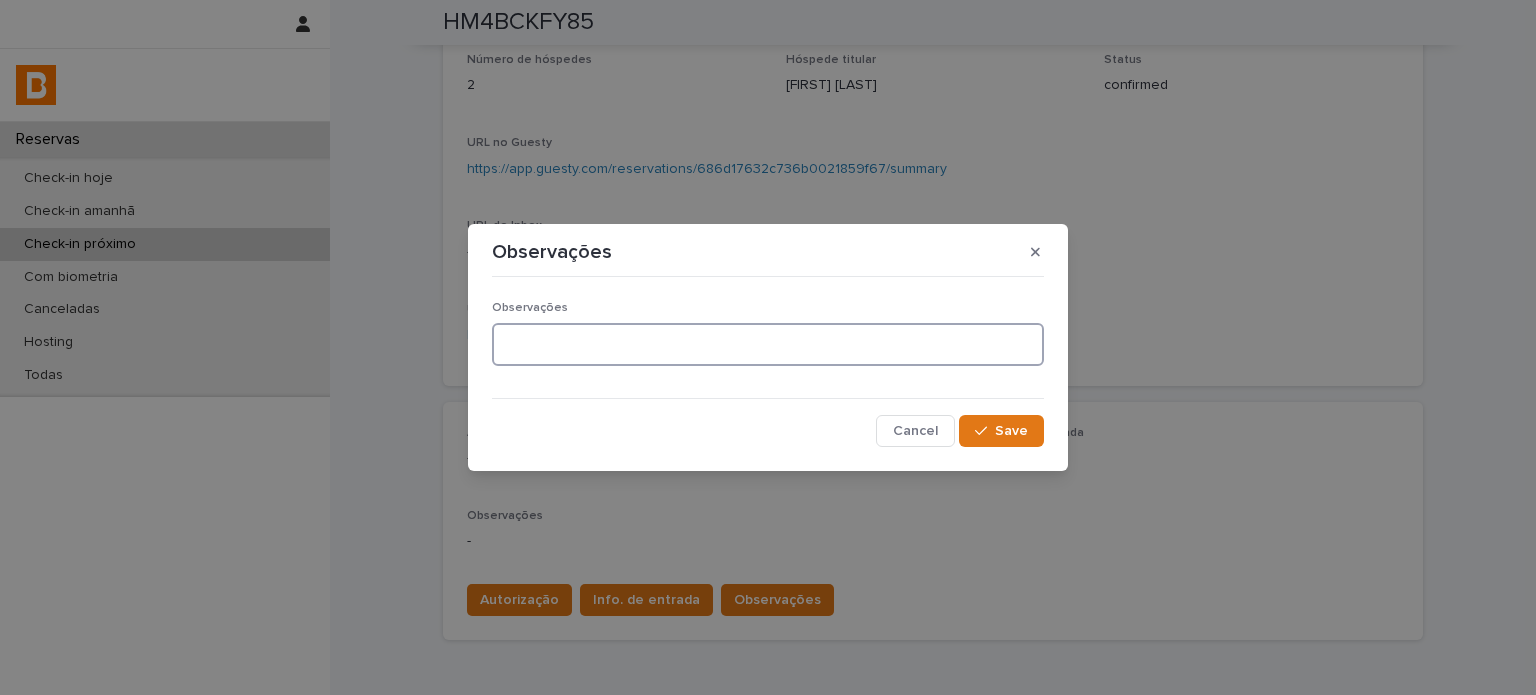 click at bounding box center [768, 344] 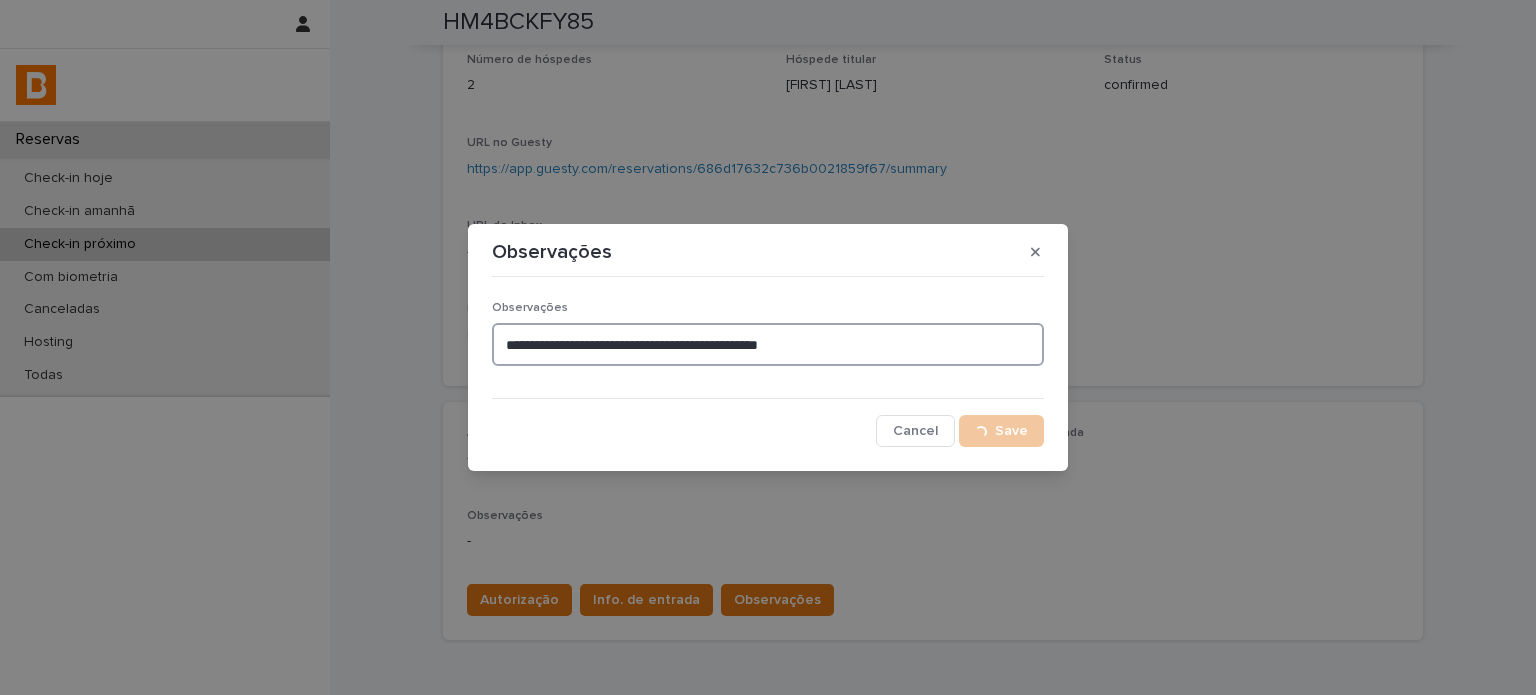 type on "**********" 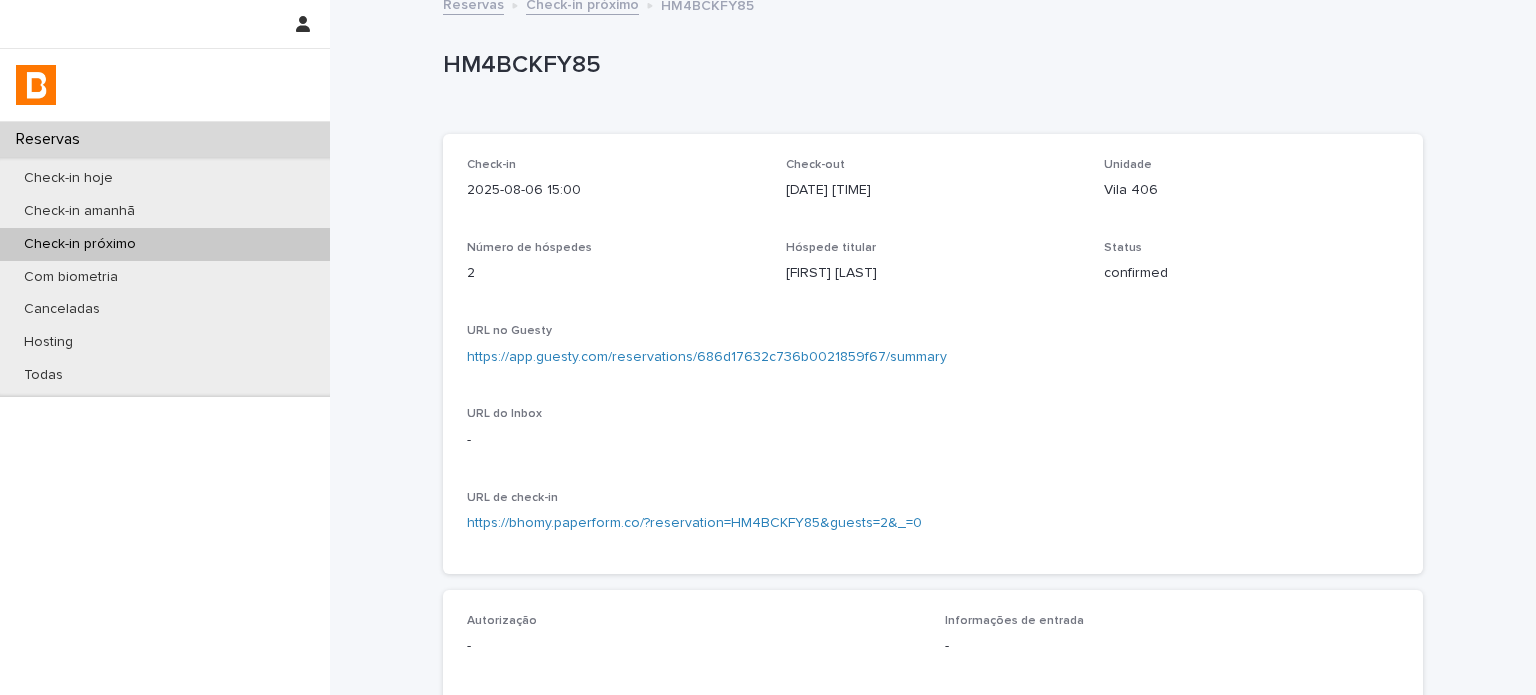 scroll, scrollTop: 0, scrollLeft: 0, axis: both 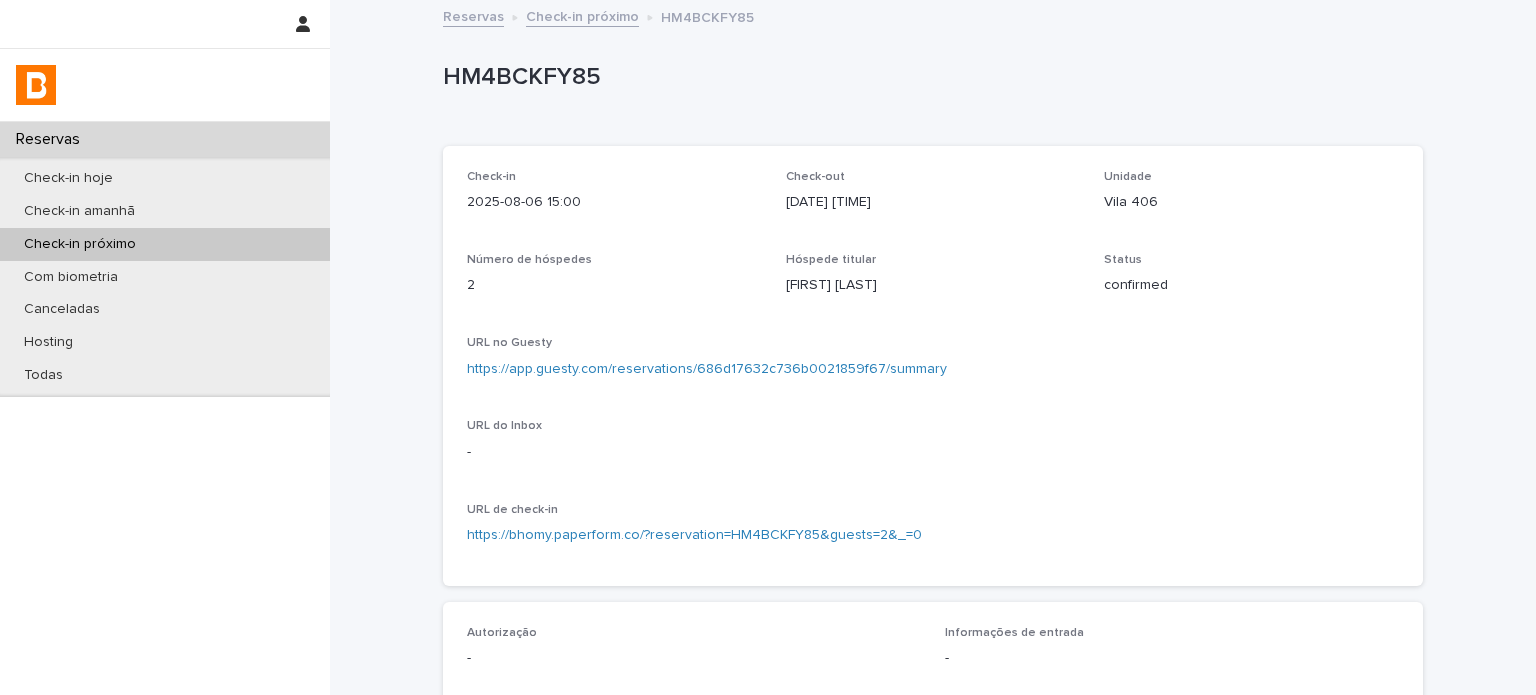 click on "Check-in próximo" at bounding box center [582, 15] 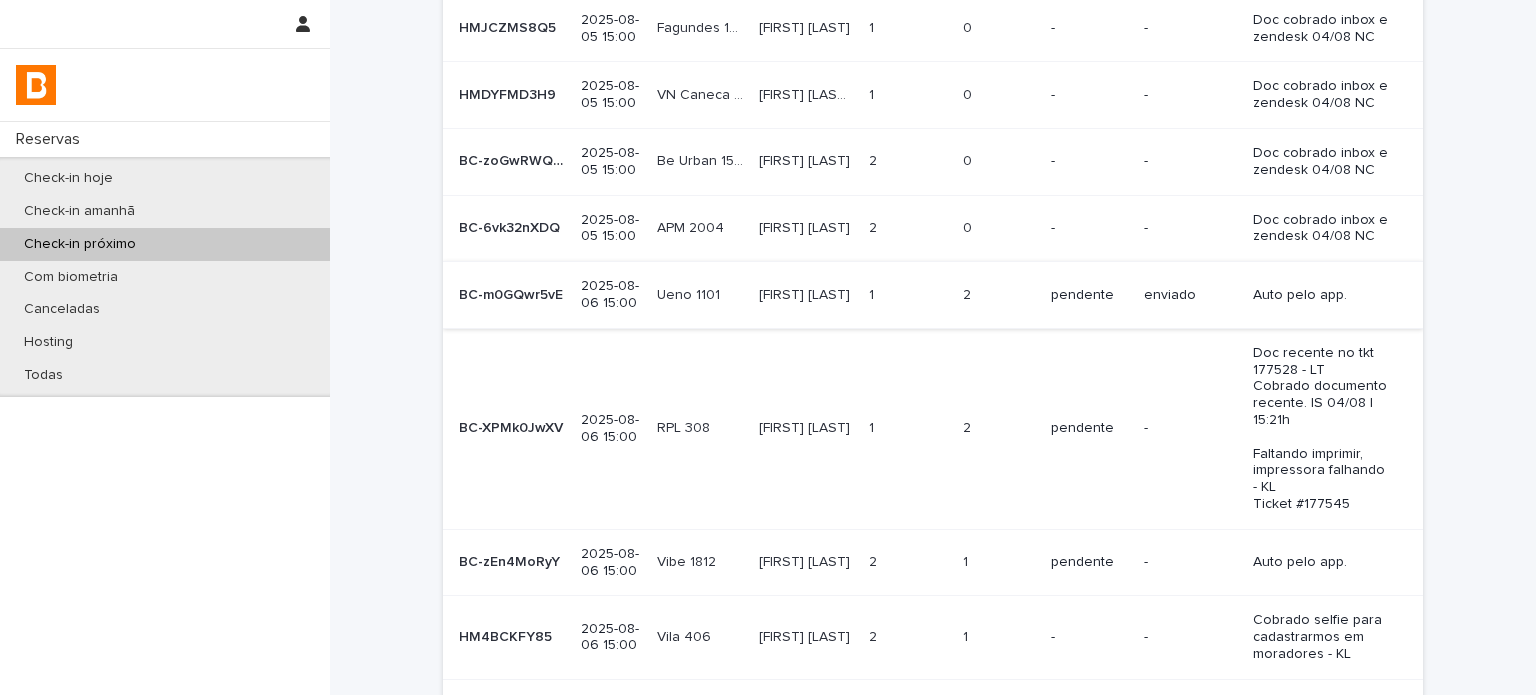 scroll, scrollTop: 500, scrollLeft: 0, axis: vertical 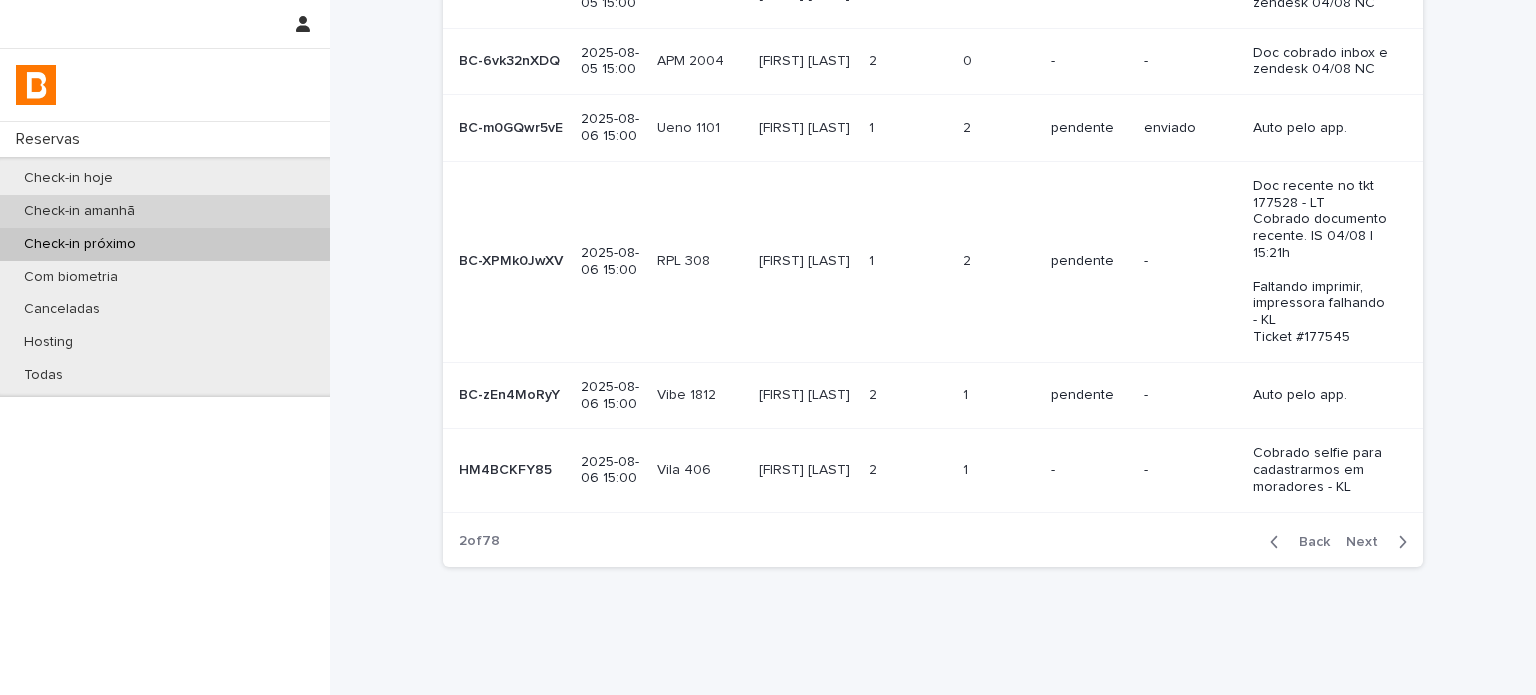 click on "Check-in amanhã" at bounding box center [165, 211] 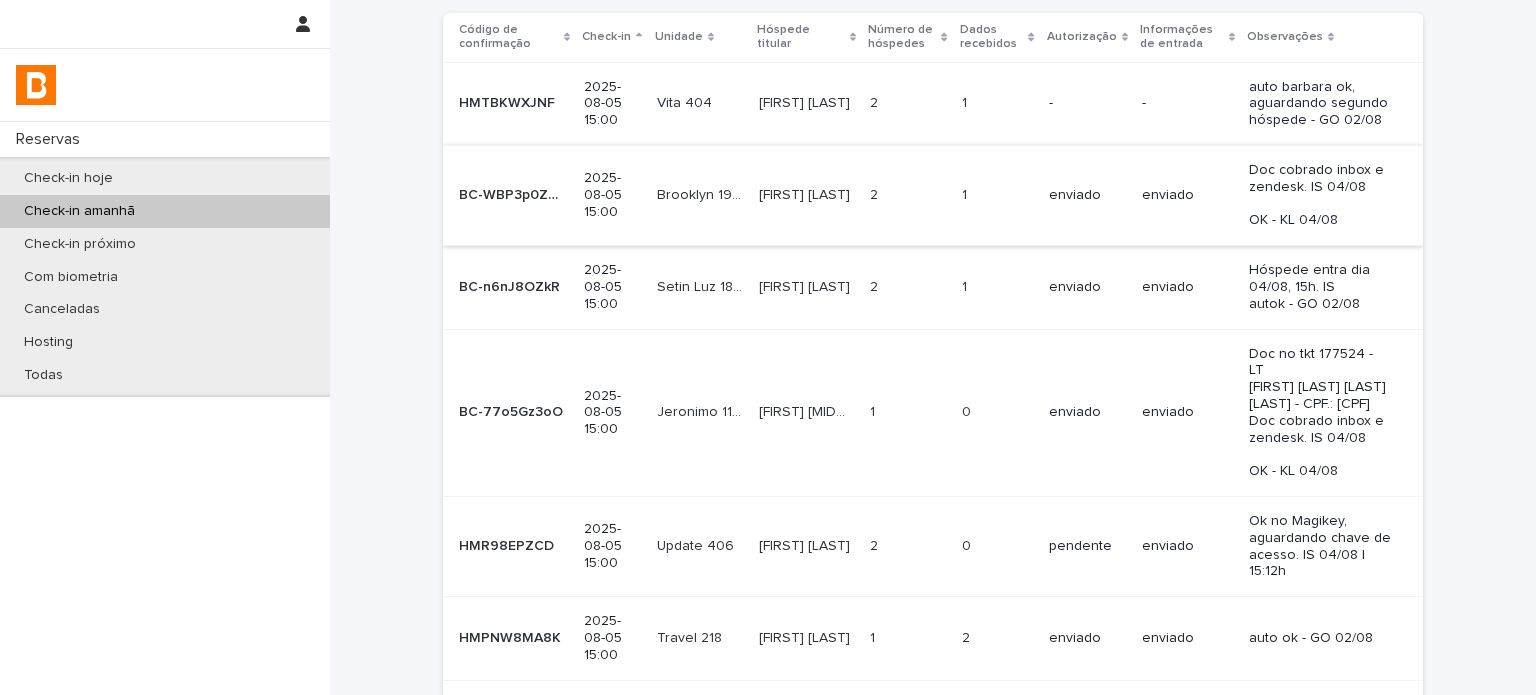 scroll, scrollTop: 0, scrollLeft: 0, axis: both 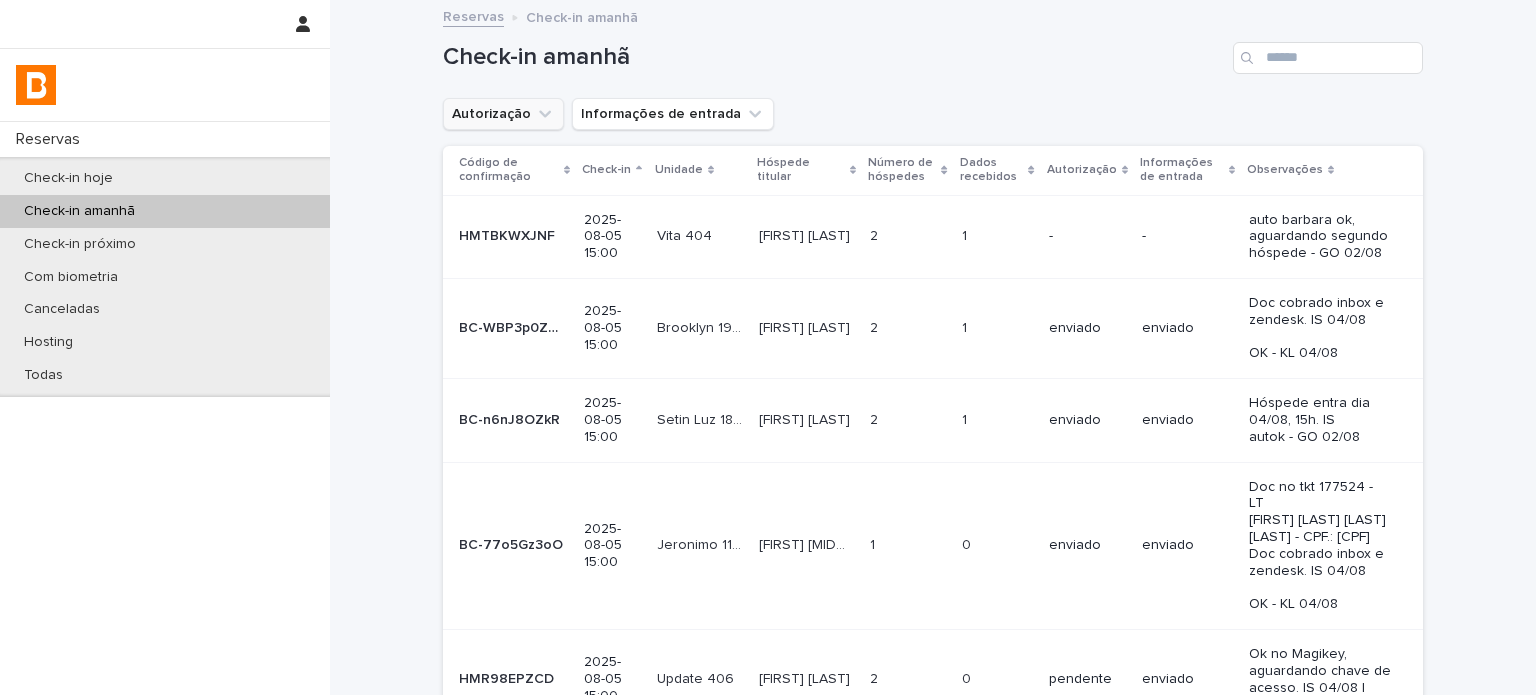 click on "Autorização" at bounding box center (503, 114) 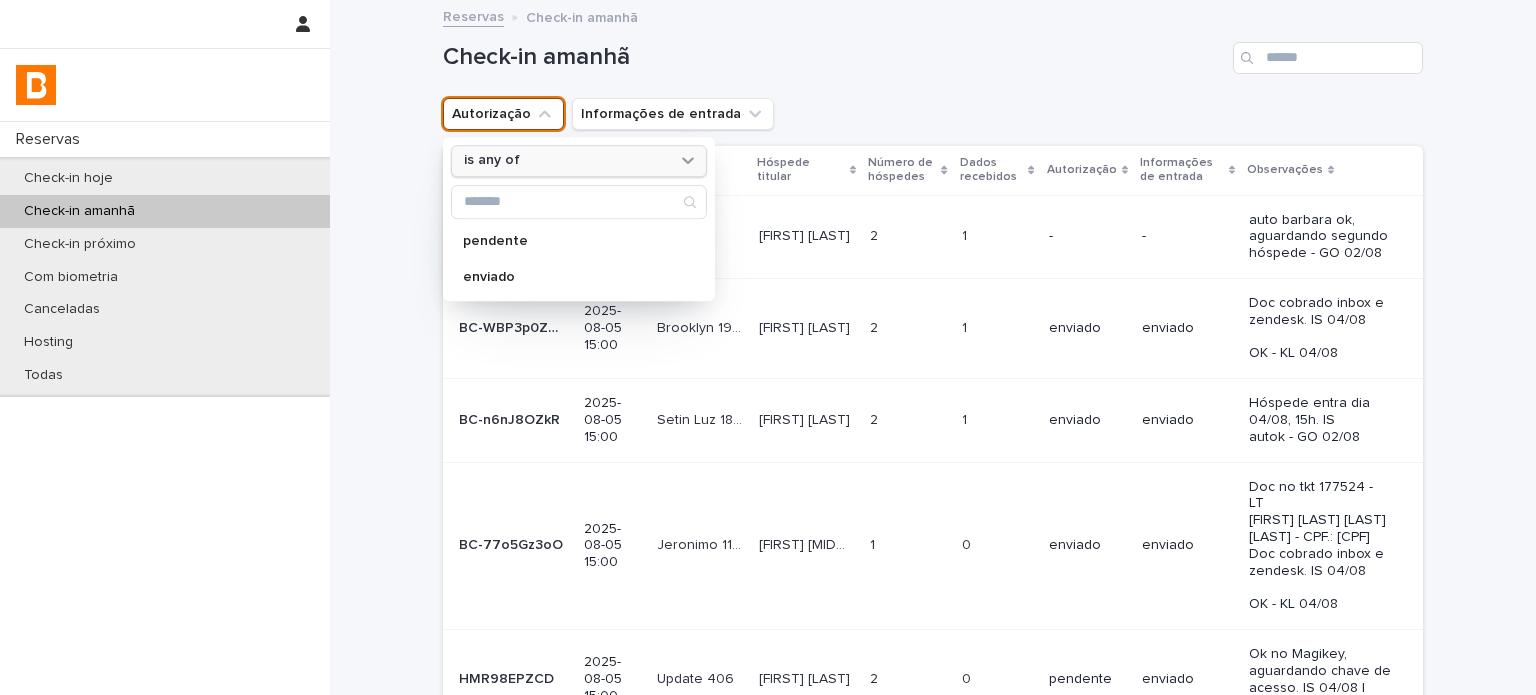 click on "is any of" at bounding box center [579, 161] 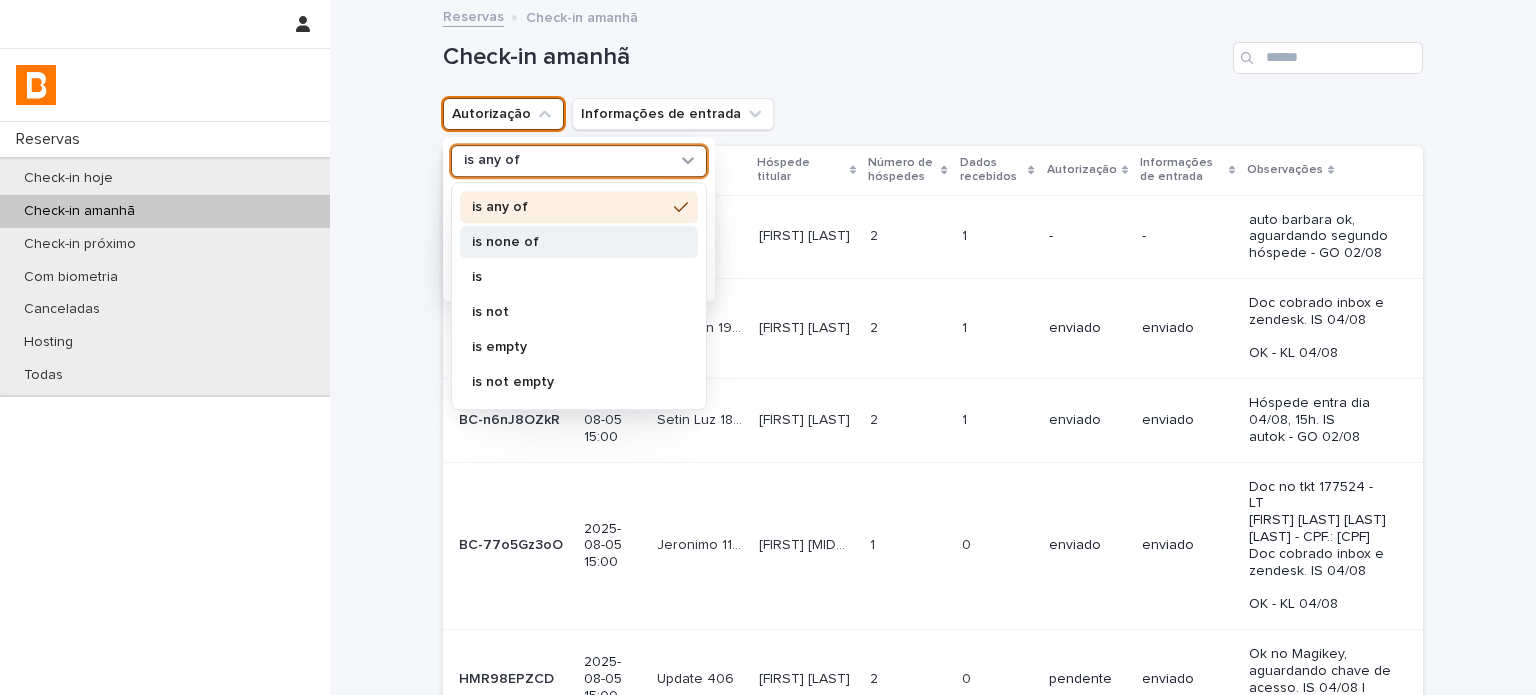 click on "is none of" at bounding box center (579, 242) 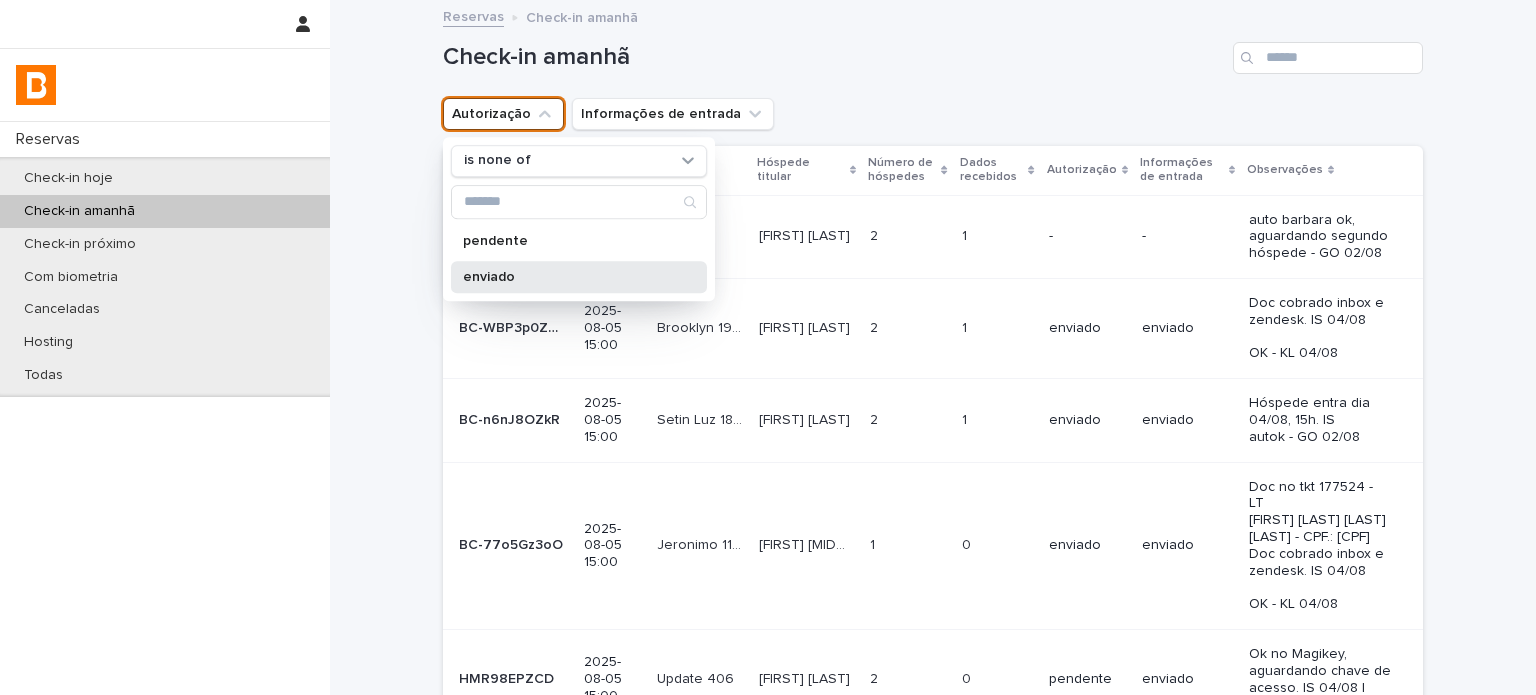 click on "enviado" at bounding box center (579, 277) 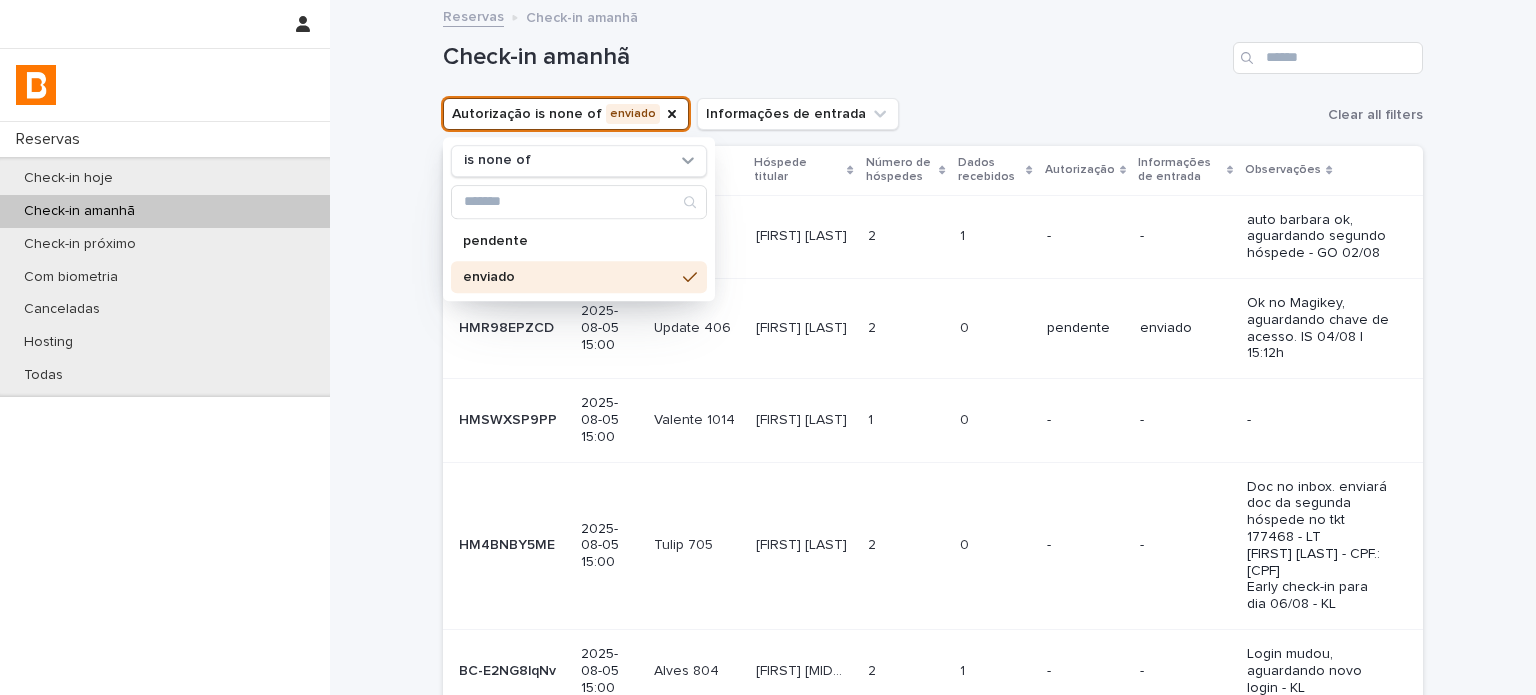 click on "Autorização is none of enviado is none of pendente enviado Informações de entrada Clear all filters" at bounding box center [933, 114] 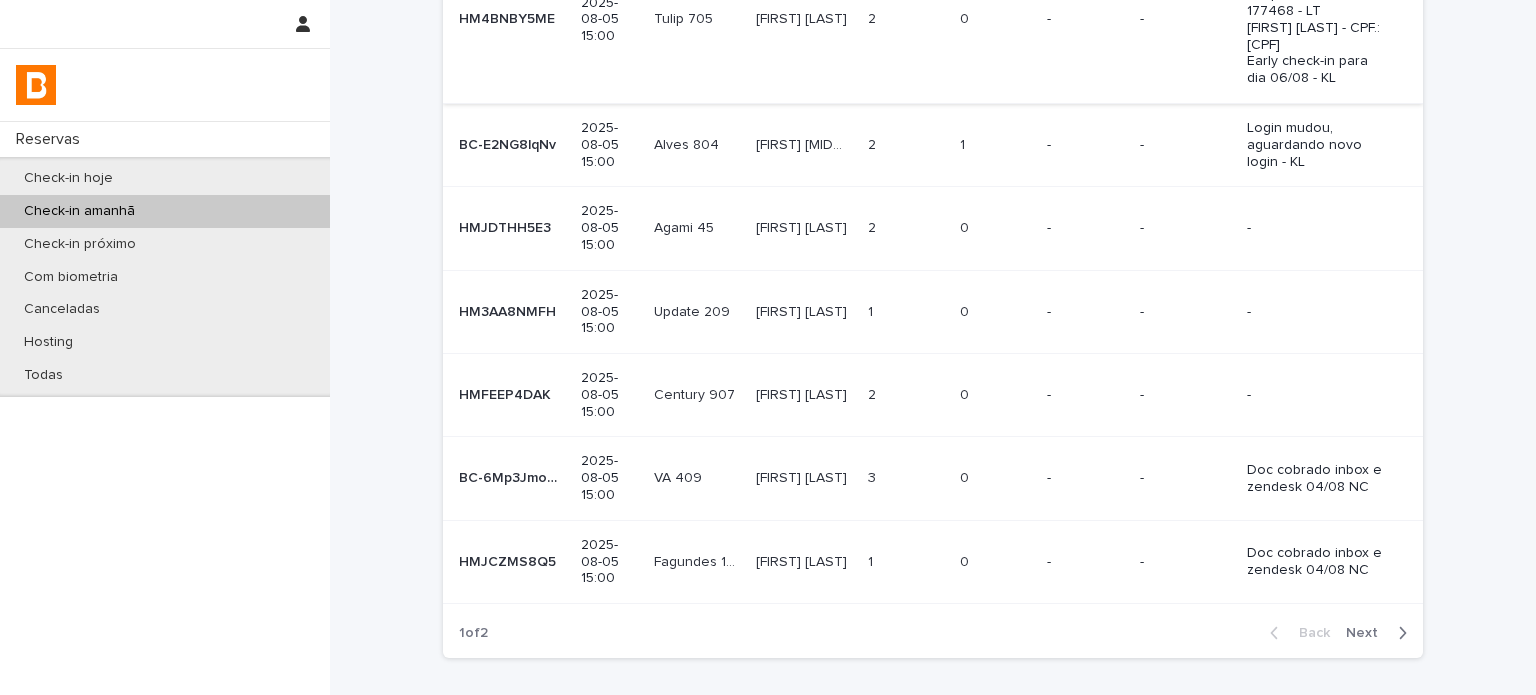 scroll, scrollTop: 558, scrollLeft: 0, axis: vertical 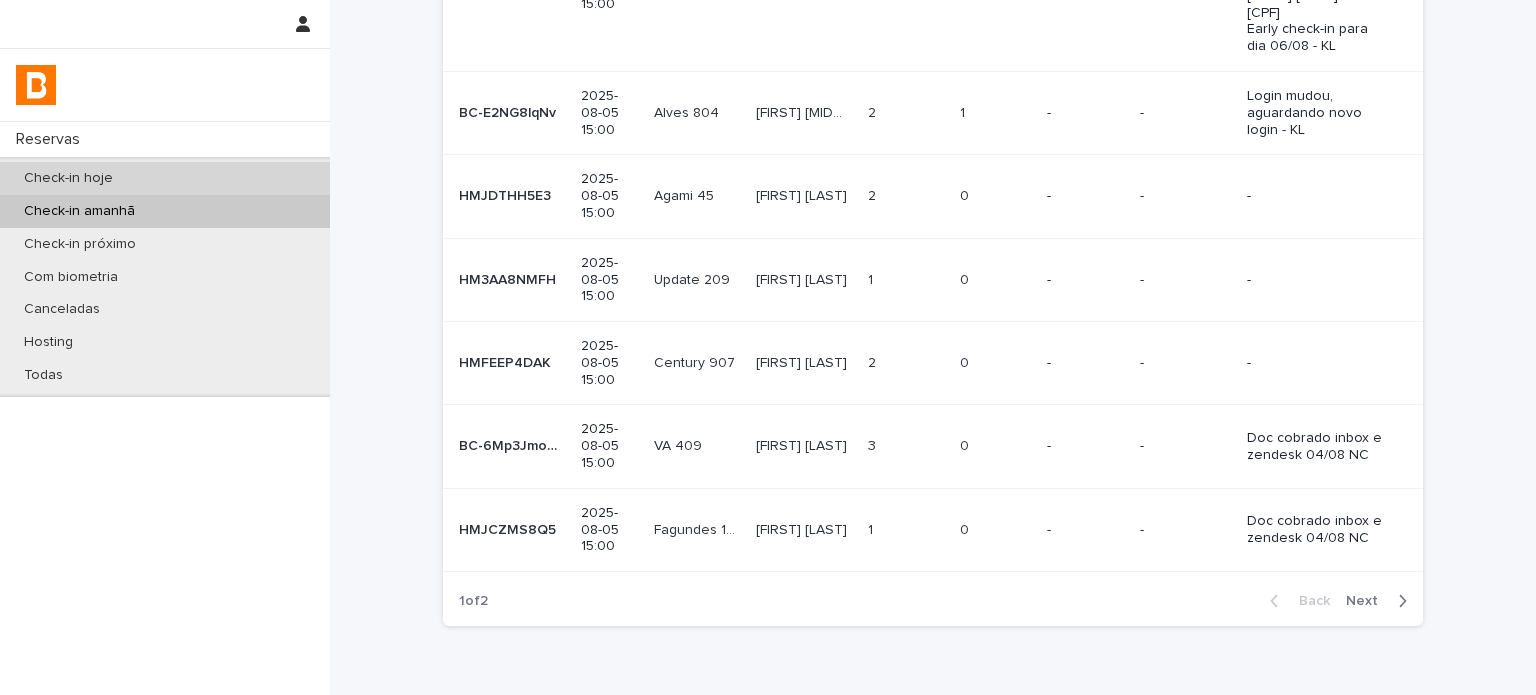 click on "Check-in hoje" at bounding box center [165, 178] 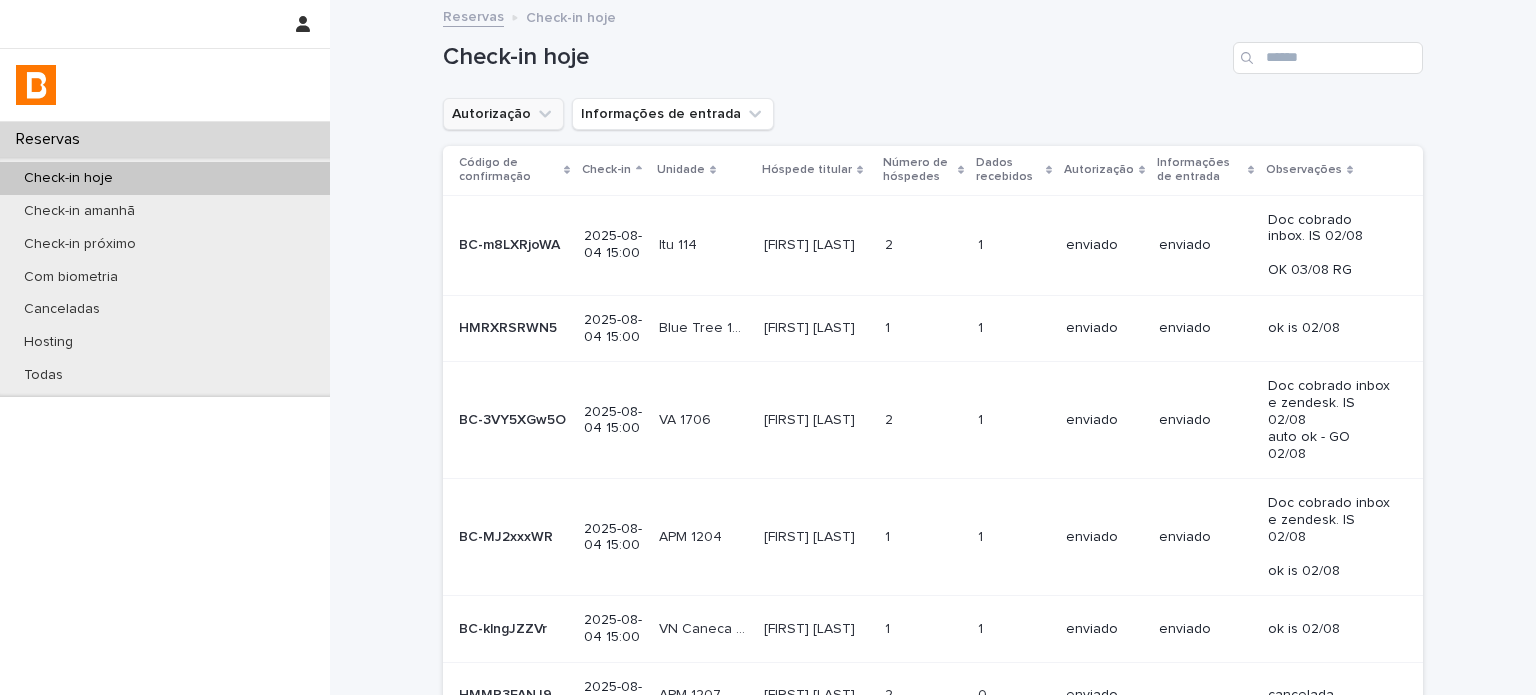 click on "Autorização" at bounding box center [503, 114] 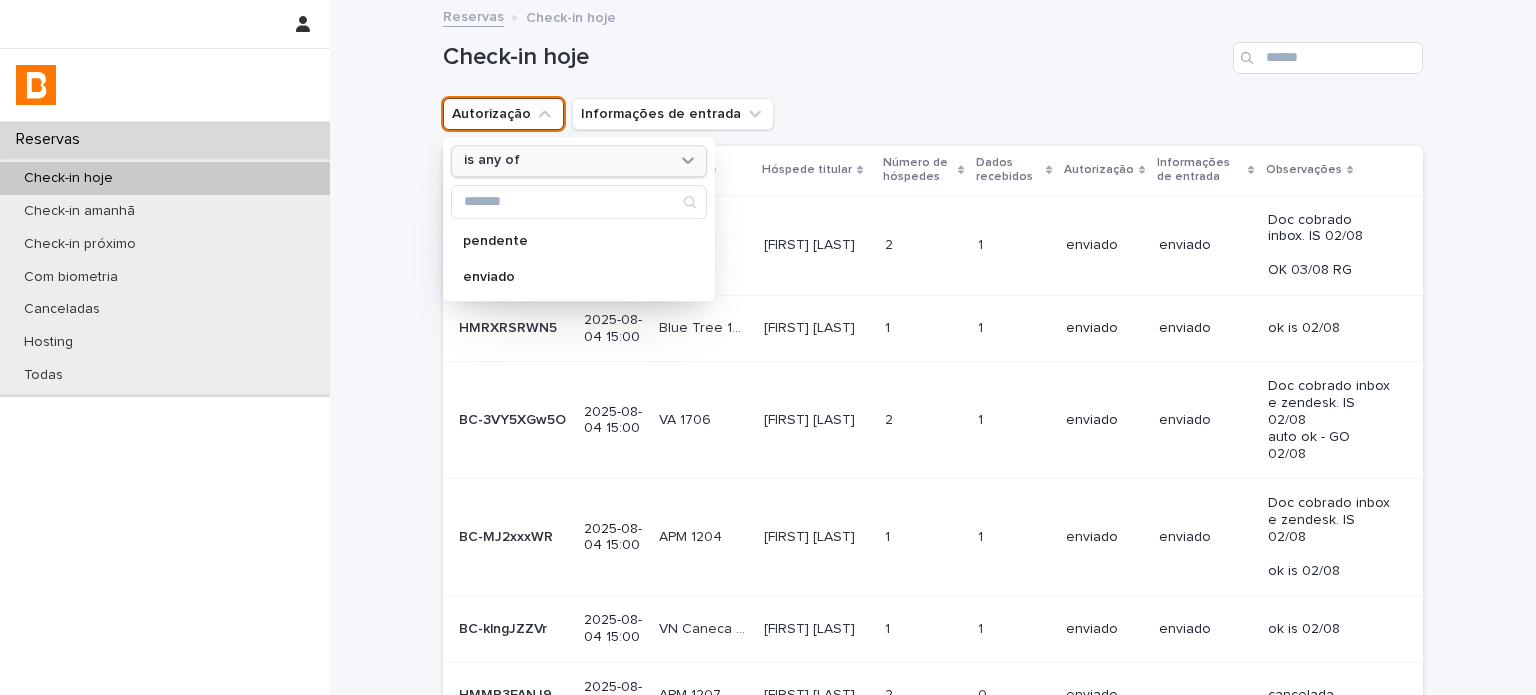 click on "is any of" at bounding box center [579, 161] 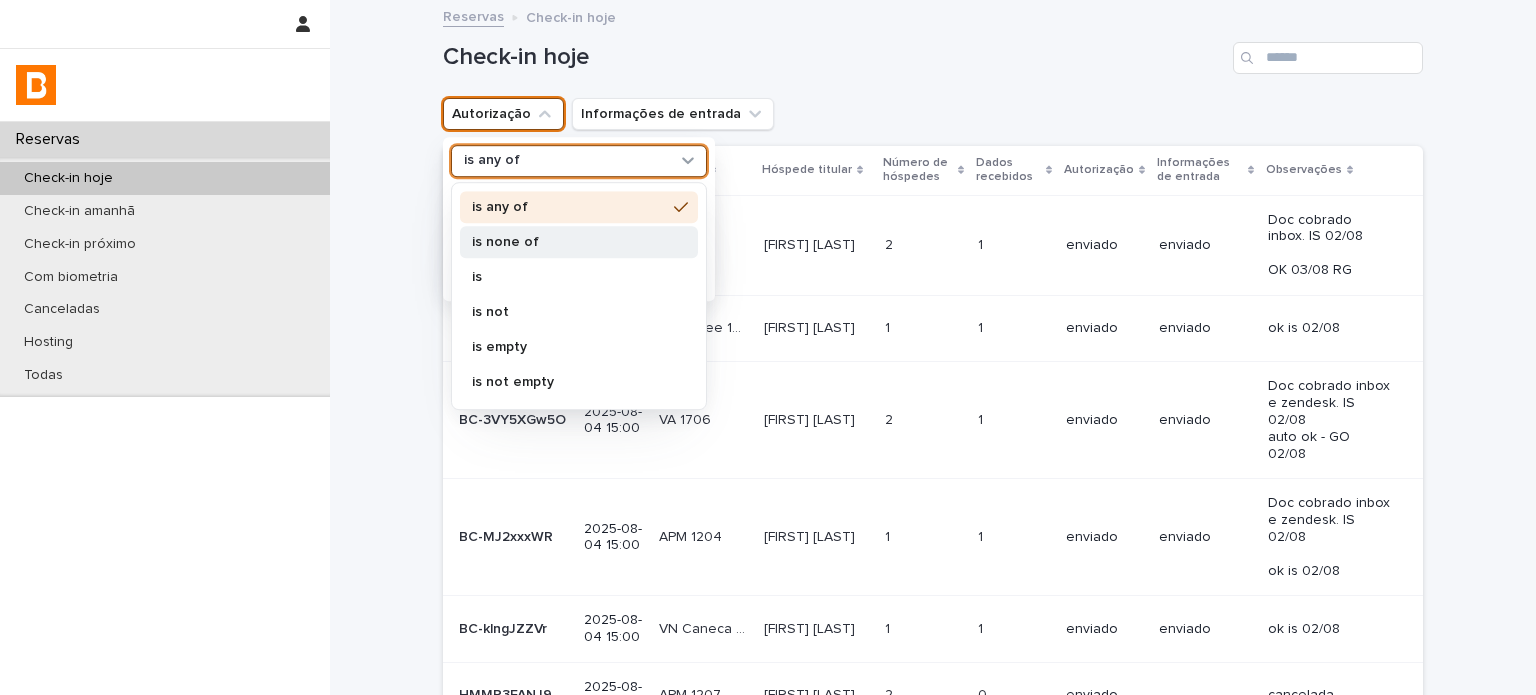 click on "is none of" at bounding box center (579, 242) 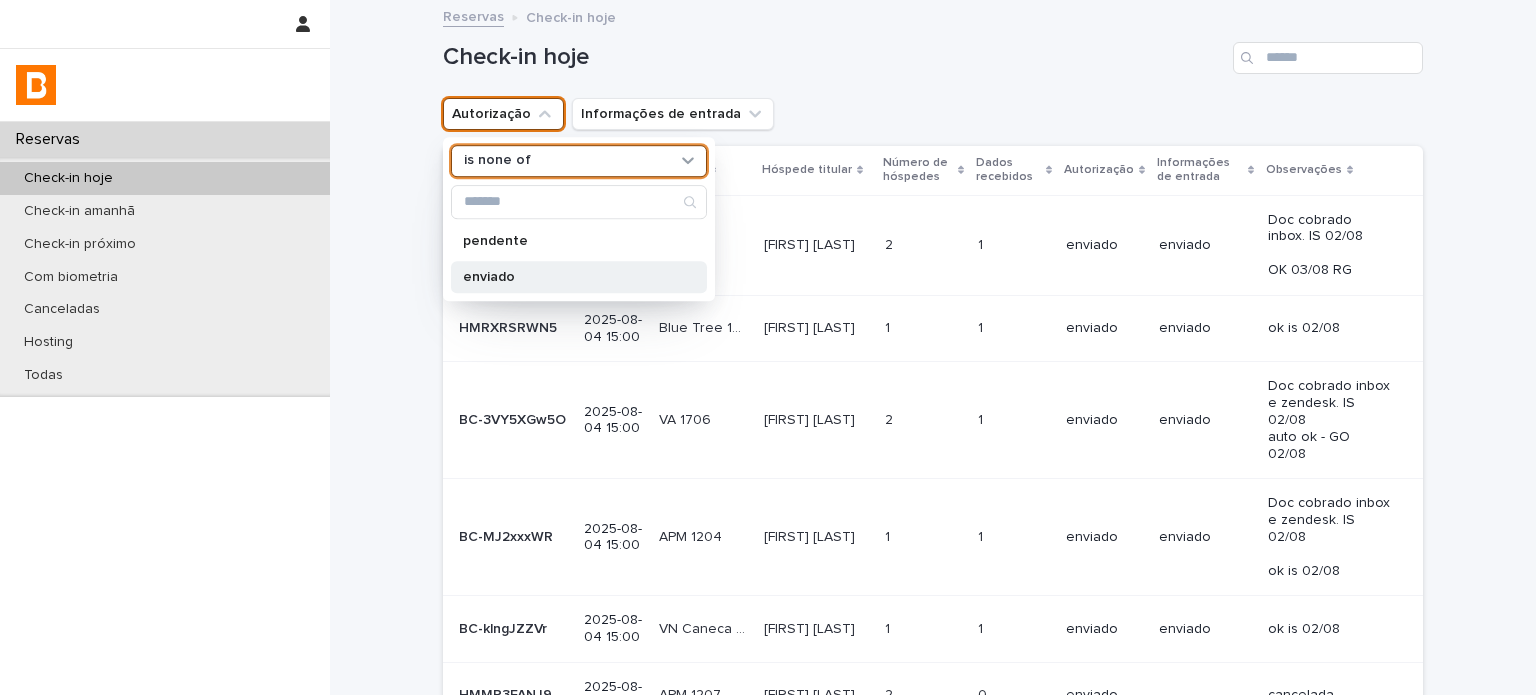 click on "enviado" at bounding box center (569, 277) 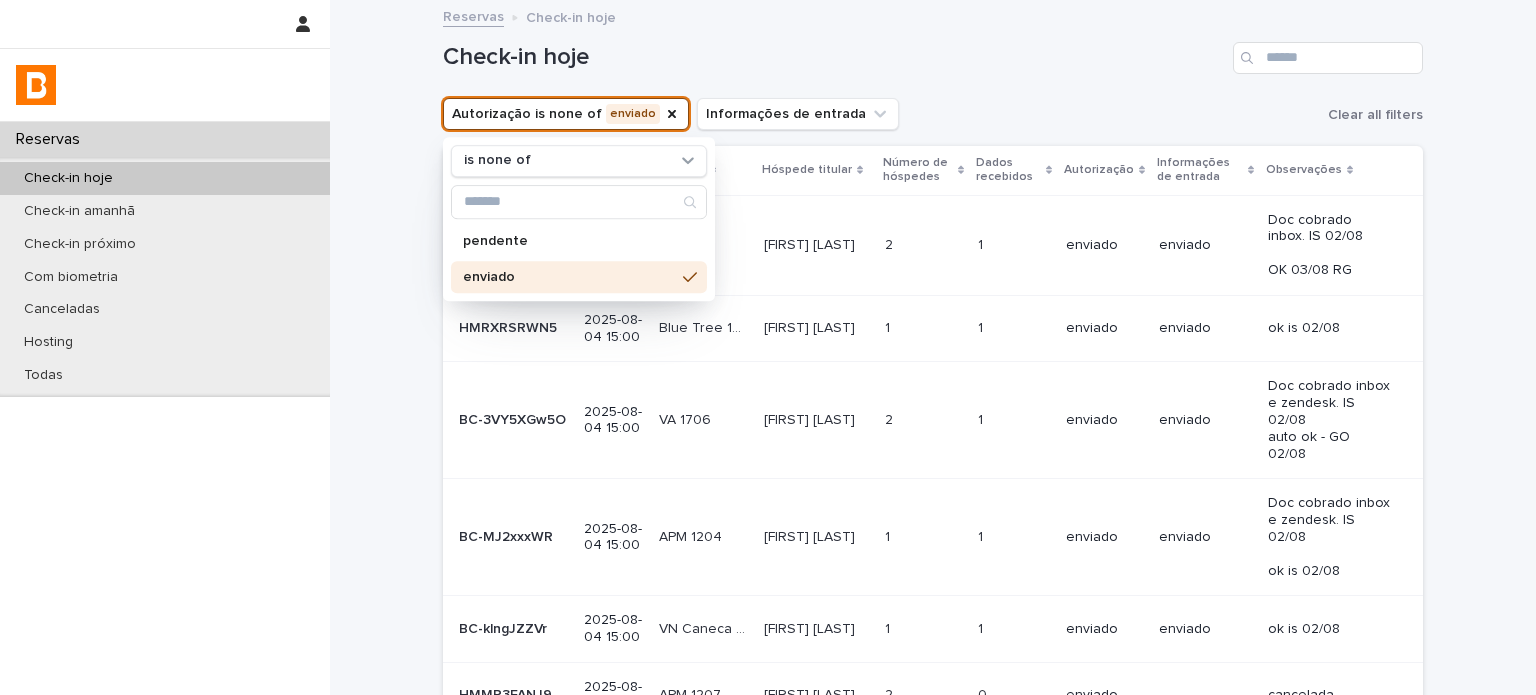 click on "Check-in hoje" at bounding box center (834, 57) 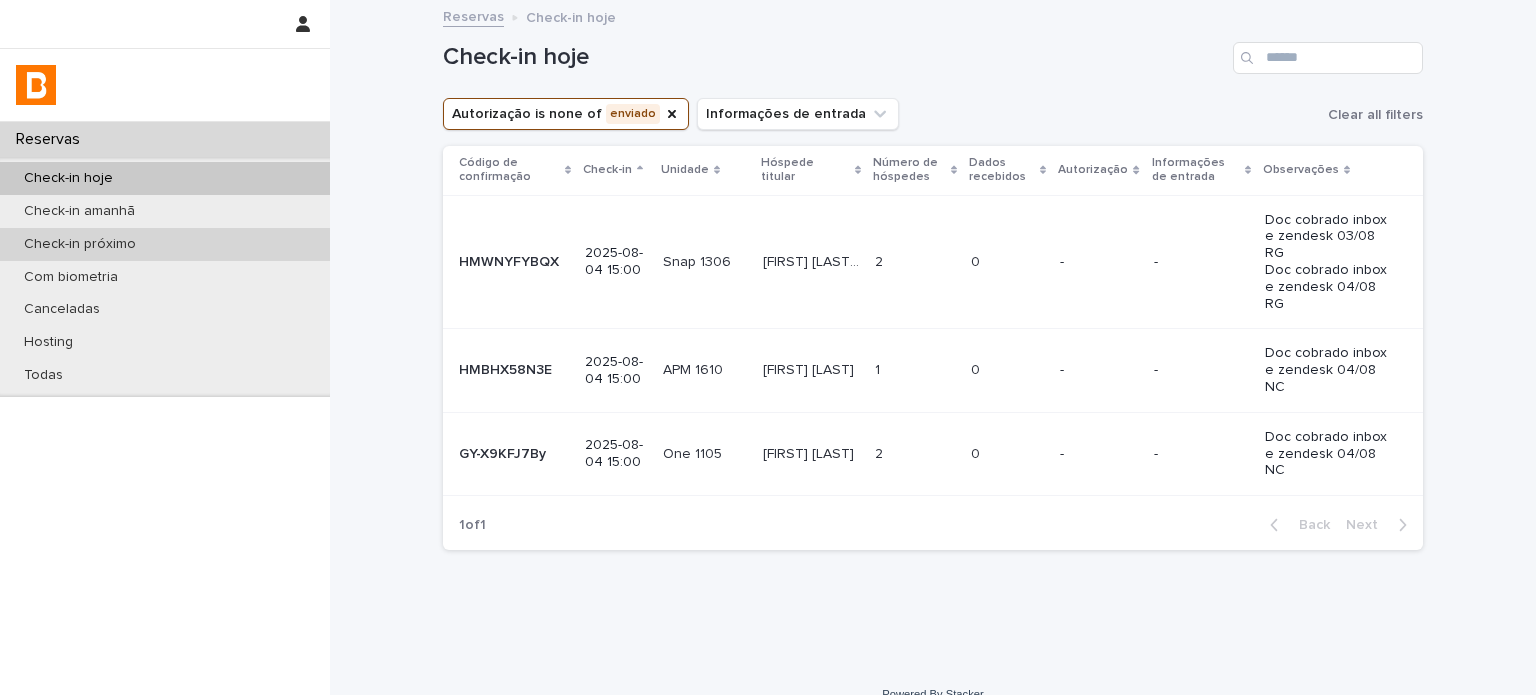 click on "Check-in próximo" at bounding box center [165, 244] 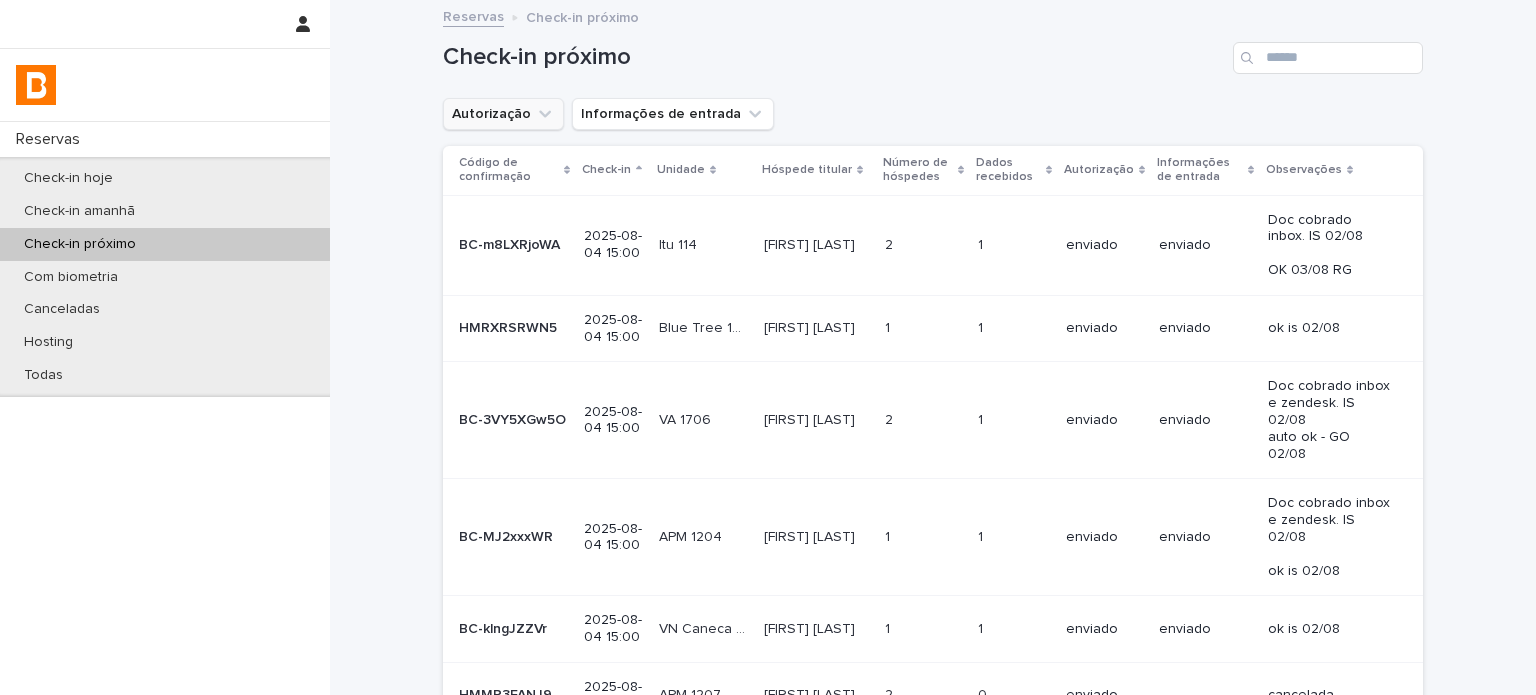 click on "Autorização" at bounding box center [503, 114] 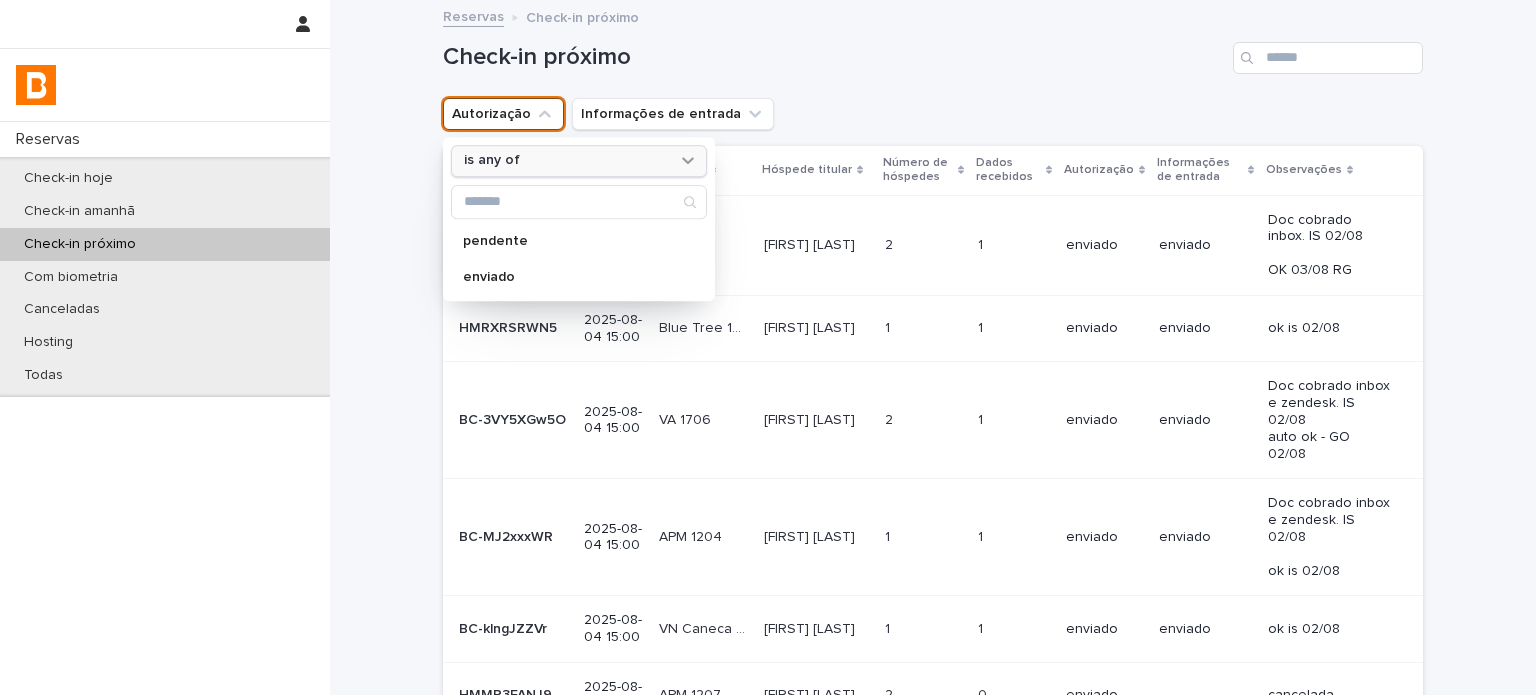 click on "is any of" at bounding box center [492, 161] 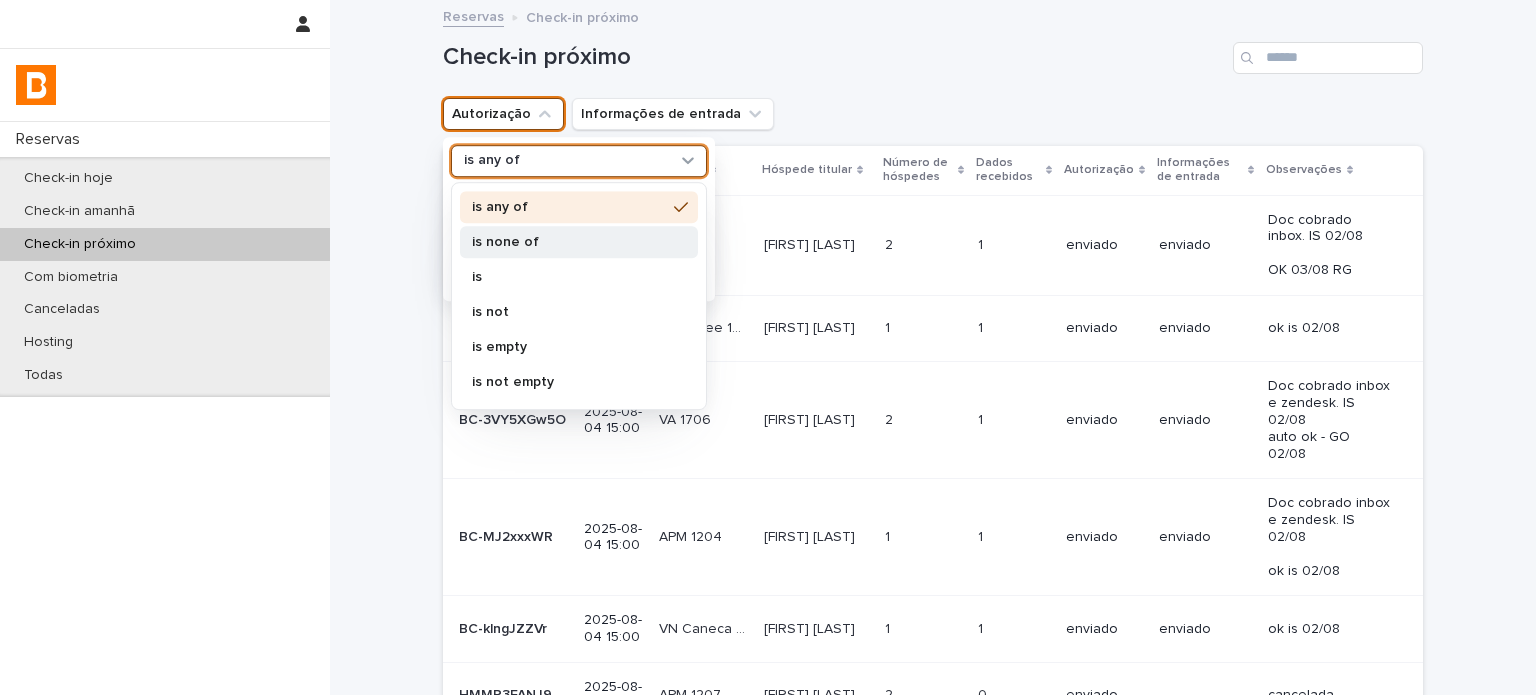 click on "is none of" at bounding box center (569, 242) 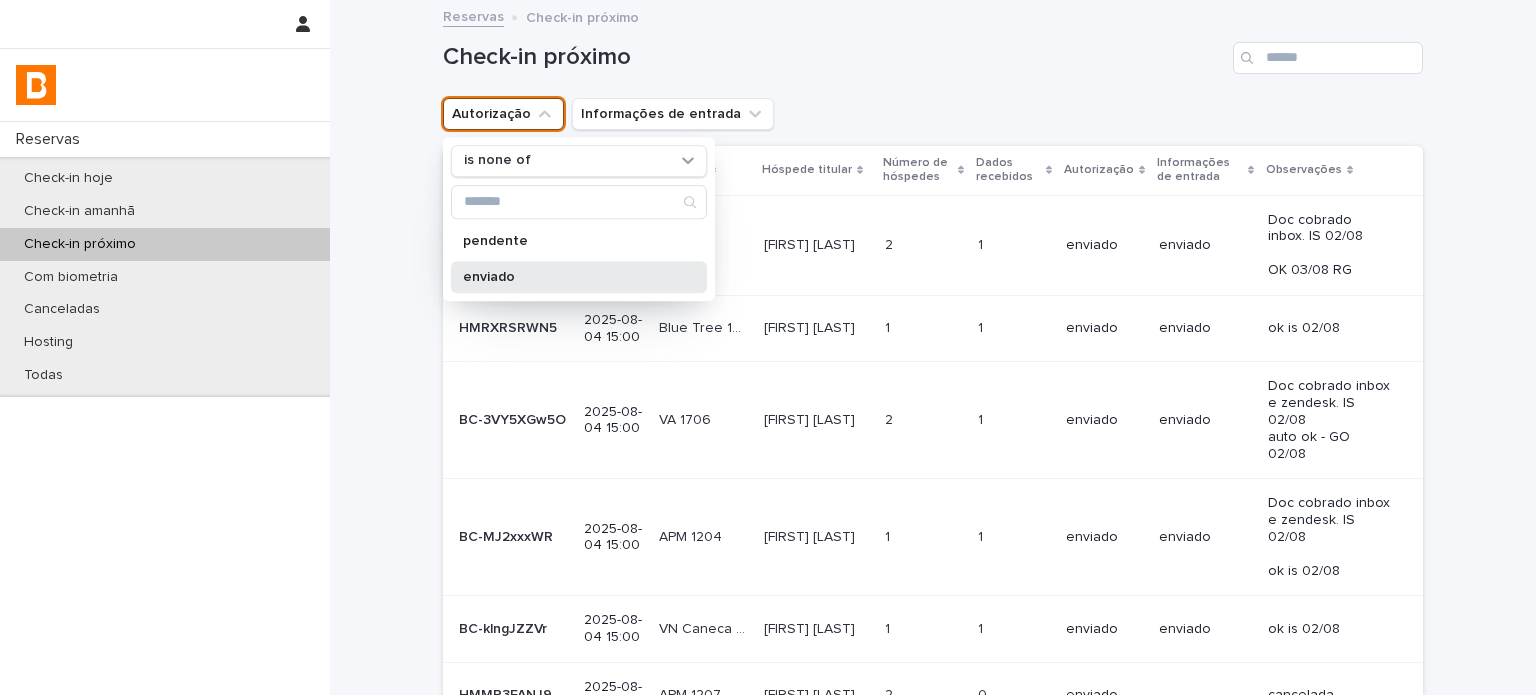 click on "enviado" at bounding box center [579, 277] 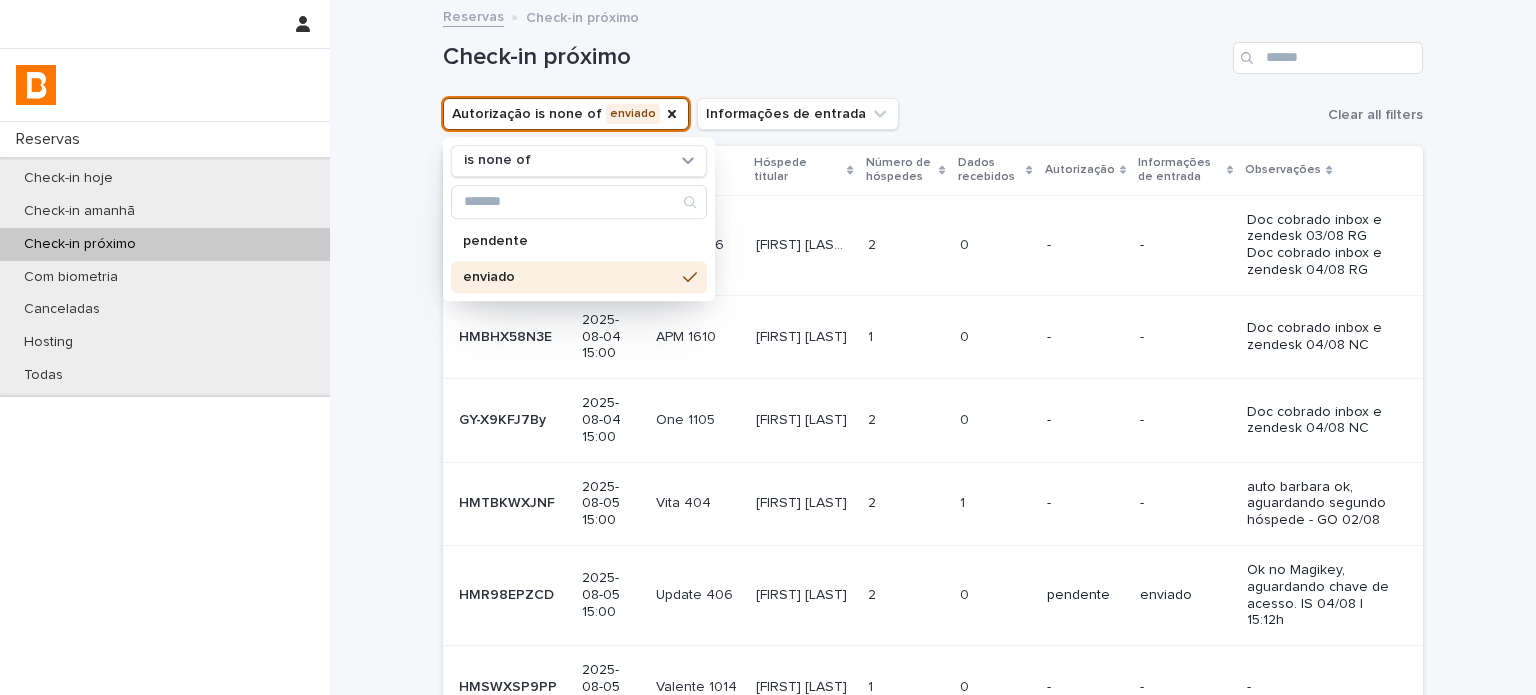 click on "Check-in próximo" at bounding box center [933, 50] 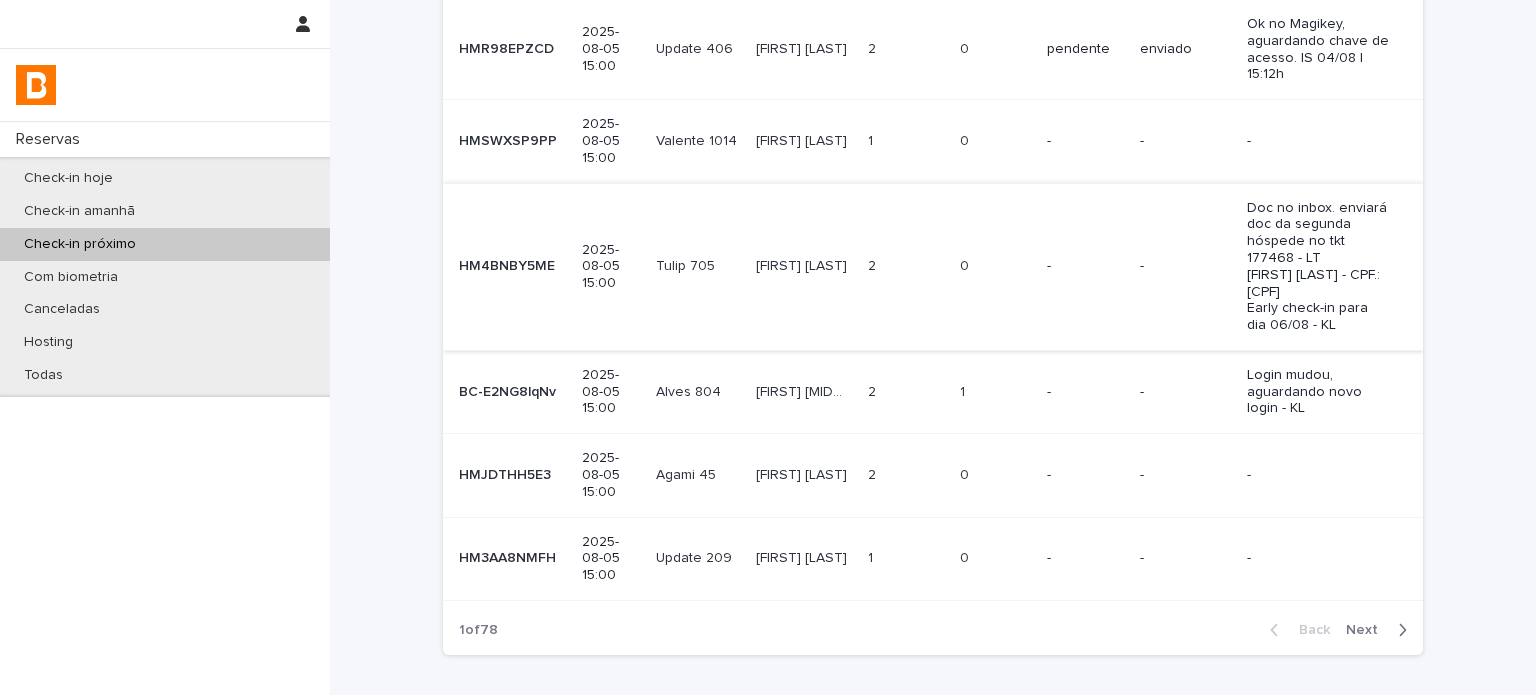 scroll, scrollTop: 592, scrollLeft: 0, axis: vertical 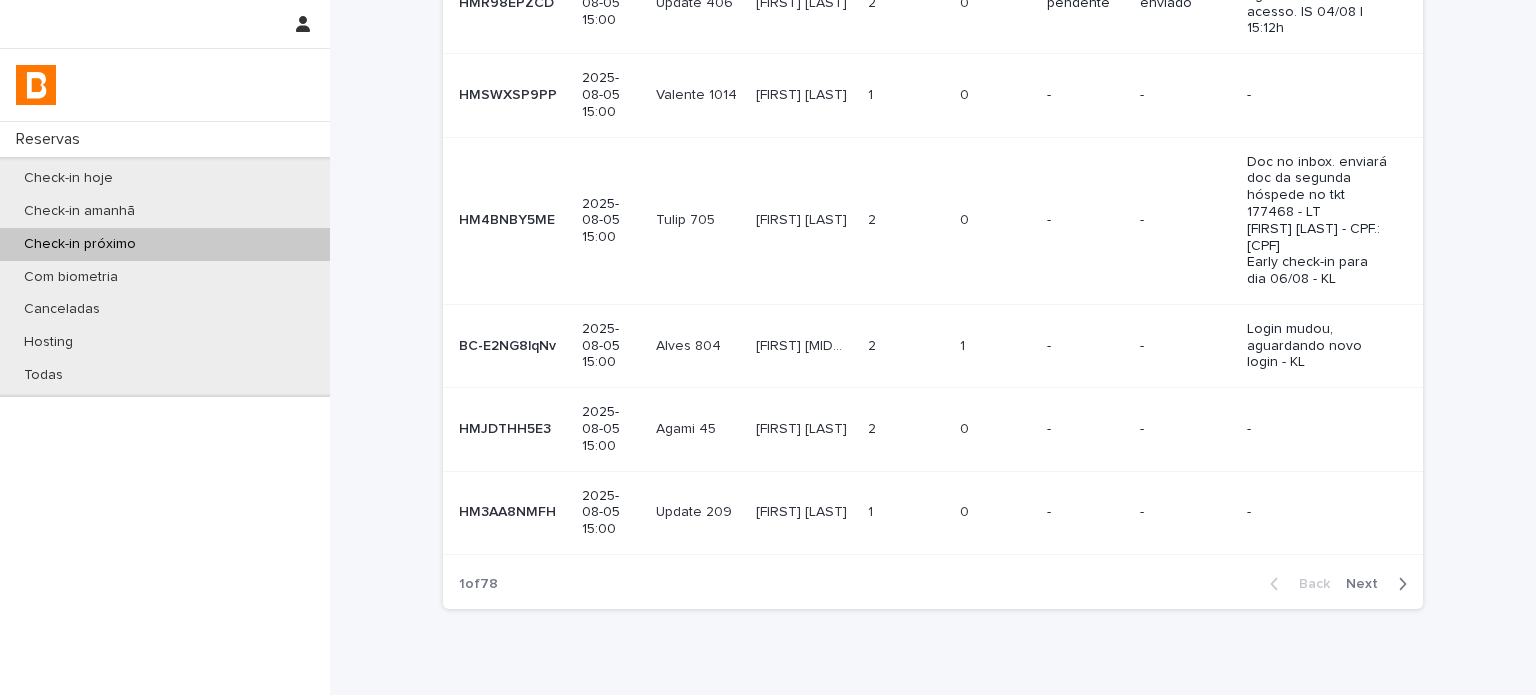 click on "Next" at bounding box center [1368, 584] 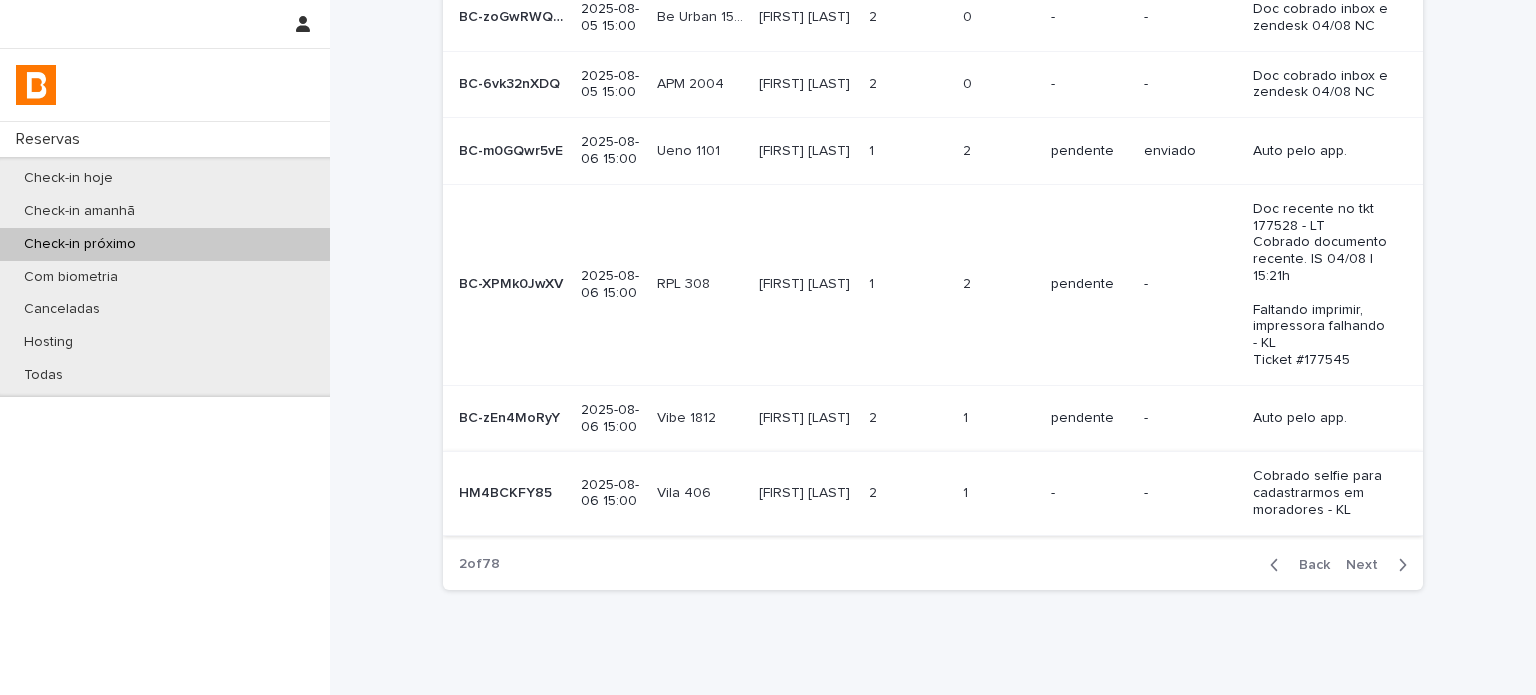 scroll, scrollTop: 475, scrollLeft: 0, axis: vertical 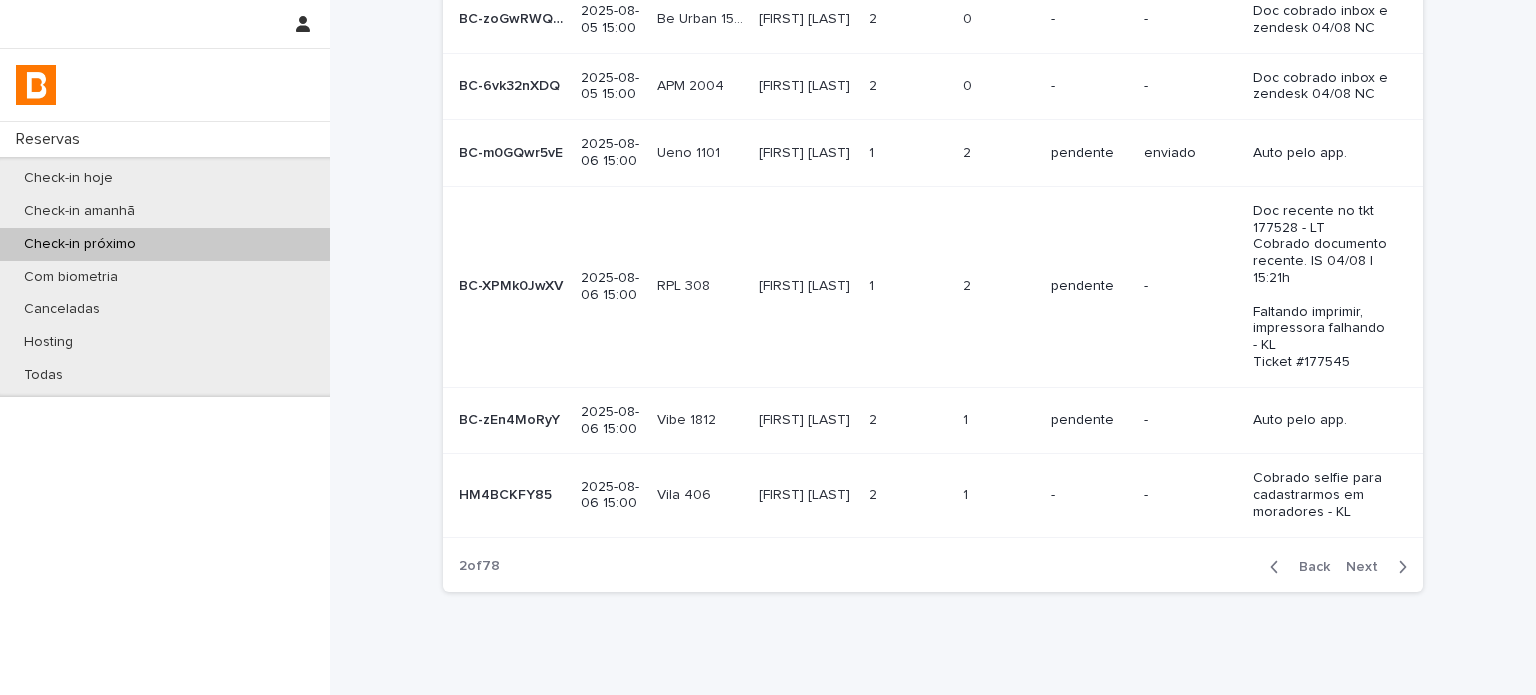 click at bounding box center [1398, 567] 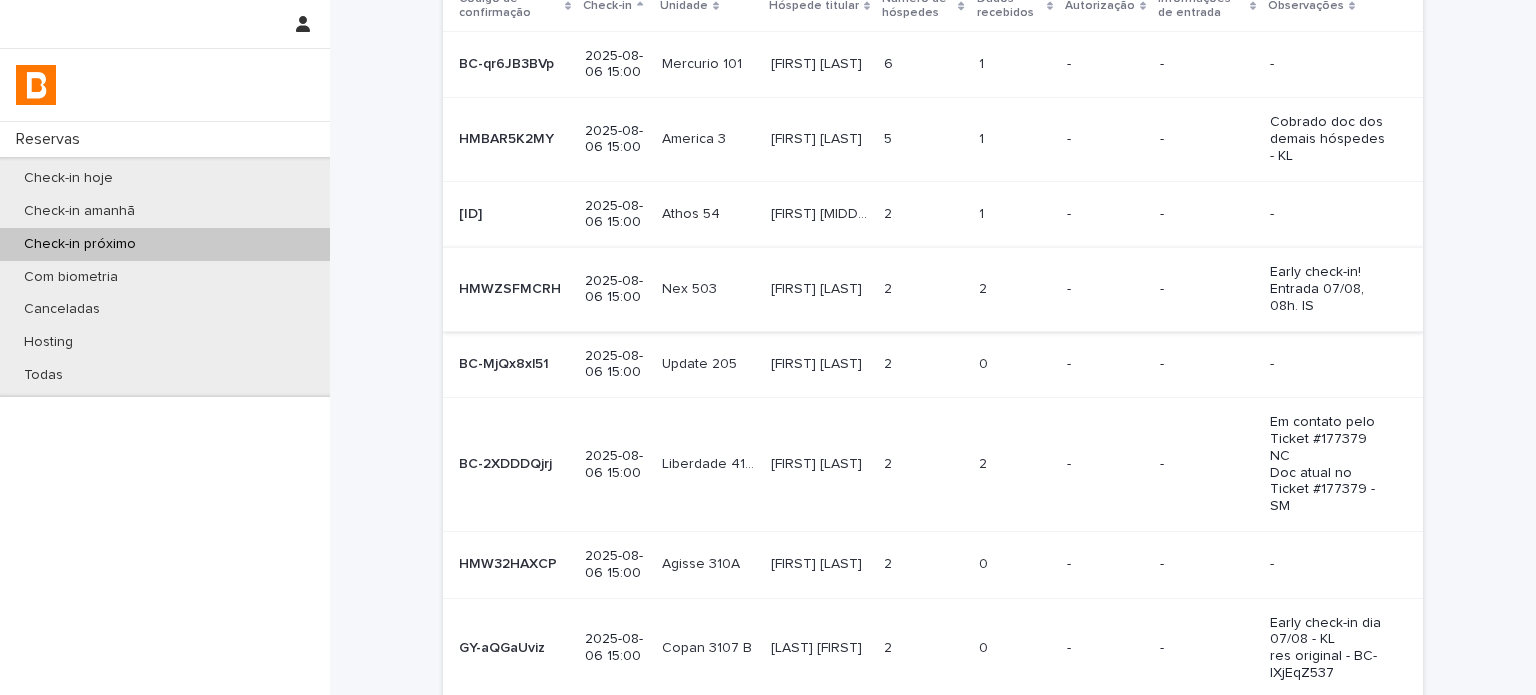 scroll, scrollTop: 66, scrollLeft: 0, axis: vertical 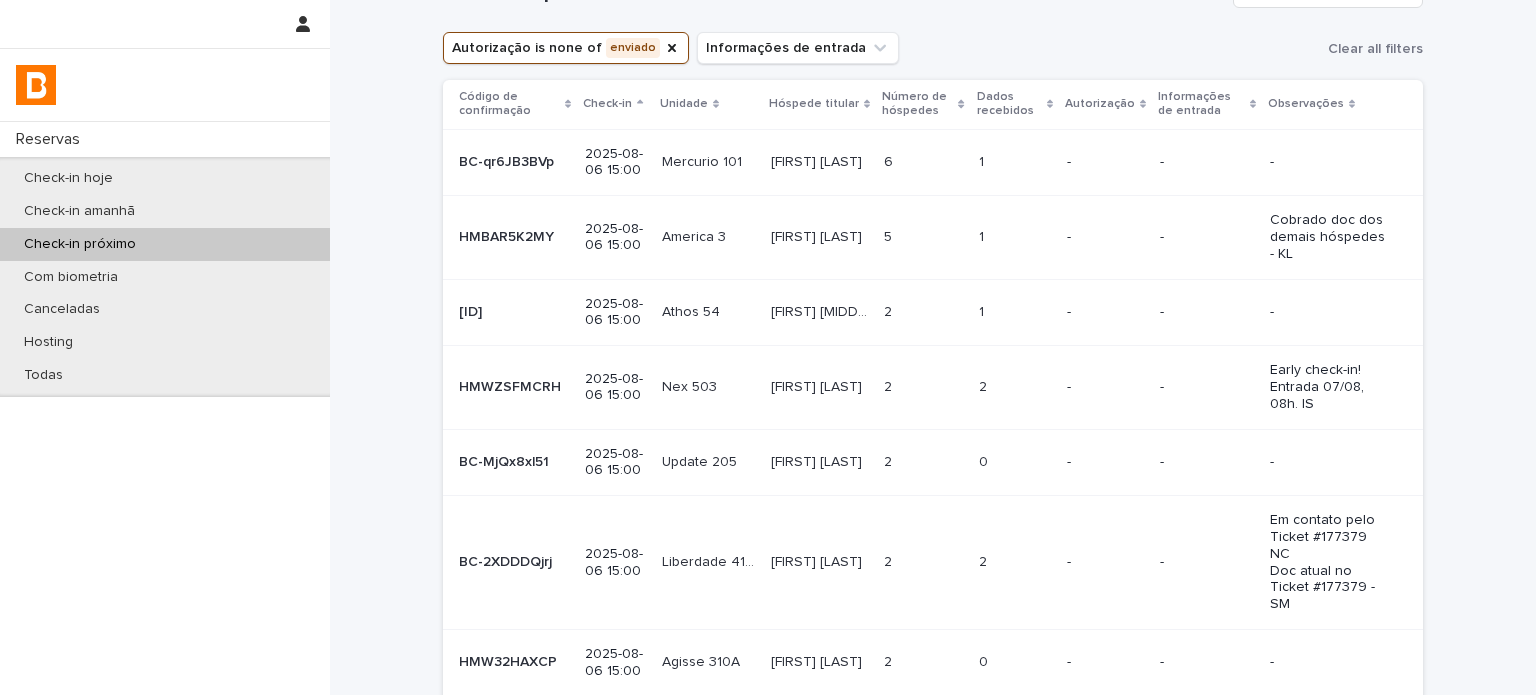 click on "[FIRST] [LAST]" at bounding box center [818, 160] 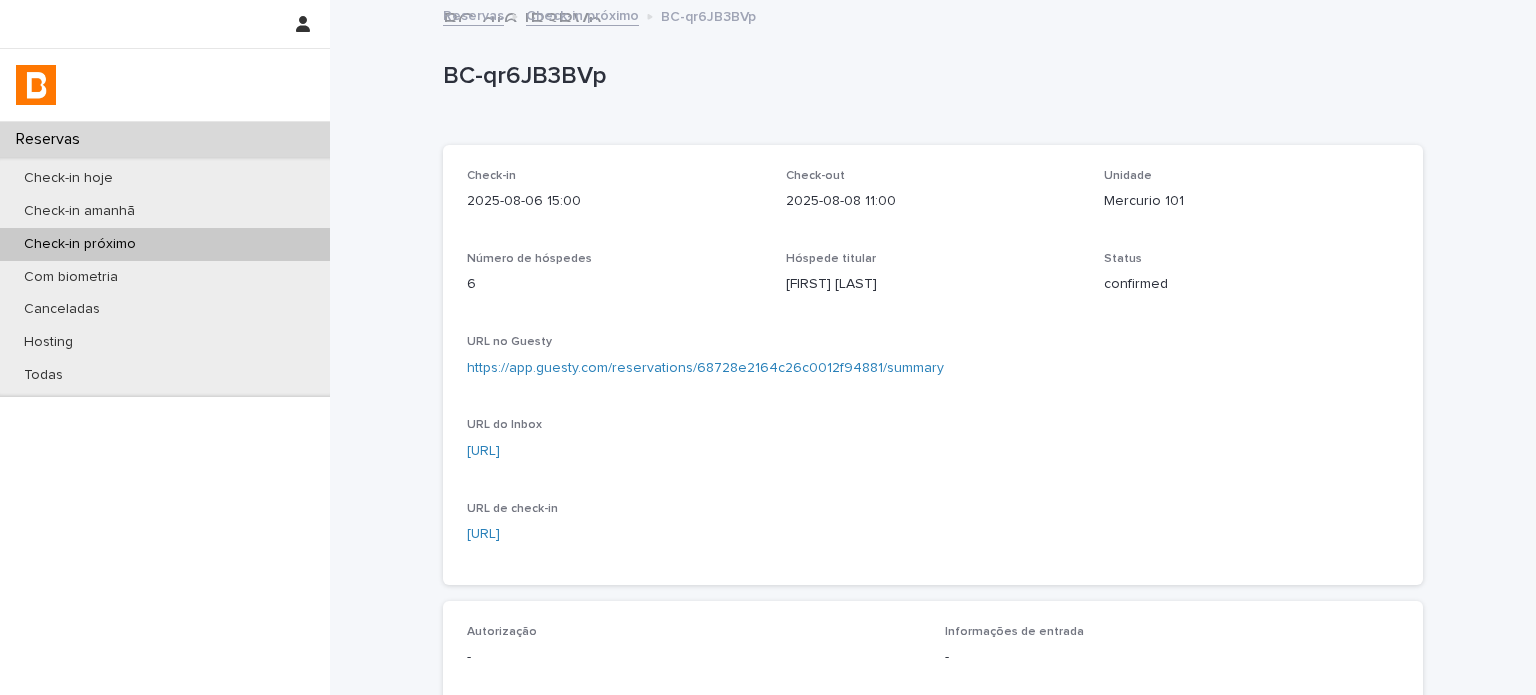 scroll, scrollTop: 0, scrollLeft: 0, axis: both 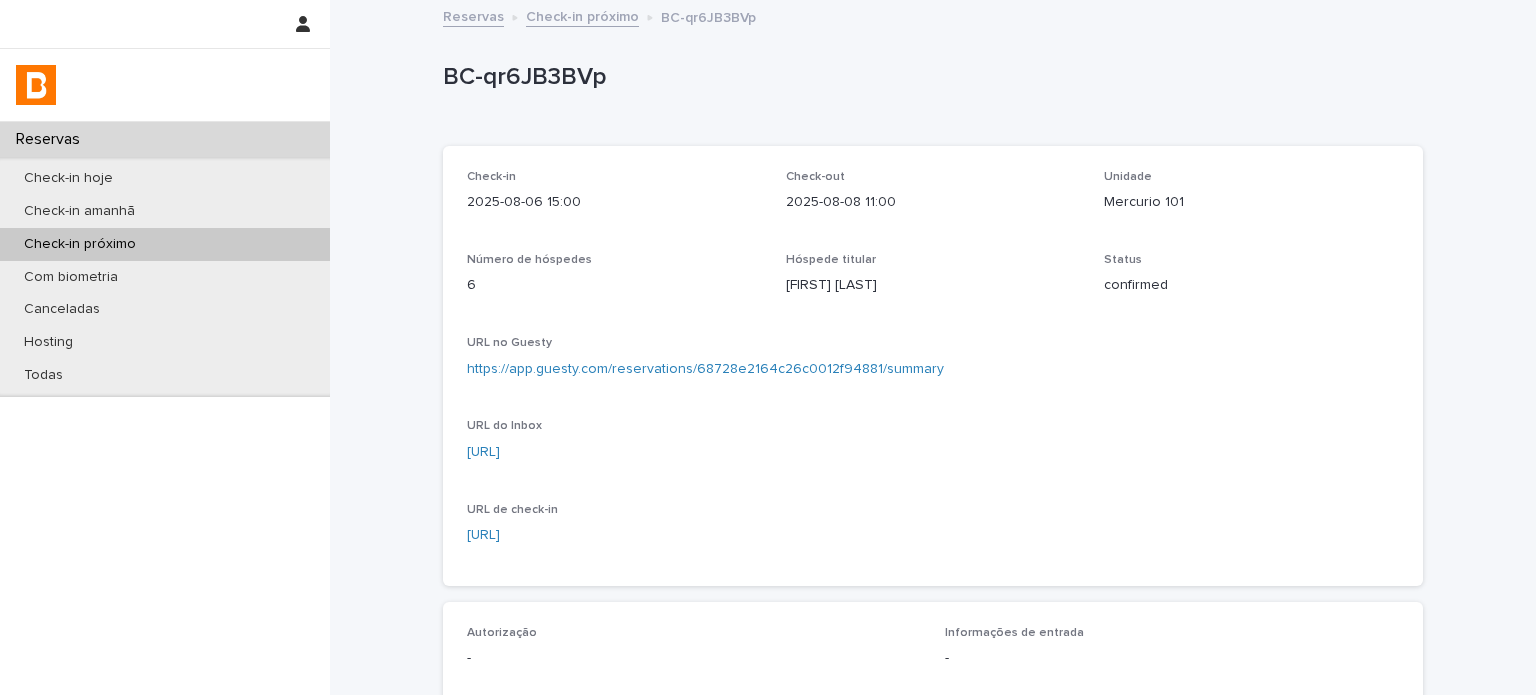 click on "BC-qr6JB3BVp" at bounding box center (933, 82) 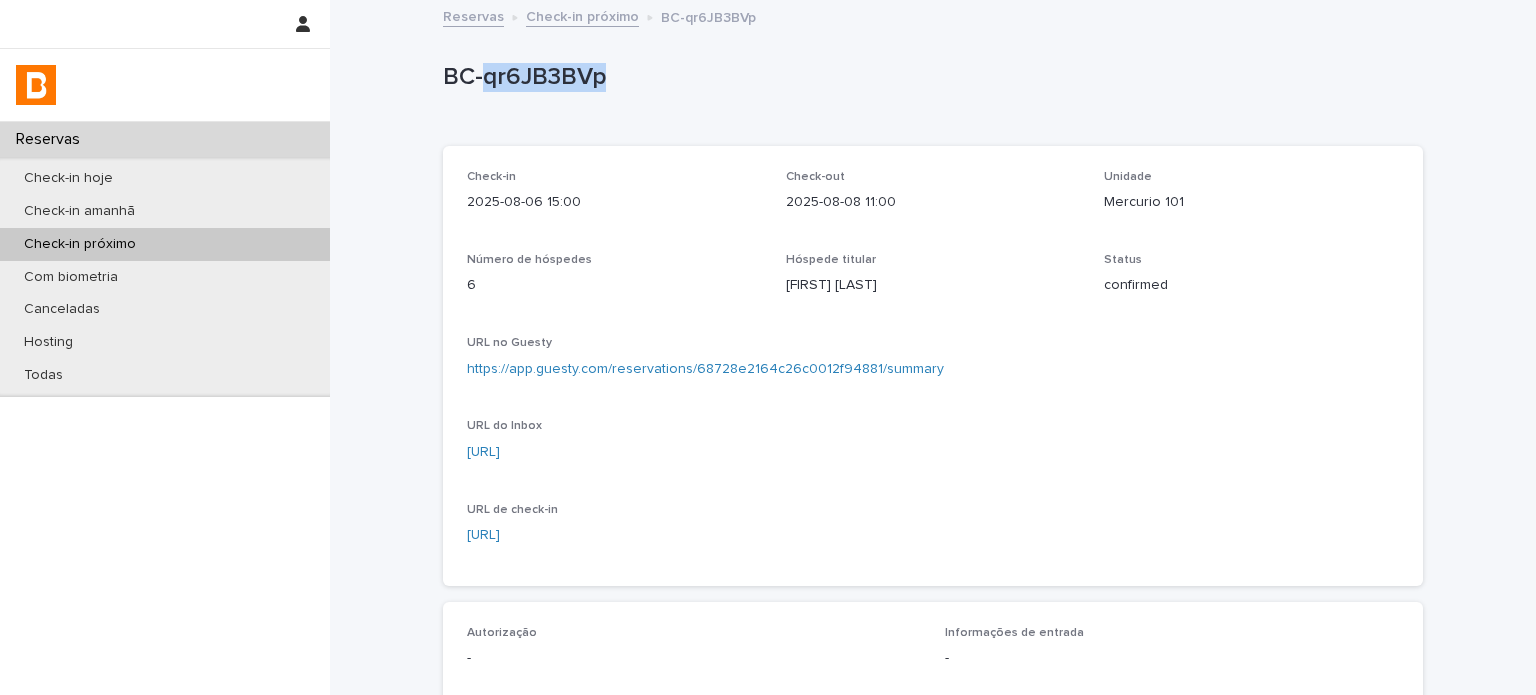 click on "BC-qr6JB3BVp" at bounding box center (929, 77) 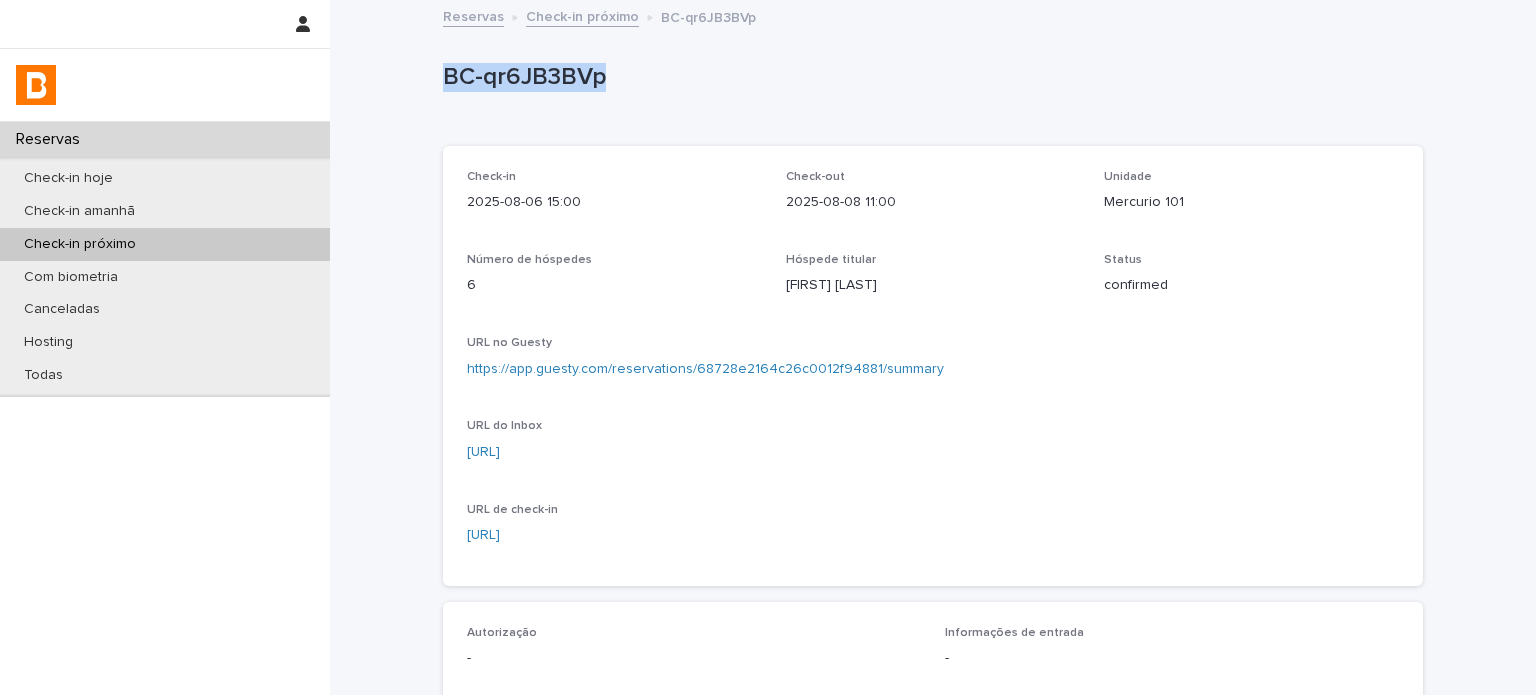 click on "BC-qr6JB3BVp" at bounding box center (929, 77) 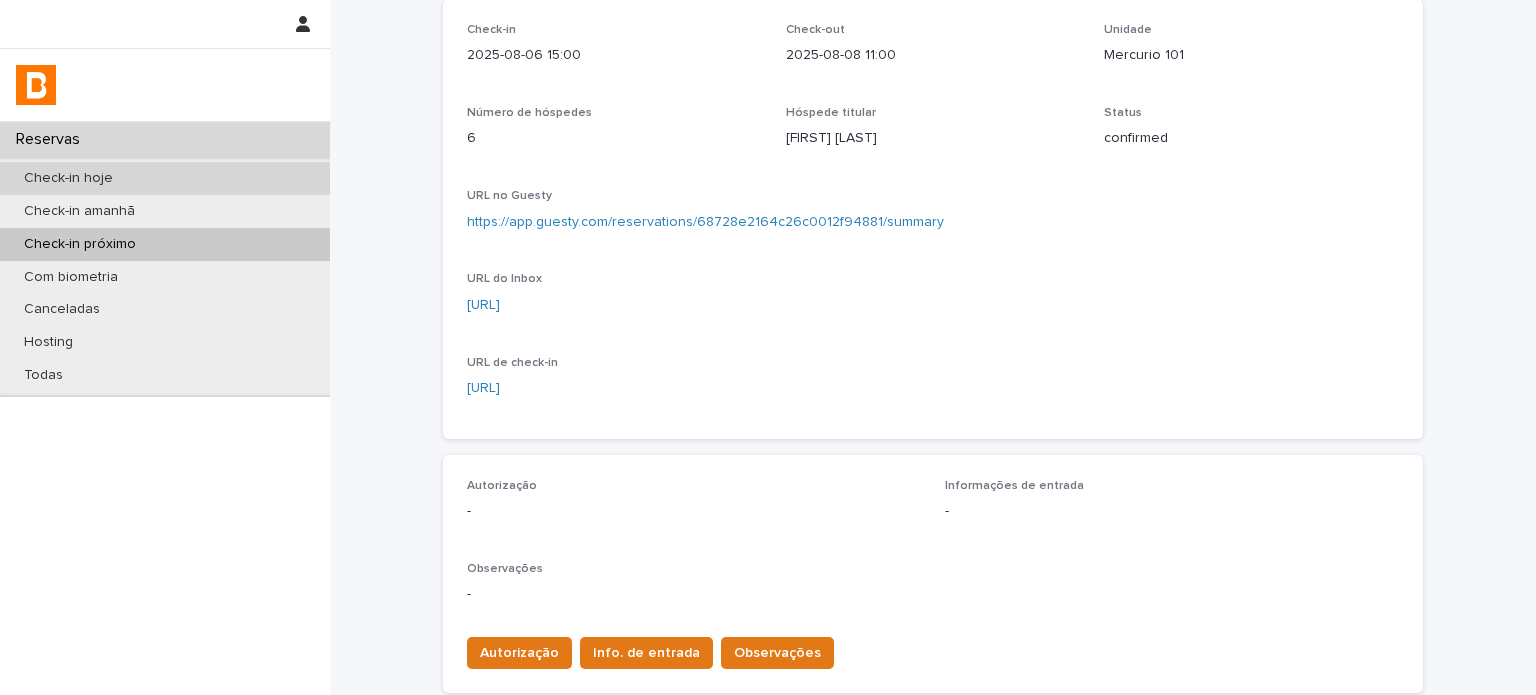 scroll, scrollTop: 233, scrollLeft: 0, axis: vertical 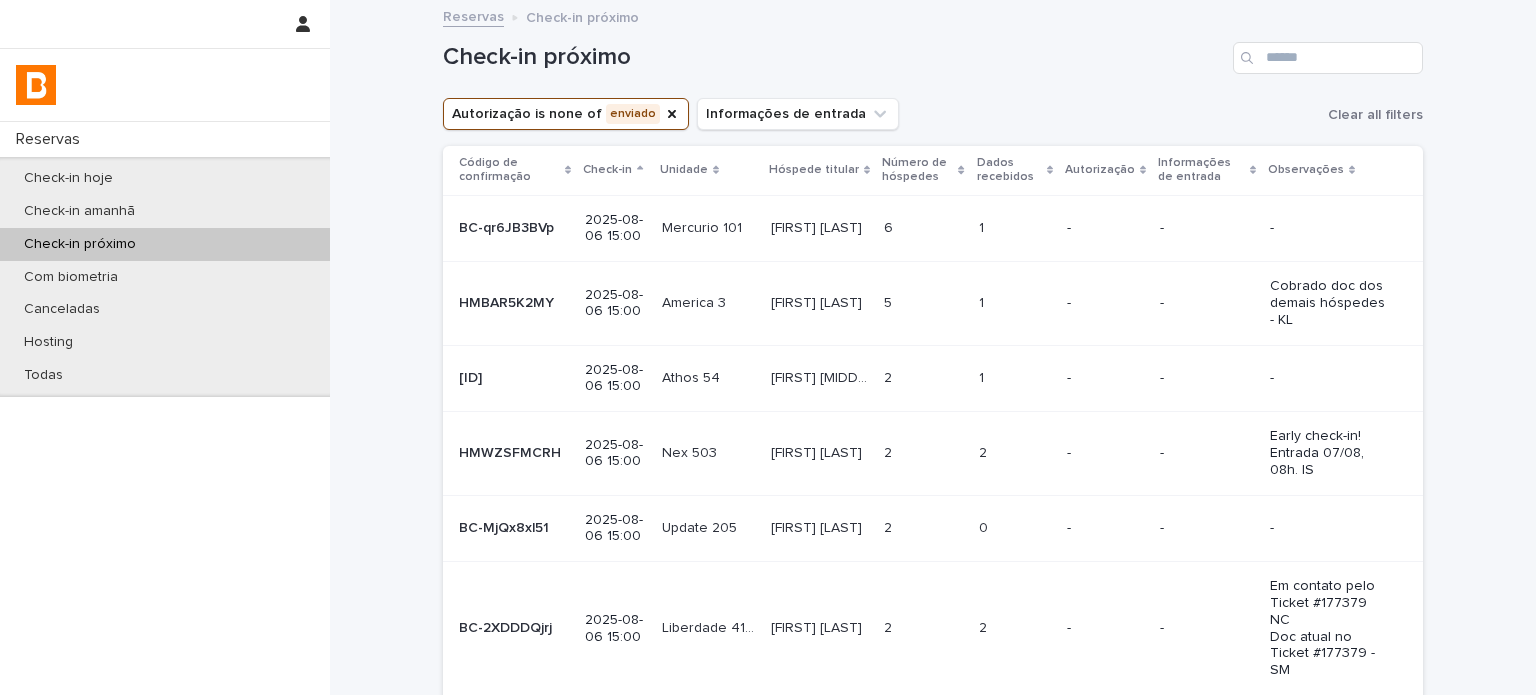 click on "-" at bounding box center [1105, 376] 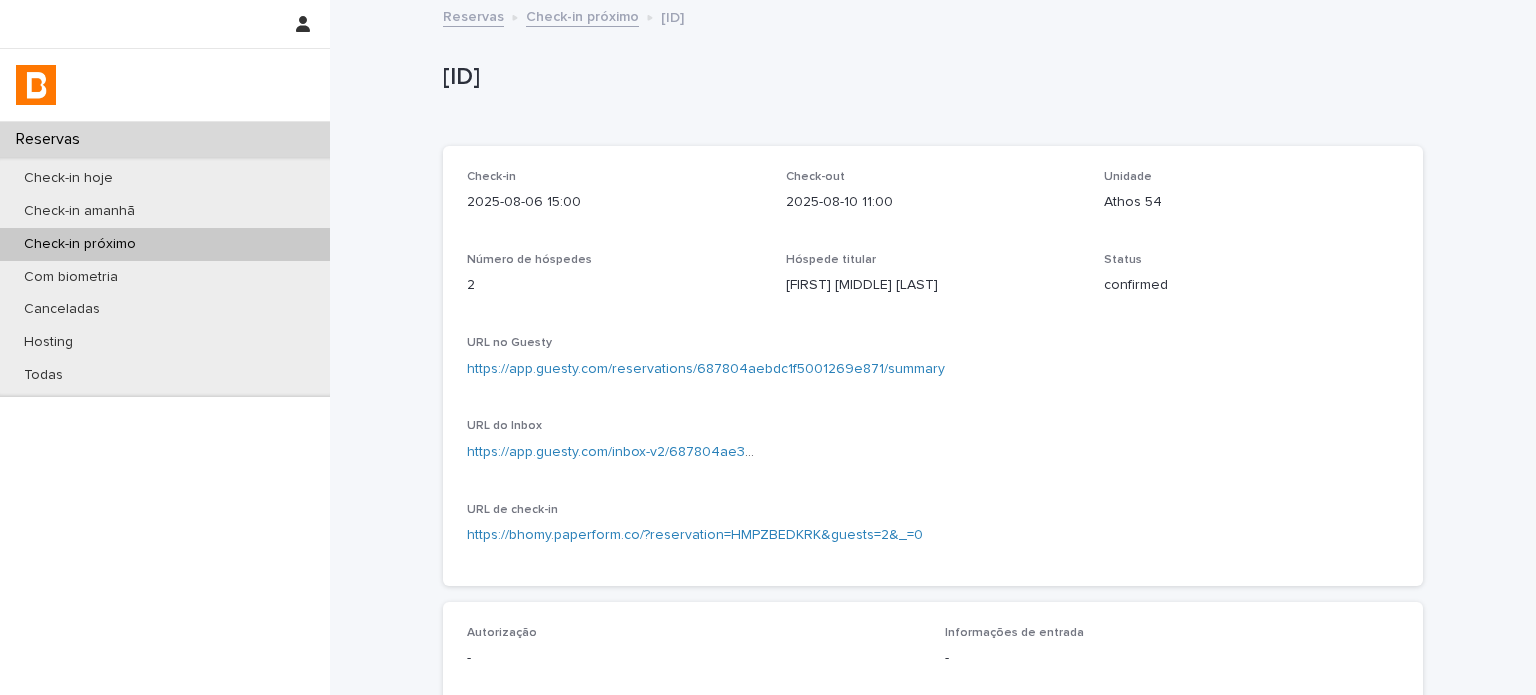 click on "Unidade Athos 54" at bounding box center (1251, 199) 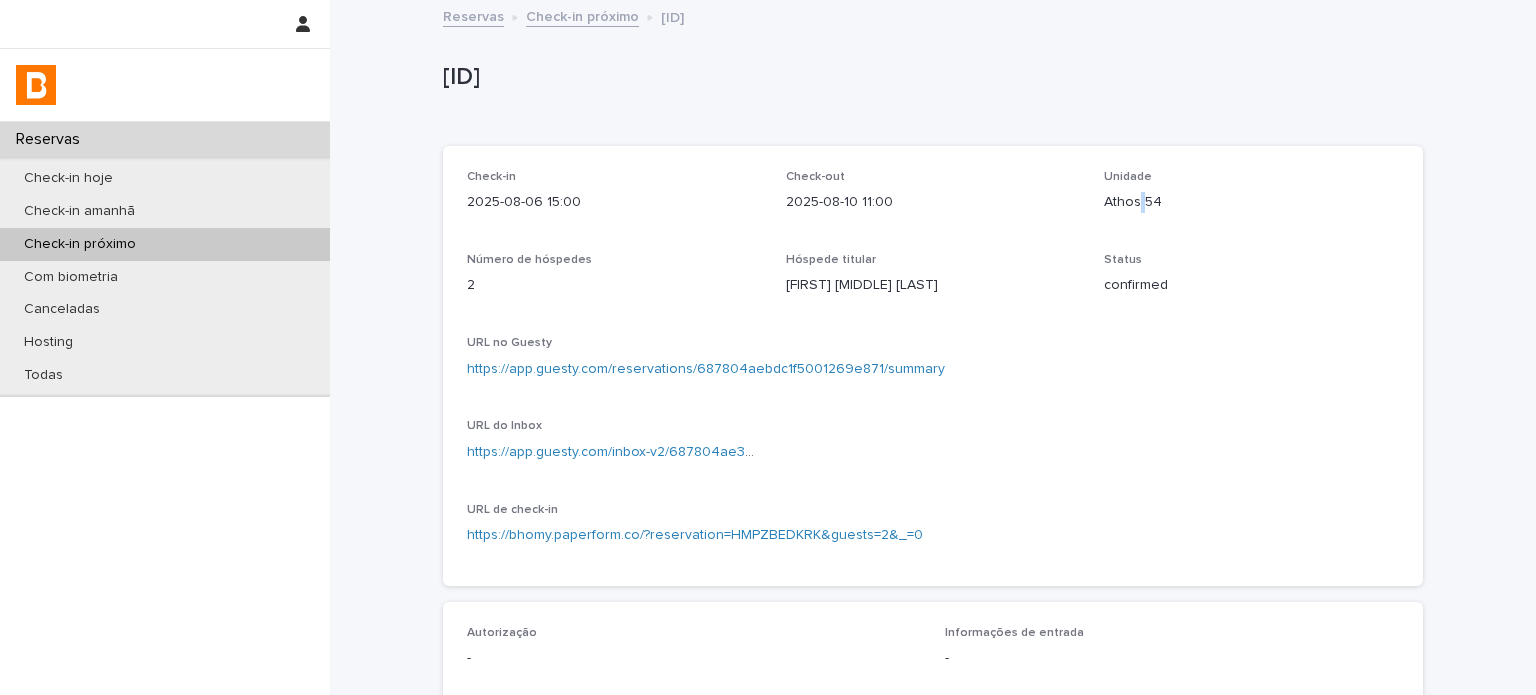 click on "Athos 54" at bounding box center [1251, 202] 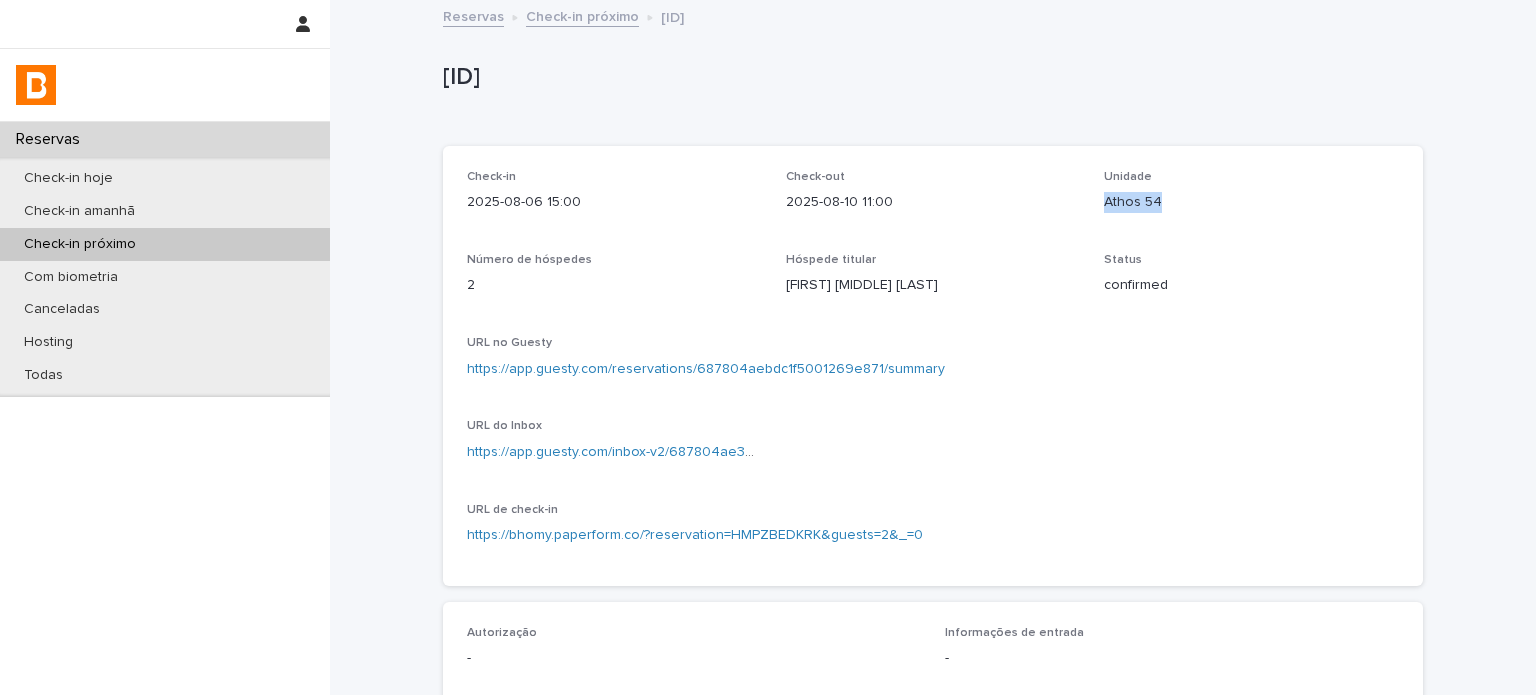 click on "Athos 54" at bounding box center [1251, 202] 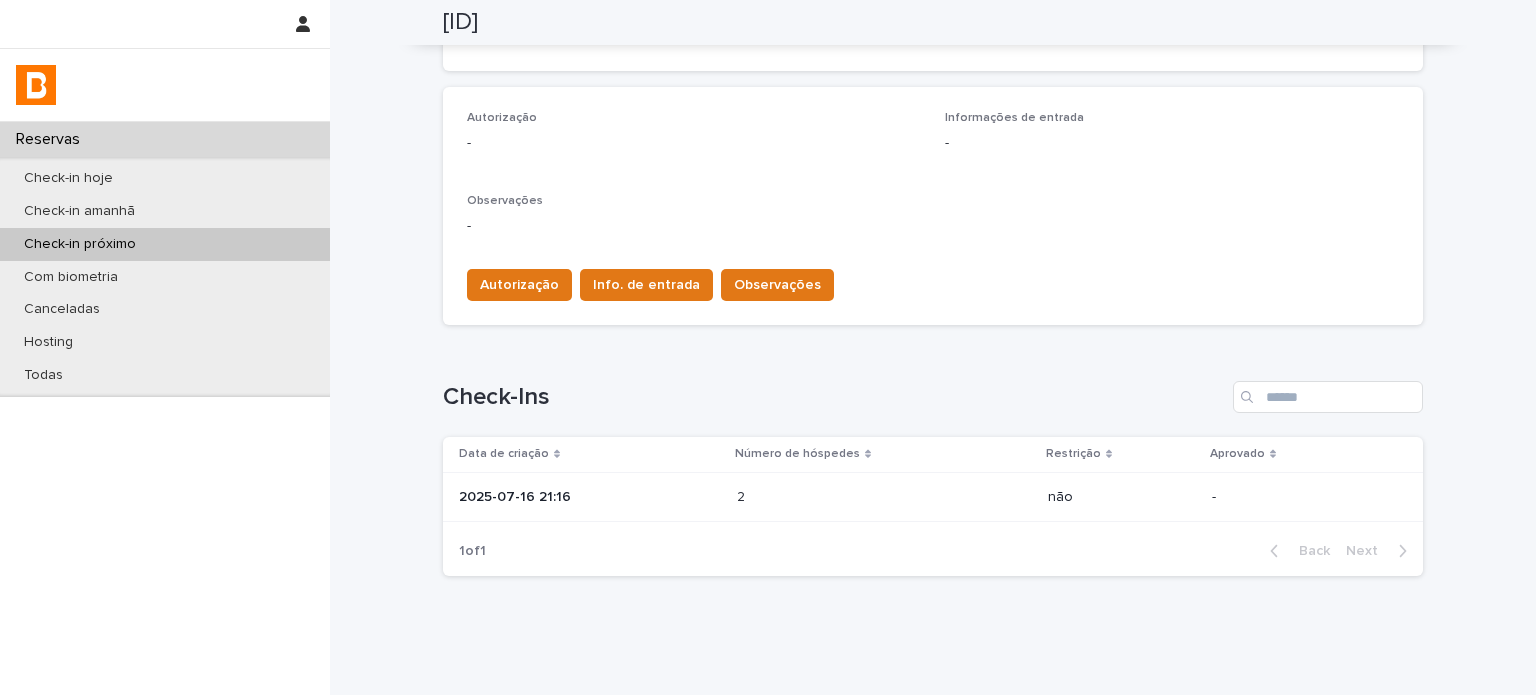 scroll, scrollTop: 568, scrollLeft: 0, axis: vertical 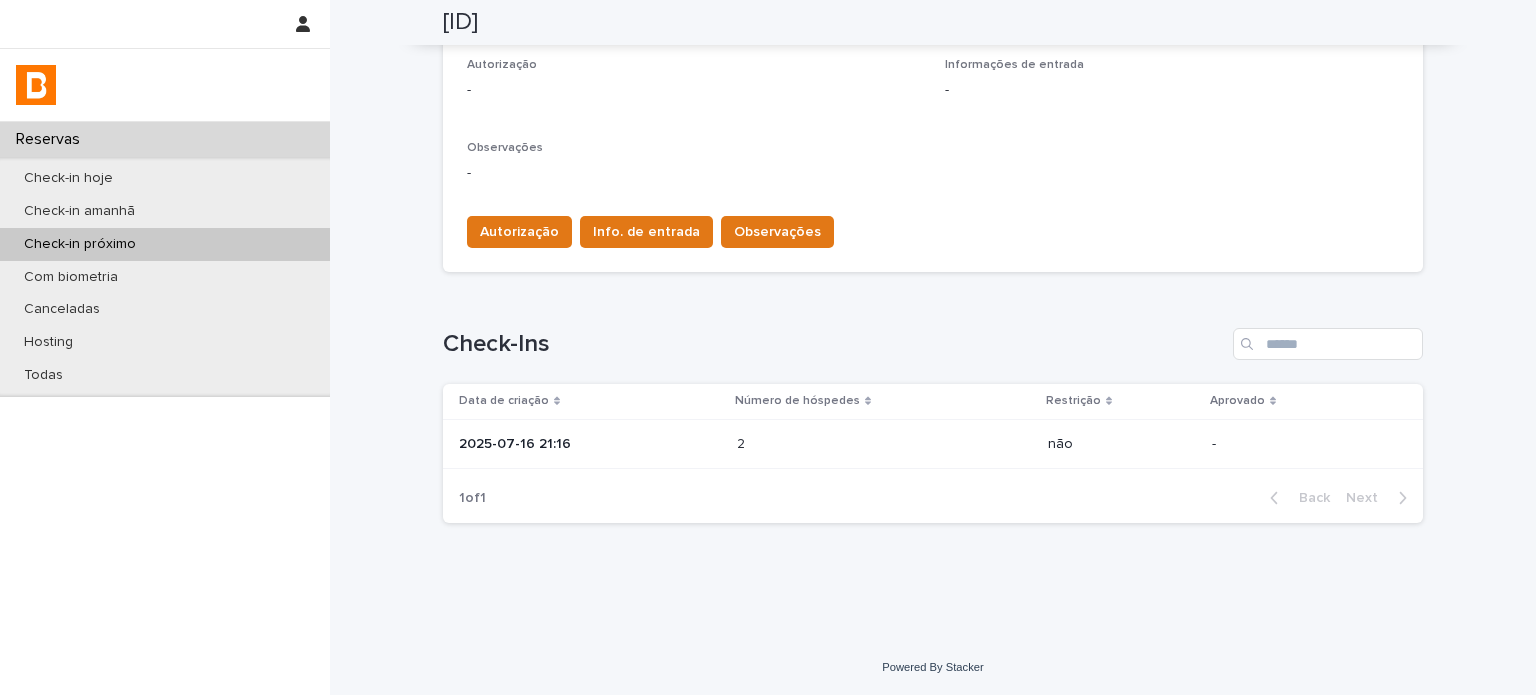 click on "2025-07-16 21:16" at bounding box center [590, 444] 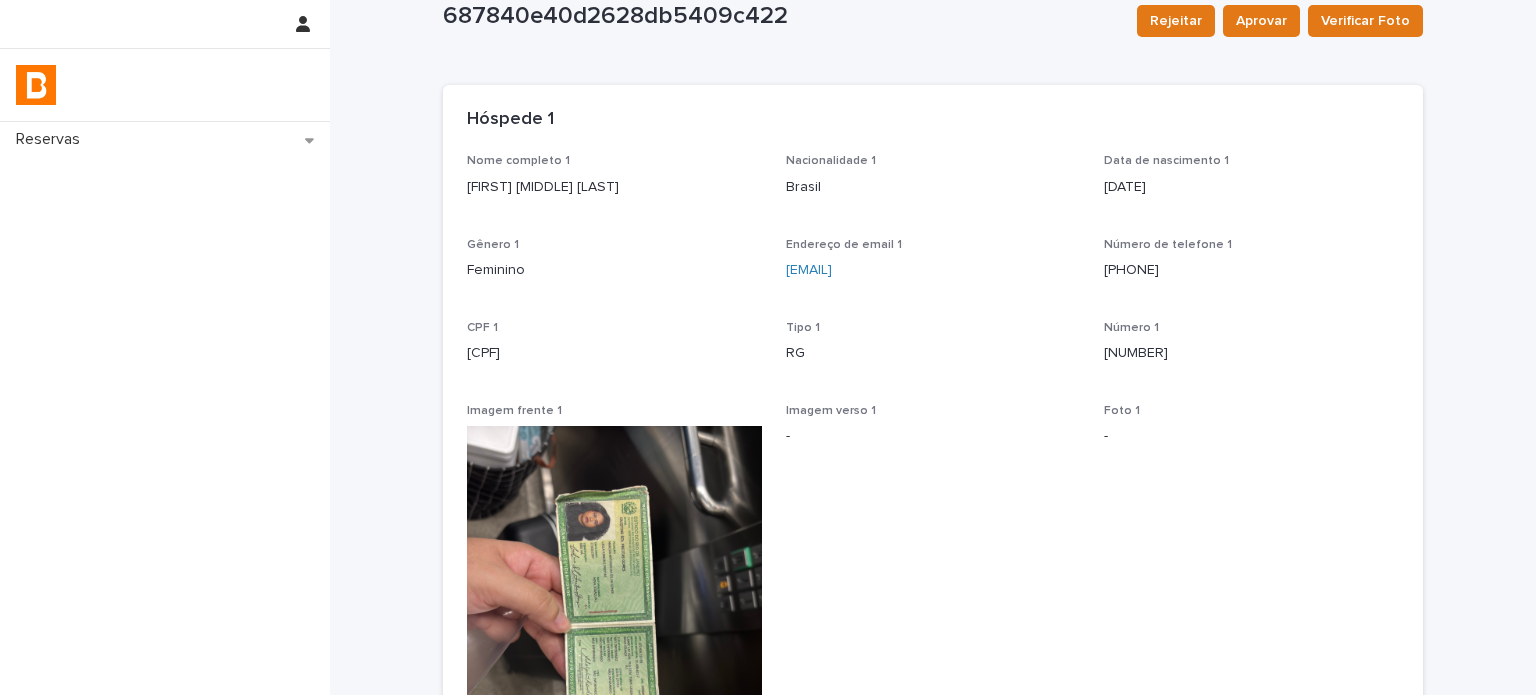 scroll, scrollTop: 0, scrollLeft: 0, axis: both 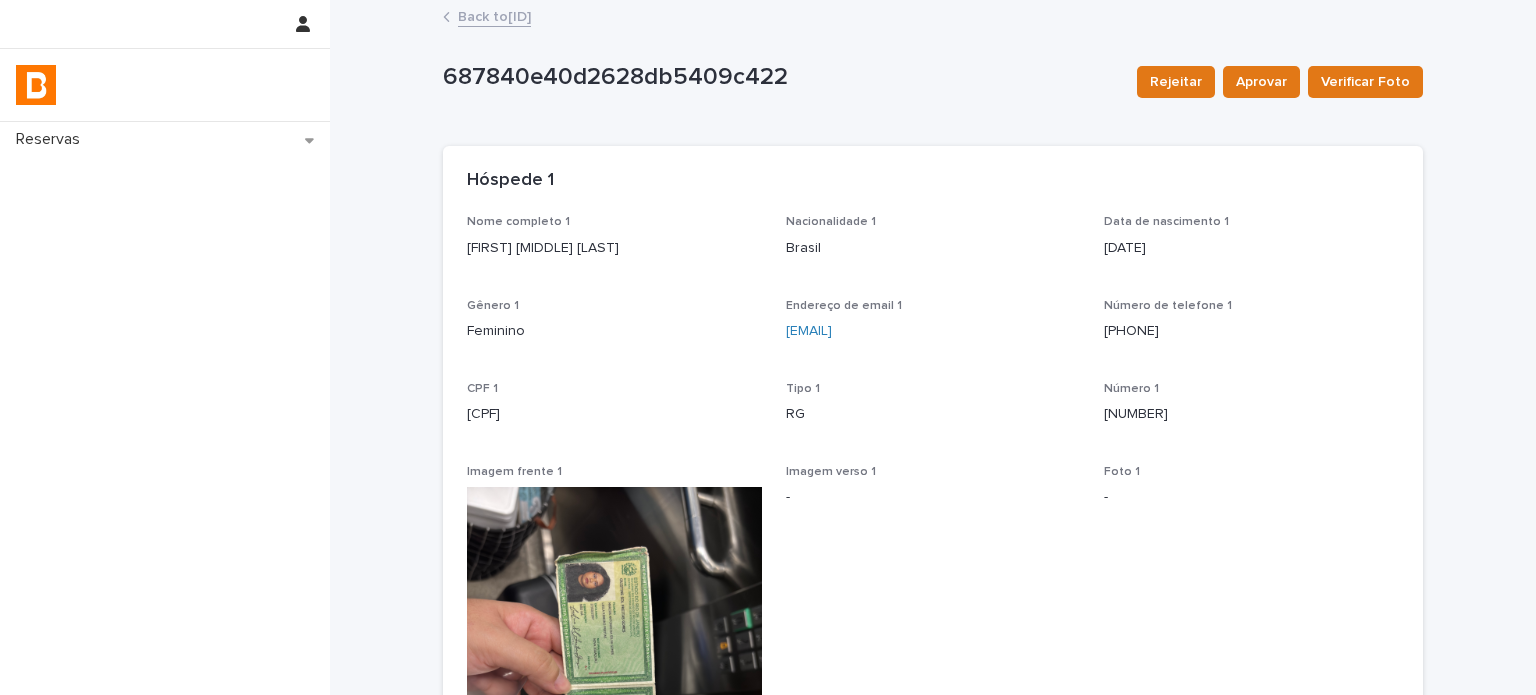 click on "Back to  [ID]" at bounding box center (494, 15) 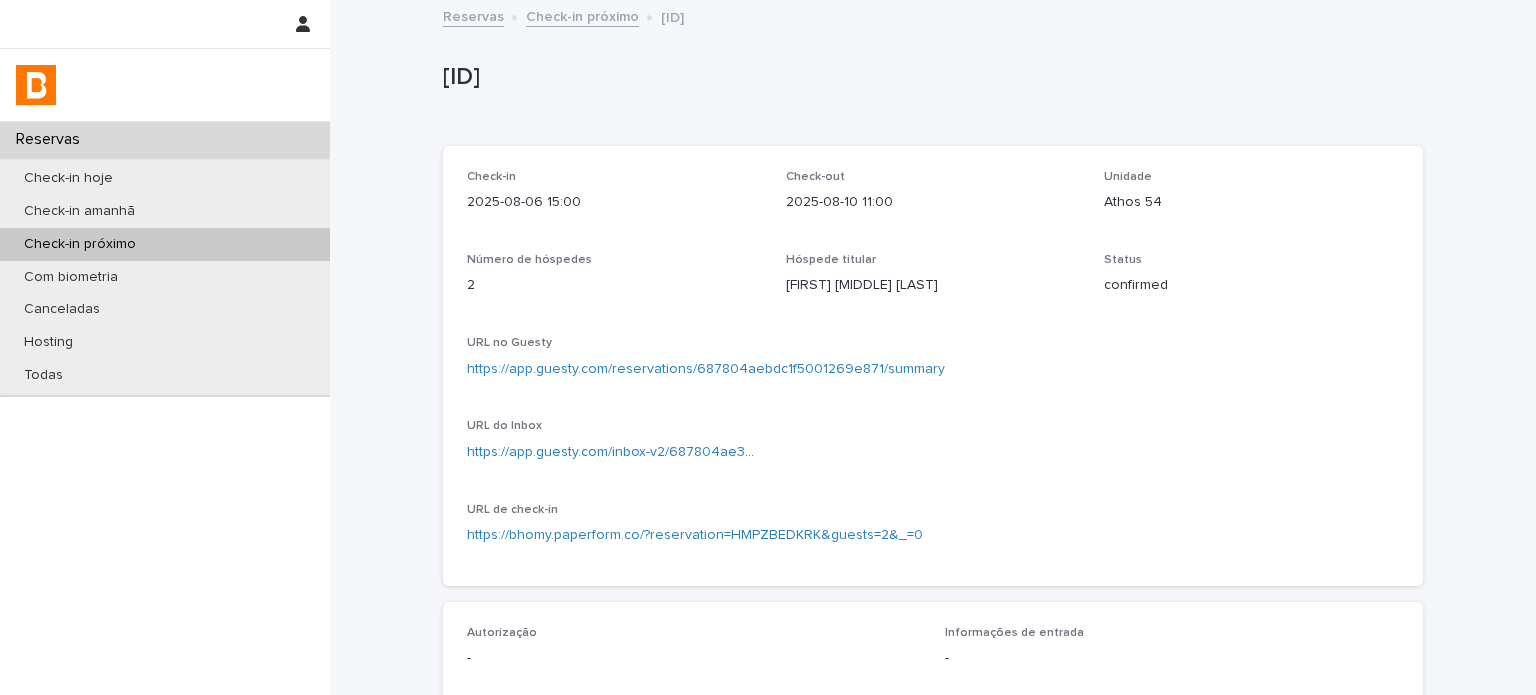 click on "[ID]" at bounding box center [929, 77] 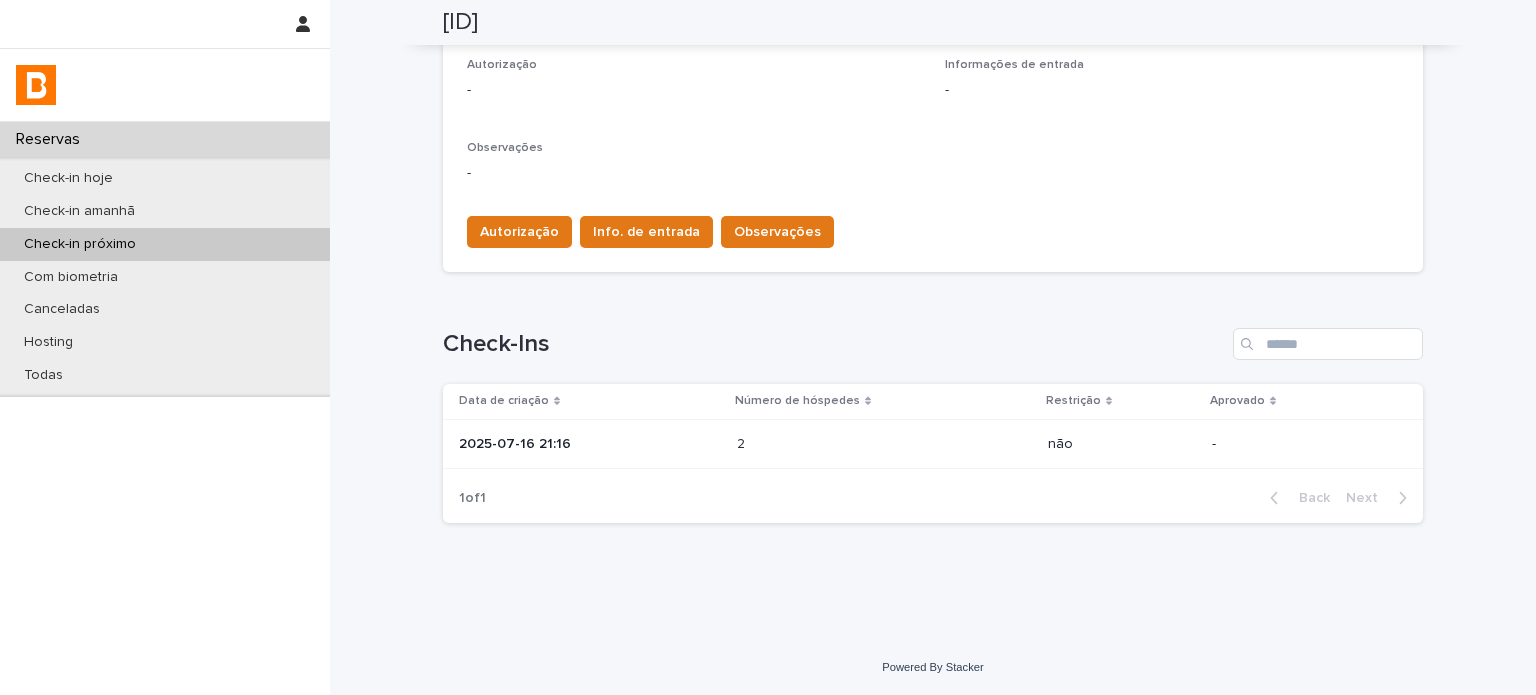 click at bounding box center (824, 444) 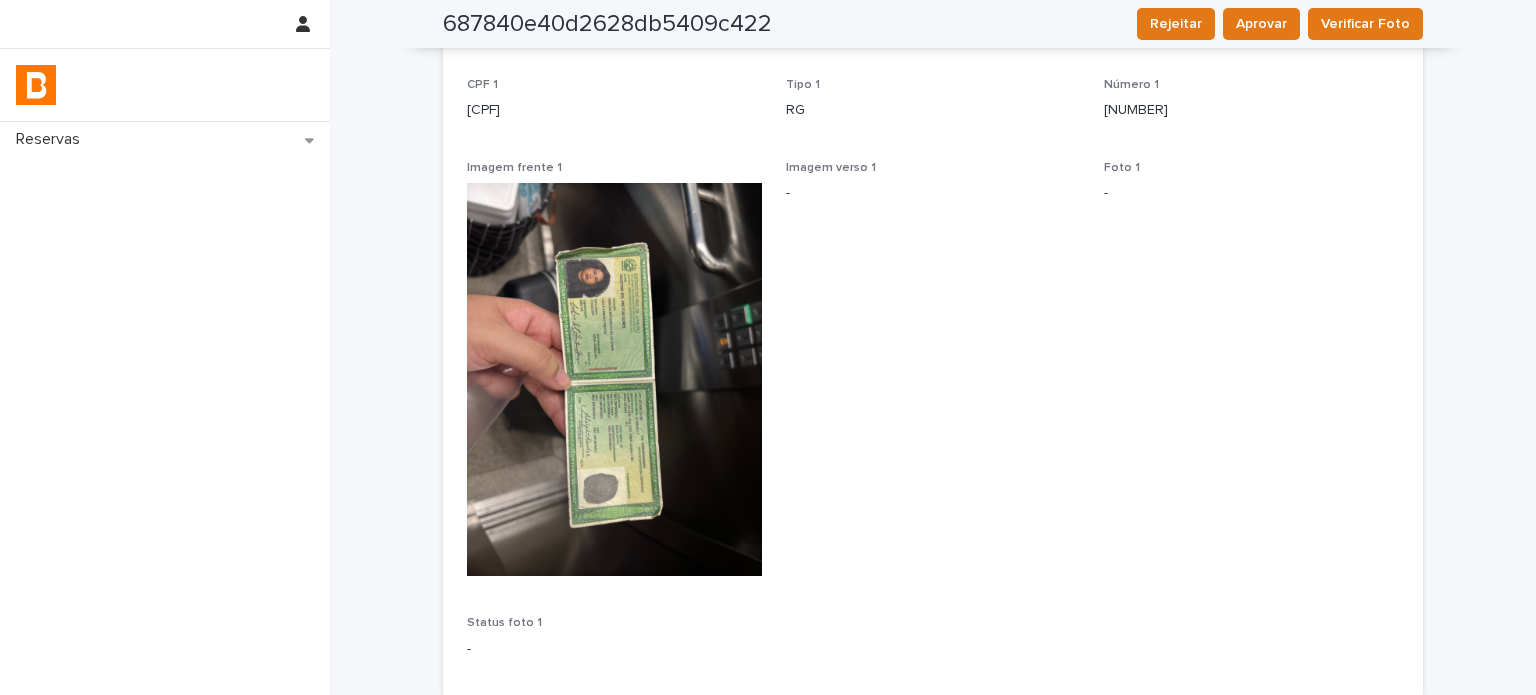 scroll, scrollTop: 36, scrollLeft: 0, axis: vertical 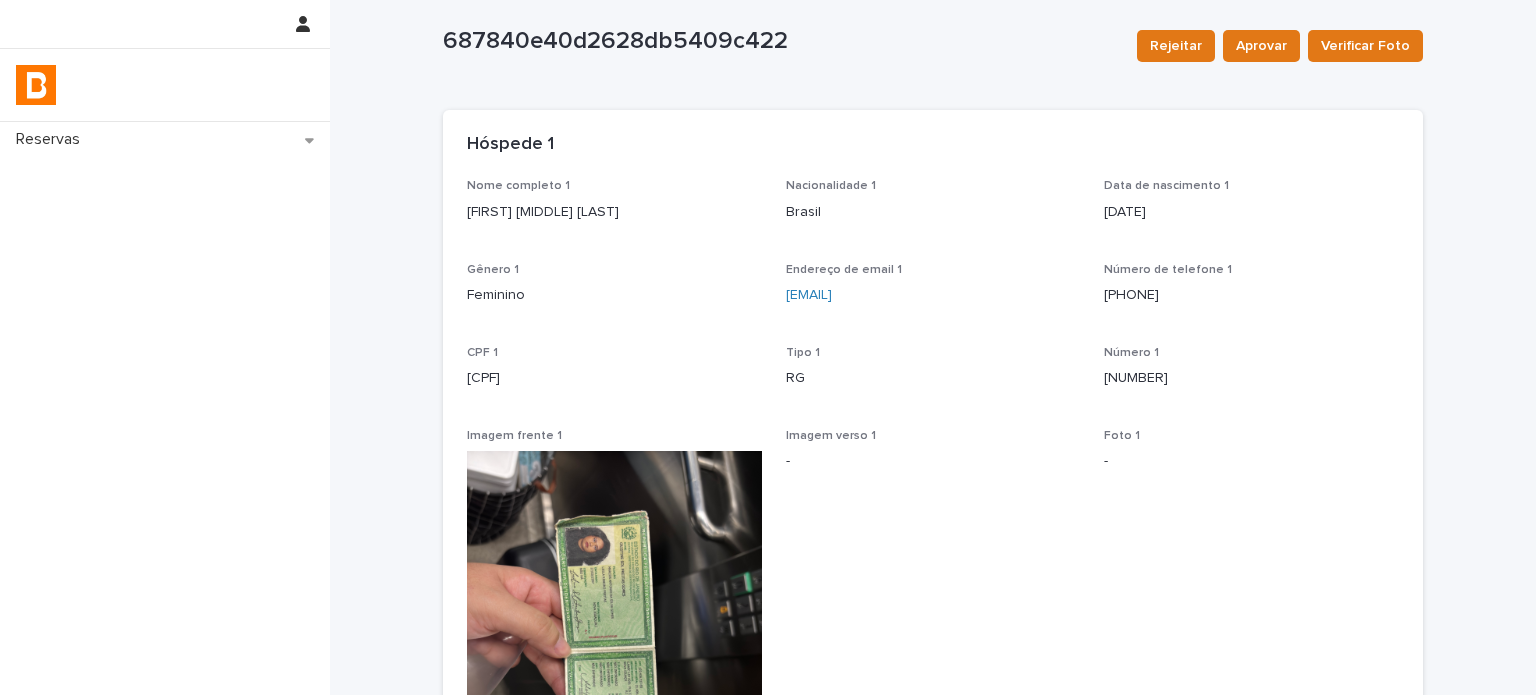 drag, startPoint x: 637, startPoint y: 210, endPoint x: 415, endPoint y: 208, distance: 222.009 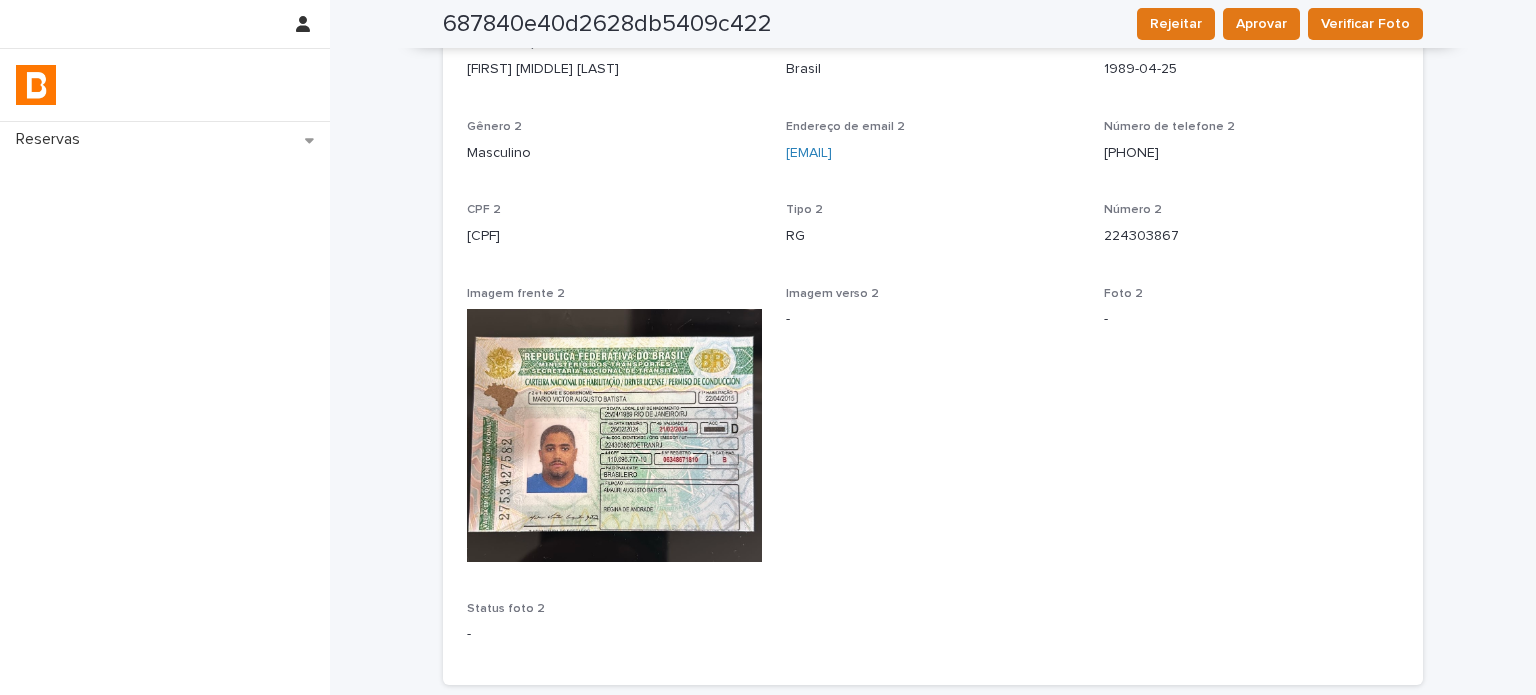 scroll, scrollTop: 970, scrollLeft: 0, axis: vertical 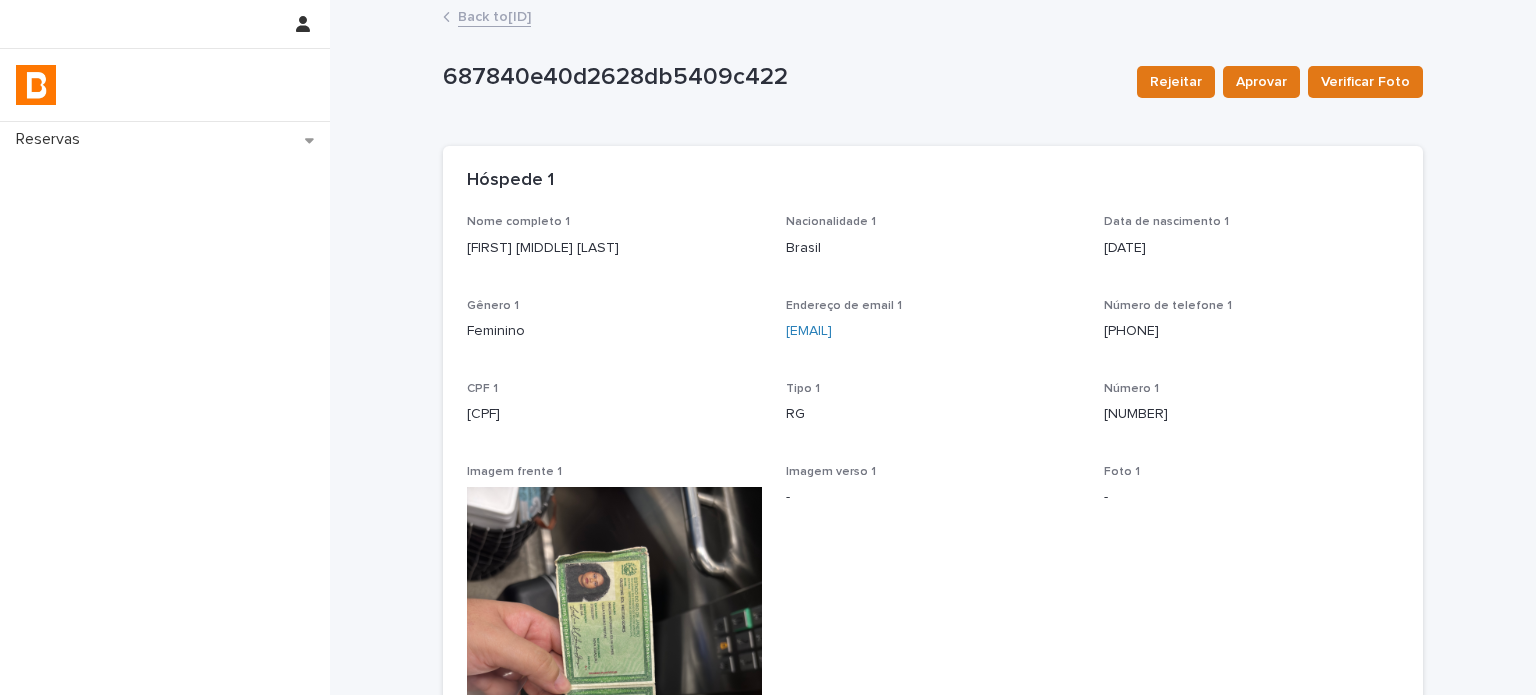 click on "Back to  [ID]" at bounding box center (494, 15) 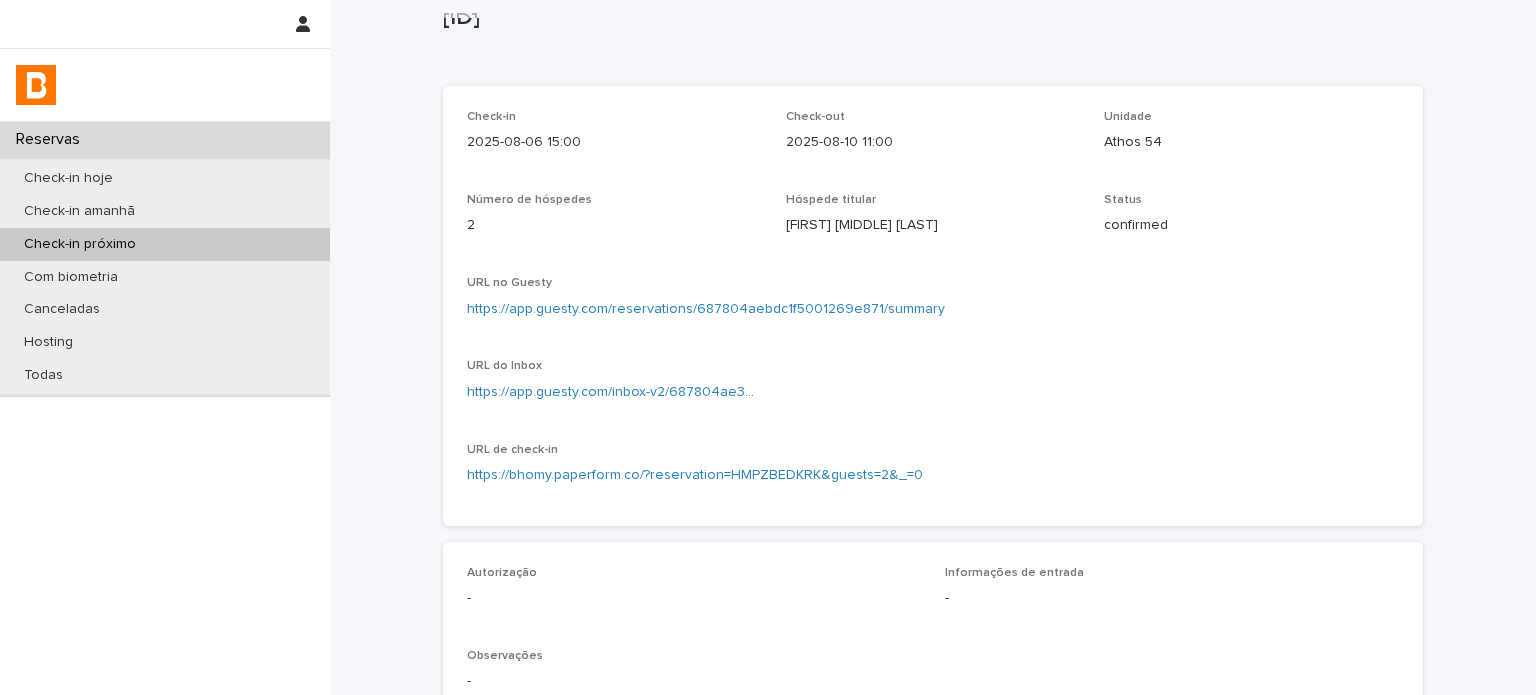 scroll, scrollTop: 0, scrollLeft: 0, axis: both 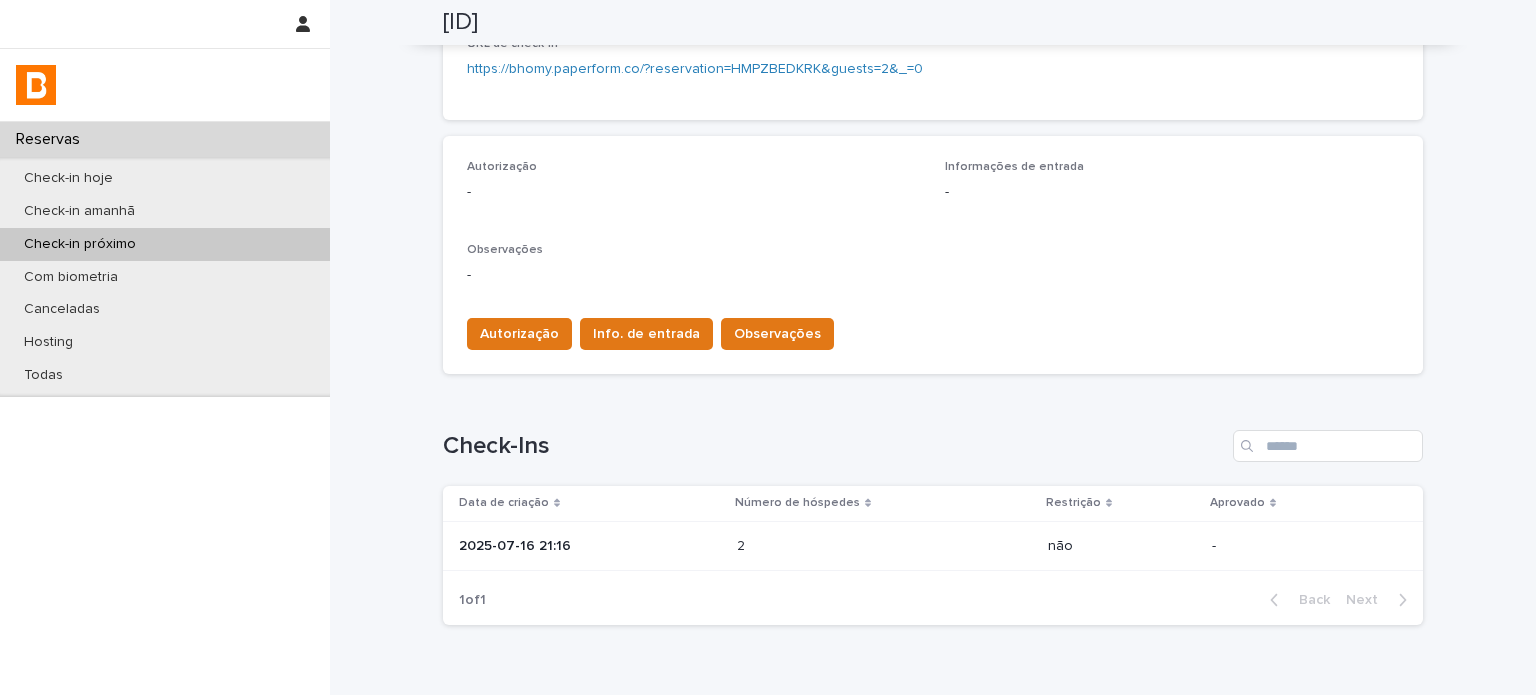 click on "2025-07-16 21:16" at bounding box center (586, 546) 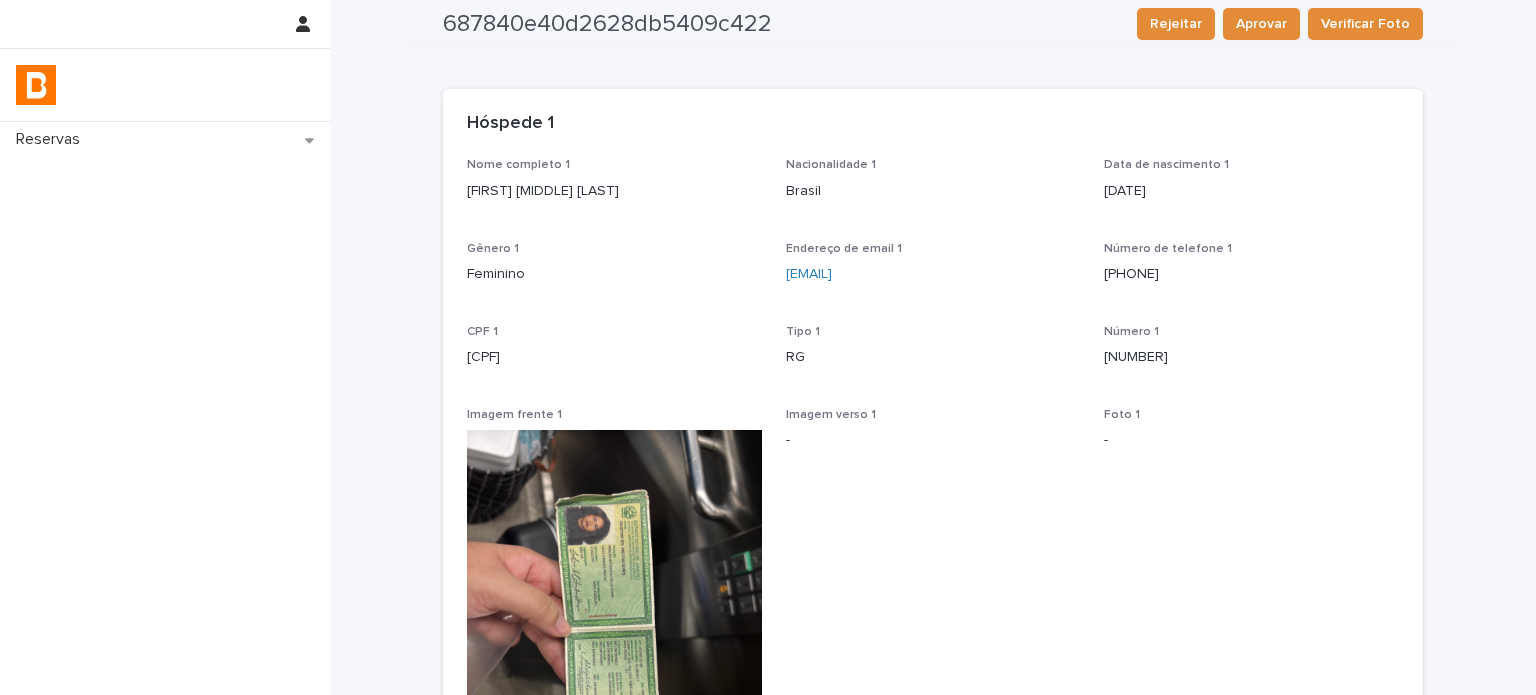 scroll, scrollTop: 1, scrollLeft: 0, axis: vertical 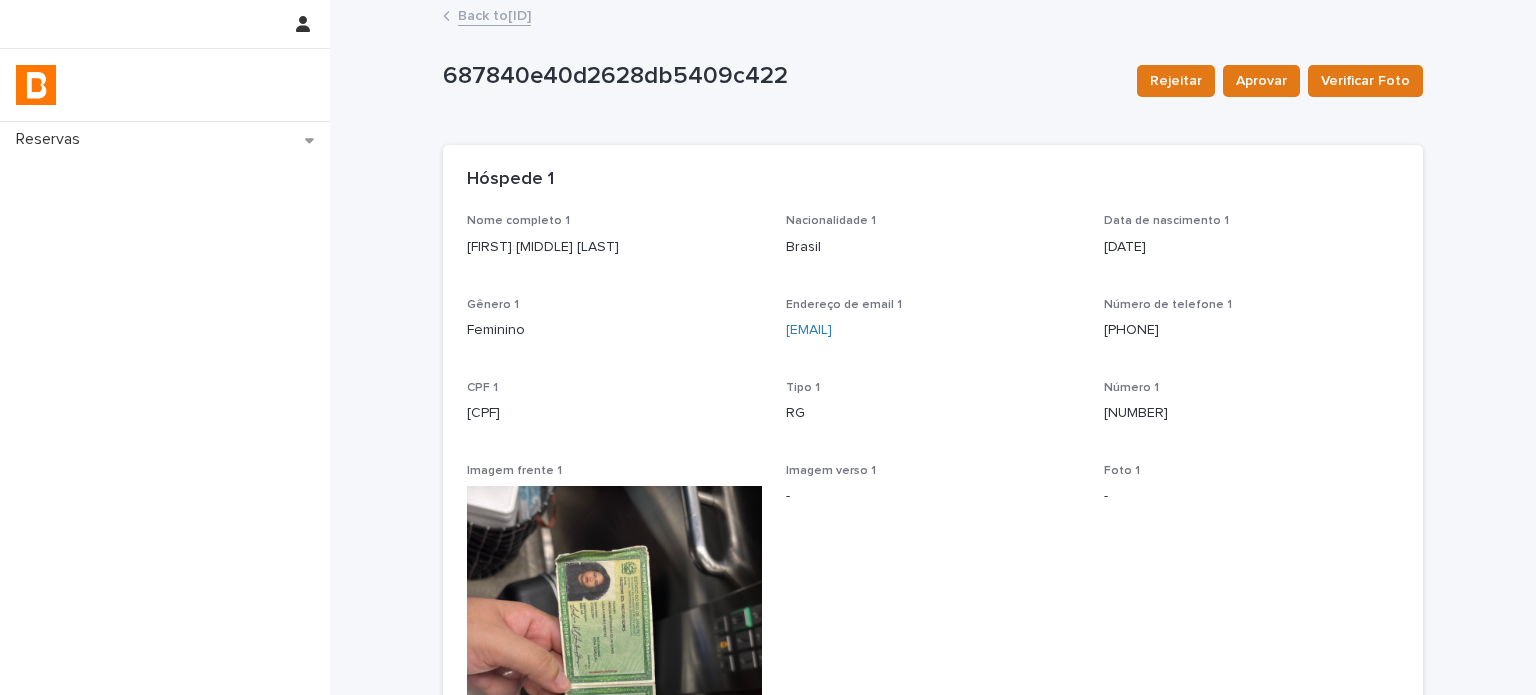 drag, startPoint x: 643, startPoint y: 245, endPoint x: 457, endPoint y: 262, distance: 186.77527 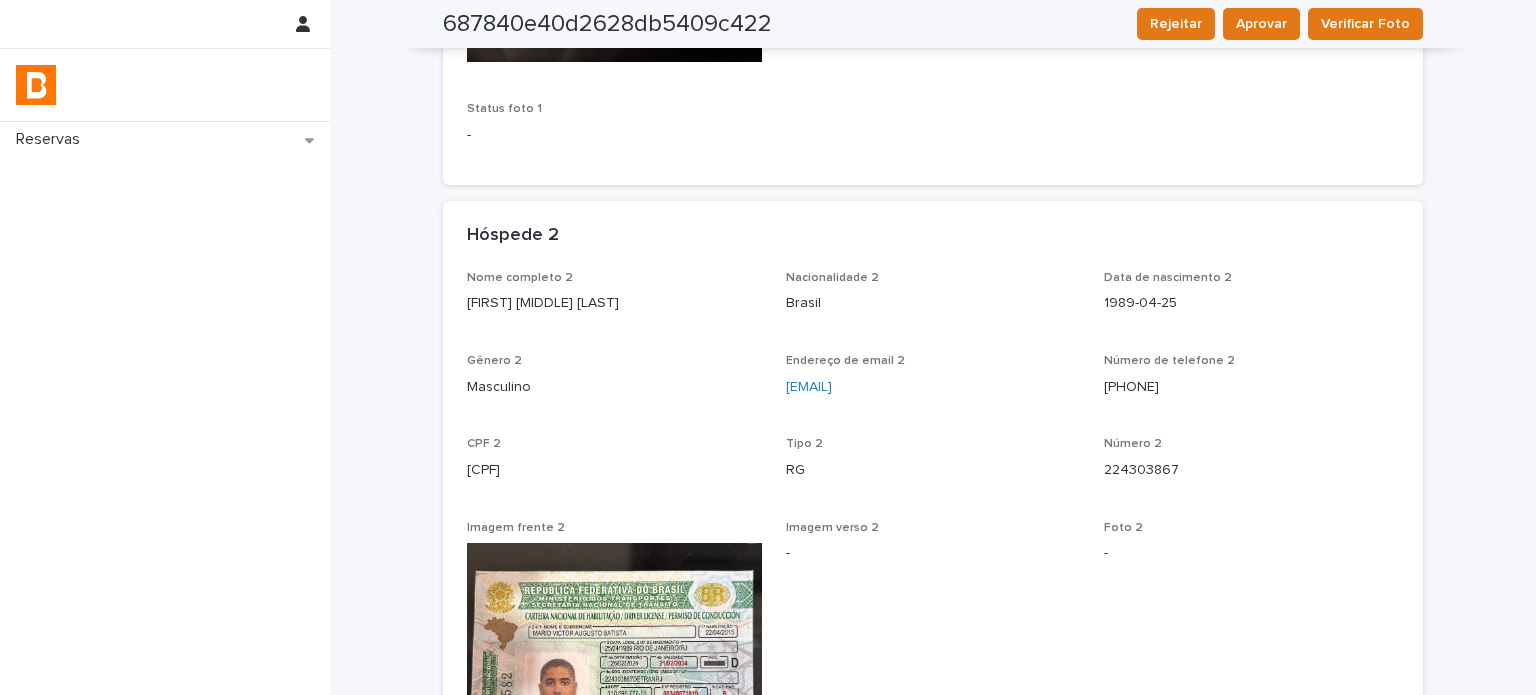 scroll, scrollTop: 935, scrollLeft: 0, axis: vertical 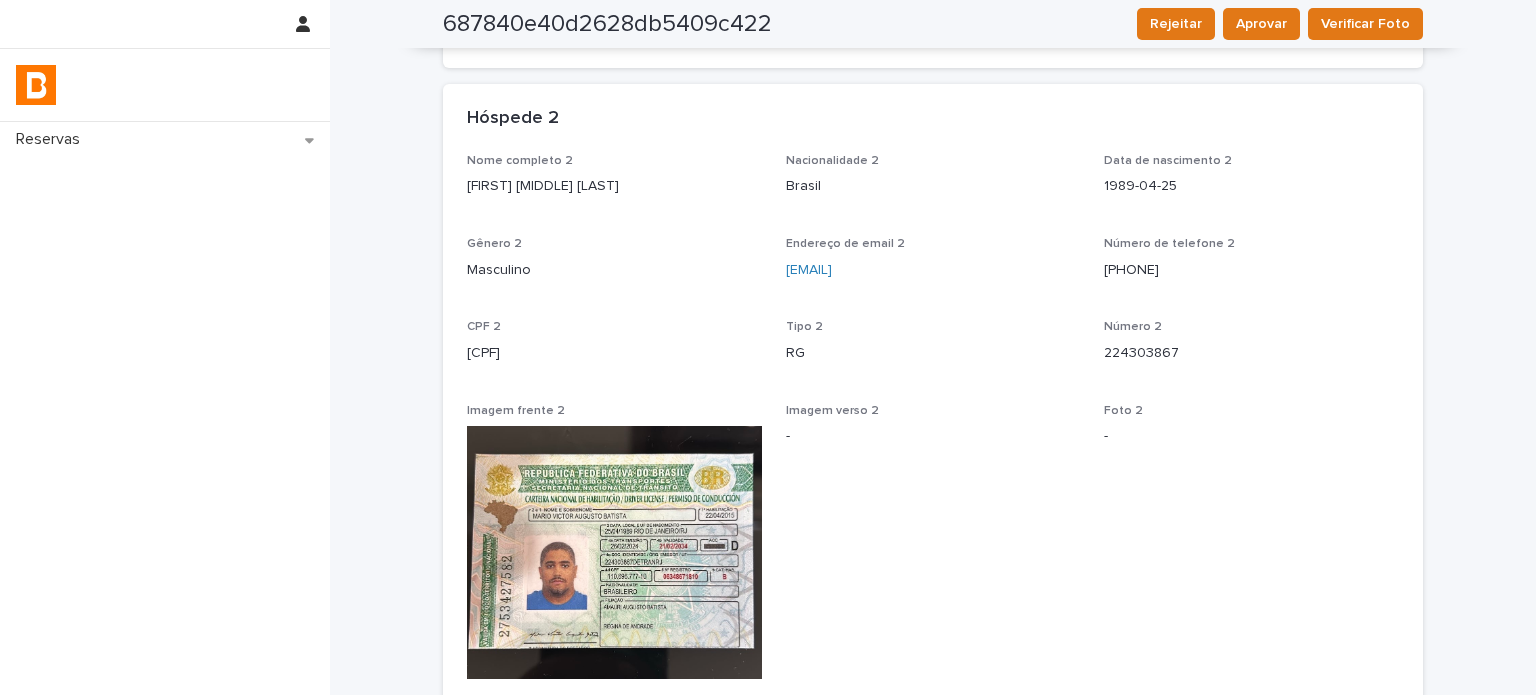 drag, startPoint x: 645, startPoint y: 209, endPoint x: 415, endPoint y: 202, distance: 230.10649 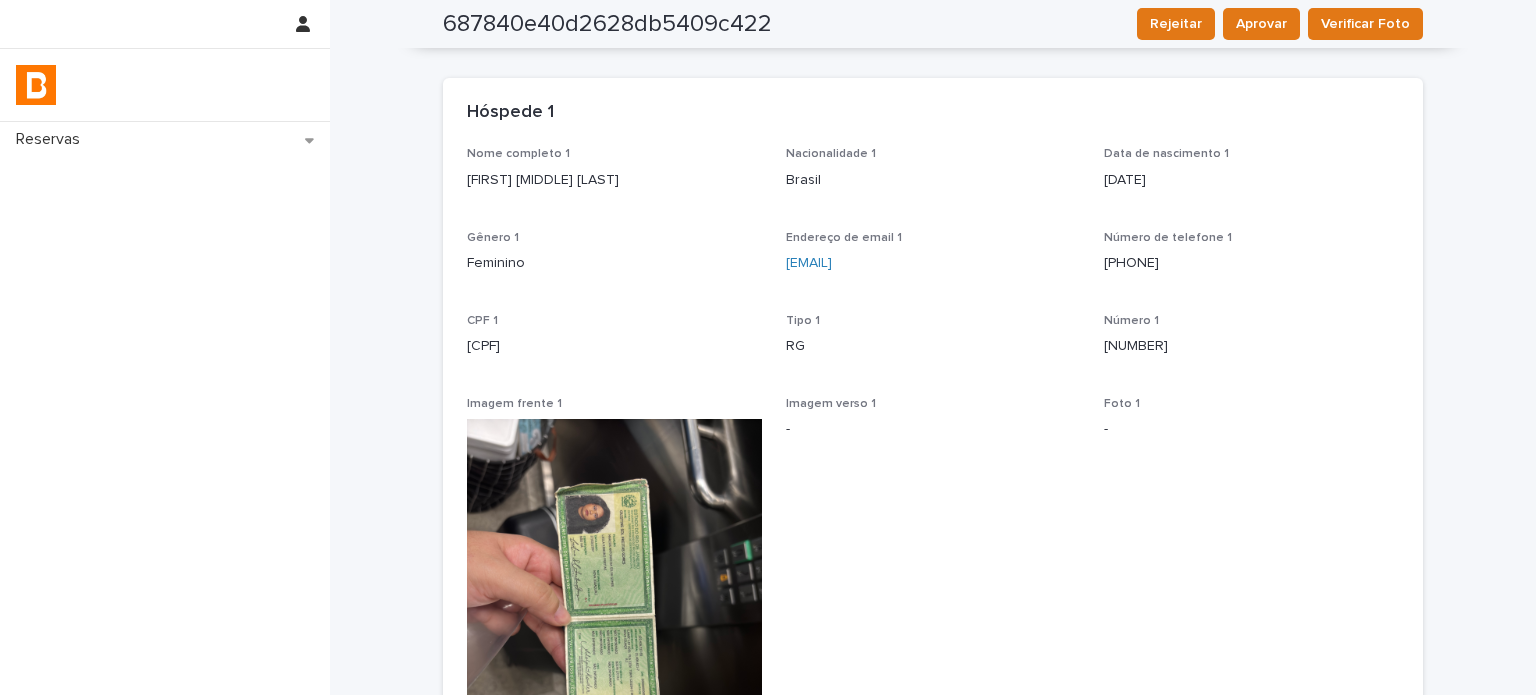 scroll, scrollTop: 68, scrollLeft: 0, axis: vertical 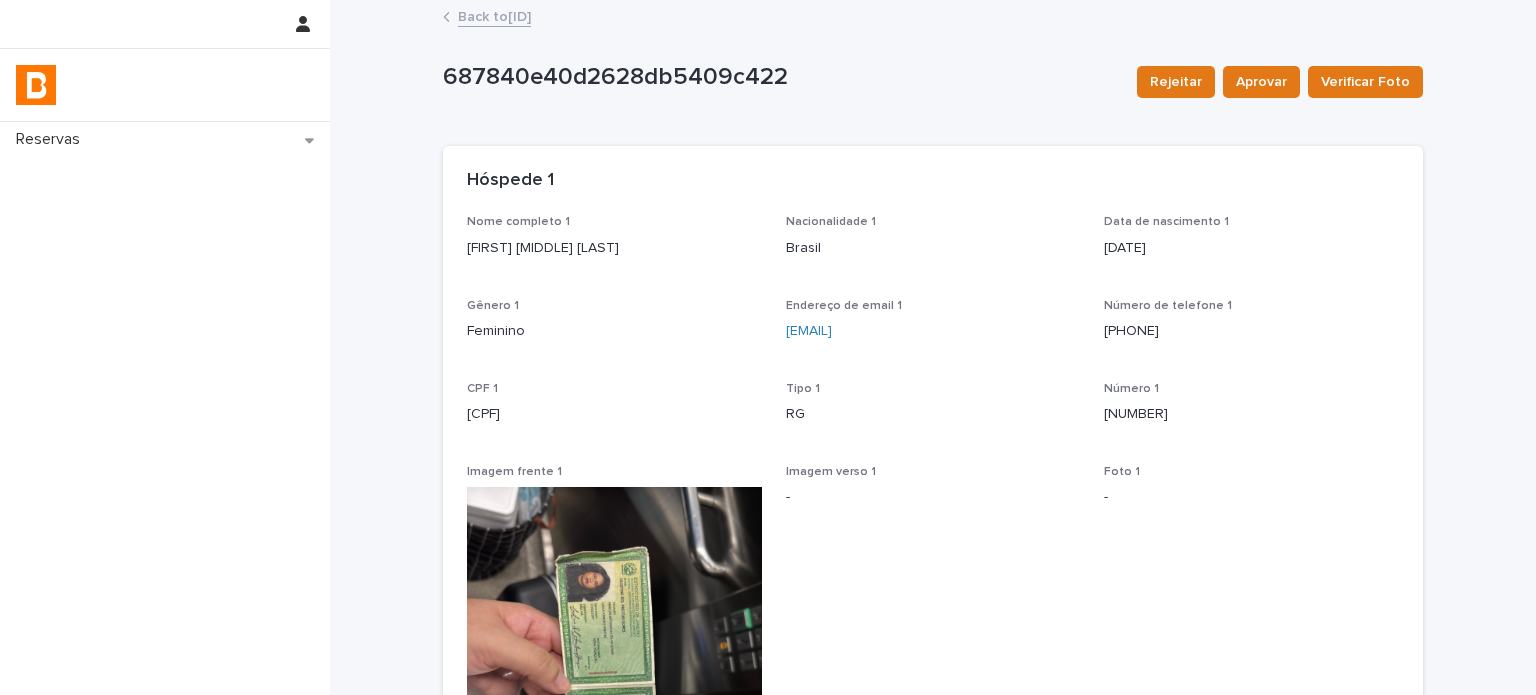 click on "Back to  [ID]" at bounding box center (494, 15) 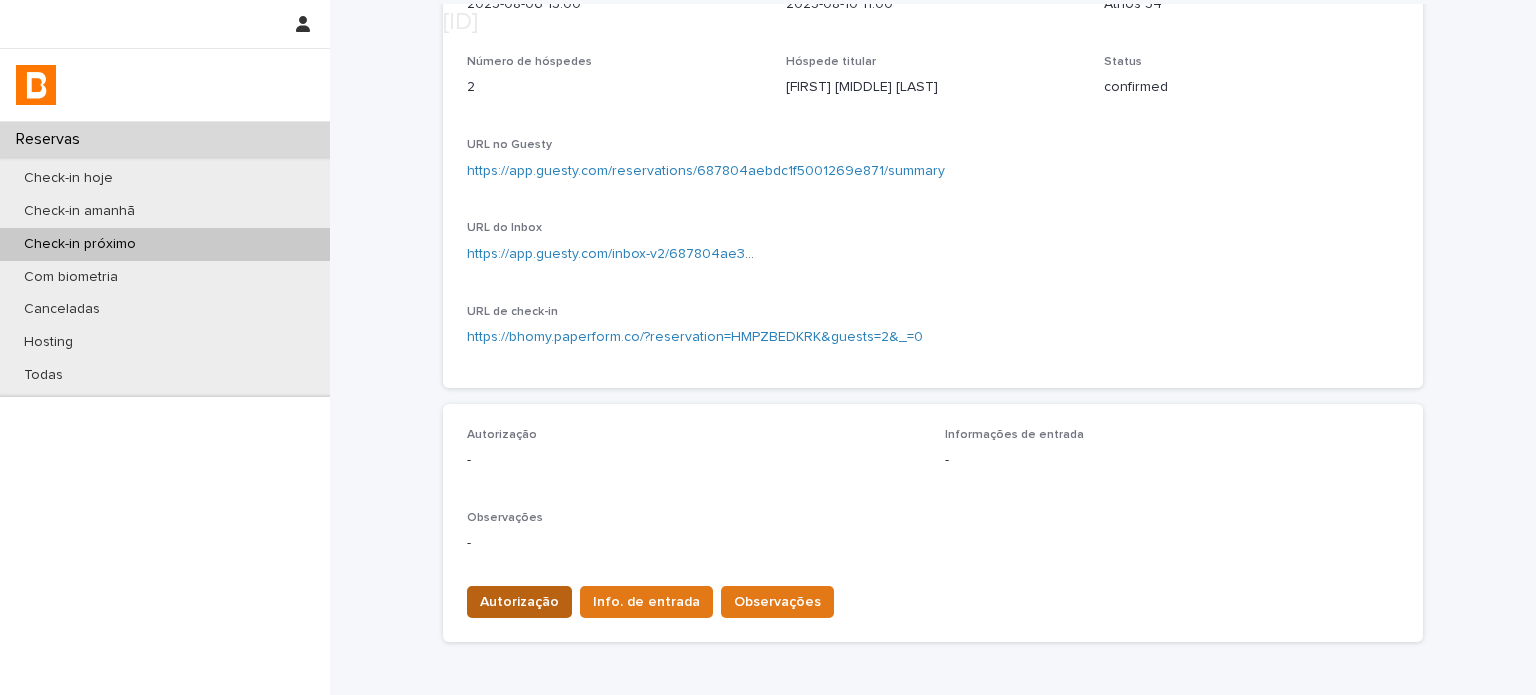 scroll, scrollTop: 300, scrollLeft: 0, axis: vertical 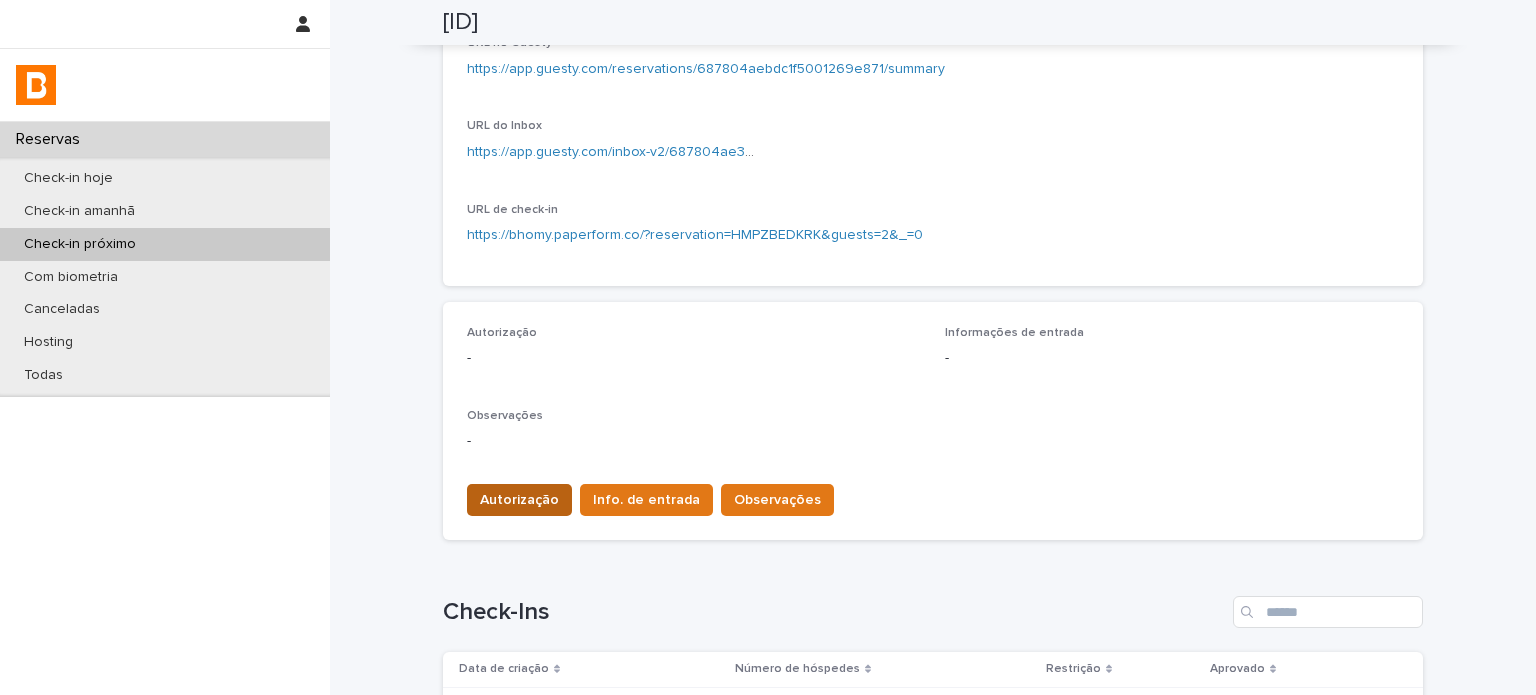 click on "Autorização" at bounding box center (519, 500) 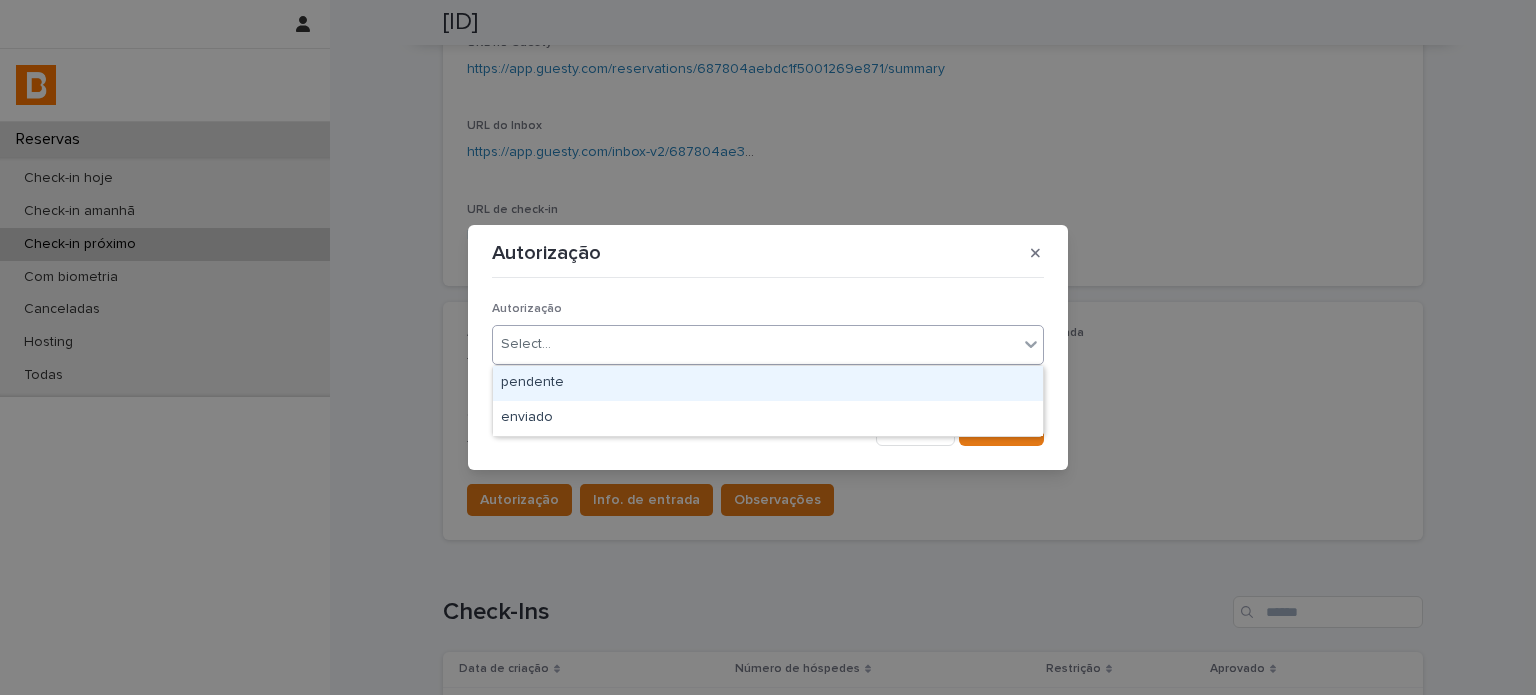 click on "Select..." at bounding box center (755, 344) 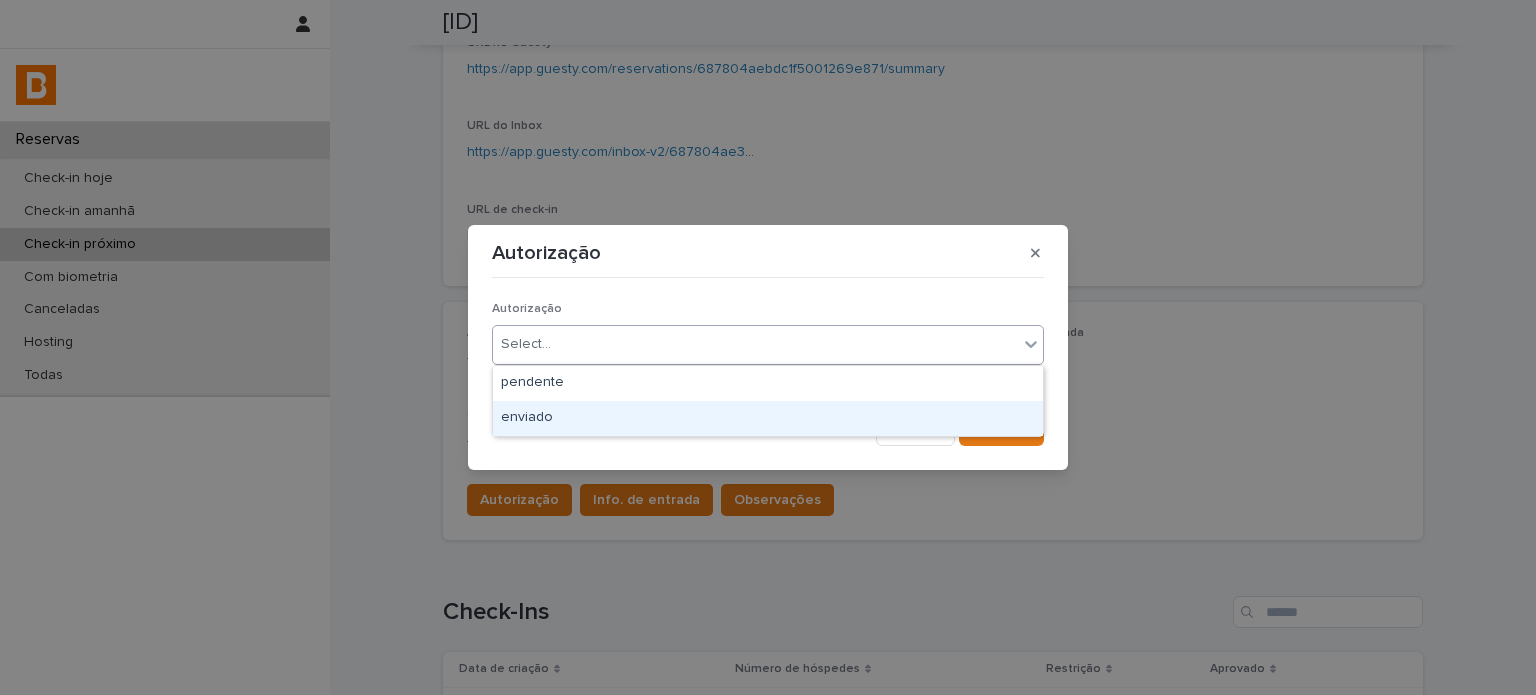 click on "enviado" at bounding box center [768, 418] 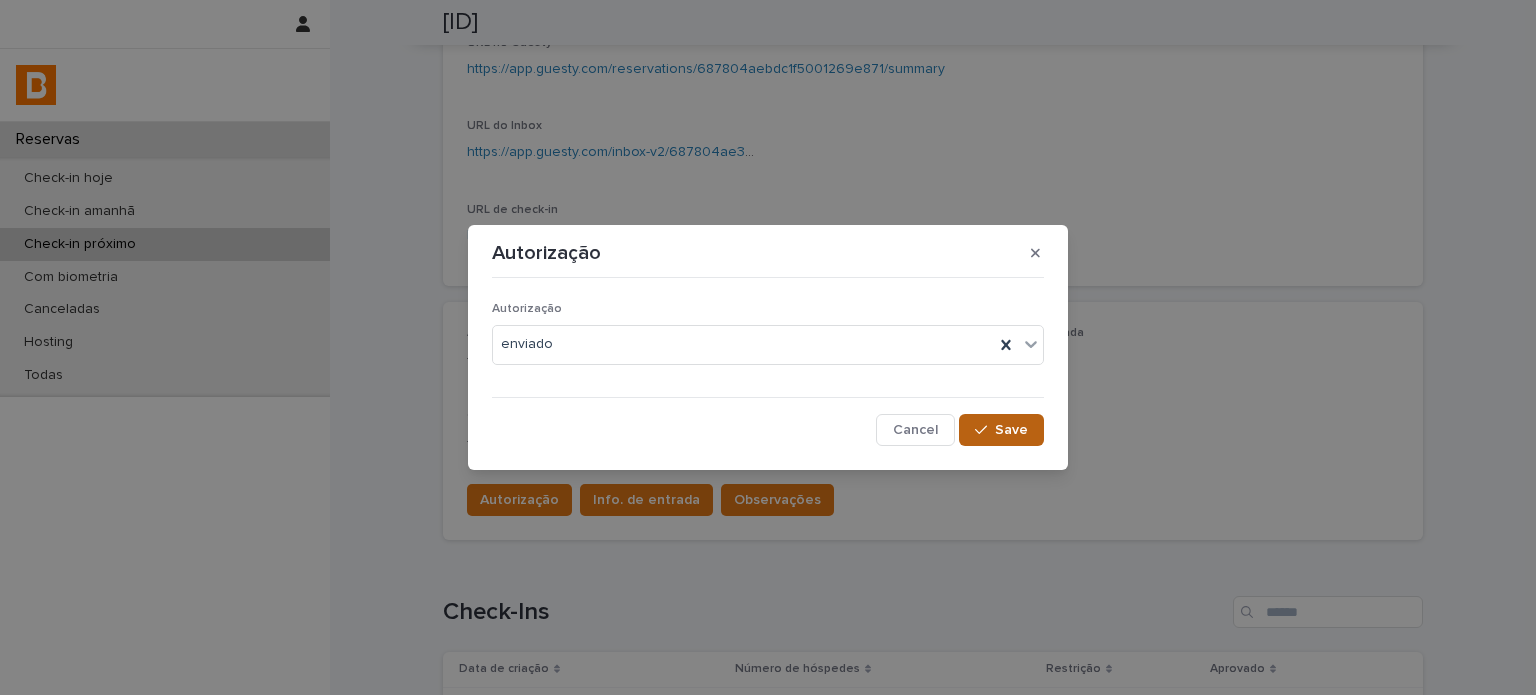 click at bounding box center [985, 430] 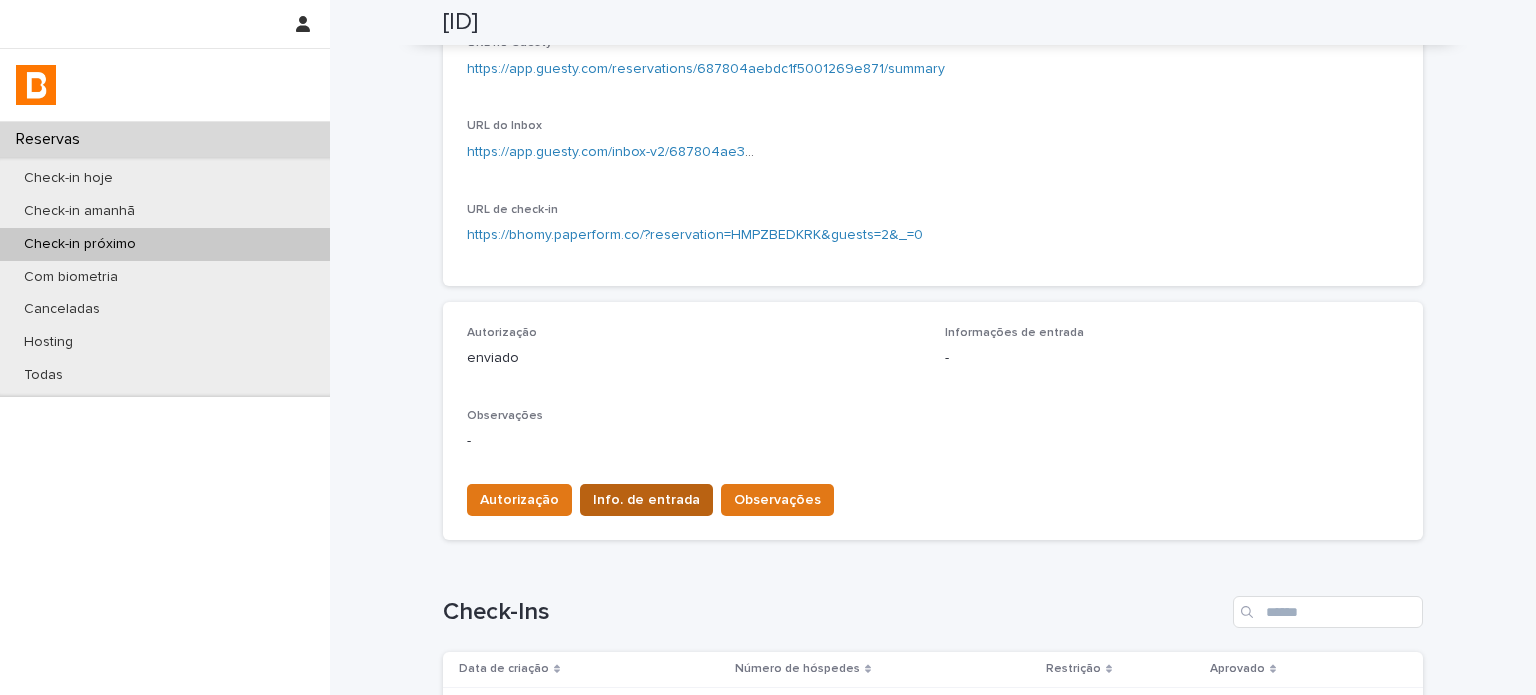 click on "Info. de entrada" at bounding box center [646, 500] 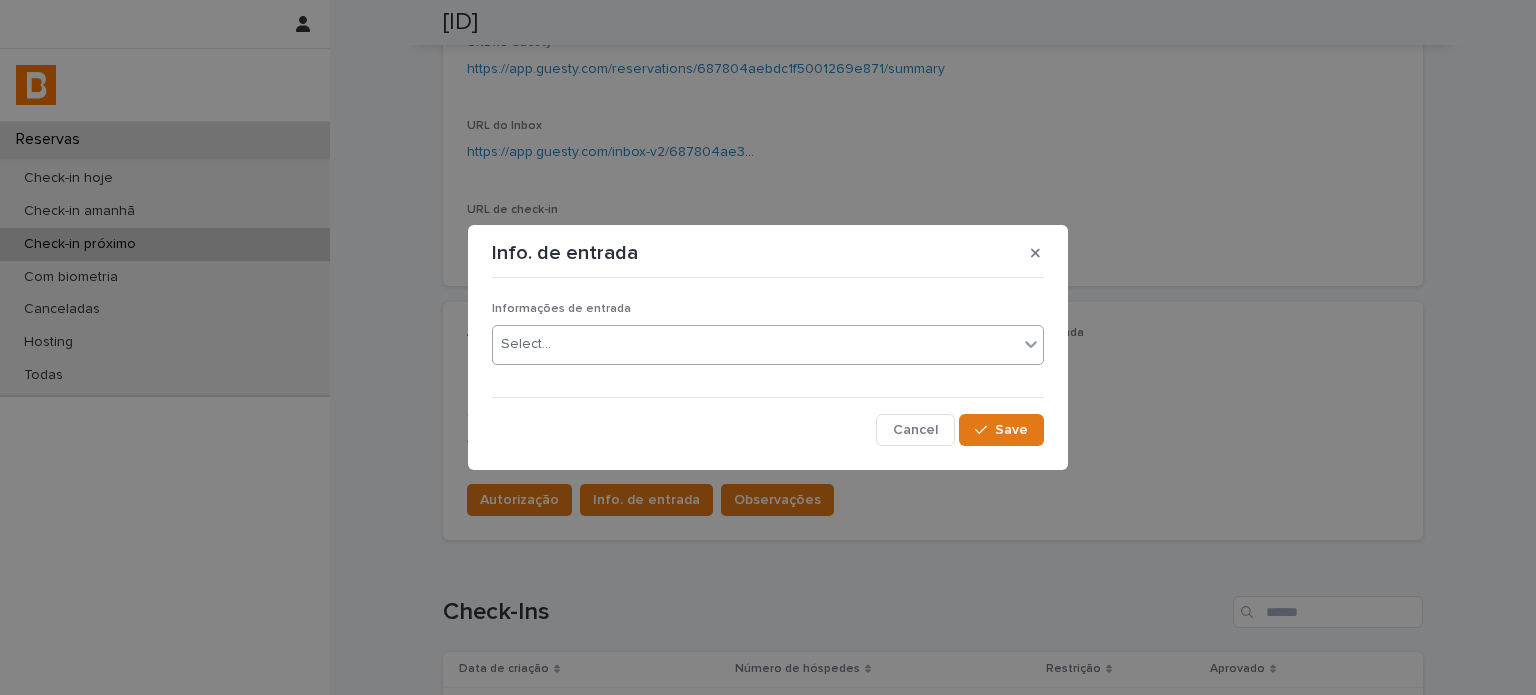 drag, startPoint x: 660, startPoint y: 366, endPoint x: 670, endPoint y: 347, distance: 21.470911 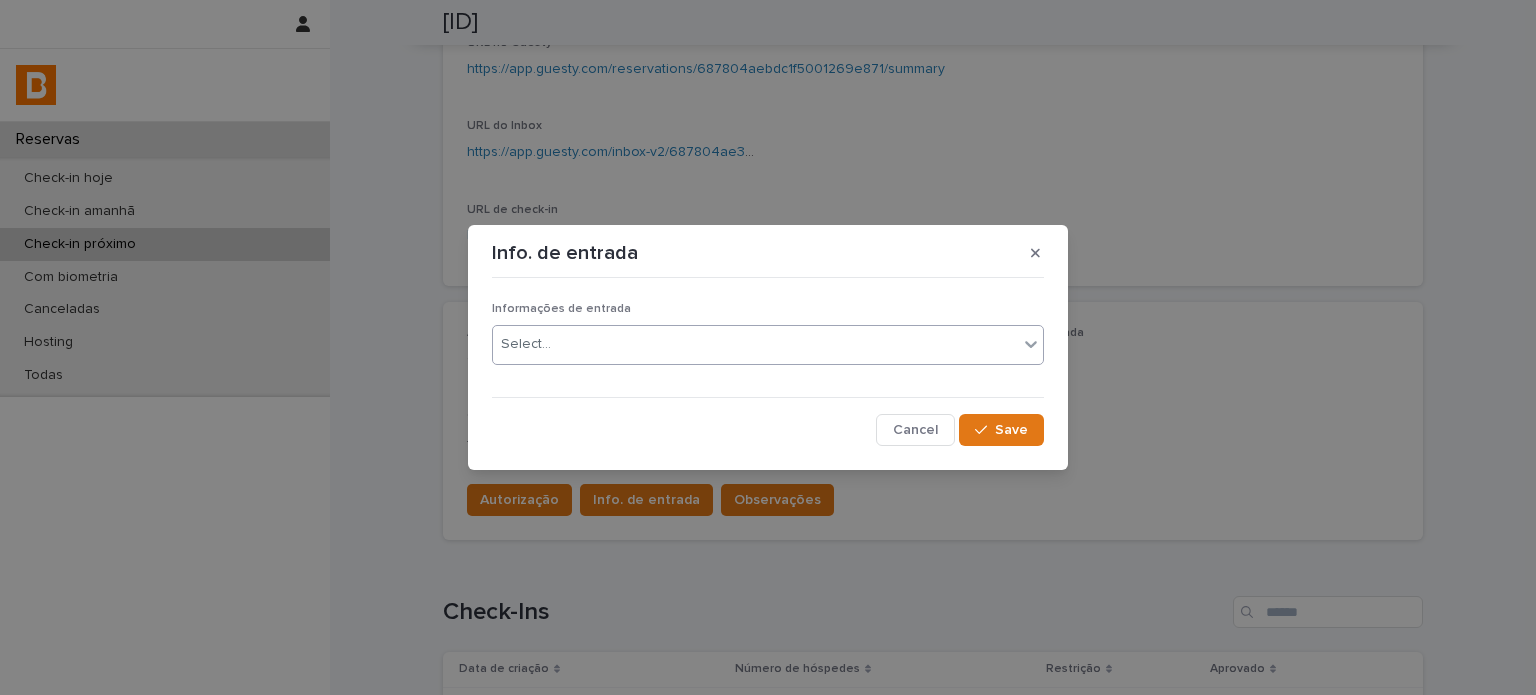 click on "Select..." at bounding box center [755, 344] 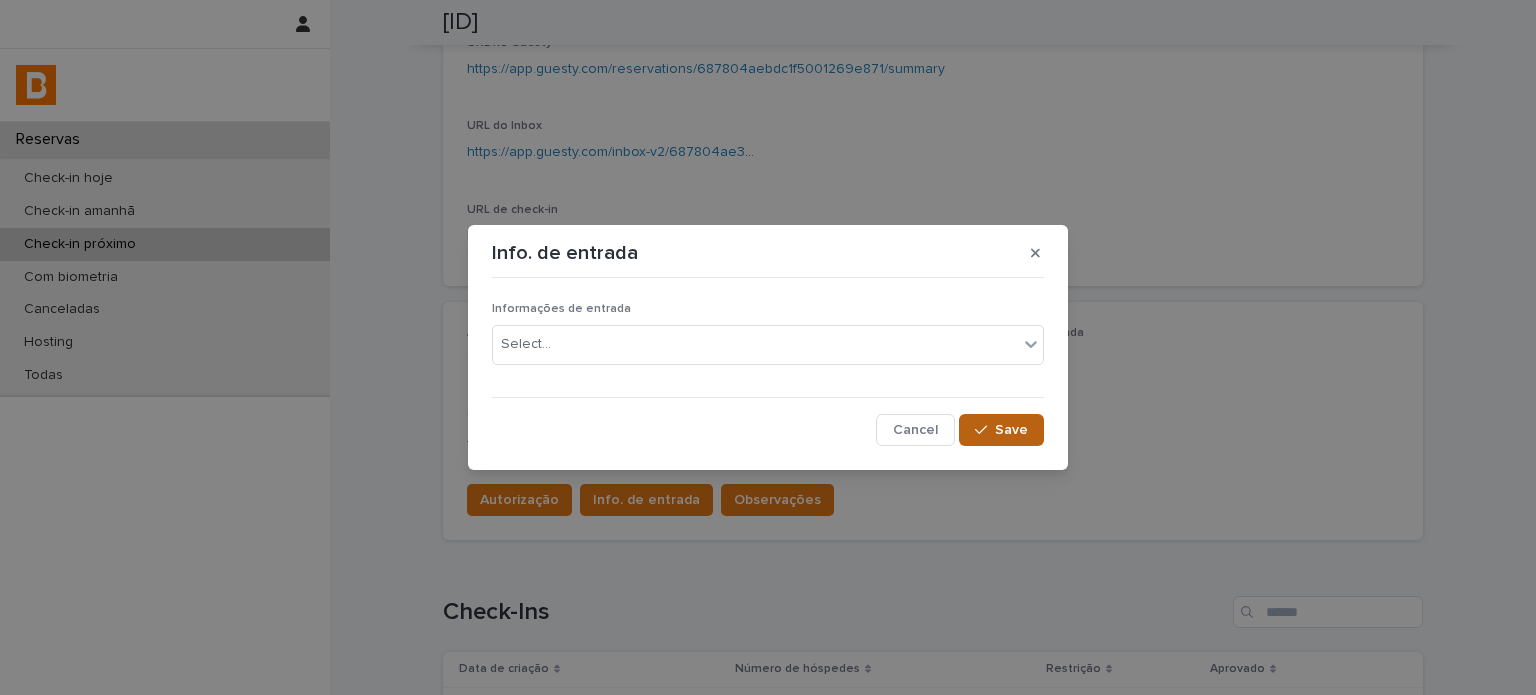 drag, startPoint x: 646, startPoint y: 419, endPoint x: 1000, endPoint y: 433, distance: 354.27673 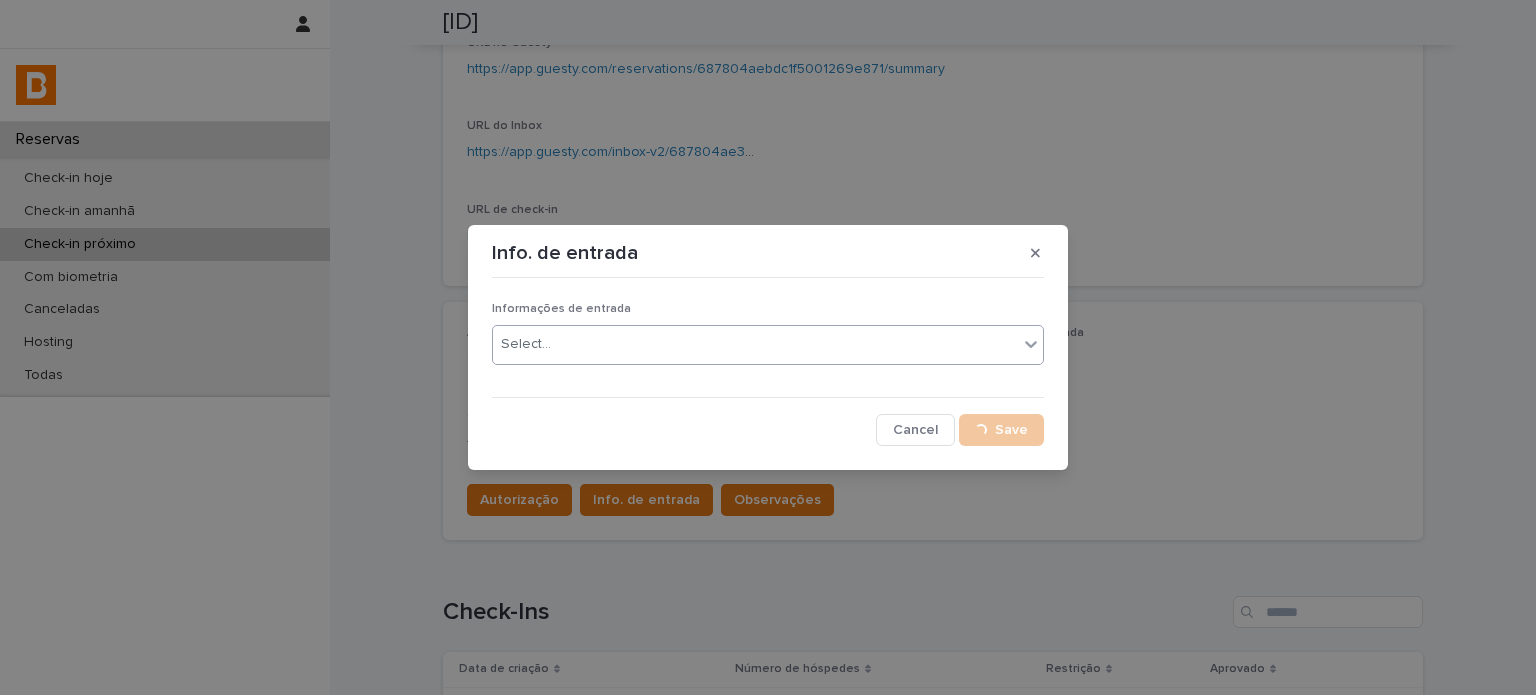 click on "Select..." at bounding box center (755, 344) 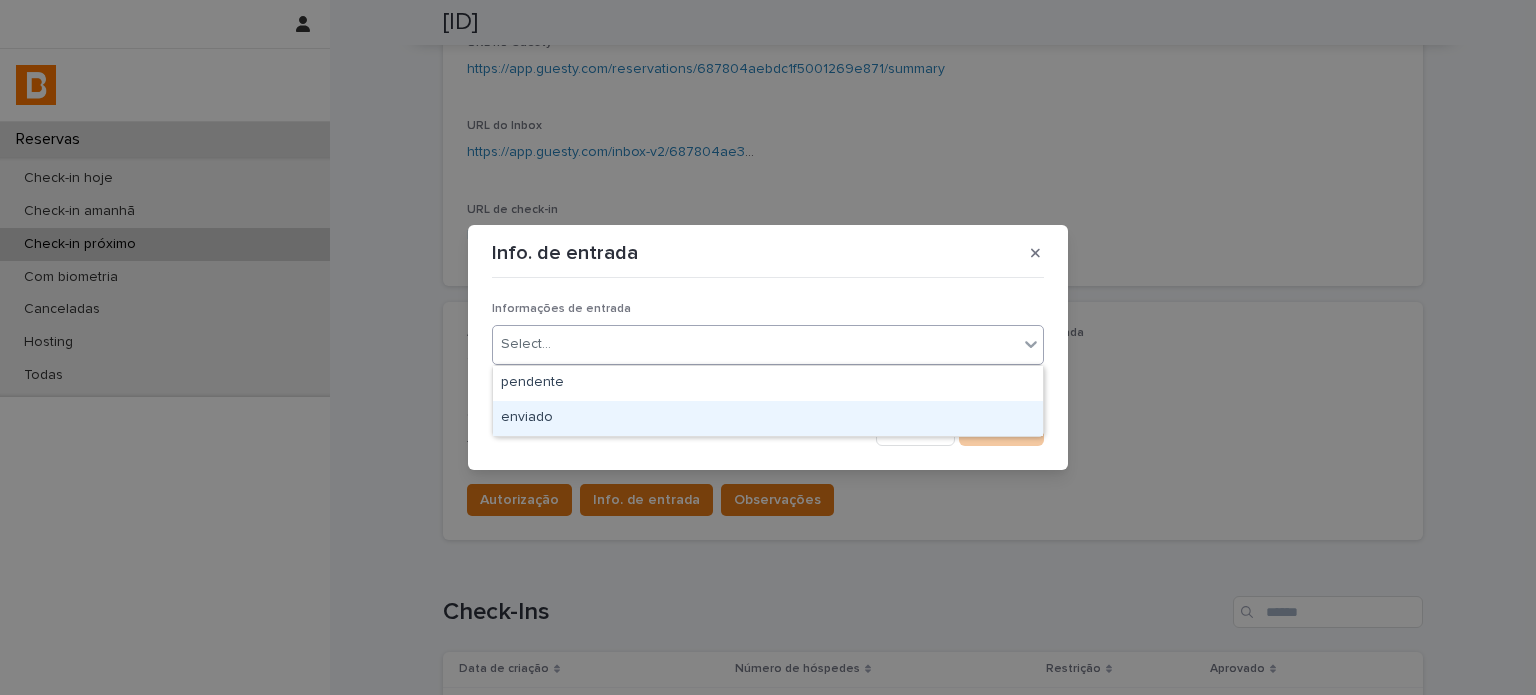 click on "Observações" at bounding box center (933, 416) 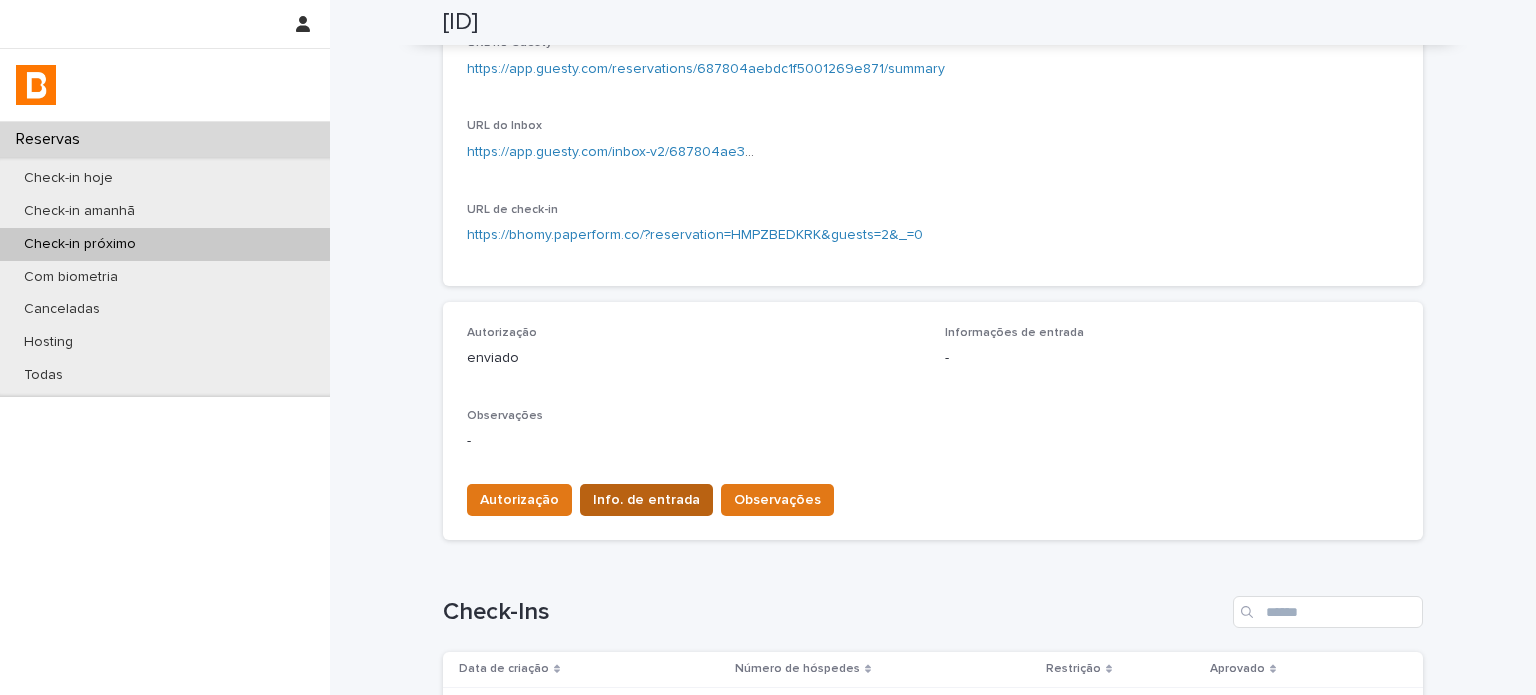 click on "Info. de entrada" at bounding box center [646, 500] 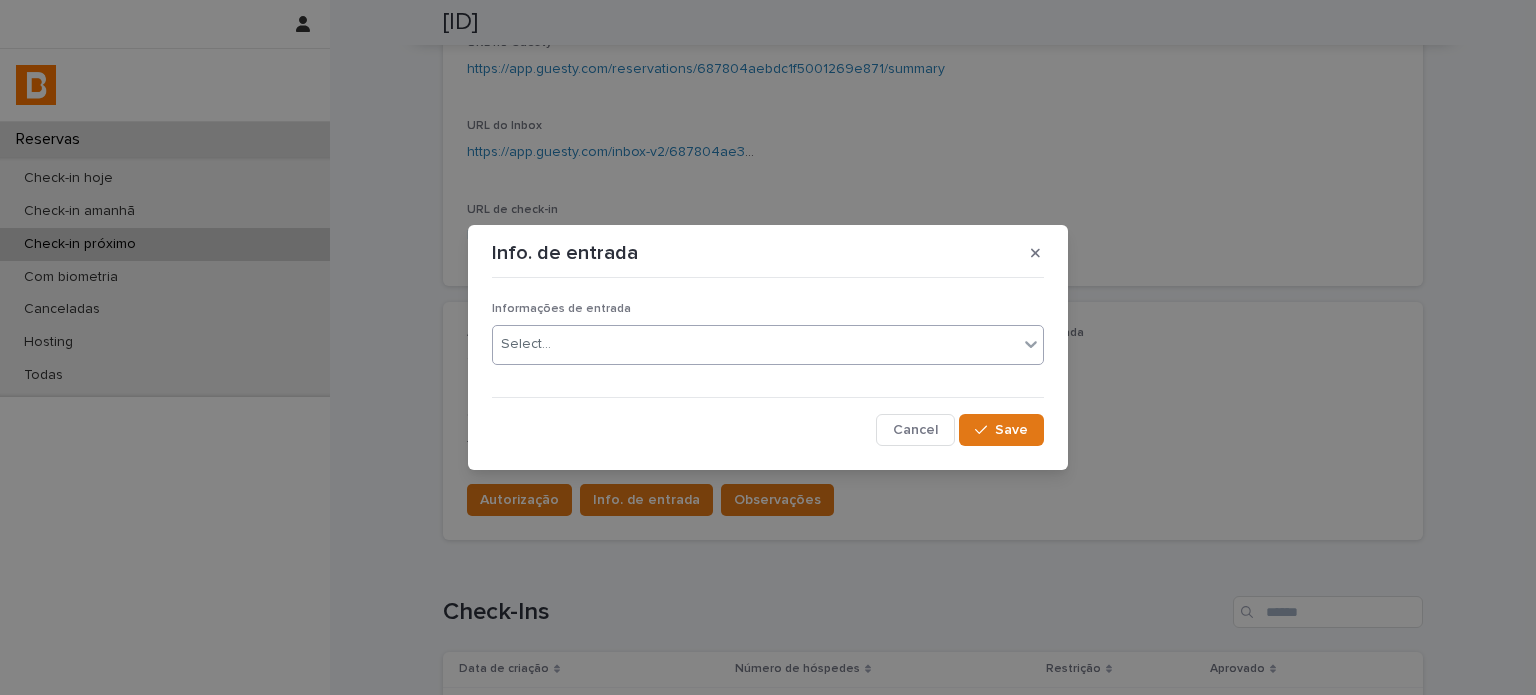 click on "Select..." at bounding box center (755, 344) 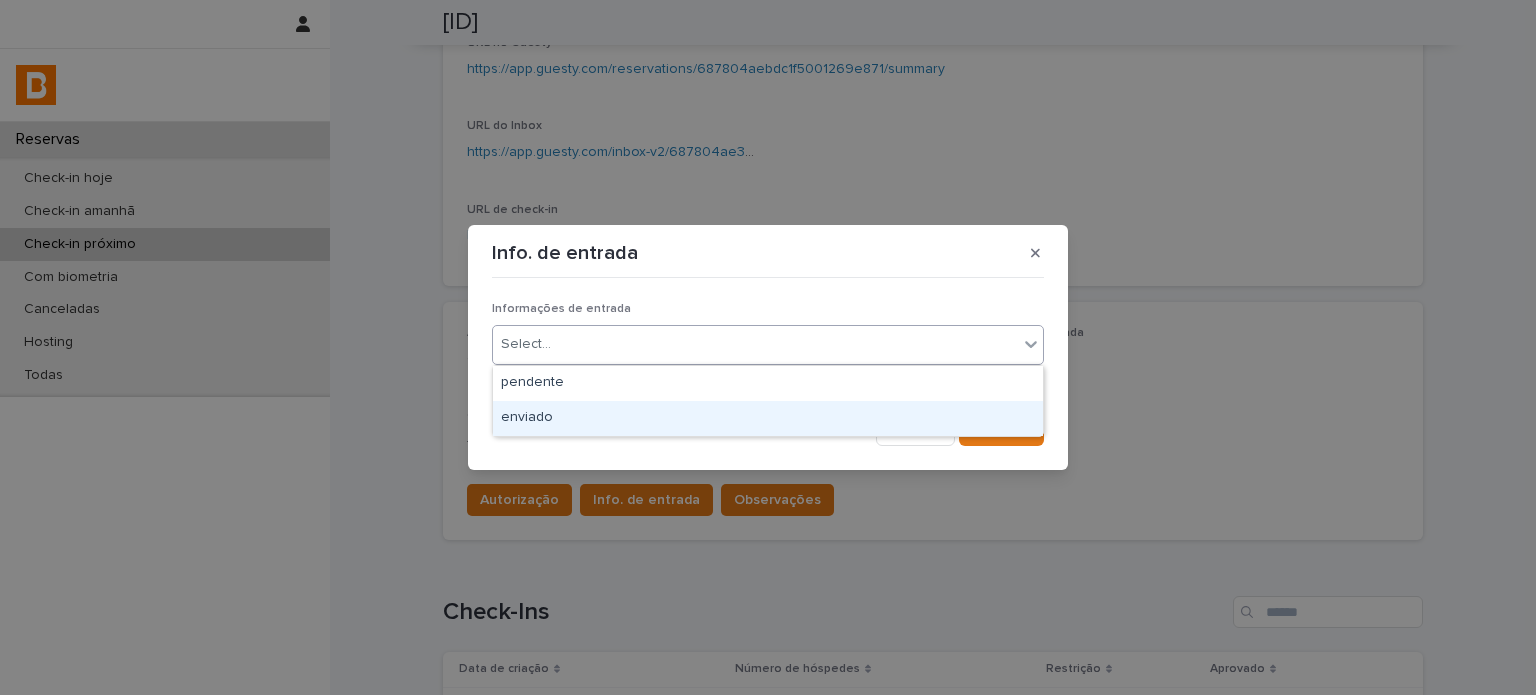 click on "enviado" at bounding box center (768, 418) 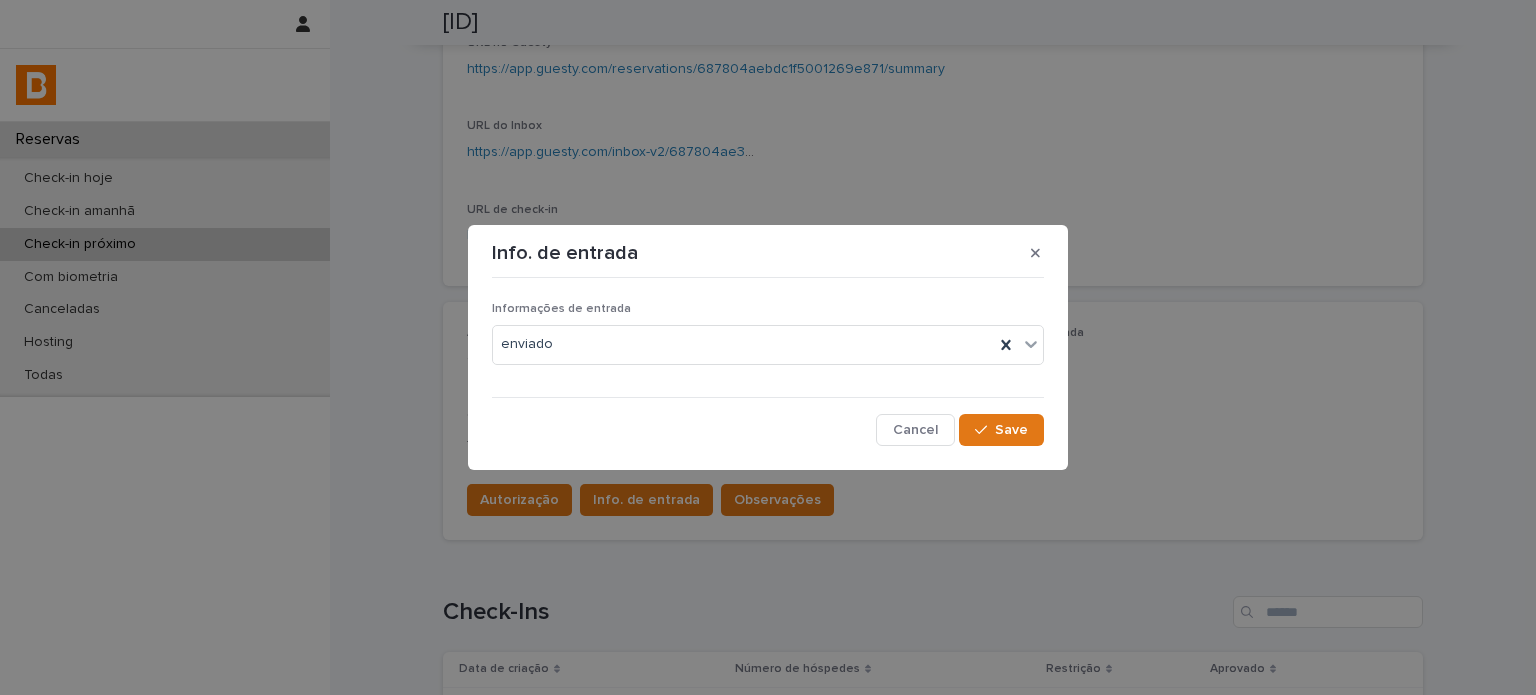 click on "Informações de entrada enviado Cancel Save" at bounding box center (768, 365) 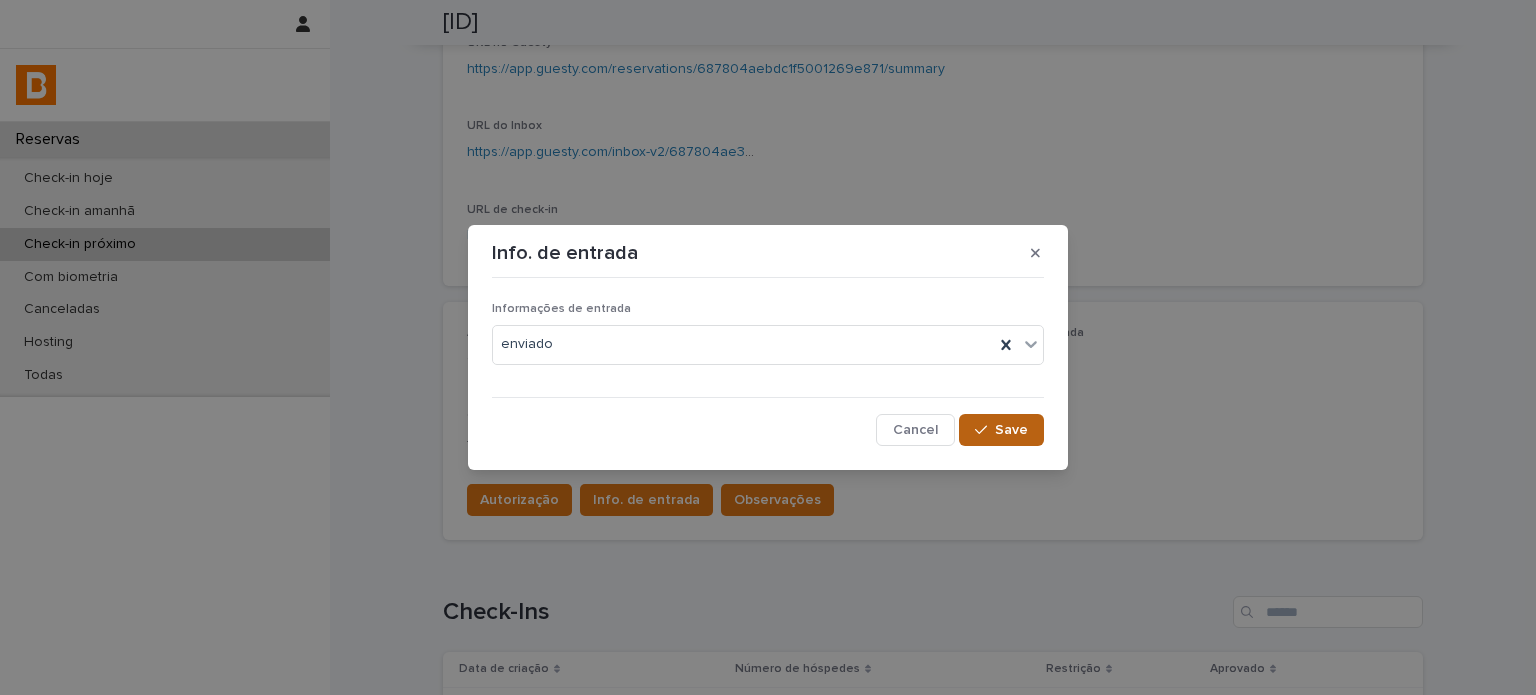click on "Save" at bounding box center (1001, 430) 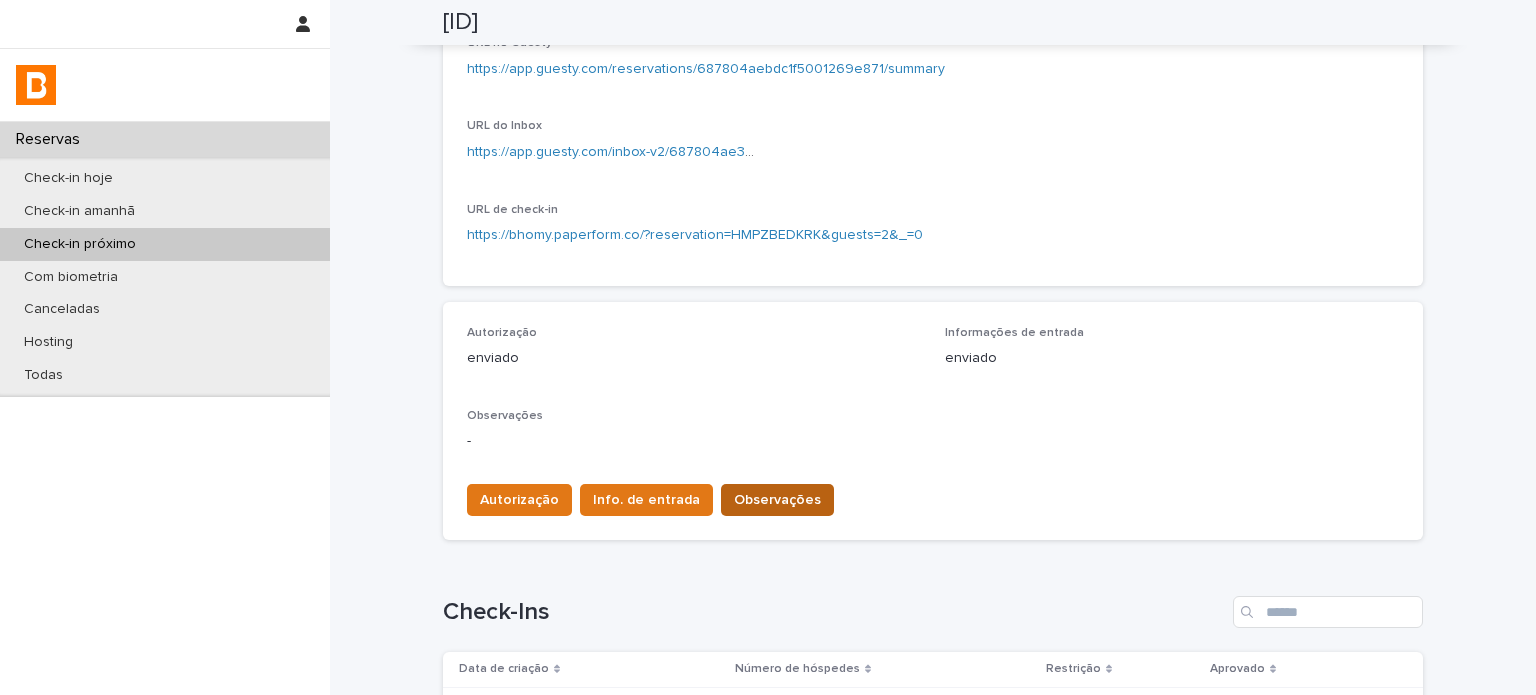 click on "Observações" at bounding box center (777, 500) 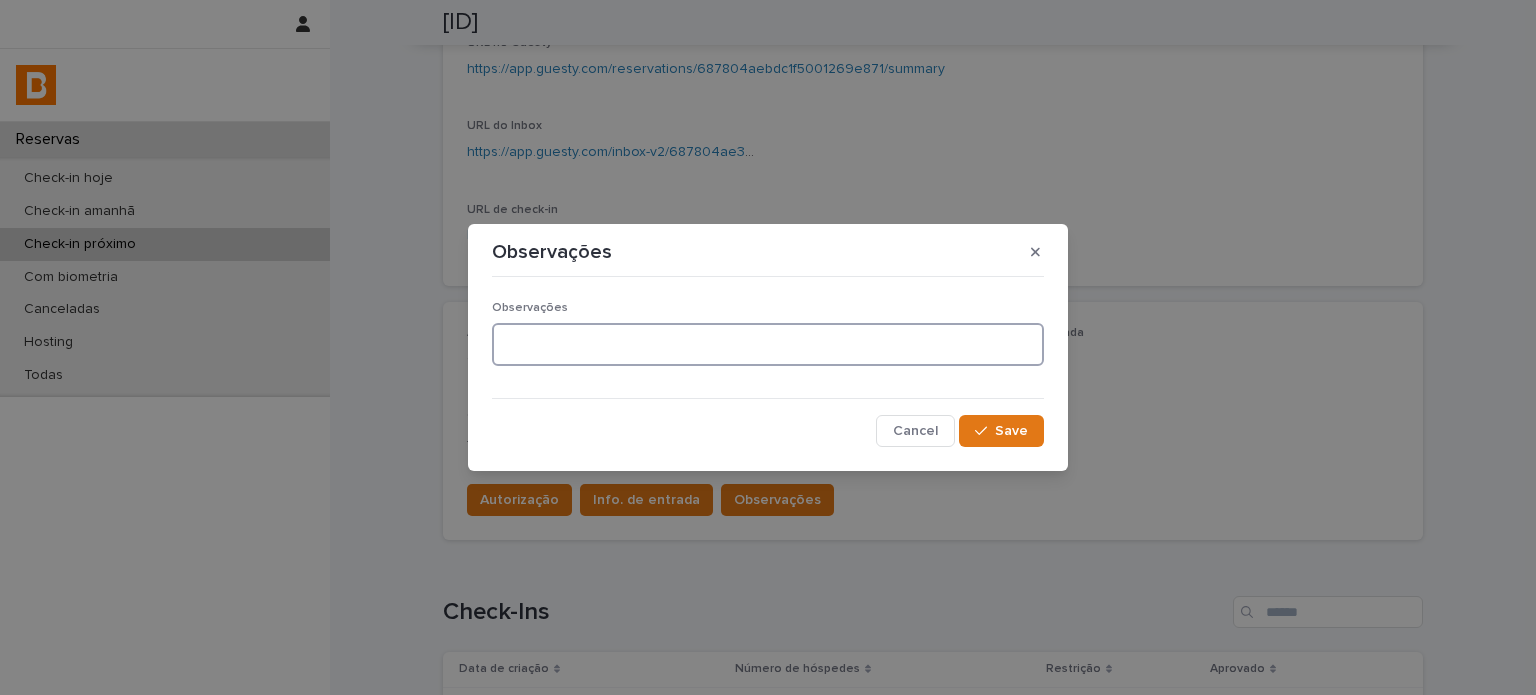 click at bounding box center [768, 344] 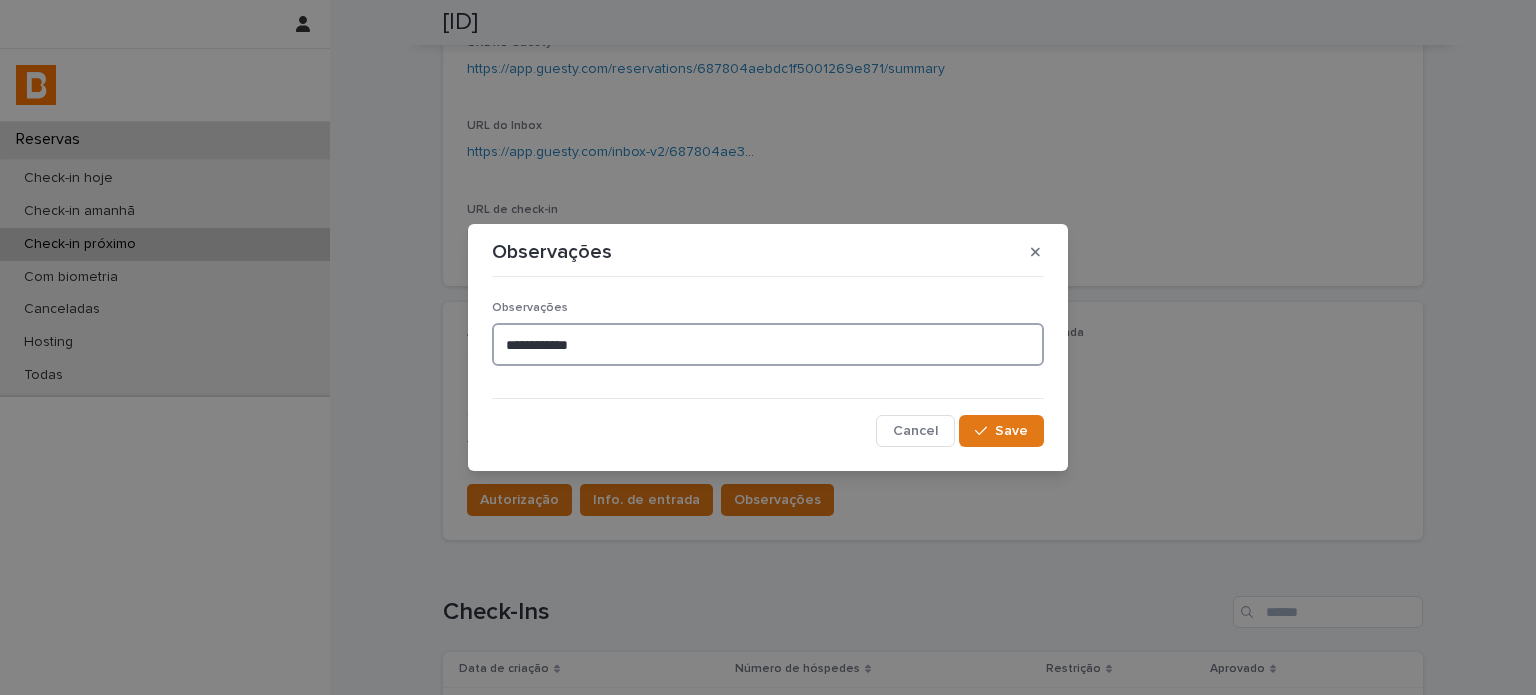 type on "**********" 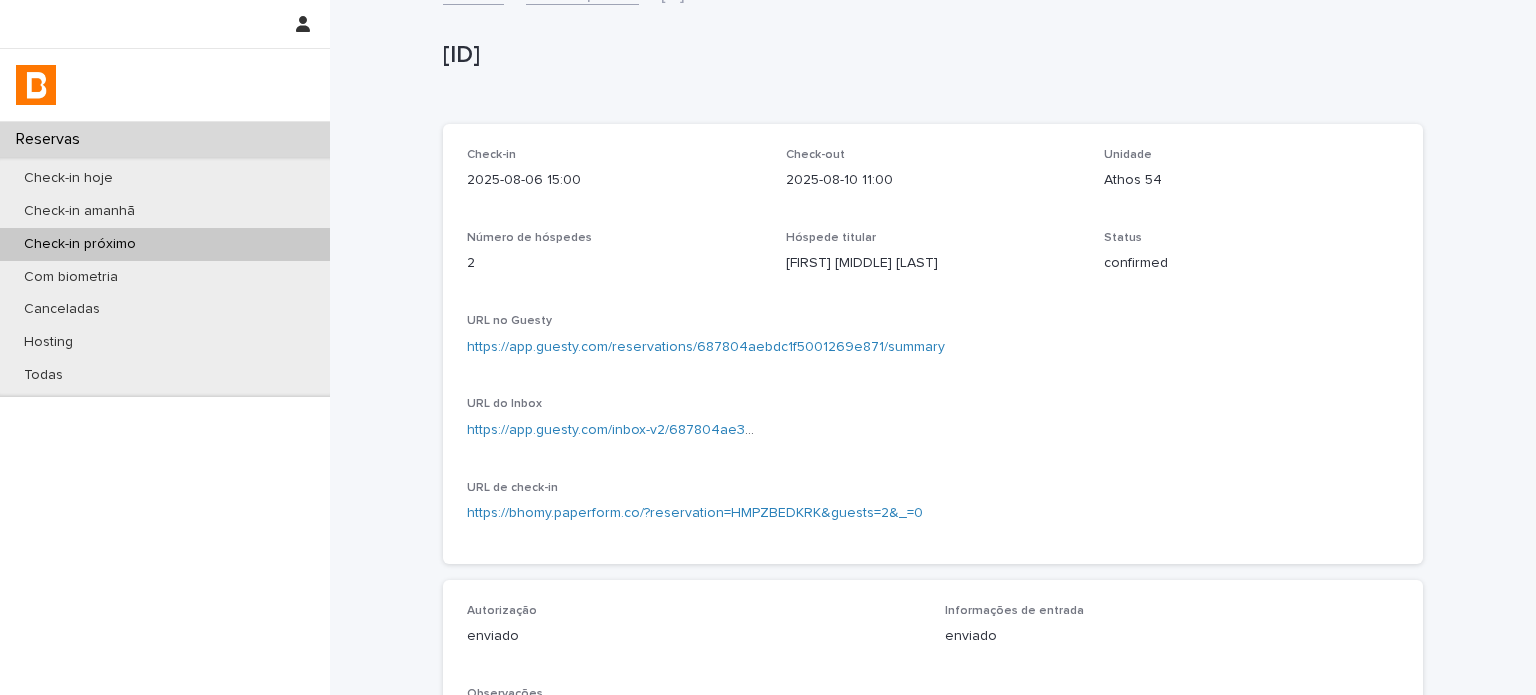 scroll, scrollTop: 0, scrollLeft: 0, axis: both 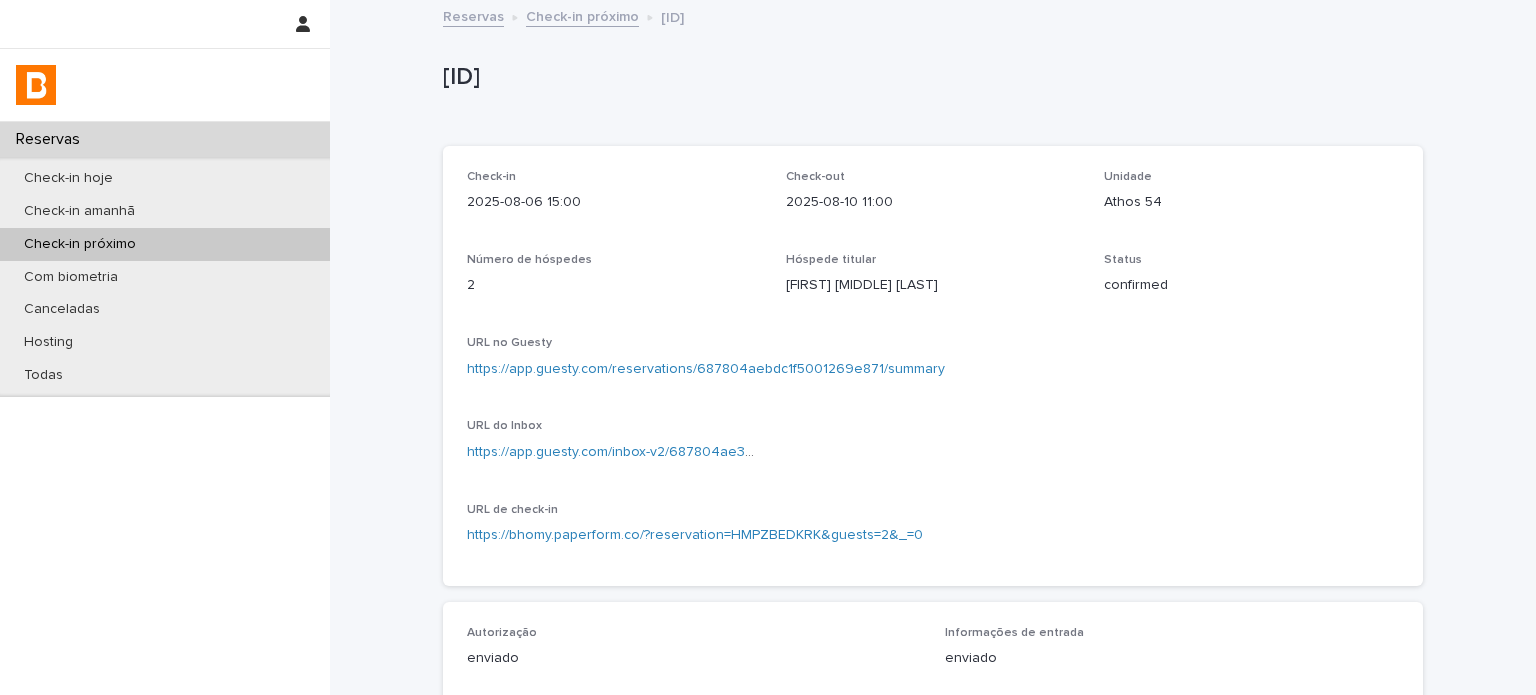 click on "Check-in próximo" at bounding box center [582, 15] 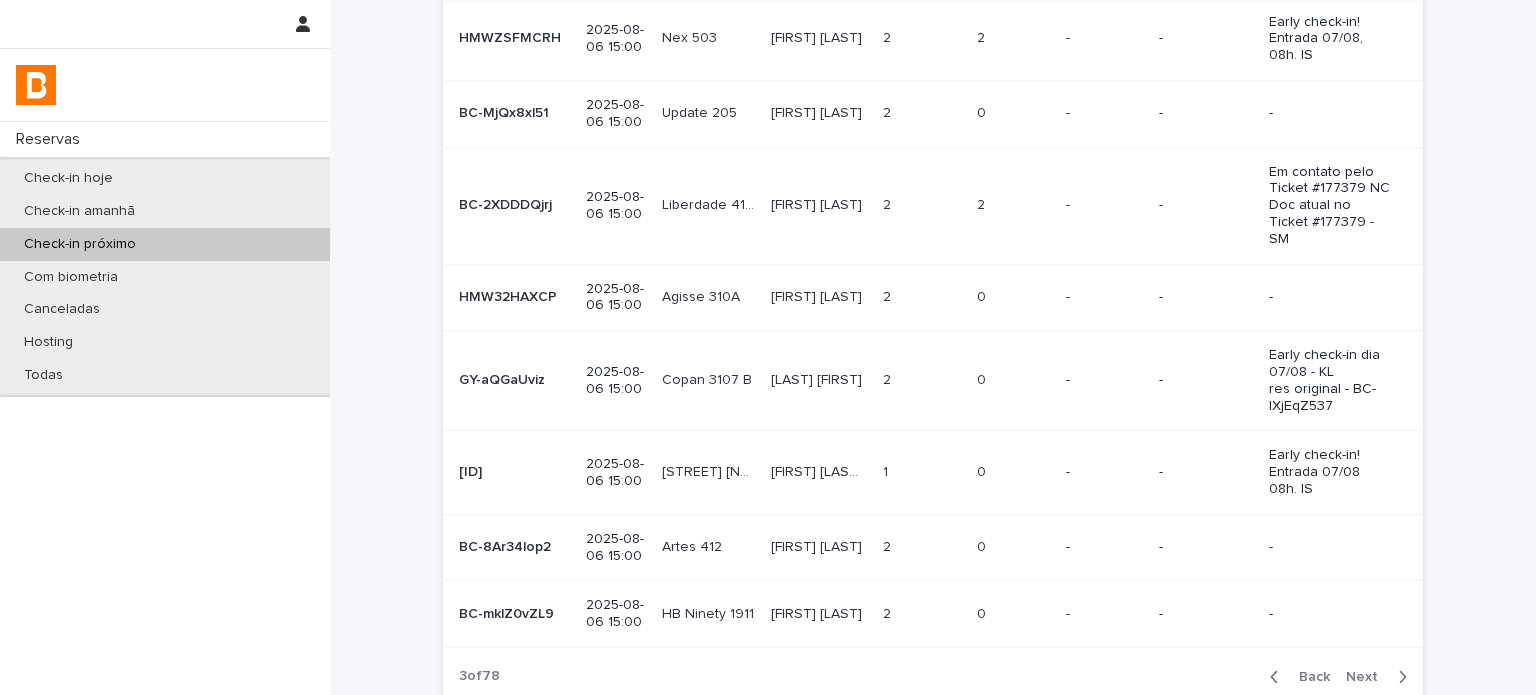 scroll, scrollTop: 500, scrollLeft: 0, axis: vertical 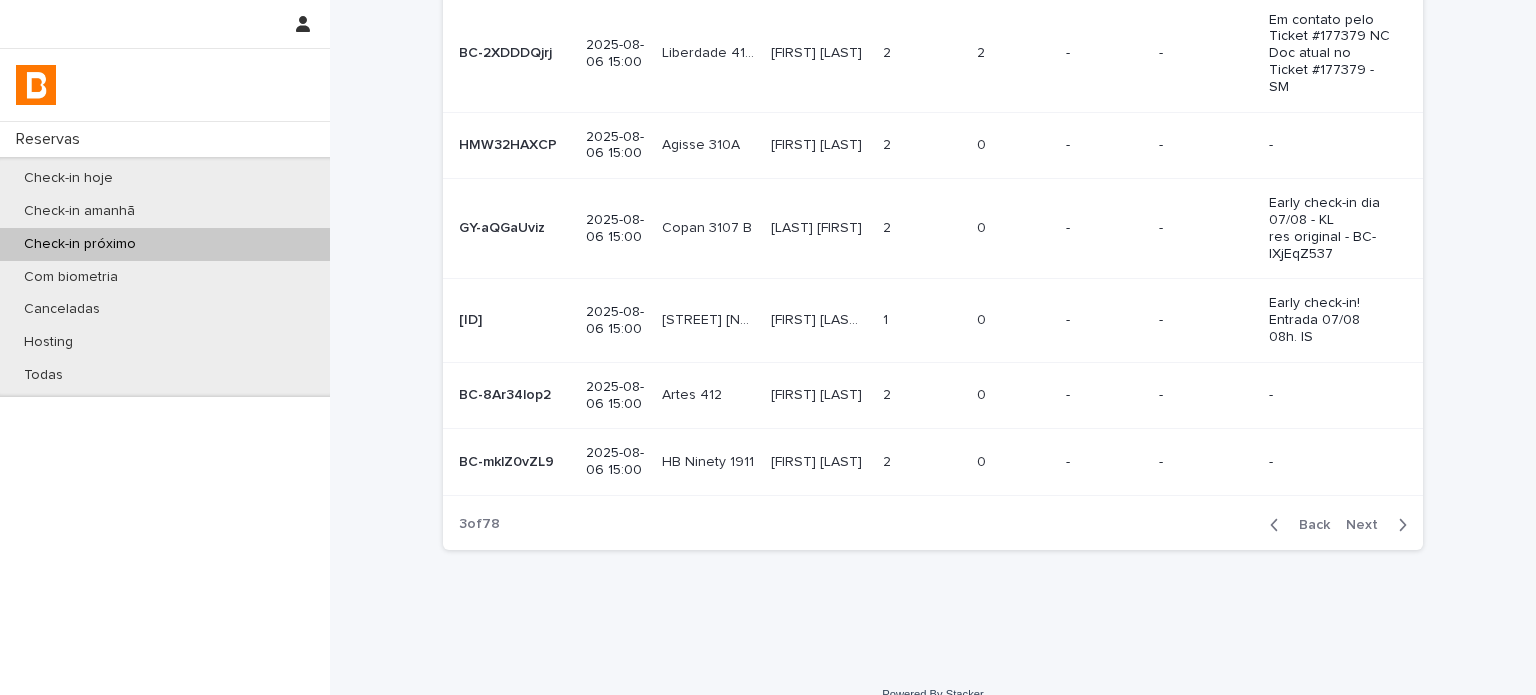click on "Next" at bounding box center (1368, 525) 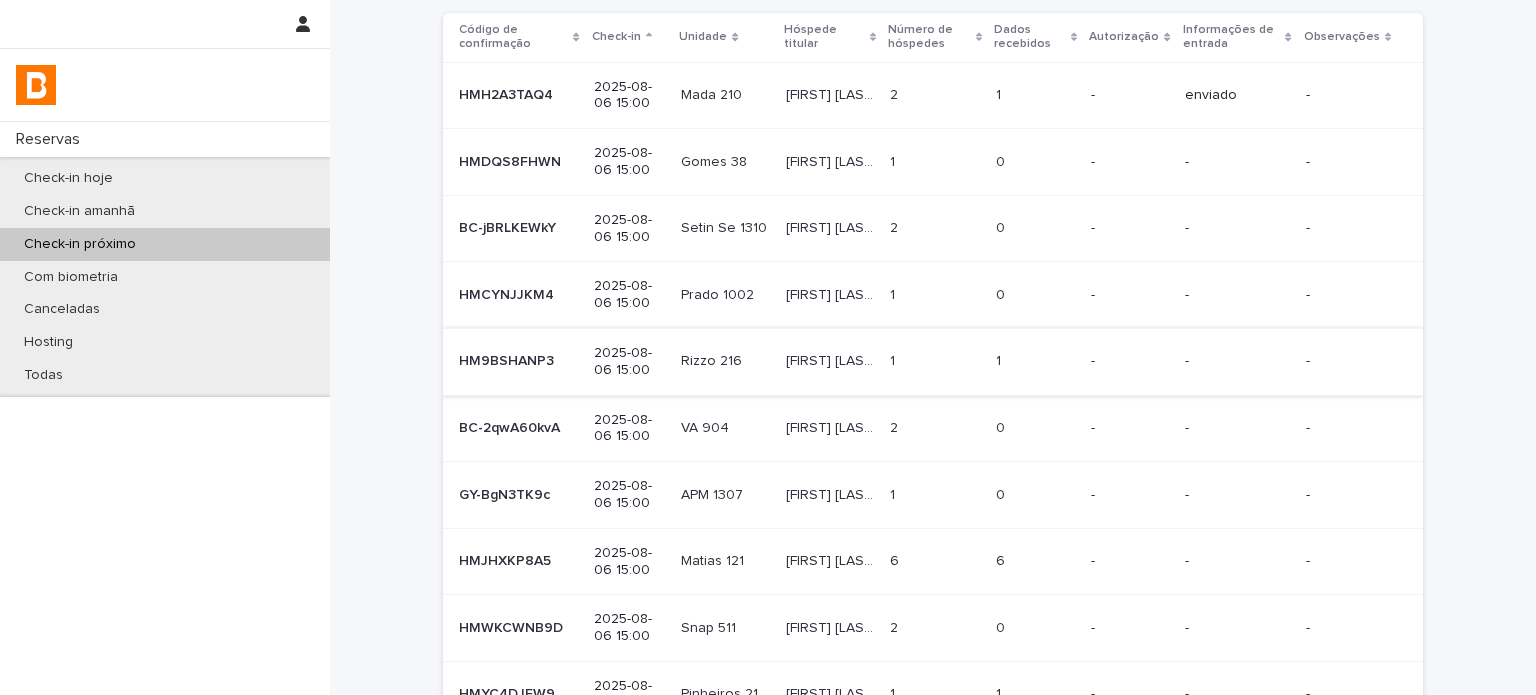 scroll, scrollTop: 333, scrollLeft: 0, axis: vertical 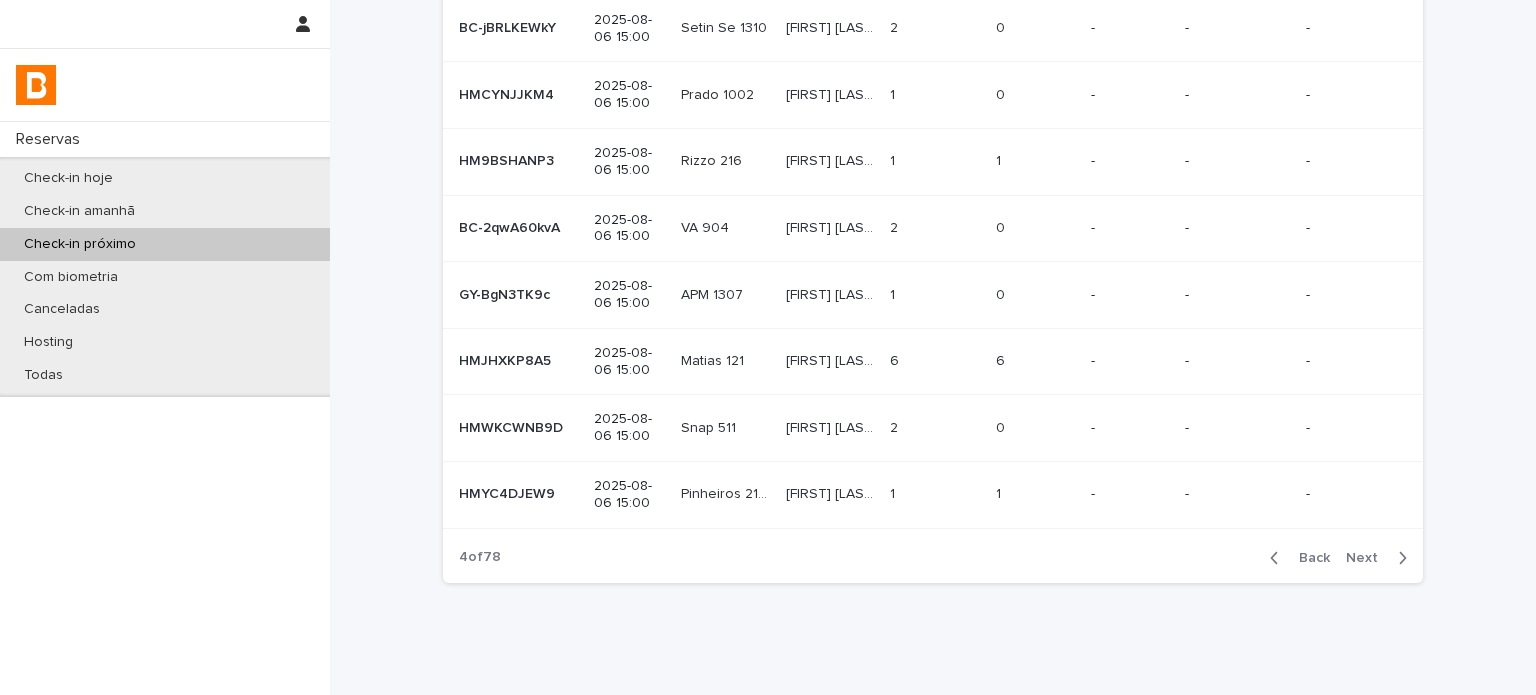 click on "6 6" at bounding box center (1035, 361) 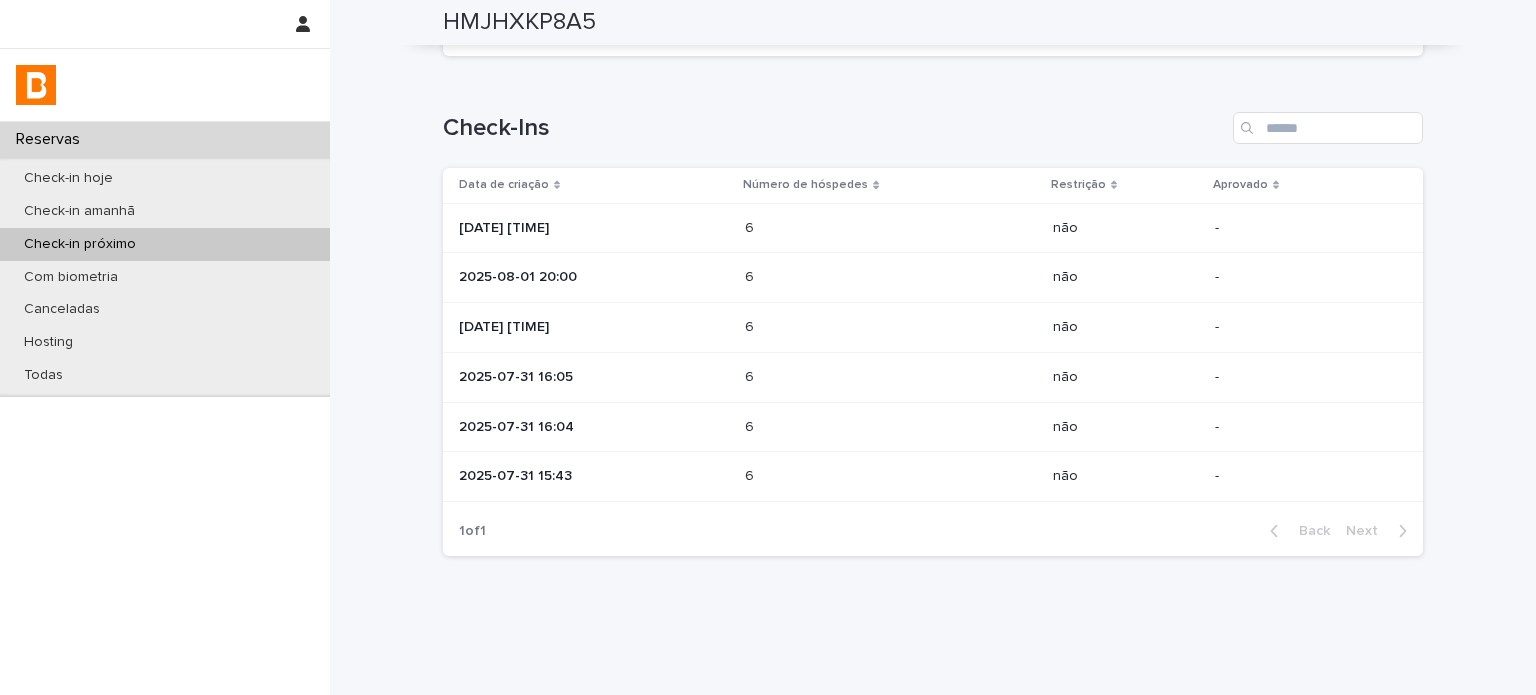 scroll, scrollTop: 816, scrollLeft: 0, axis: vertical 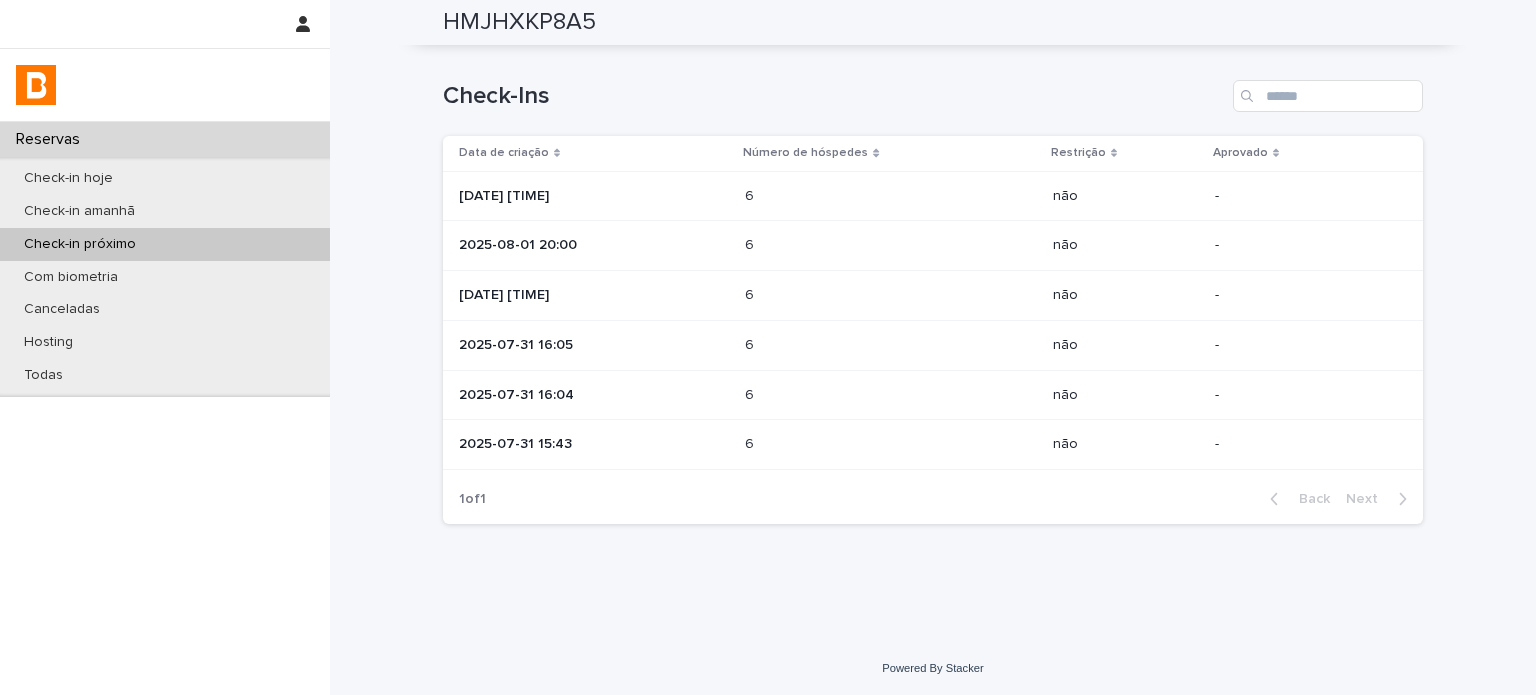 click on "2025-07-31 15:43" at bounding box center [594, 444] 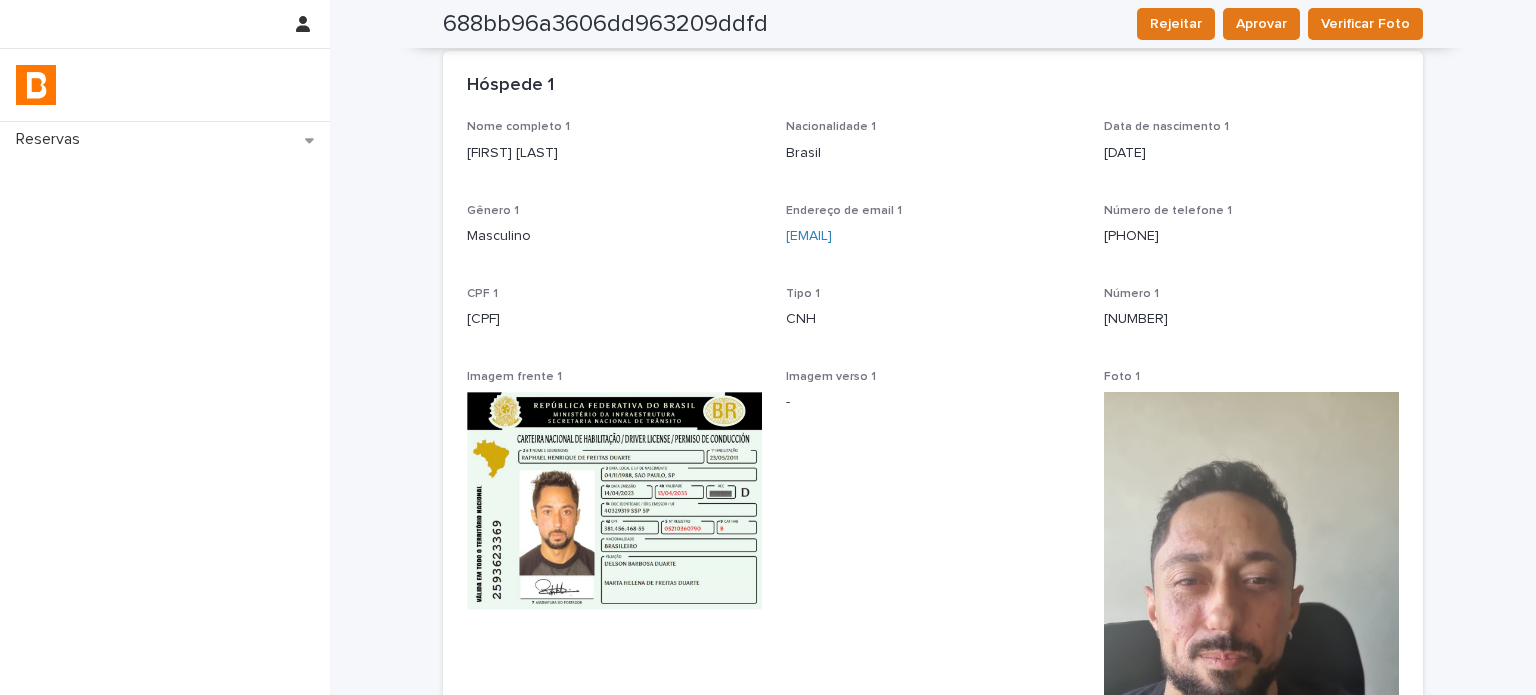scroll, scrollTop: 0, scrollLeft: 0, axis: both 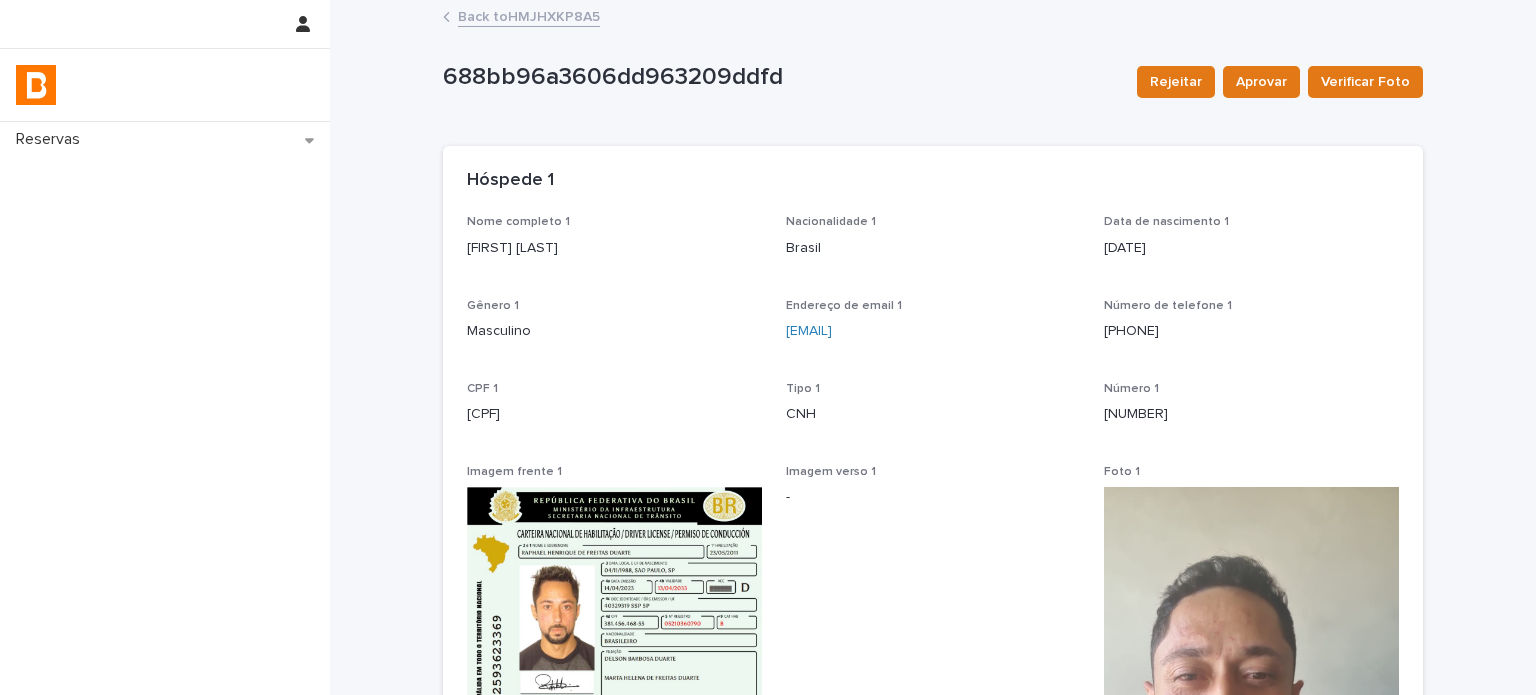 click on "Back to  HMJHXKP8A5" at bounding box center [529, 15] 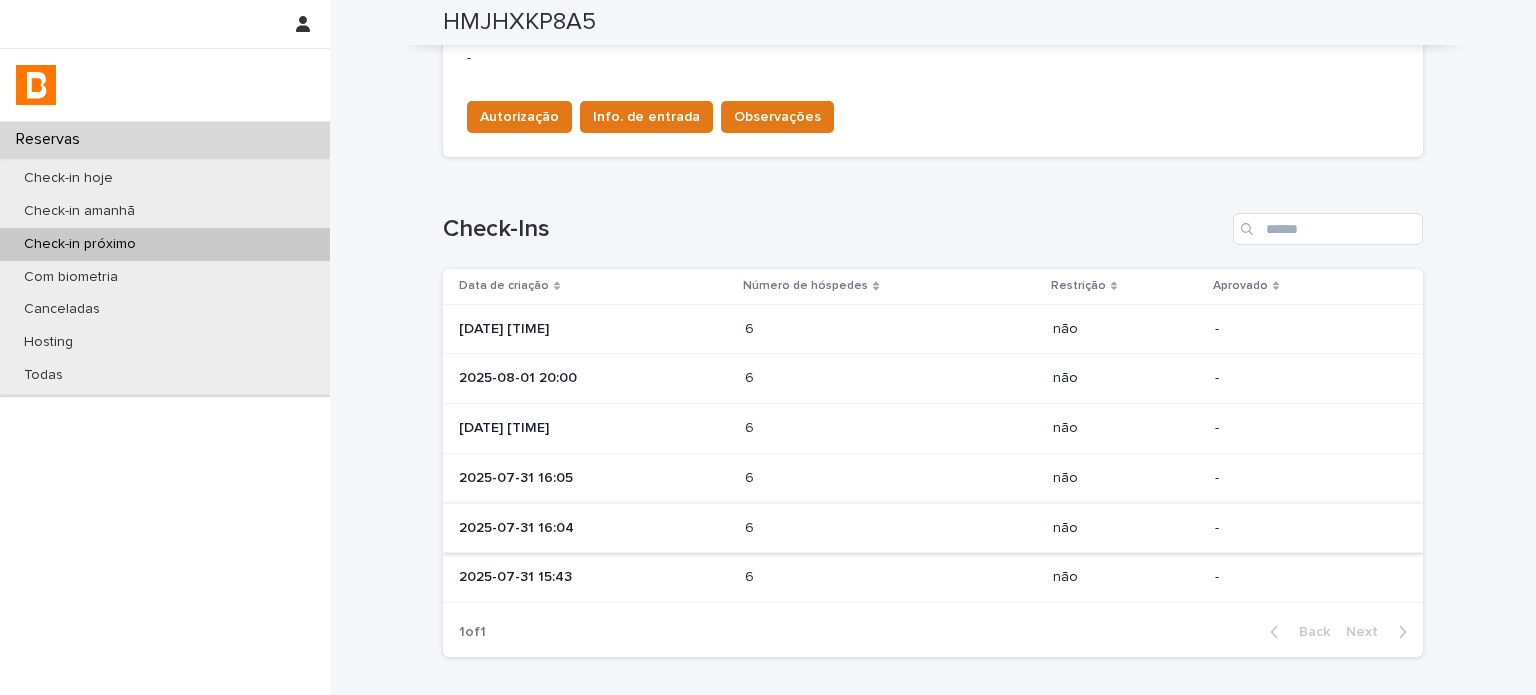scroll, scrollTop: 733, scrollLeft: 0, axis: vertical 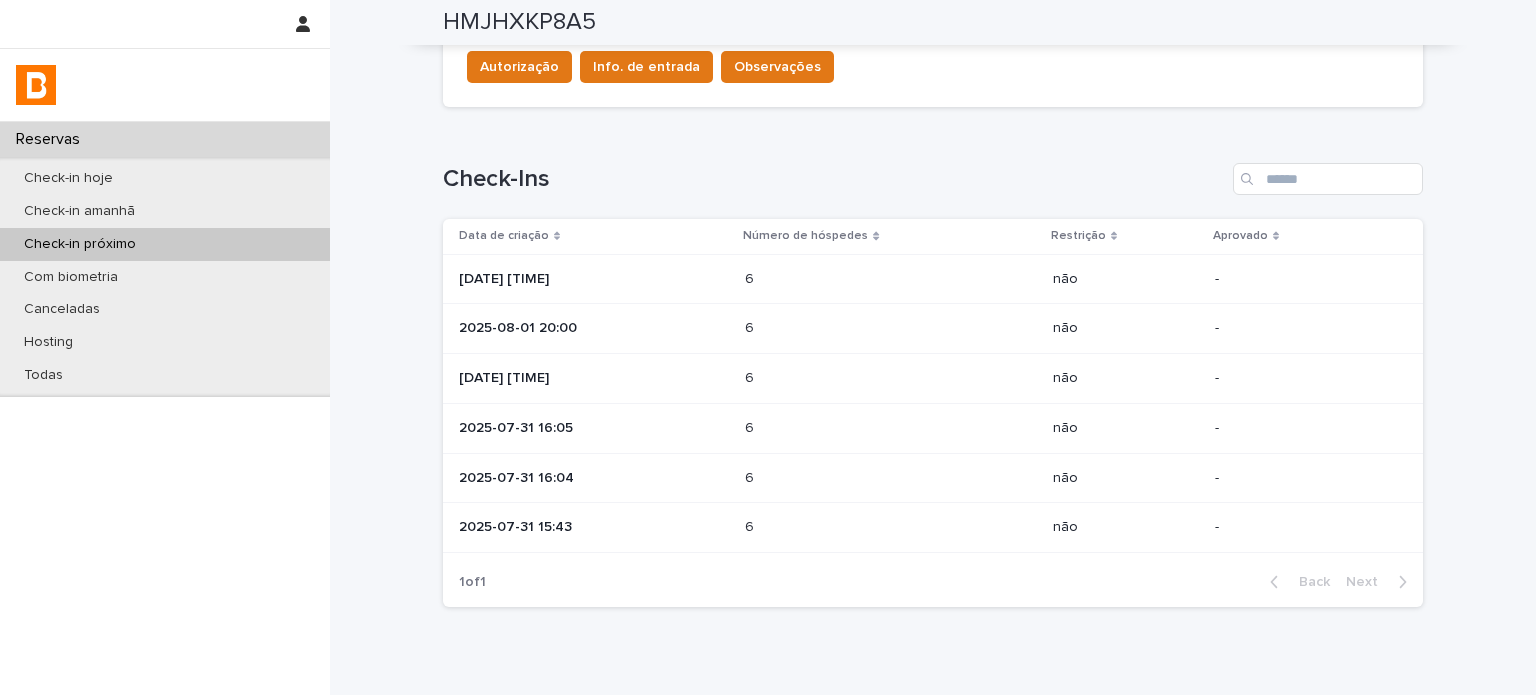 click at bounding box center (832, 478) 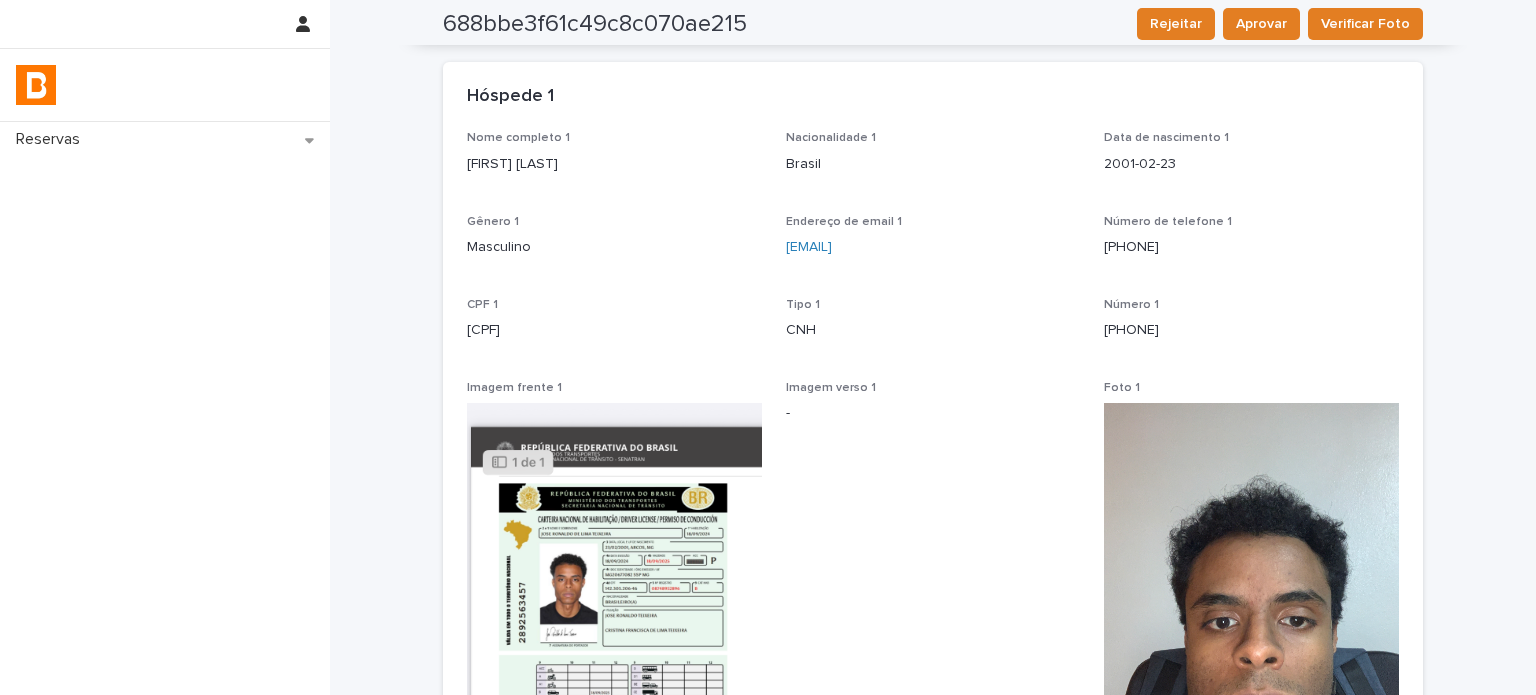 scroll, scrollTop: 0, scrollLeft: 0, axis: both 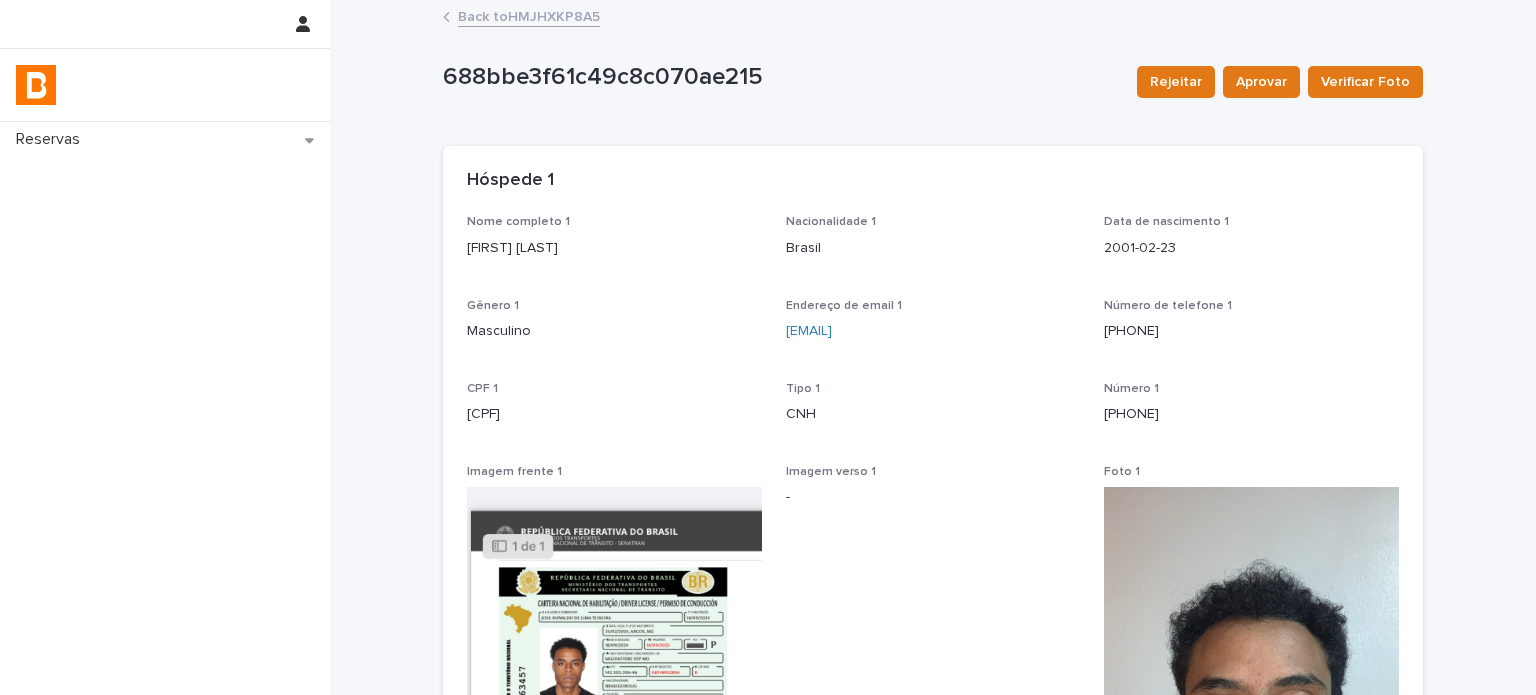 click on "Back to  HMJHXKP8A5" at bounding box center [529, 15] 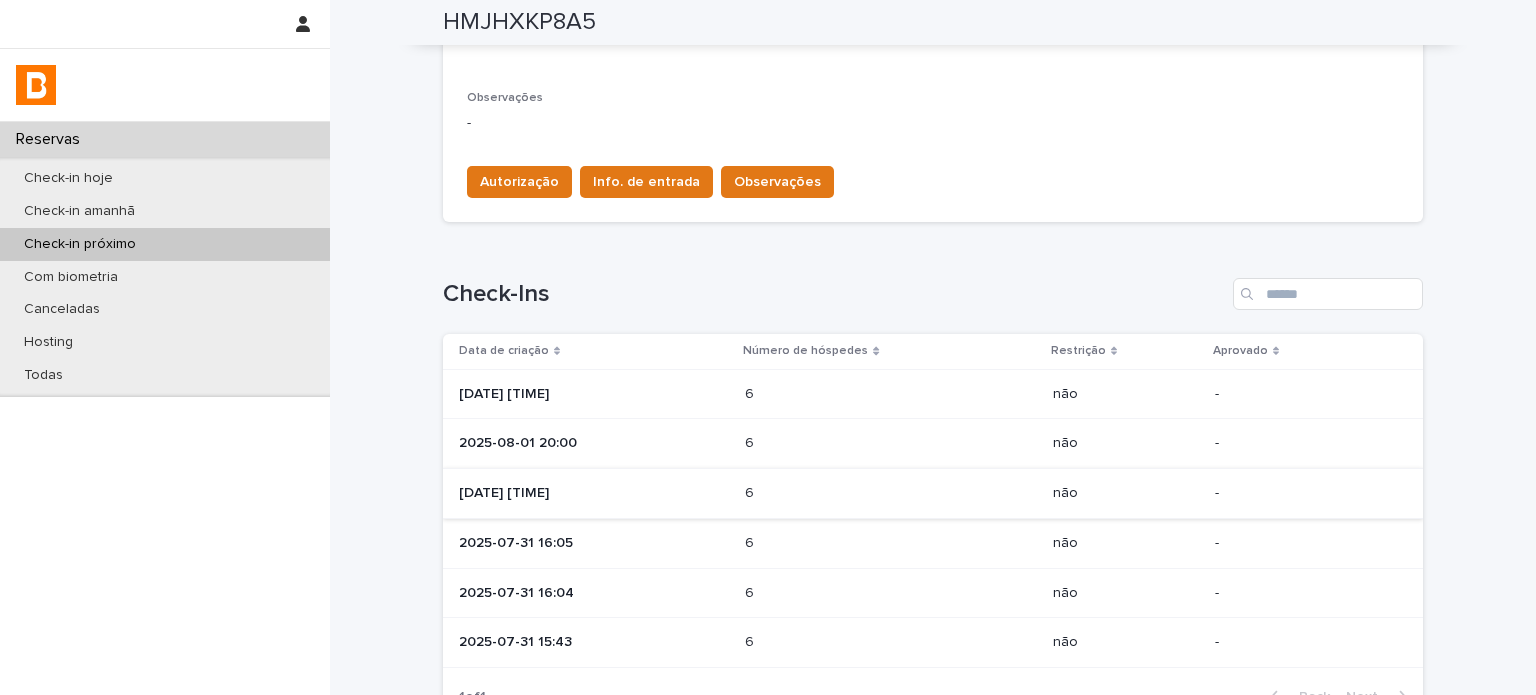 scroll, scrollTop: 733, scrollLeft: 0, axis: vertical 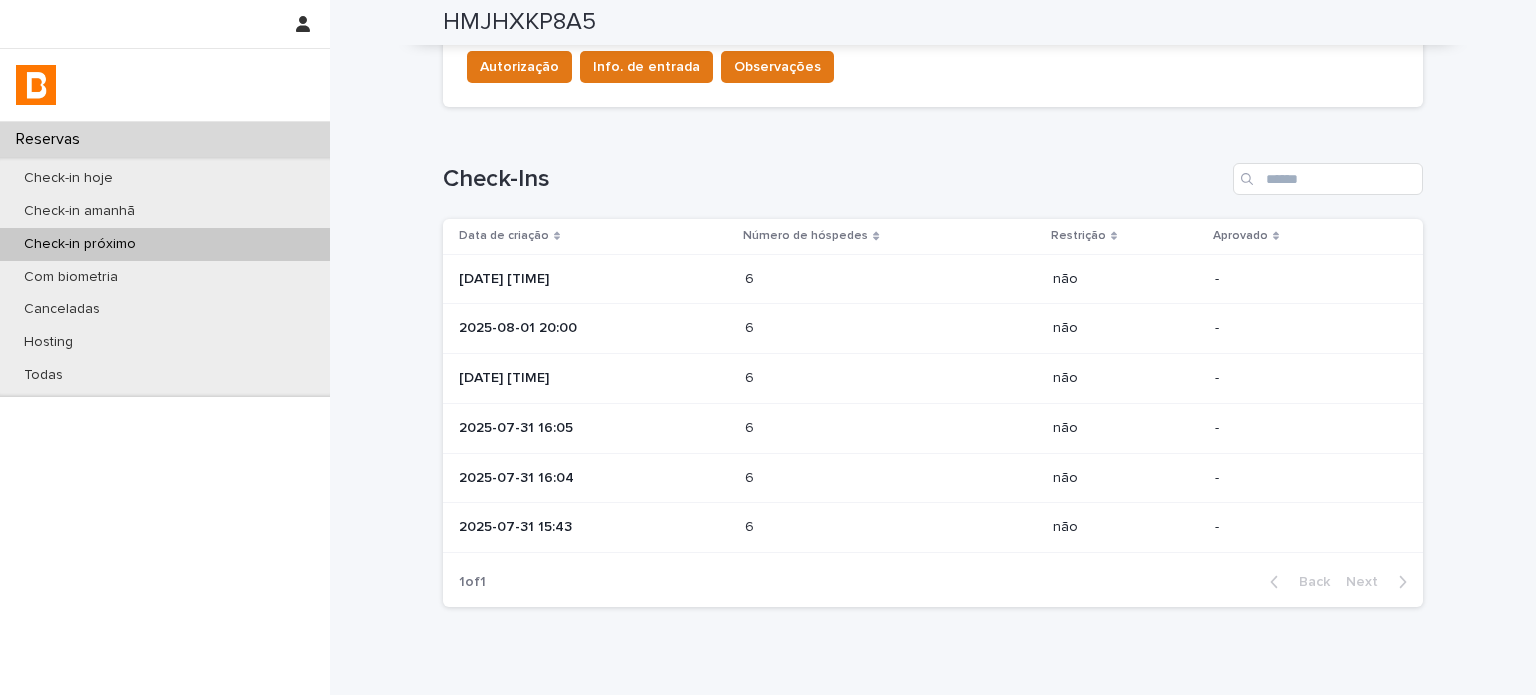 click on "2025-07-31 16:05" at bounding box center (594, 428) 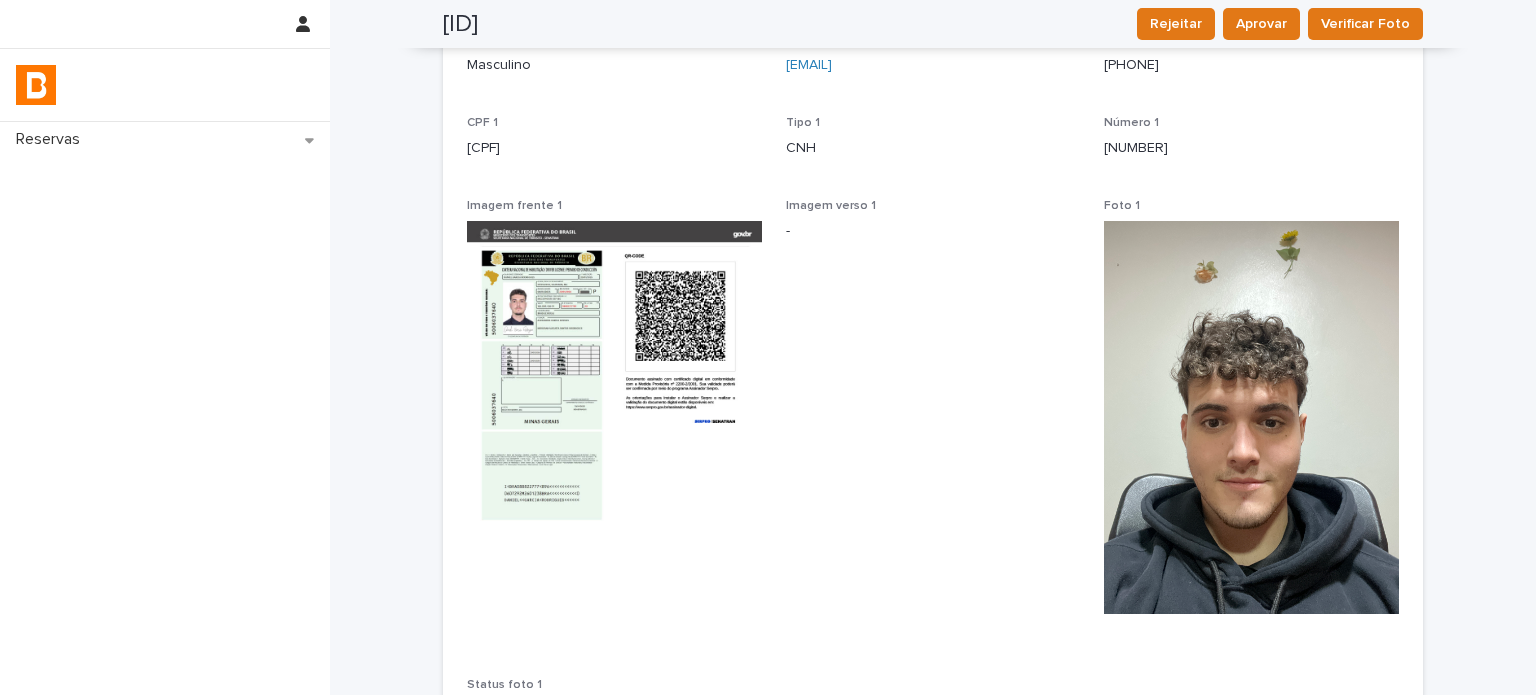scroll, scrollTop: 200, scrollLeft: 0, axis: vertical 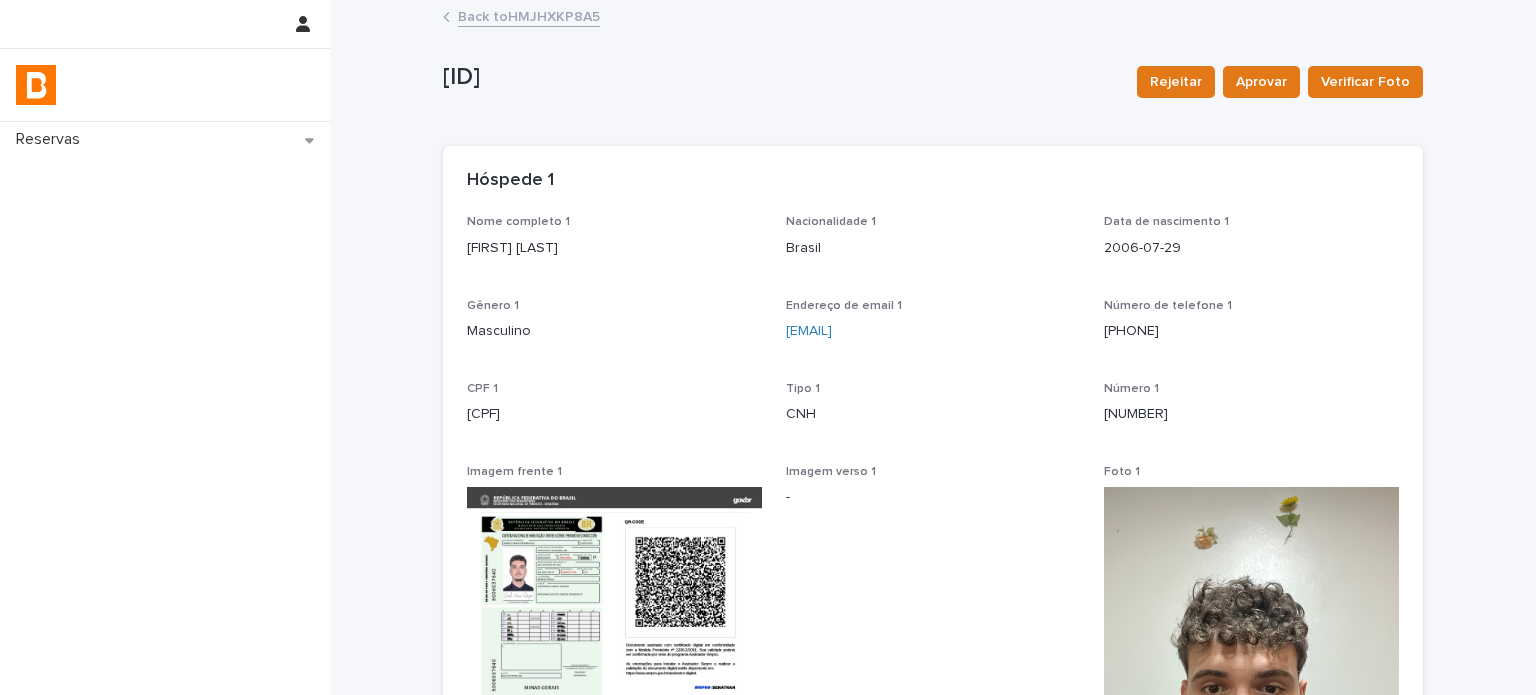 click on "Back to  HMJHXKP8A5" at bounding box center [529, 15] 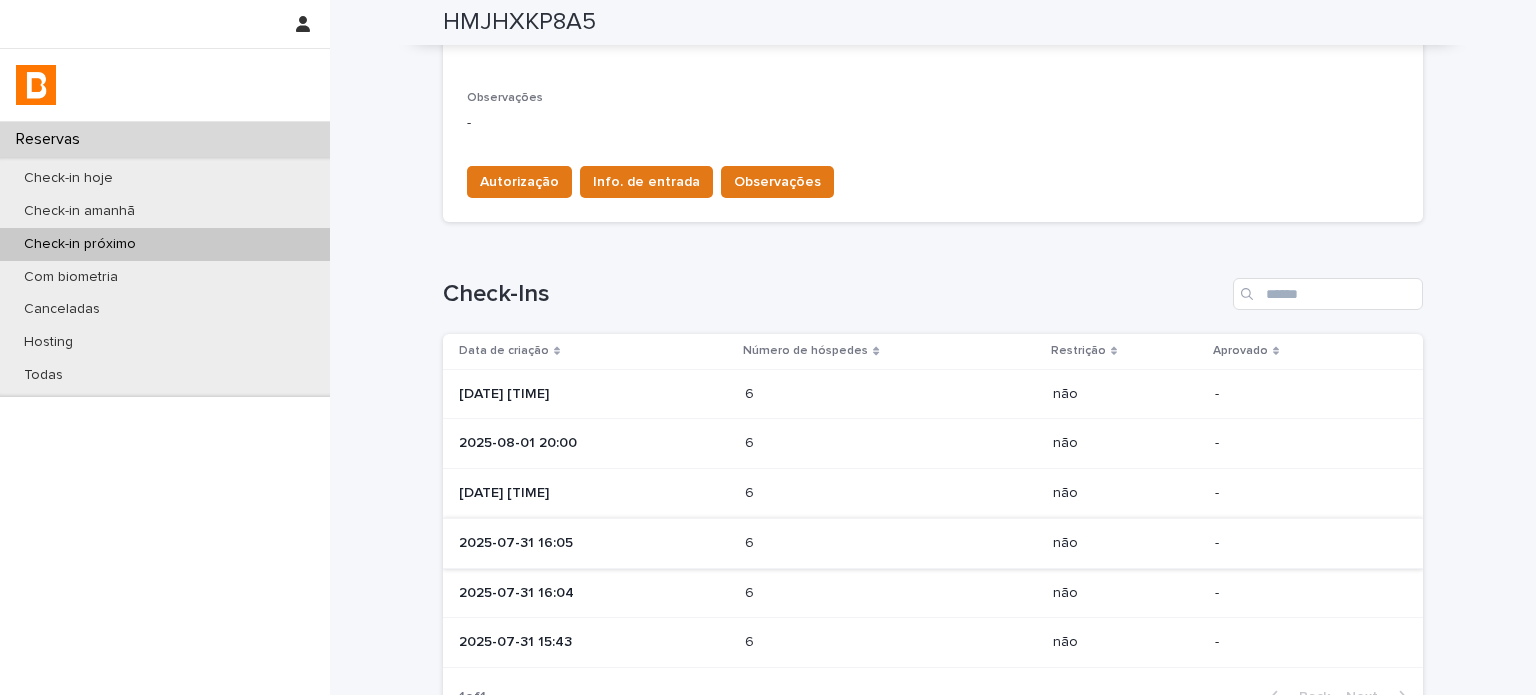 scroll, scrollTop: 700, scrollLeft: 0, axis: vertical 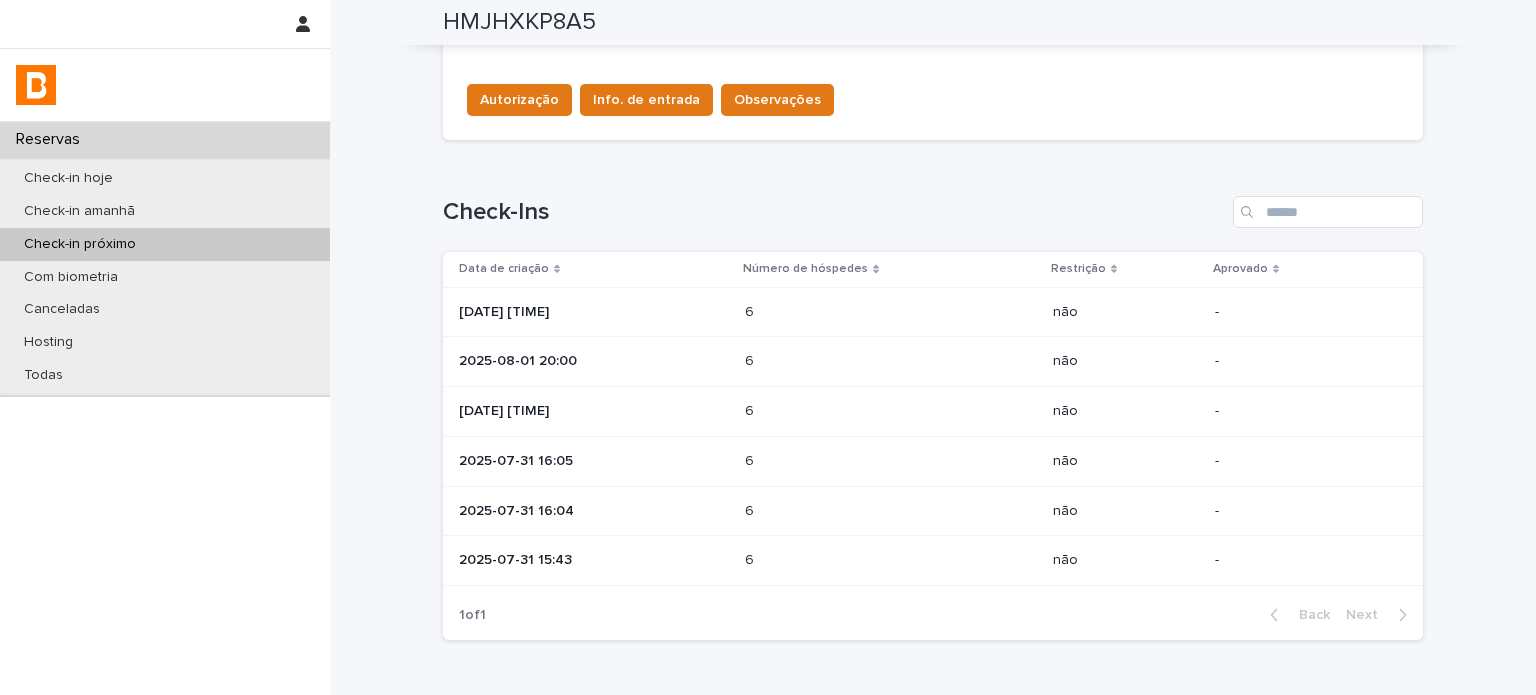 click on "[DATE] [TIME]" at bounding box center (594, 411) 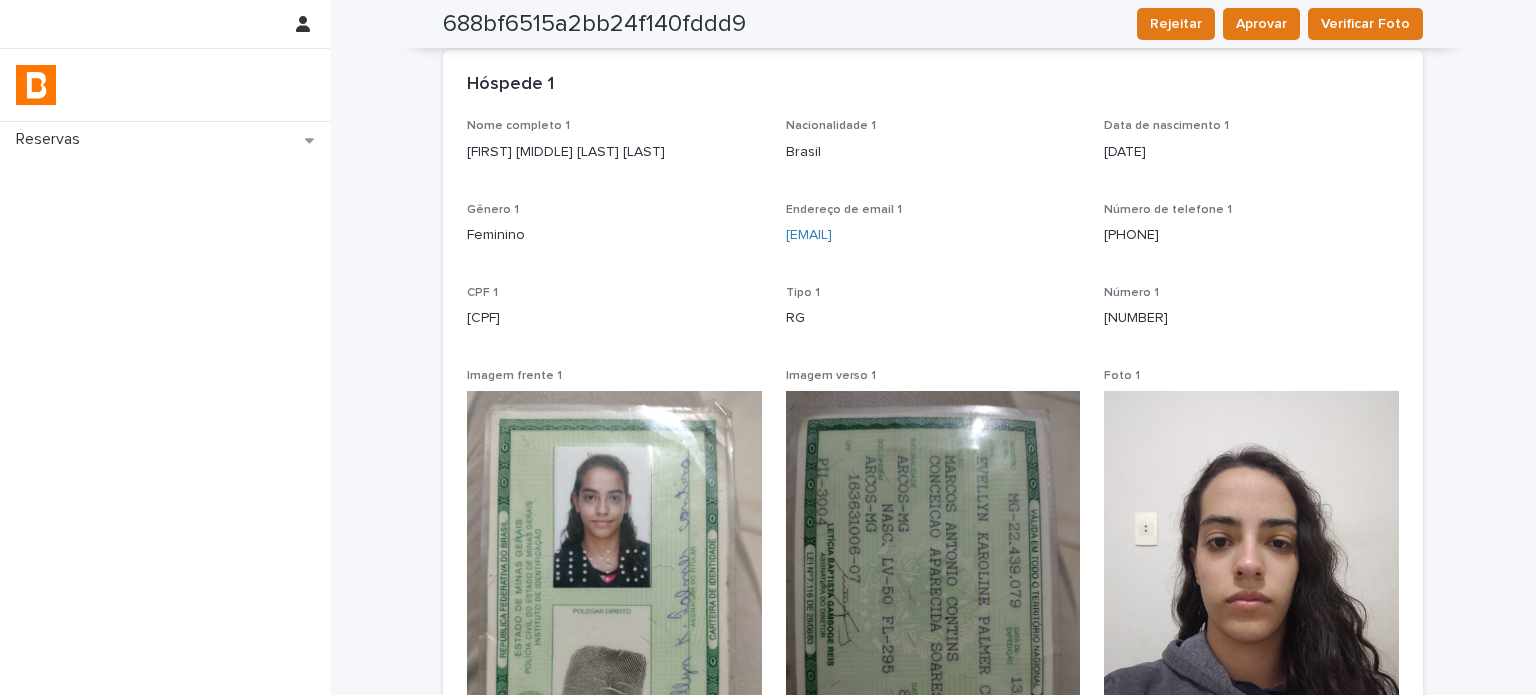 scroll, scrollTop: 0, scrollLeft: 0, axis: both 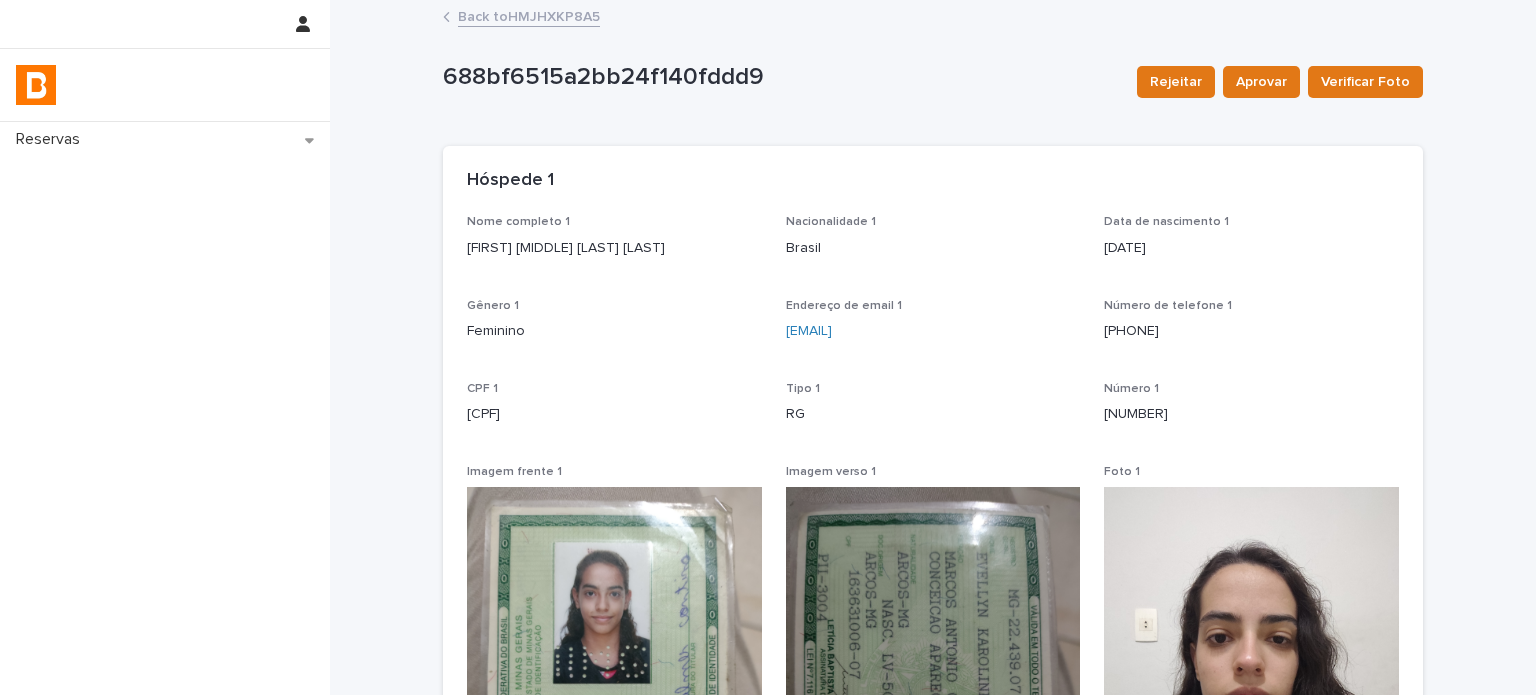 click on "Back to  HMJHXKP8A5" at bounding box center (529, 15) 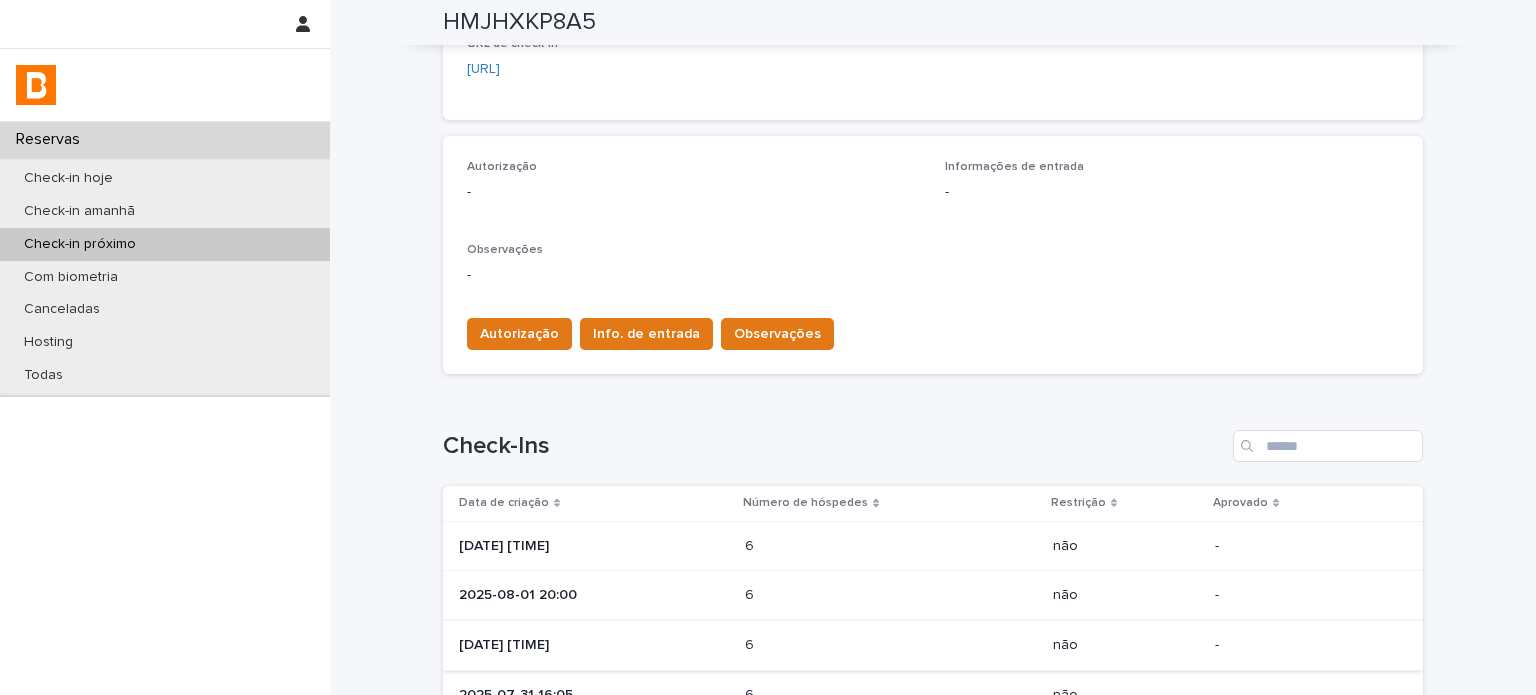 scroll, scrollTop: 666, scrollLeft: 0, axis: vertical 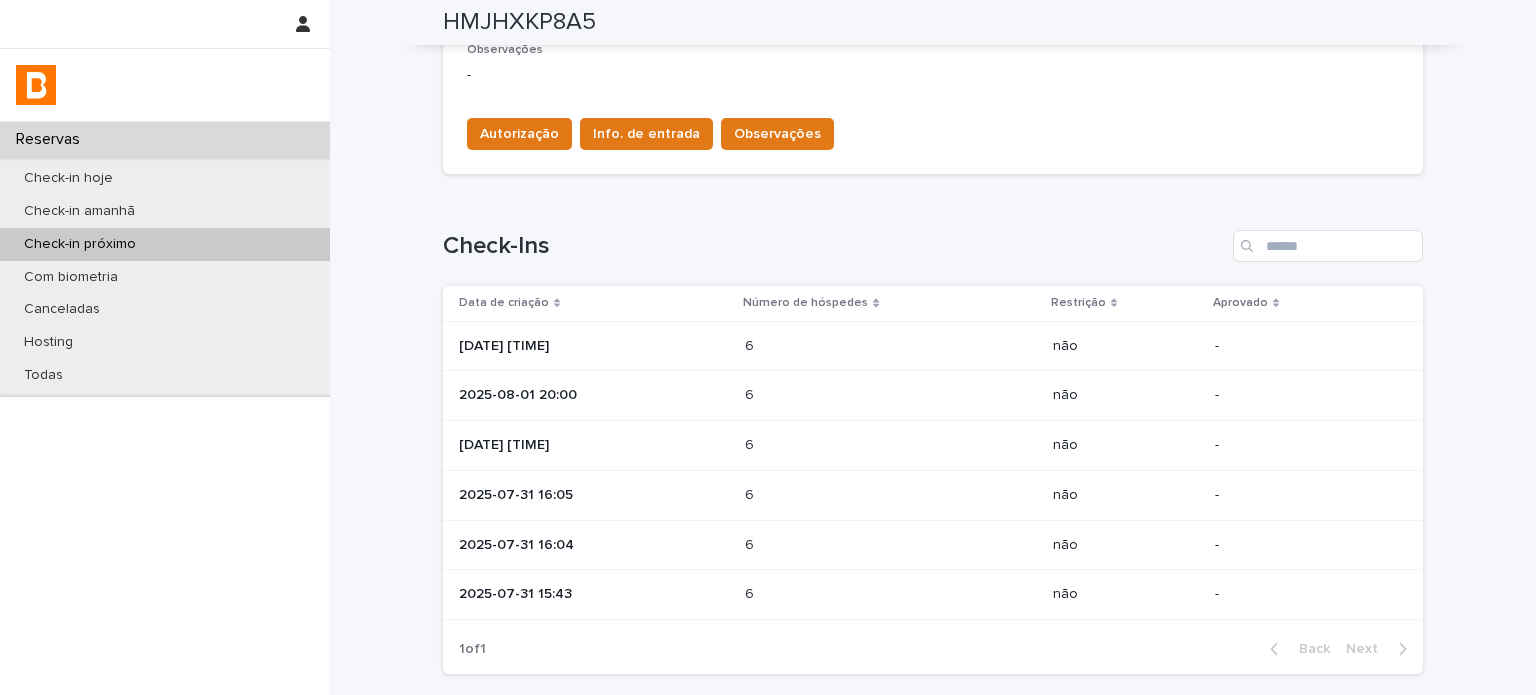 click on "2025-08-01 20:00" at bounding box center [594, 395] 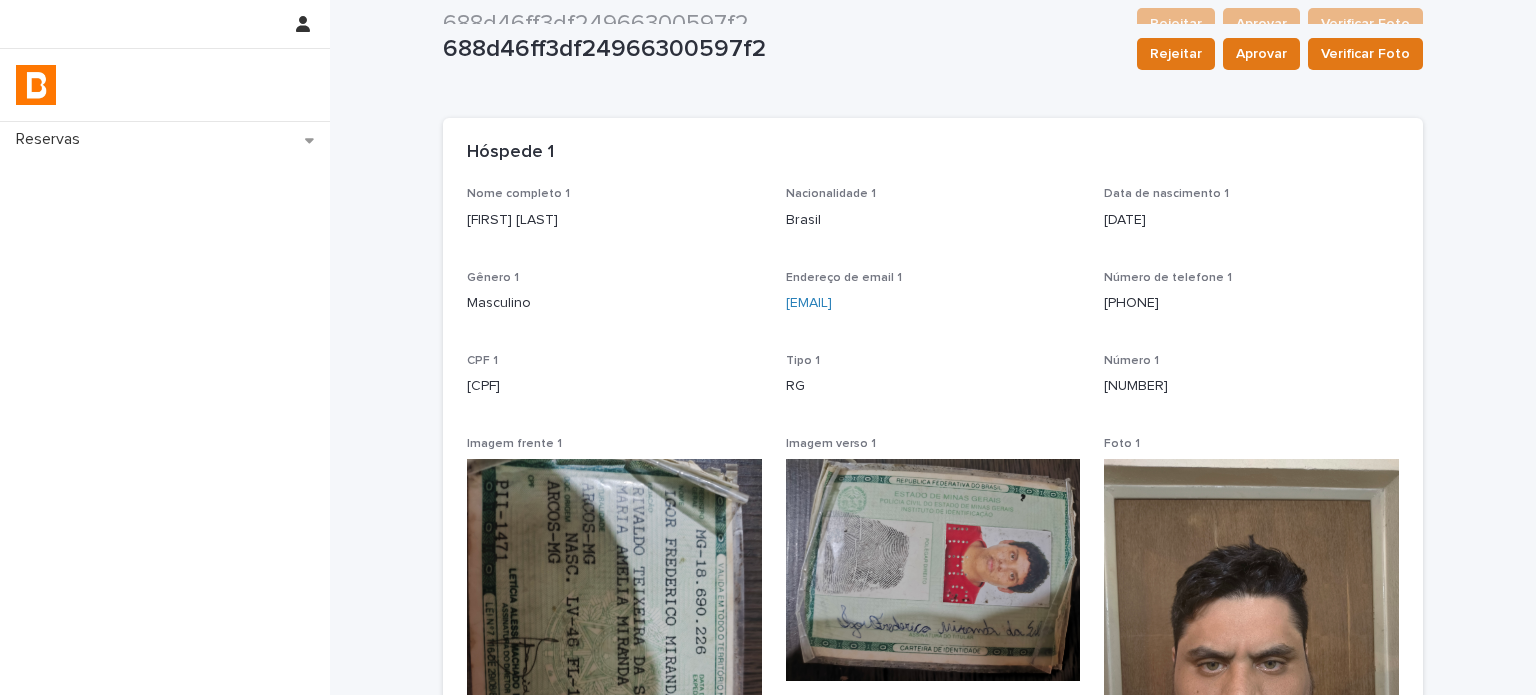 scroll, scrollTop: 0, scrollLeft: 0, axis: both 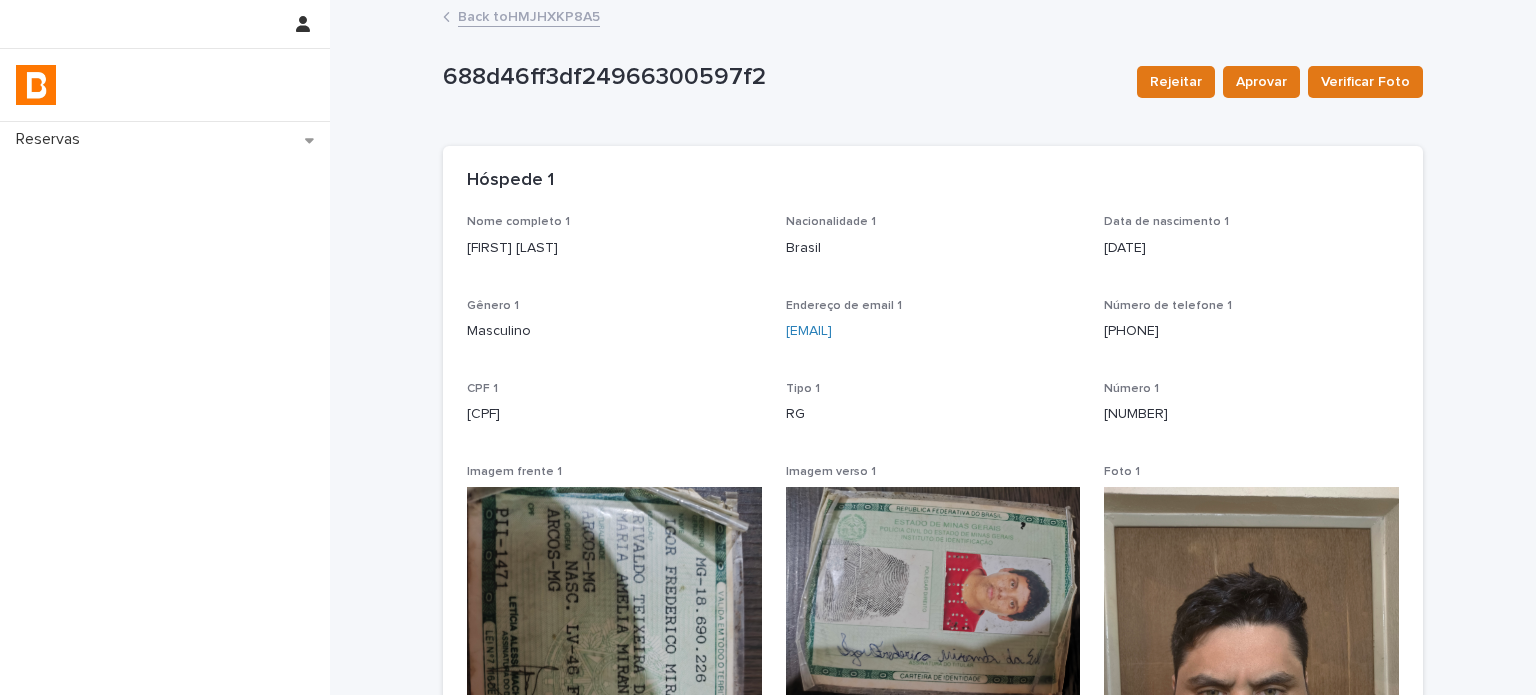 click on "Back to  HMJHXKP8A5" at bounding box center [529, 15] 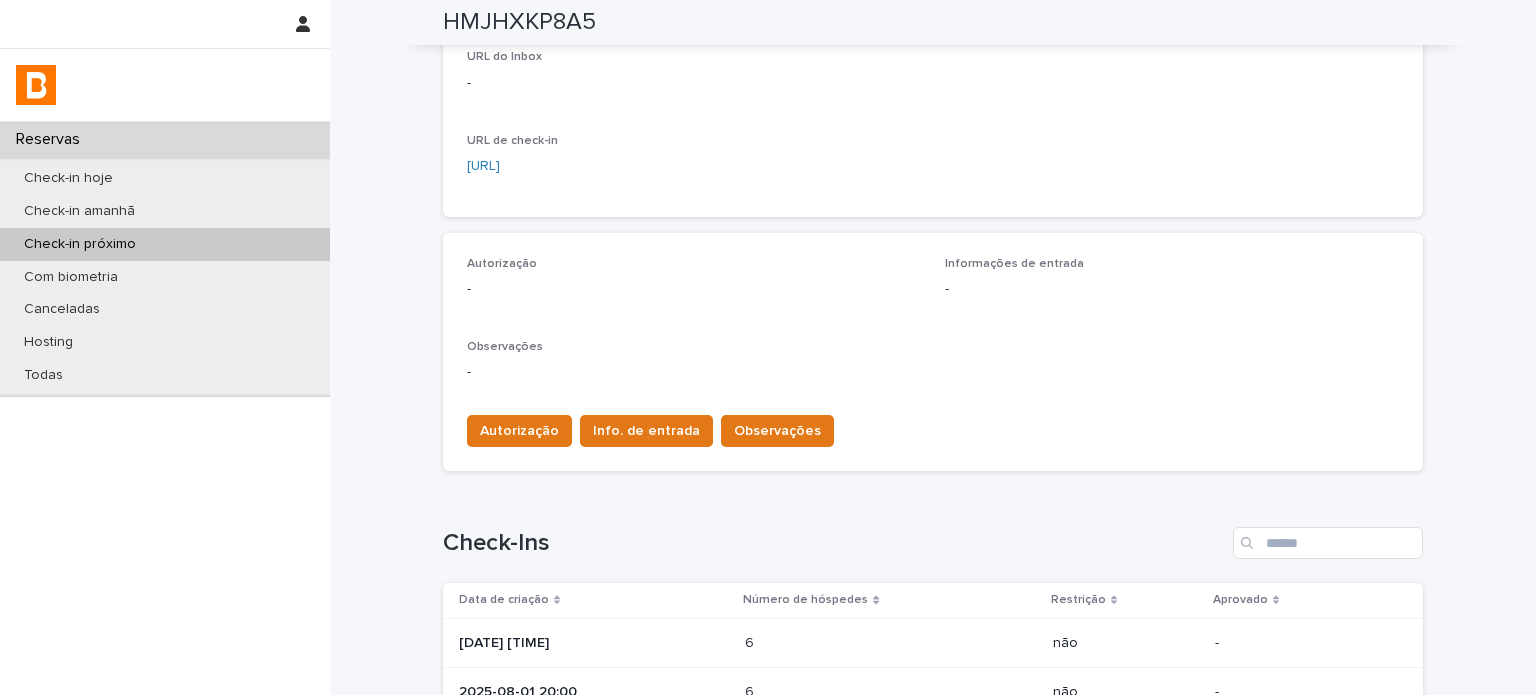 scroll, scrollTop: 433, scrollLeft: 0, axis: vertical 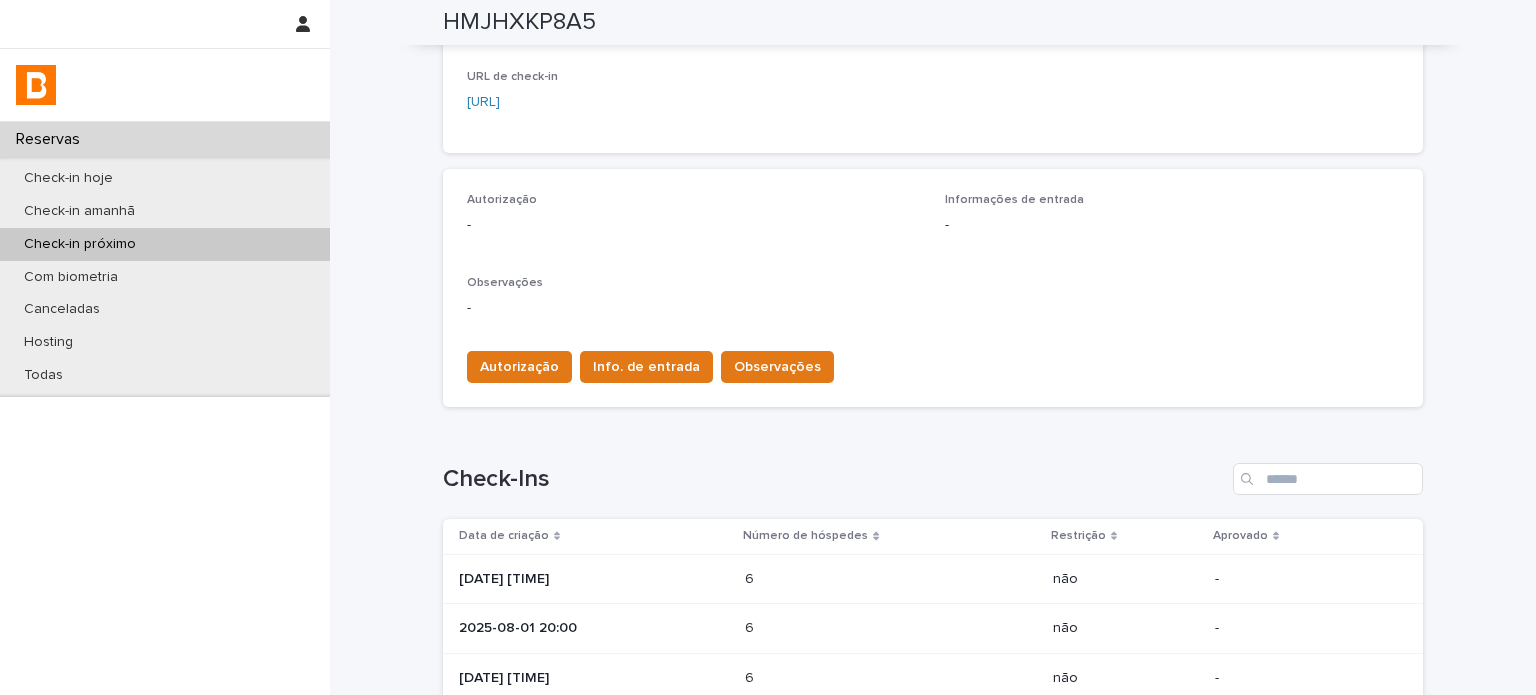 click on "[DATE] [TIME]" at bounding box center (590, 579) 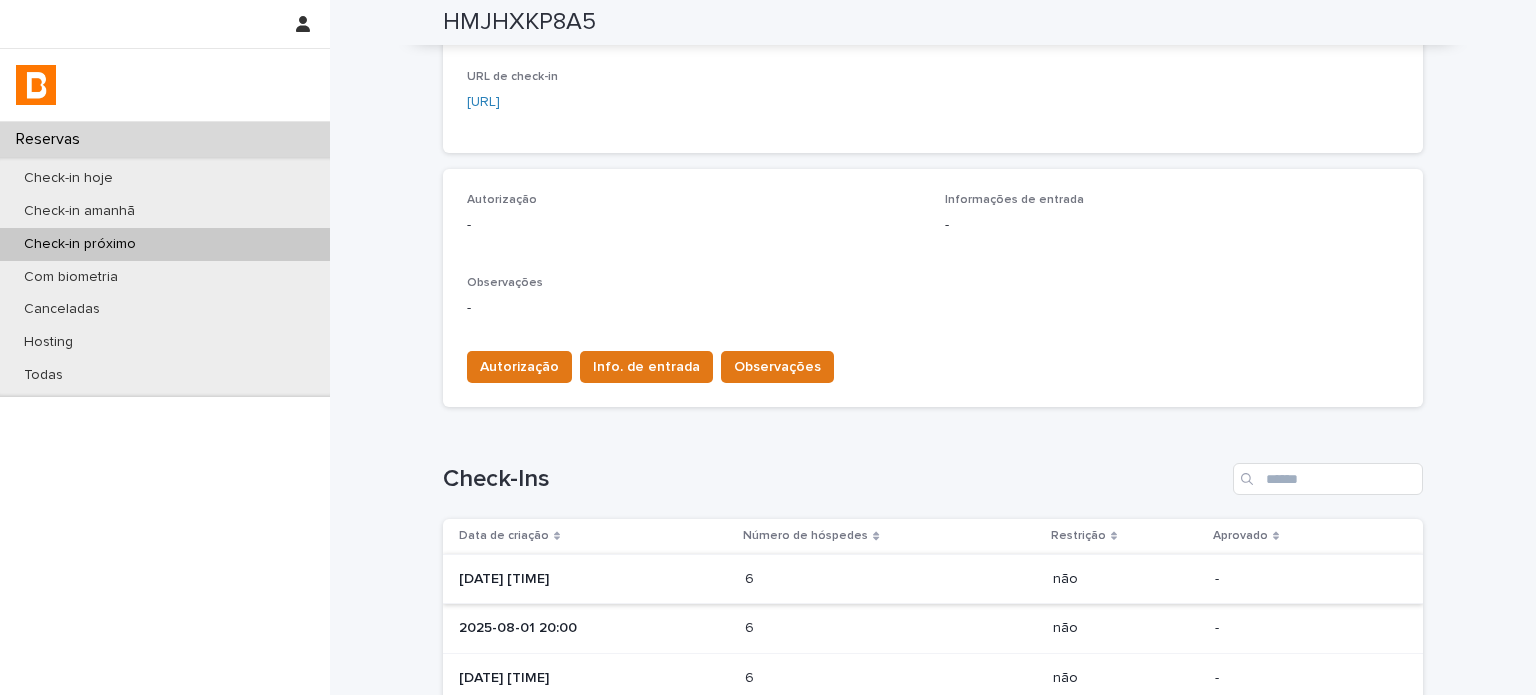scroll, scrollTop: 0, scrollLeft: 0, axis: both 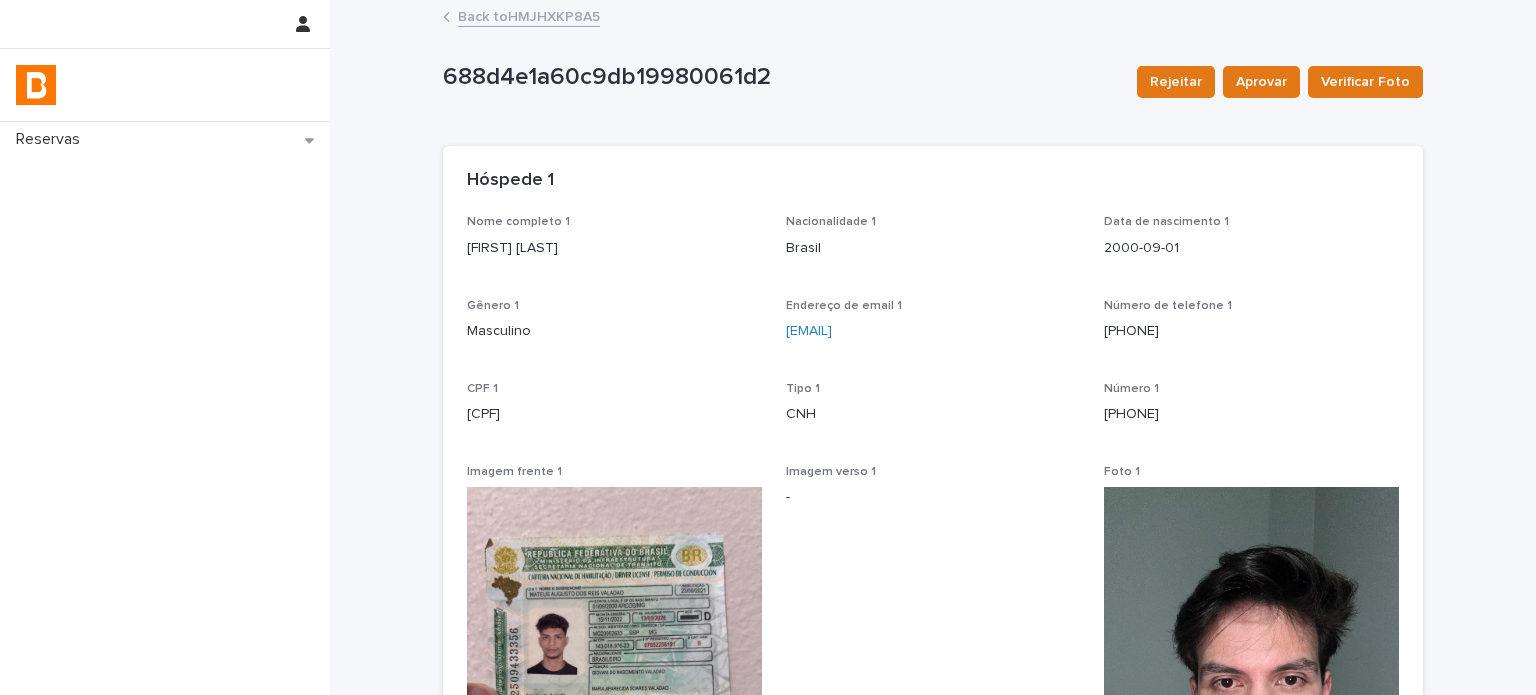 click on "Back to  HMJHXKP8A5" at bounding box center [529, 15] 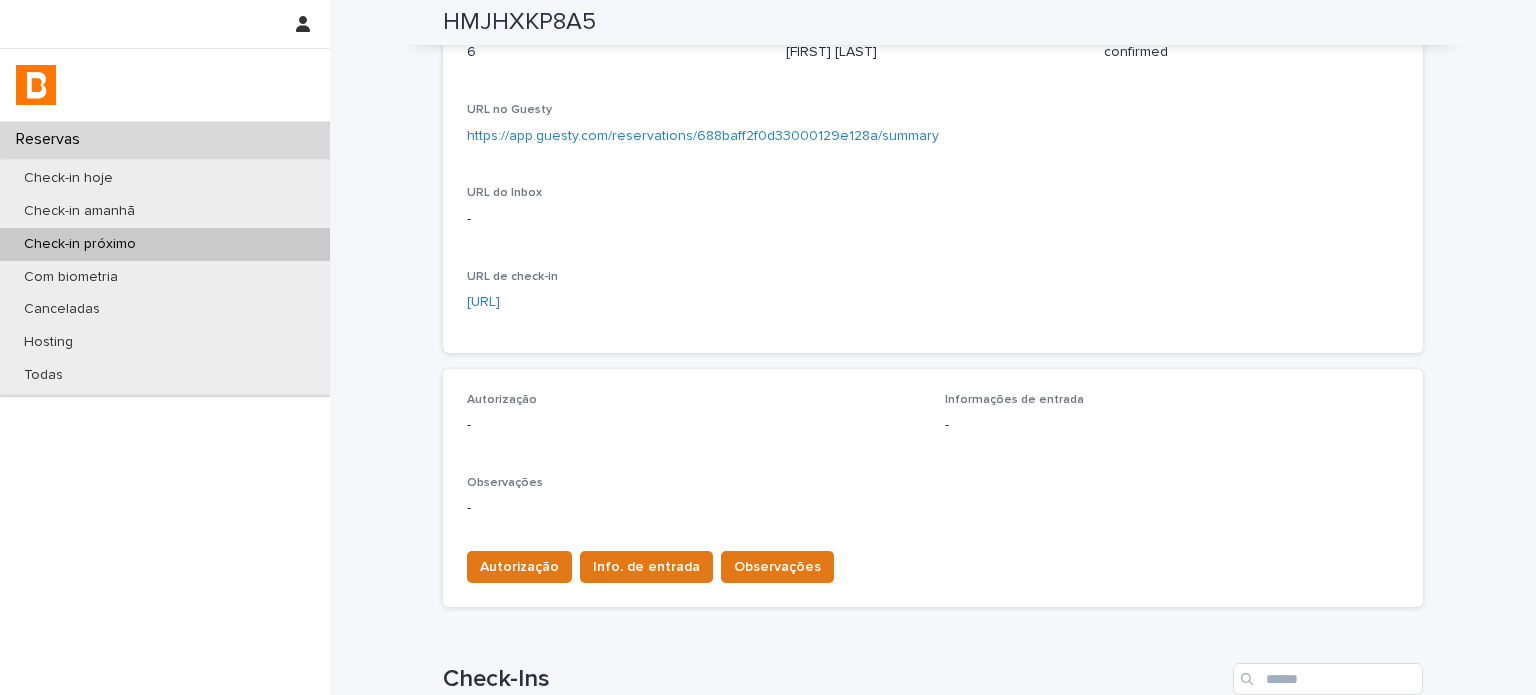 scroll, scrollTop: 33, scrollLeft: 0, axis: vertical 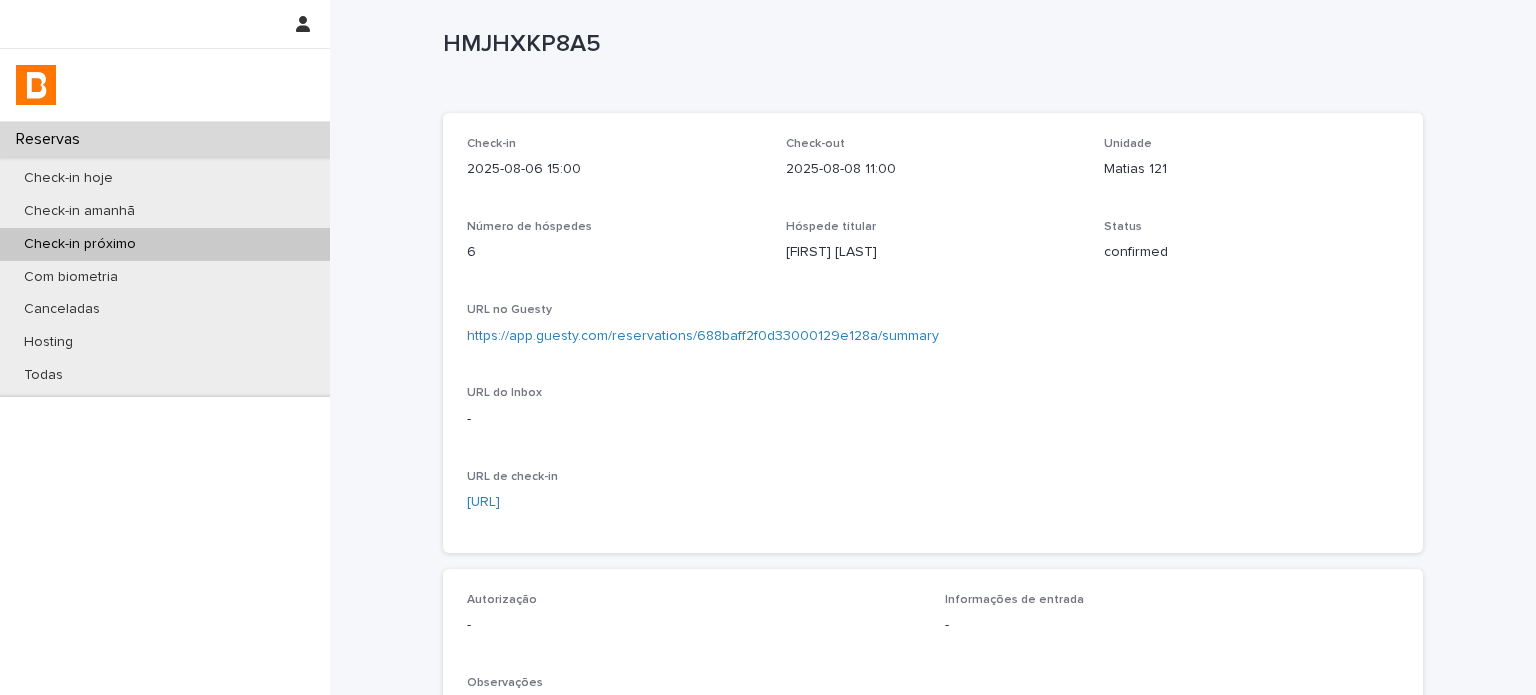 click on "HMJHXKP8A5" at bounding box center (929, 42) 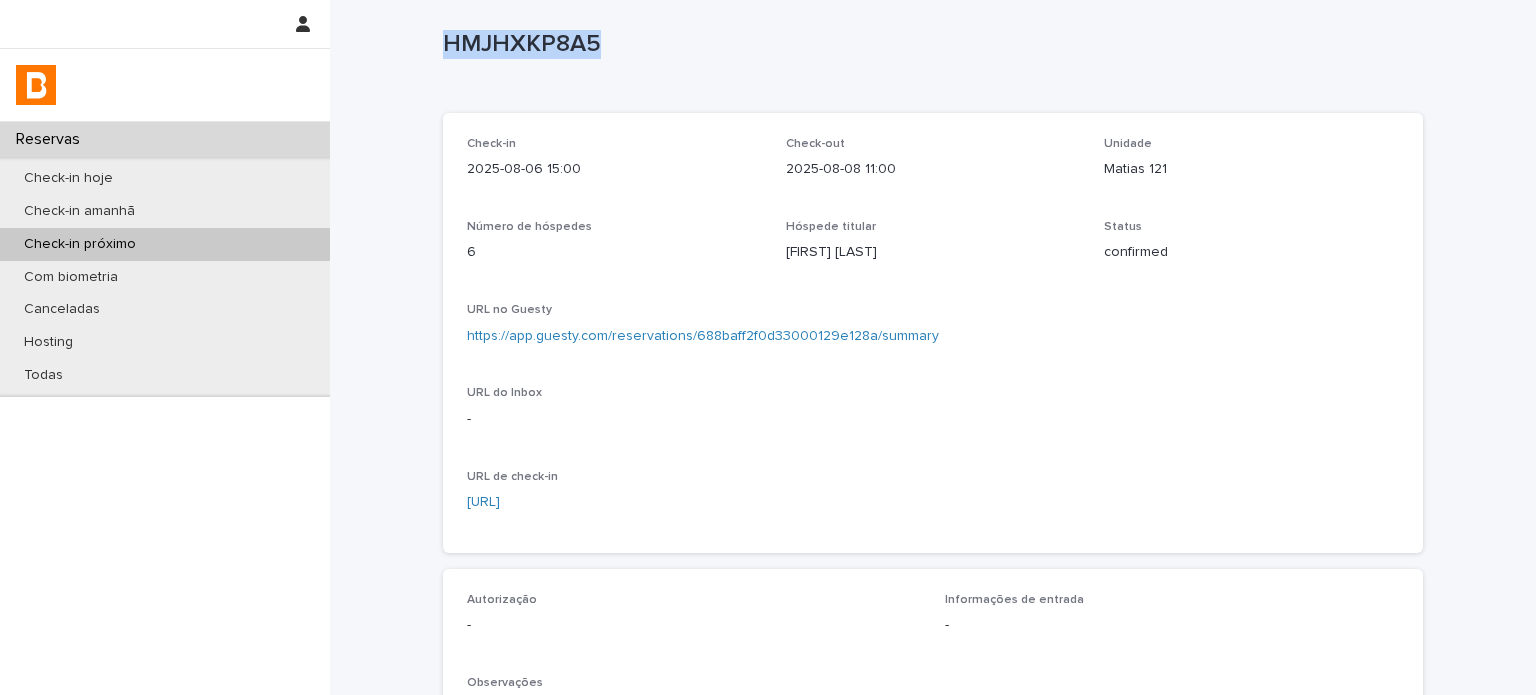 click on "HMJHXKP8A5" at bounding box center [929, 44] 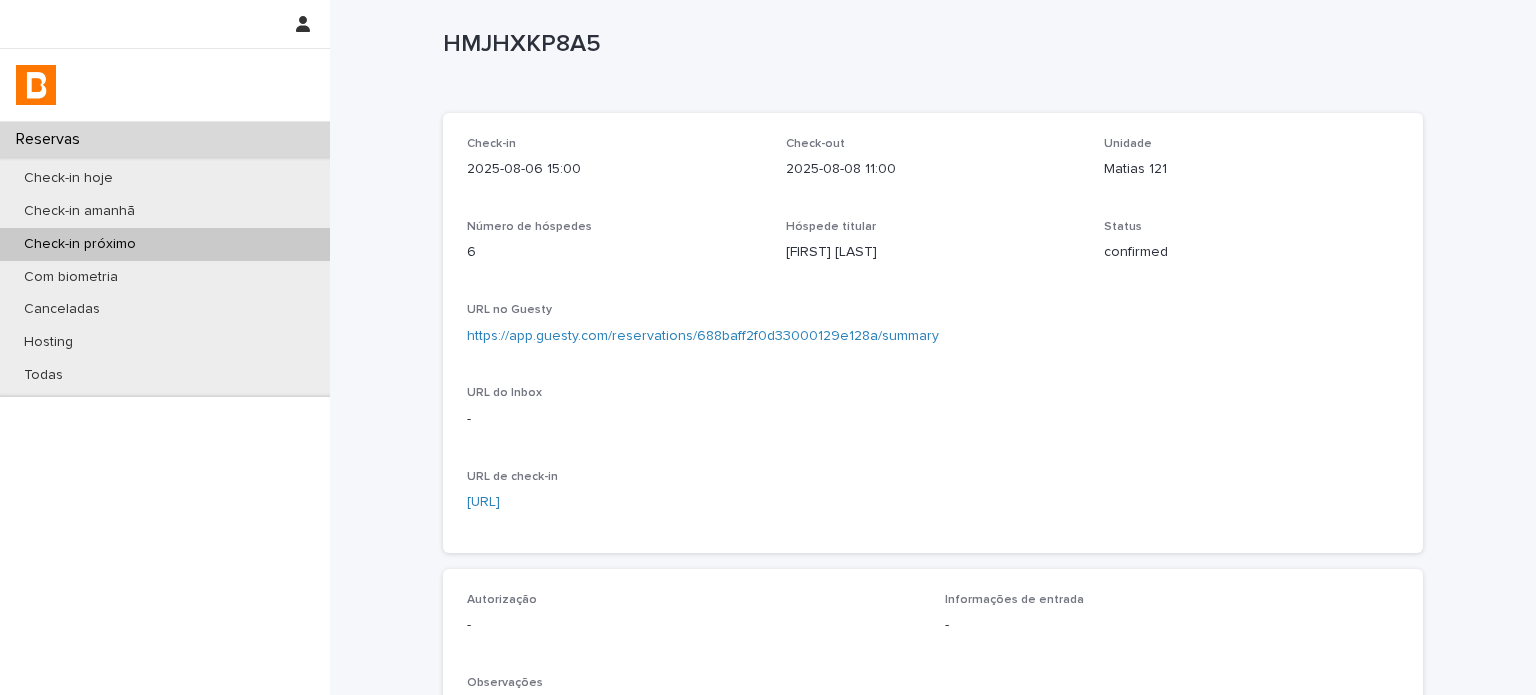 click on "Check-in [DATE] [TIME] Check-out [DATE] [TIME] Unidade Matias 121 Número de hóspedes 6 Hóspede titular [FIRST] [LAST] Status confirmed URL no Guesty https://app.guesty.com/reservations/688baff2f0d33000129e128a/summary URL do Inbox - URL de check-in https://bhomy.paperform.co/?reservation=HMJHXKP8A5&guests=6&_=0" at bounding box center (933, 333) 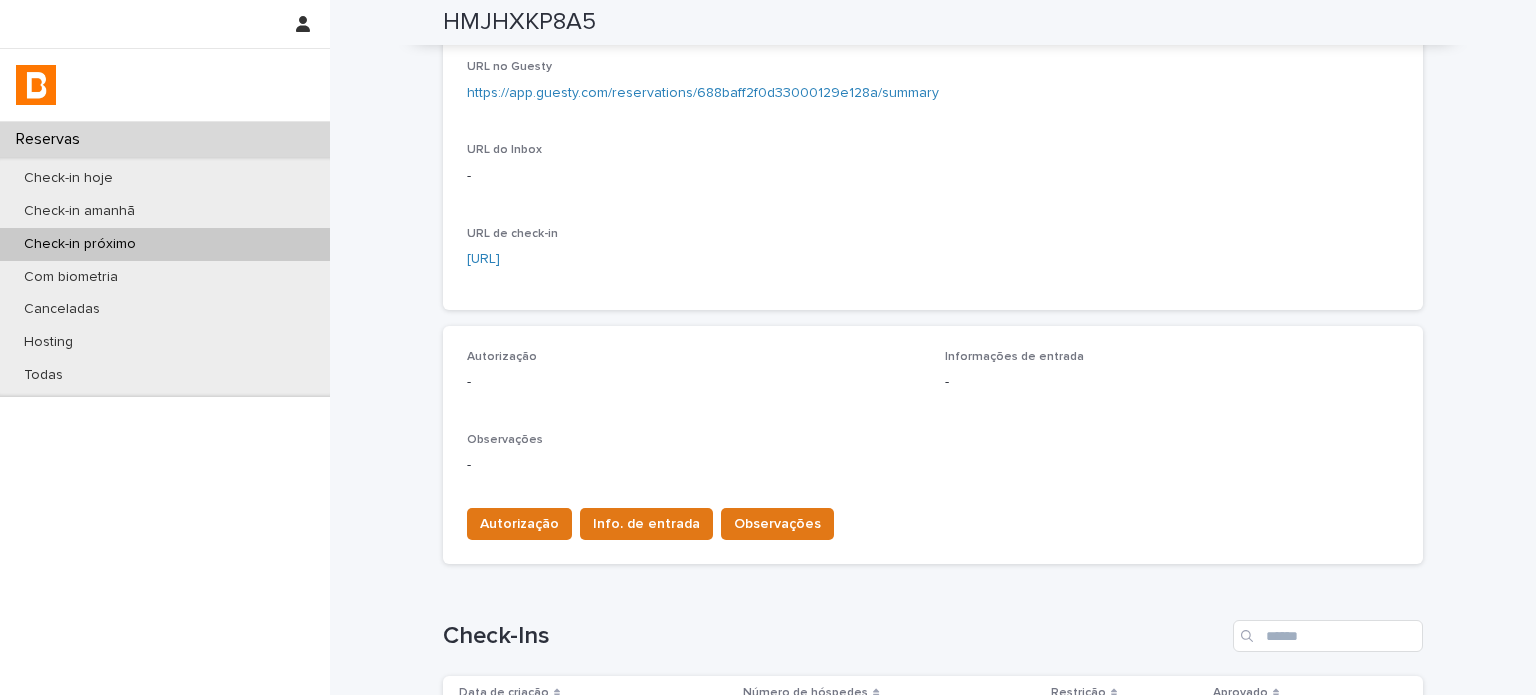 scroll, scrollTop: 266, scrollLeft: 0, axis: vertical 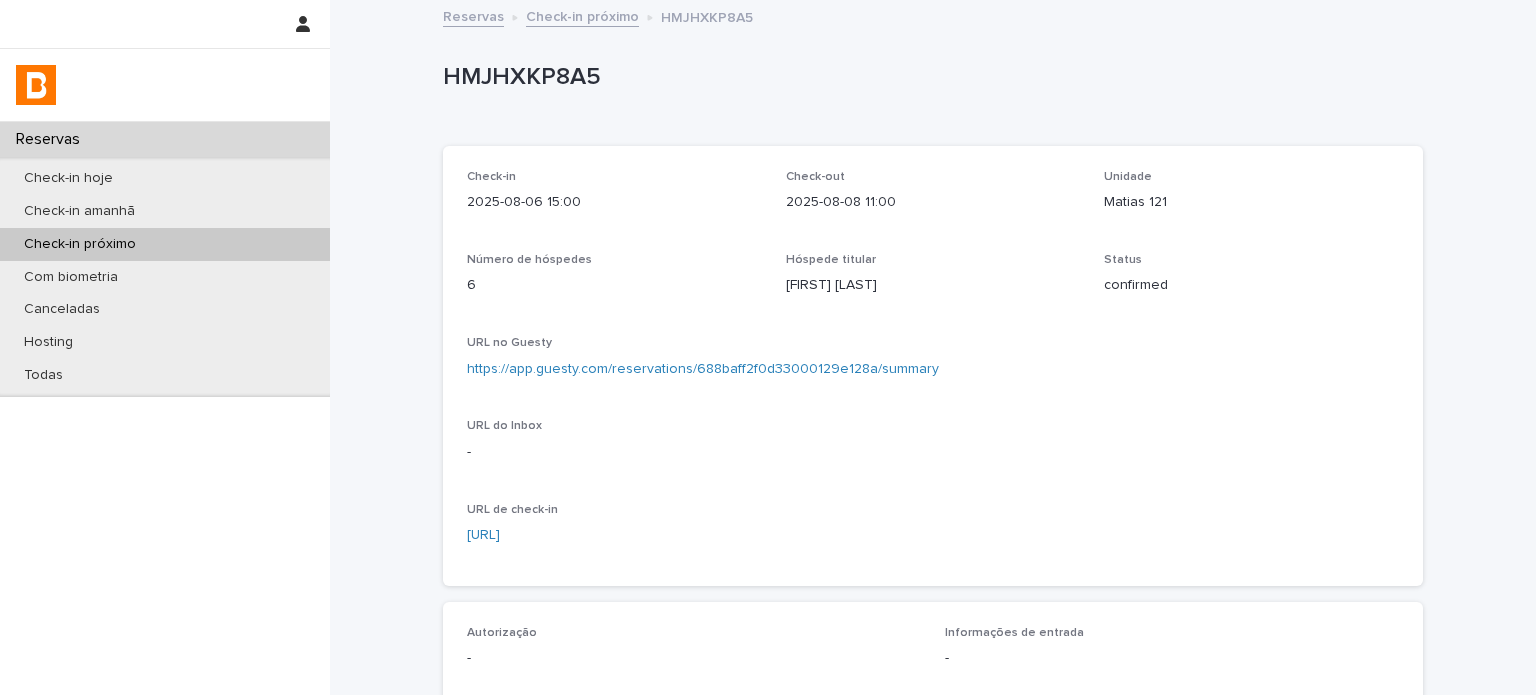 click on "https://app.guesty.com/reservations/688baff2f0d33000129e128a/summary" at bounding box center (933, 369) 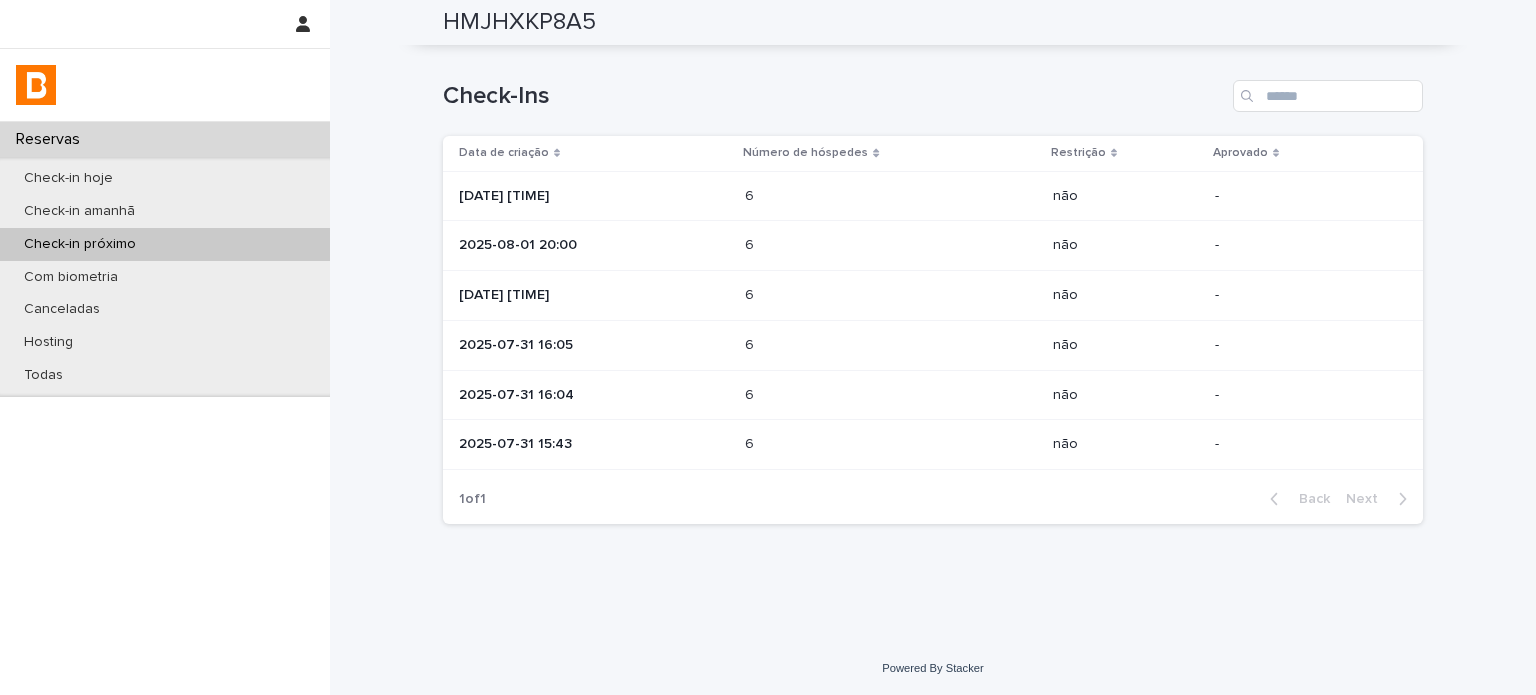 click at bounding box center (832, 444) 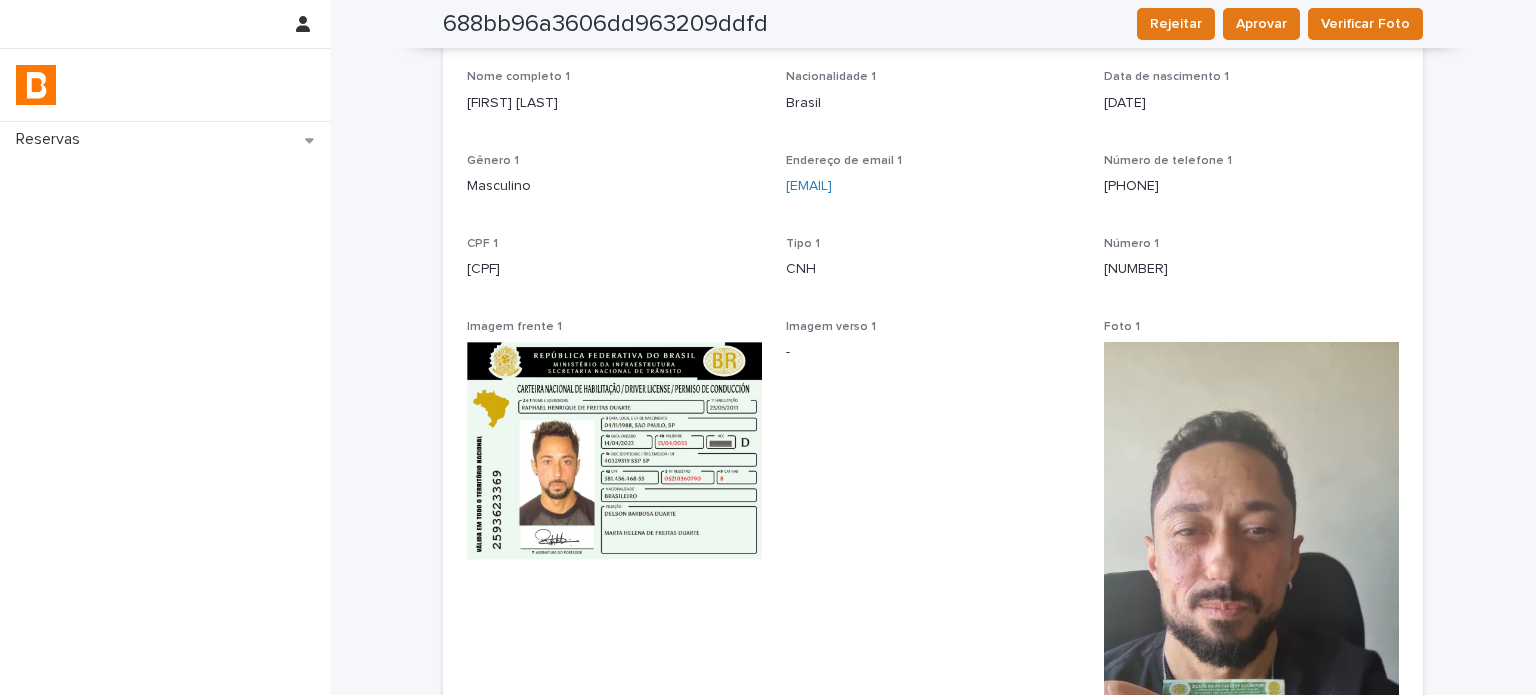 scroll, scrollTop: 0, scrollLeft: 0, axis: both 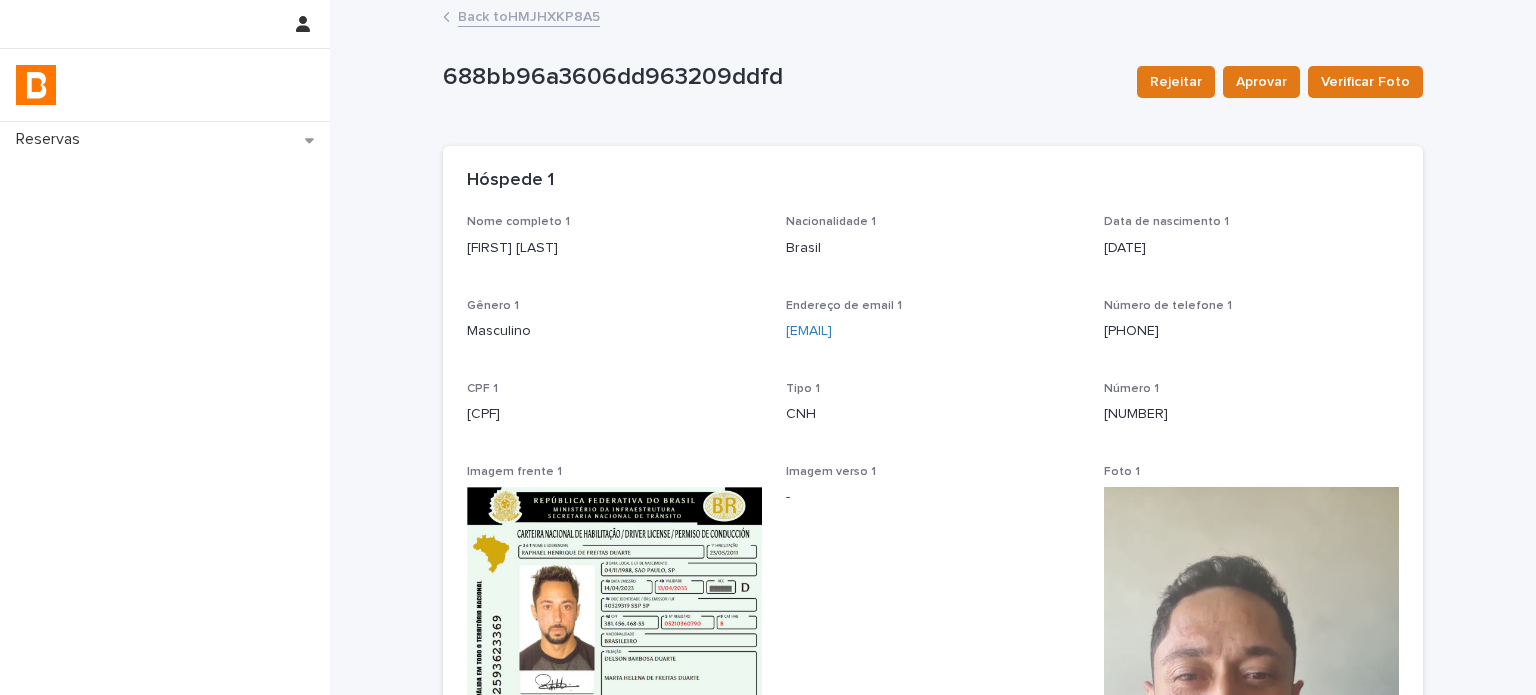 click on "[FIRST] [LAST]" at bounding box center (614, 248) 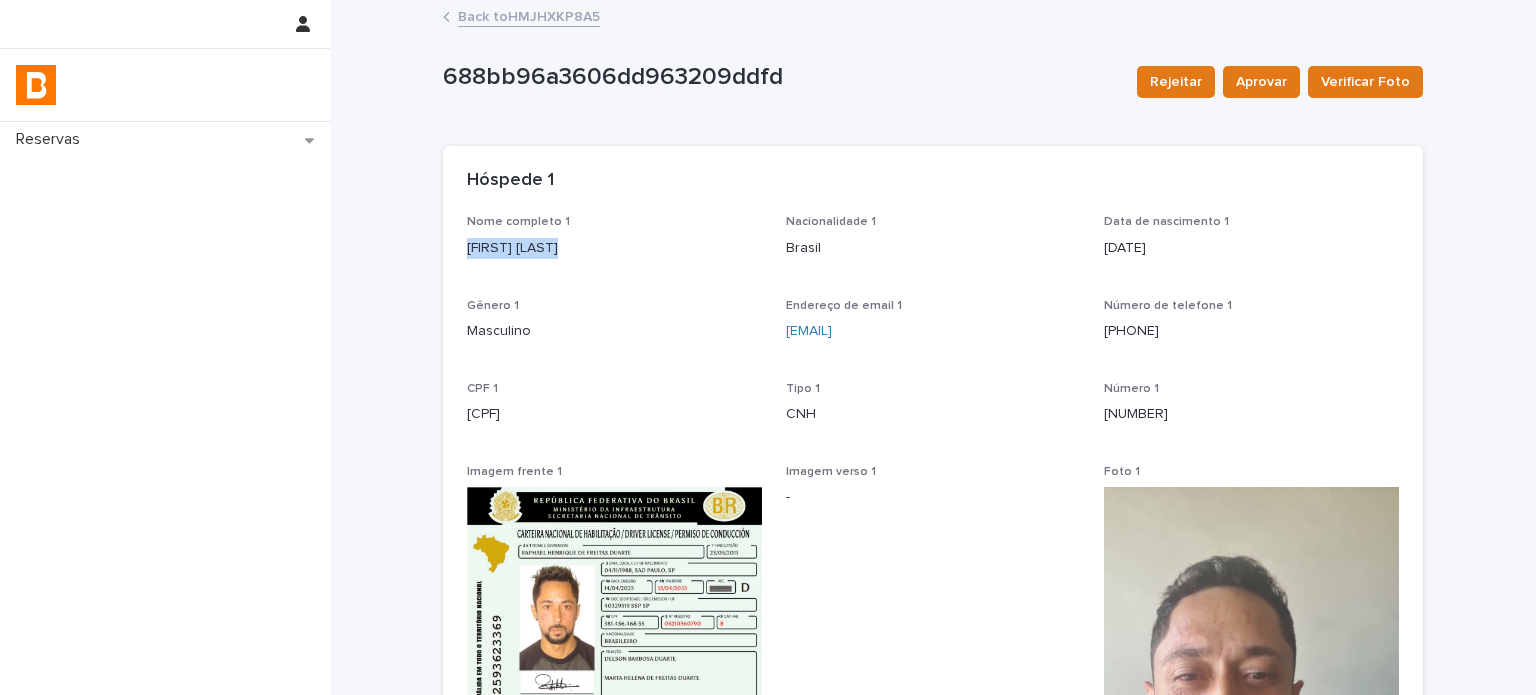 click on "[FIRST] [LAST]" at bounding box center (614, 248) 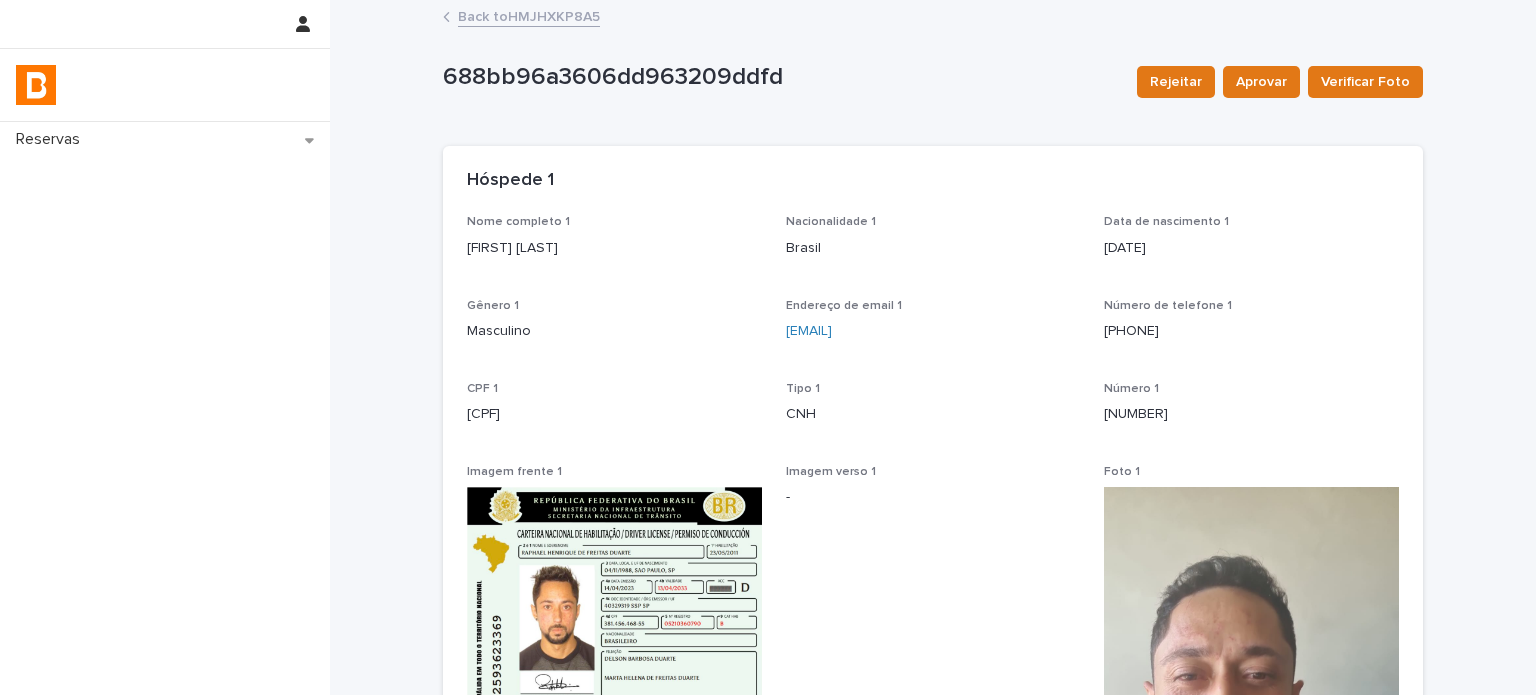 click on "Nome completo 1 [FIRST] [LAST] Nacionalidade 1 [COUNTRY] Data de nascimento 1 [DATE] Gênero 1 Masculino Endereço de email 1 [EMAIL] Número de telefone 1 [PHONE] CPF 1 [CPF] Tipo 1 CNH Número 1 [NUMBER] Imagem frente 1 Imagem verso 1 - Foto 1 - Status foto 1 -" at bounding box center [933, 662] 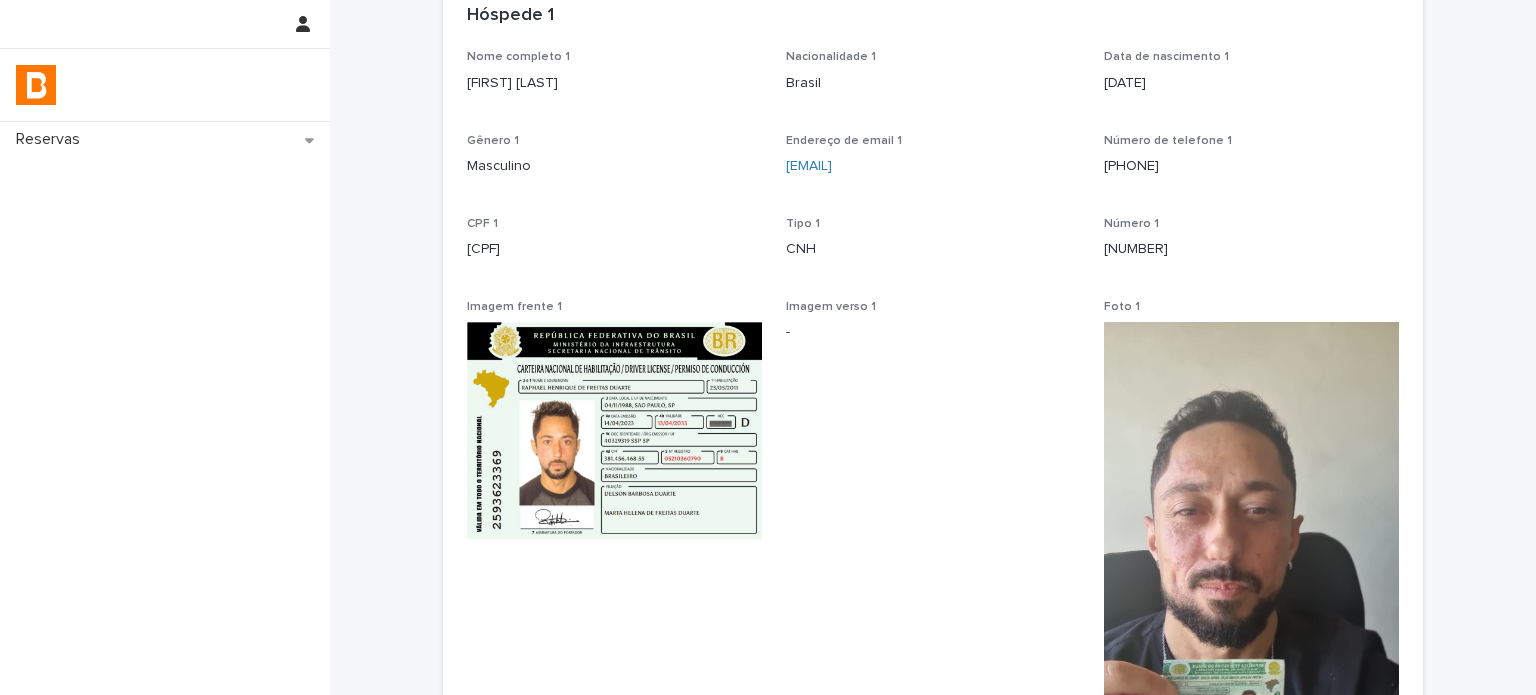 scroll, scrollTop: 166, scrollLeft: 0, axis: vertical 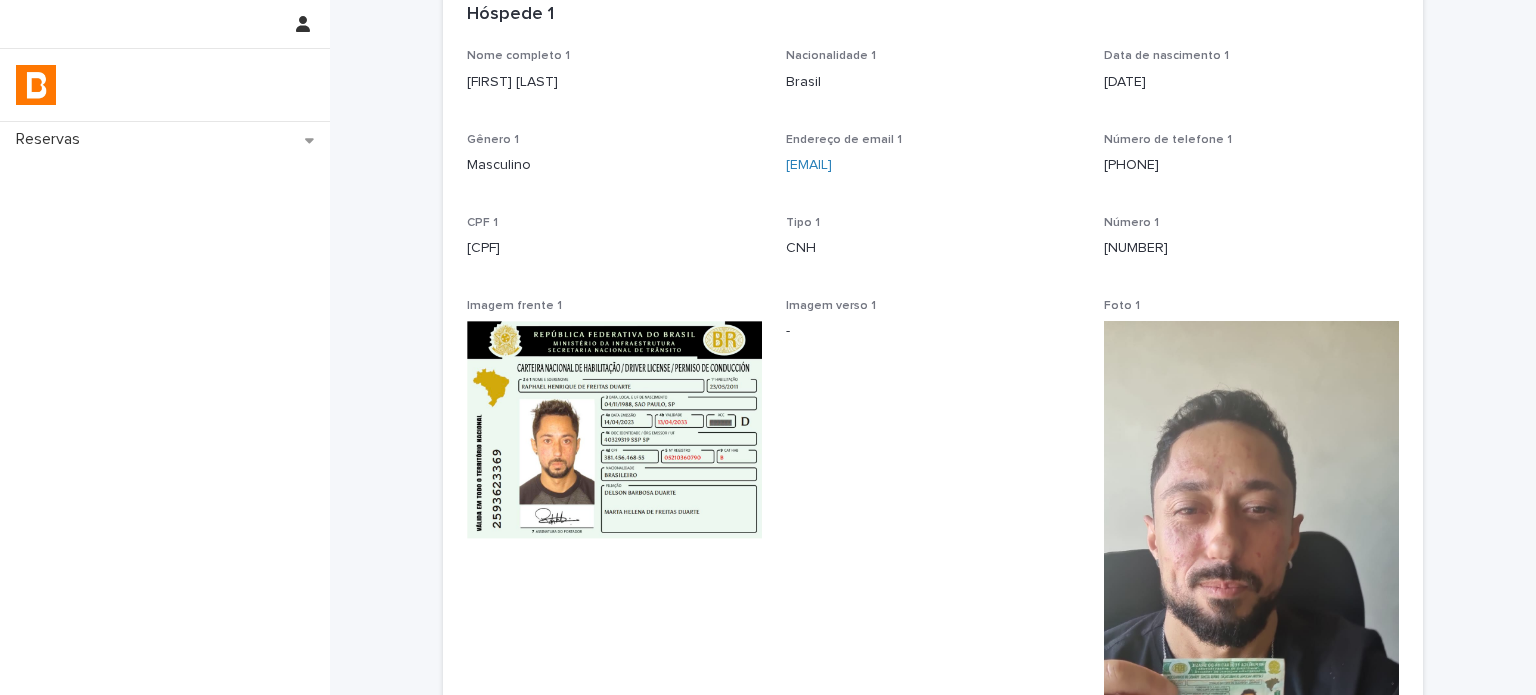 click at bounding box center [1251, 583] 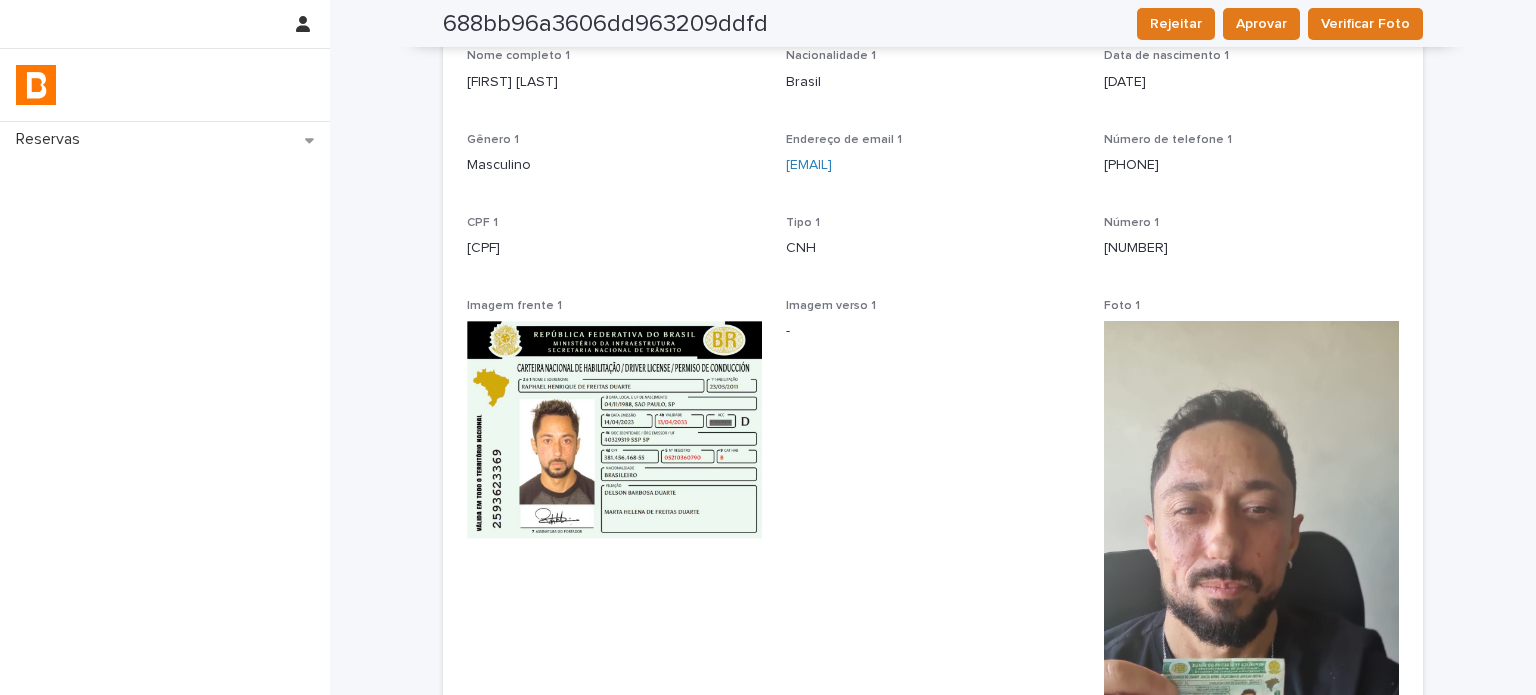 drag, startPoint x: 1218, startPoint y: 539, endPoint x: 1207, endPoint y: 539, distance: 11 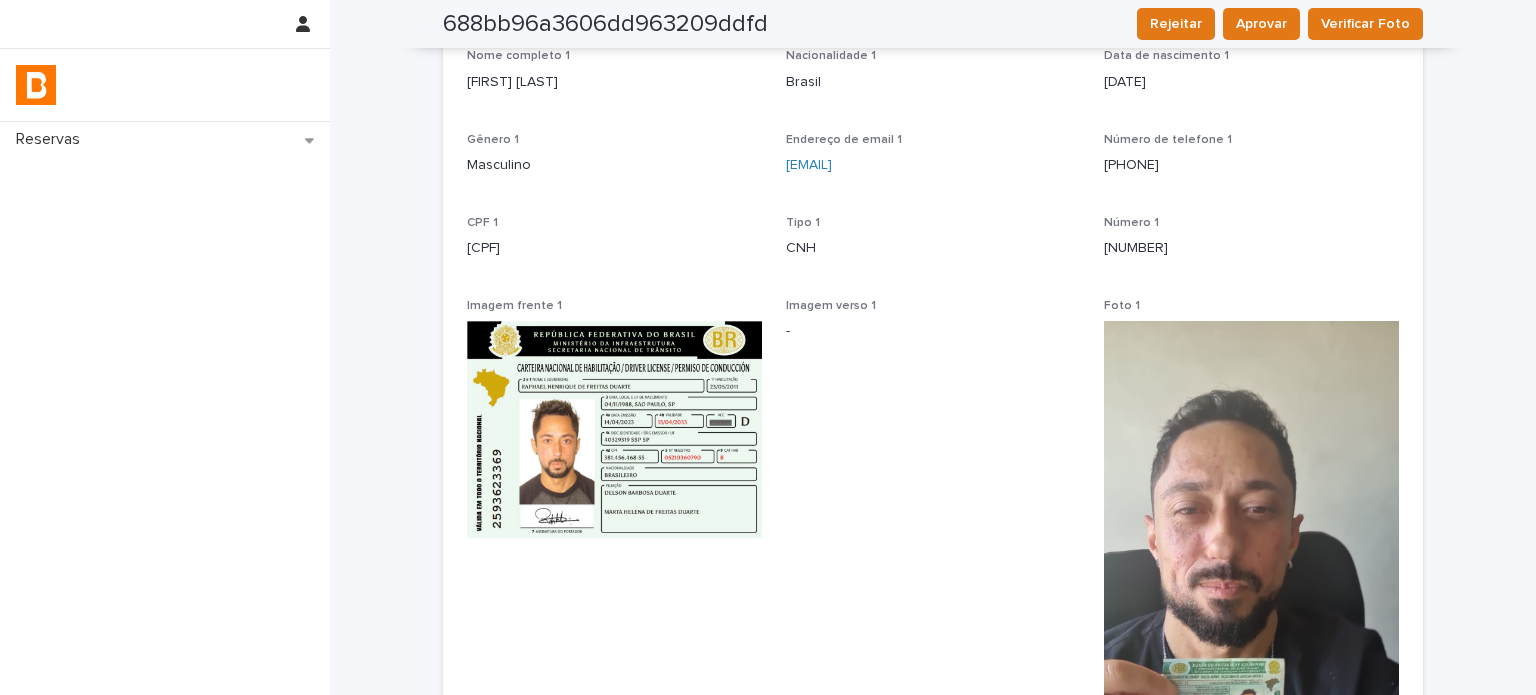 click on "Imagem verso 1 -" at bounding box center (933, 580) 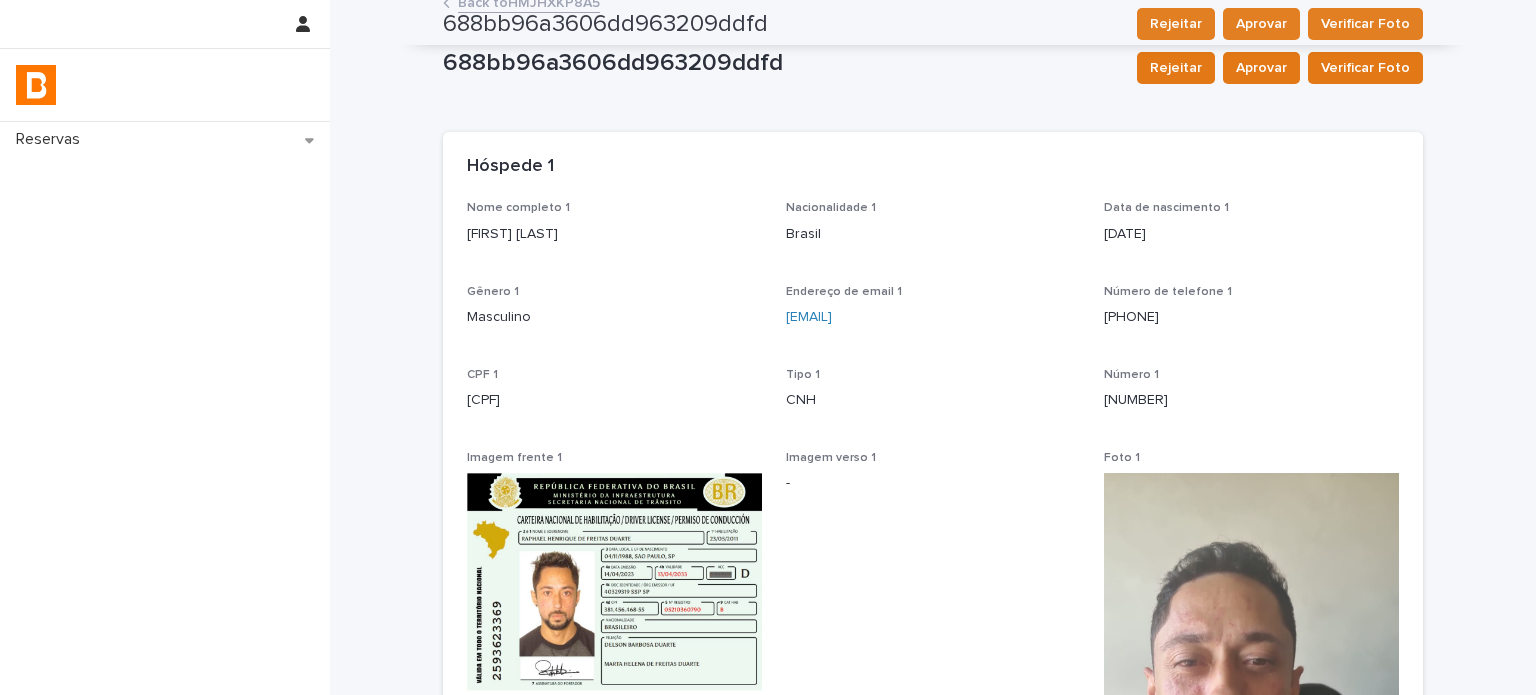 scroll, scrollTop: 0, scrollLeft: 0, axis: both 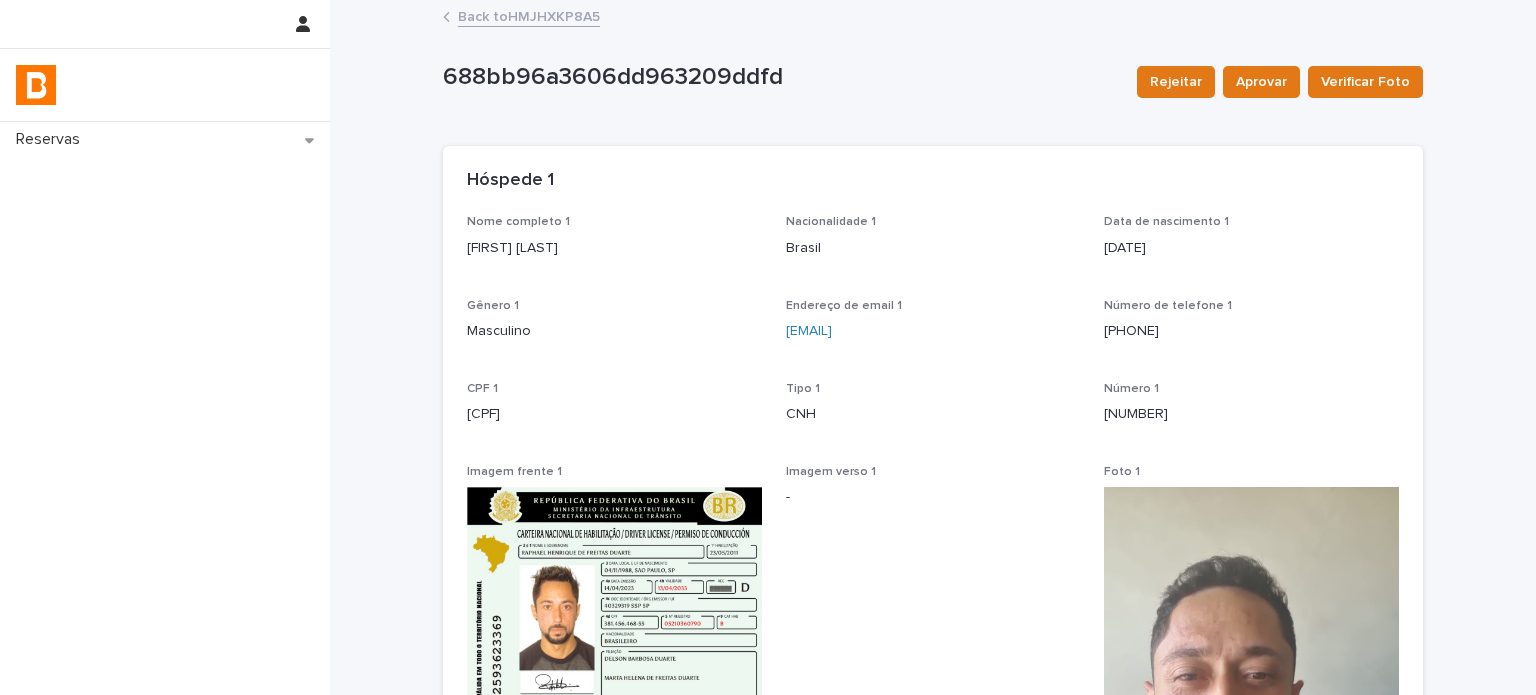click on "Back to  HMJHXKP8A5" at bounding box center [529, 15] 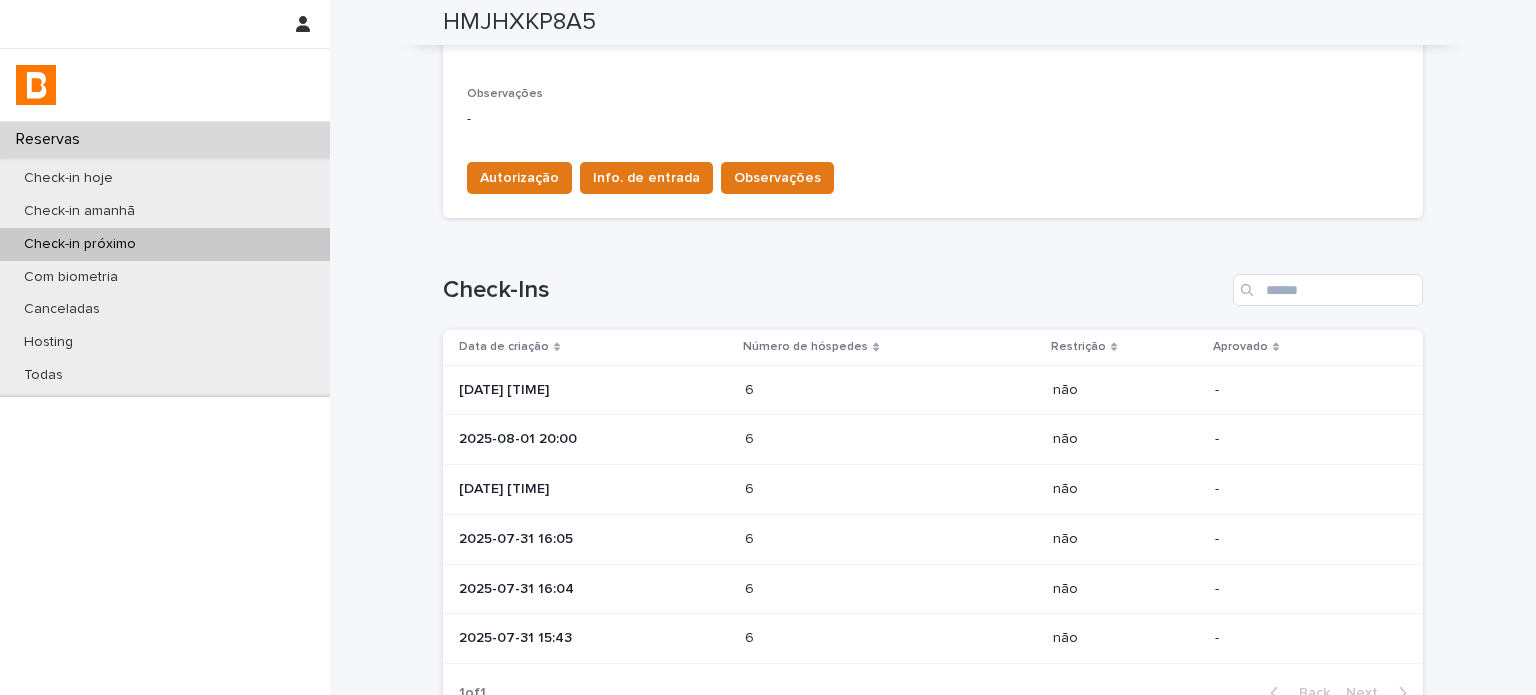 scroll, scrollTop: 733, scrollLeft: 0, axis: vertical 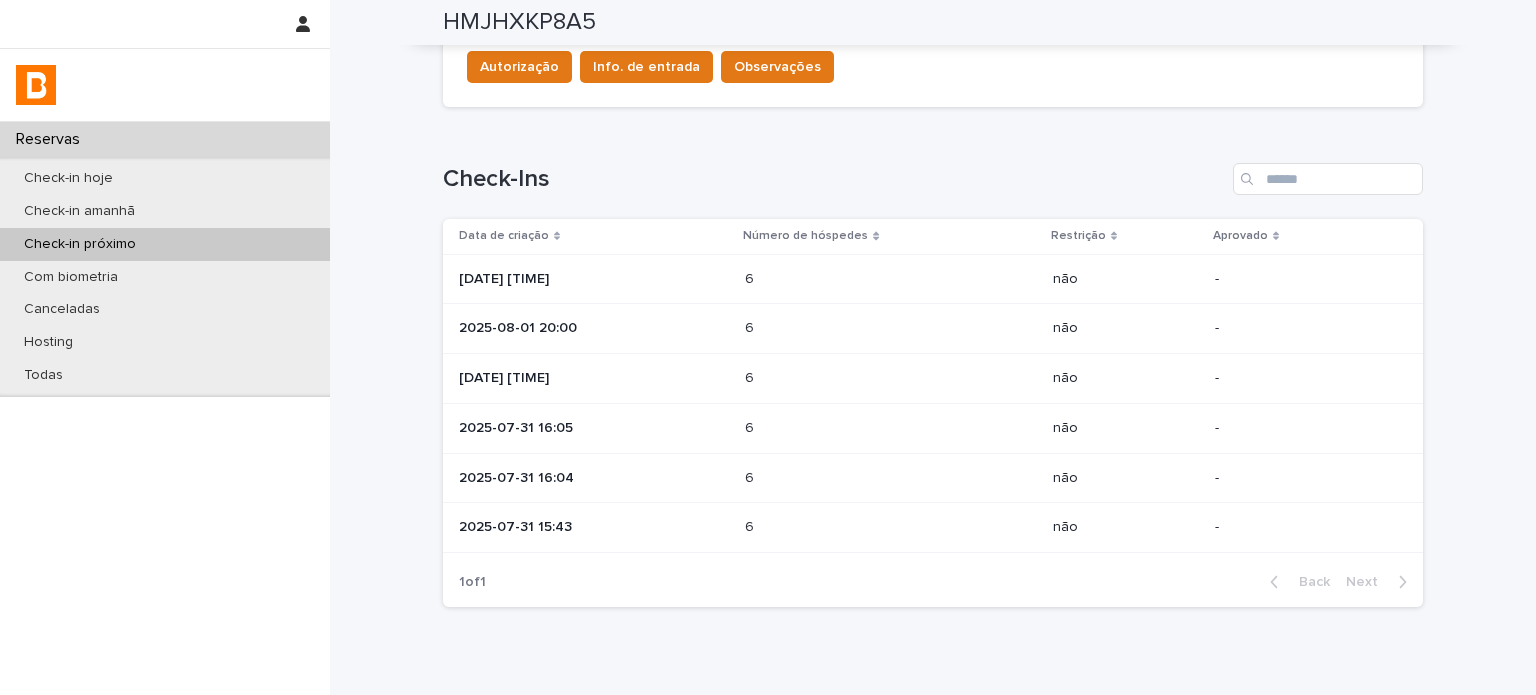 click on "6 6" at bounding box center (890, 478) 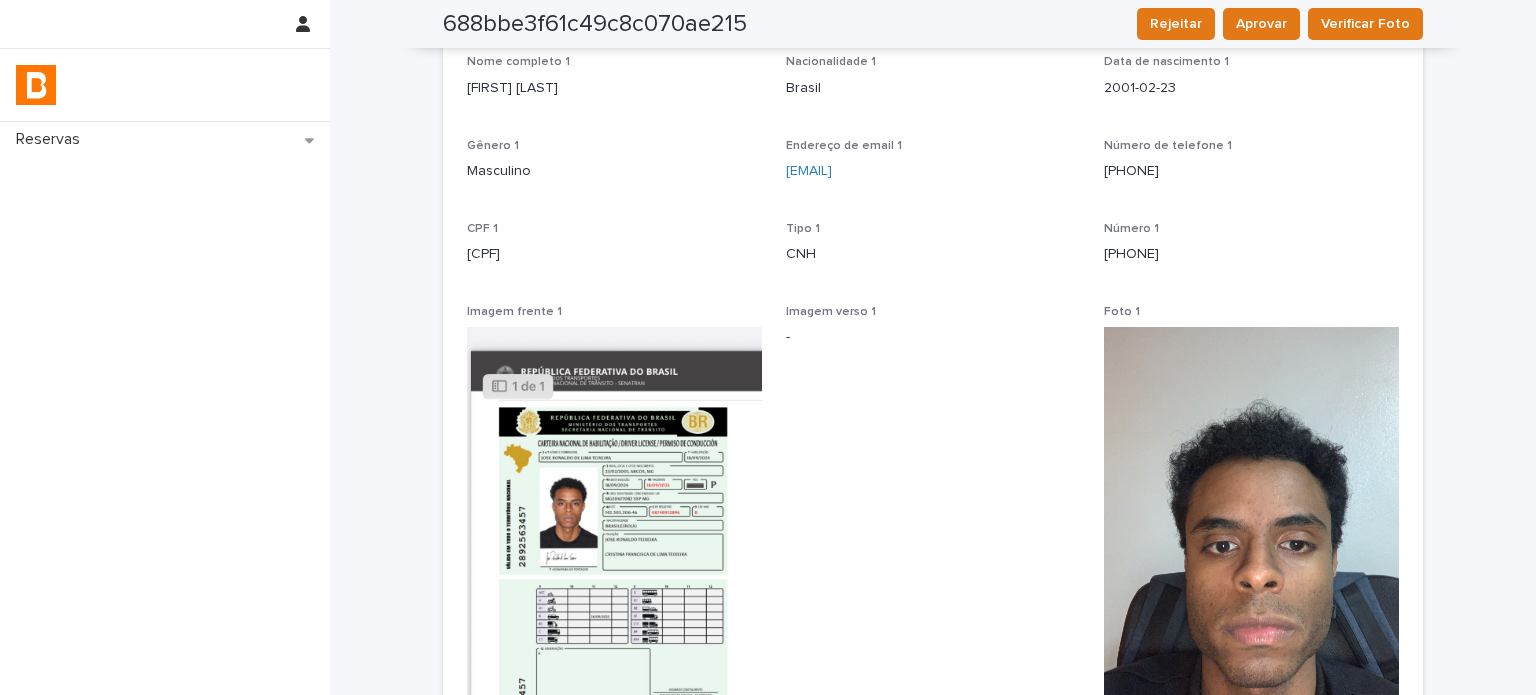 scroll, scrollTop: 159, scrollLeft: 0, axis: vertical 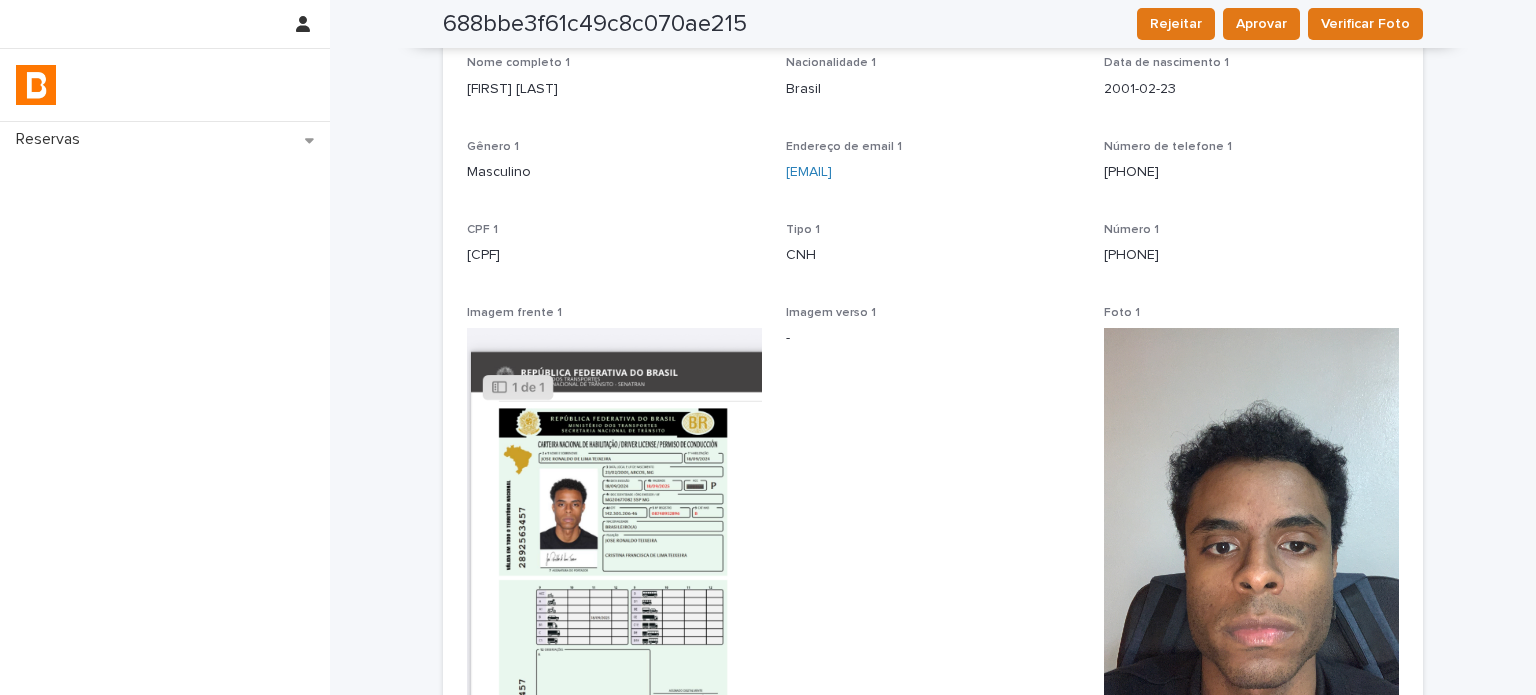 drag, startPoint x: 656, startPoint y: 93, endPoint x: 436, endPoint y: 95, distance: 220.0091 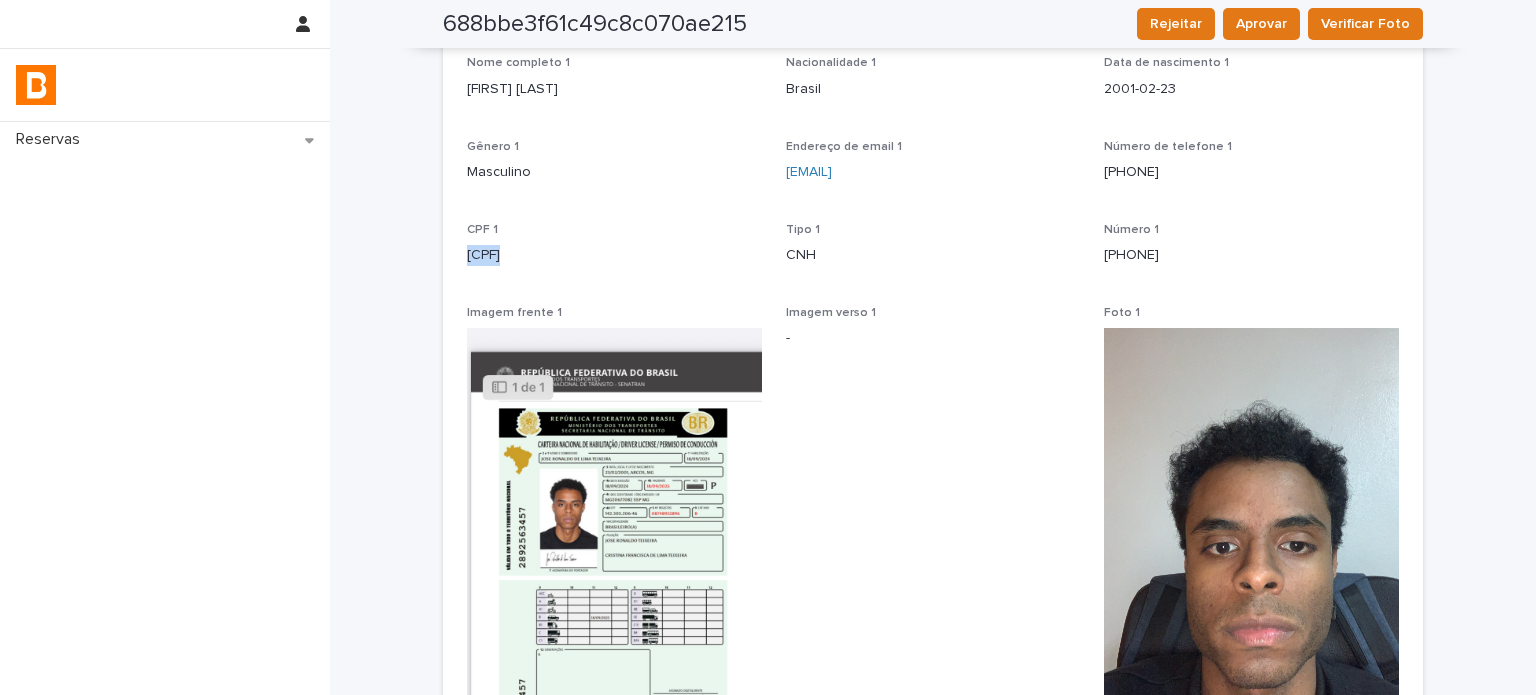click on "[CPF]" at bounding box center [614, 255] 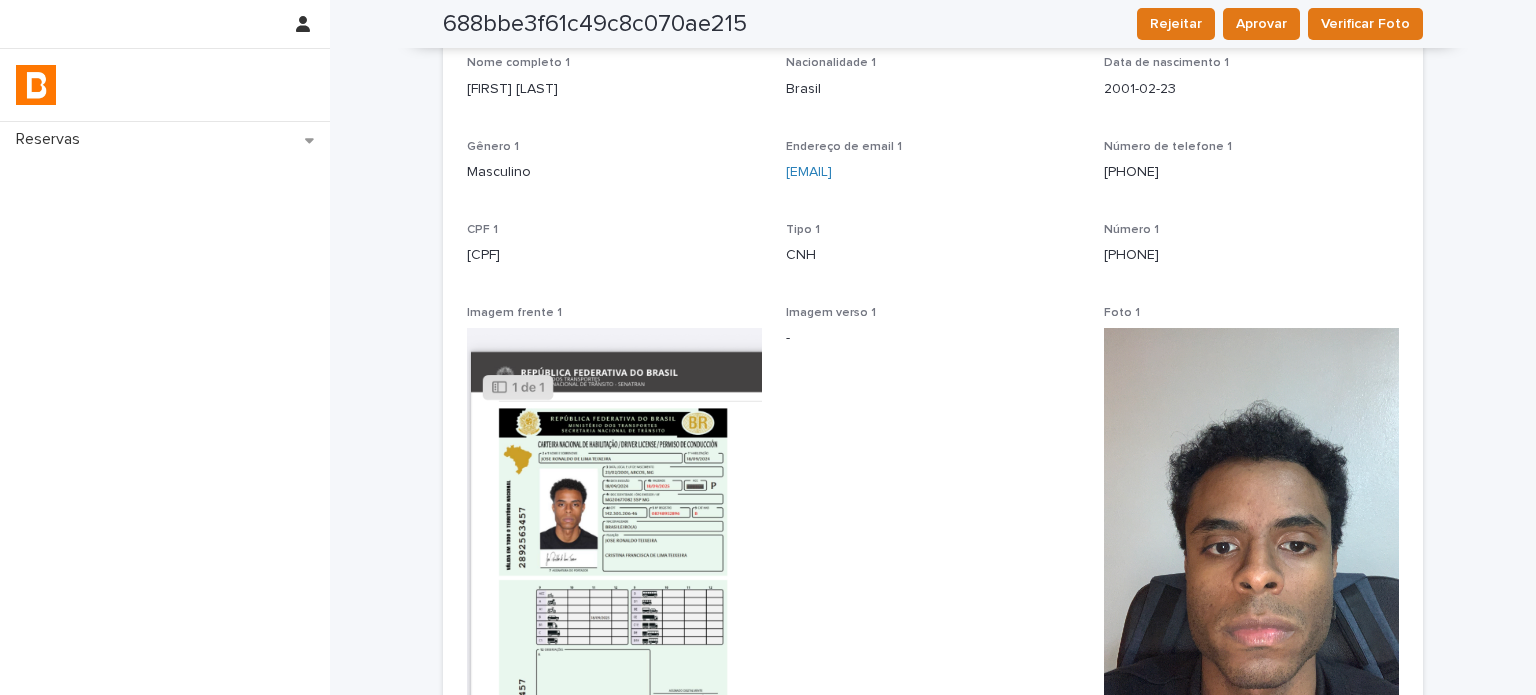 click on "[PHONE]" at bounding box center (1251, 255) 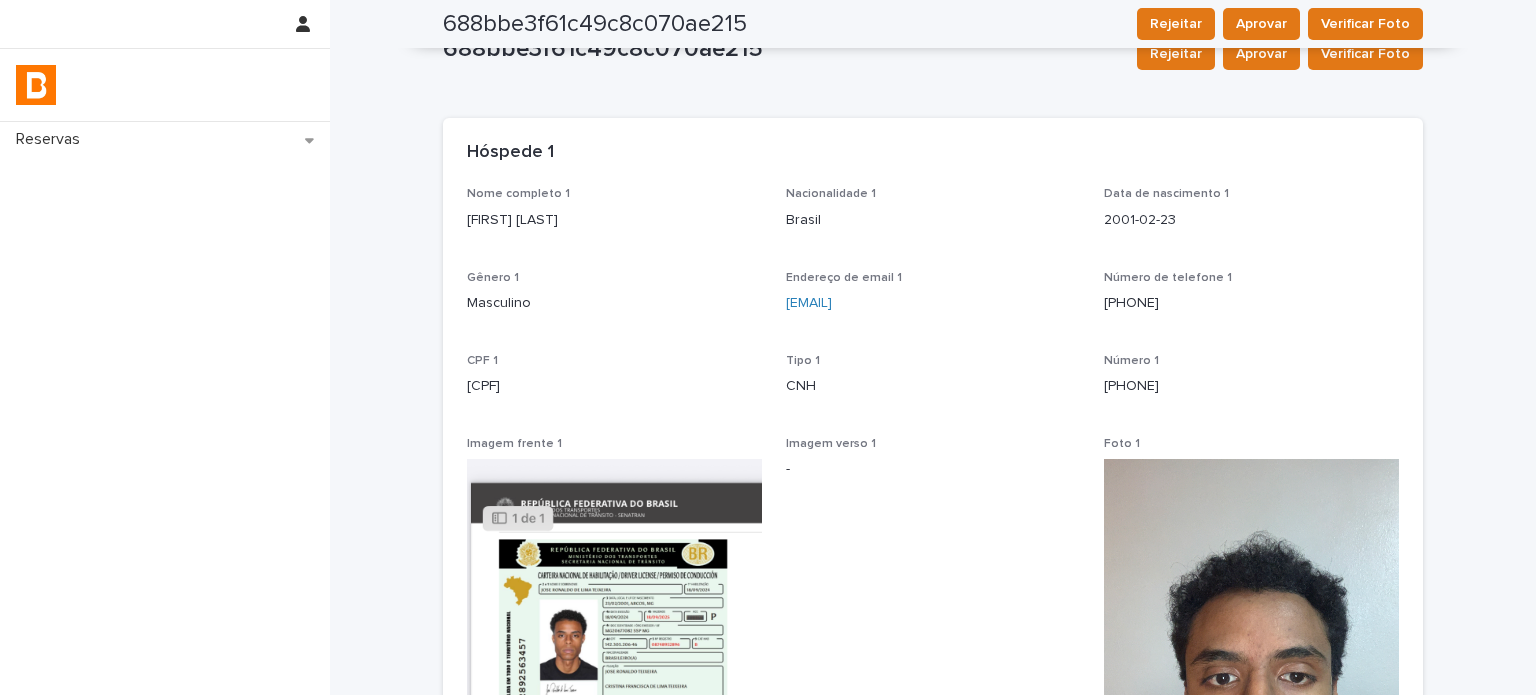 scroll, scrollTop: 0, scrollLeft: 0, axis: both 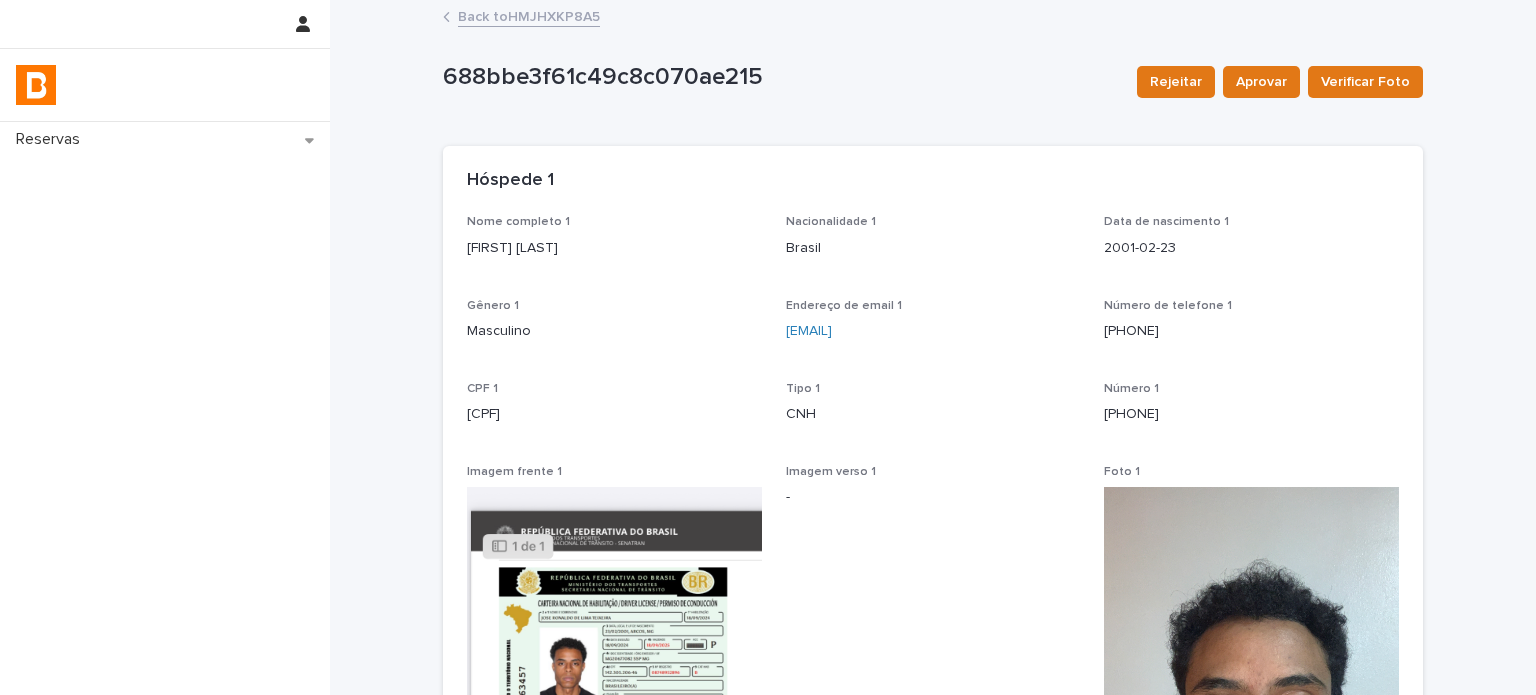 click on "Back to  HMJHXKP8A5" at bounding box center [529, 15] 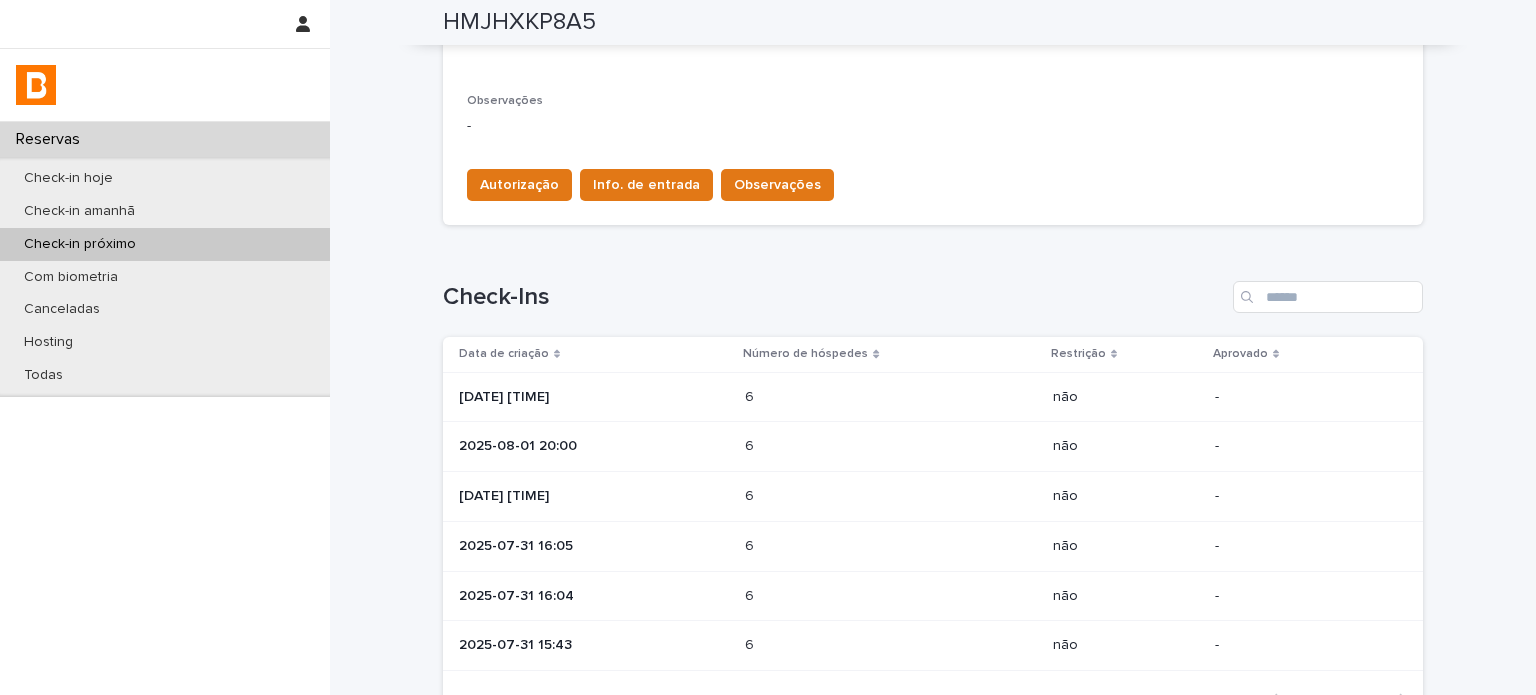 scroll, scrollTop: 733, scrollLeft: 0, axis: vertical 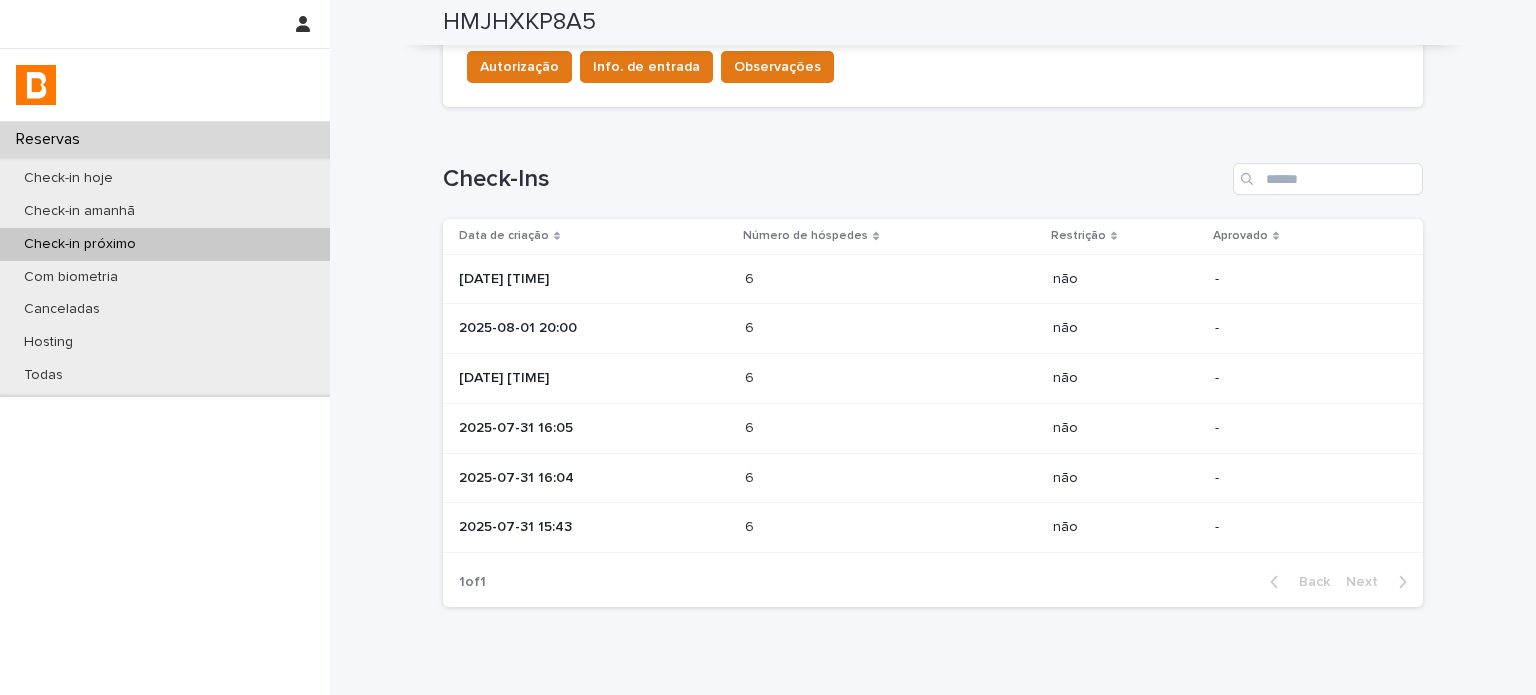 click on "2025-07-31 16:05" at bounding box center [594, 428] 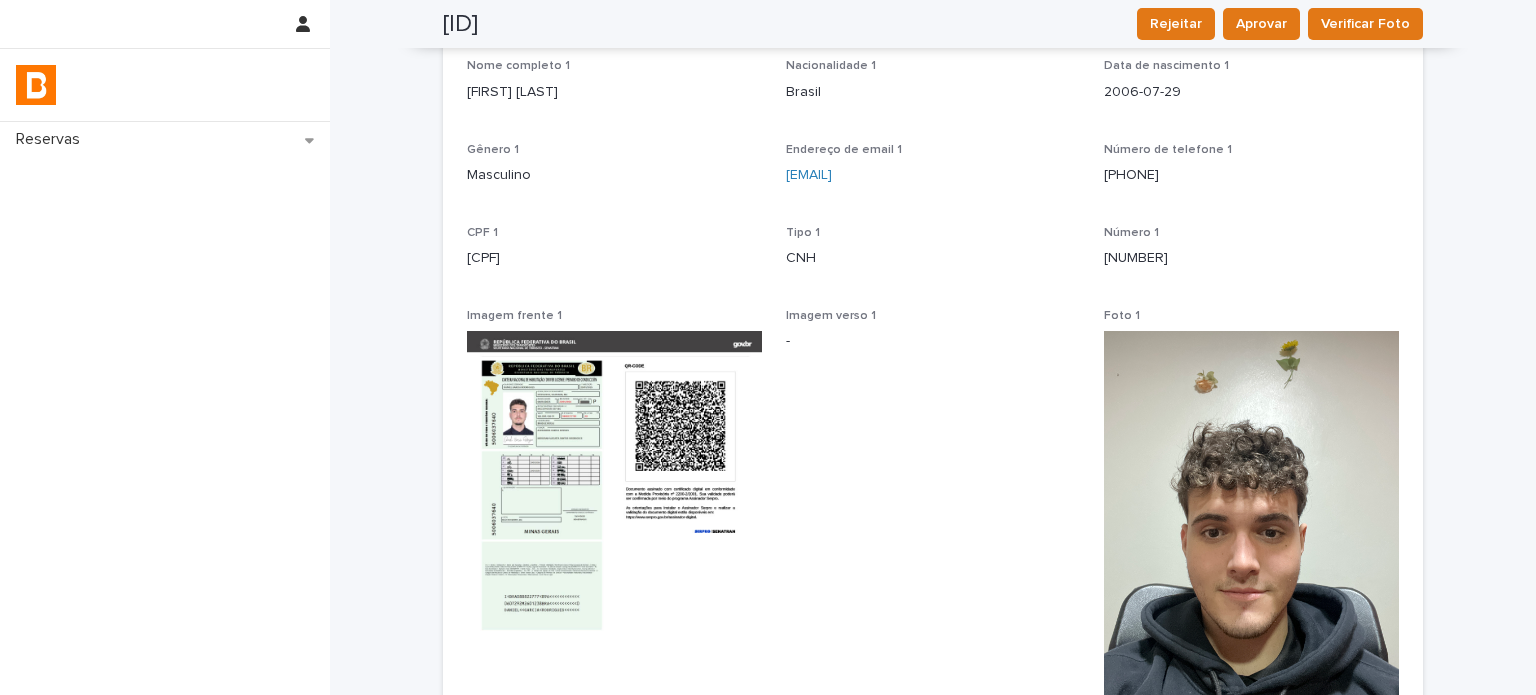 scroll, scrollTop: 71, scrollLeft: 0, axis: vertical 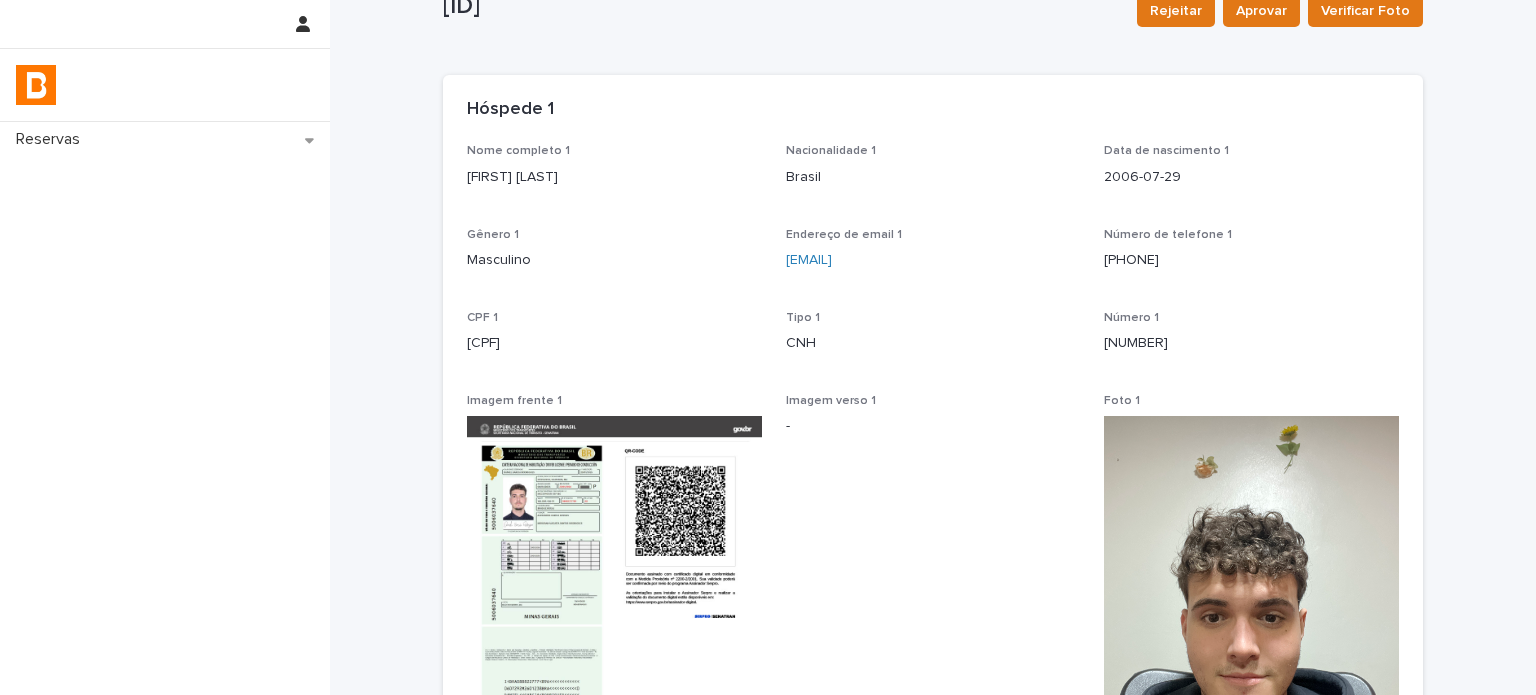 drag, startPoint x: 620, startPoint y: 190, endPoint x: 435, endPoint y: 193, distance: 185.02432 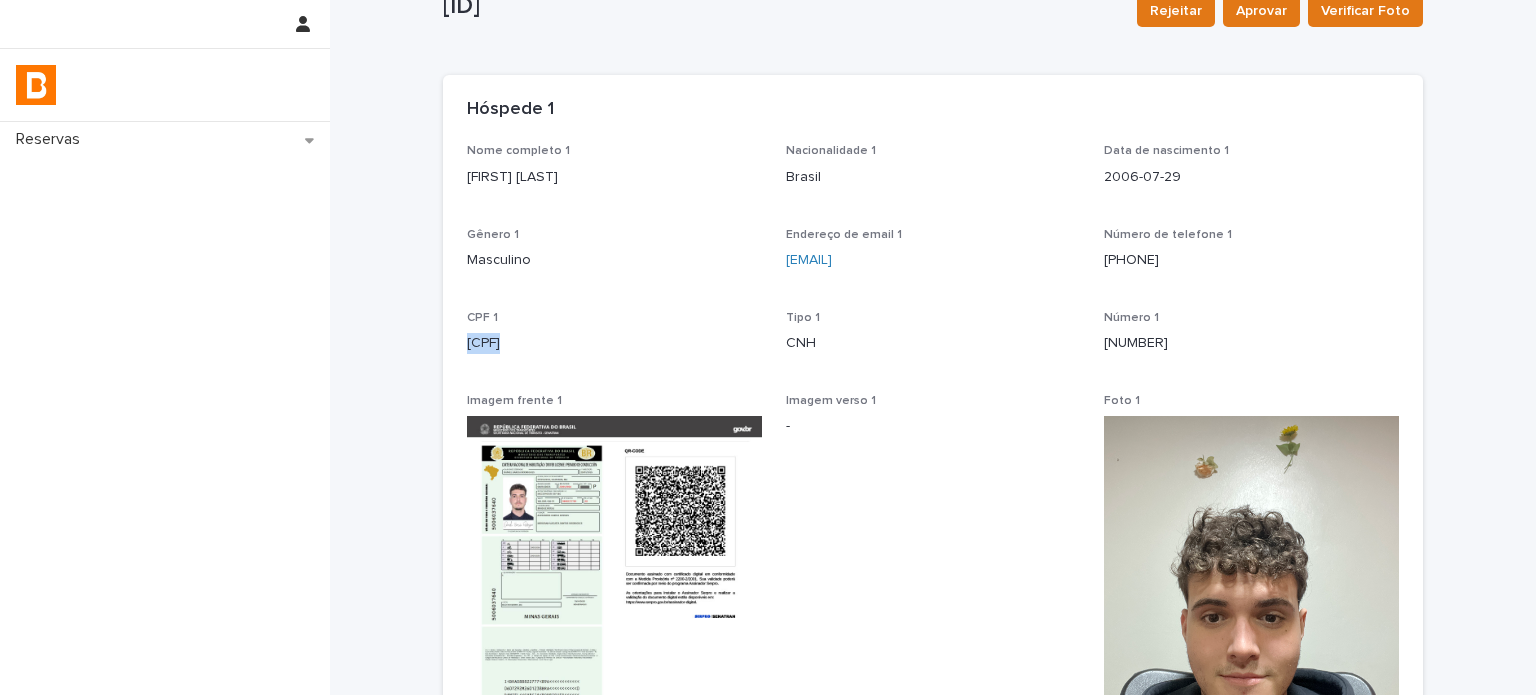 click on "[CPF]" at bounding box center (614, 343) 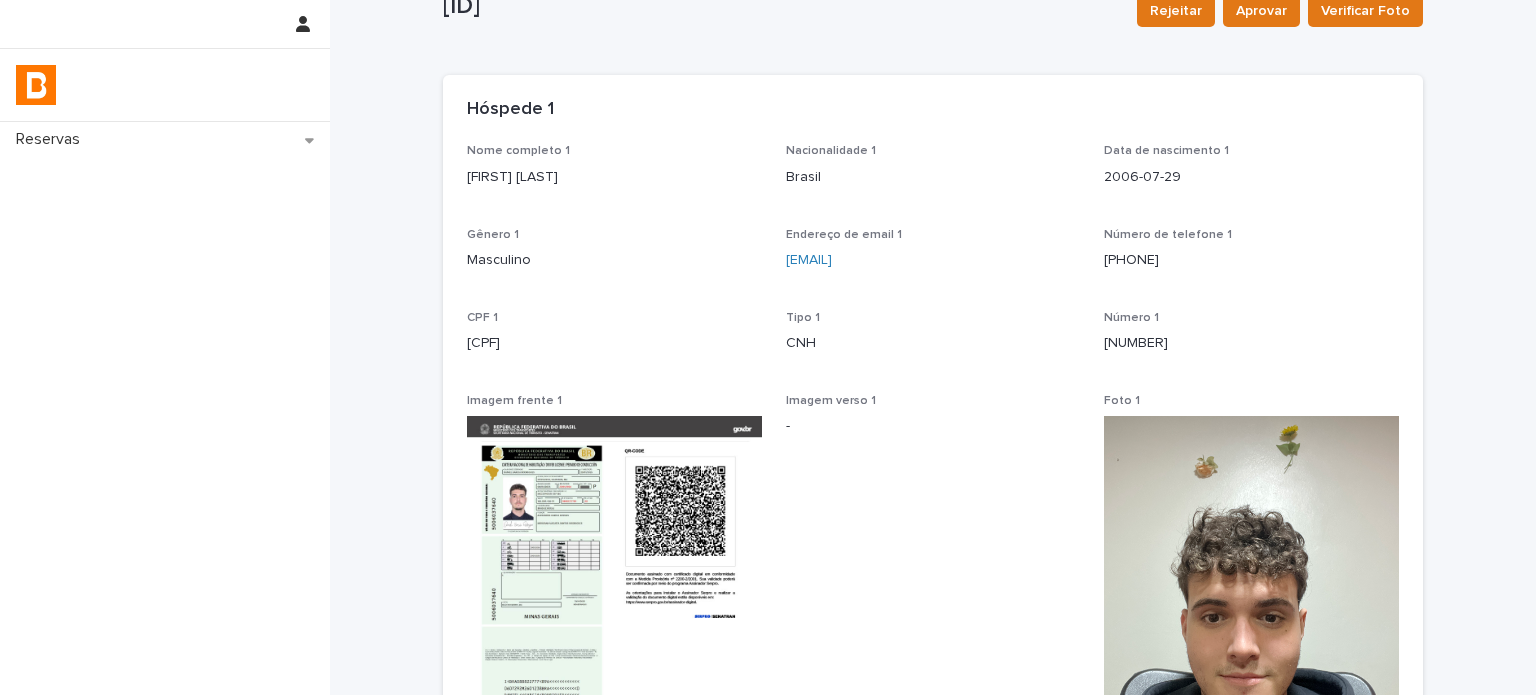 click on "[NUMBER]" at bounding box center [1251, 343] 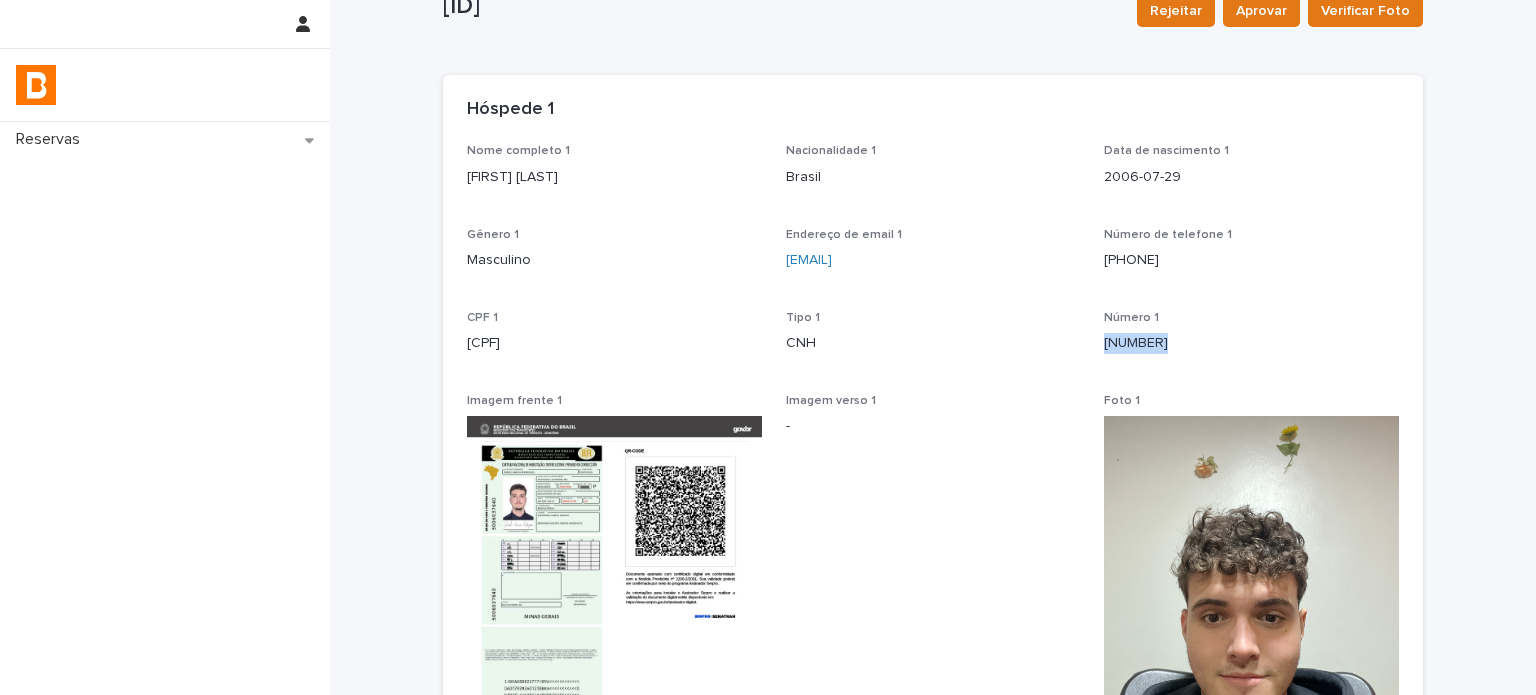 click on "[NUMBER]" at bounding box center [1251, 343] 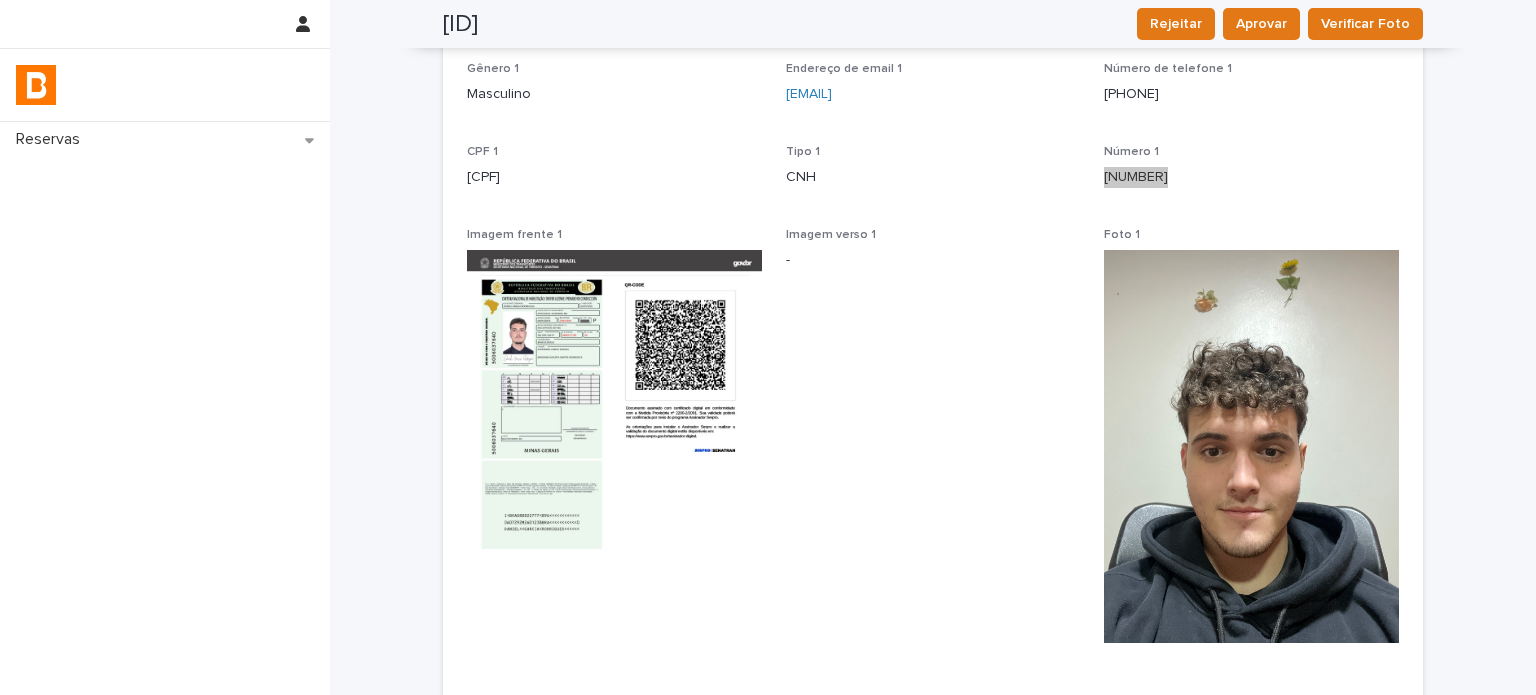 click on "Imagem verso 1 -" at bounding box center [933, 455] 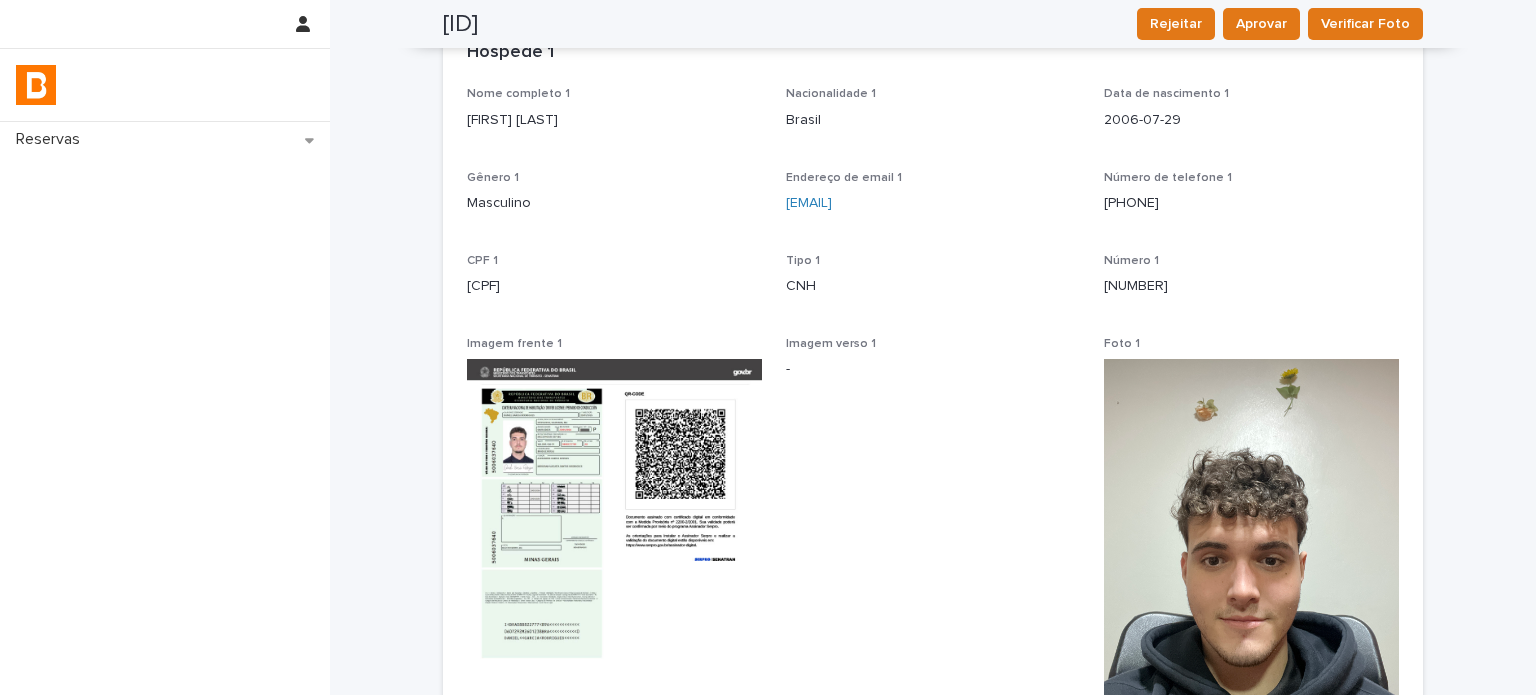 scroll, scrollTop: 0, scrollLeft: 0, axis: both 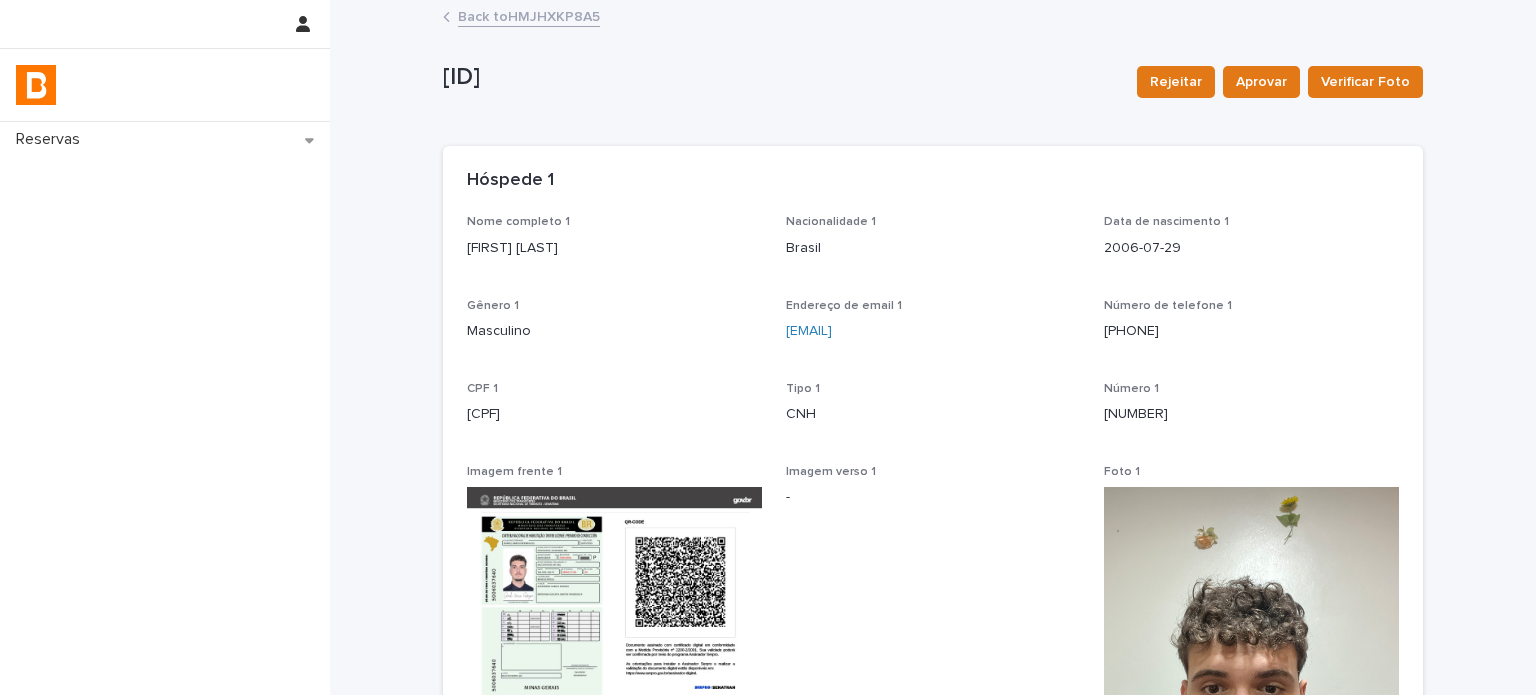 click on "Back to  HMJHXKP8A5" at bounding box center (529, 15) 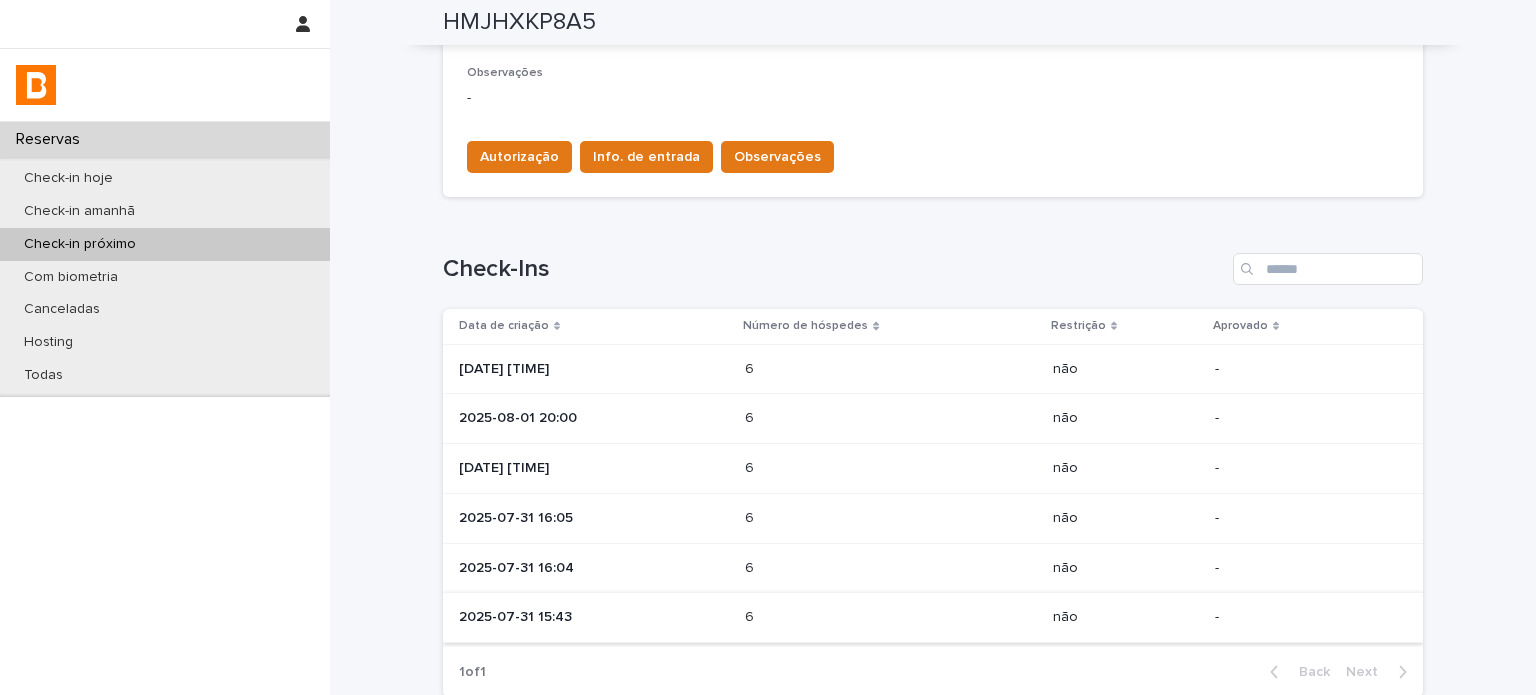 scroll, scrollTop: 766, scrollLeft: 0, axis: vertical 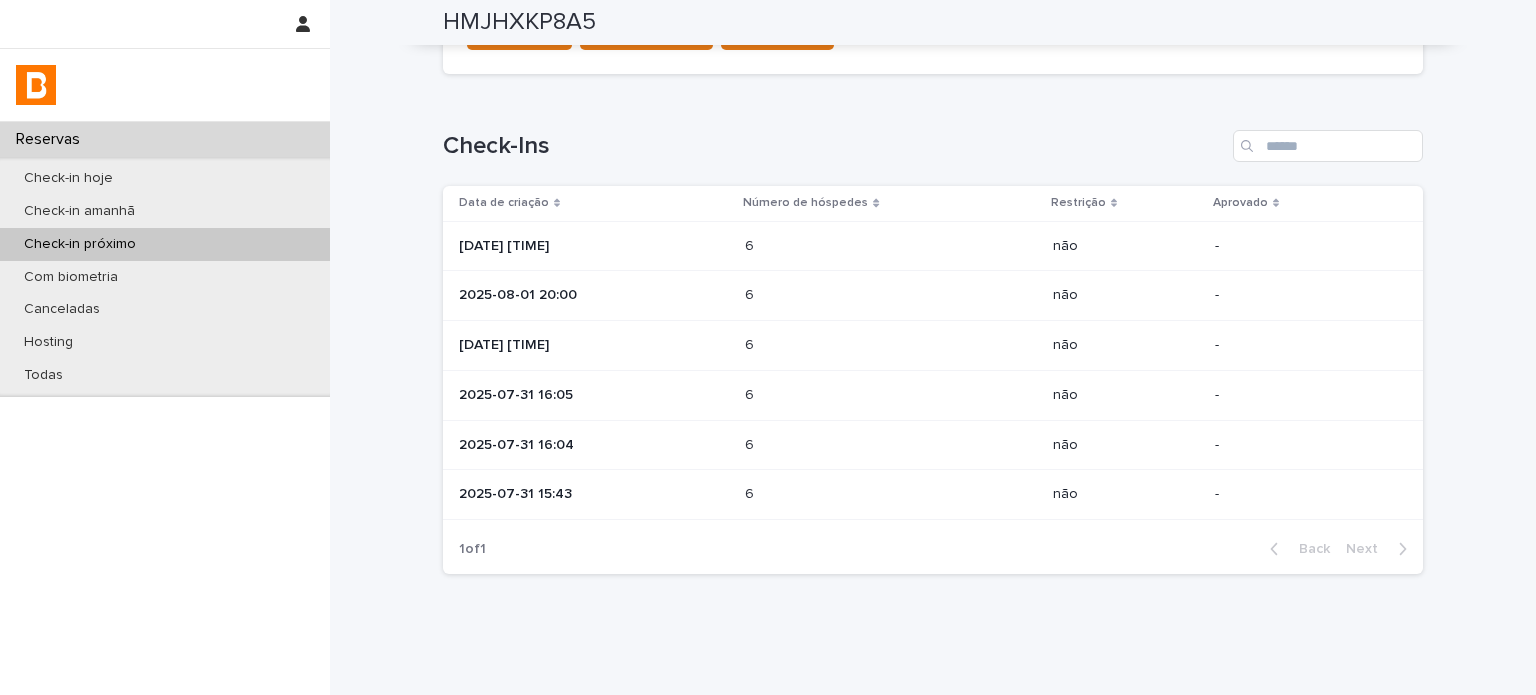 click on "6 6" at bounding box center (890, 346) 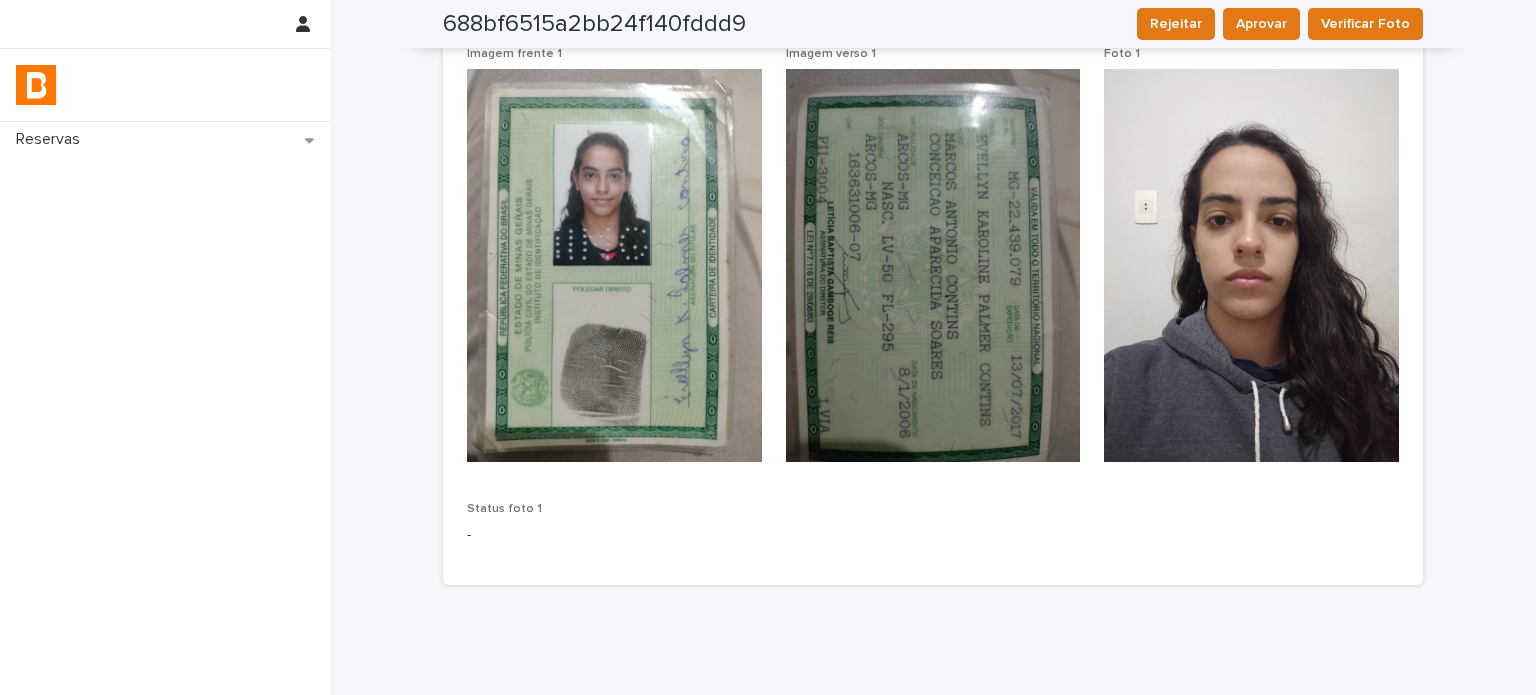 scroll, scrollTop: 280, scrollLeft: 0, axis: vertical 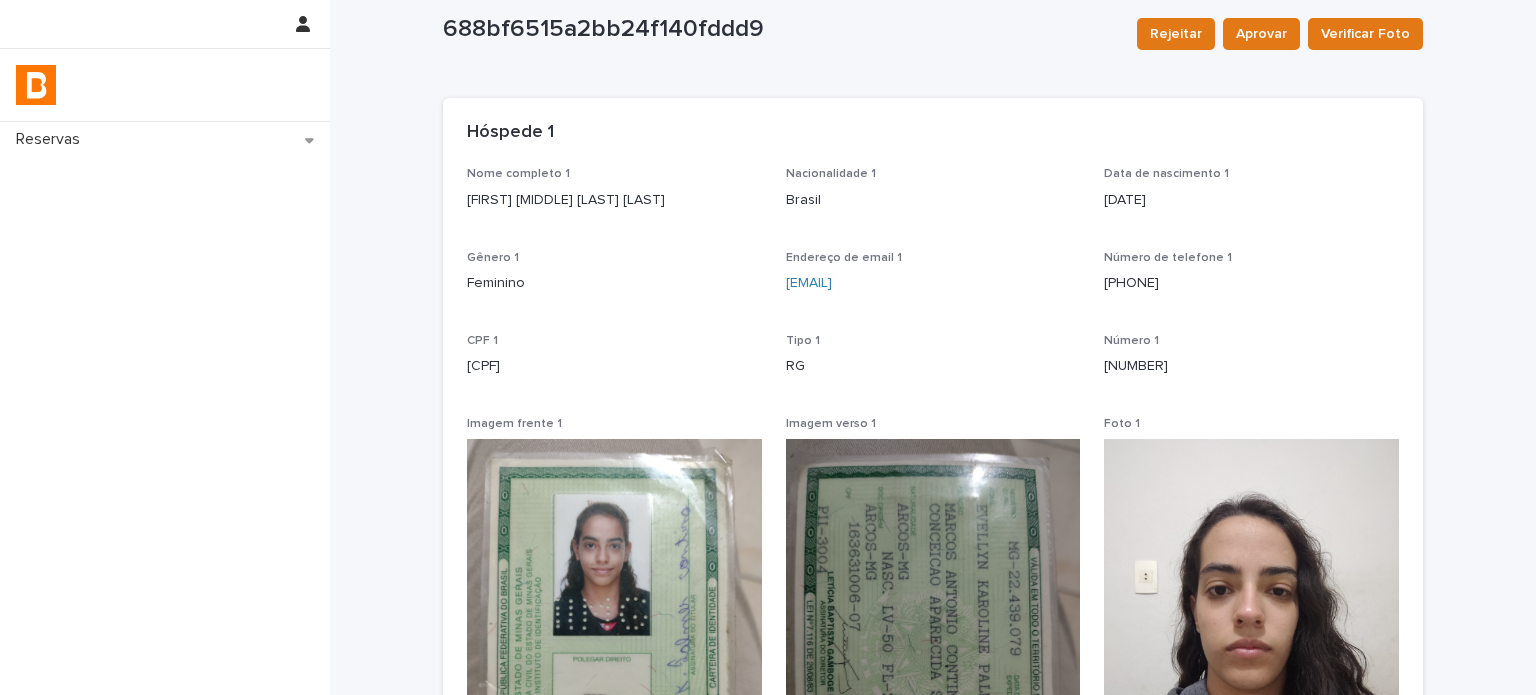 drag, startPoint x: 652, startPoint y: 203, endPoint x: 434, endPoint y: 199, distance: 218.0367 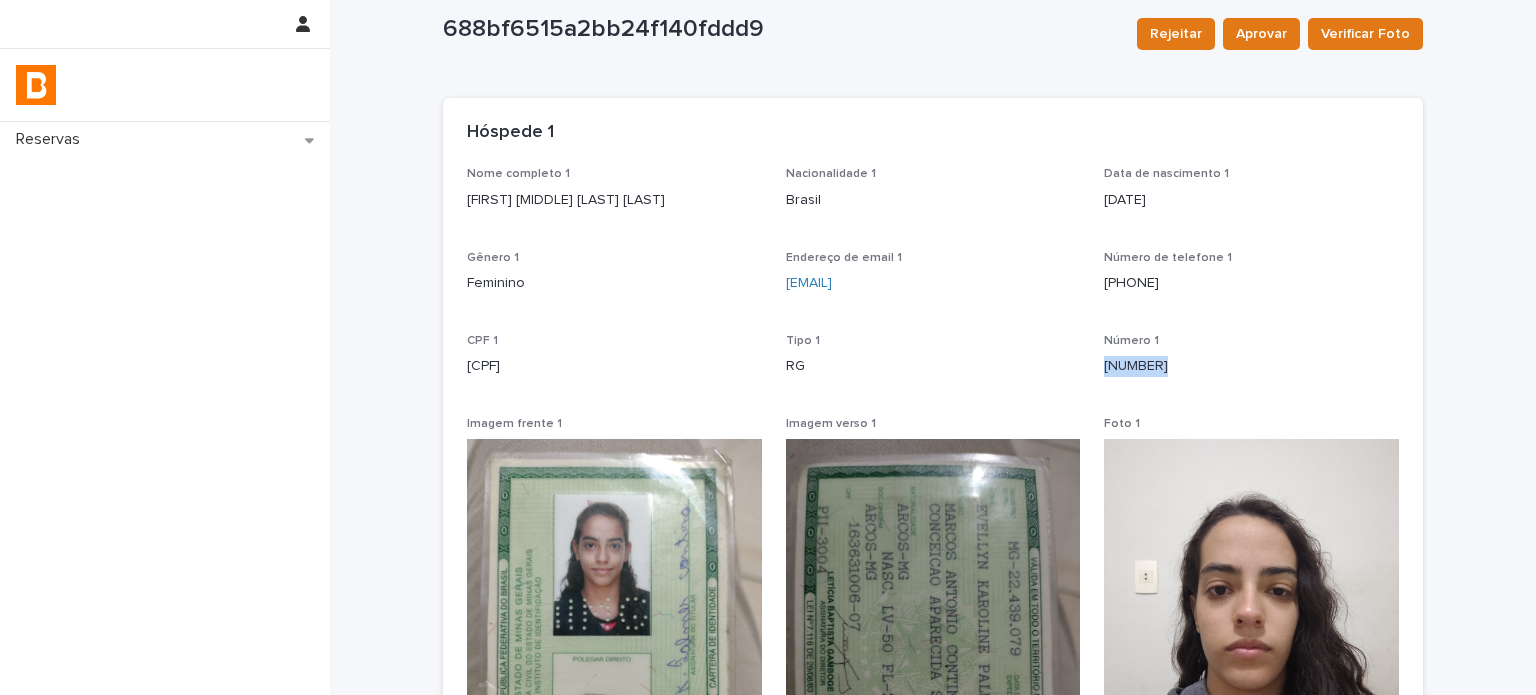click on "[NUMBER]" at bounding box center (1251, 366) 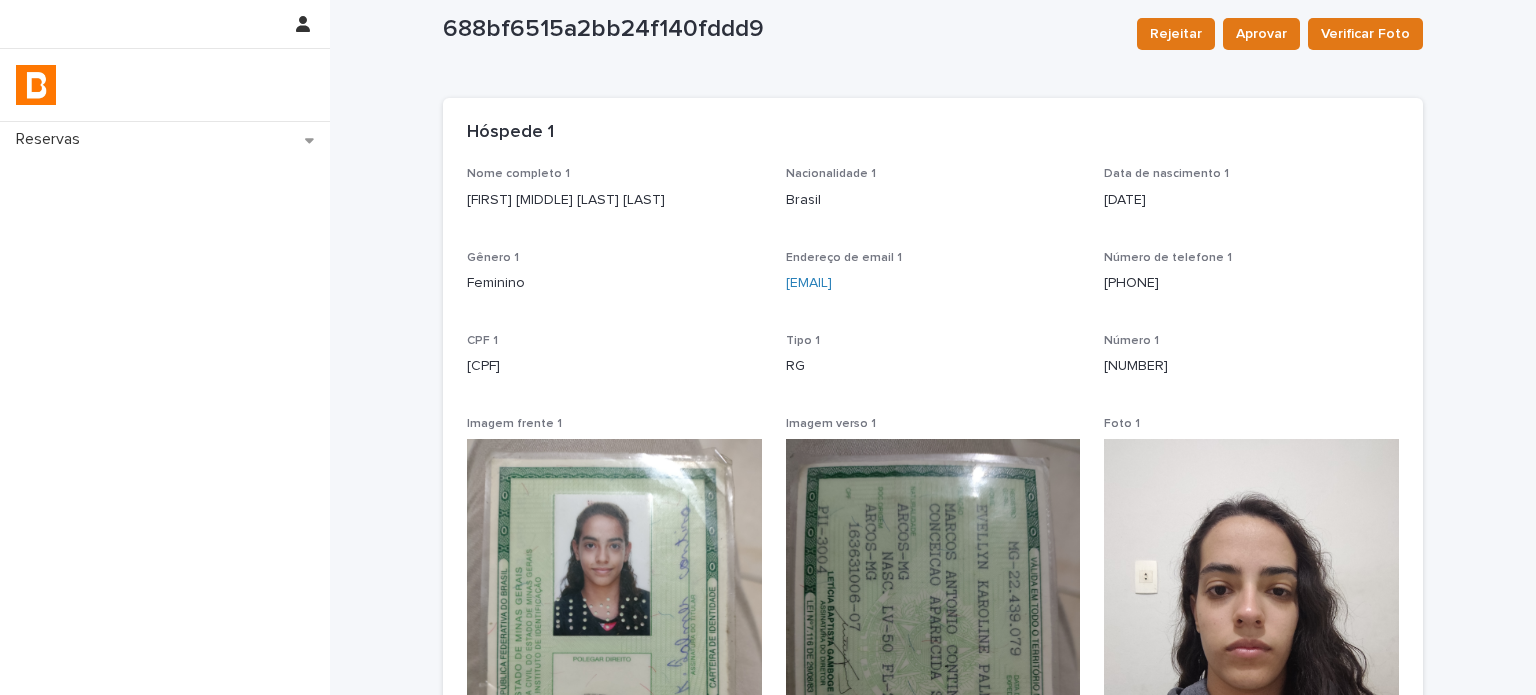 click on "Nome completo 1 [FIRST] [LAST] Nacionalidade 1 Brasil Data de nascimento 1 [DATE] Gênero 1 Feminino Endereço de email 1 [EMAIL] Número de telefone 1 [PHONE] CPF 1 [CPF] Tipo 1 RG Número 1 [NUMBER] Imagem frente 1 Imagem verso 1 Foto 1 - Status foto 1 -" at bounding box center (933, 549) 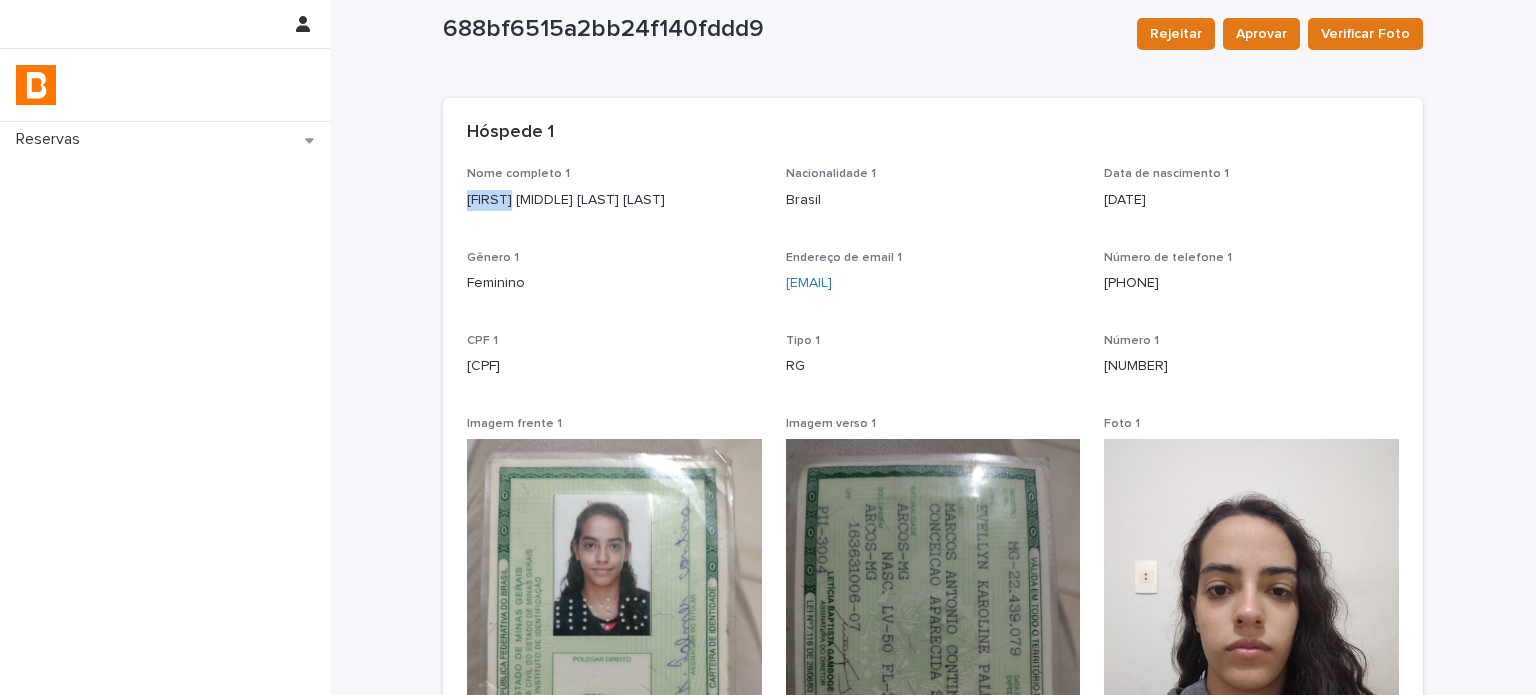 drag, startPoint x: 455, startPoint y: 195, endPoint x: 504, endPoint y: 196, distance: 49.010204 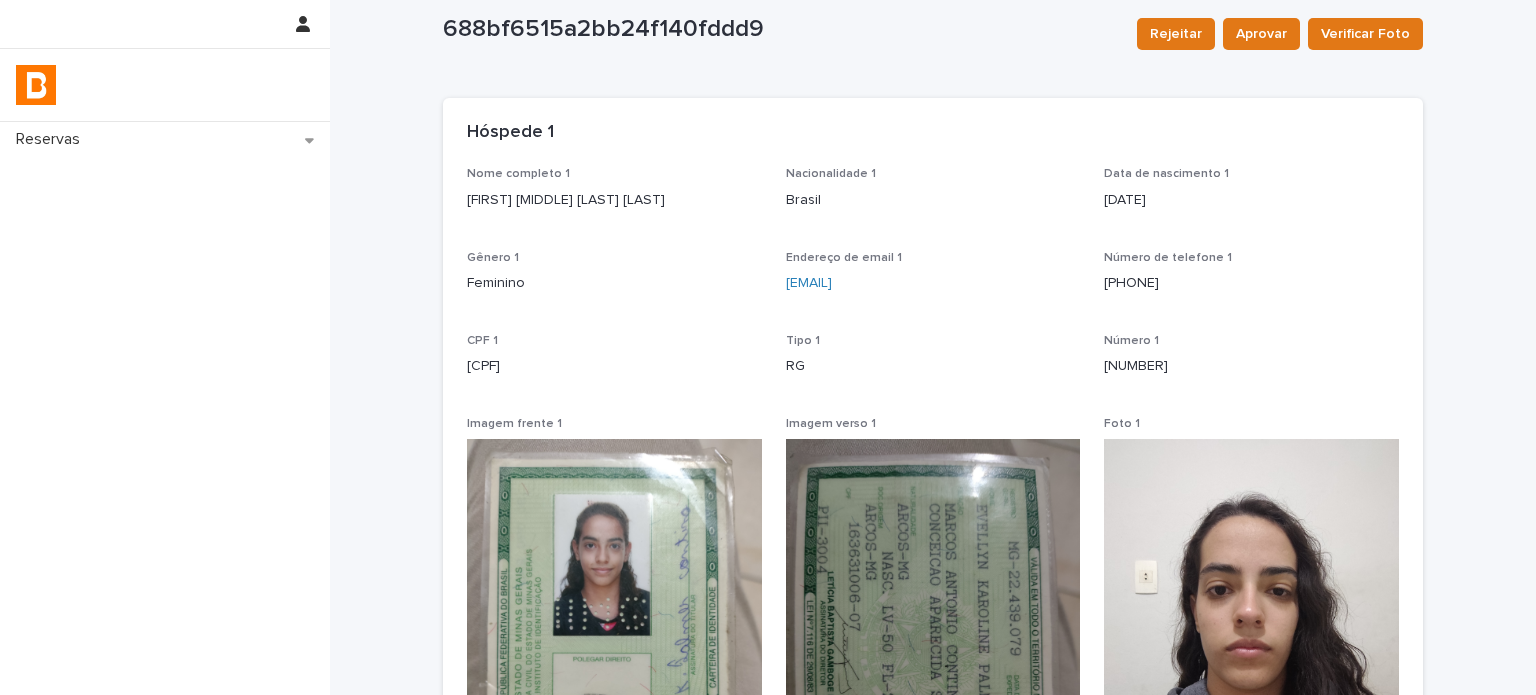 click on "Nome completo 1 [FIRST] [LAST] Nacionalidade 1 Brasil Data de nascimento 1 [DATE] Gênero 1 Feminino Endereço de email 1 [EMAIL] Número de telefone 1 [PHONE] CPF 1 [CPF] Tipo 1 RG Número 1 [NUMBER] Imagem frente 1 Imagem verso 1 Foto 1 - Status foto 1 -" at bounding box center (933, 549) 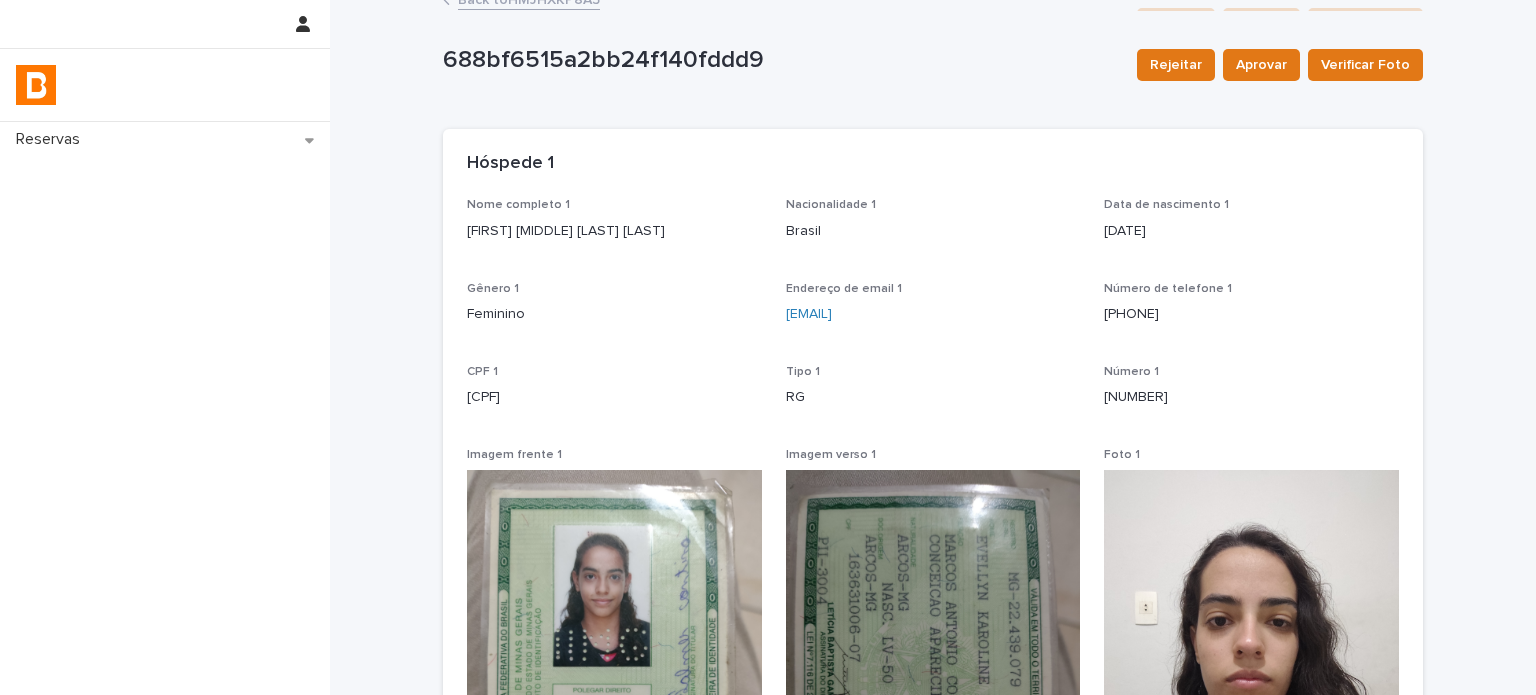 scroll, scrollTop: 0, scrollLeft: 0, axis: both 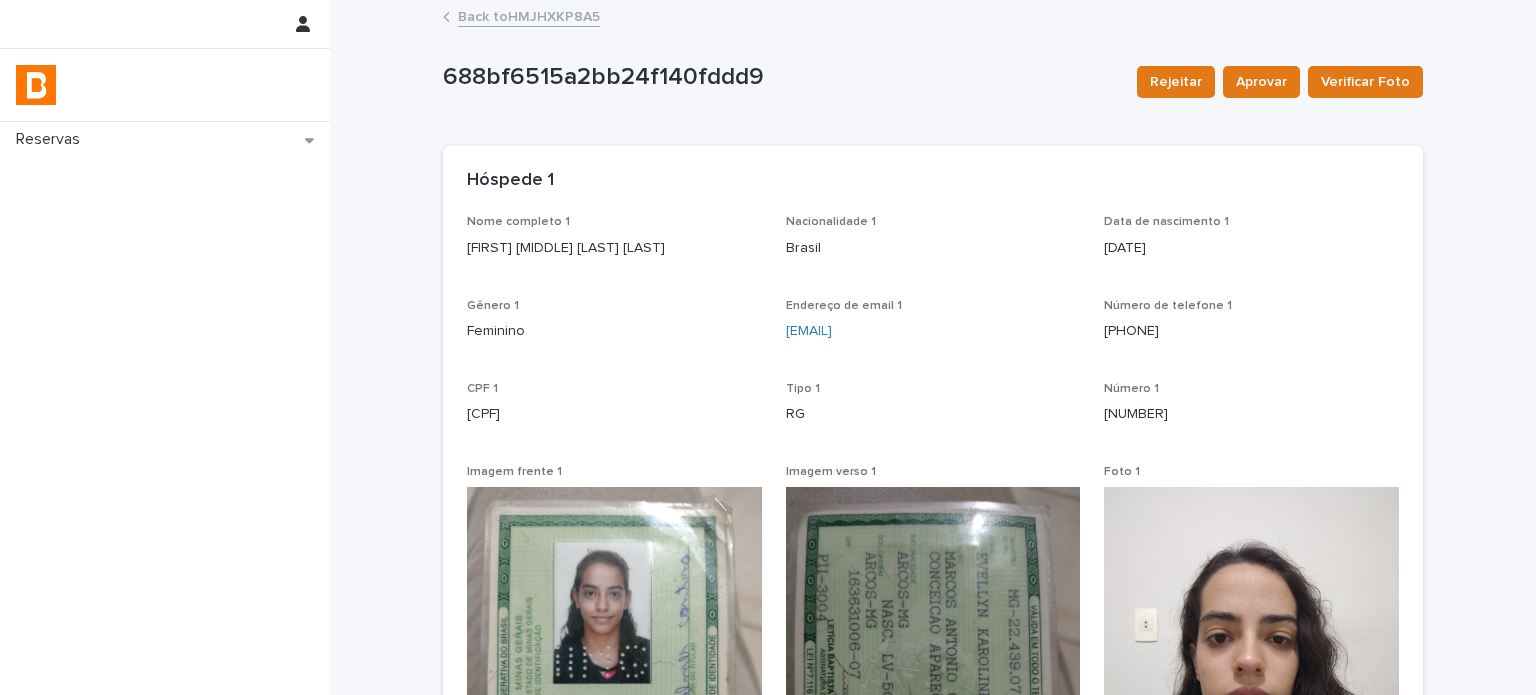 click on "Back to  HMJHXKP8A5" at bounding box center [529, 15] 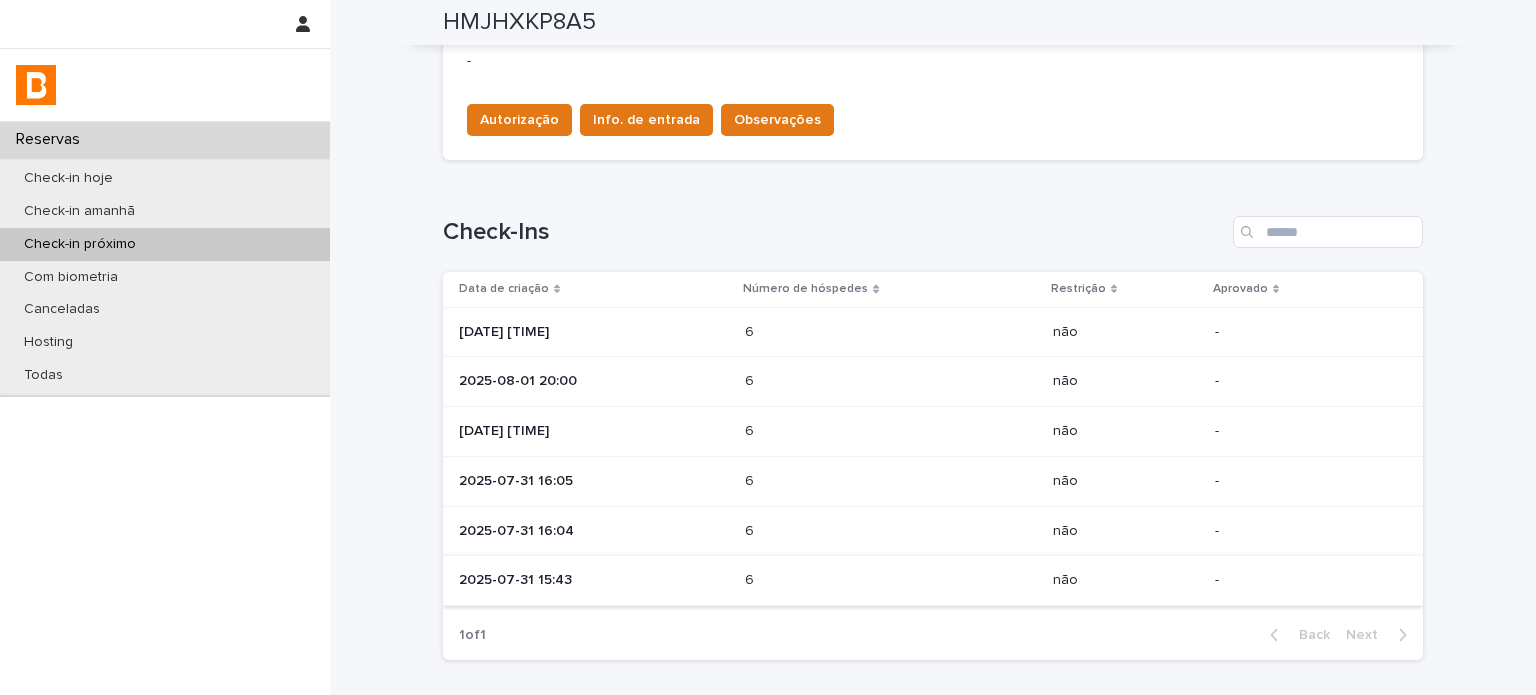 scroll, scrollTop: 800, scrollLeft: 0, axis: vertical 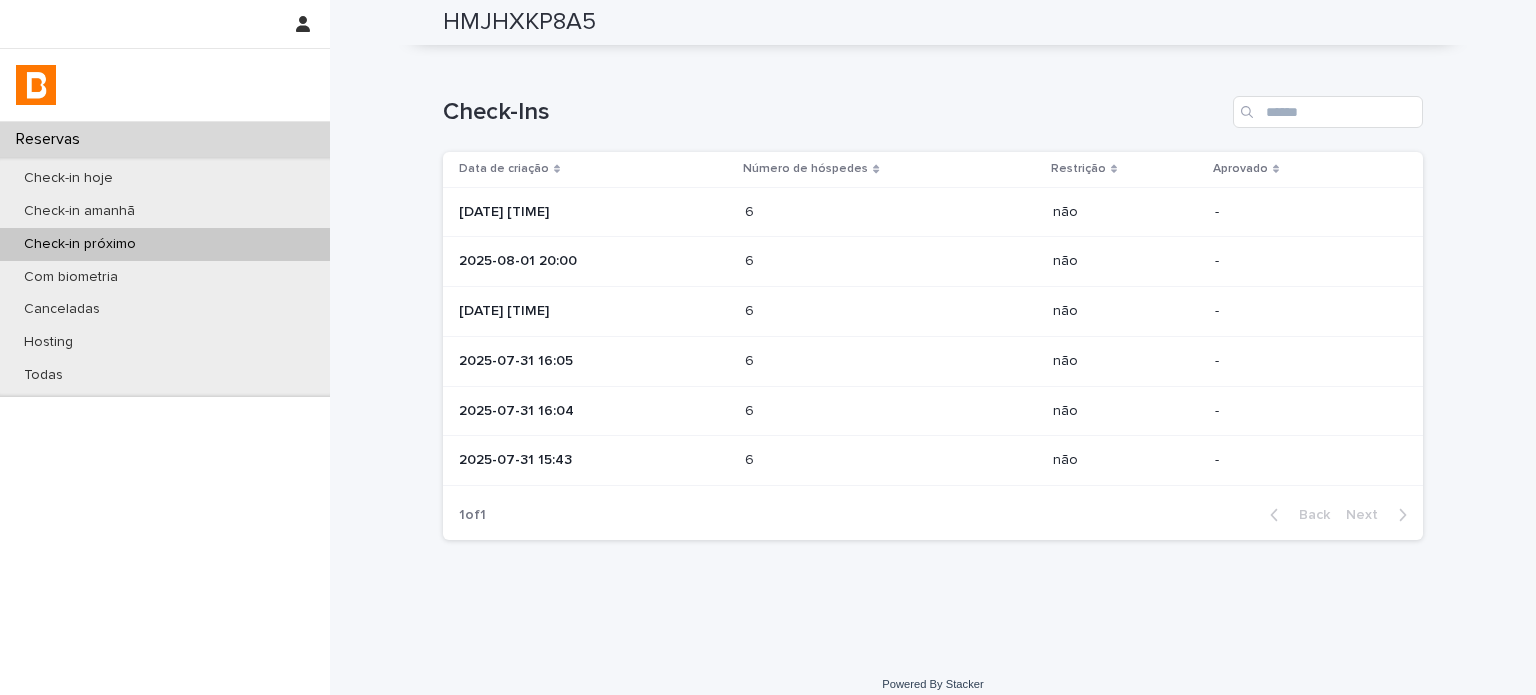click on "6 6" at bounding box center [890, 312] 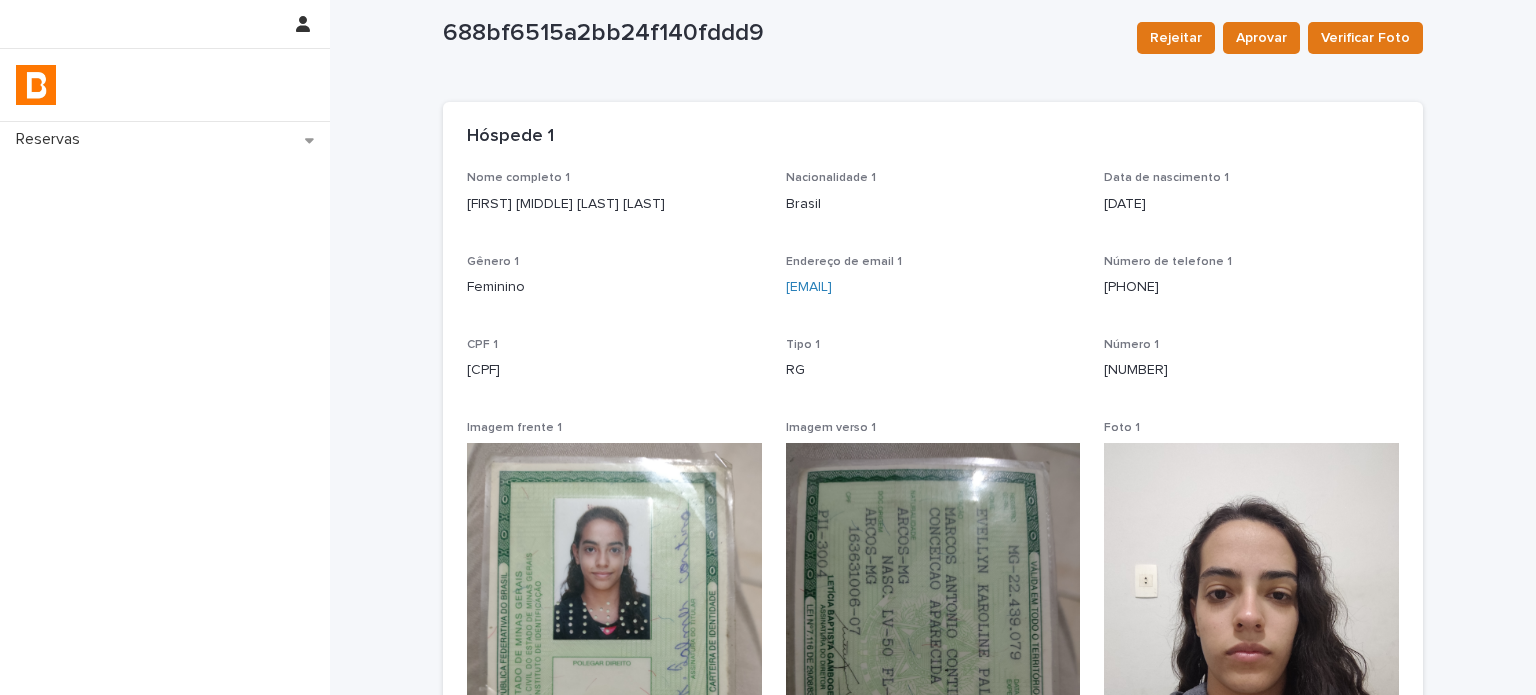 scroll, scrollTop: 0, scrollLeft: 0, axis: both 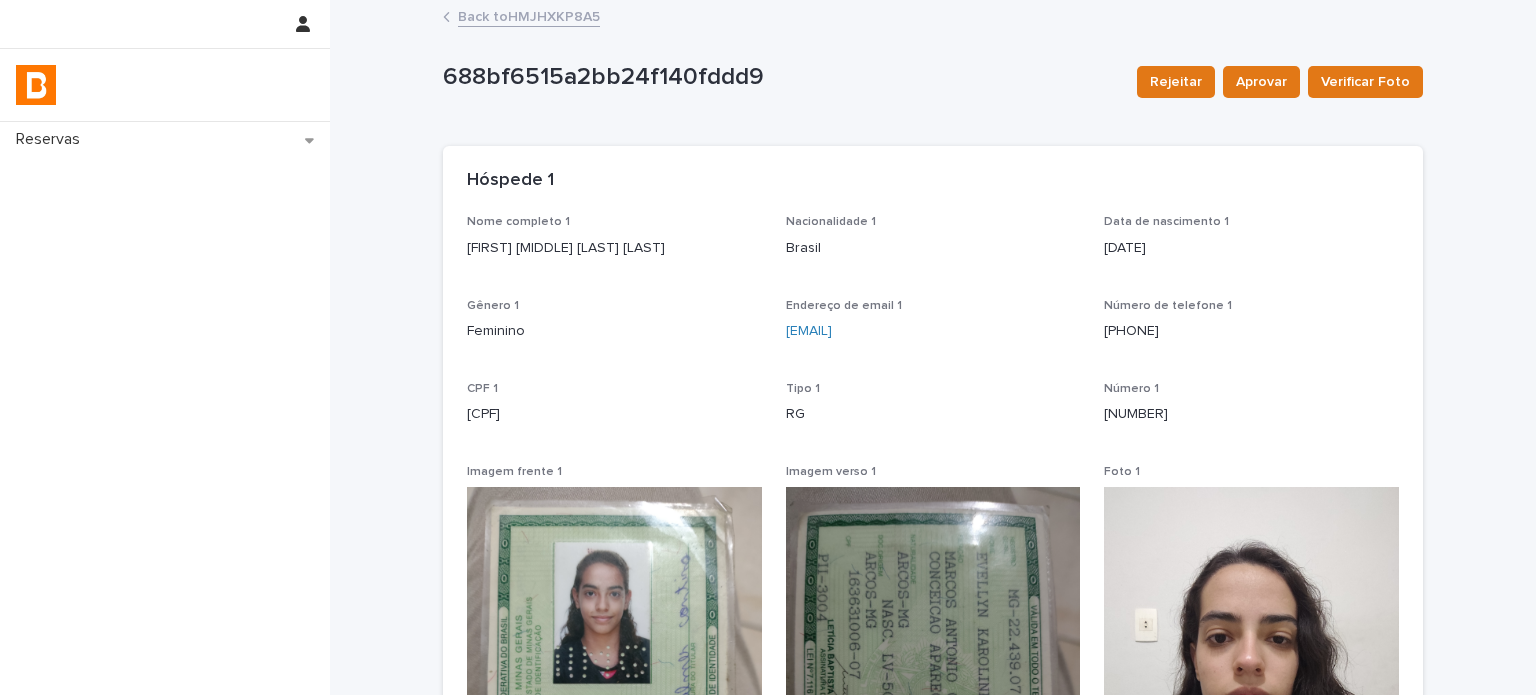 click on "Back to  HMJHXKP8A5" at bounding box center (529, 15) 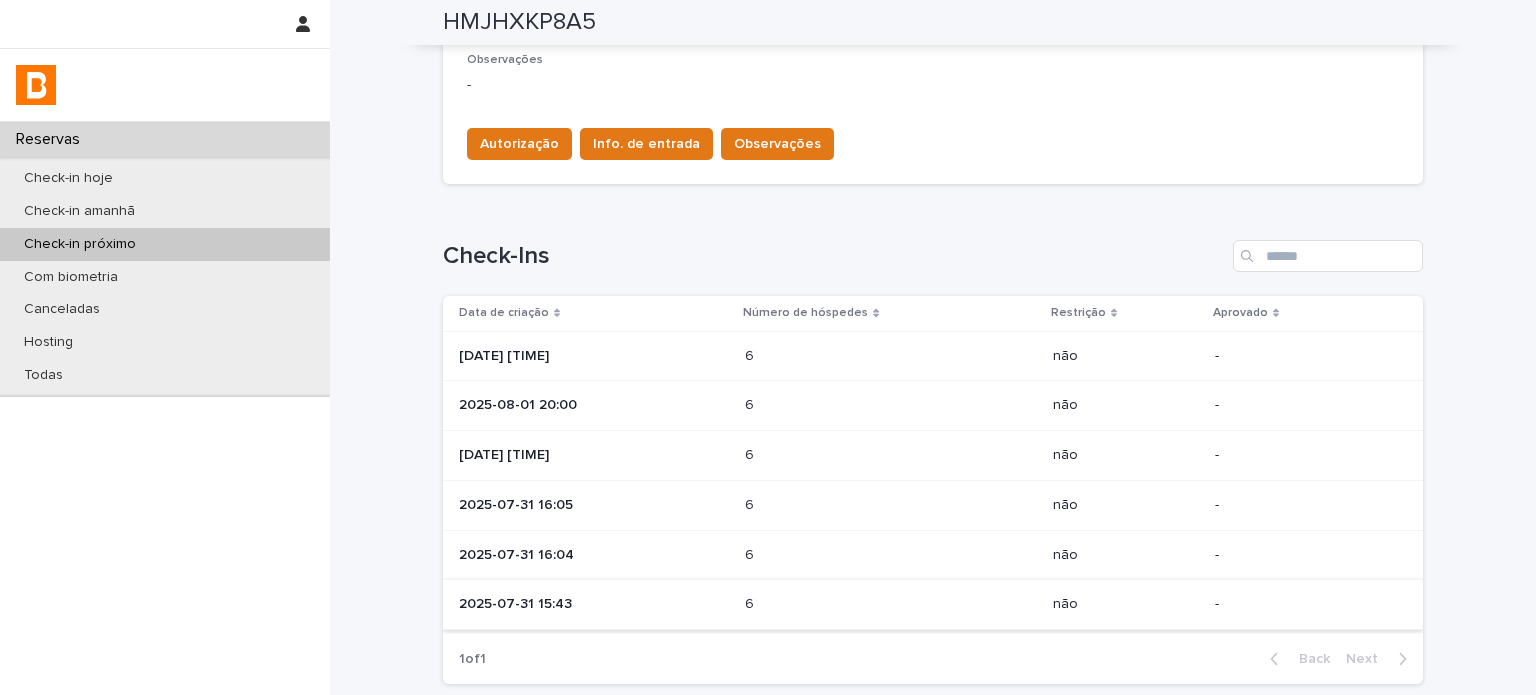 scroll, scrollTop: 733, scrollLeft: 0, axis: vertical 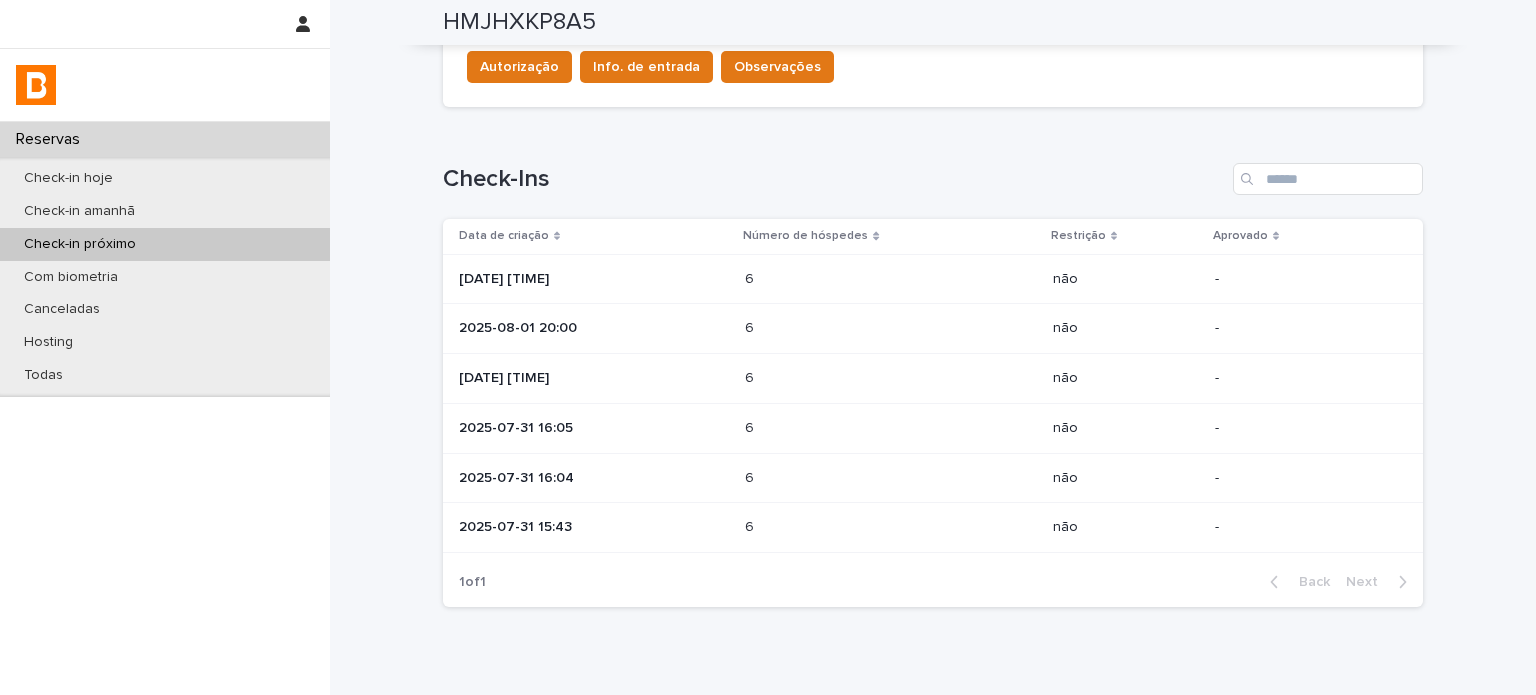 click on "6 6" at bounding box center (890, 328) 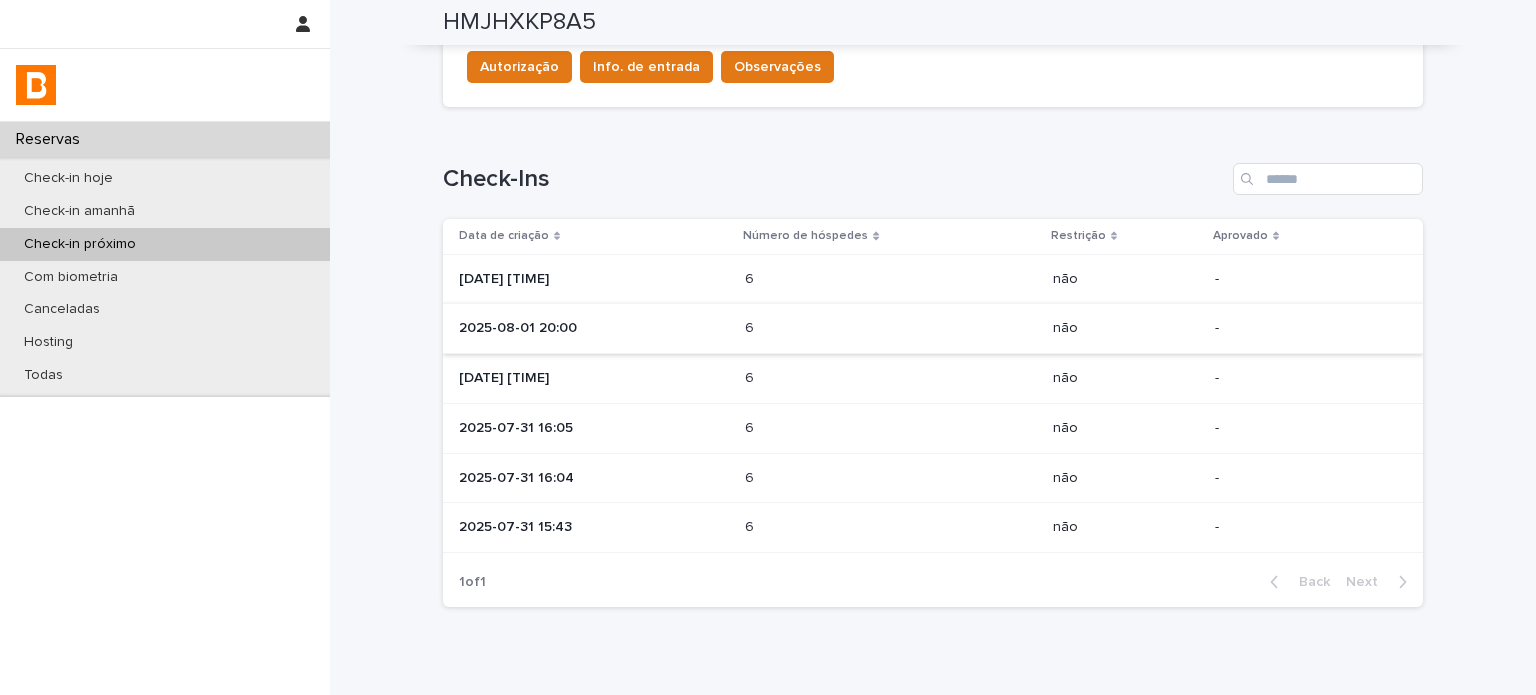 scroll, scrollTop: 0, scrollLeft: 0, axis: both 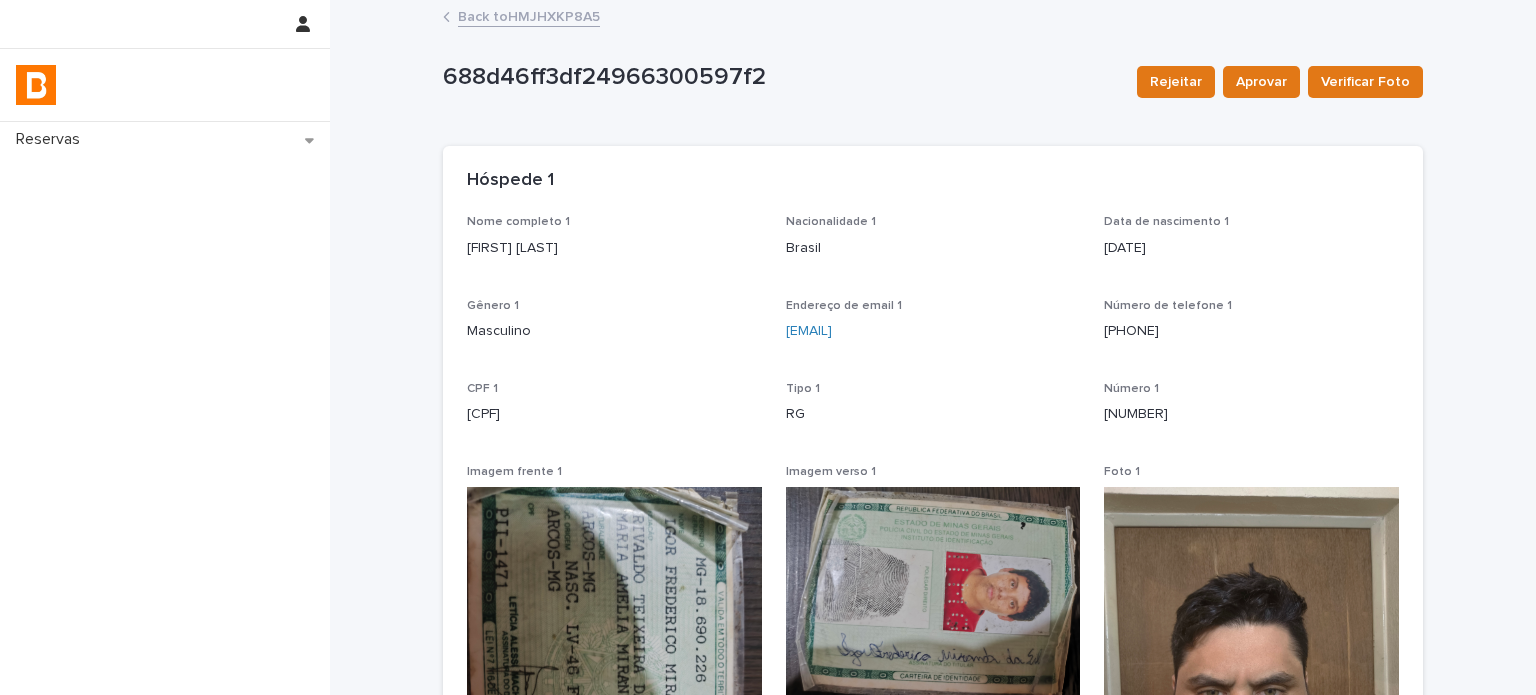 drag, startPoint x: 544, startPoint y: 267, endPoint x: 450, endPoint y: 259, distance: 94.33981 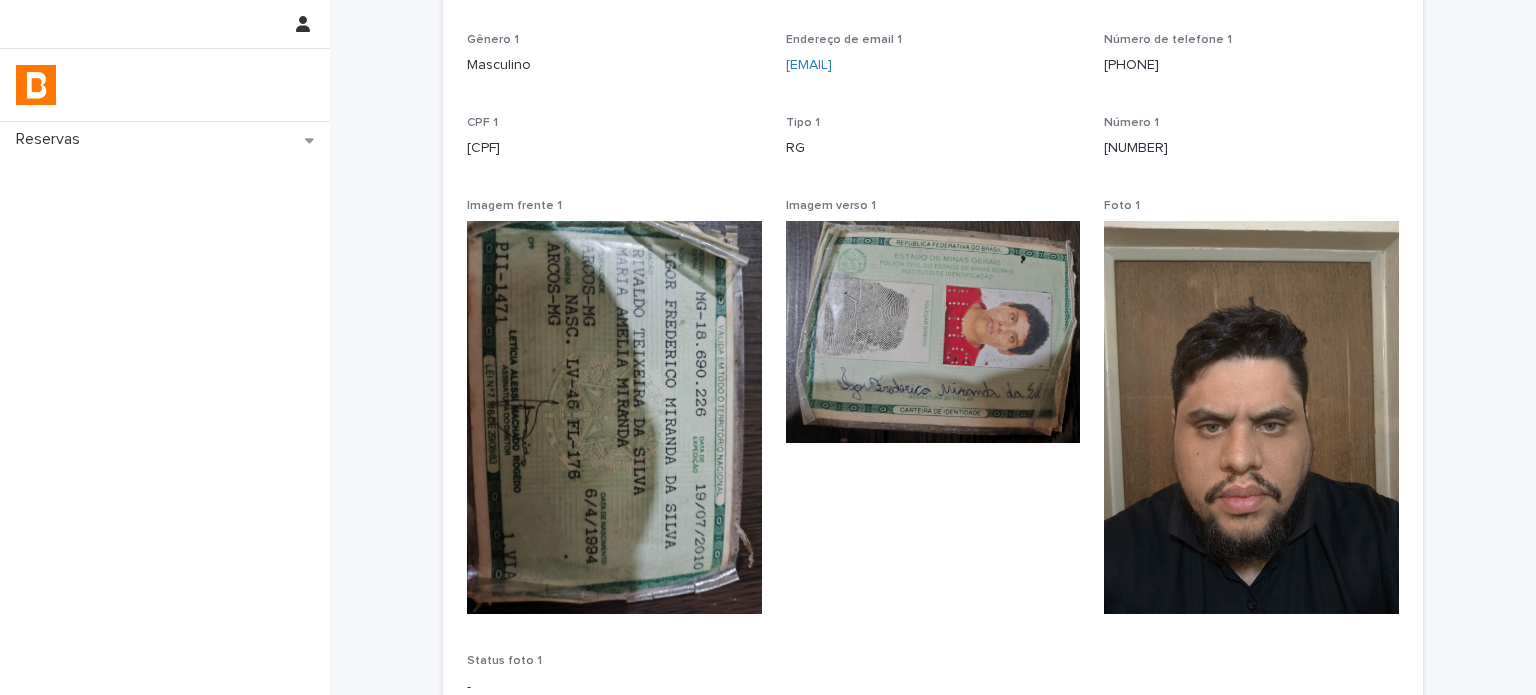 scroll, scrollTop: 366, scrollLeft: 0, axis: vertical 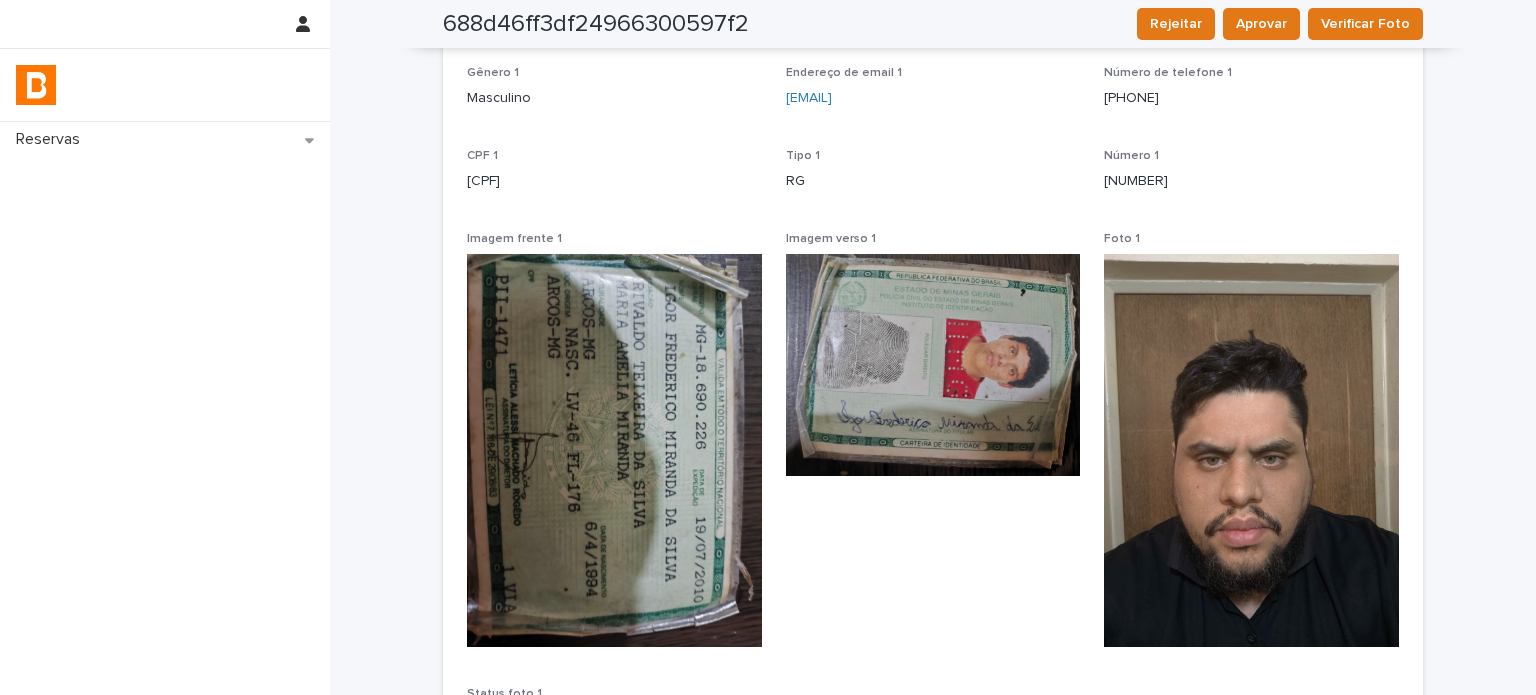 click on "[NUMBER]" at bounding box center (1251, 181) 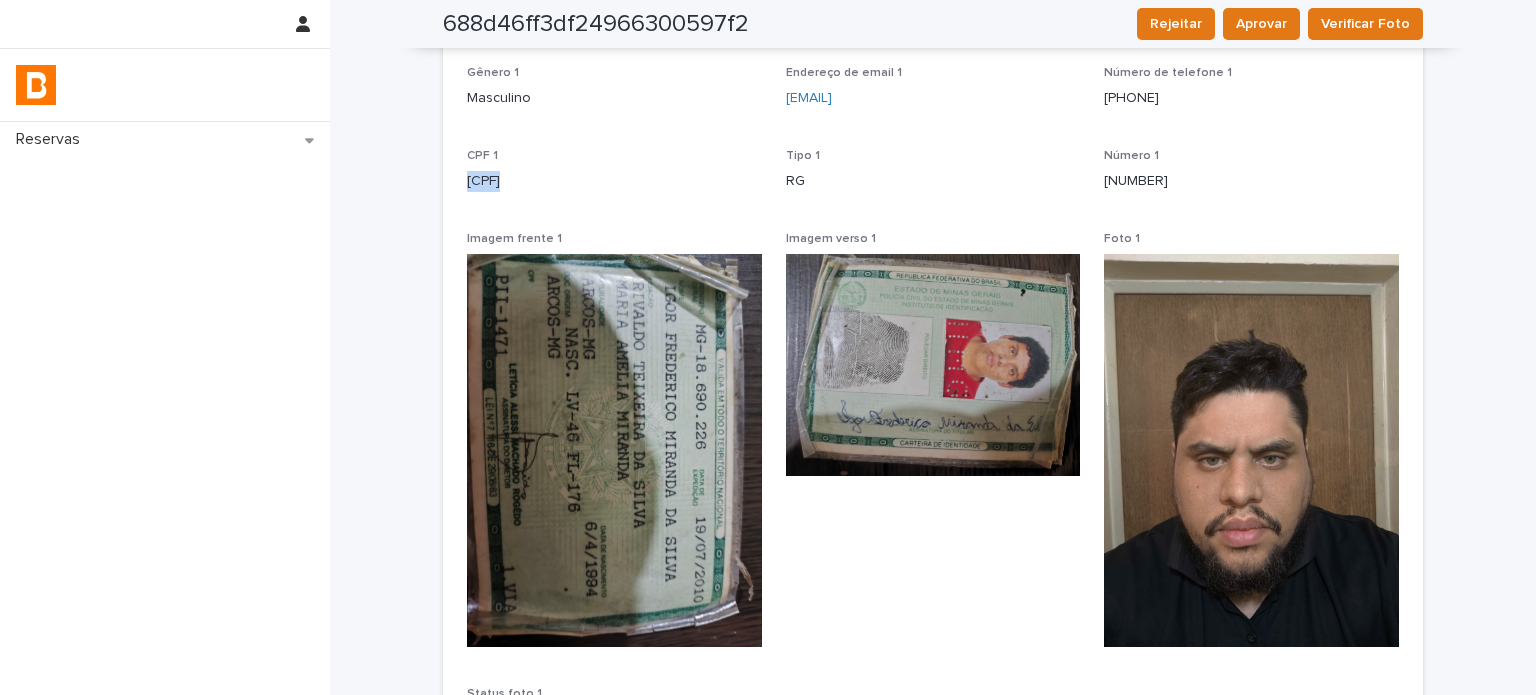 click on "[CPF]" at bounding box center [614, 181] 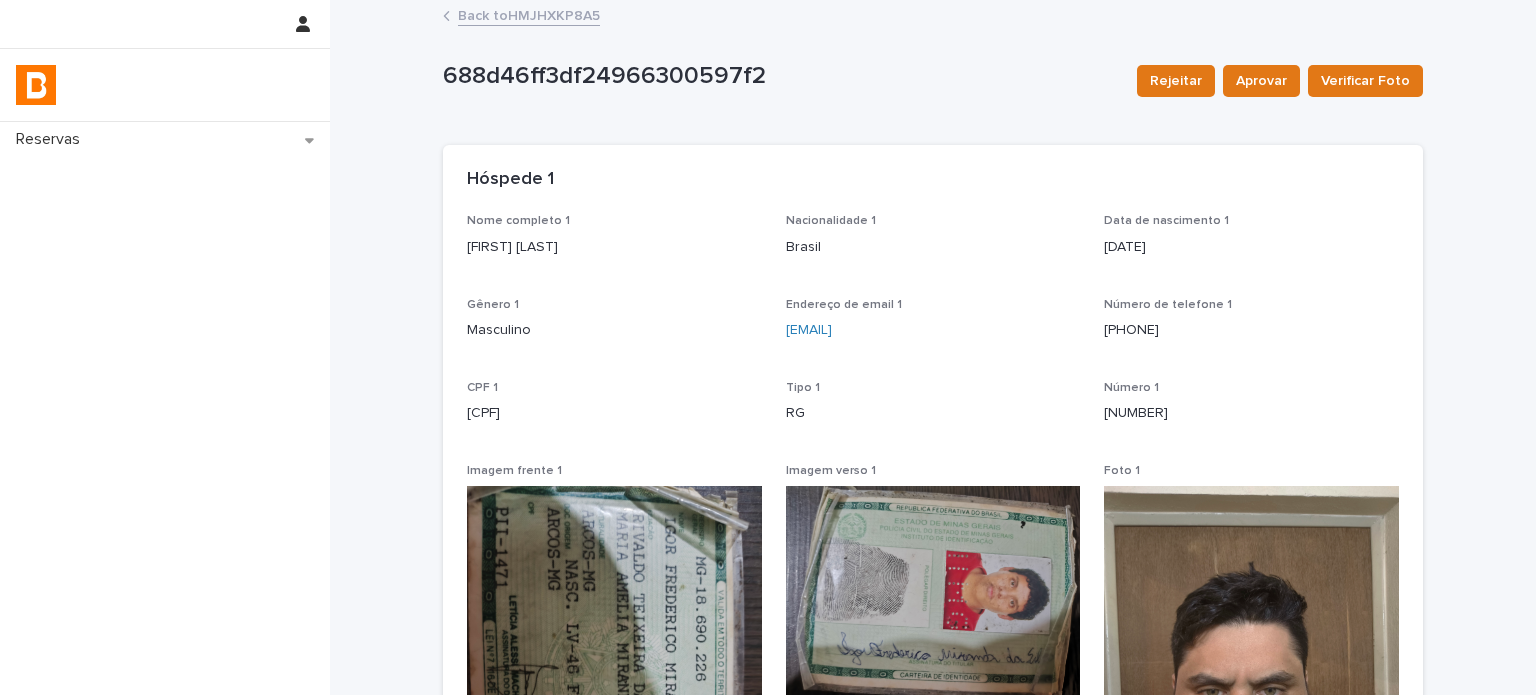 scroll, scrollTop: 0, scrollLeft: 0, axis: both 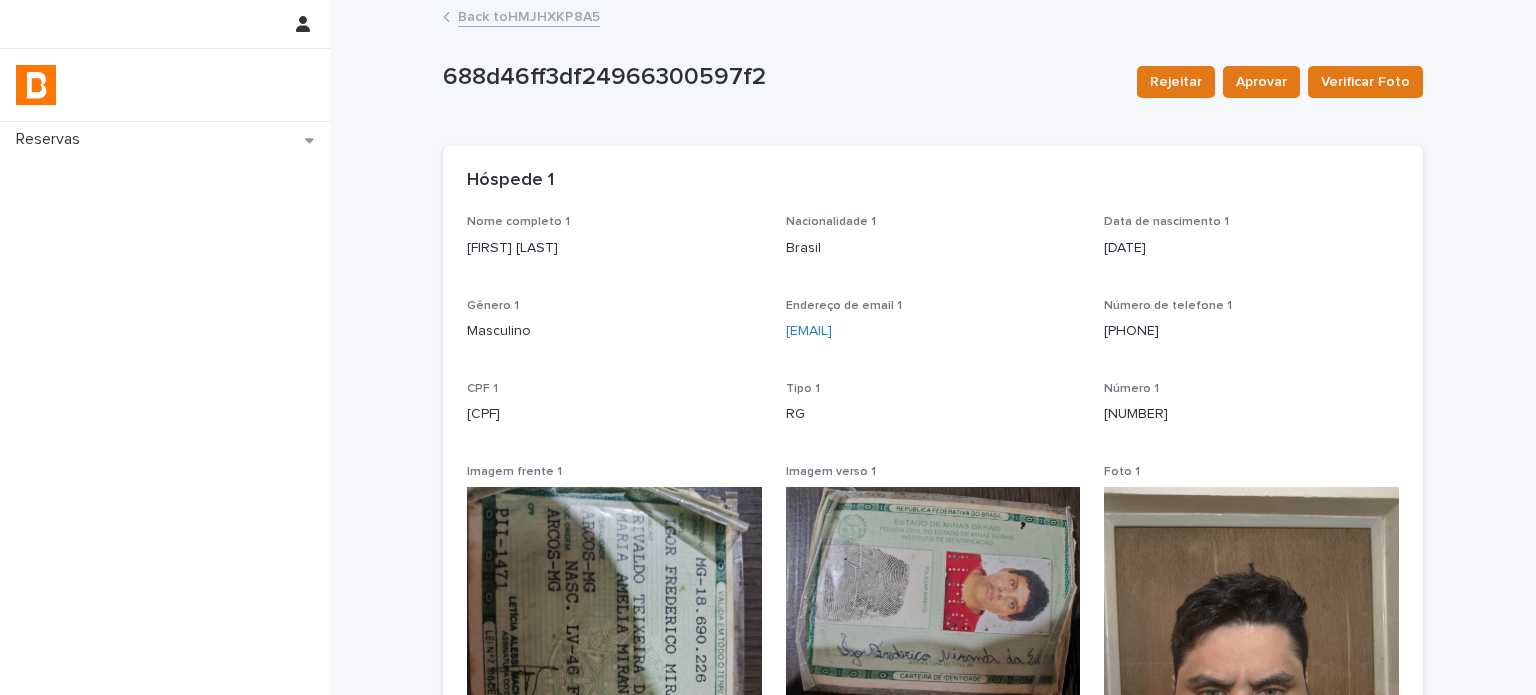click on "Número de telefone 1" at bounding box center [1168, 306] 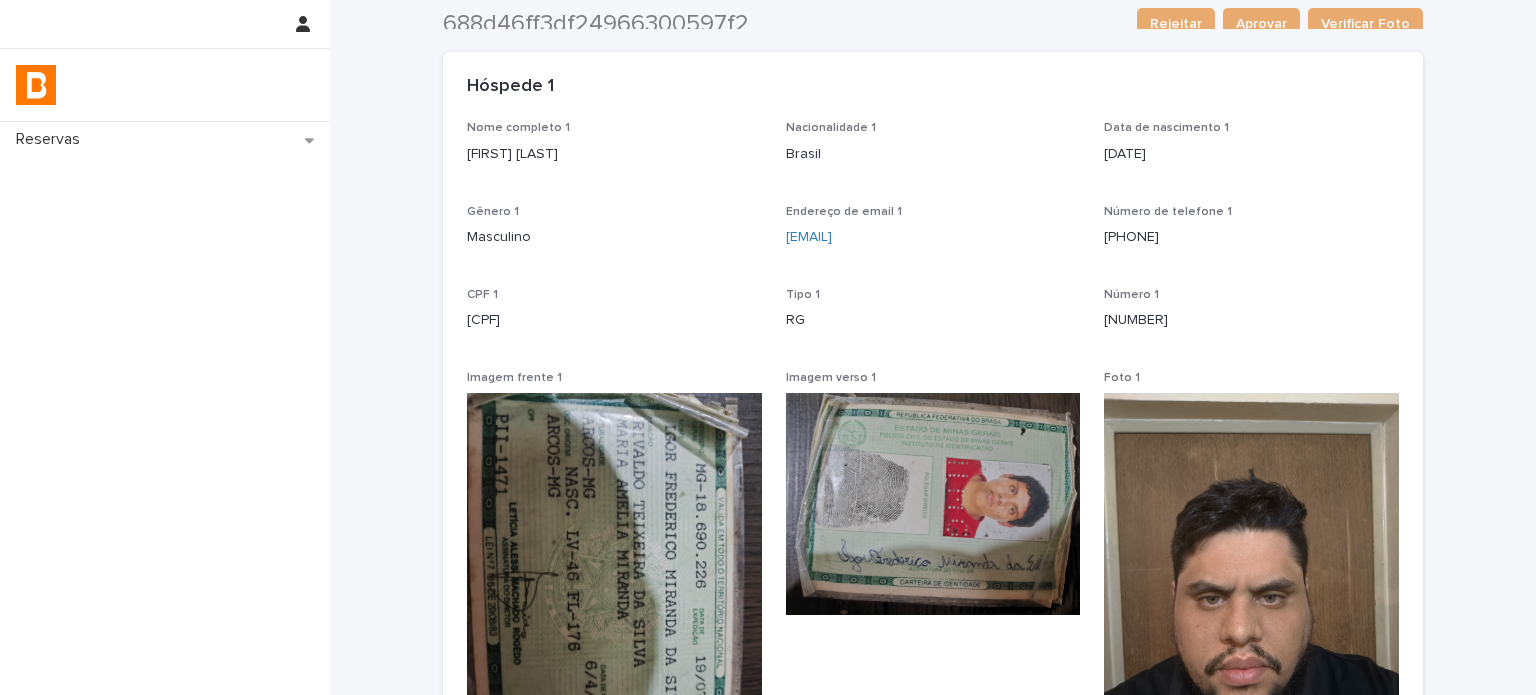 scroll, scrollTop: 0, scrollLeft: 0, axis: both 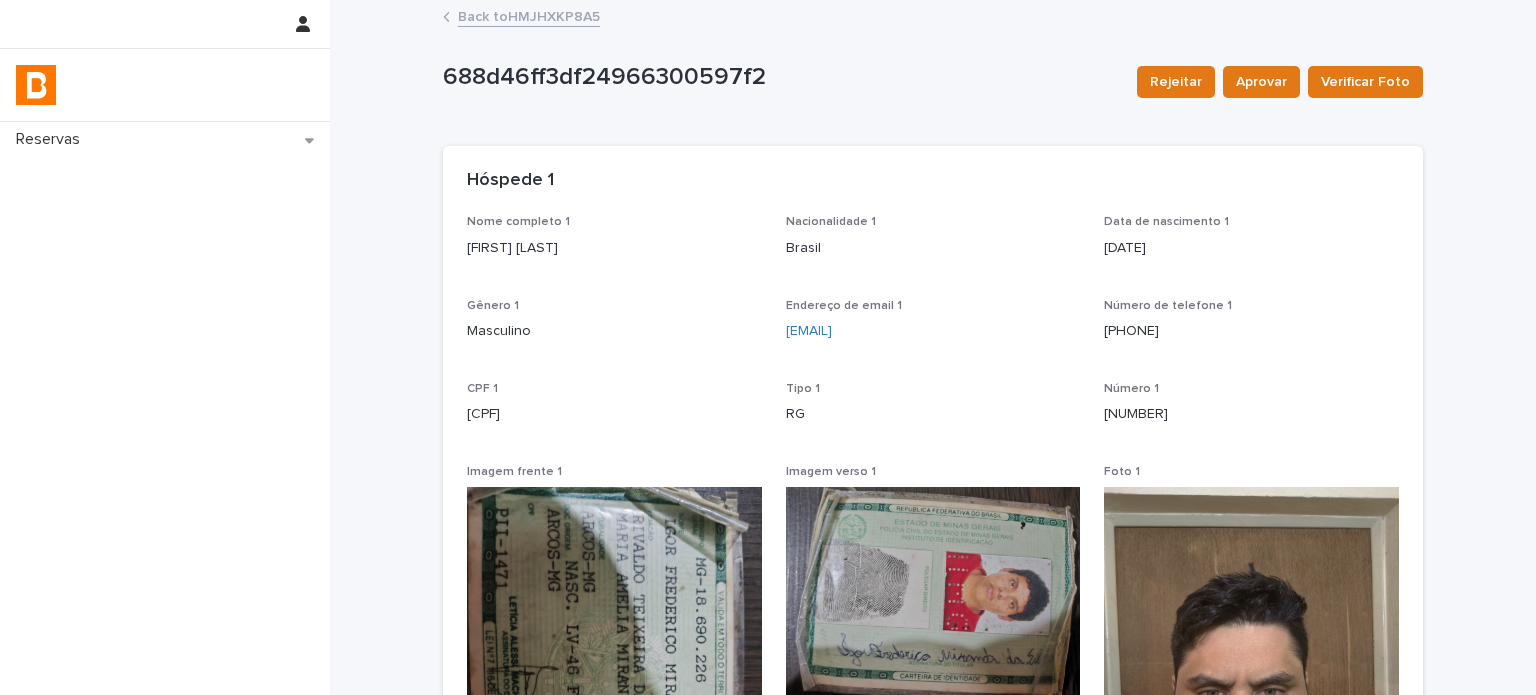 click on "Back to  HMJHXKP8A5" at bounding box center (529, 15) 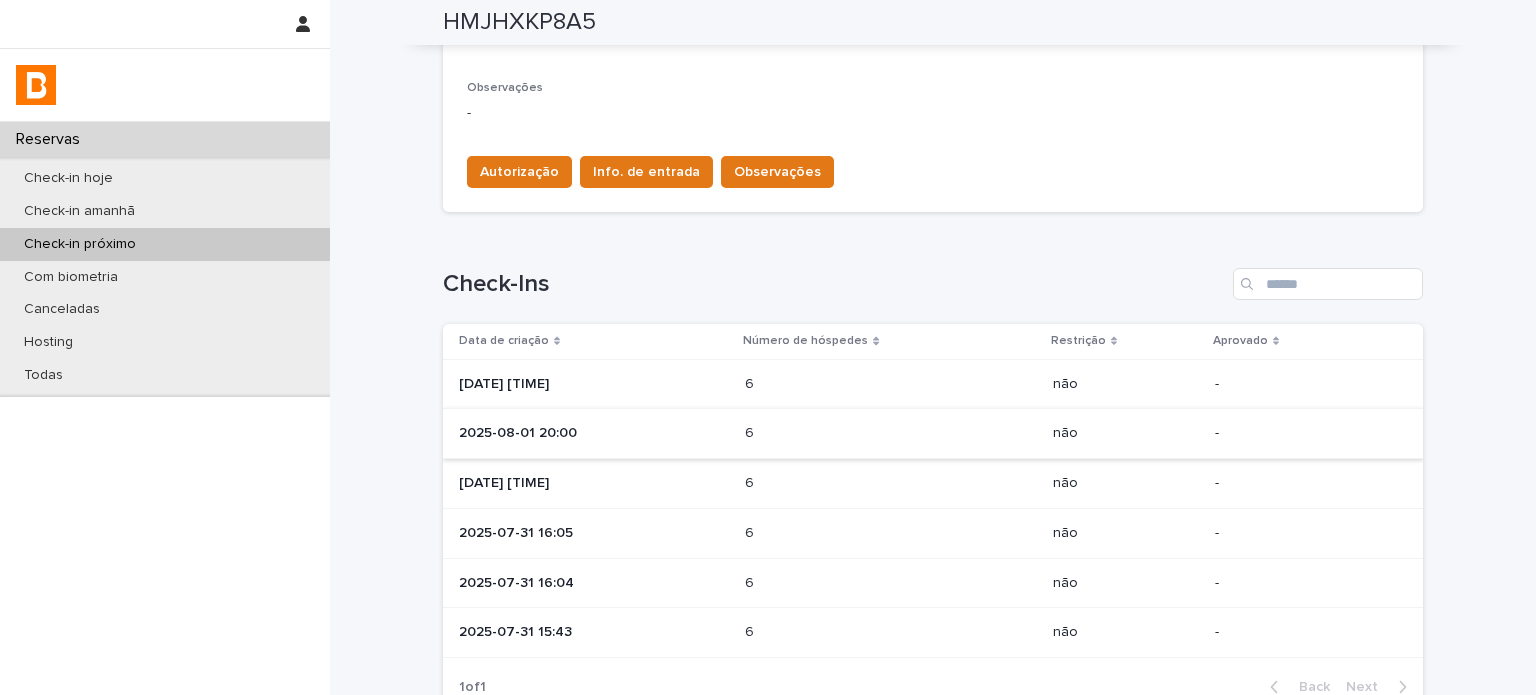 scroll, scrollTop: 666, scrollLeft: 0, axis: vertical 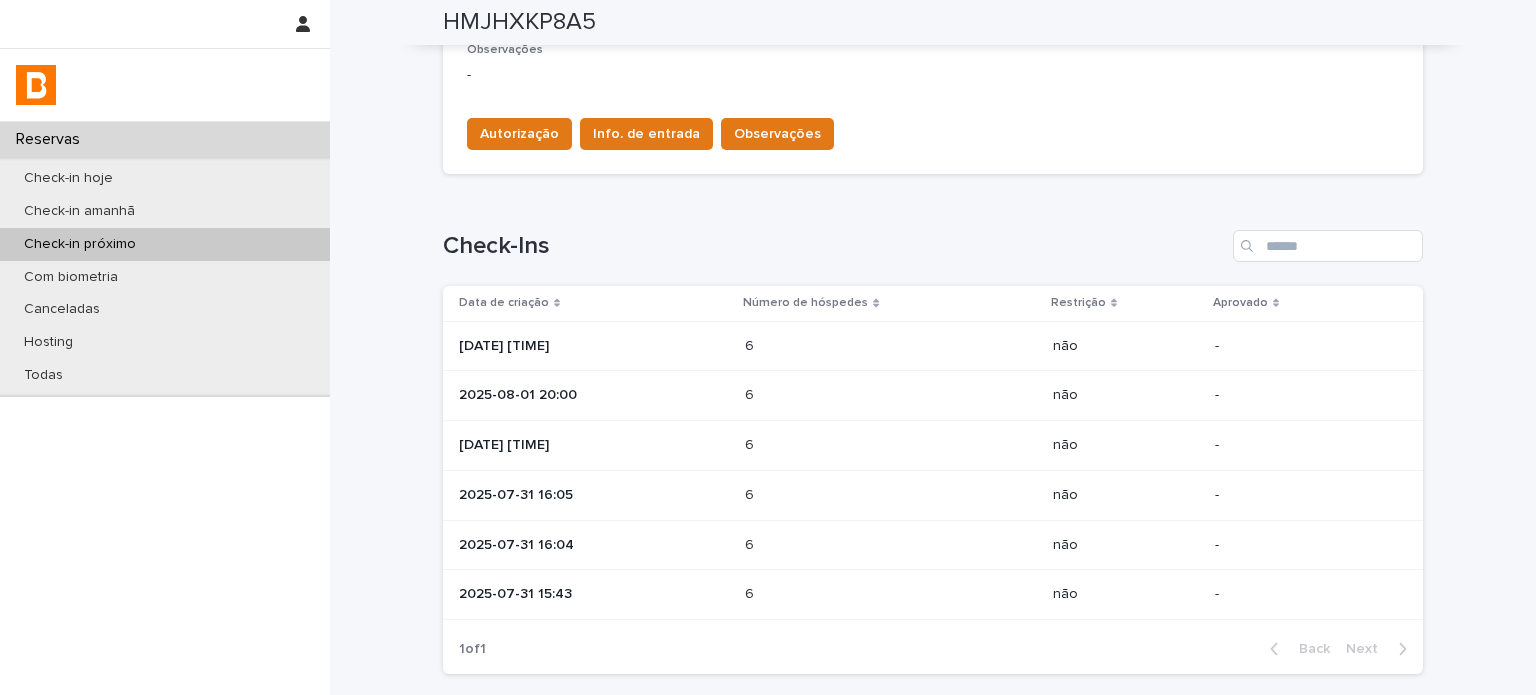 click on "[DATE] [TIME]" at bounding box center [590, 346] 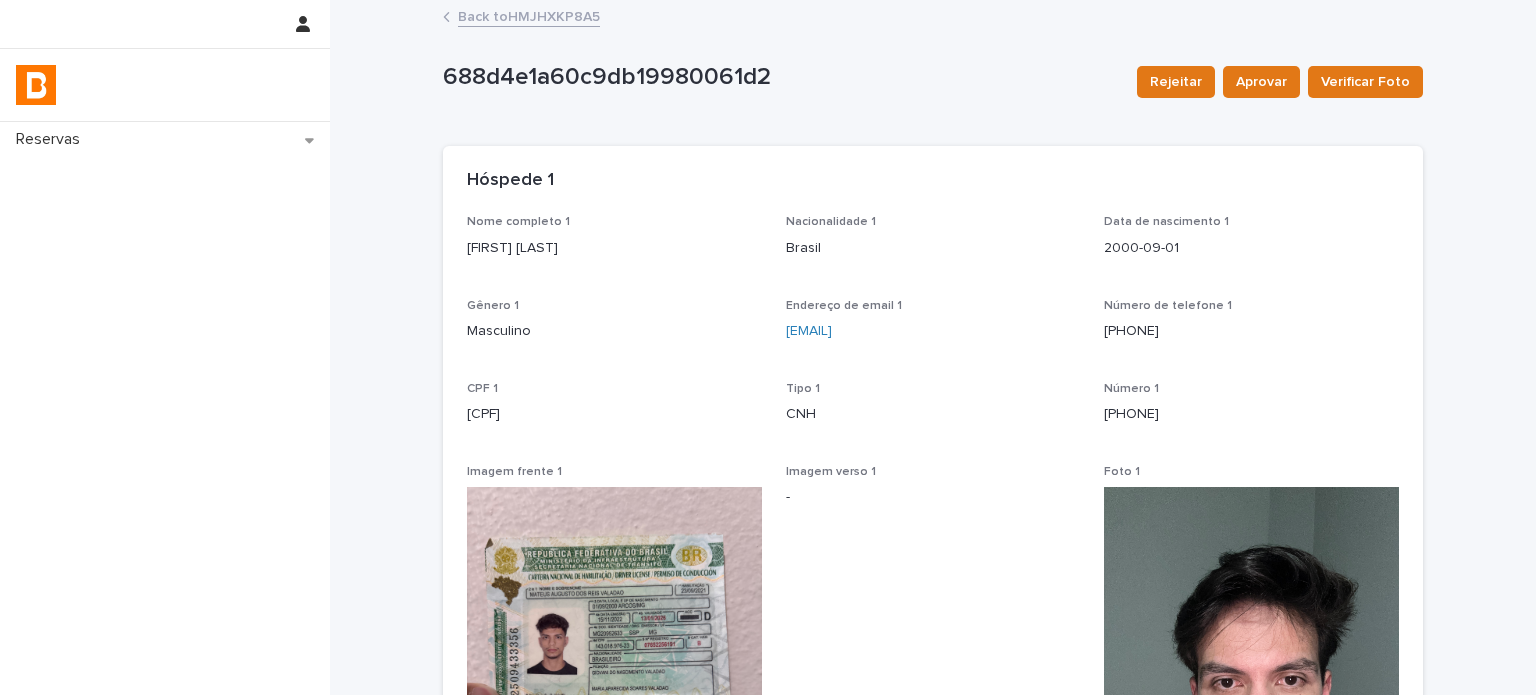 scroll, scrollTop: 266, scrollLeft: 0, axis: vertical 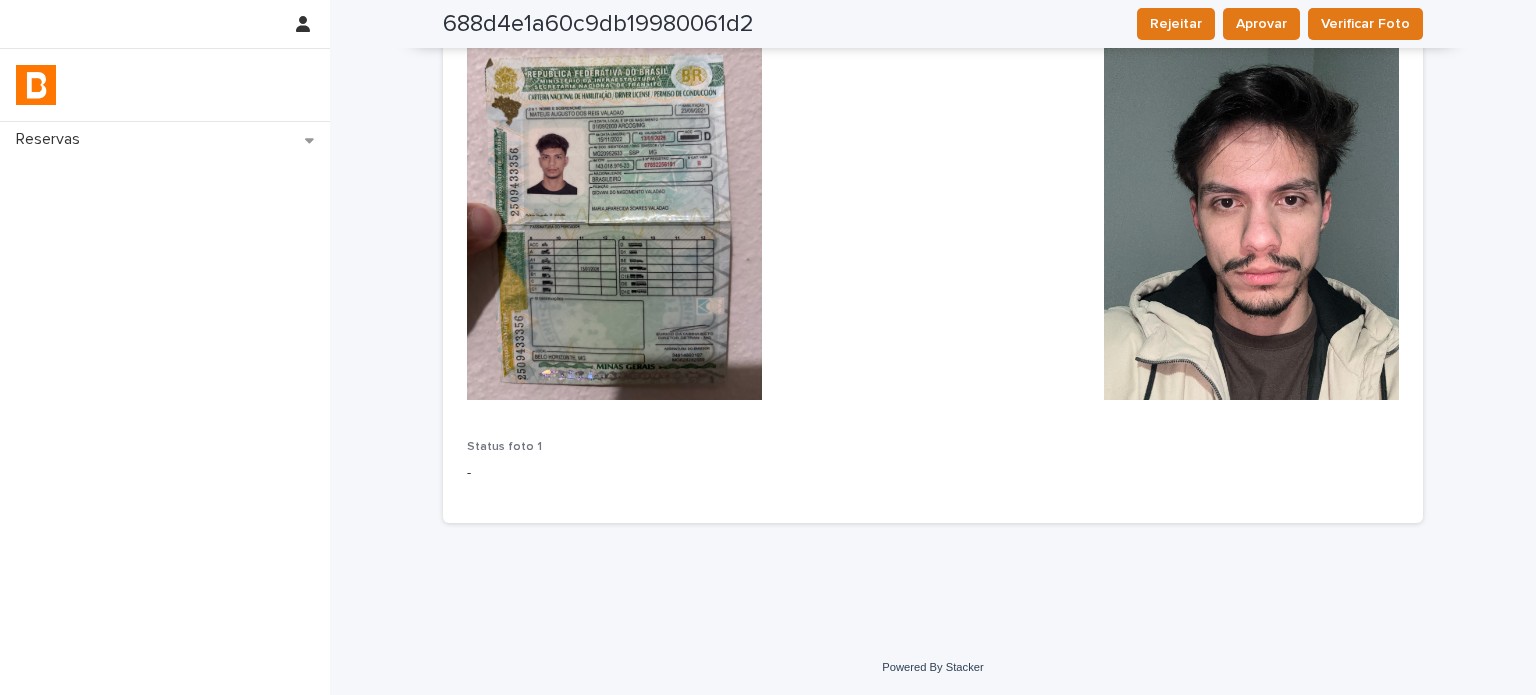 click on "Imagem verso 1 -" at bounding box center (933, 200) 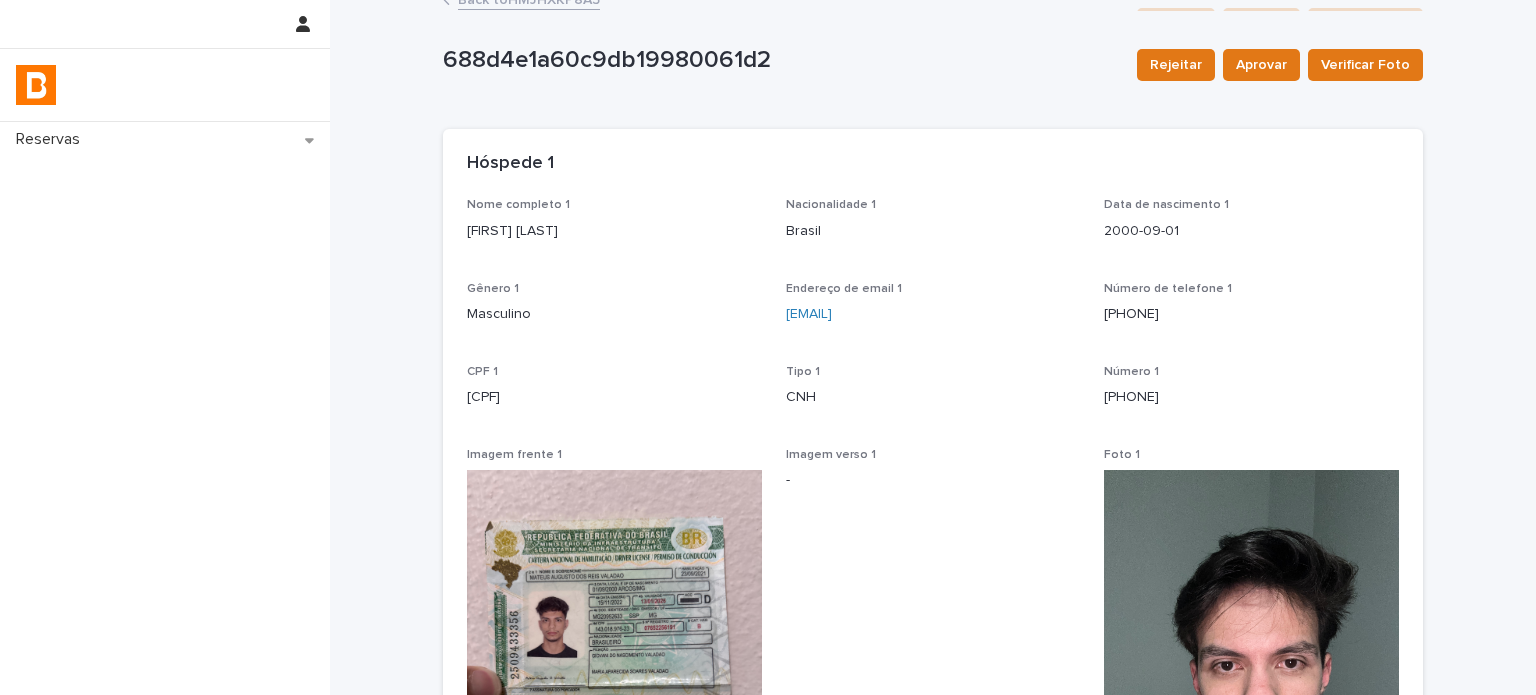 scroll, scrollTop: 0, scrollLeft: 0, axis: both 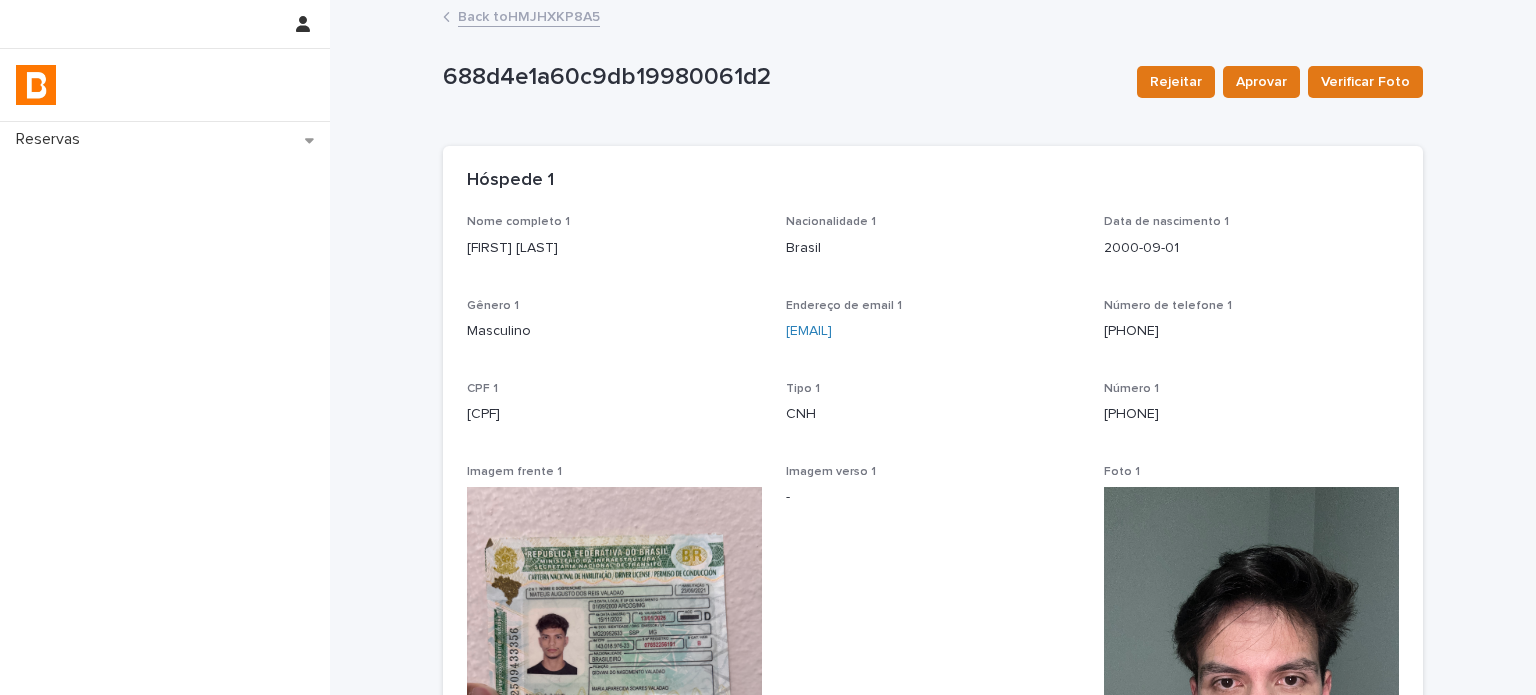 click on "Back to  HMJHXKP8A5" at bounding box center (529, 15) 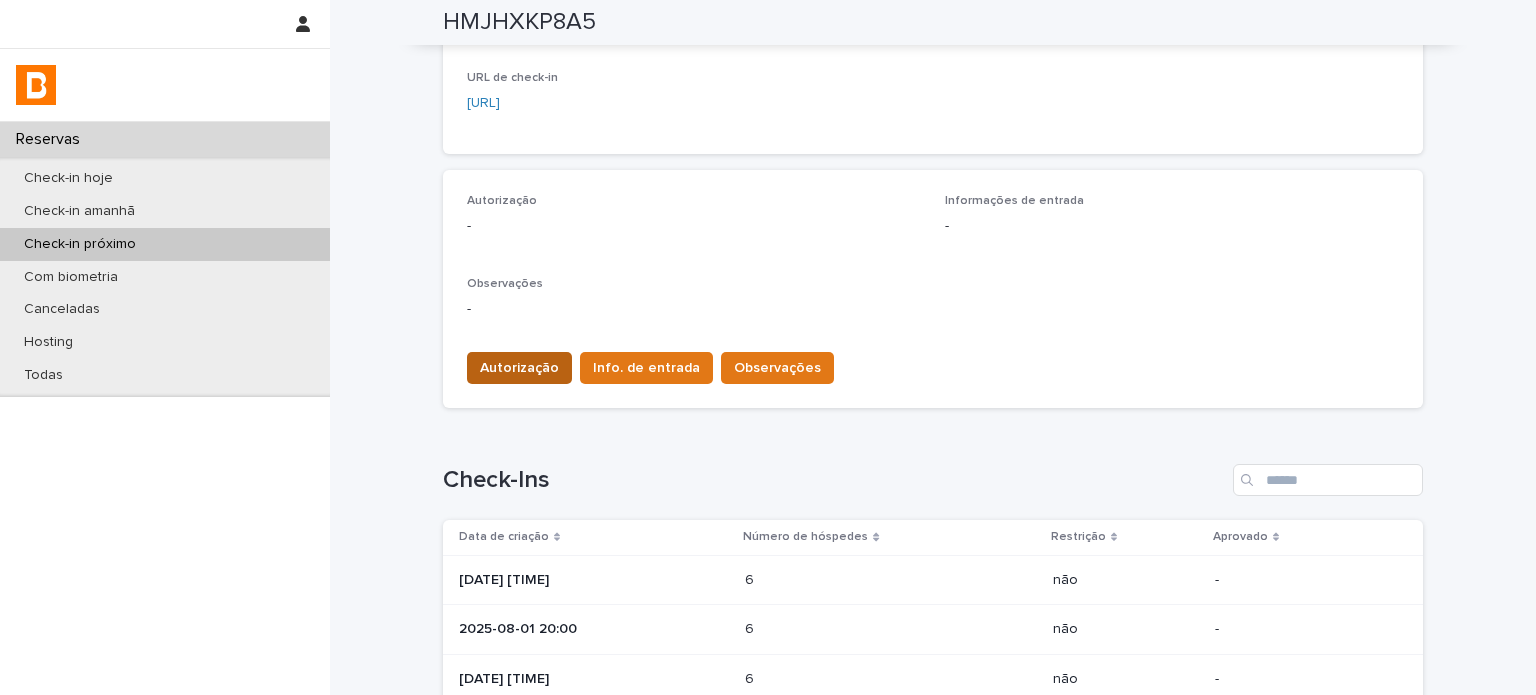scroll, scrollTop: 433, scrollLeft: 0, axis: vertical 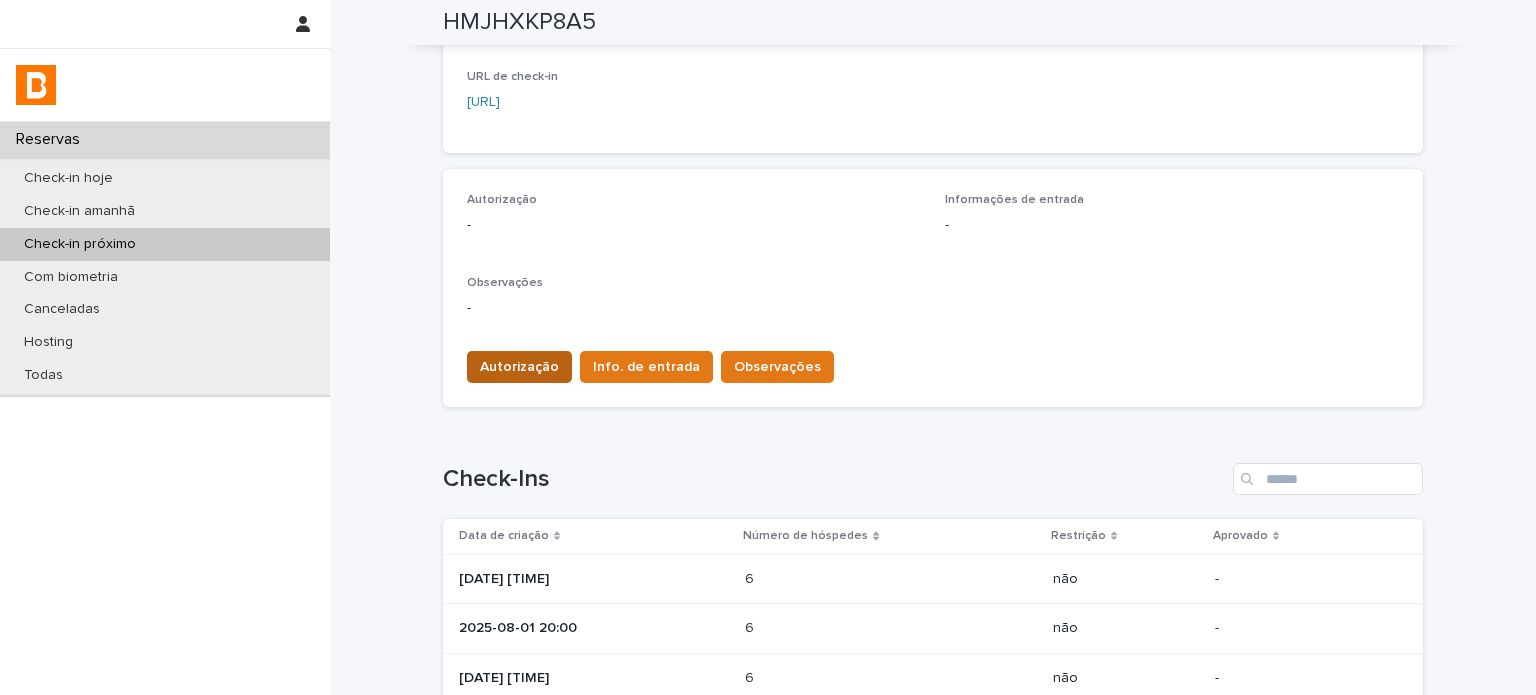 click on "Autorização" at bounding box center (519, 367) 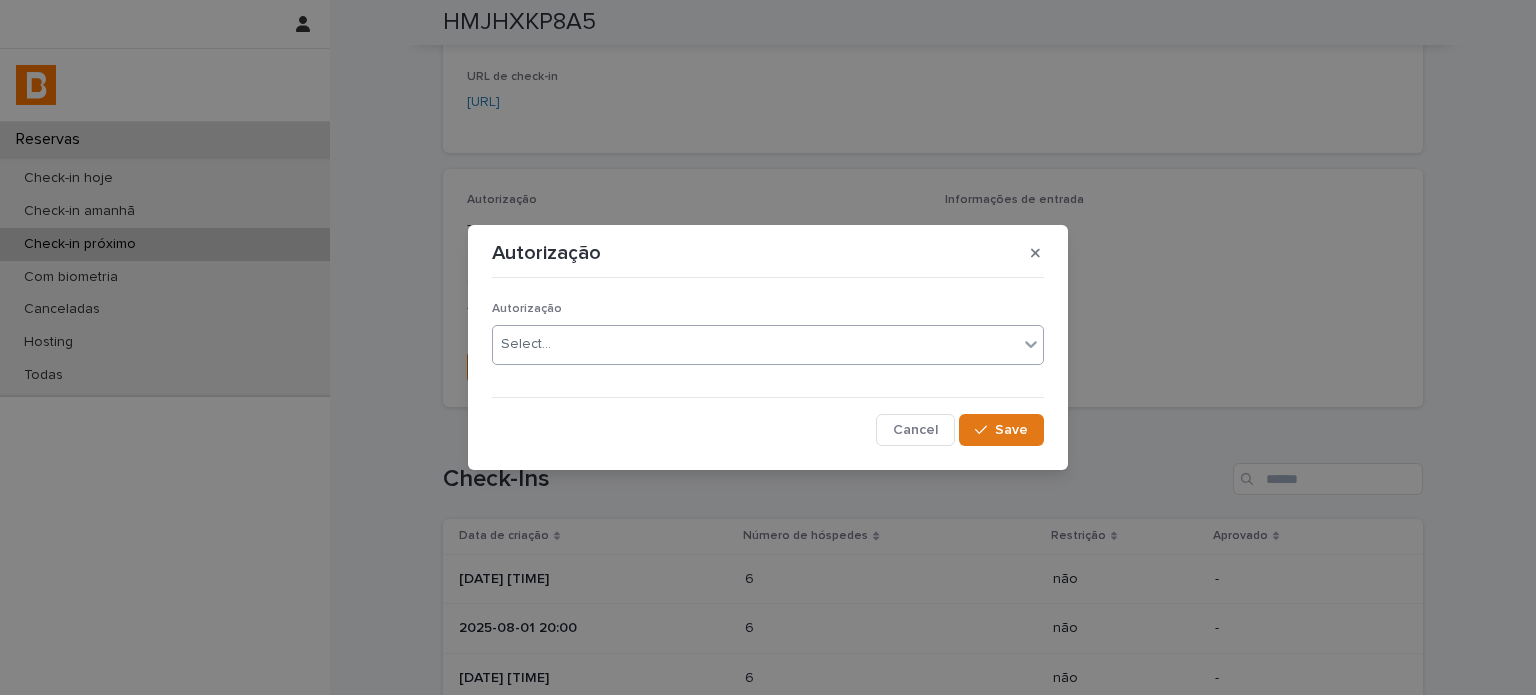 click on "Select..." at bounding box center [755, 344] 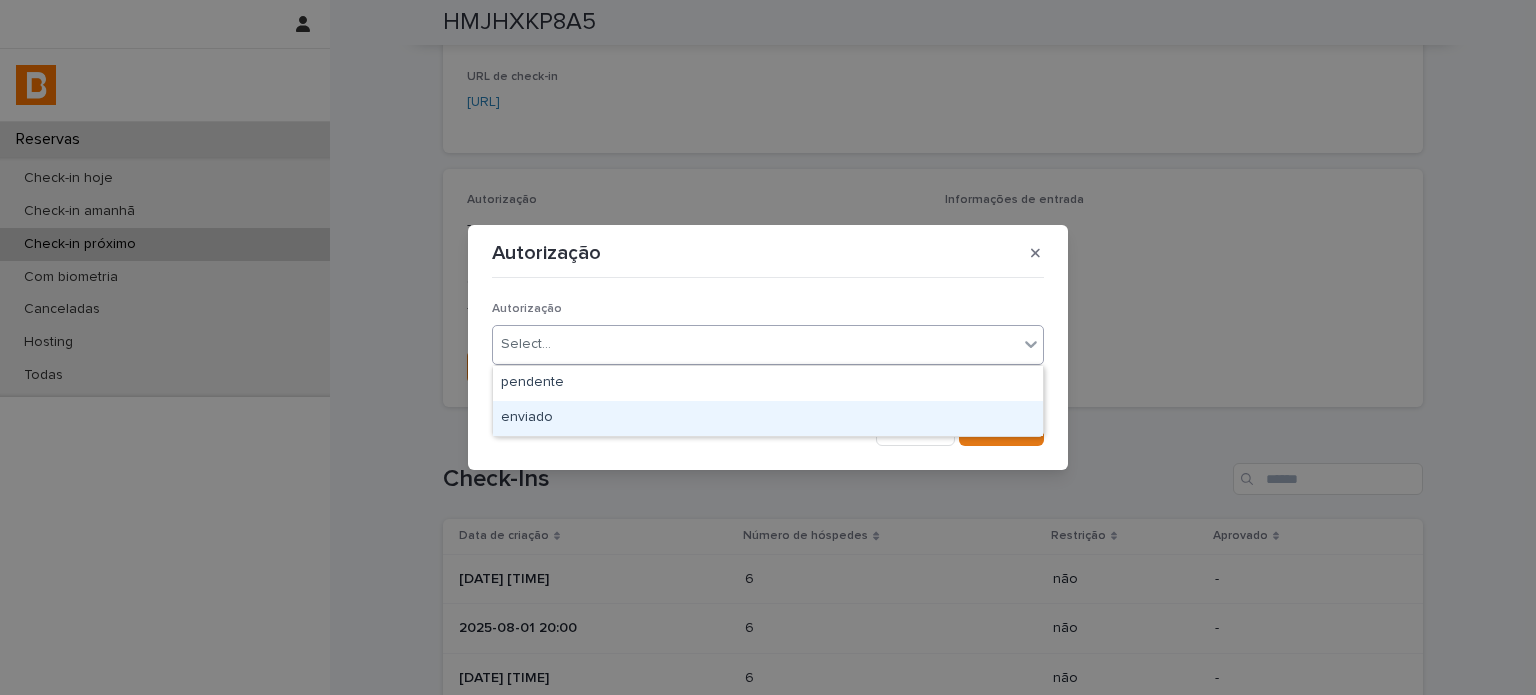 click on "enviado" at bounding box center (768, 418) 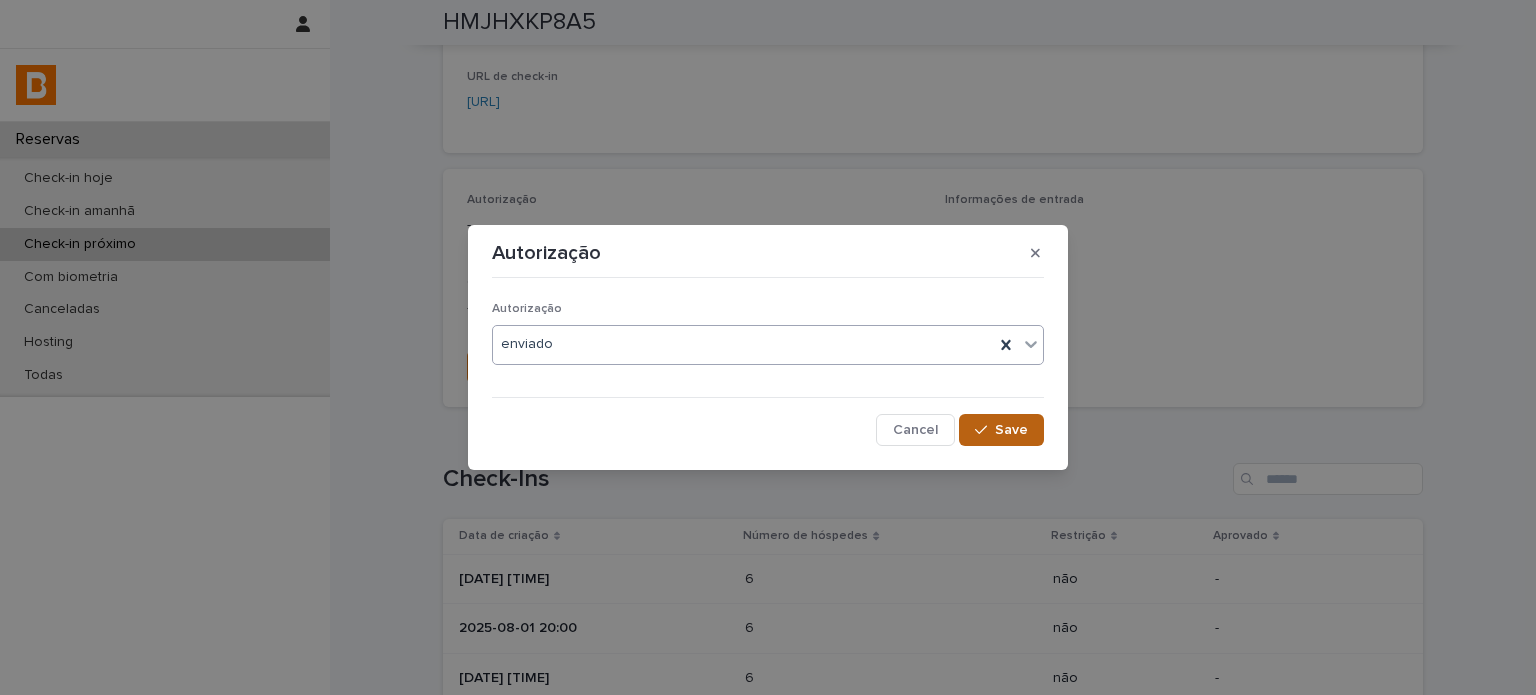 click 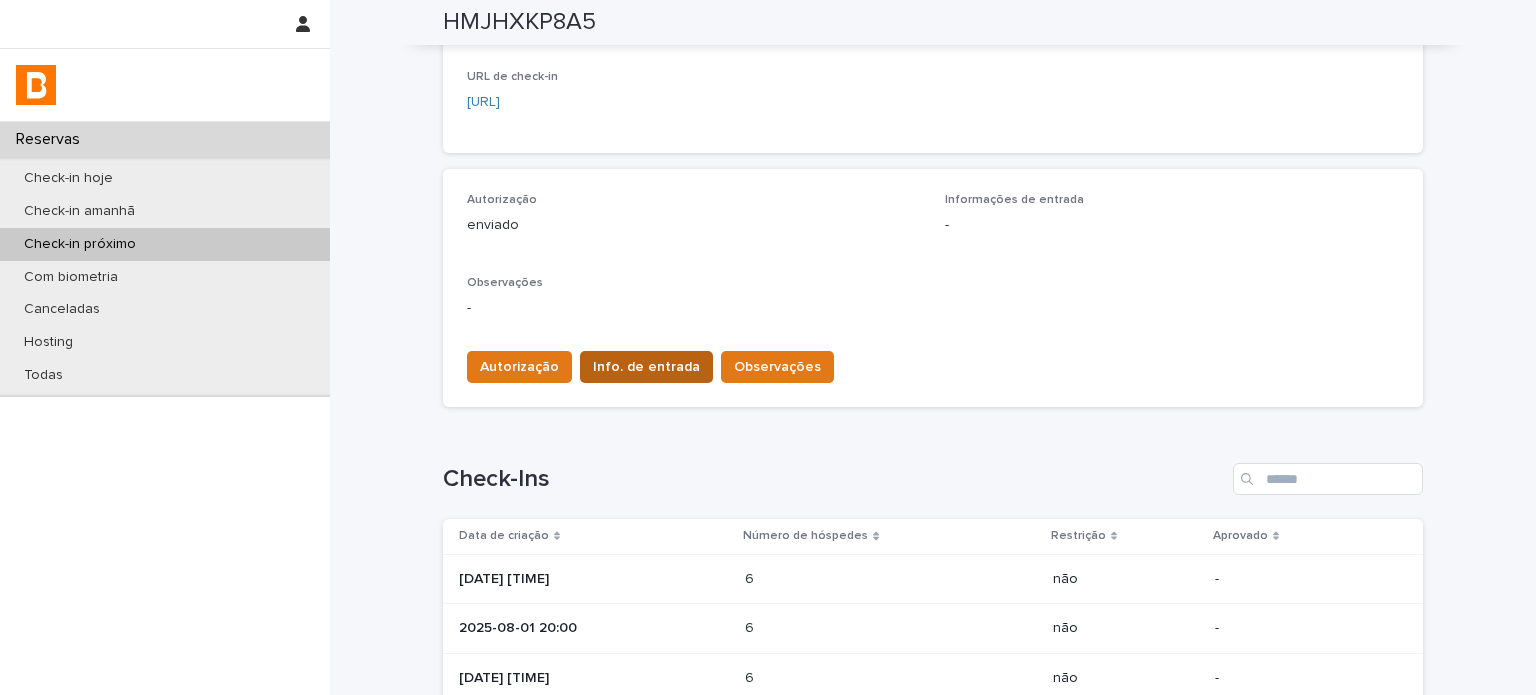 click on "Info. de entrada" at bounding box center (646, 367) 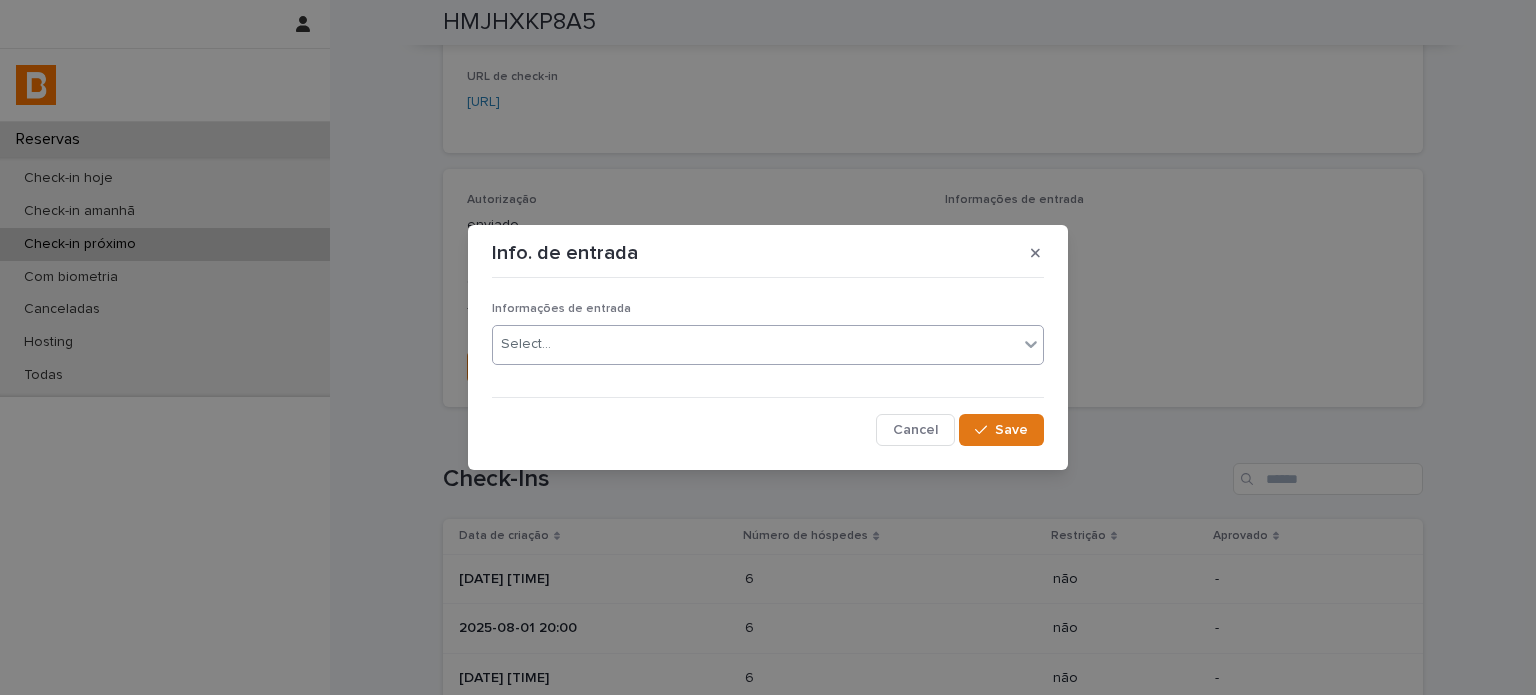click on "Select..." at bounding box center (755, 344) 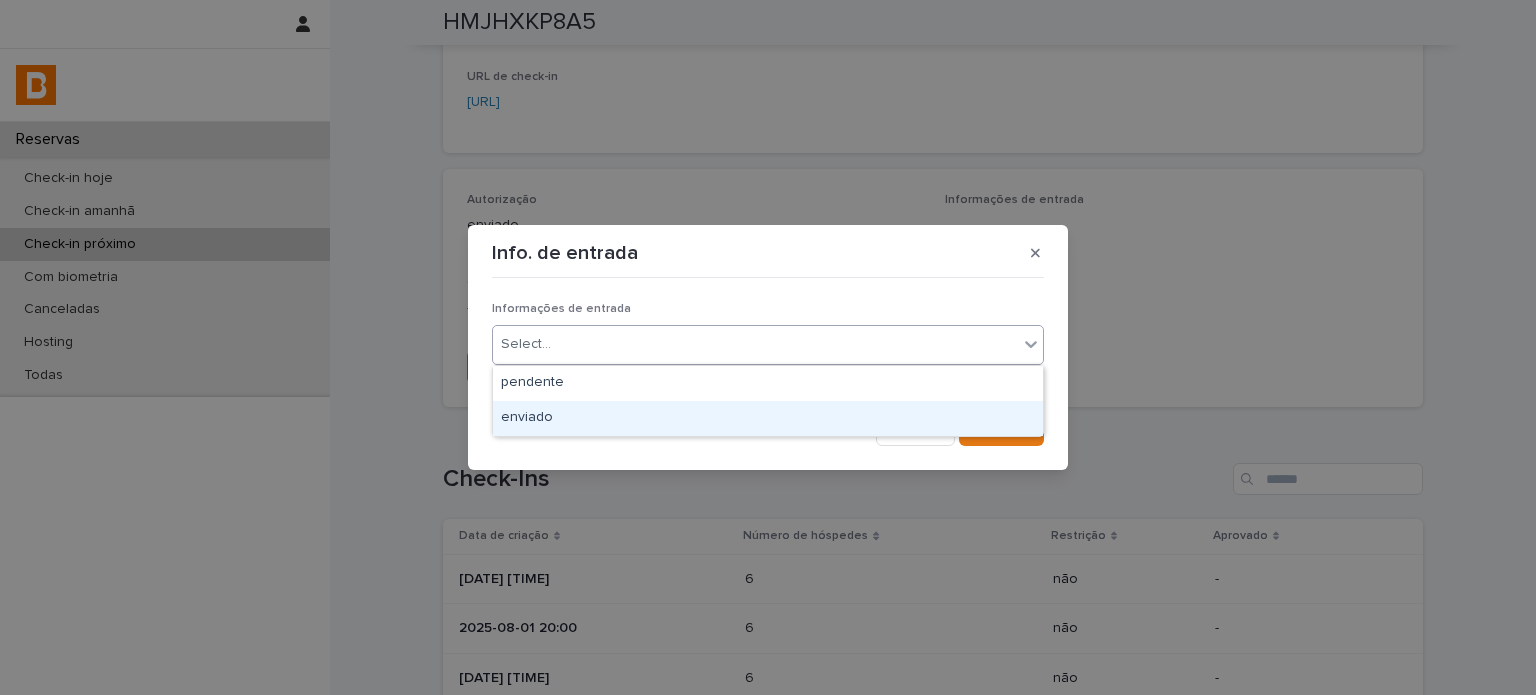 click on "enviado" at bounding box center [768, 418] 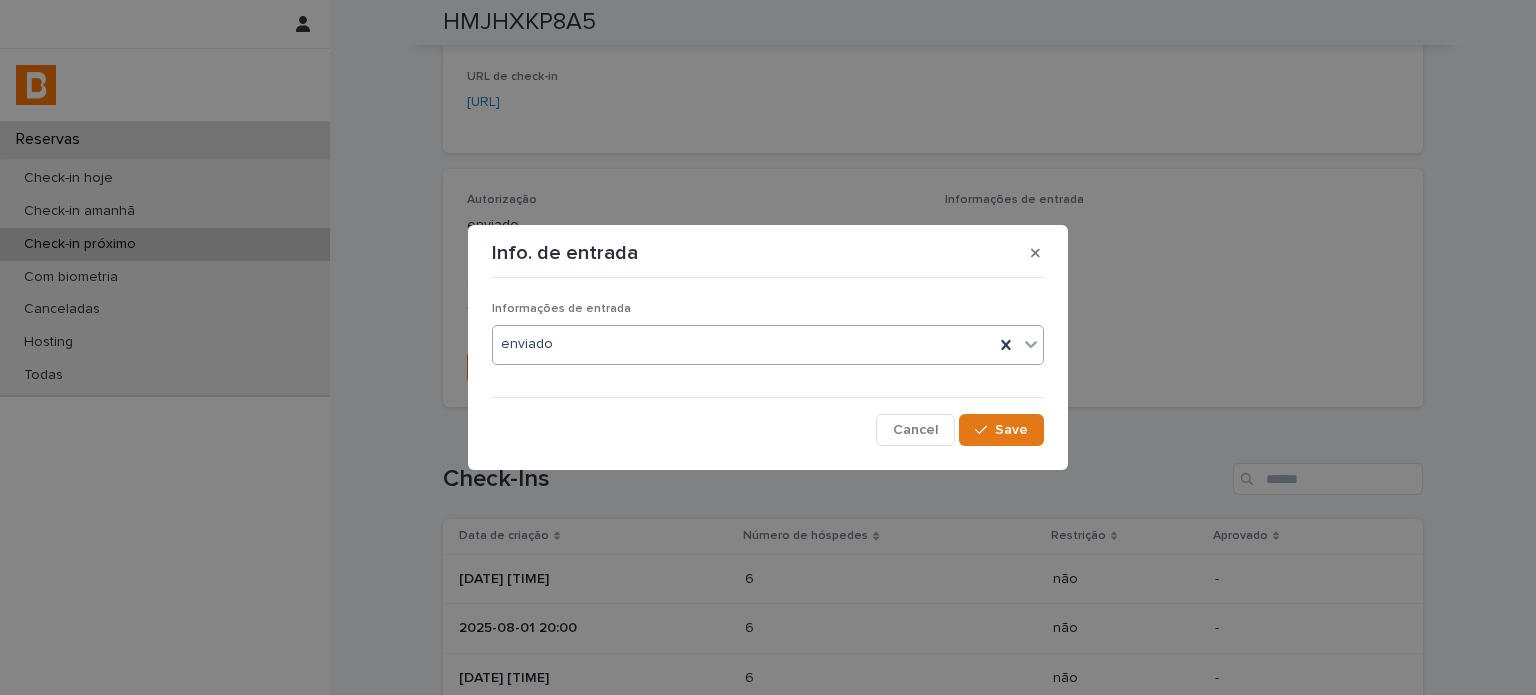 click on "Info. de entrada Informações de entrada   option enviado, selected.     0 results available. Select is focused ,type to refine list, press Down to open the menu,  enviado Cancel Save" at bounding box center [768, 347] 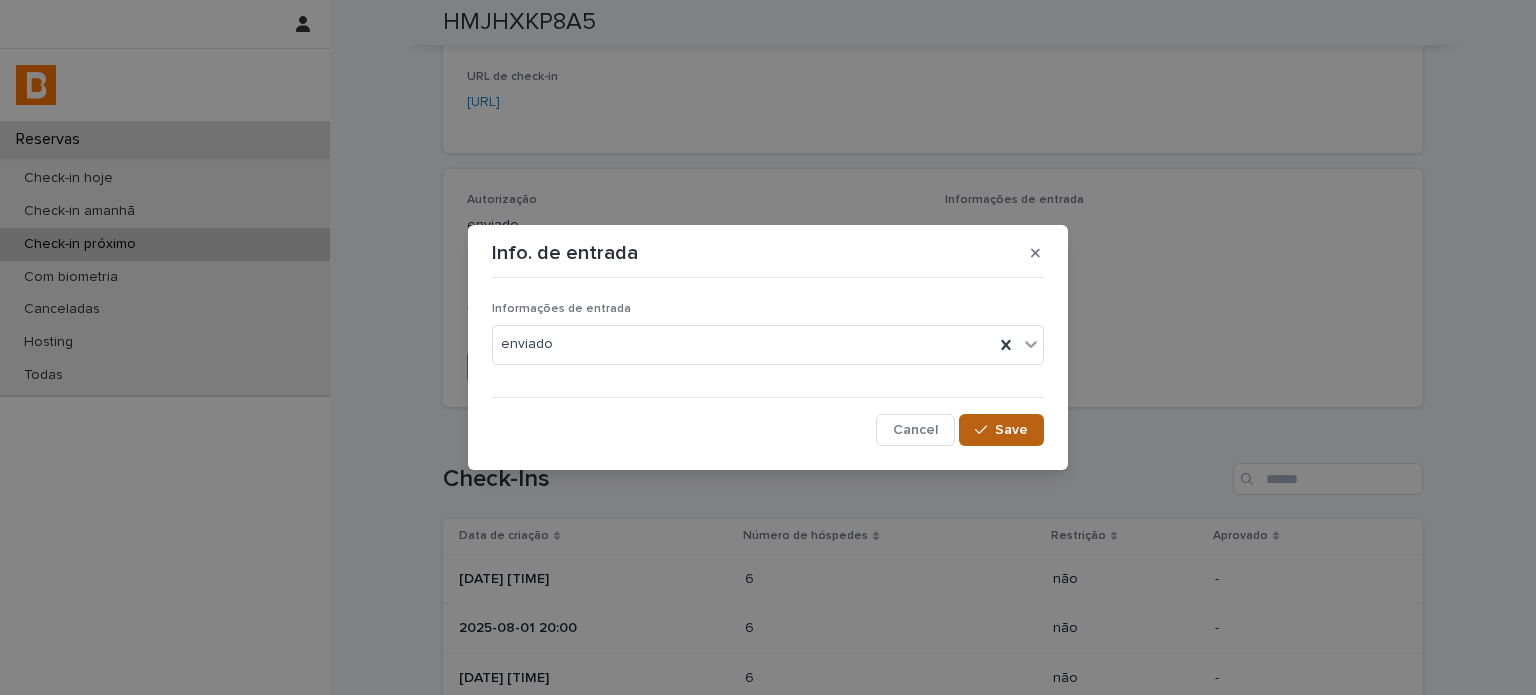 click on "Save" at bounding box center (1001, 430) 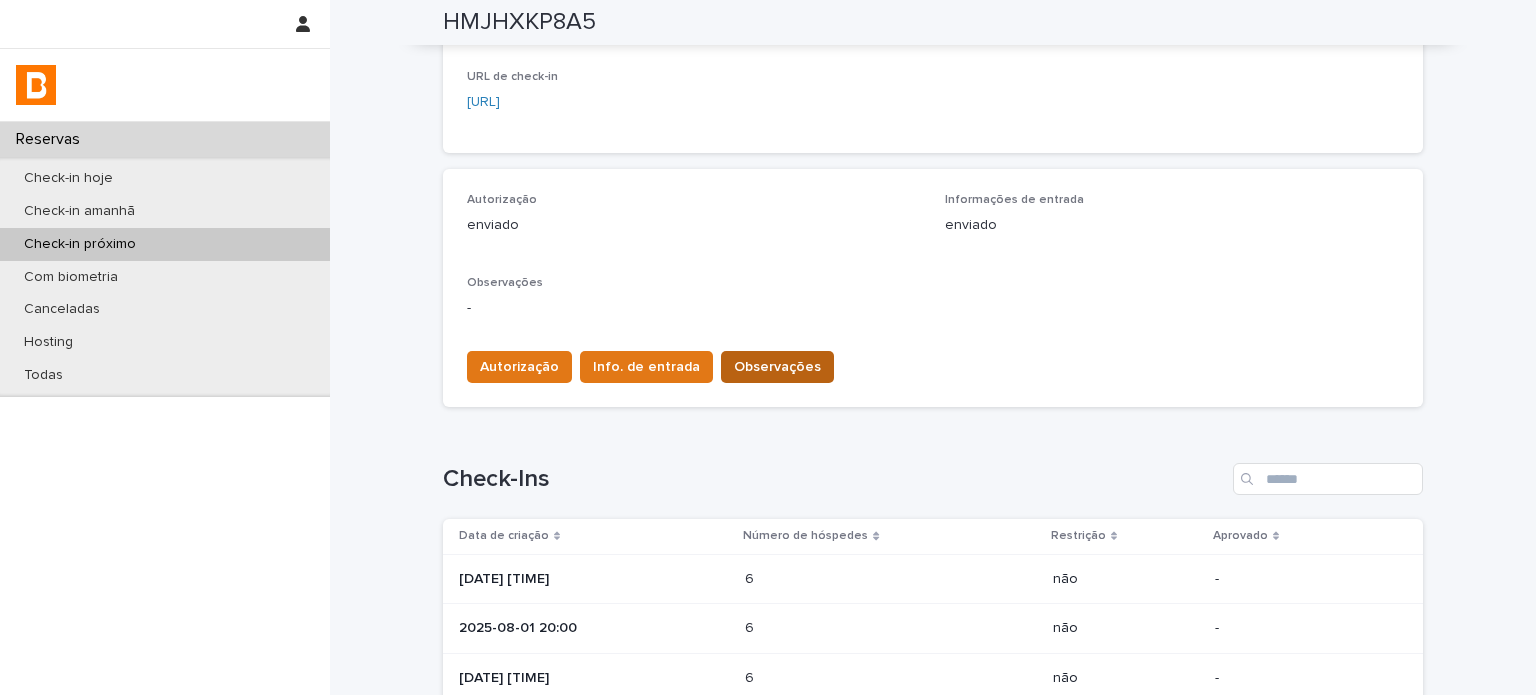 click on "Observações" at bounding box center (777, 367) 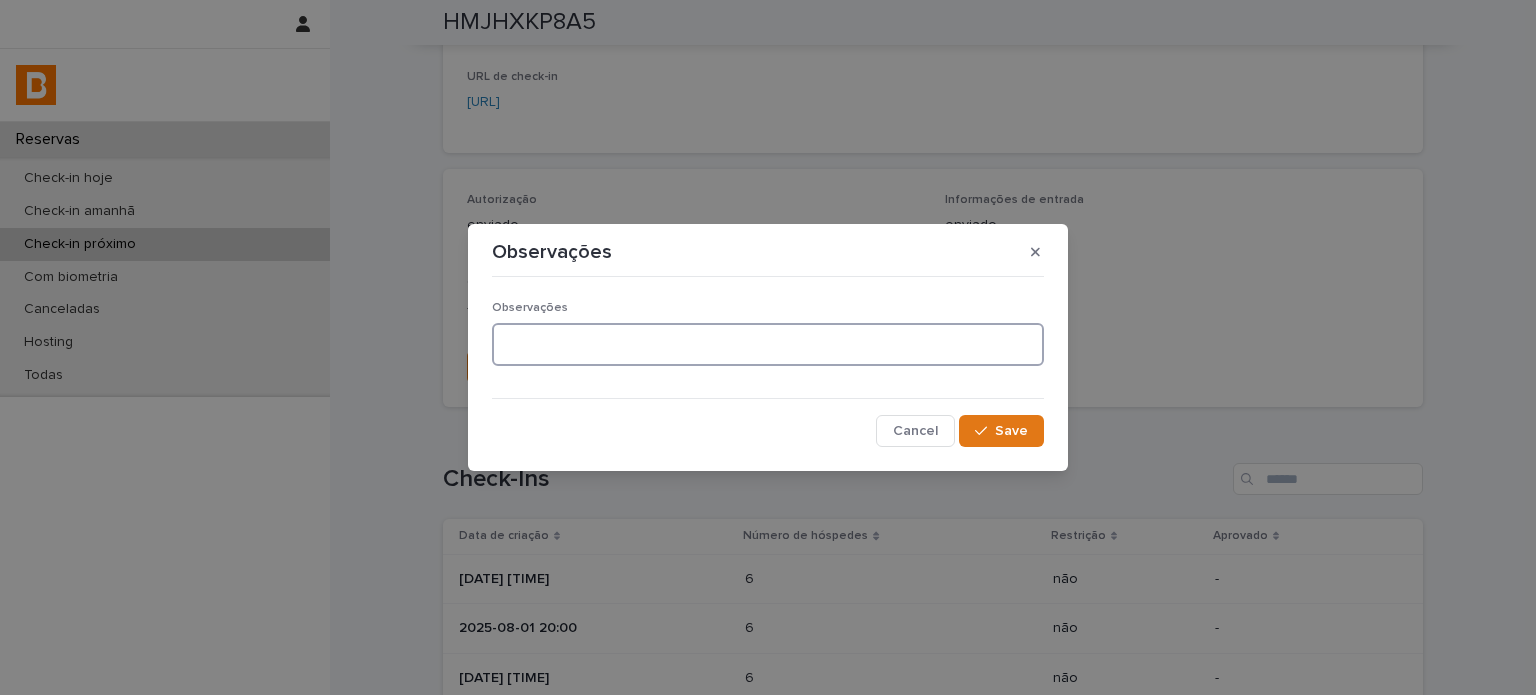 click at bounding box center [768, 344] 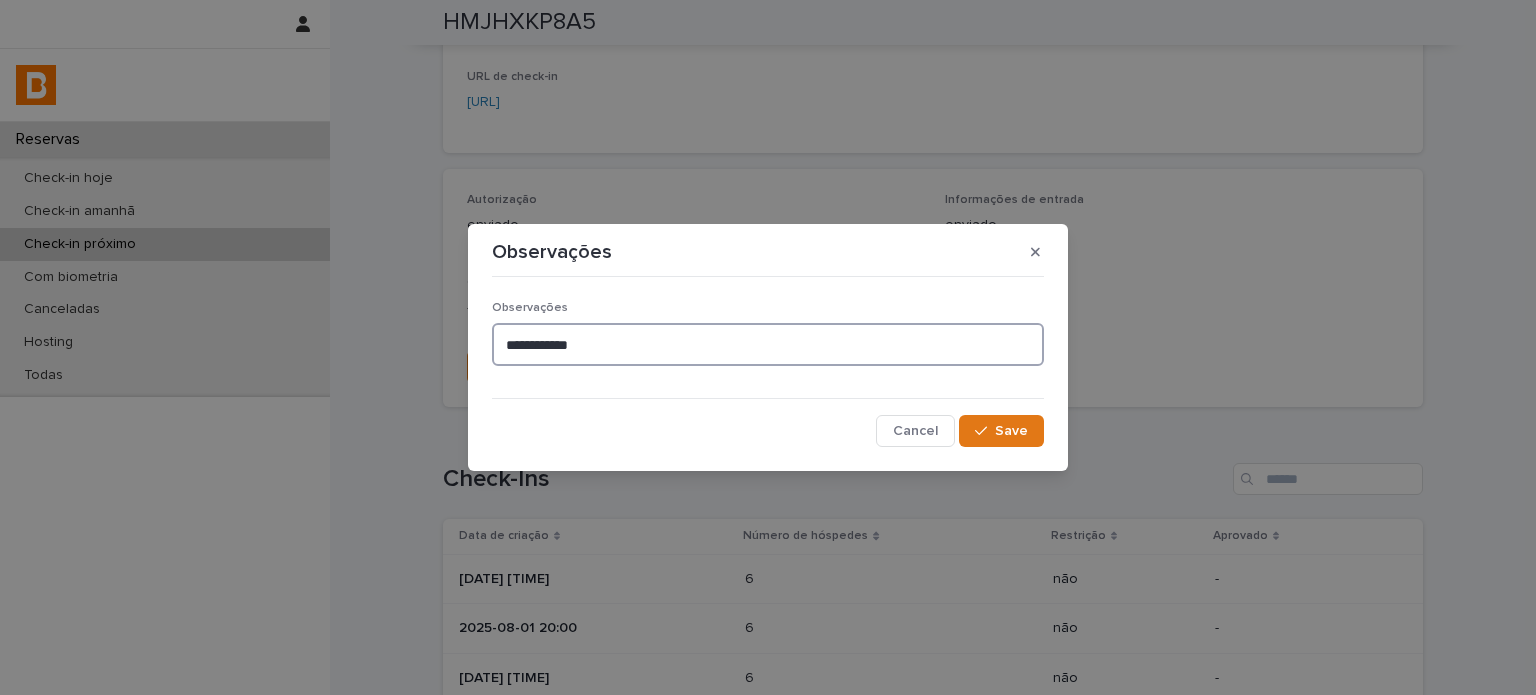 type on "**********" 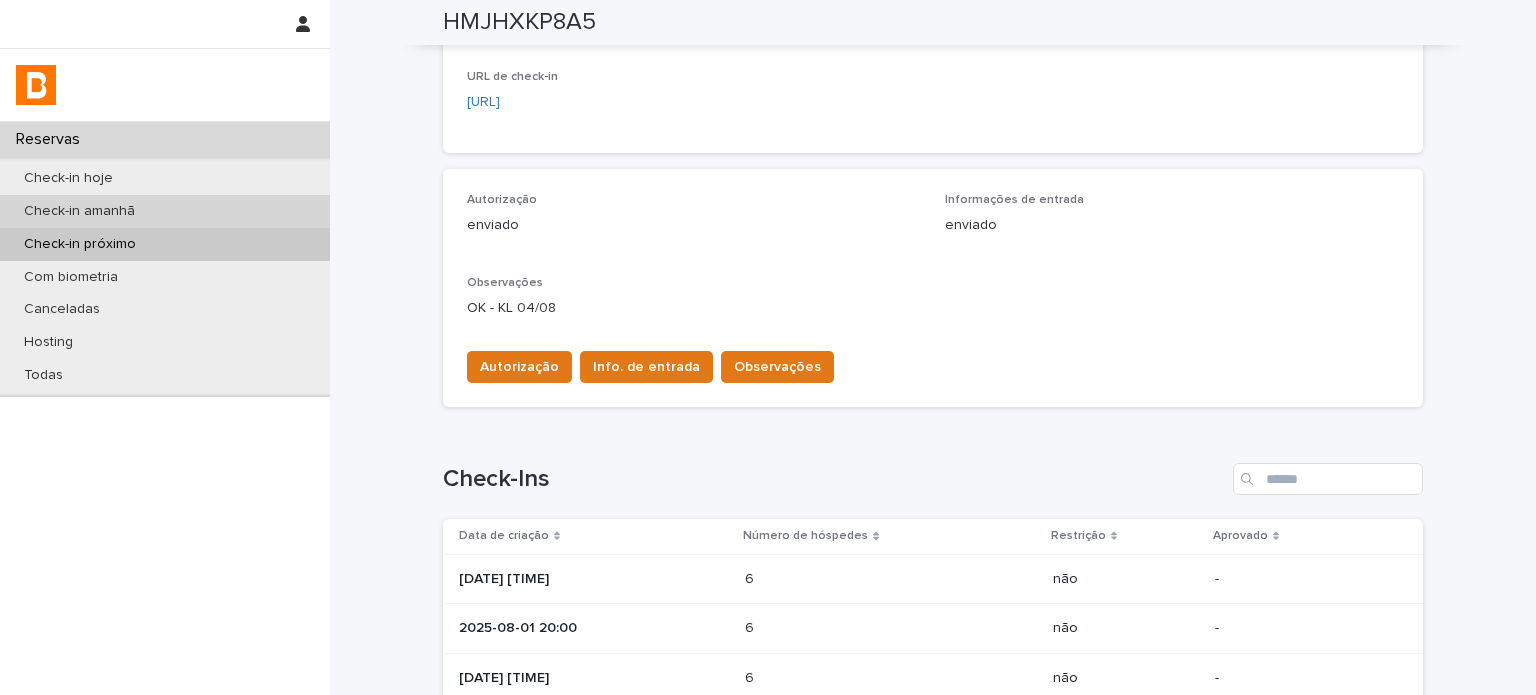 click on "Check-in amanhã" at bounding box center [165, 211] 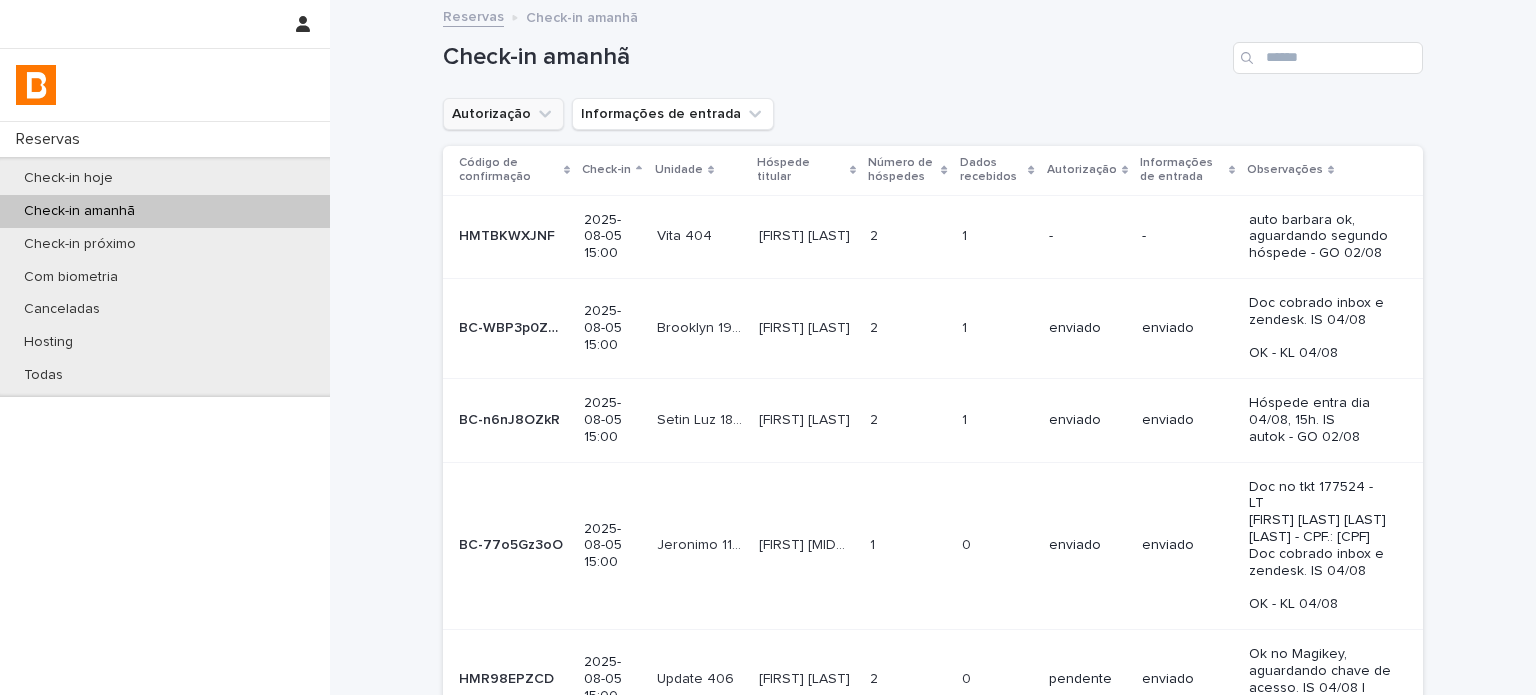 click on "Autorização" at bounding box center [503, 114] 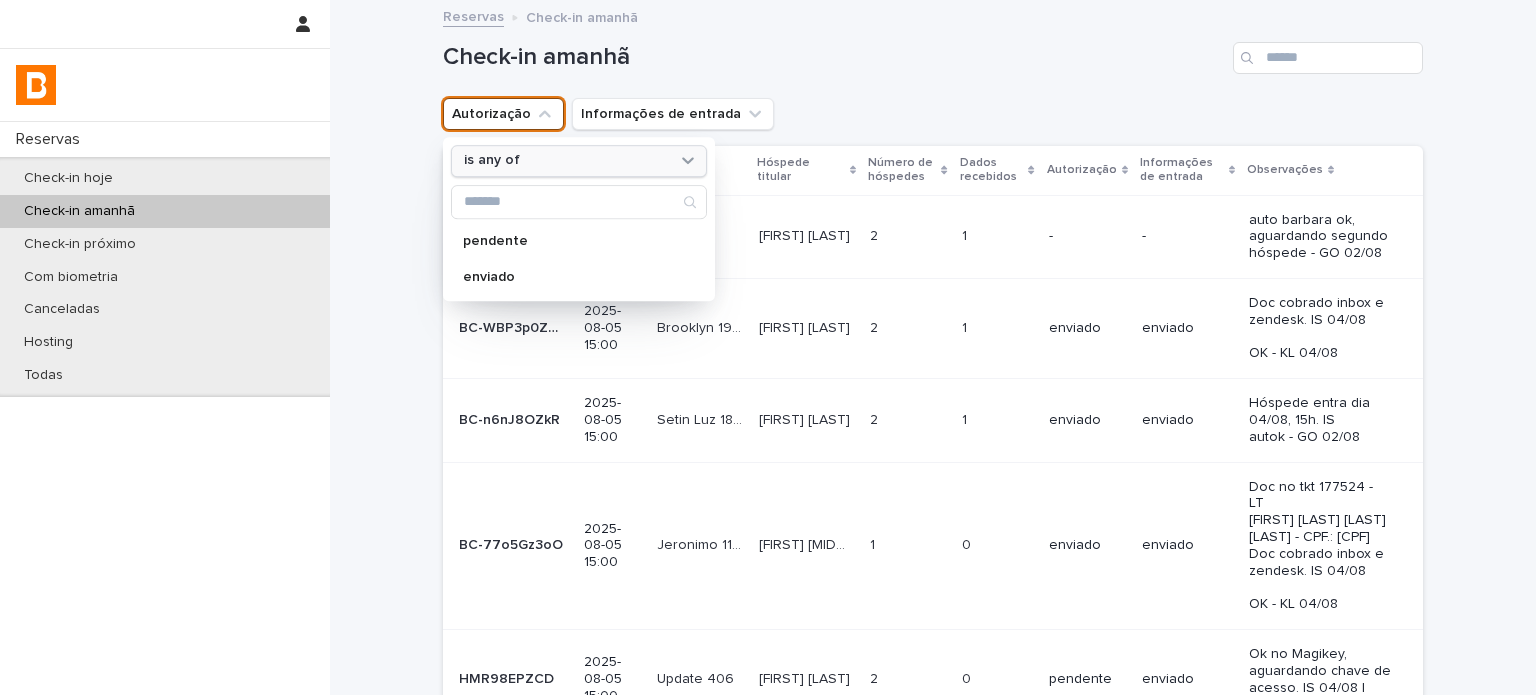 click on "is any of" at bounding box center (579, 161) 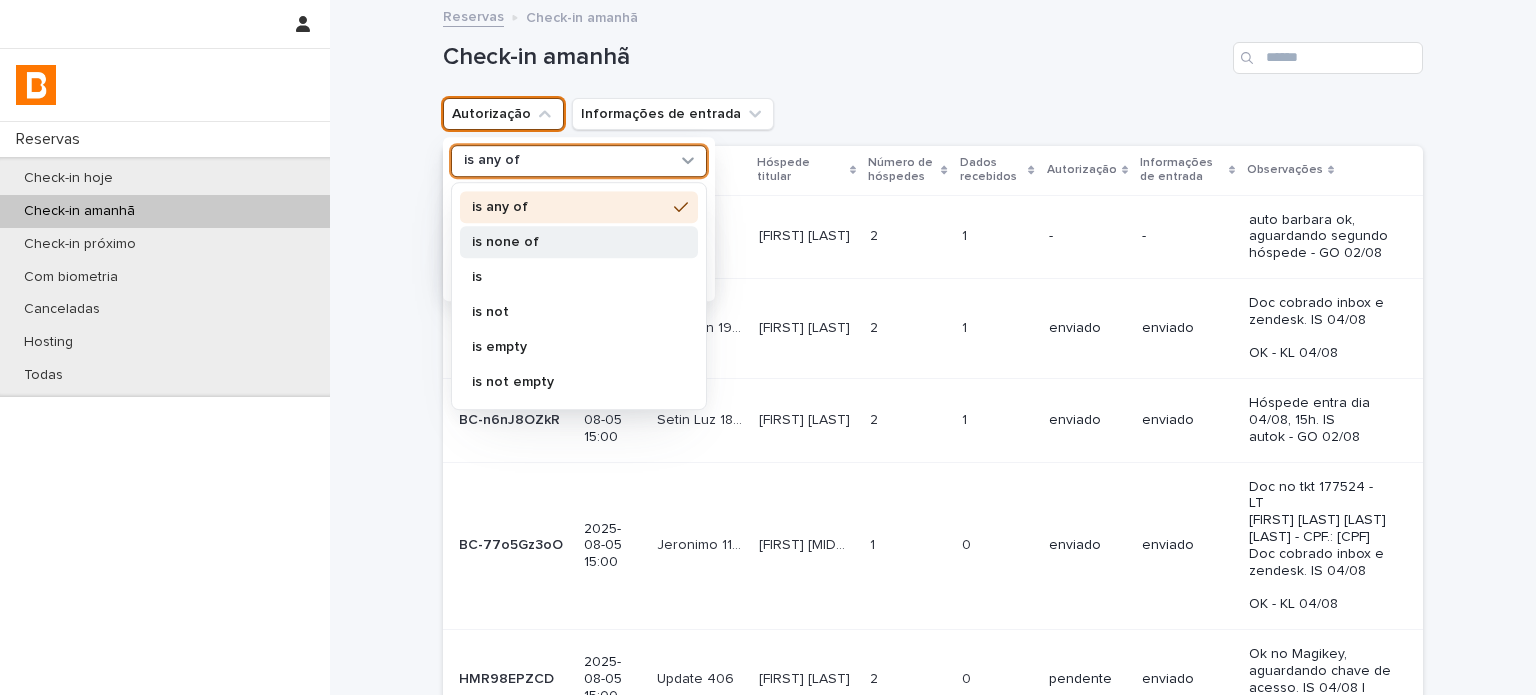 click on "is none of" at bounding box center [569, 242] 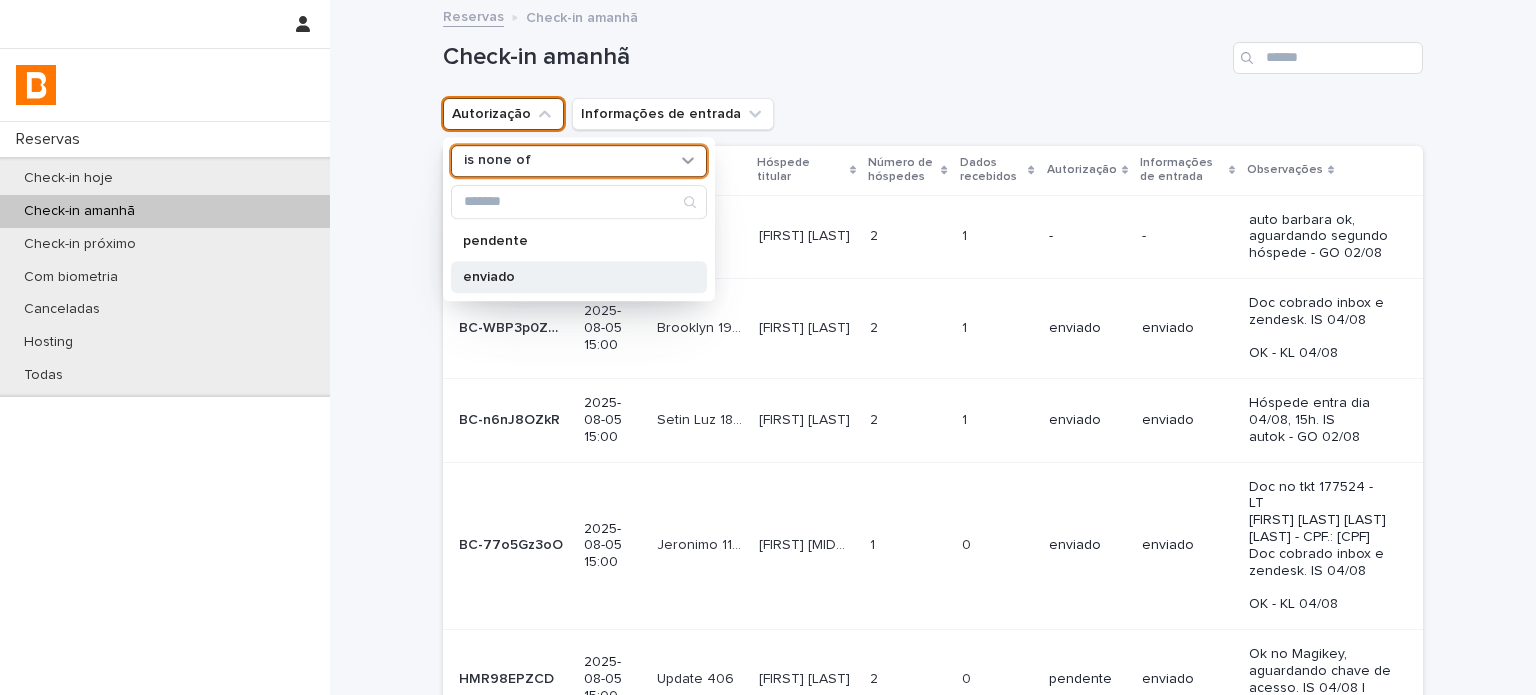 click on "enviado" at bounding box center [569, 277] 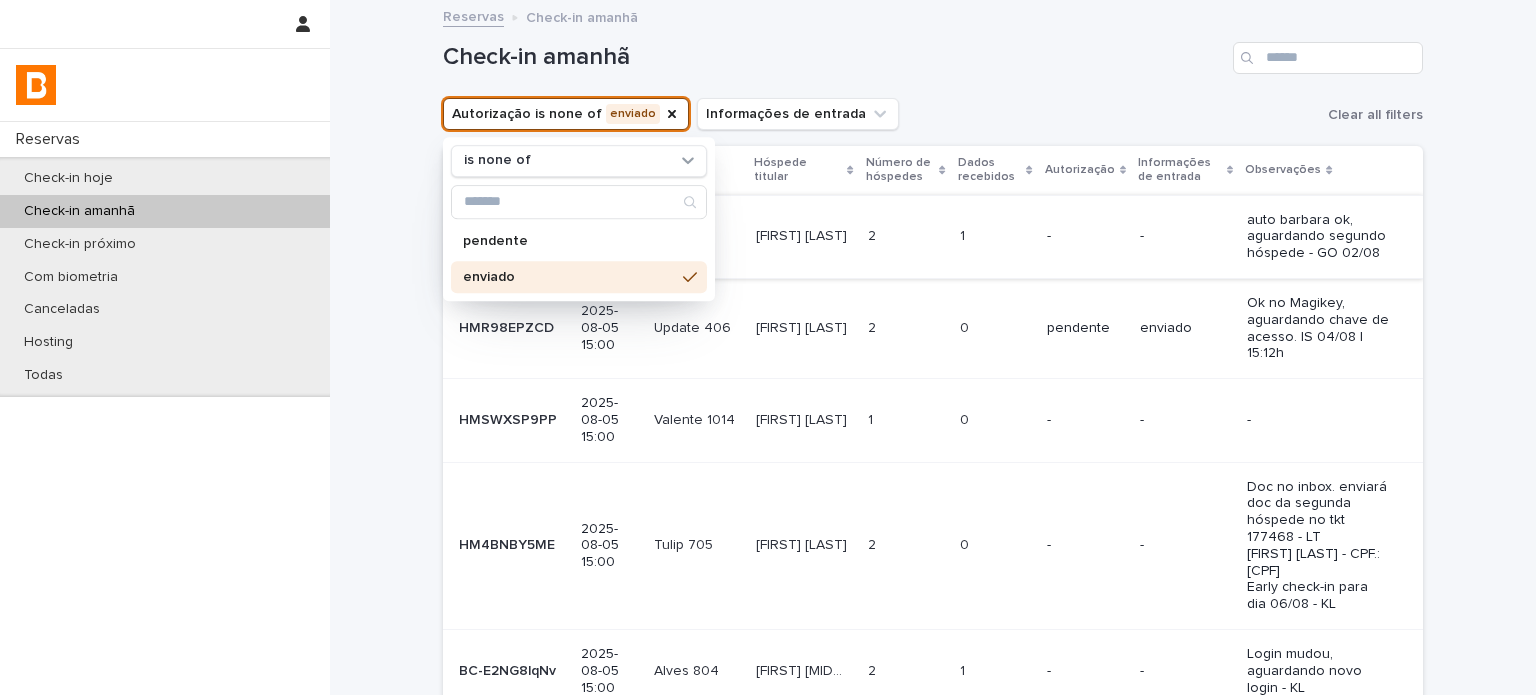 click on "Check-in amanhã" at bounding box center [834, 57] 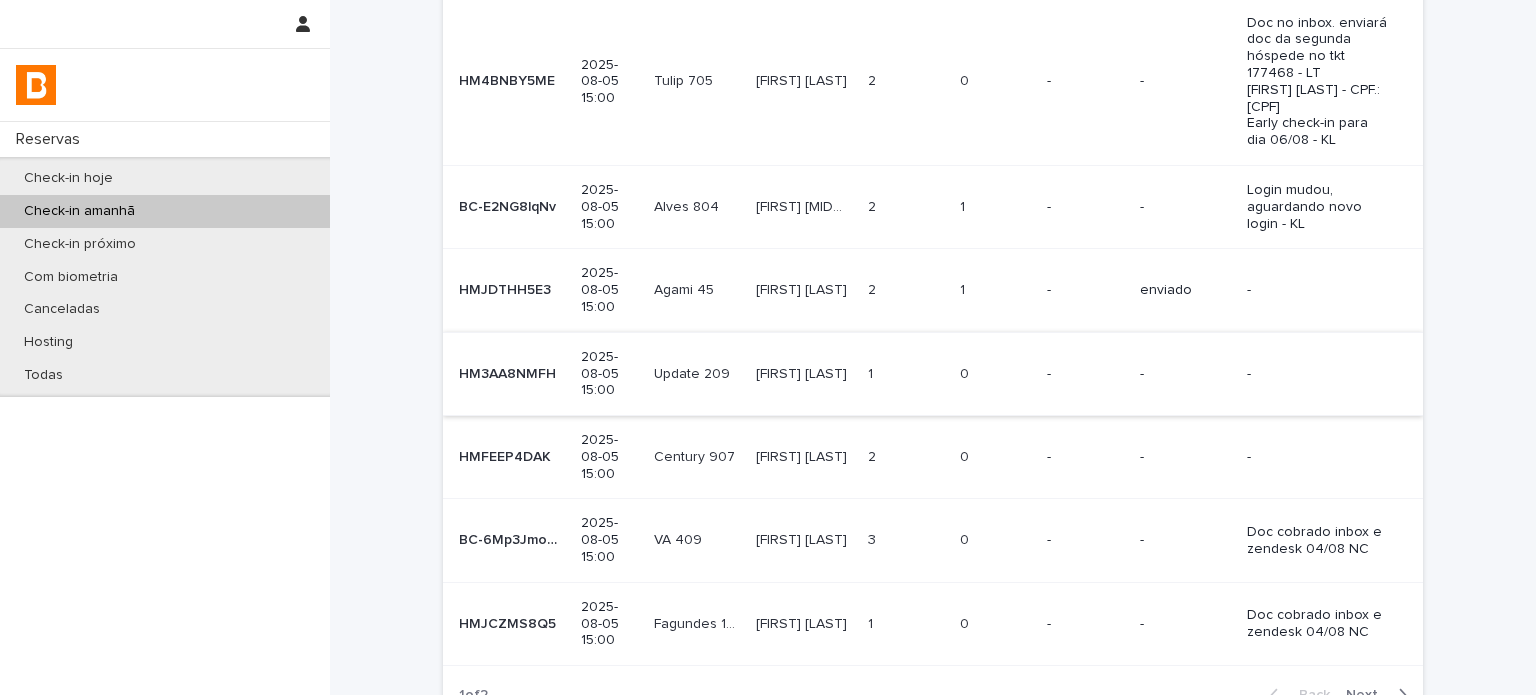 scroll, scrollTop: 466, scrollLeft: 0, axis: vertical 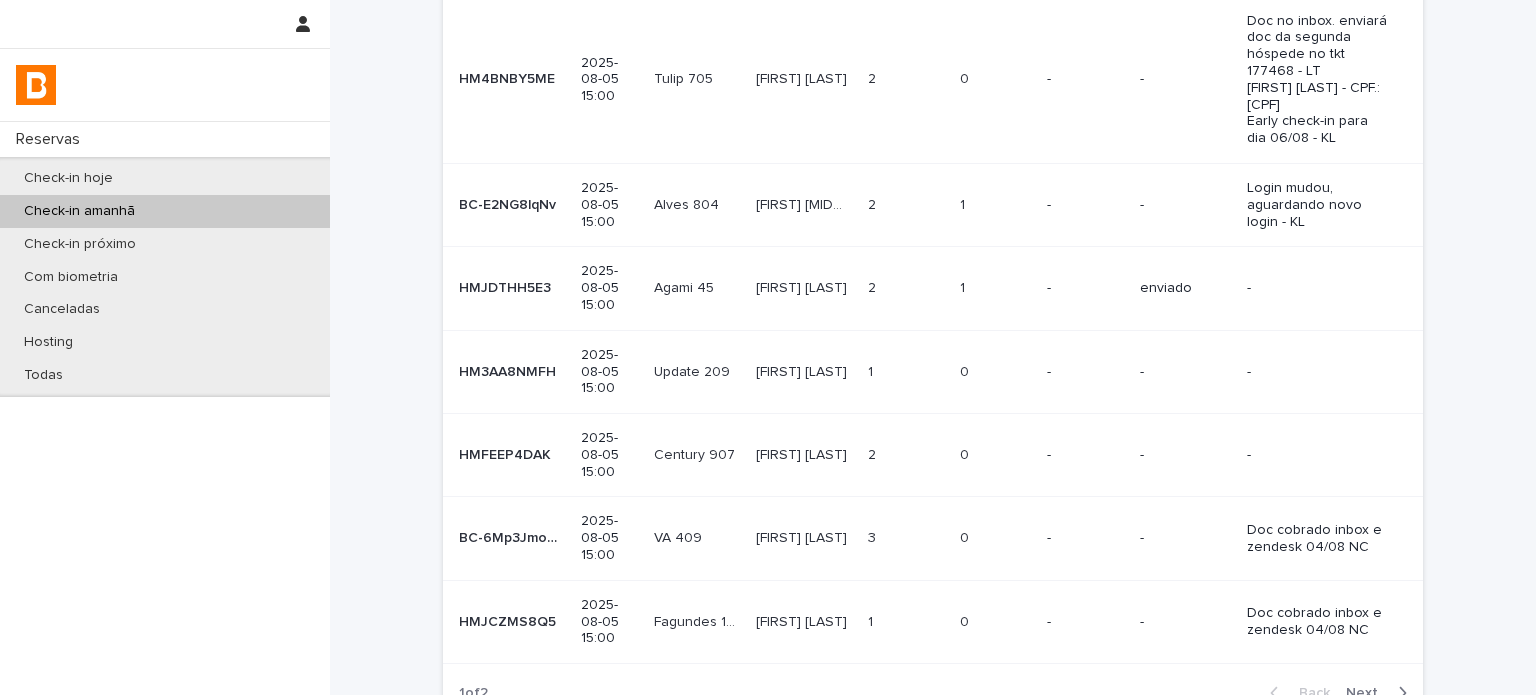 click on "[FIRST] [LAST] [FIRST] [LAST]" at bounding box center (804, 288) 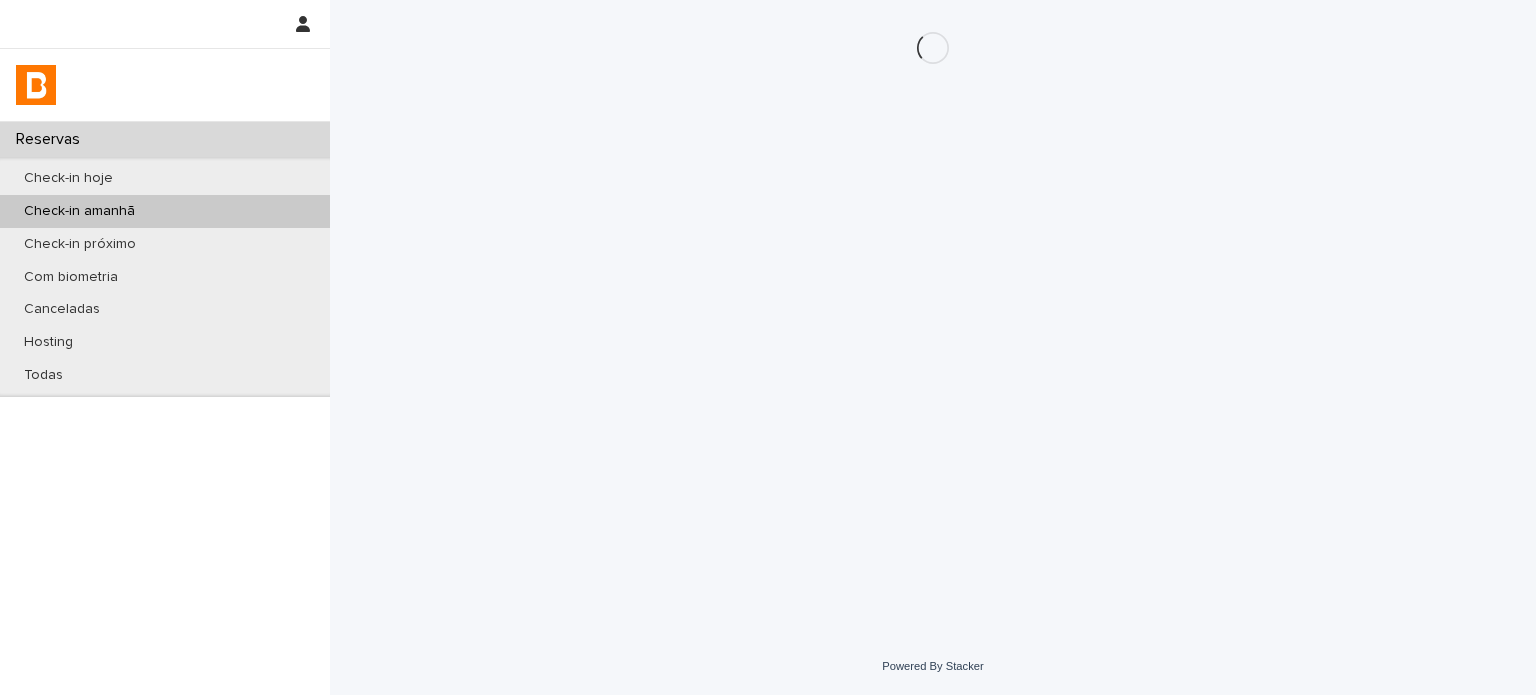 scroll, scrollTop: 0, scrollLeft: 0, axis: both 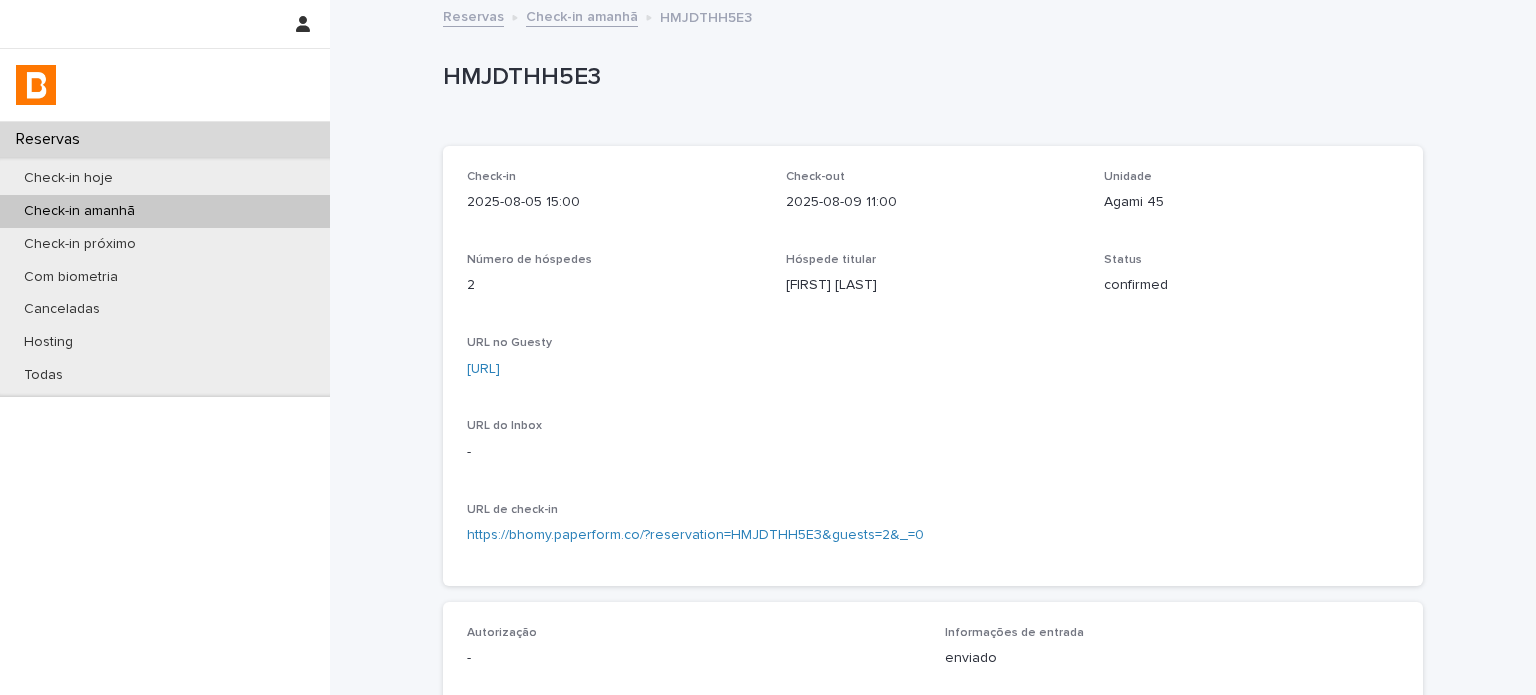 click on "HMJDTHH5E3" at bounding box center (929, 77) 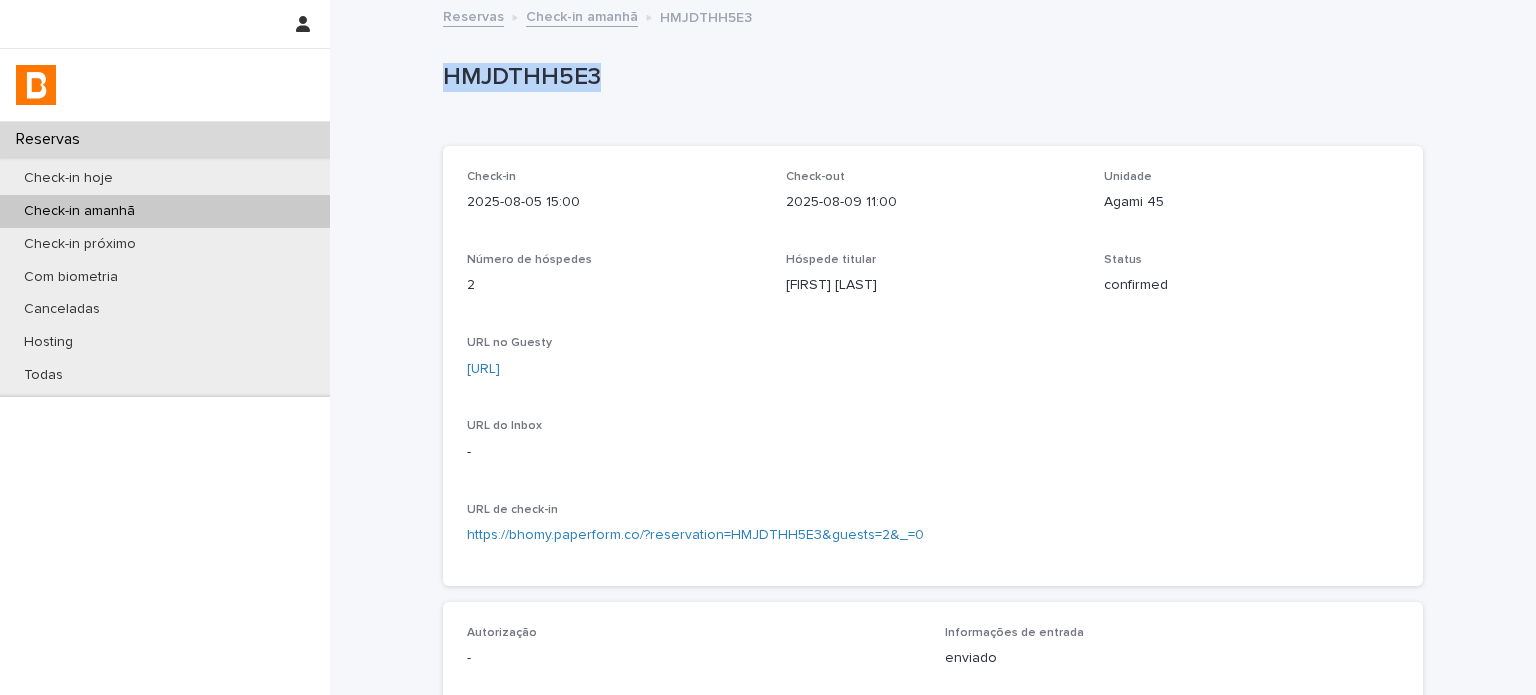 click on "HMJDTHH5E3" at bounding box center (929, 77) 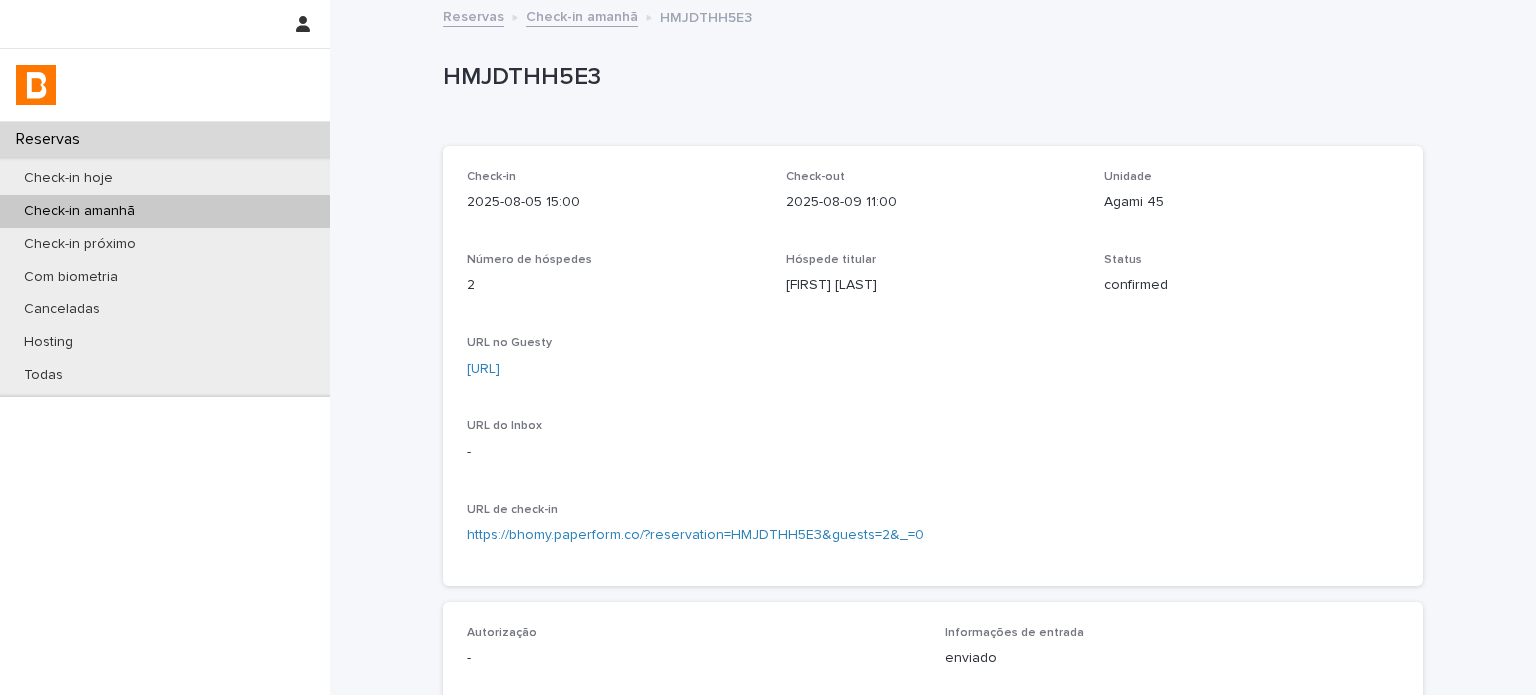 click on "Agami 45" at bounding box center [1251, 202] 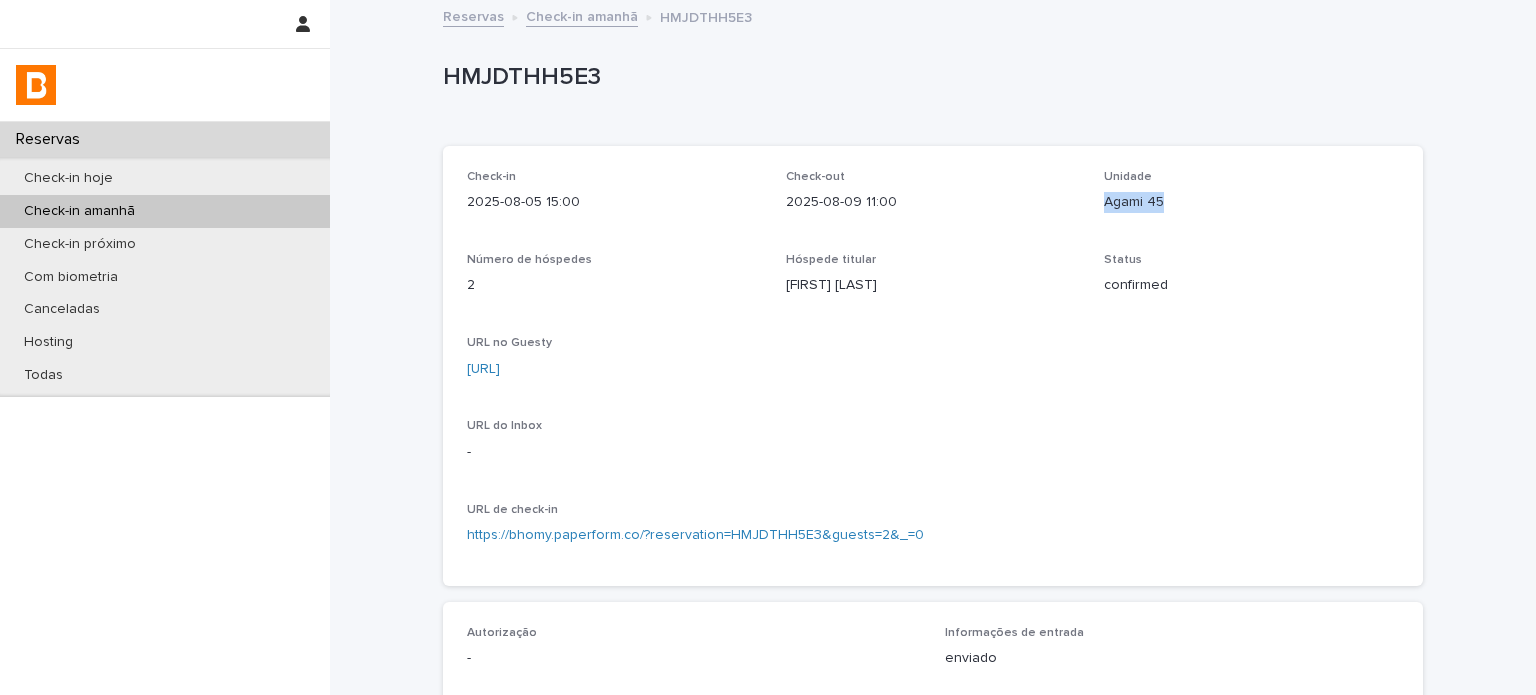 click on "Agami 45" at bounding box center [1251, 202] 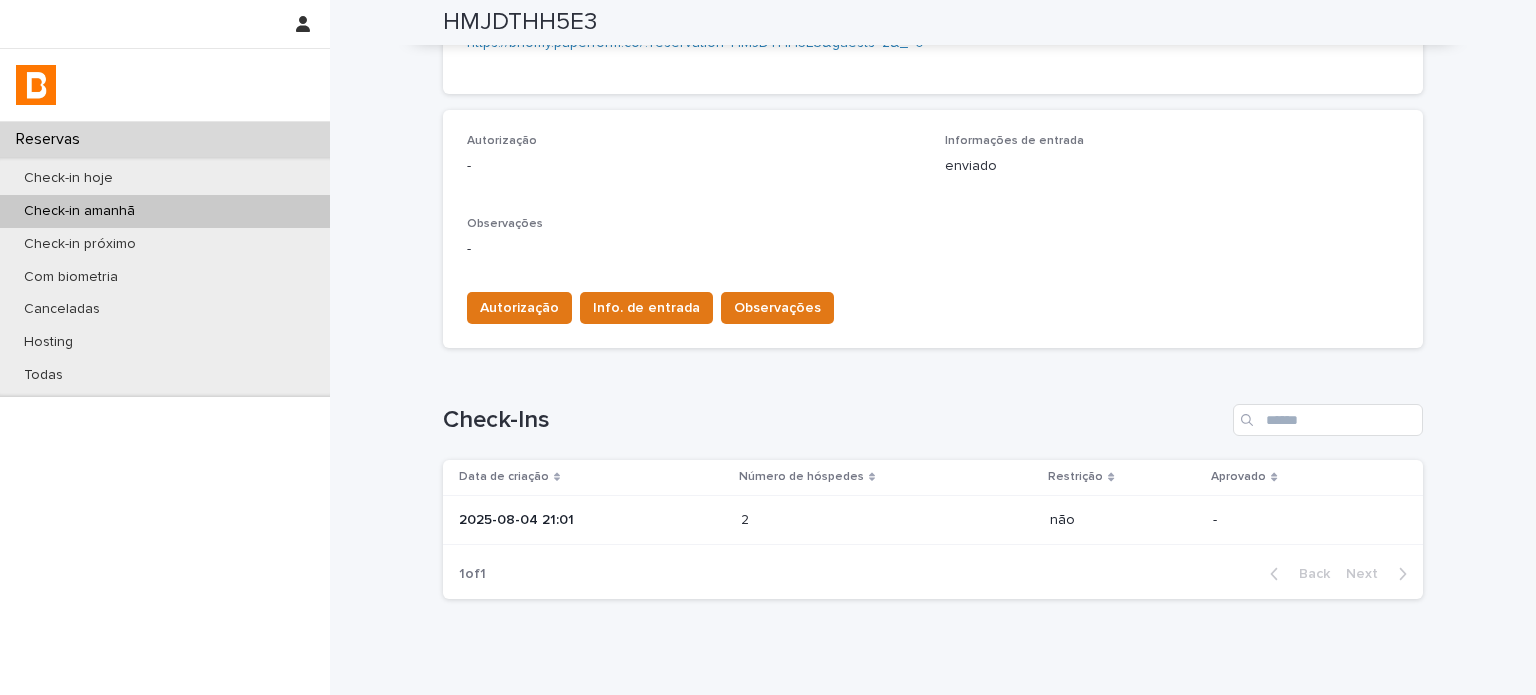 scroll, scrollTop: 568, scrollLeft: 0, axis: vertical 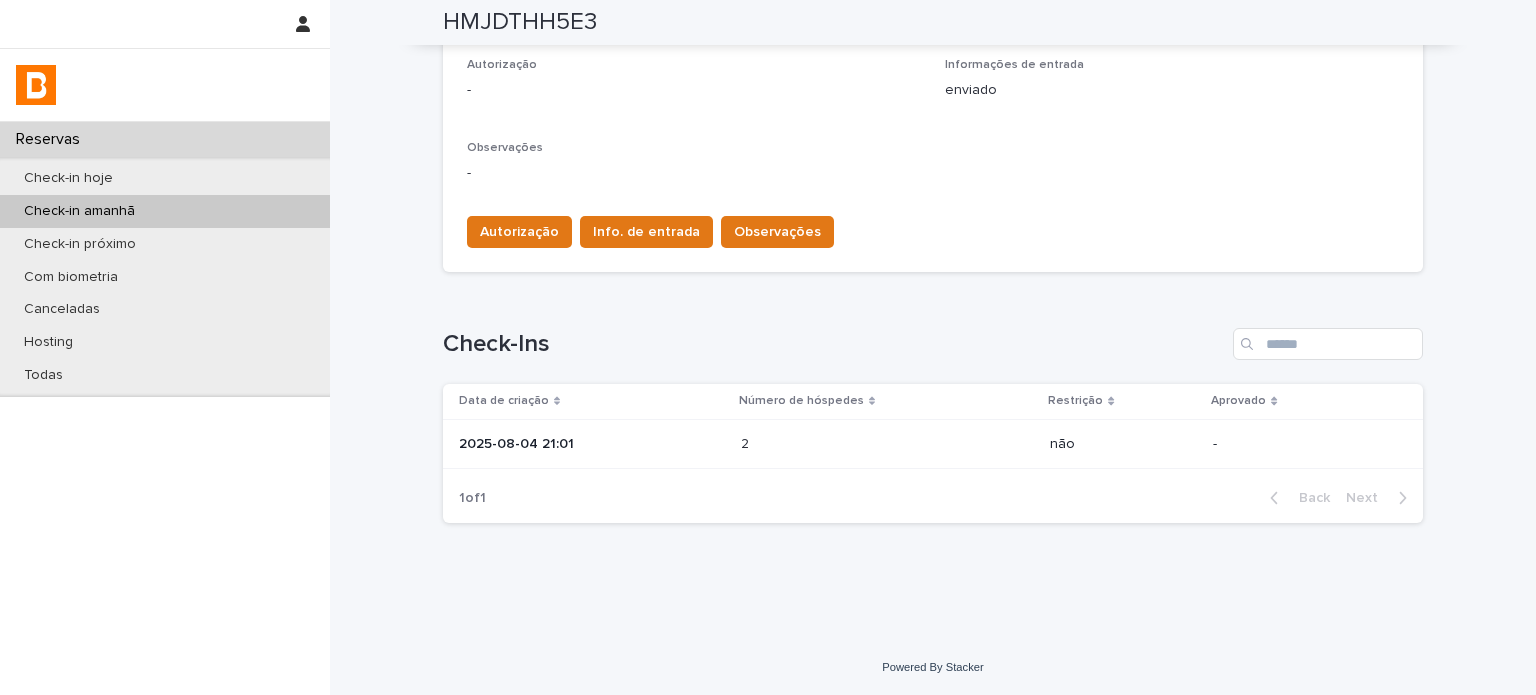 click on "2025-08-04 21:01" at bounding box center (592, 444) 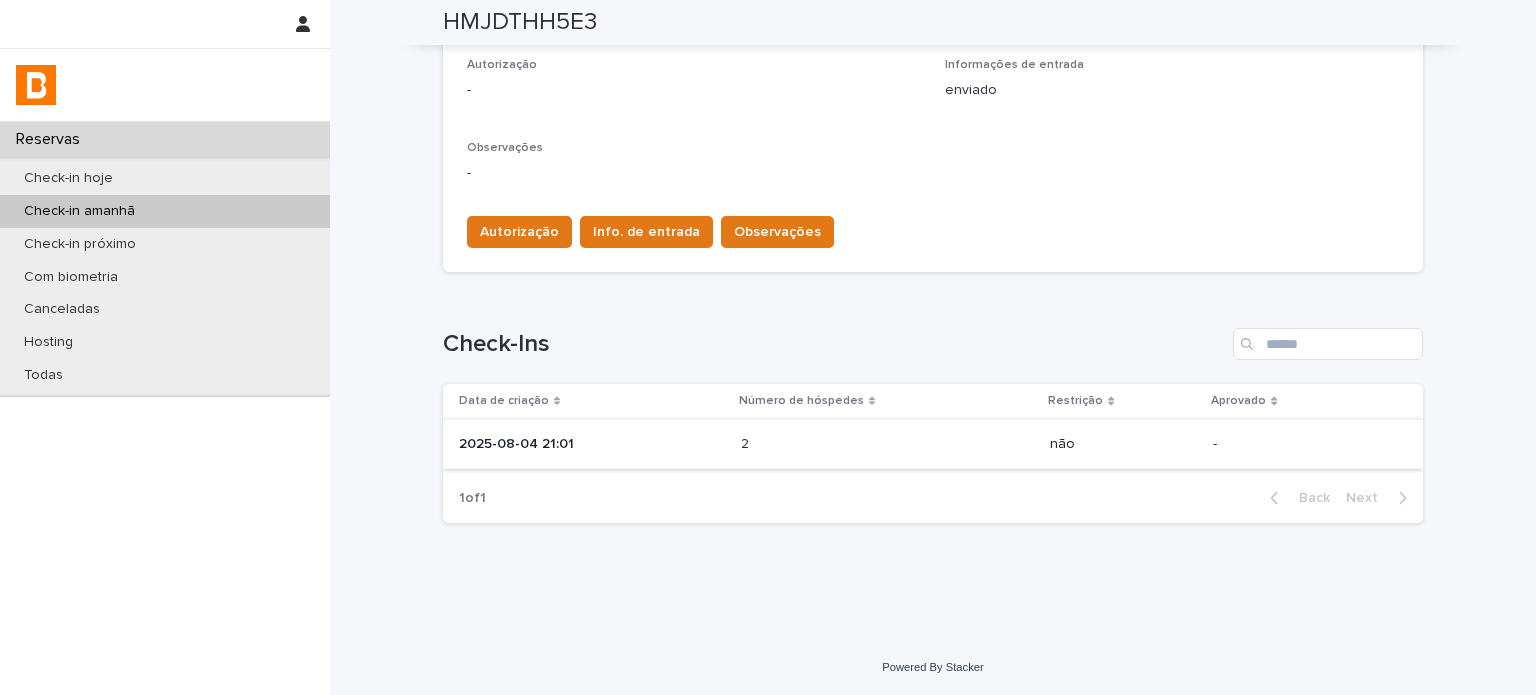 scroll, scrollTop: 0, scrollLeft: 0, axis: both 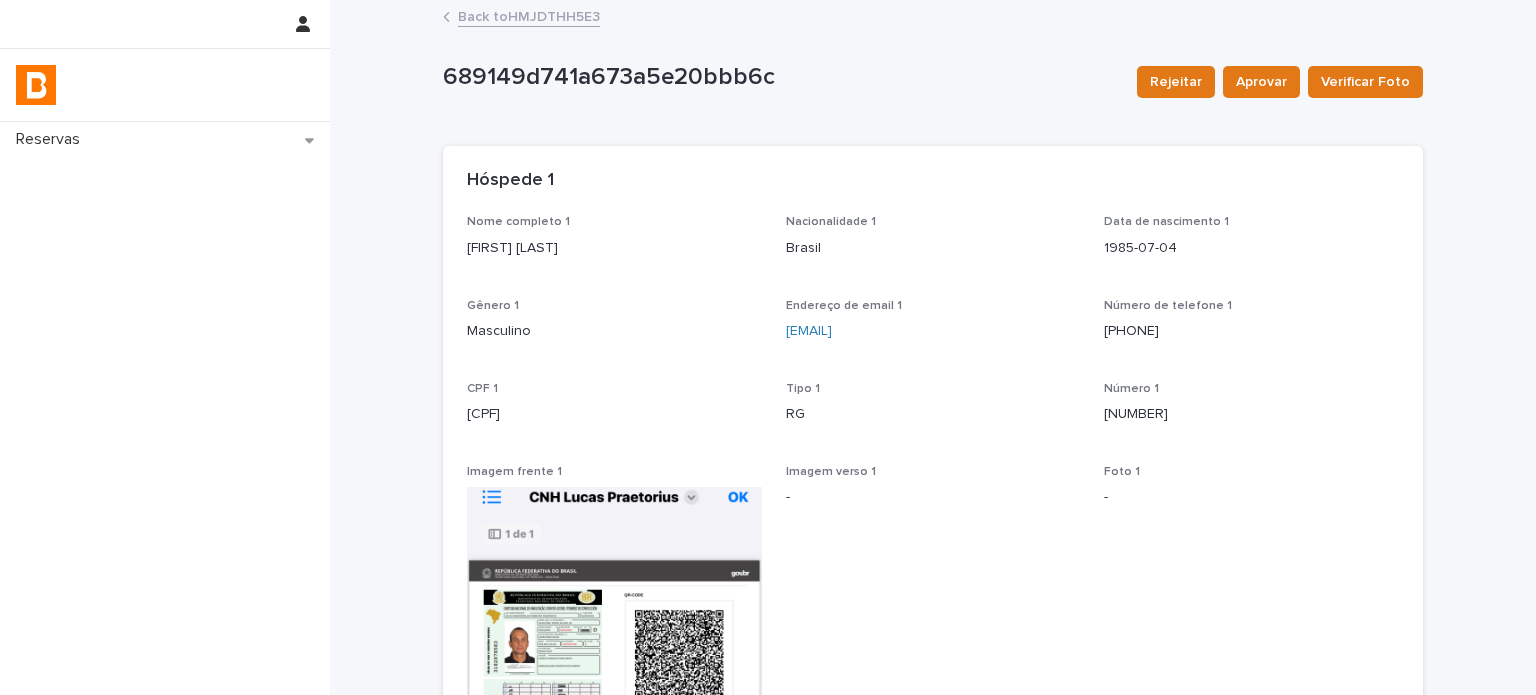 drag, startPoint x: 580, startPoint y: 247, endPoint x: 450, endPoint y: 247, distance: 130 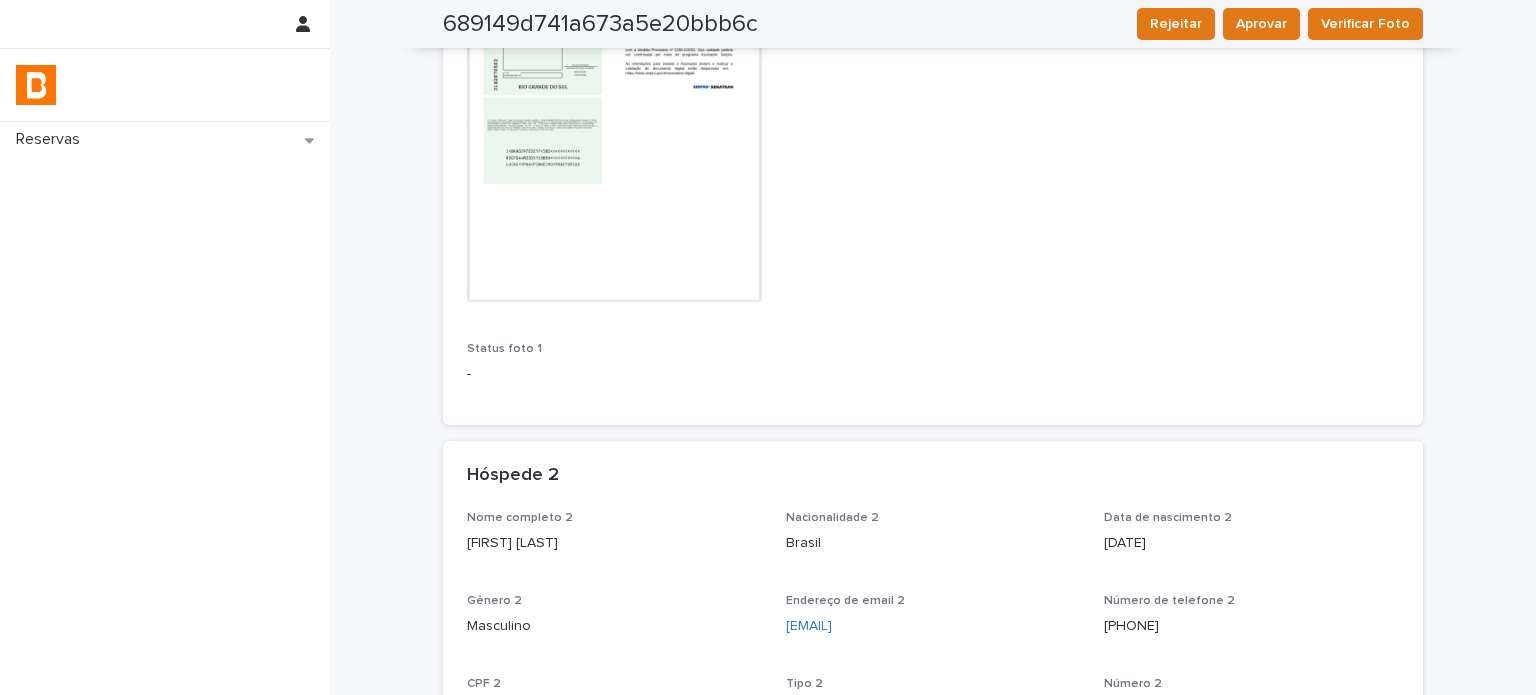 scroll, scrollTop: 800, scrollLeft: 0, axis: vertical 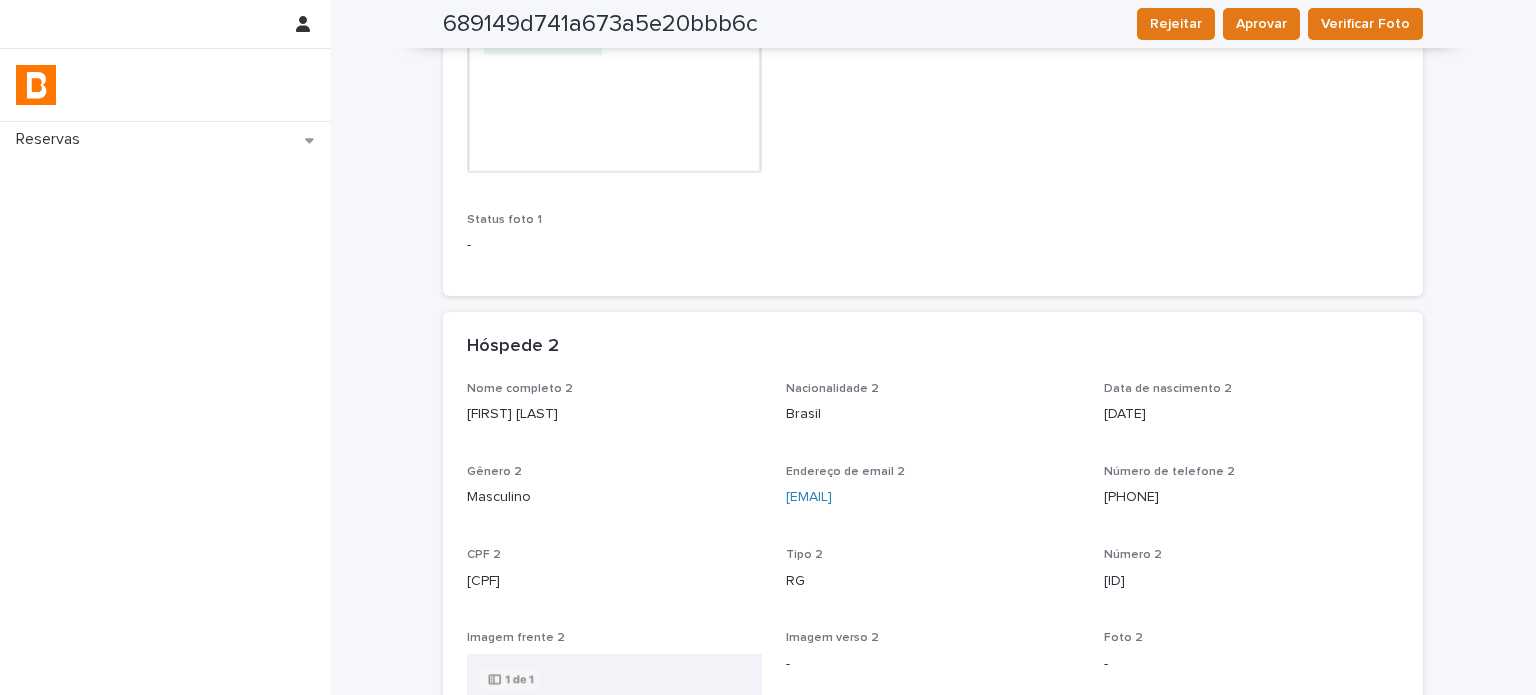 drag, startPoint x: 626, startPoint y: 419, endPoint x: 445, endPoint y: 425, distance: 181.09943 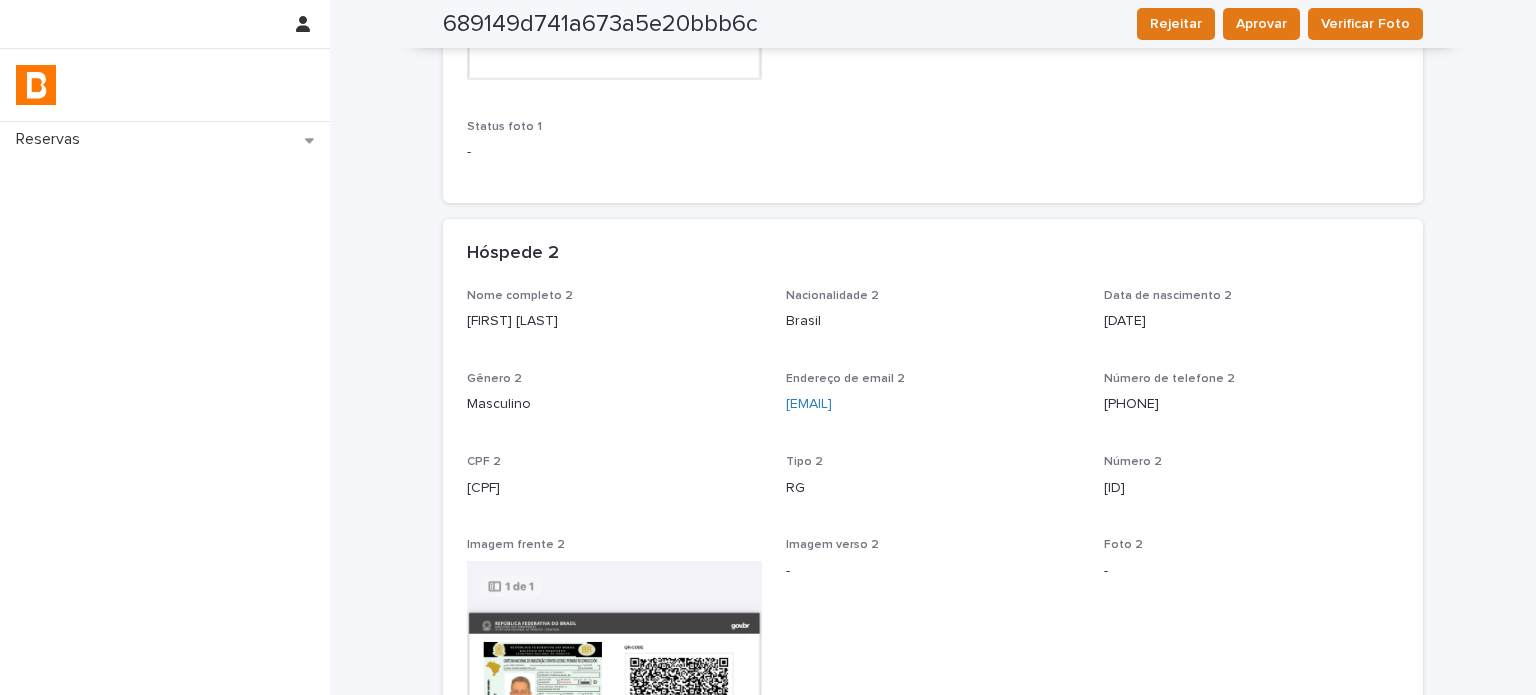 scroll, scrollTop: 900, scrollLeft: 0, axis: vertical 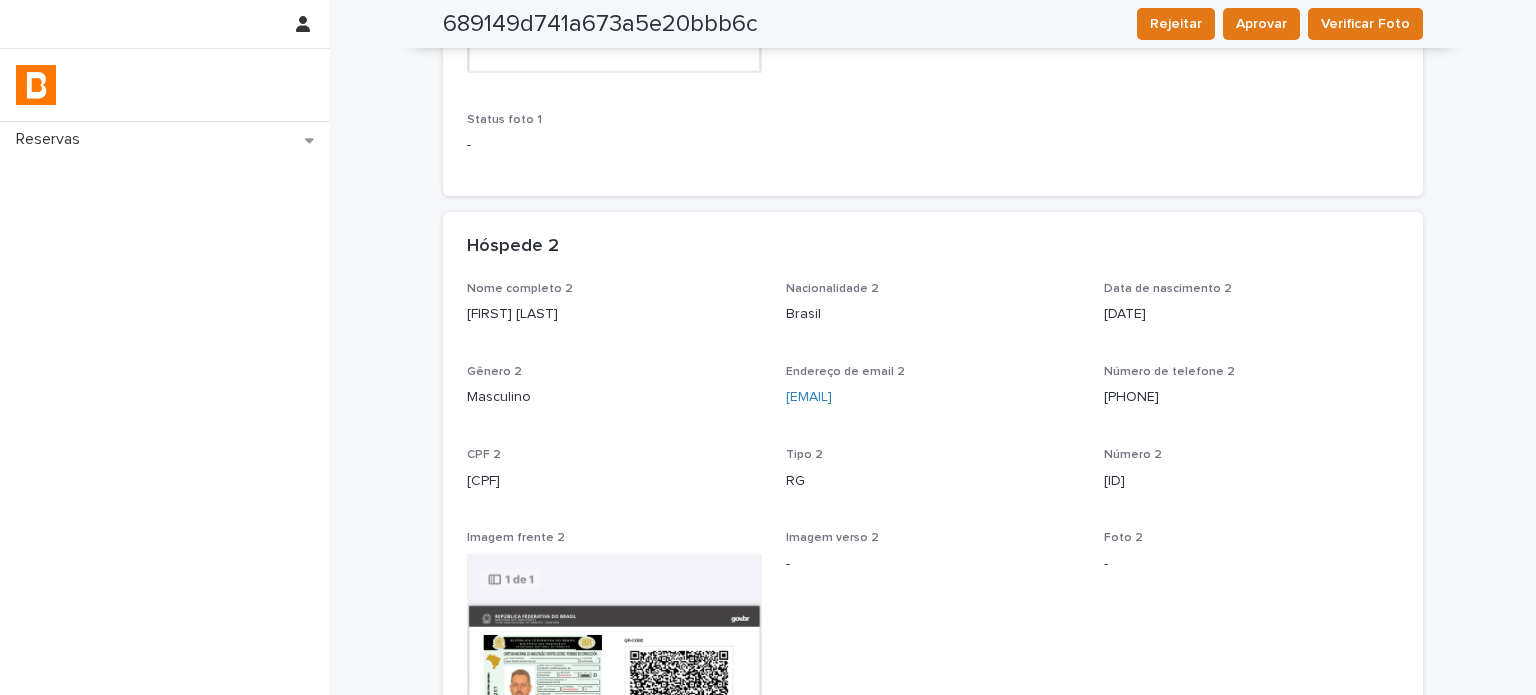 drag, startPoint x: 565, startPoint y: 483, endPoint x: 444, endPoint y: 483, distance: 121 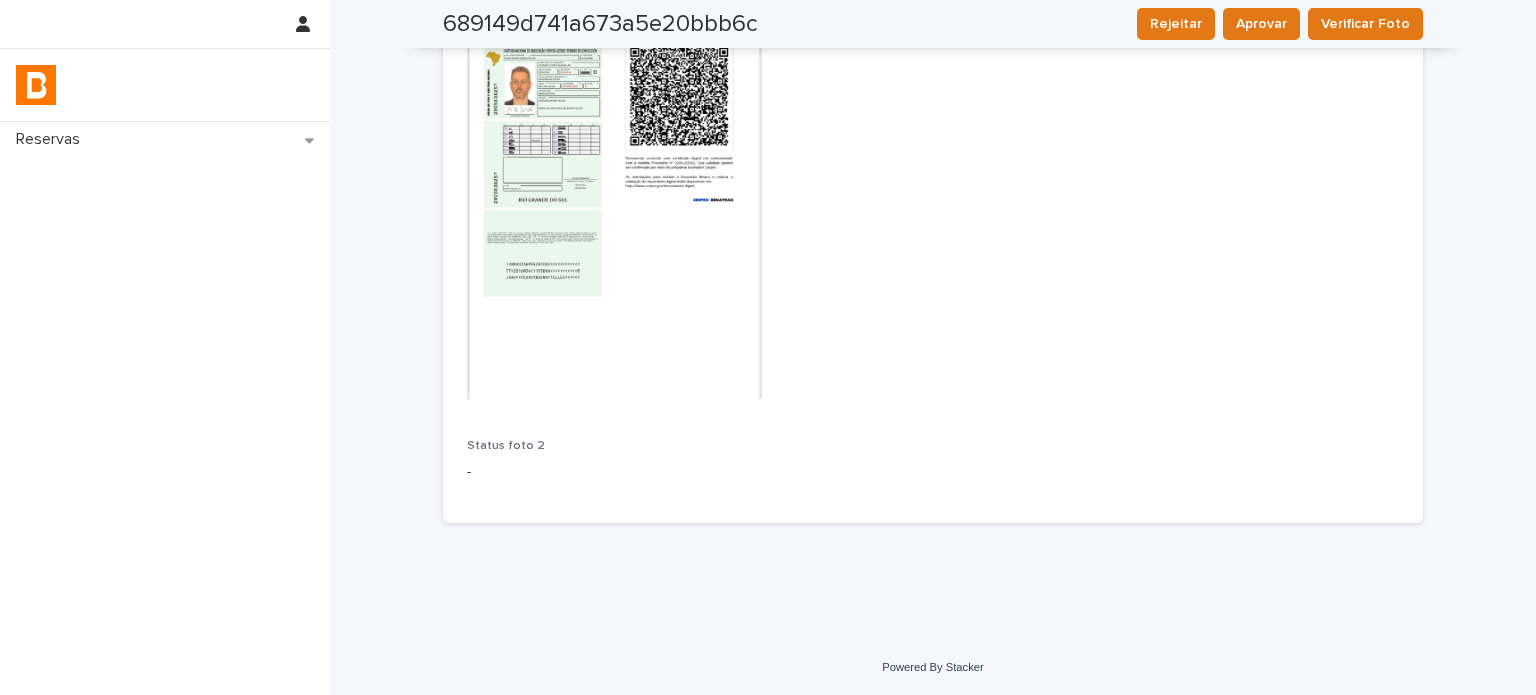 scroll, scrollTop: 160, scrollLeft: 0, axis: vertical 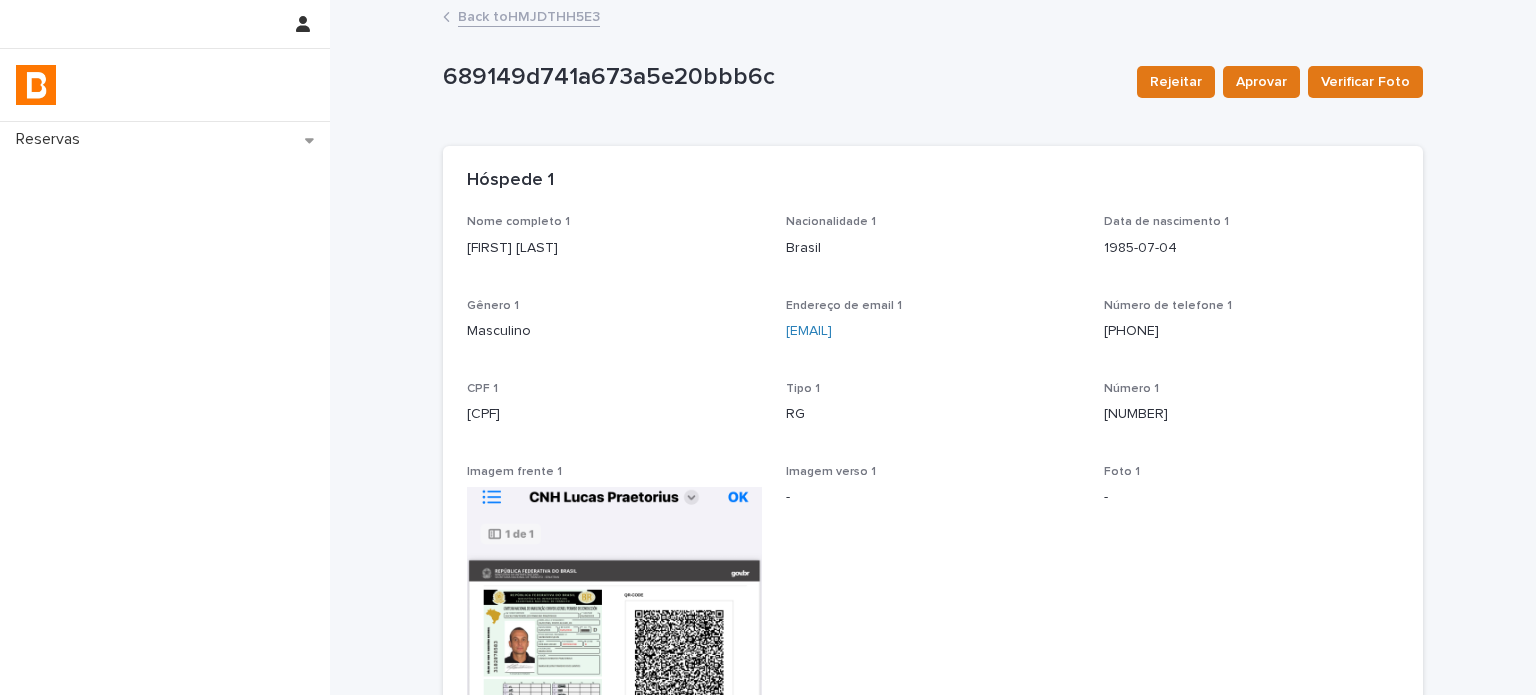 click on "Back to  HMJDTHH5E3" at bounding box center [529, 15] 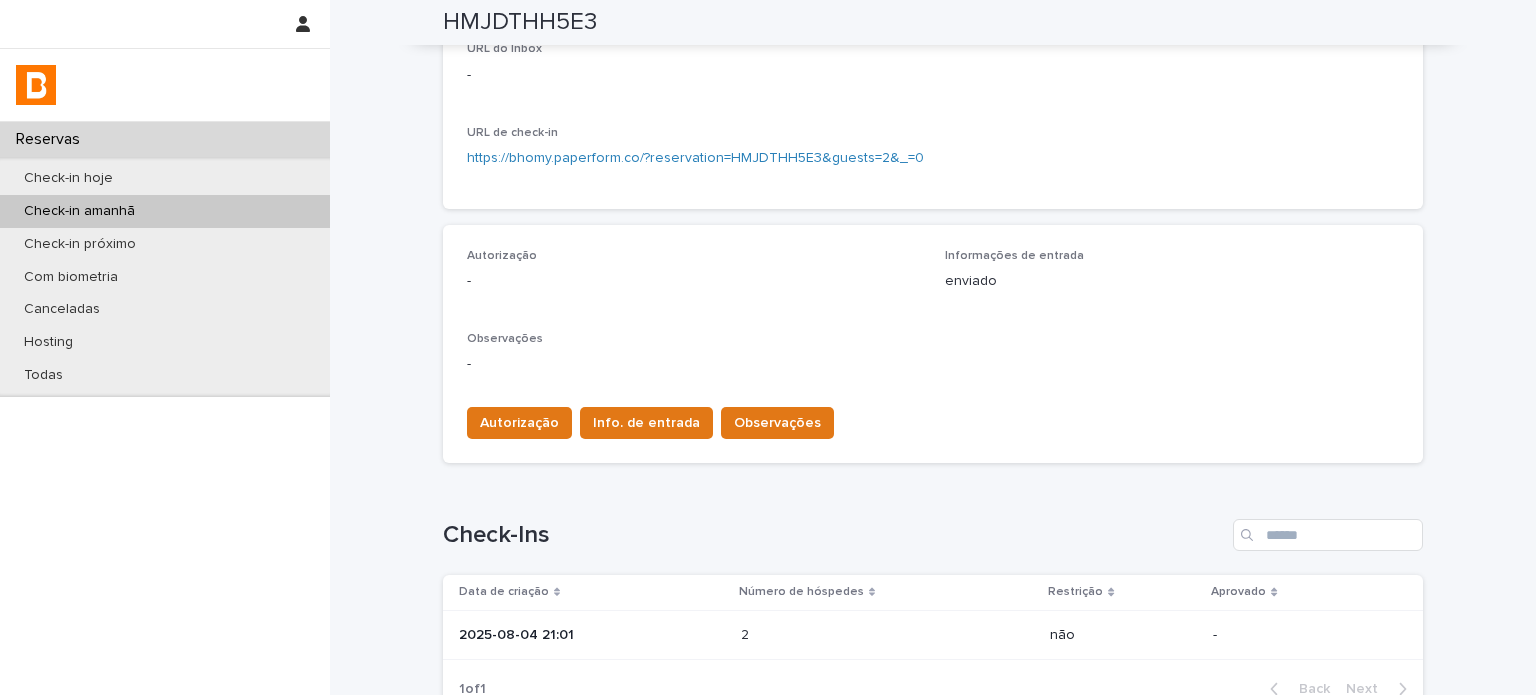 scroll, scrollTop: 466, scrollLeft: 0, axis: vertical 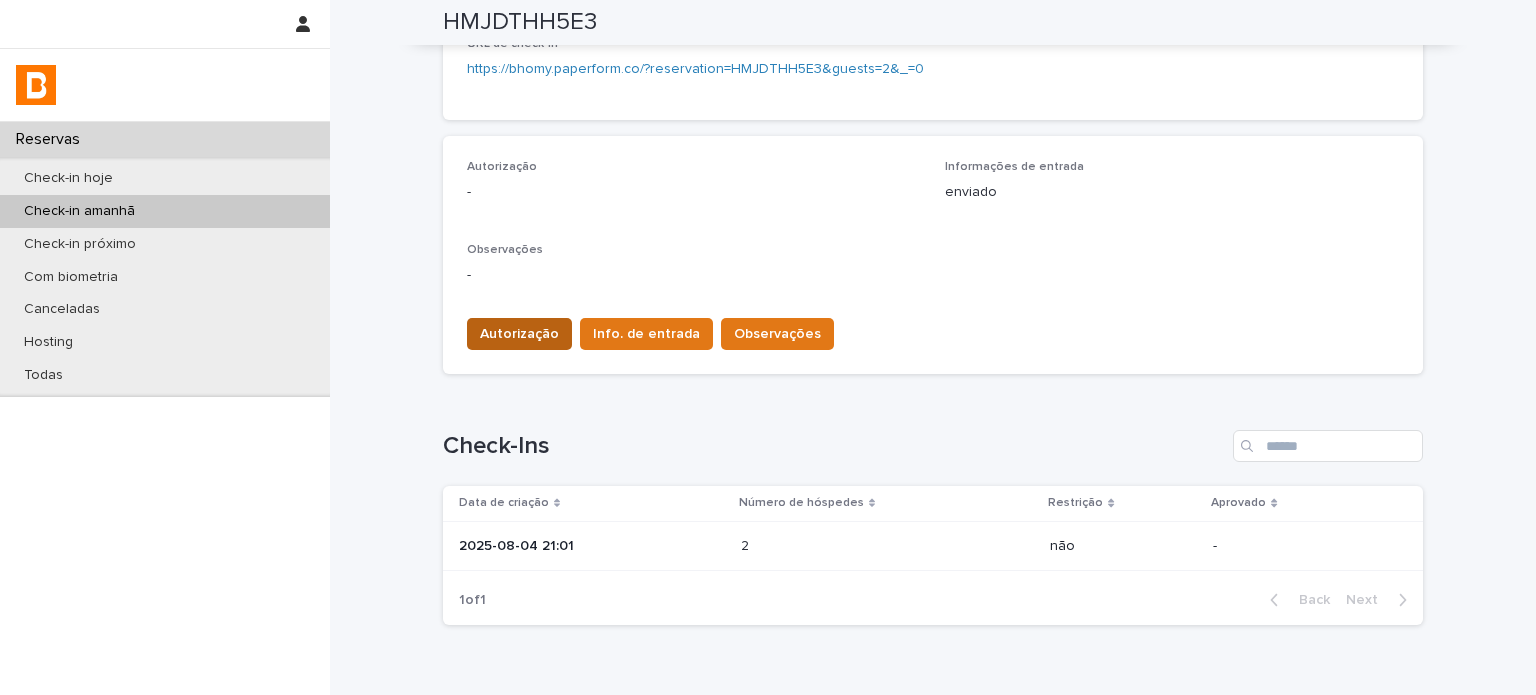 click on "Autorização" at bounding box center (519, 334) 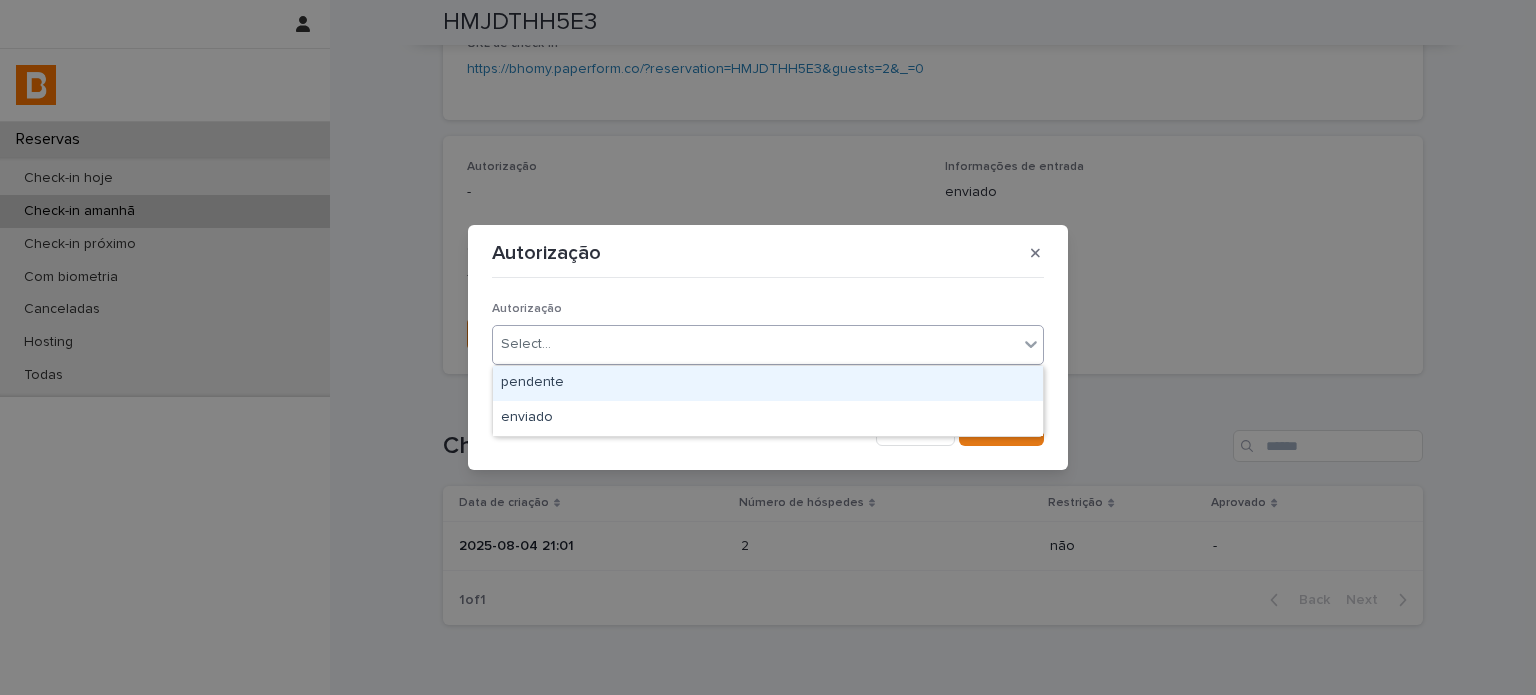 drag, startPoint x: 542, startPoint y: 344, endPoint x: 533, endPoint y: 391, distance: 47.853943 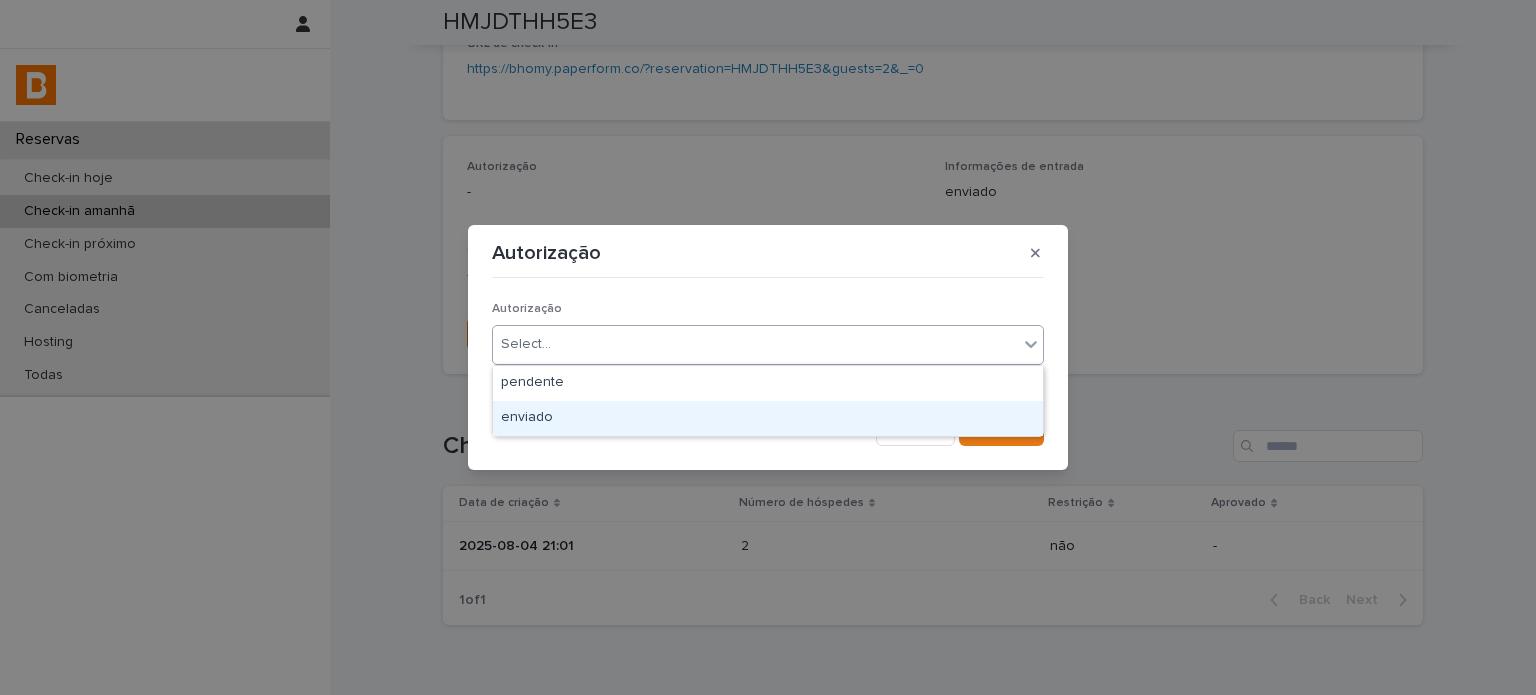 click on "enviado" at bounding box center [768, 418] 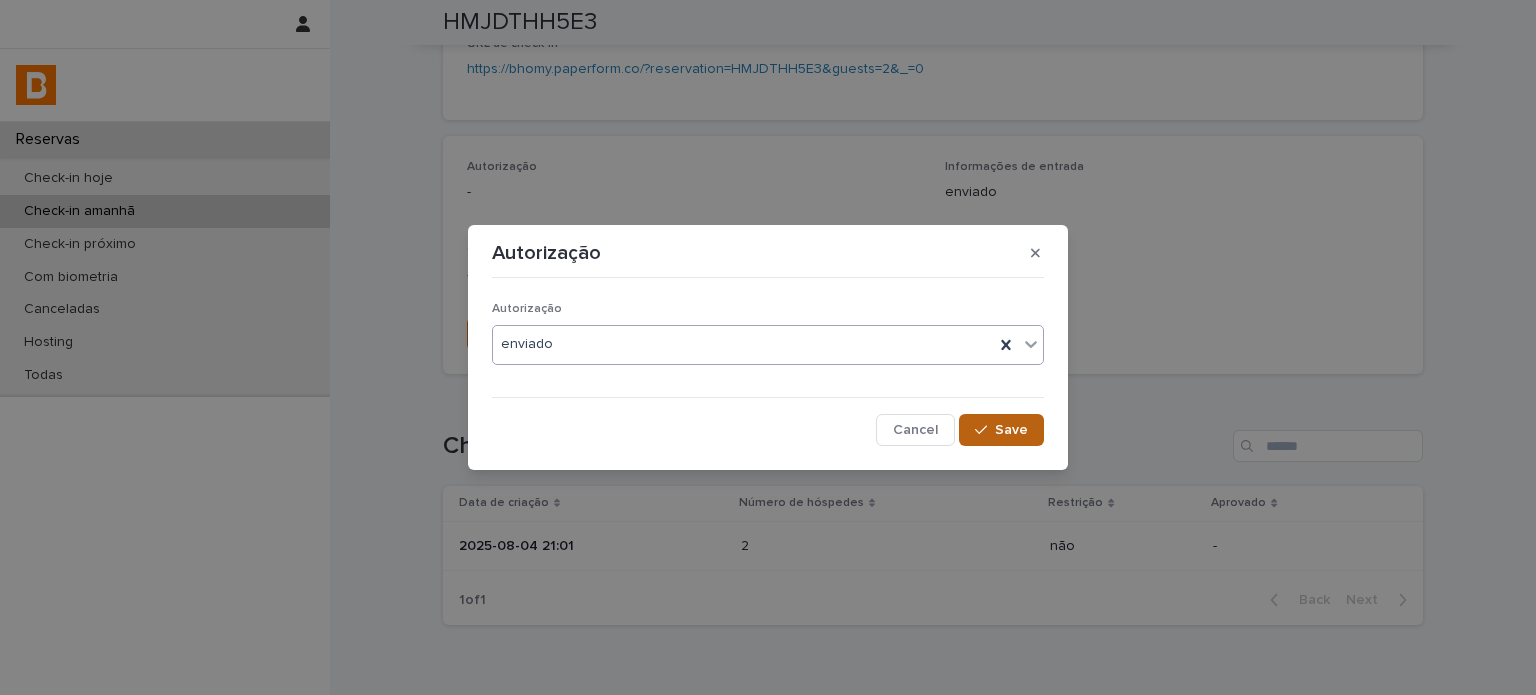 click 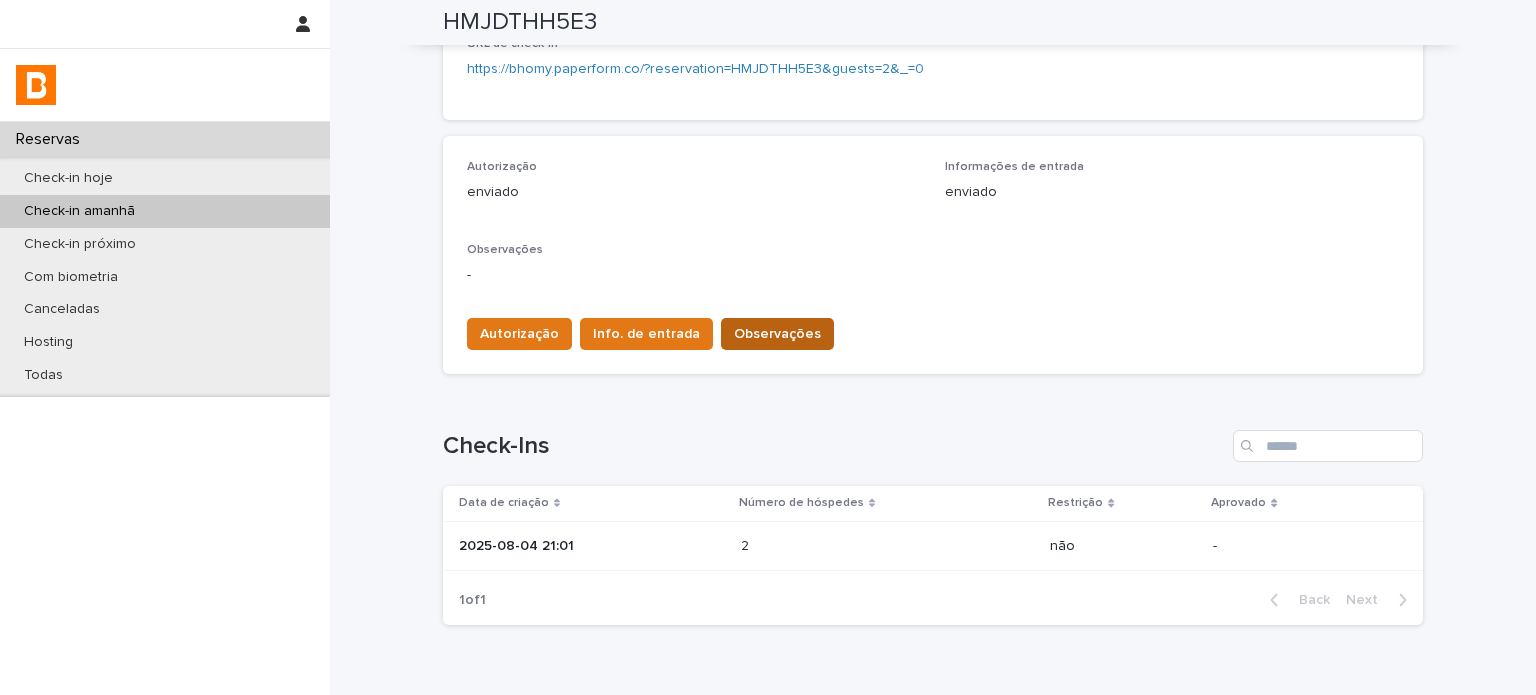 click on "Observações" at bounding box center [777, 334] 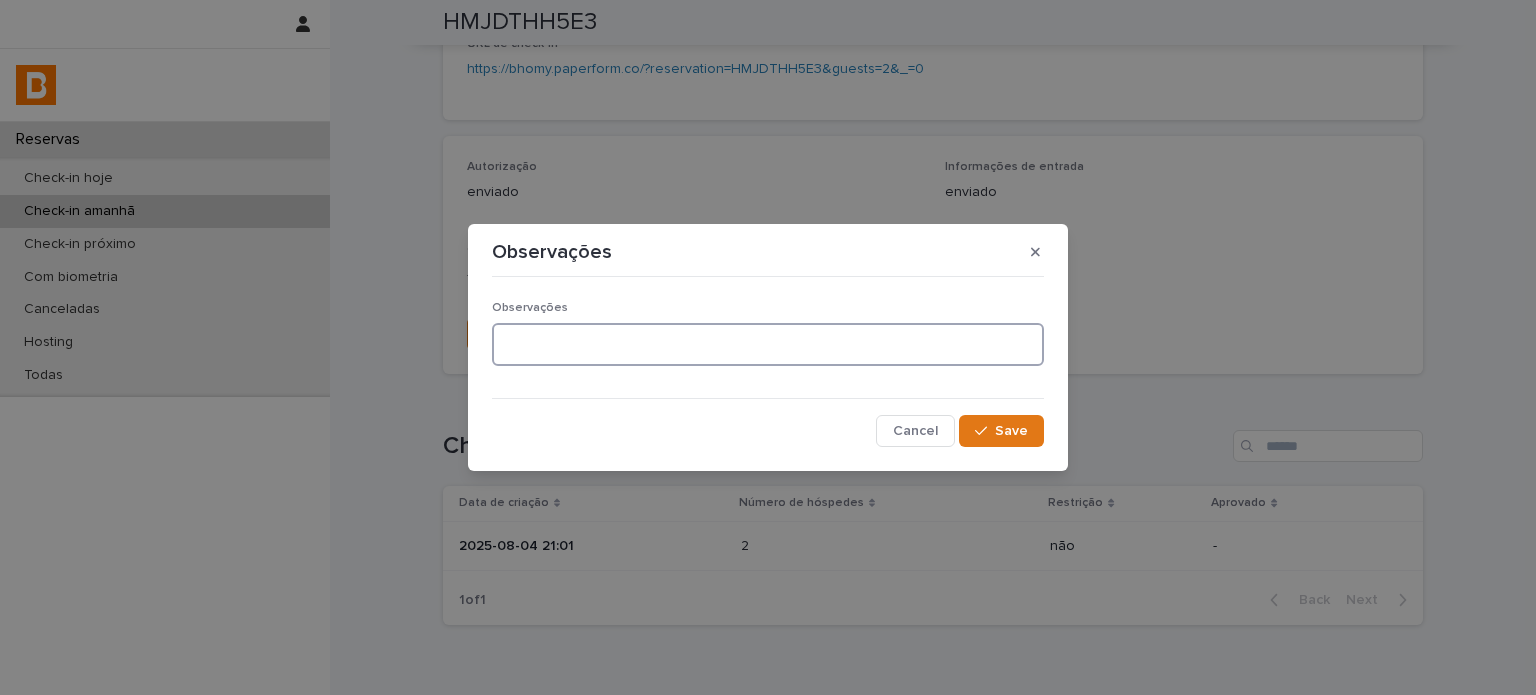 click at bounding box center [768, 344] 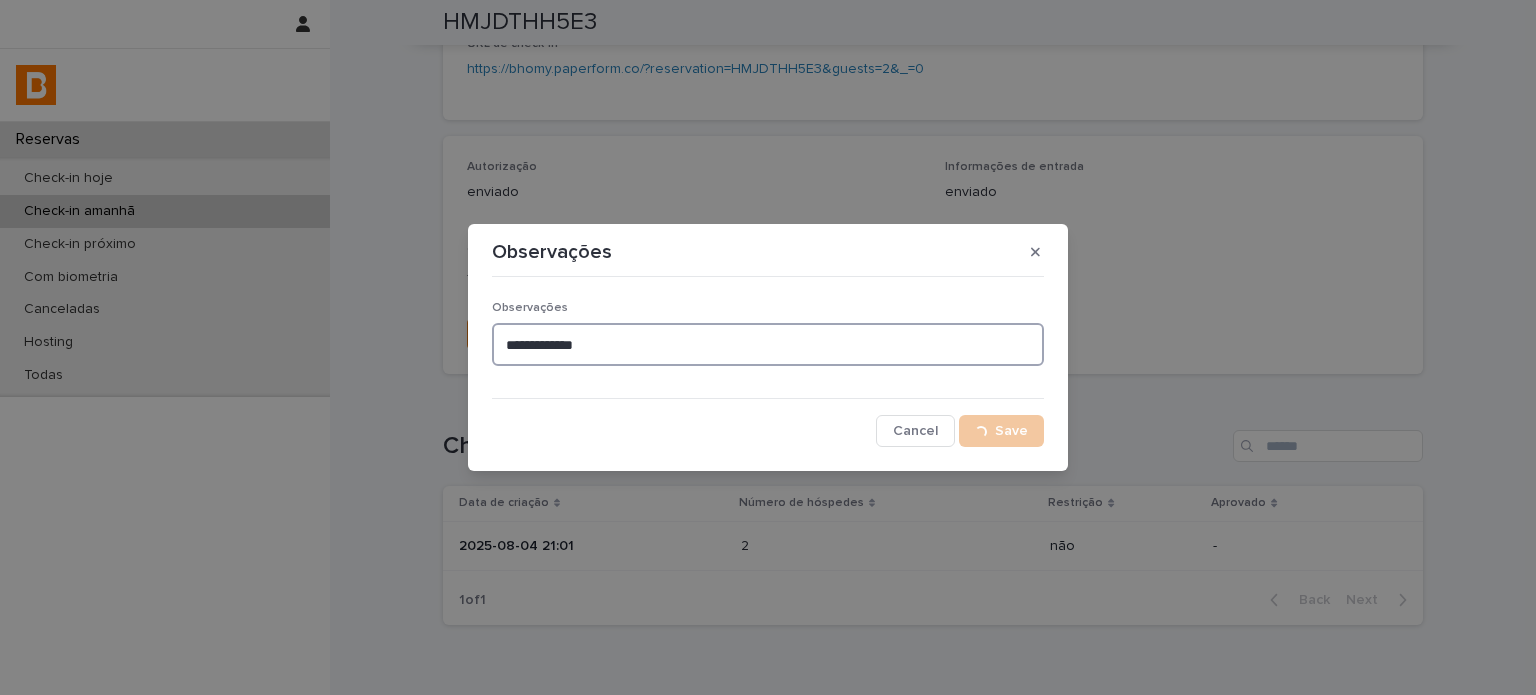 type on "**********" 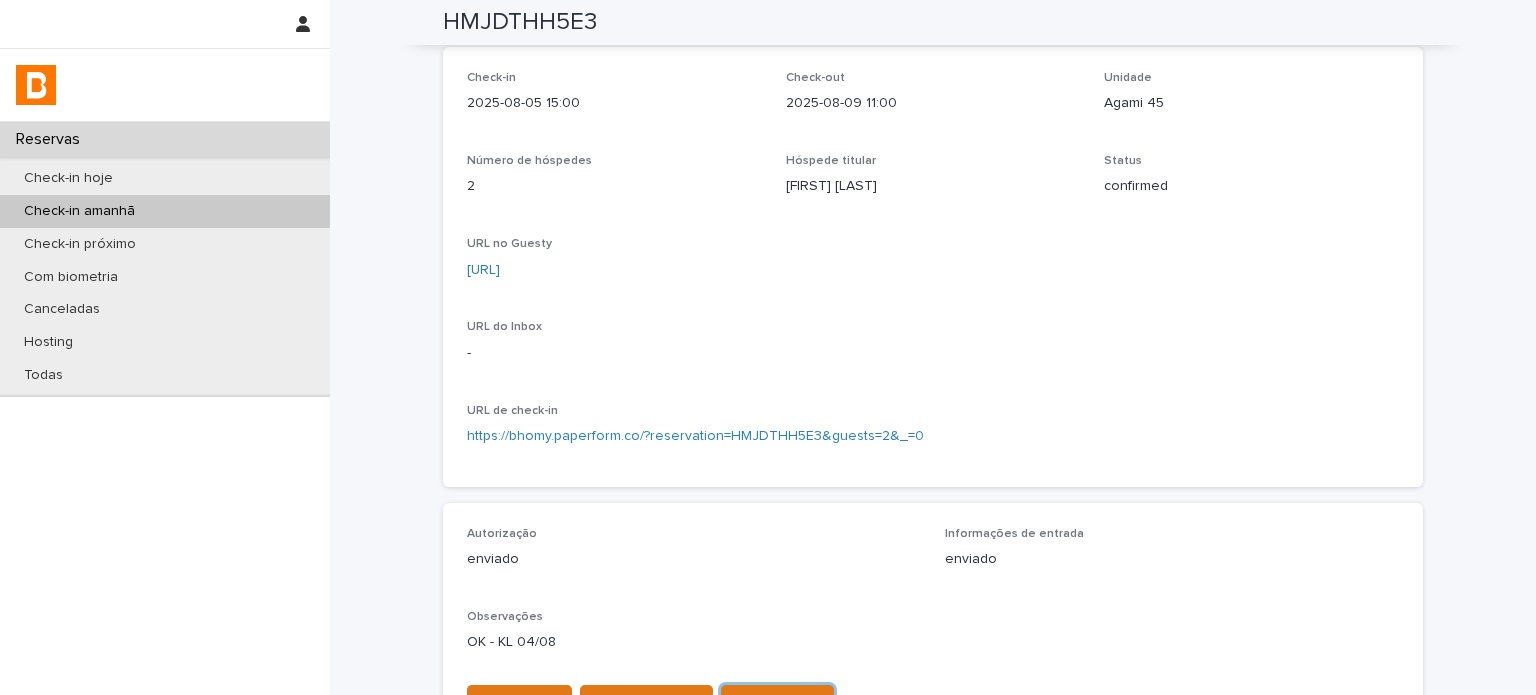 scroll, scrollTop: 0, scrollLeft: 0, axis: both 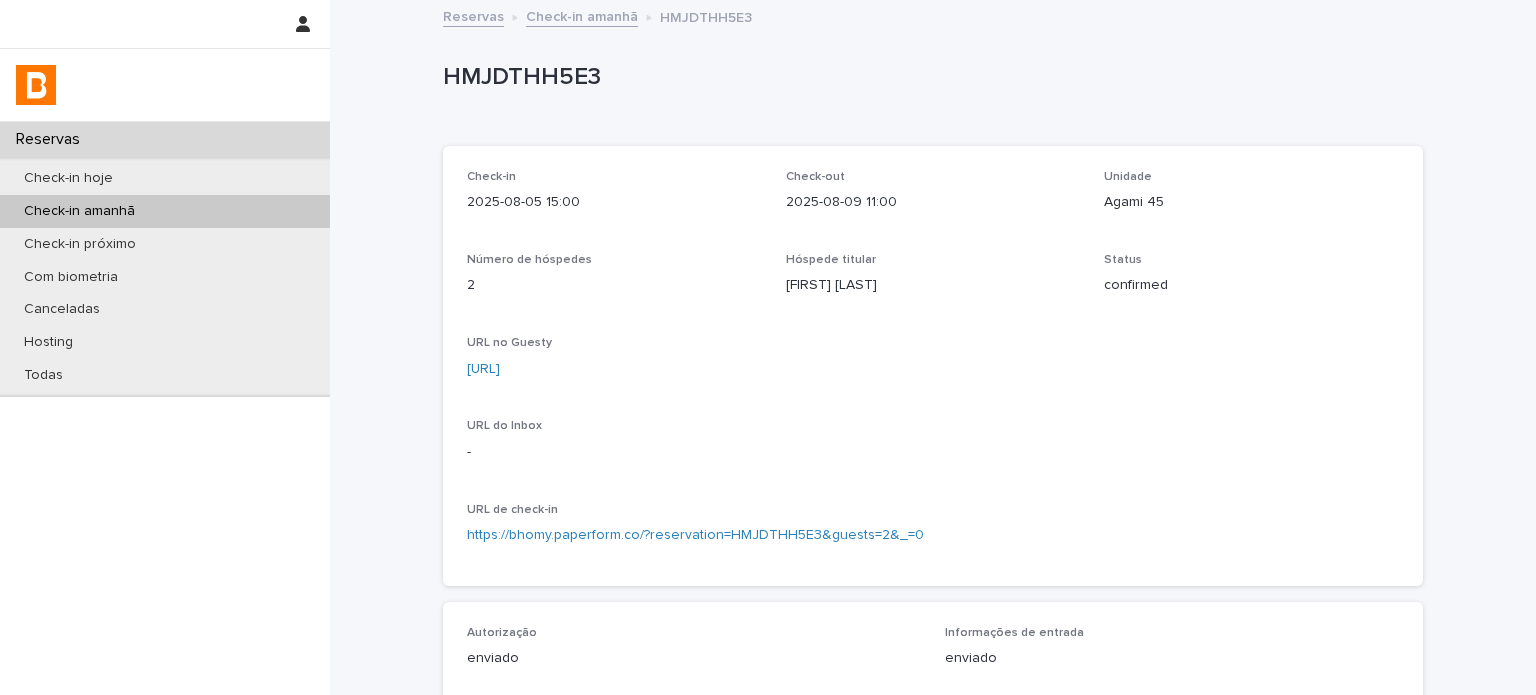 click on "Check-in amanhã" at bounding box center (582, 15) 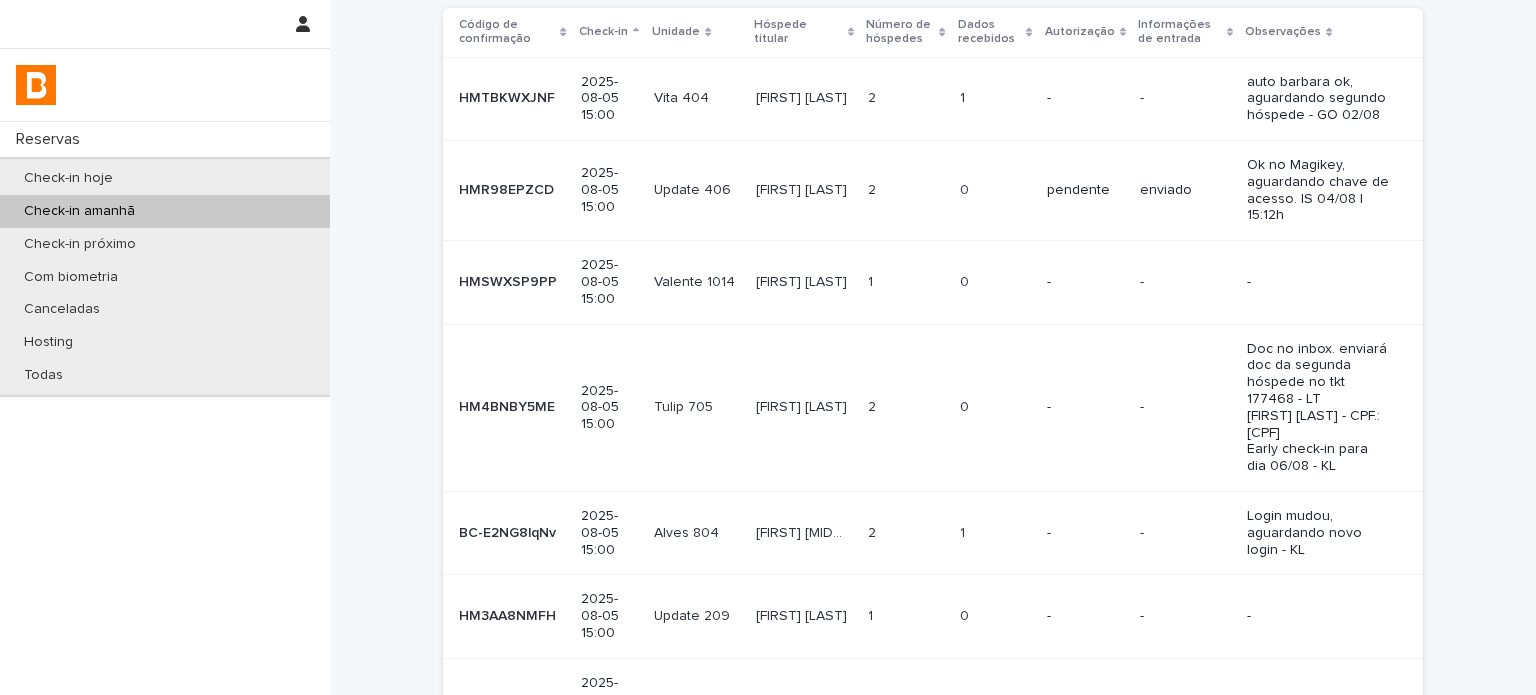 scroll, scrollTop: 92, scrollLeft: 0, axis: vertical 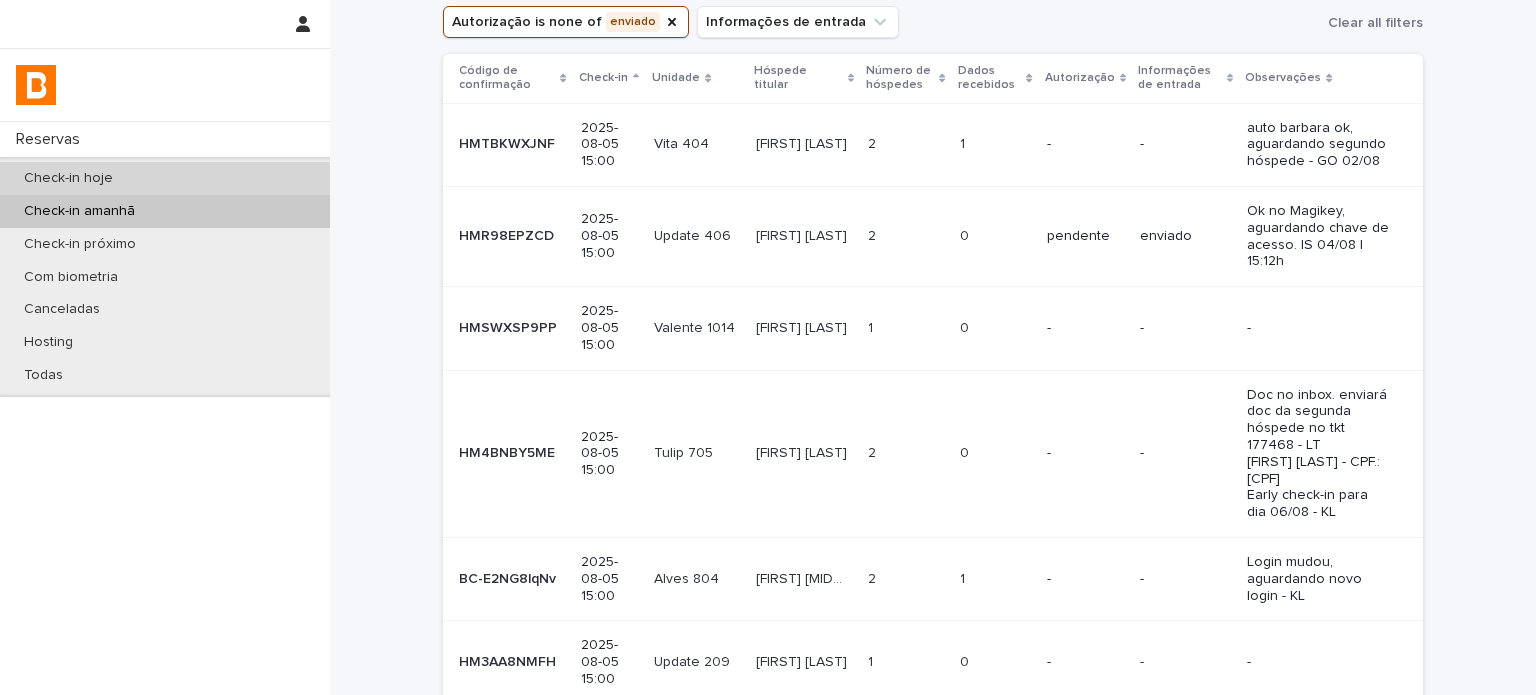 click on "Check-in hoje" at bounding box center [165, 178] 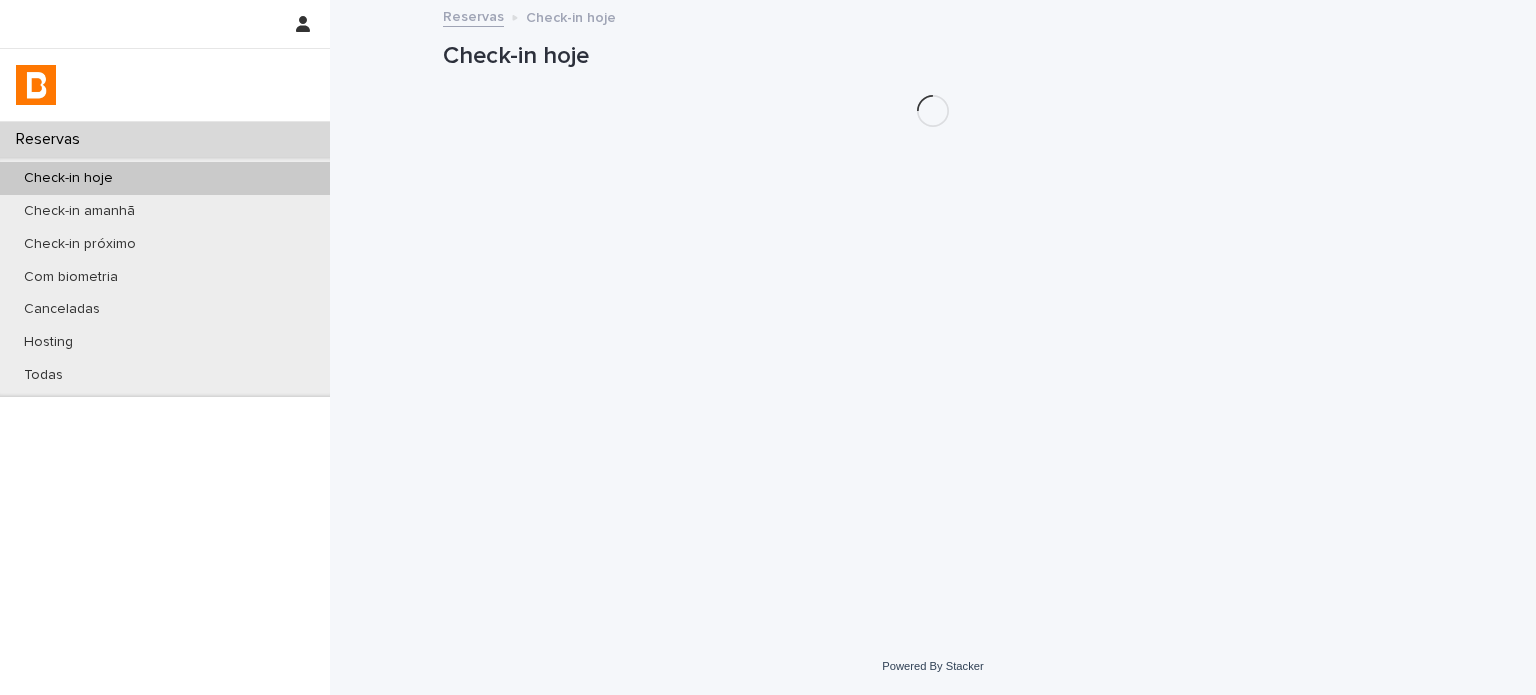 scroll, scrollTop: 0, scrollLeft: 0, axis: both 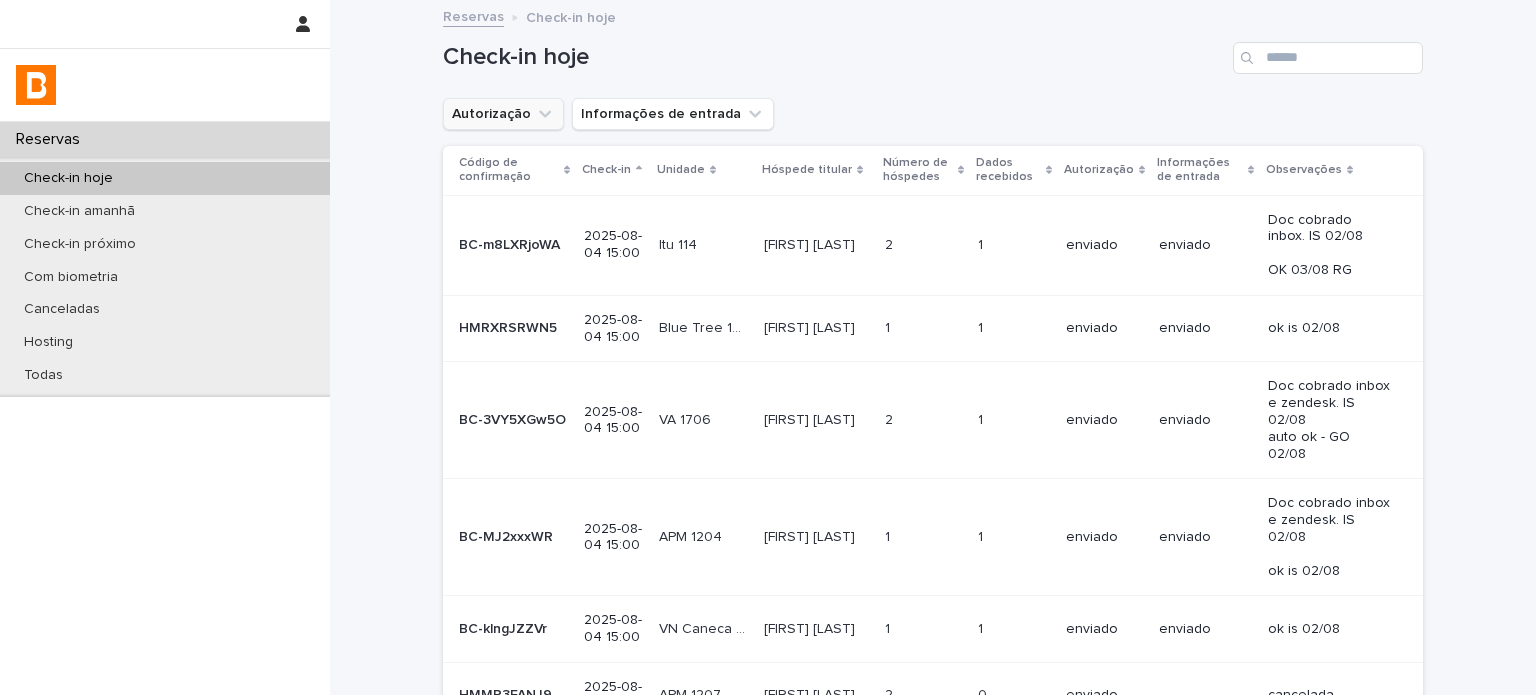 click on "Autorização" at bounding box center [503, 114] 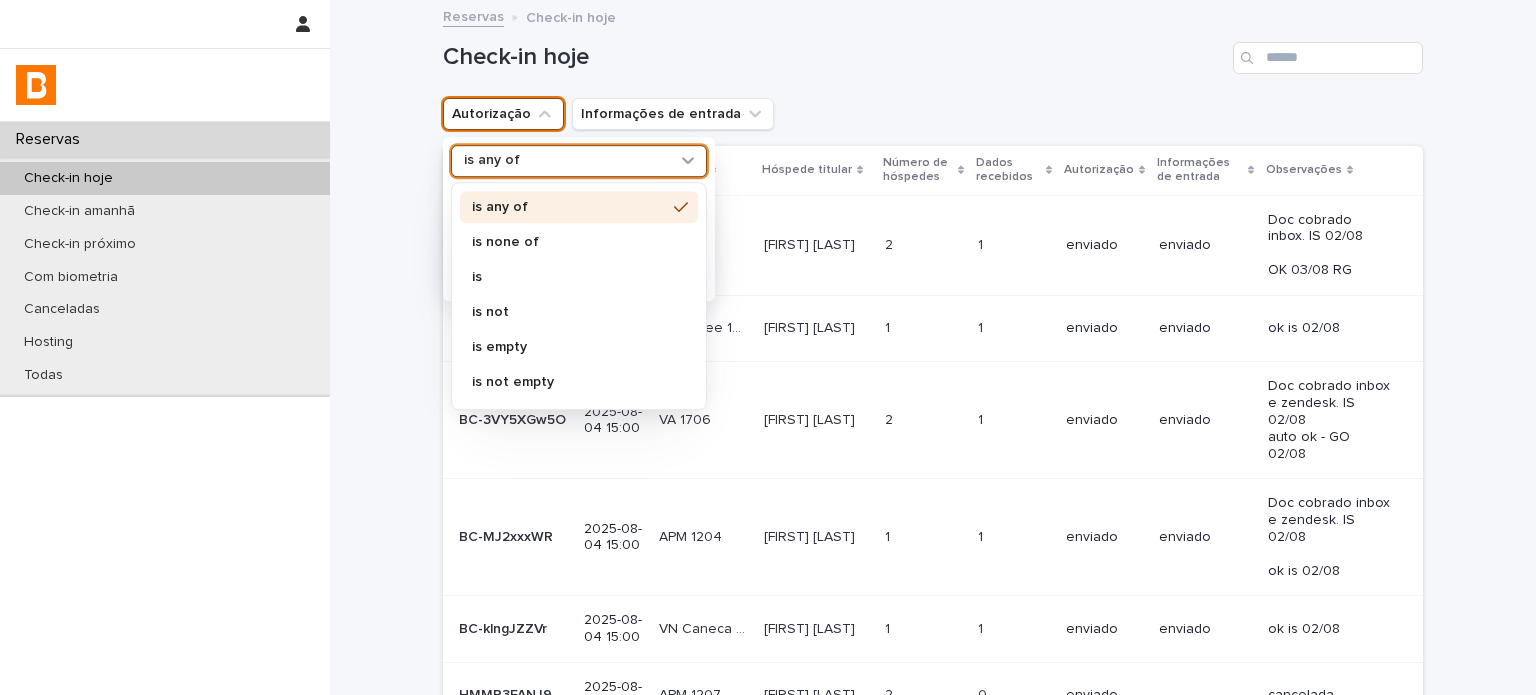 click on "is any of" at bounding box center (492, 161) 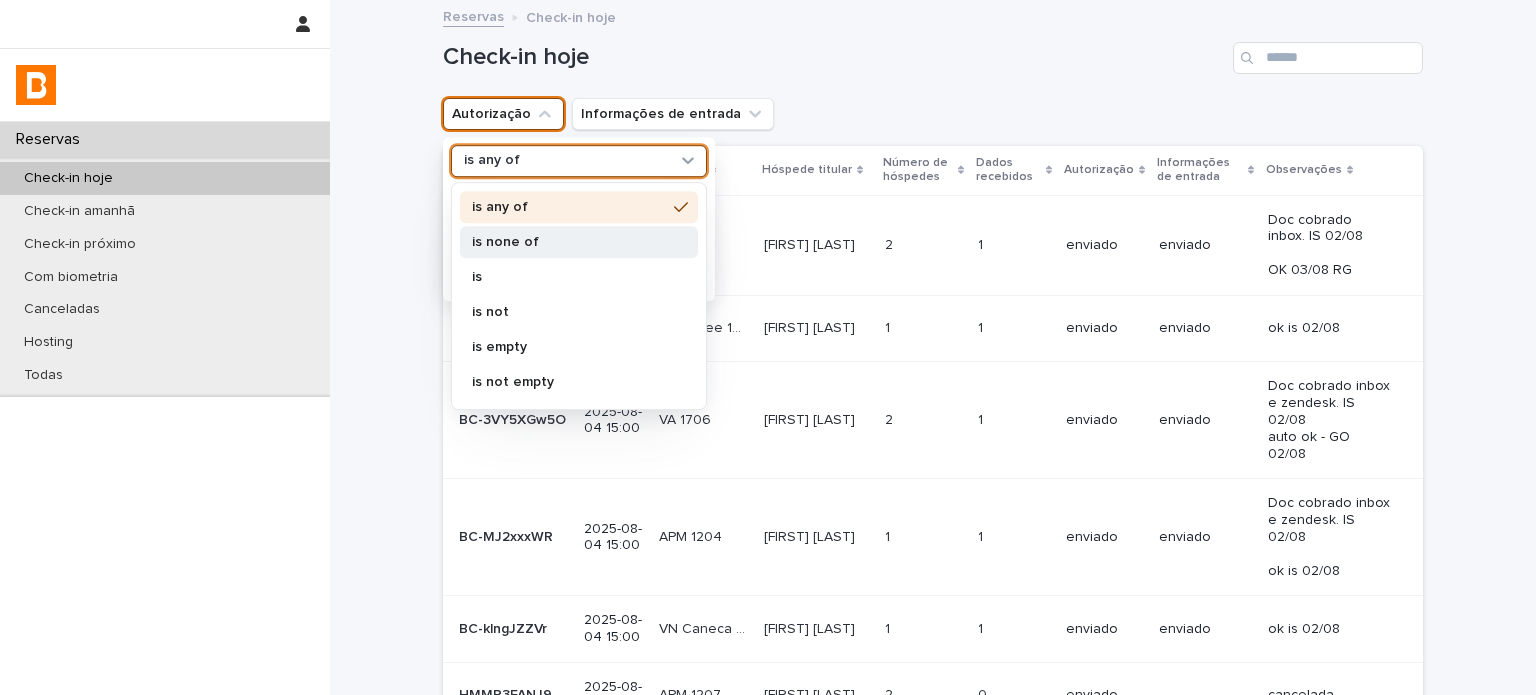 click on "is none of" at bounding box center [569, 242] 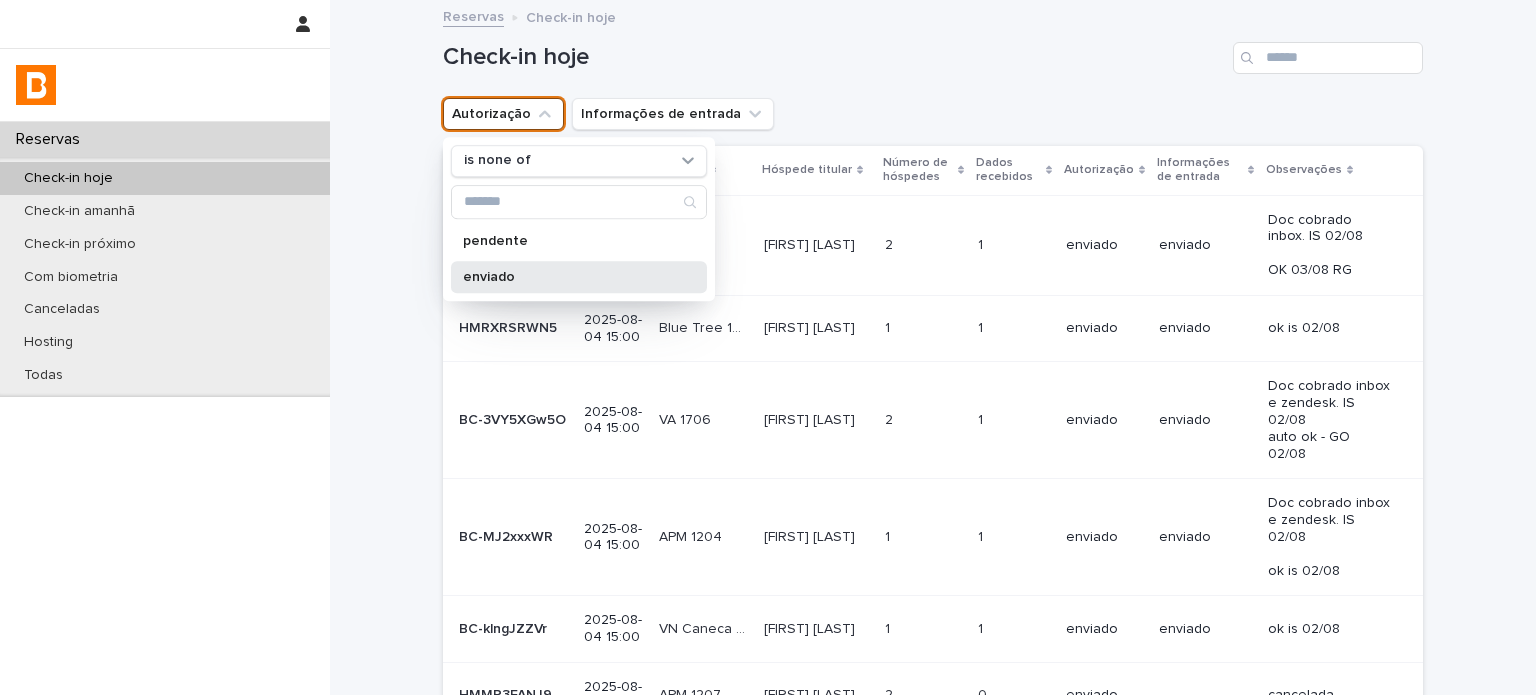 click on "enviado" at bounding box center [579, 277] 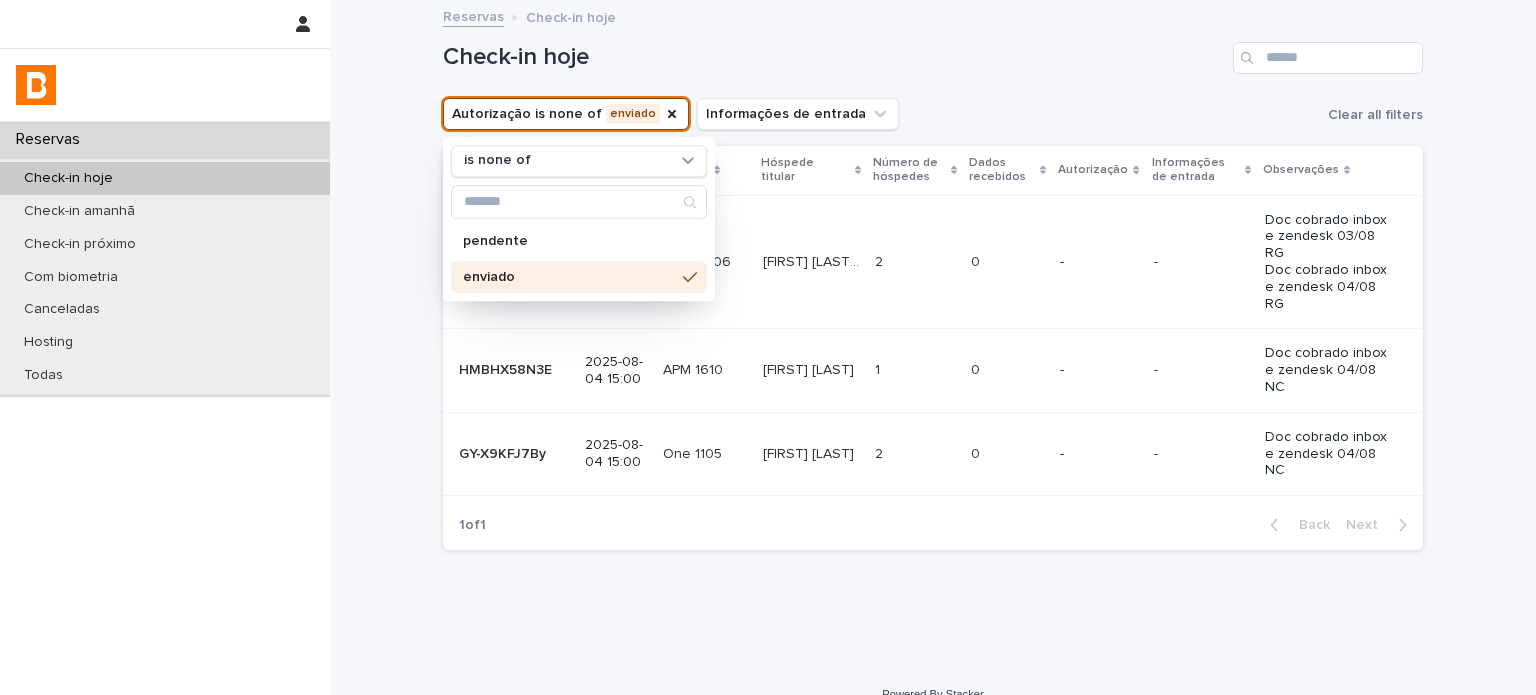 click on "Autorização is none of enviado is none of pendente enviado Informações de entrada Clear all filters" at bounding box center [933, 114] 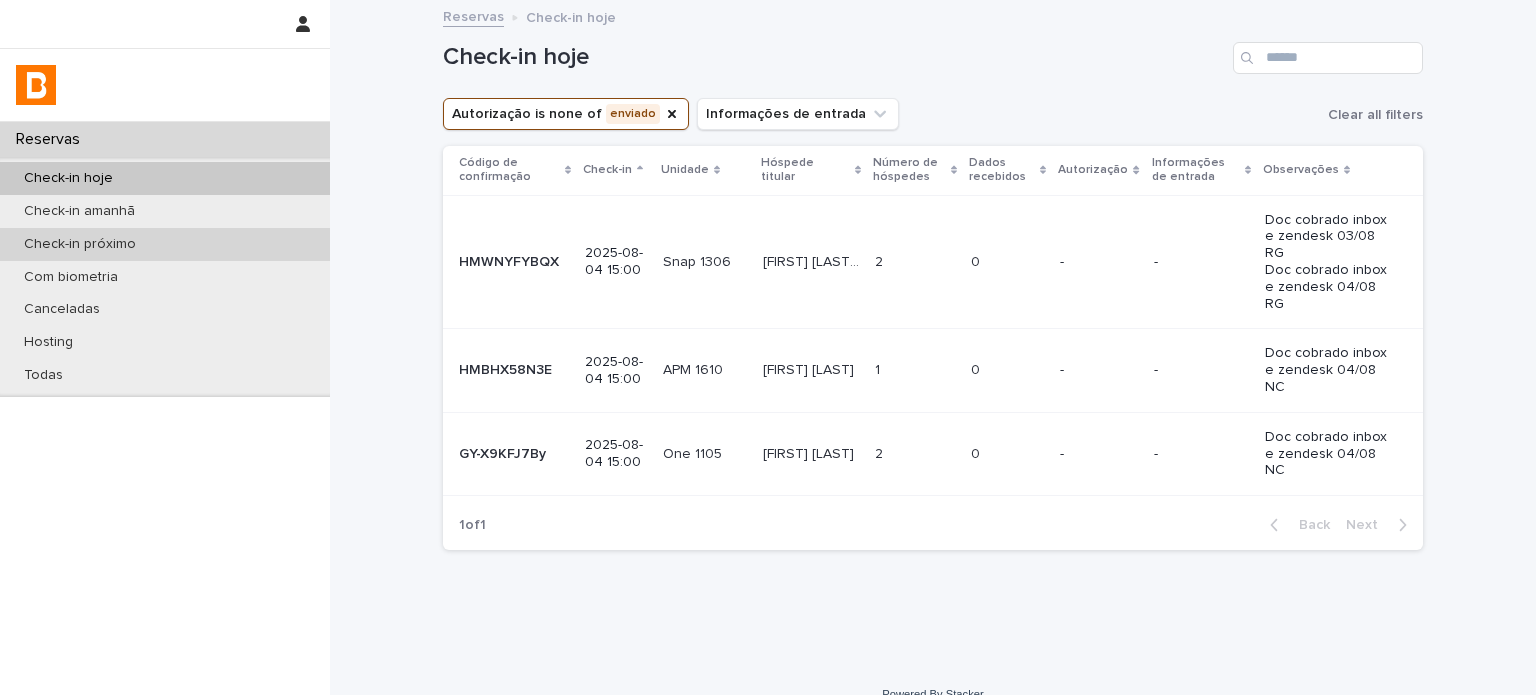 click on "Check-in próximo" at bounding box center [165, 244] 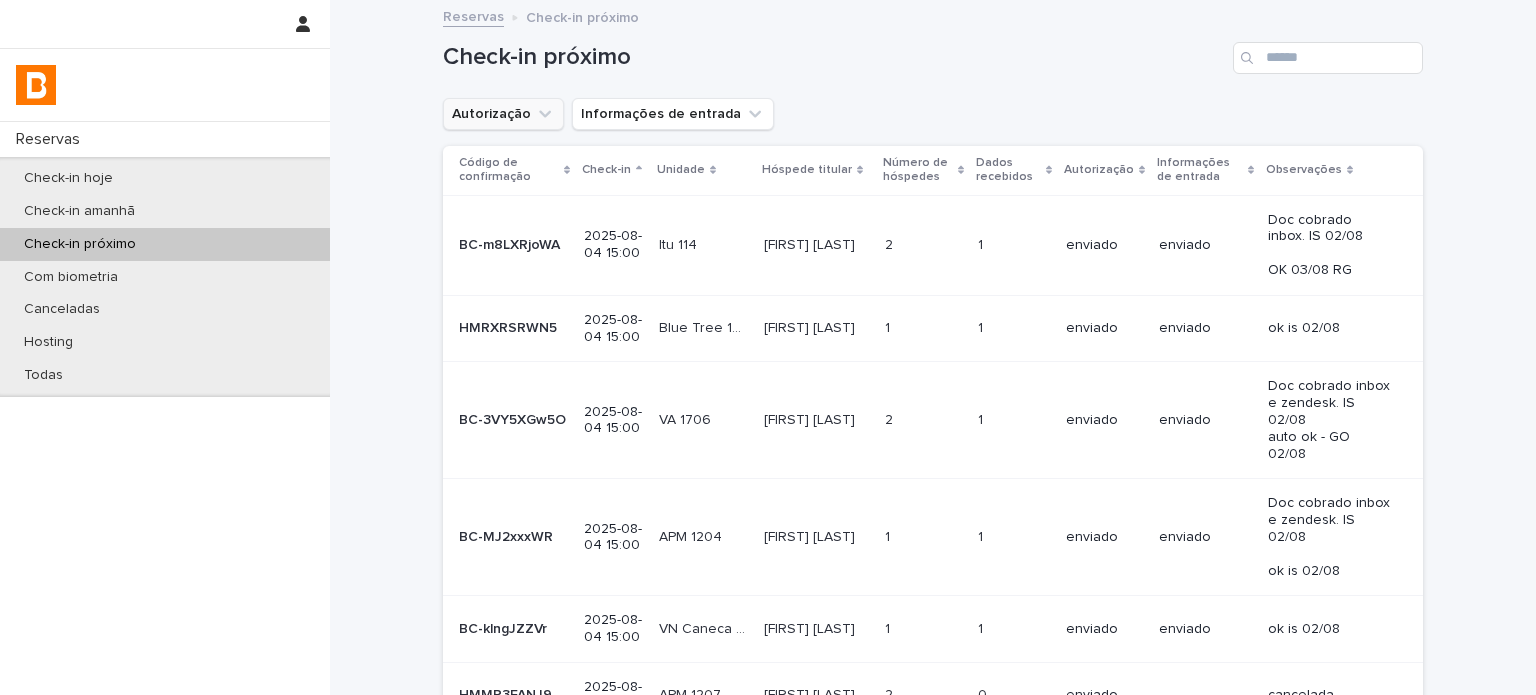 click on "Autorização" at bounding box center [503, 114] 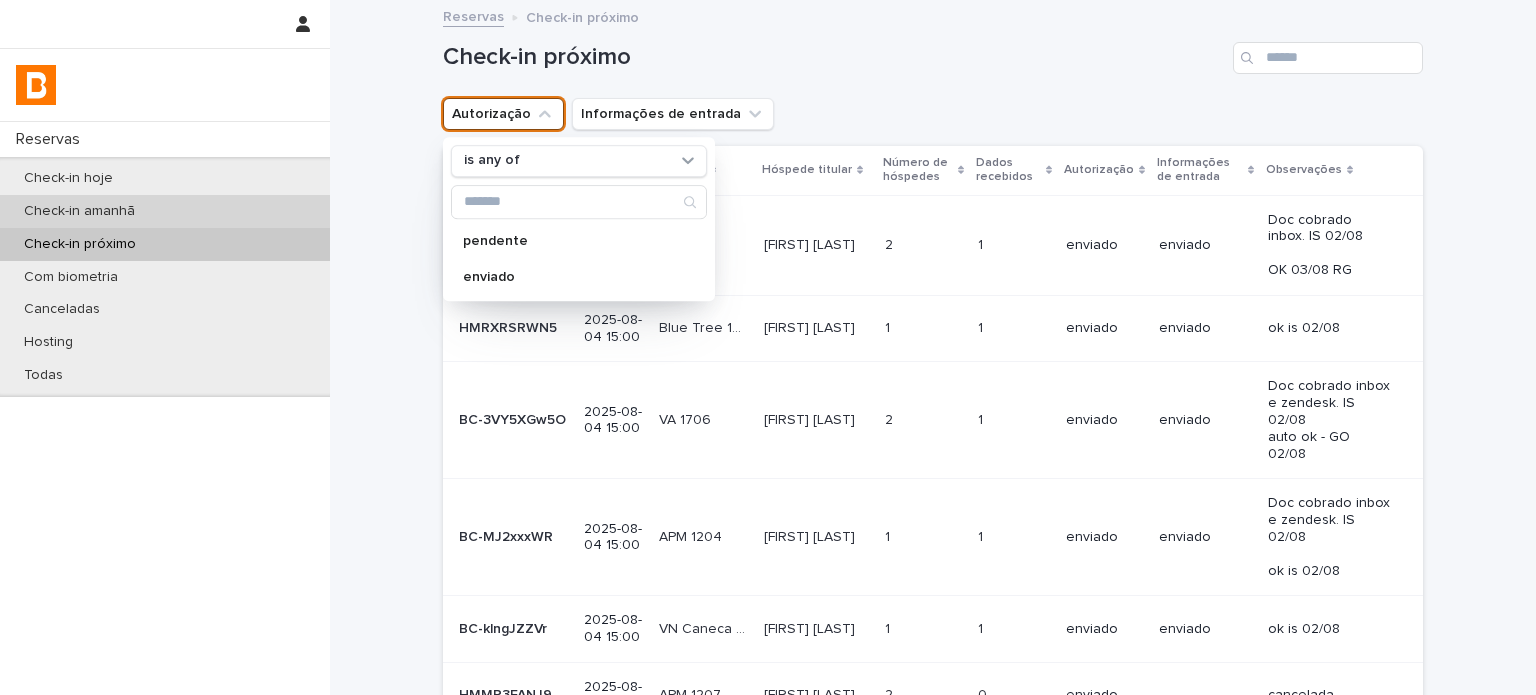 click on "Check-in amanhã" at bounding box center [165, 211] 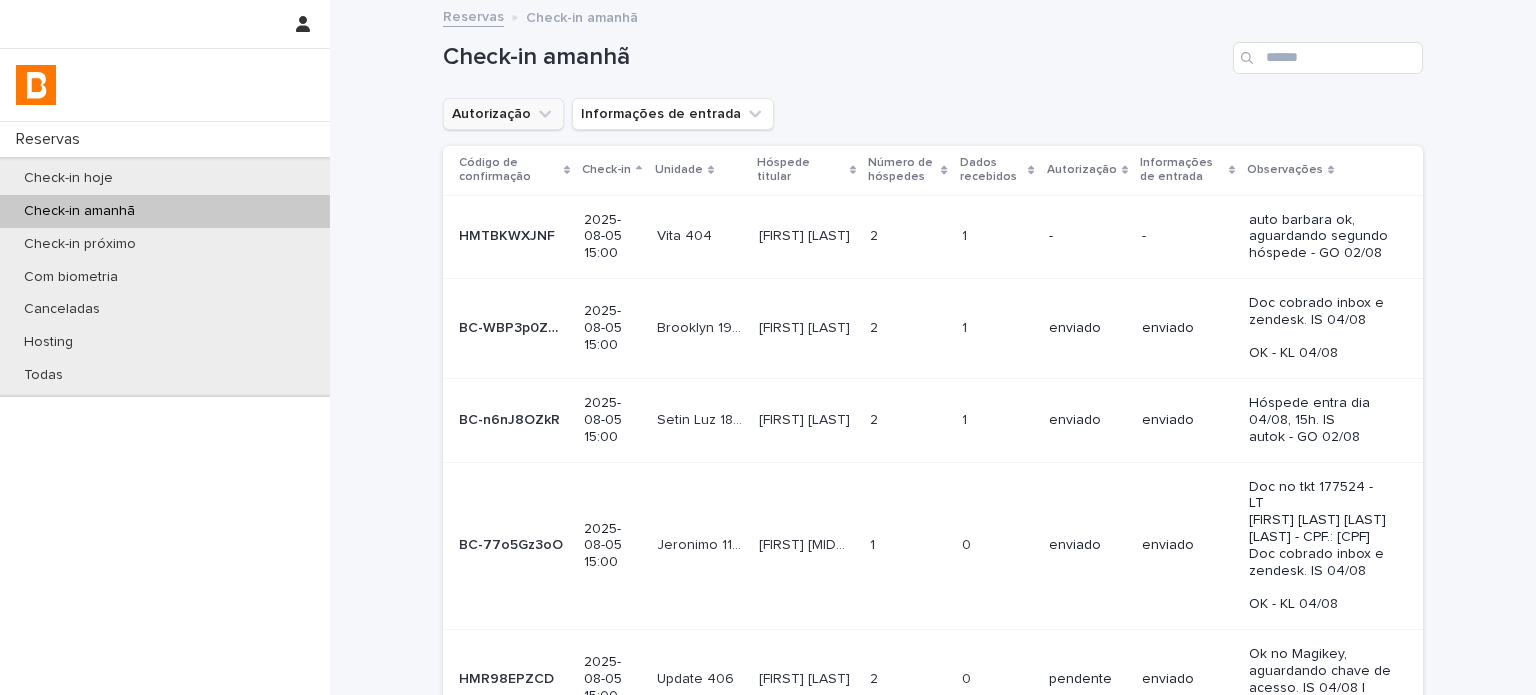 click on "Autorização" at bounding box center (503, 114) 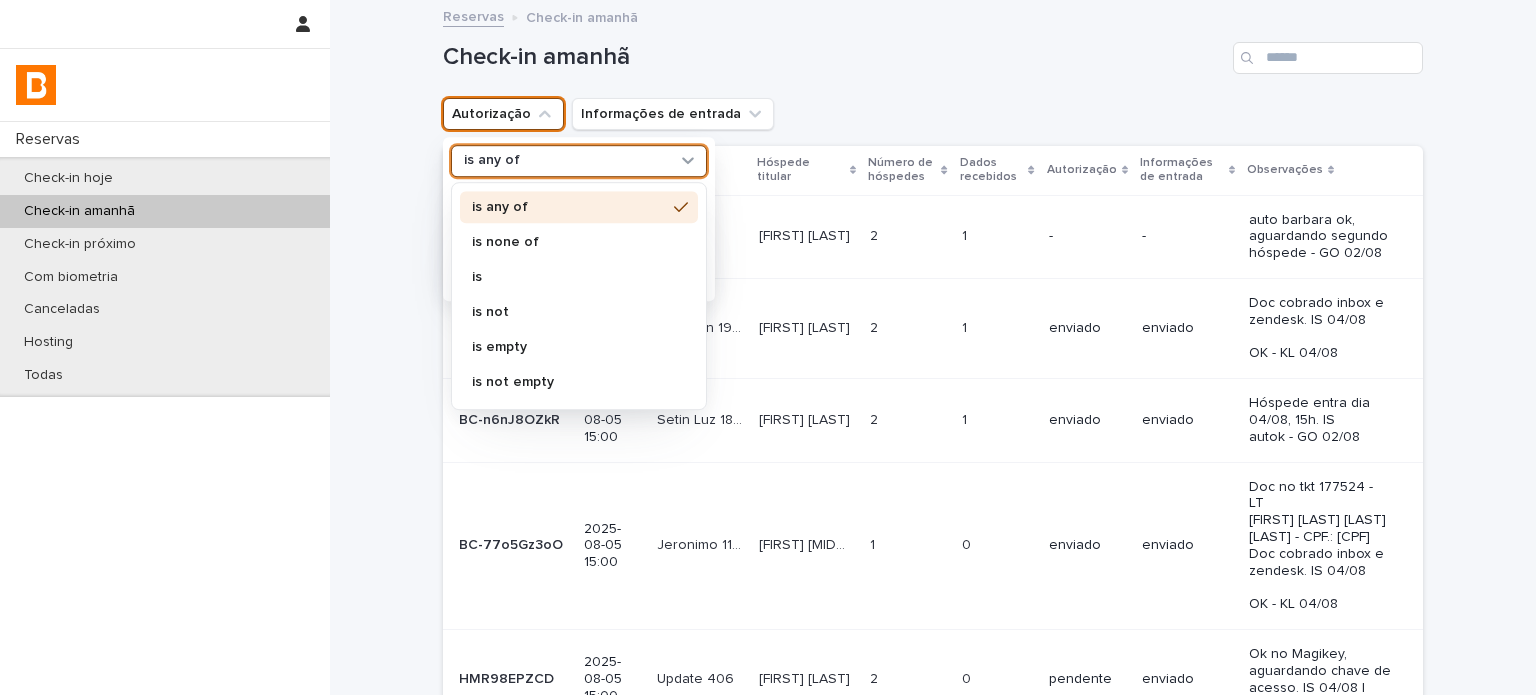 click on "is any of" at bounding box center [566, 161] 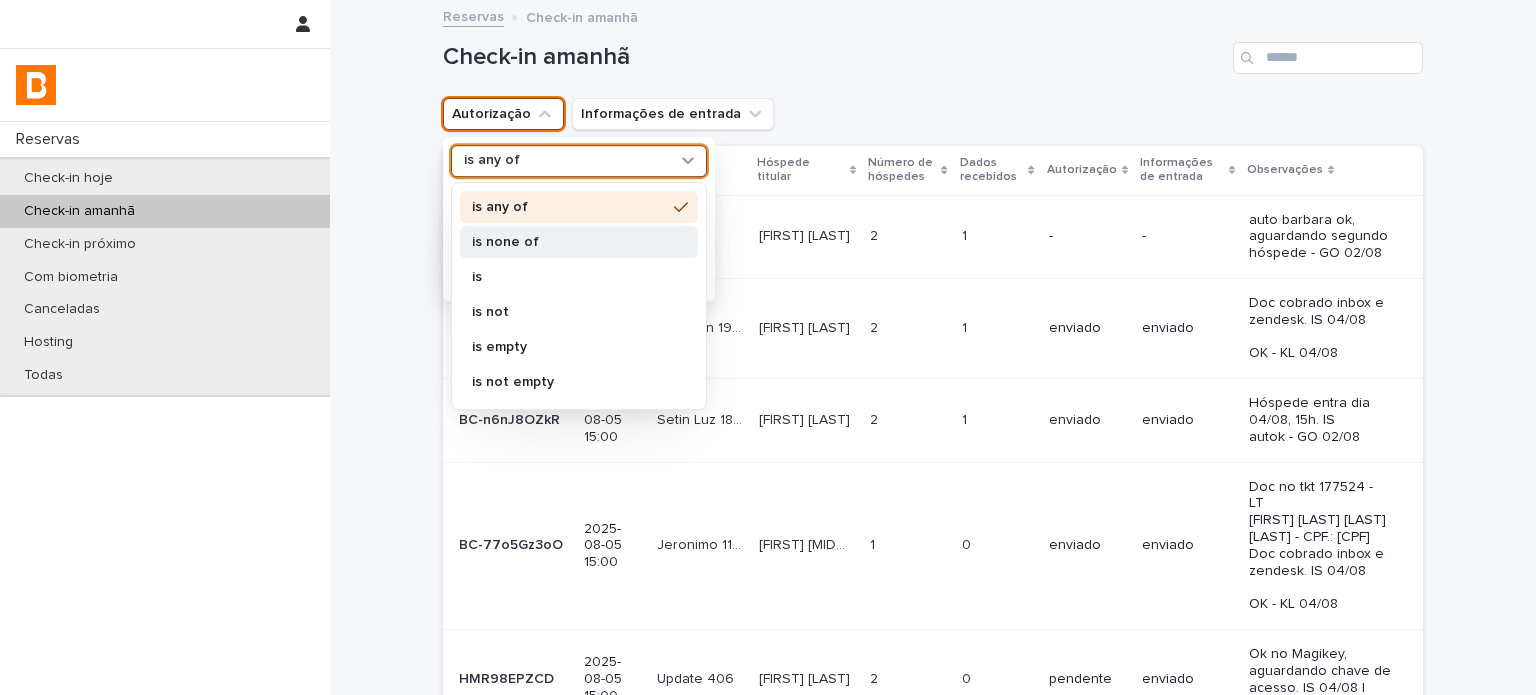 click on "is none of" at bounding box center (569, 242) 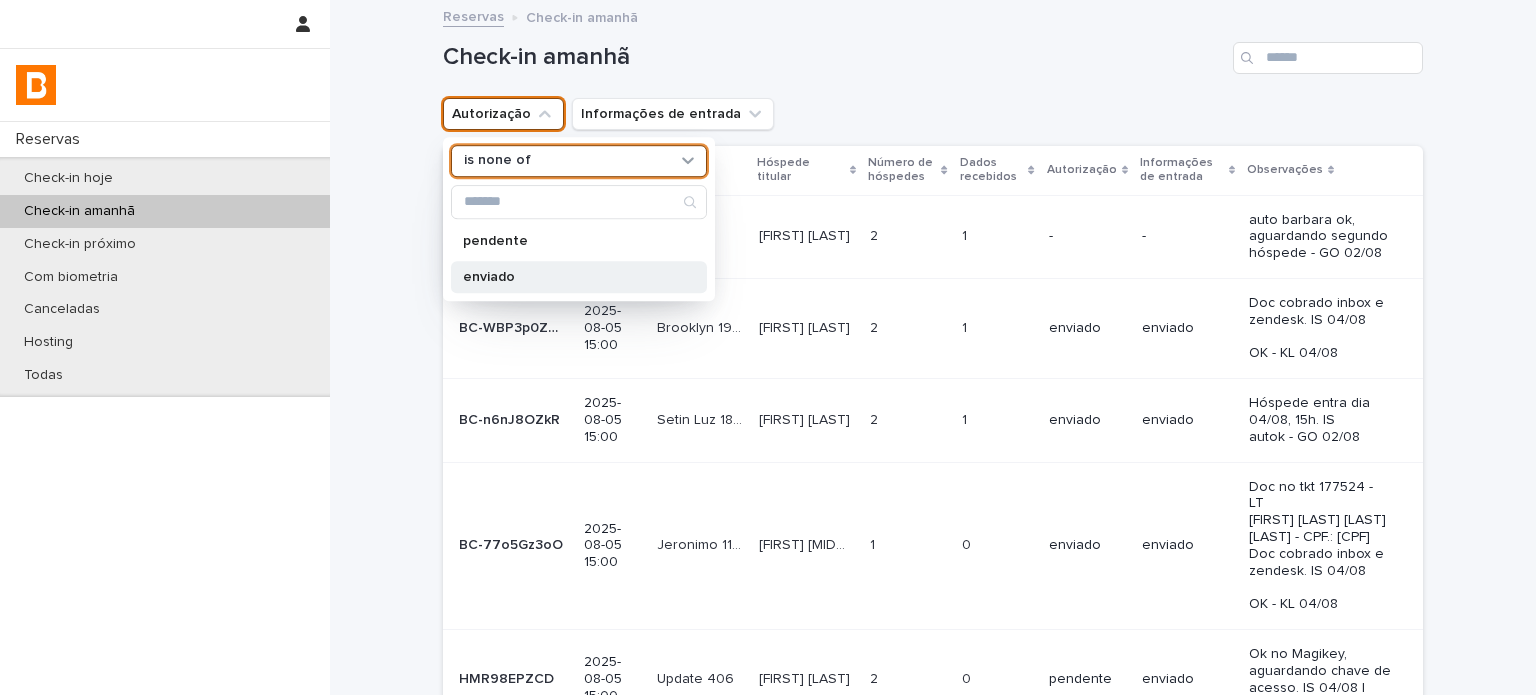 click on "enviado" at bounding box center (579, 277) 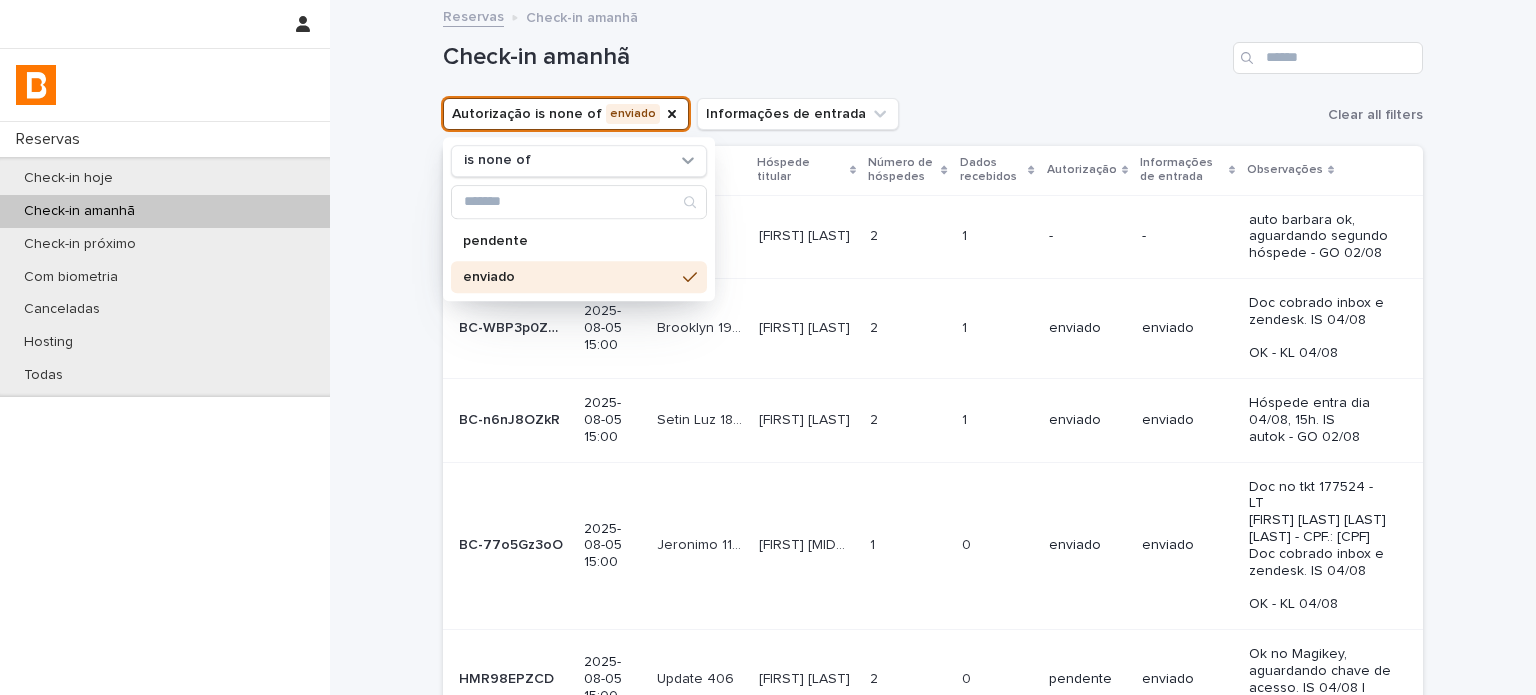 click on "Autorização is none of enviado is none of pendente enviado Informações de entrada Clear all filters" at bounding box center [933, 114] 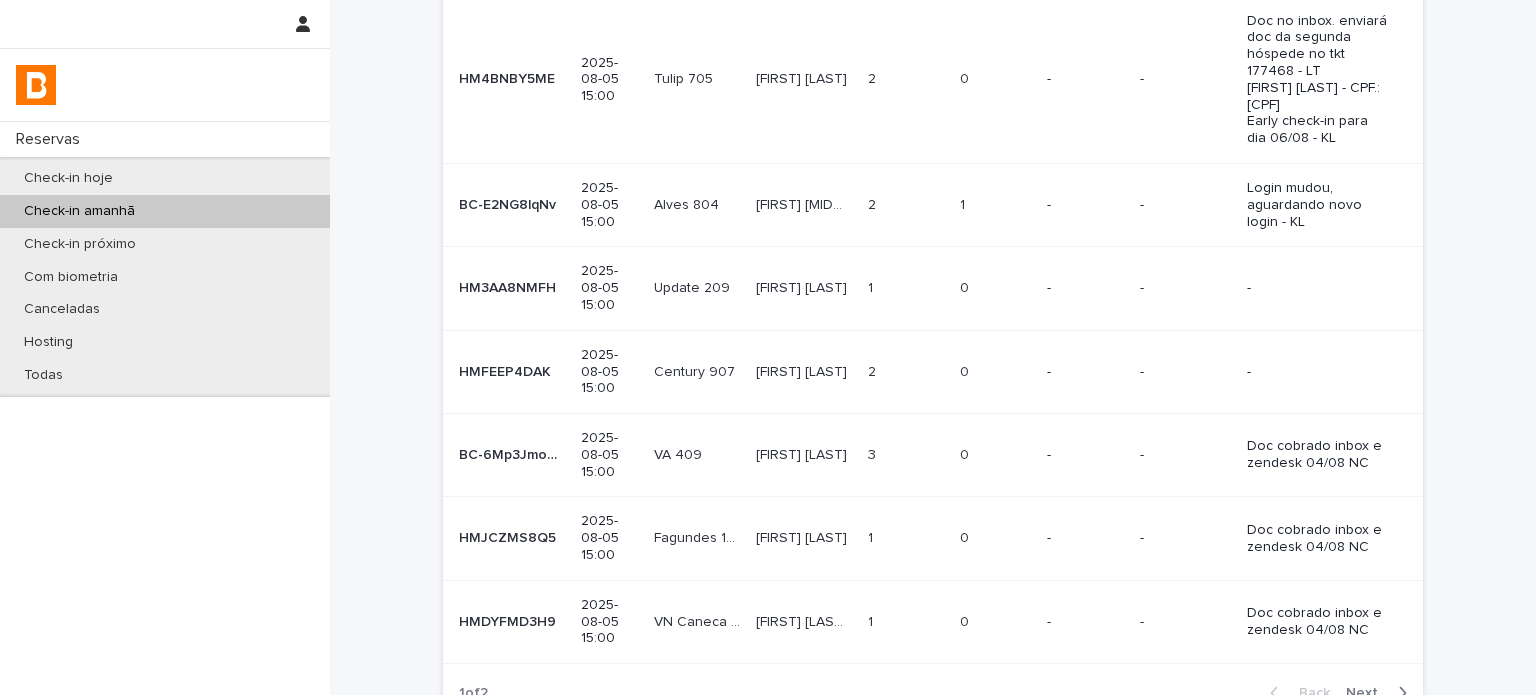 scroll, scrollTop: 500, scrollLeft: 0, axis: vertical 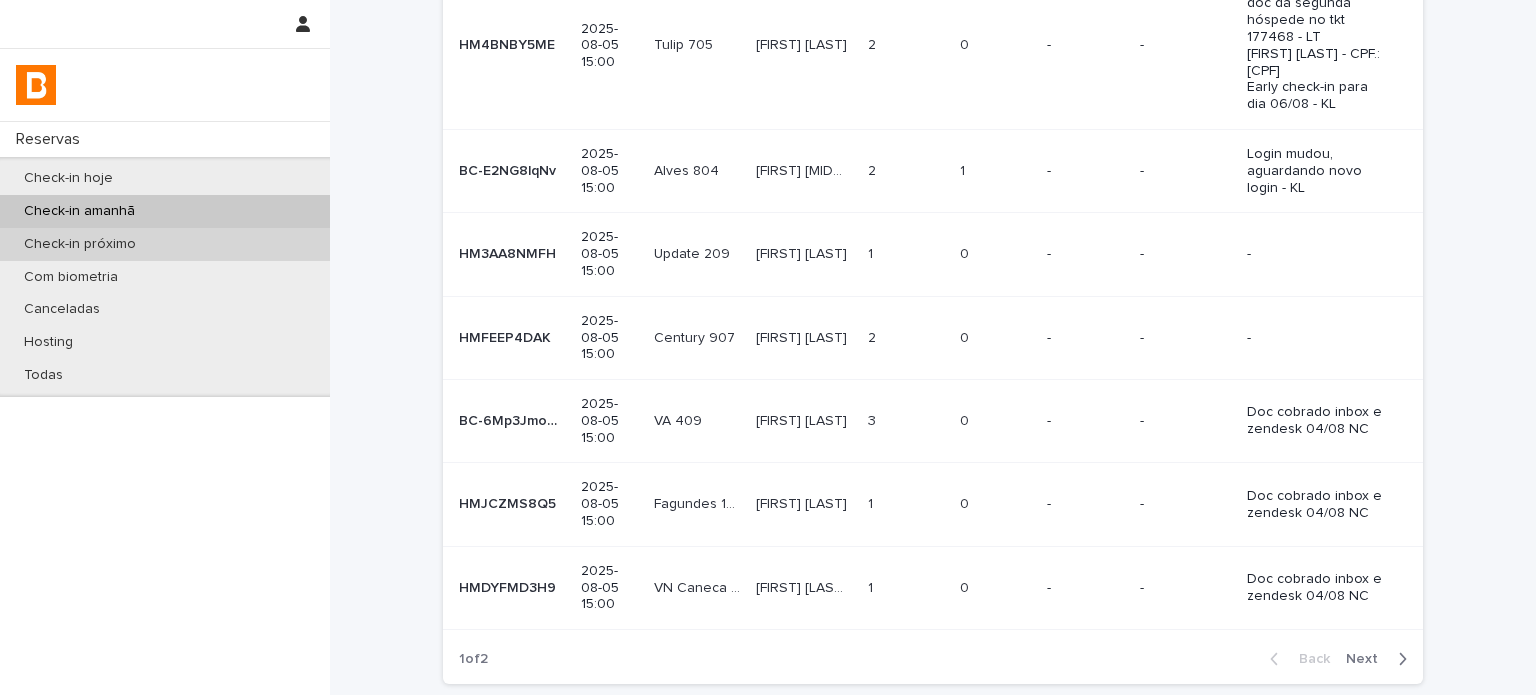 click on "Check-in próximo" at bounding box center [80, 244] 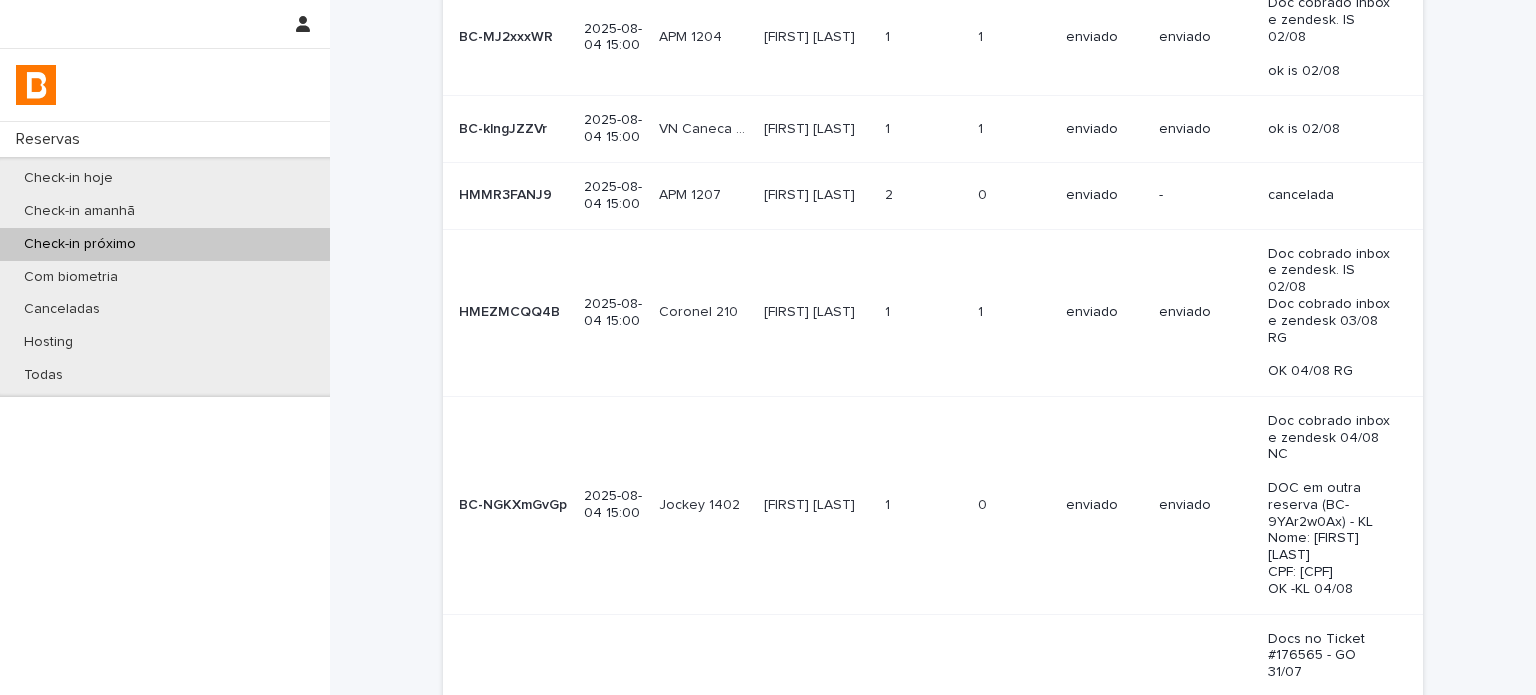 scroll, scrollTop: 0, scrollLeft: 0, axis: both 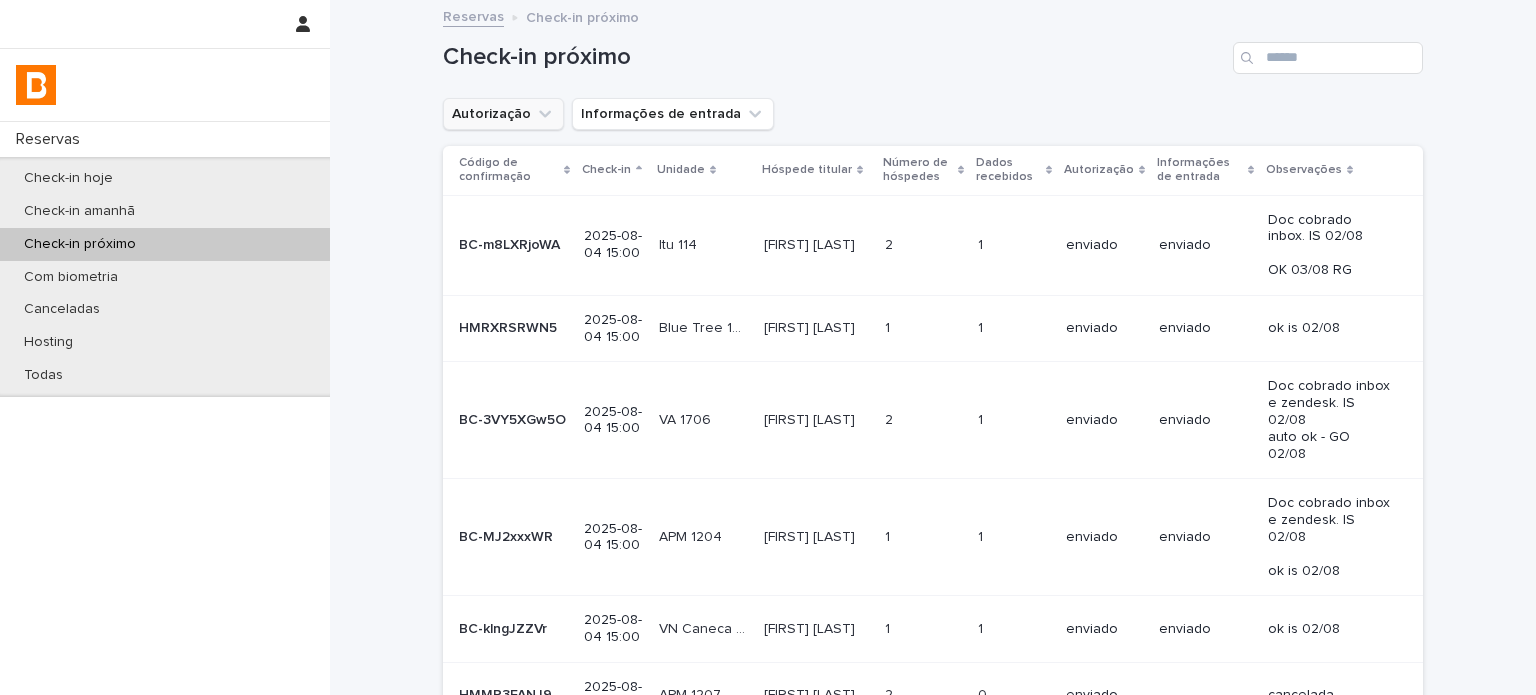 click on "Autorização" at bounding box center [503, 114] 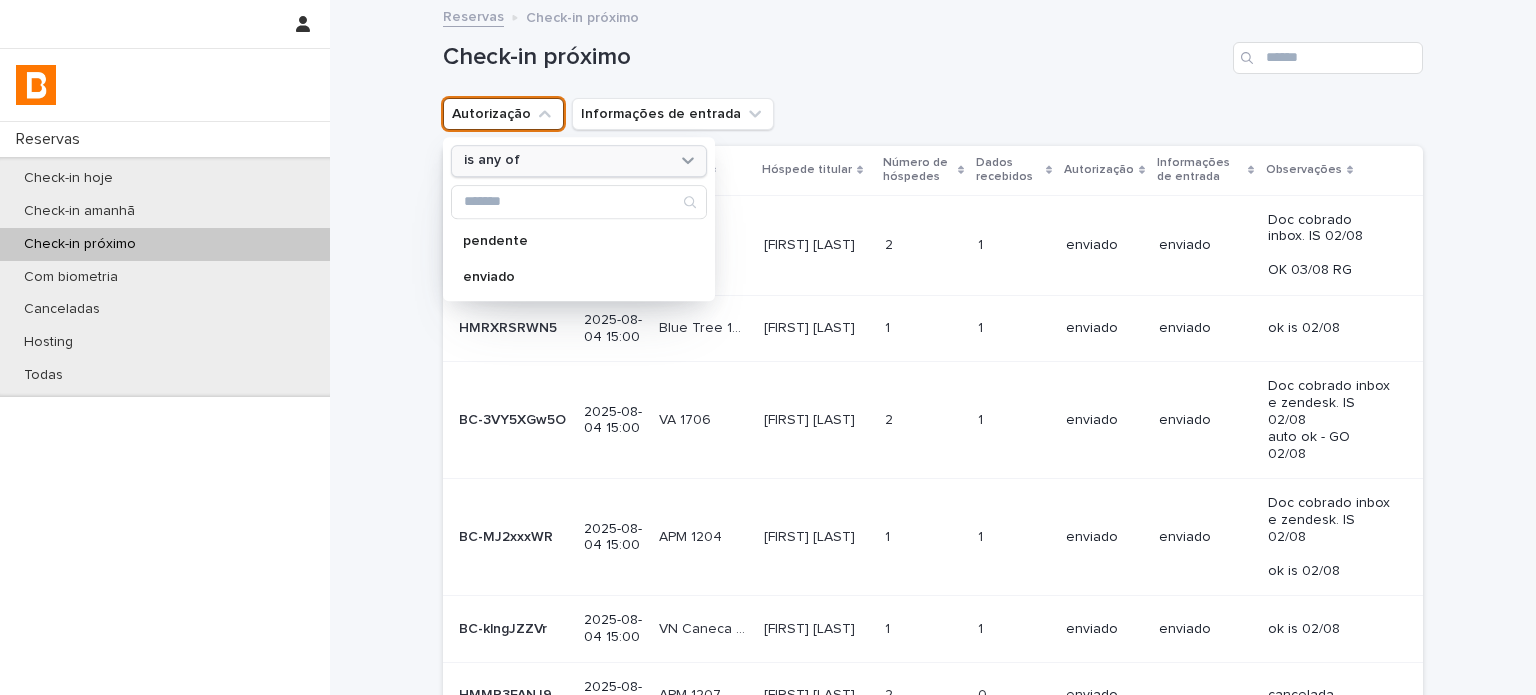 click on "is any of" at bounding box center [566, 161] 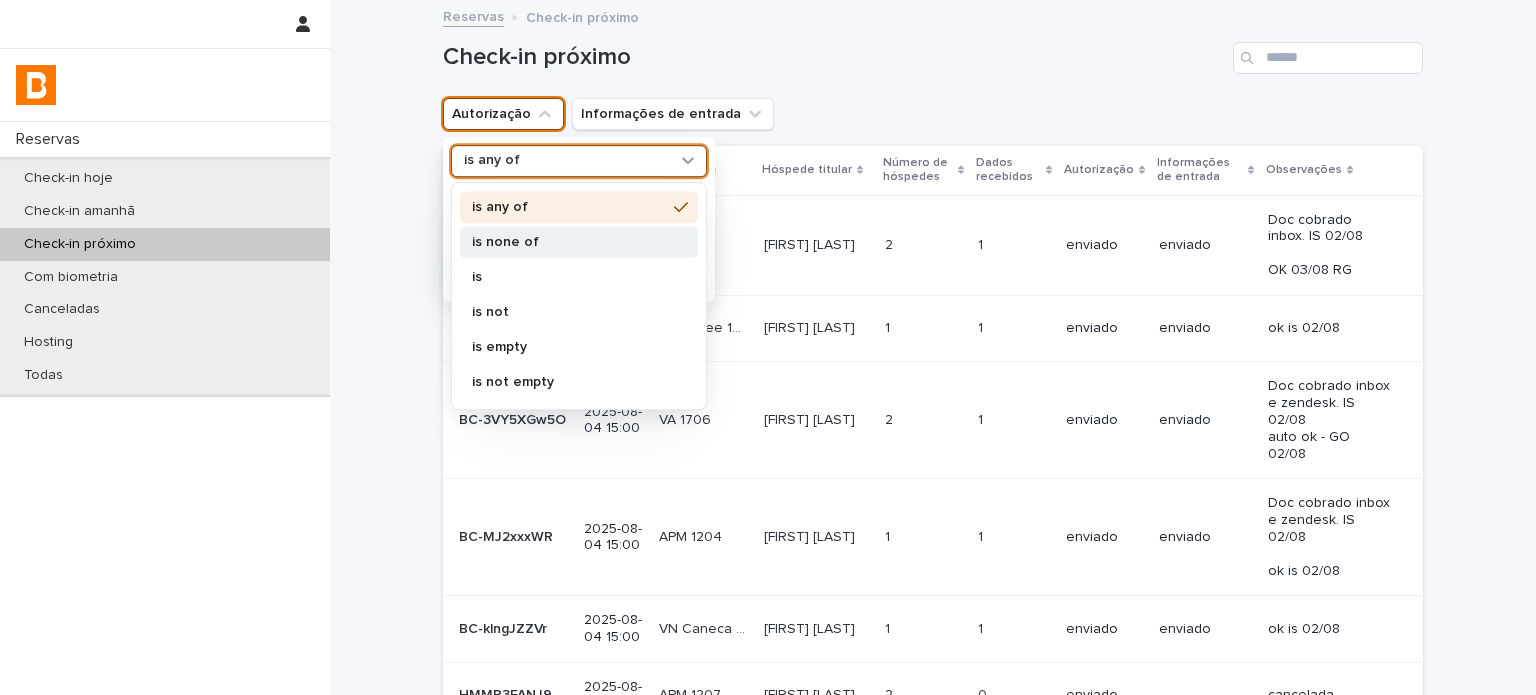 click on "is none of" at bounding box center (569, 242) 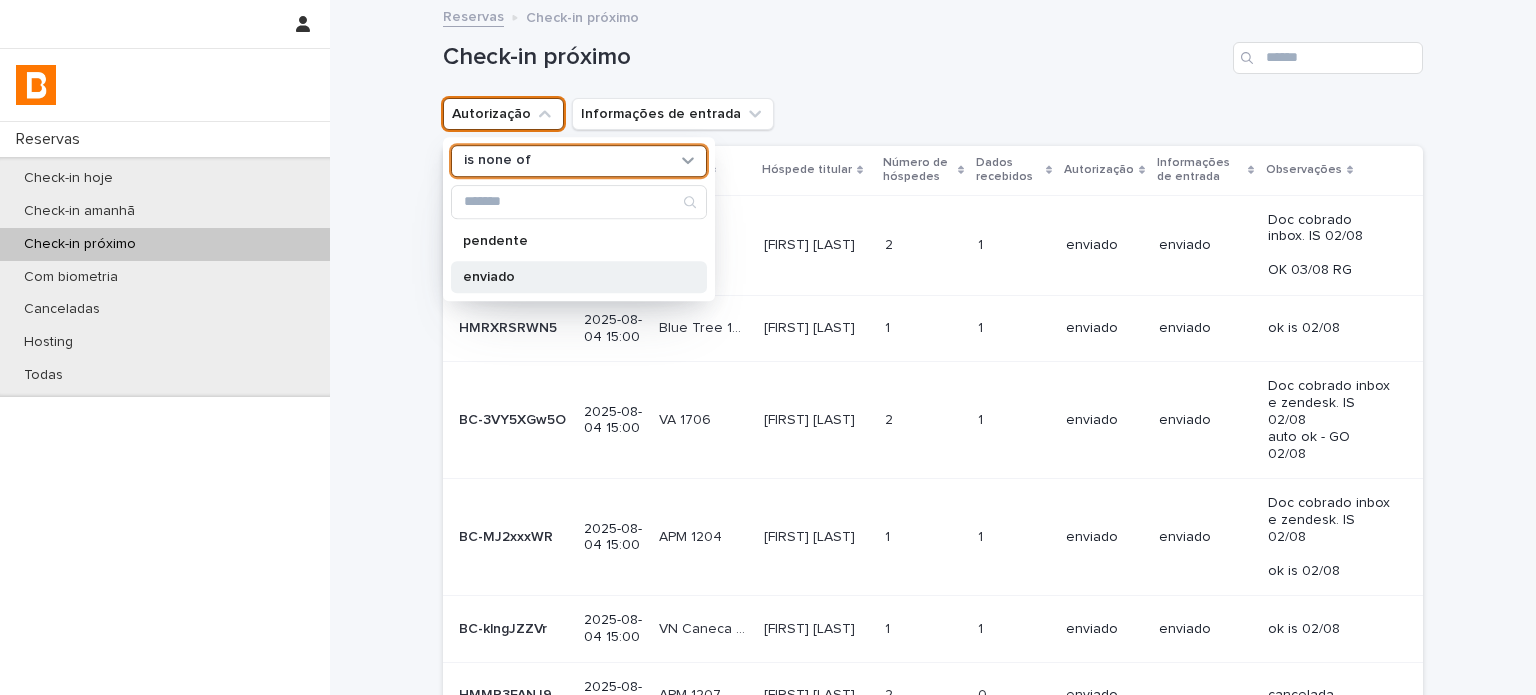 click on "enviado" at bounding box center (569, 277) 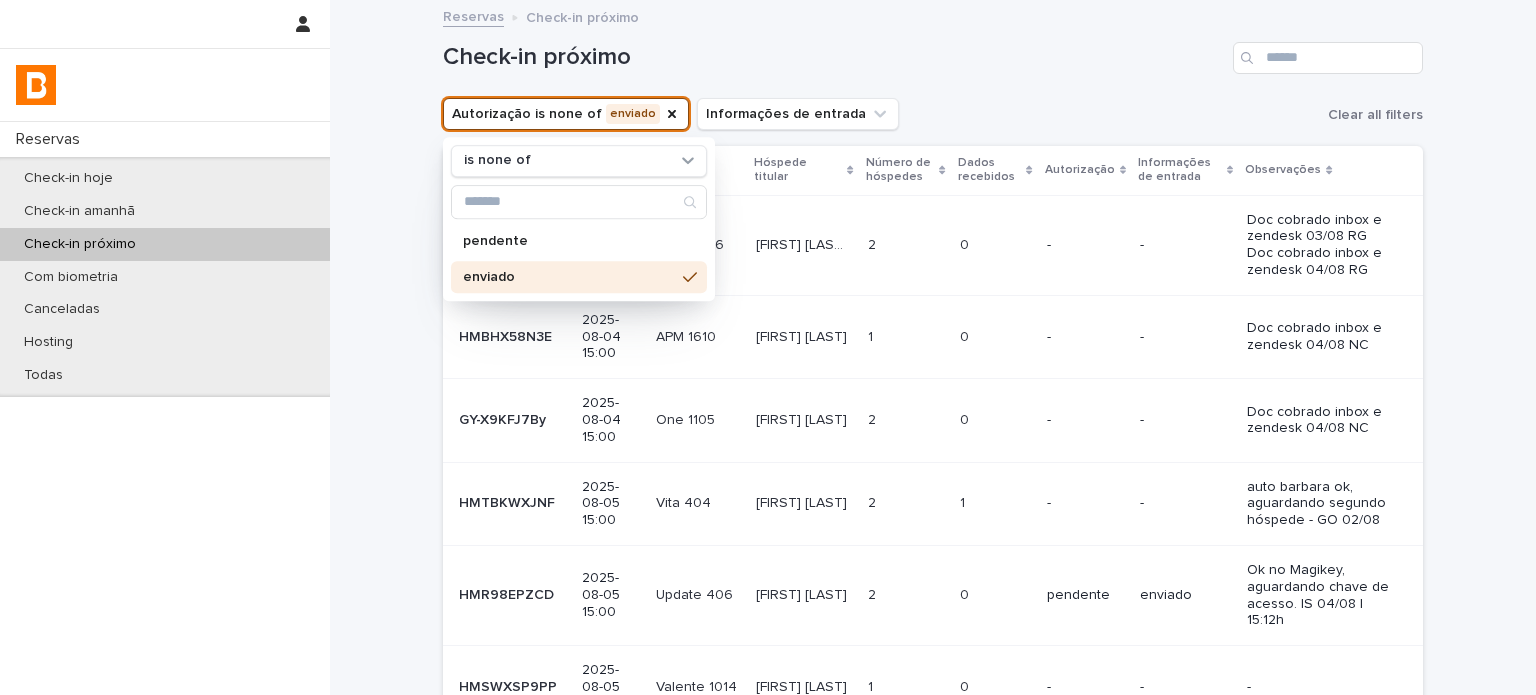 click on "Check-in próximo" at bounding box center (834, 57) 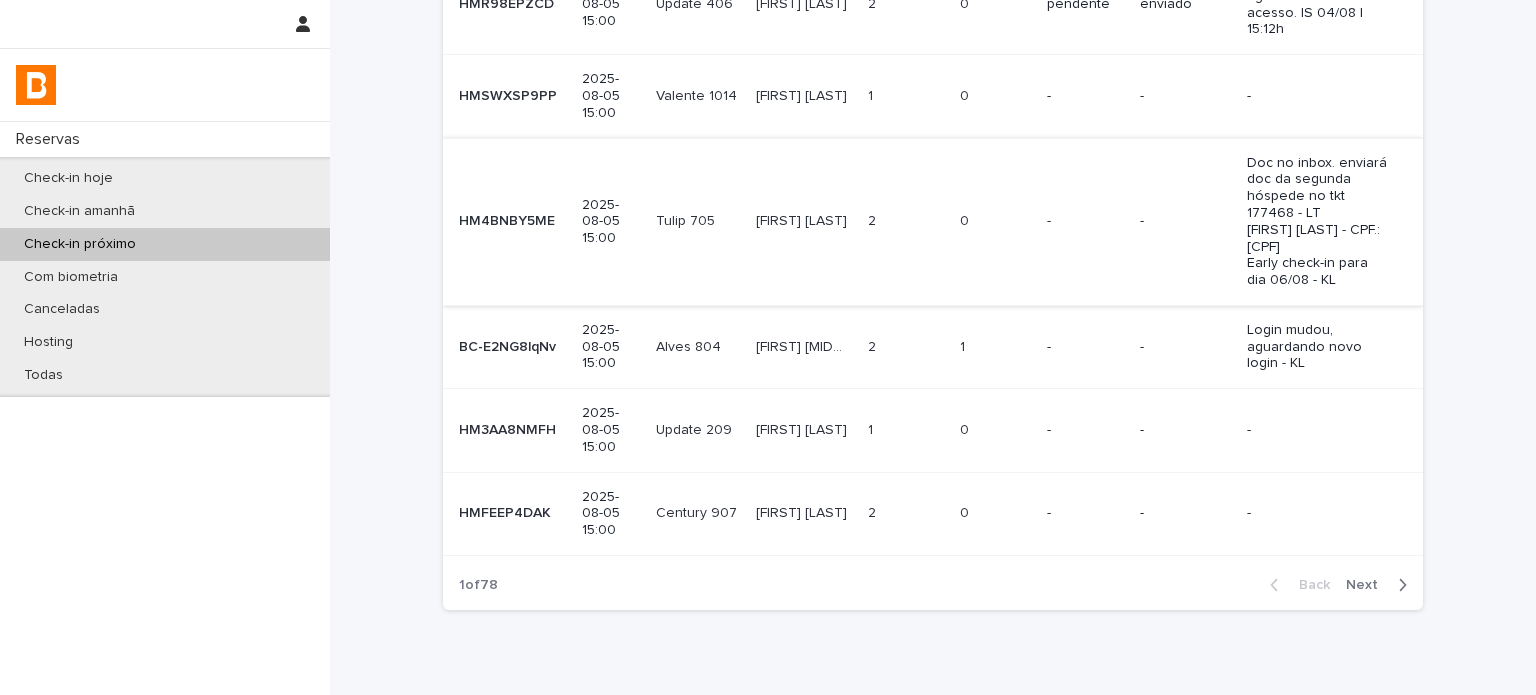 scroll, scrollTop: 592, scrollLeft: 0, axis: vertical 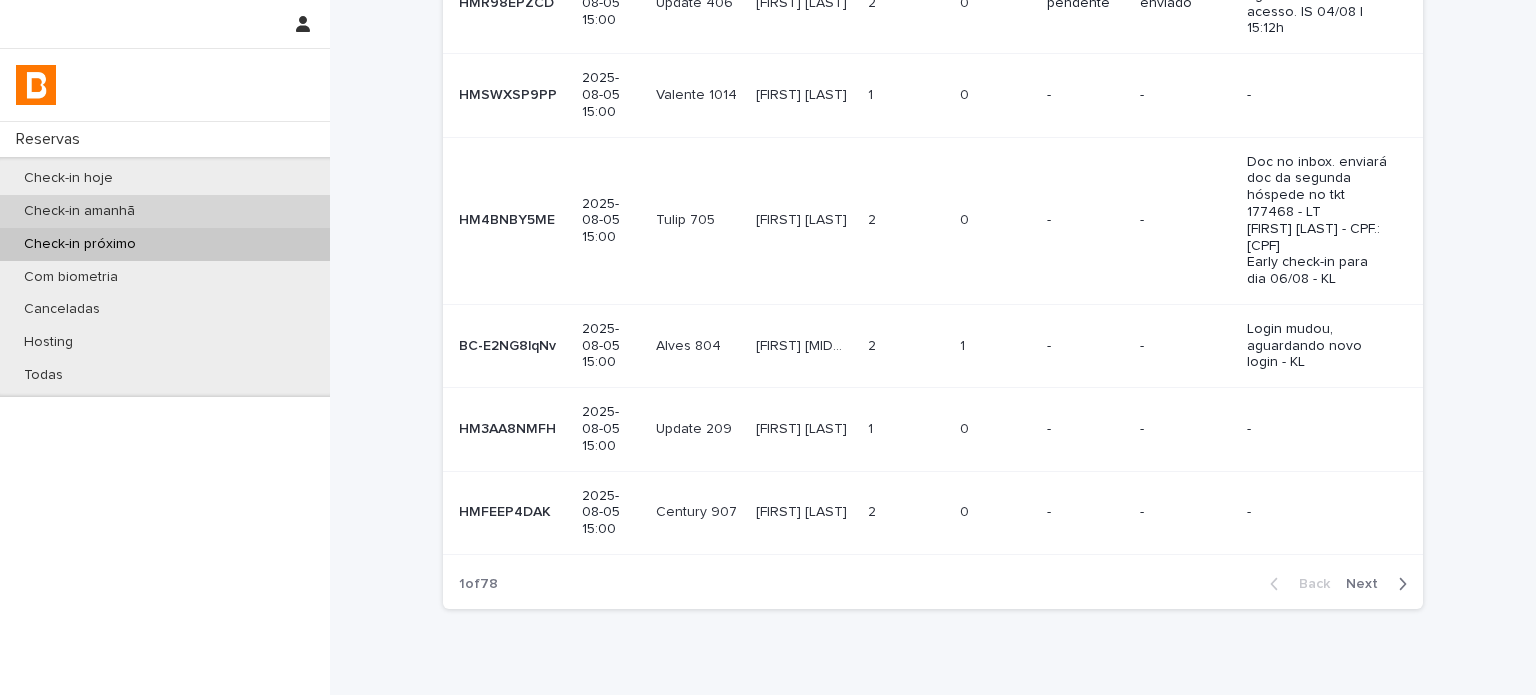 click on "Check-in amanhã" at bounding box center [165, 211] 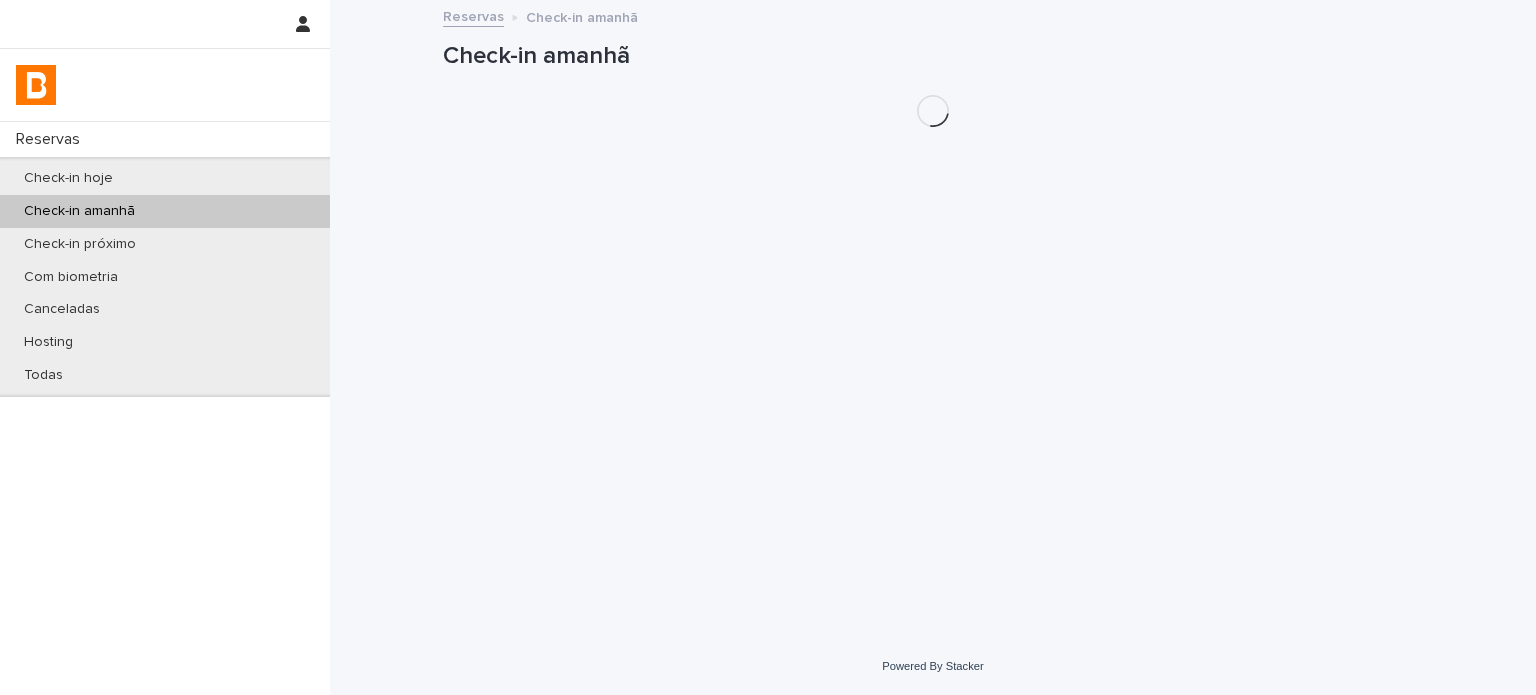 scroll, scrollTop: 0, scrollLeft: 0, axis: both 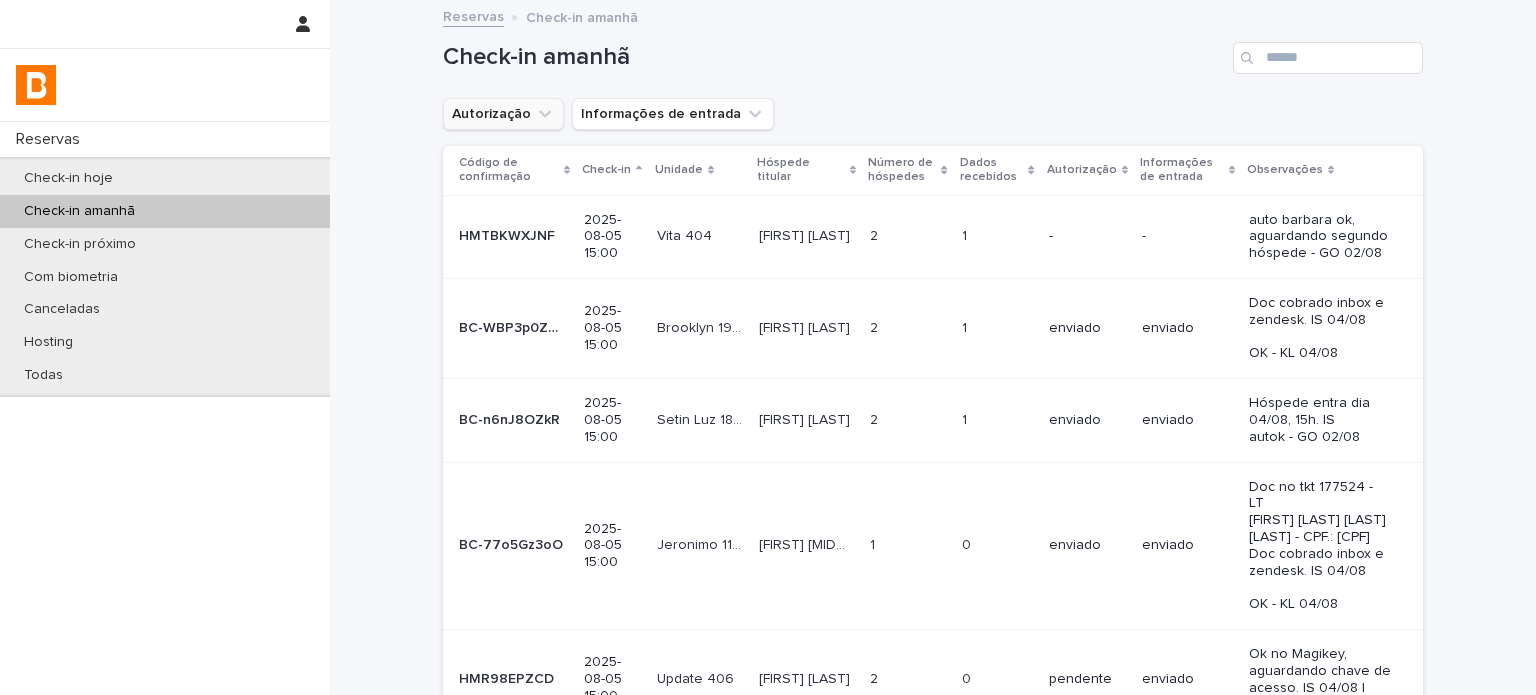 click on "Autorização" at bounding box center [503, 114] 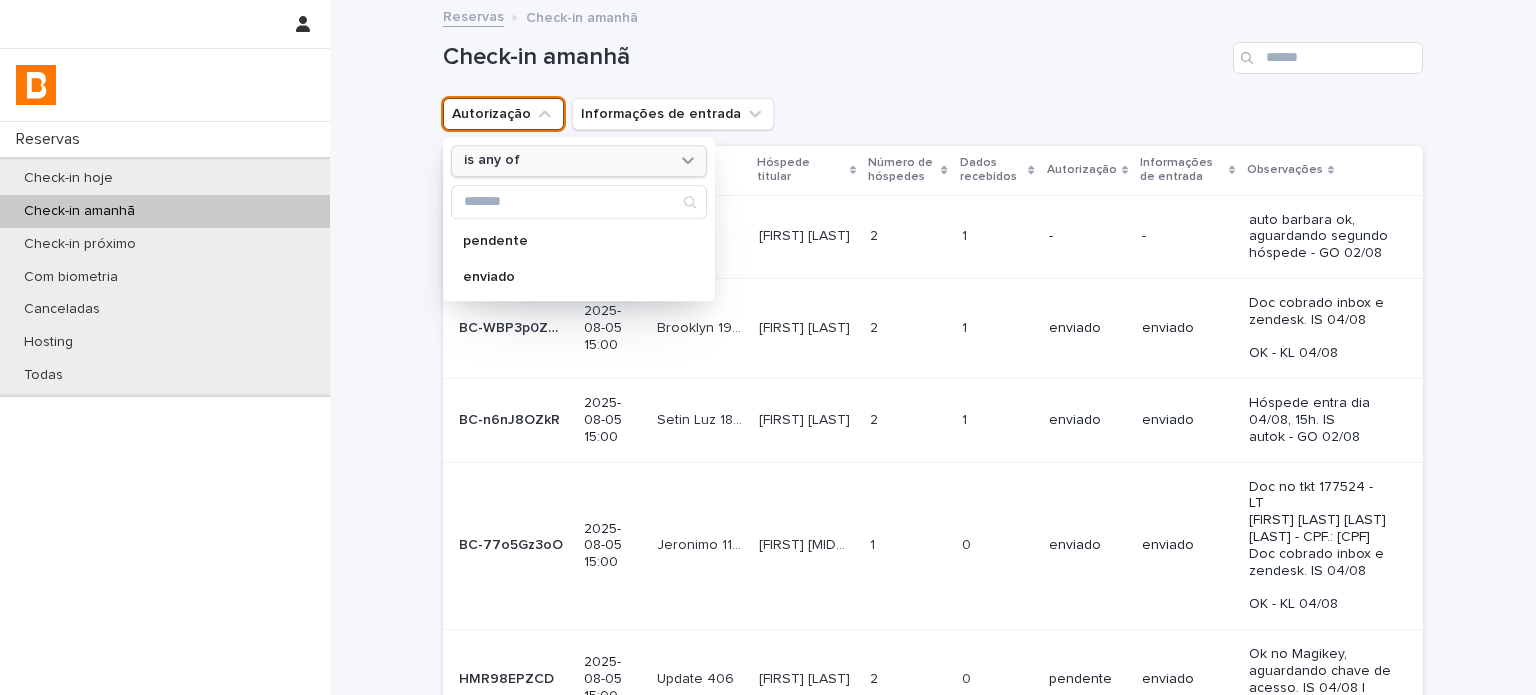 click on "is any of" at bounding box center (566, 161) 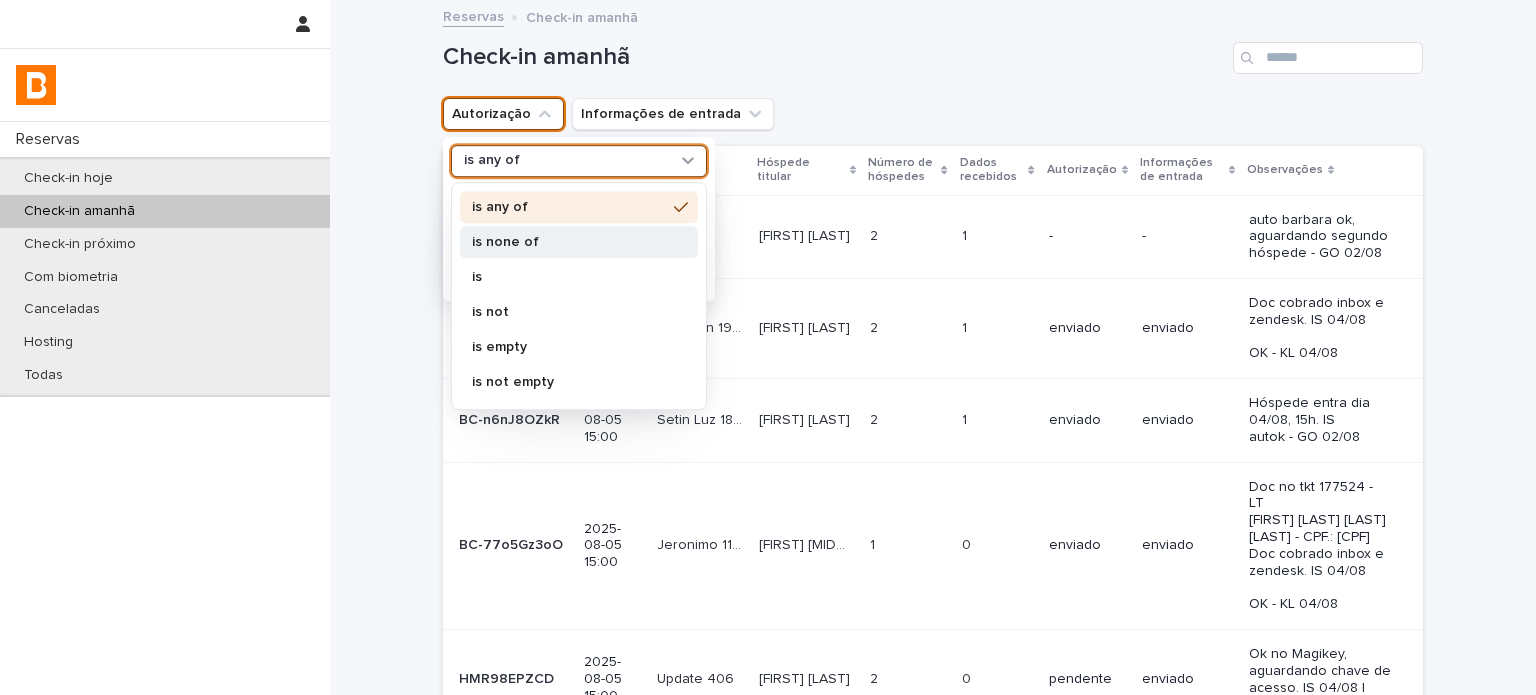 click on "is none of" at bounding box center (569, 242) 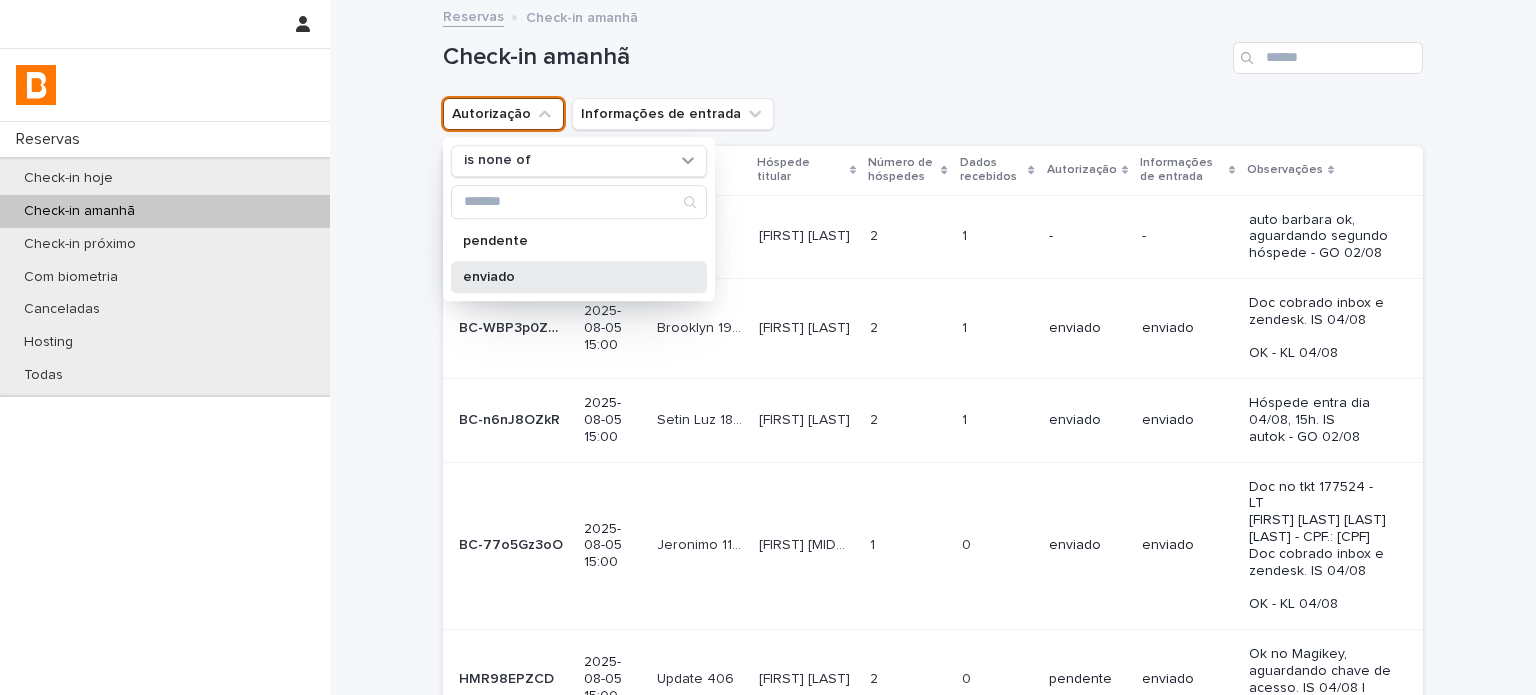 click on "enviado" at bounding box center [579, 277] 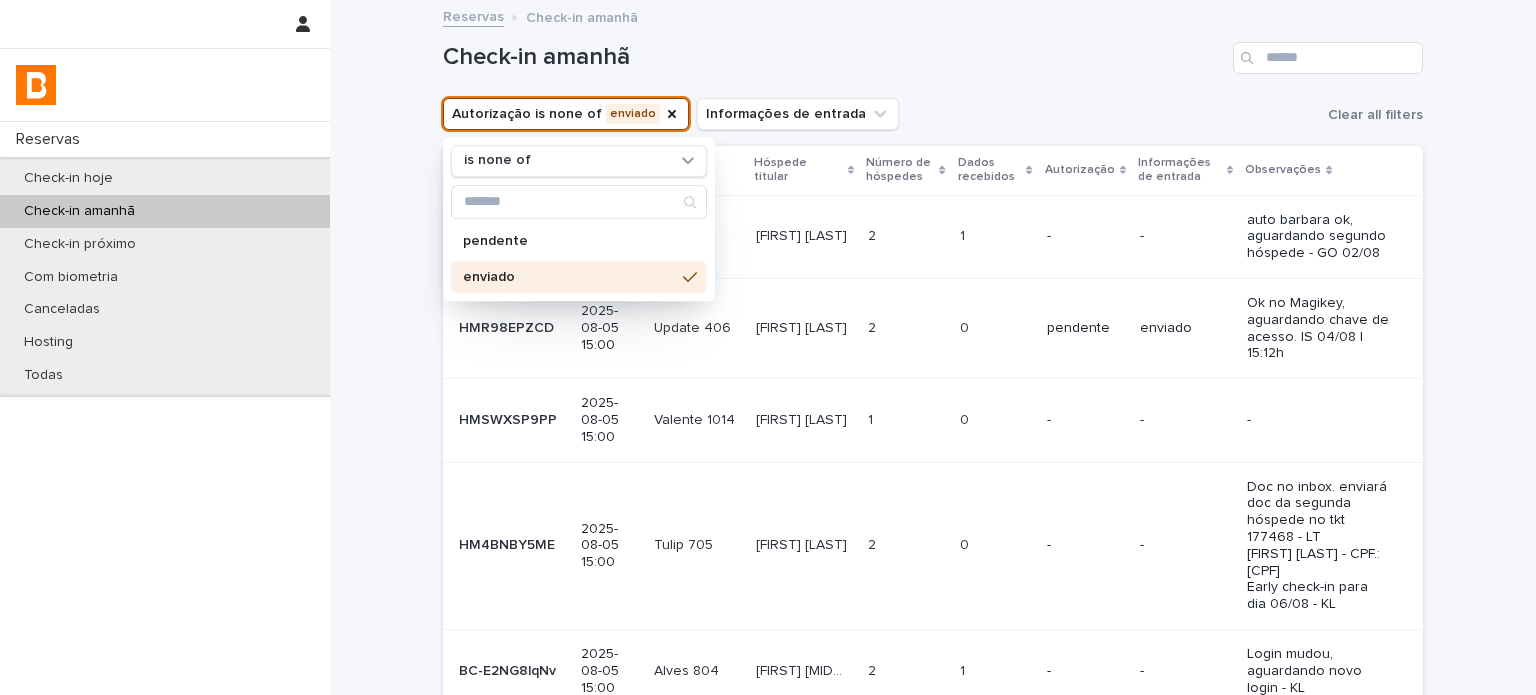 click on "Check-in amanhã" at bounding box center [834, 57] 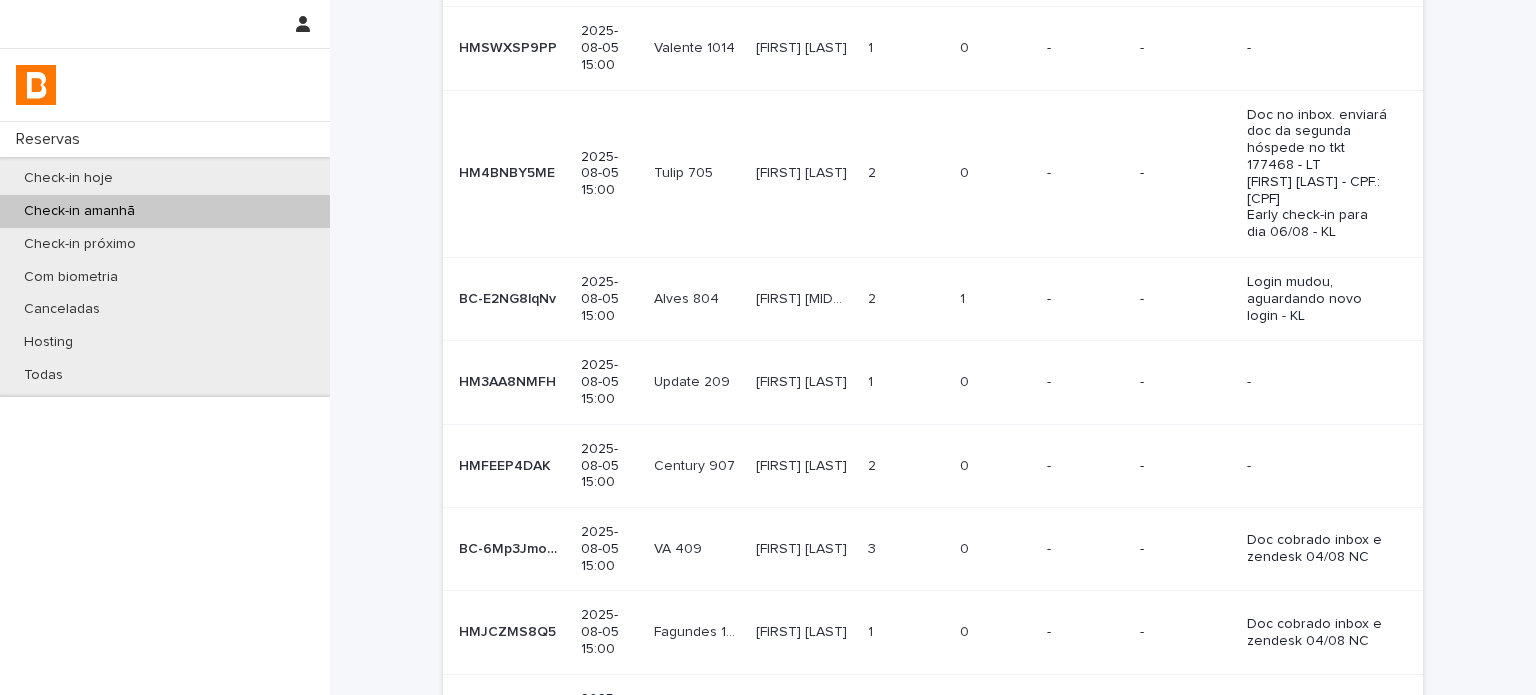 scroll, scrollTop: 500, scrollLeft: 0, axis: vertical 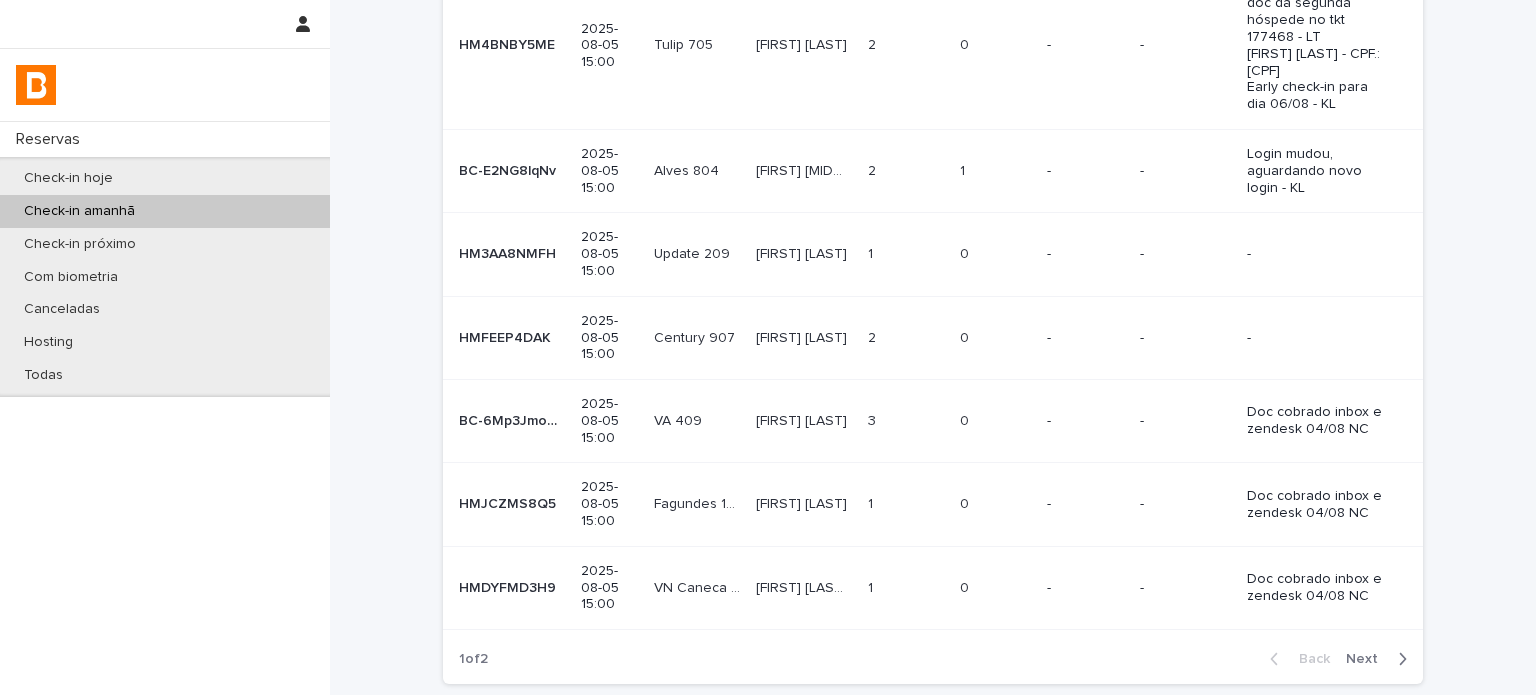 click on "Back Next" at bounding box center [1338, 659] 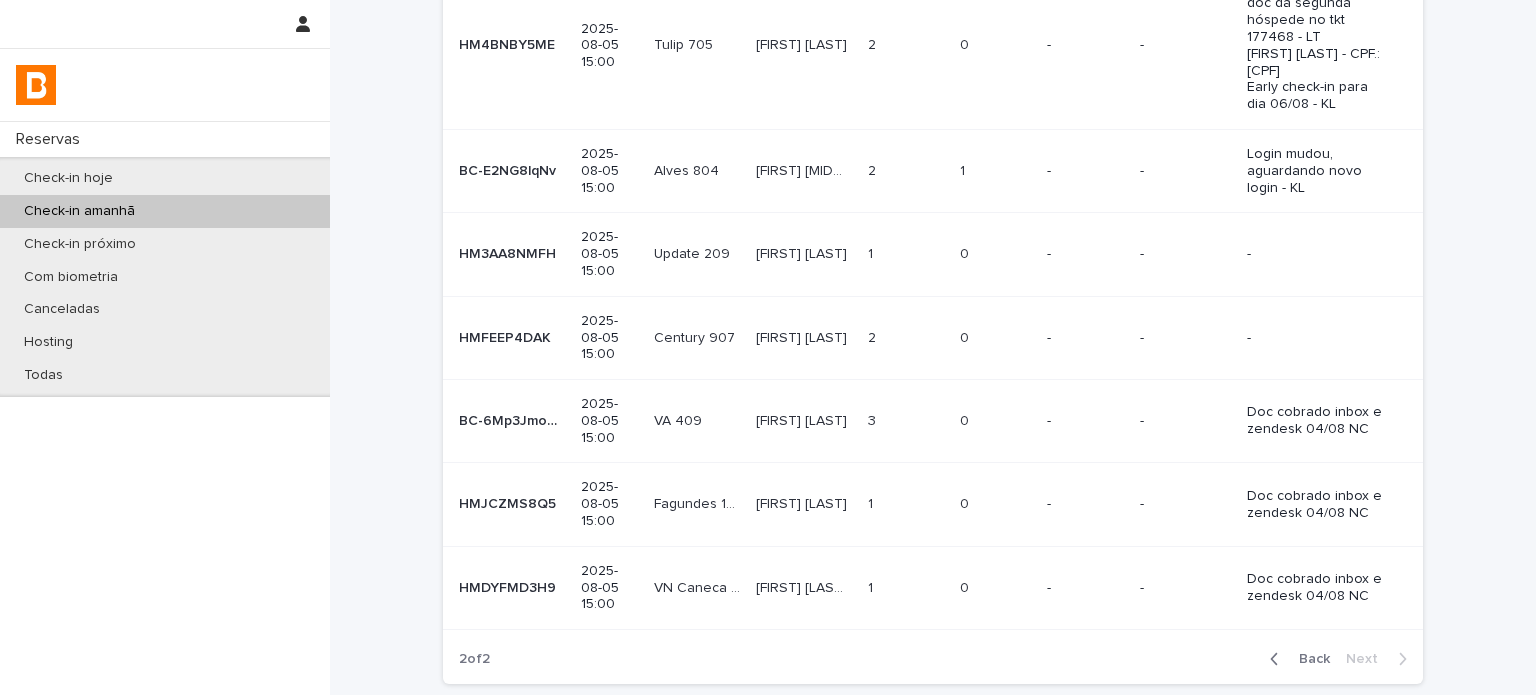 scroll, scrollTop: 0, scrollLeft: 0, axis: both 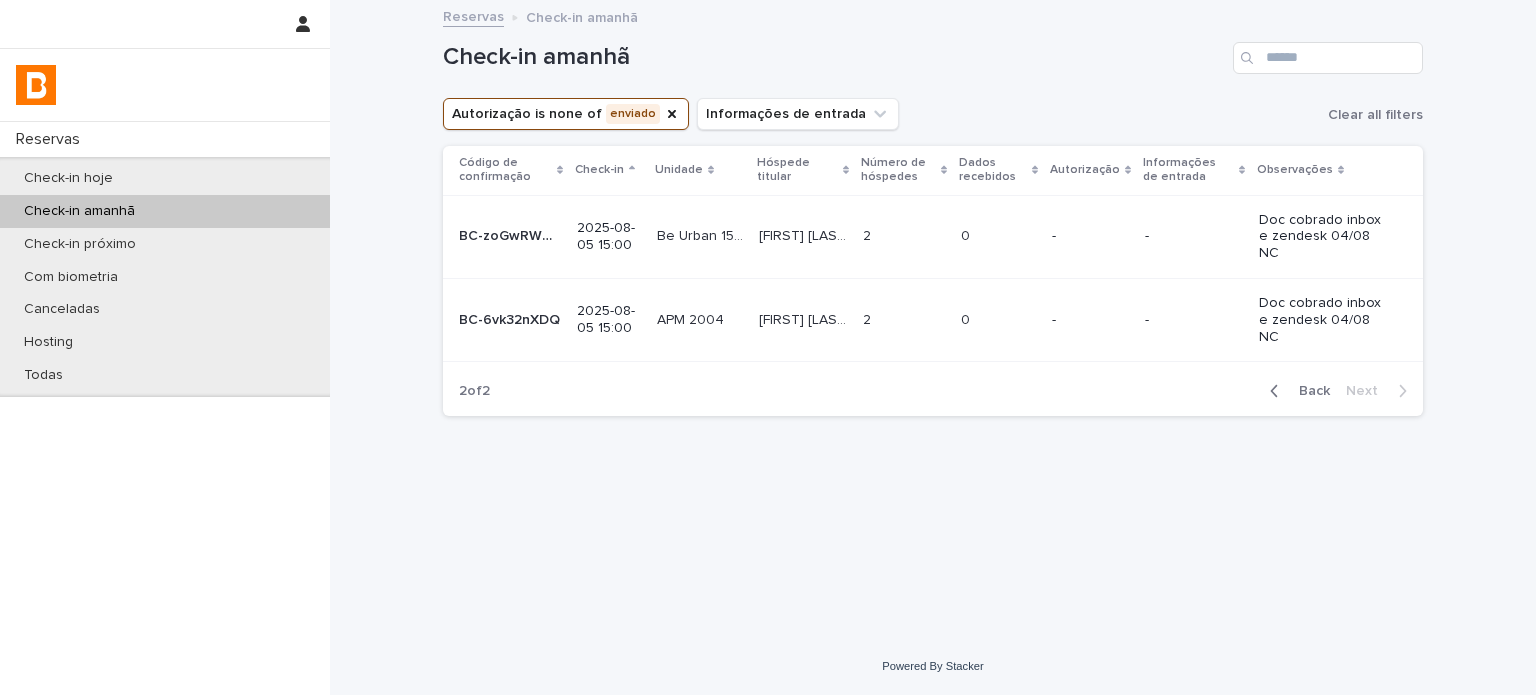 click on "Back" at bounding box center (1296, 391) 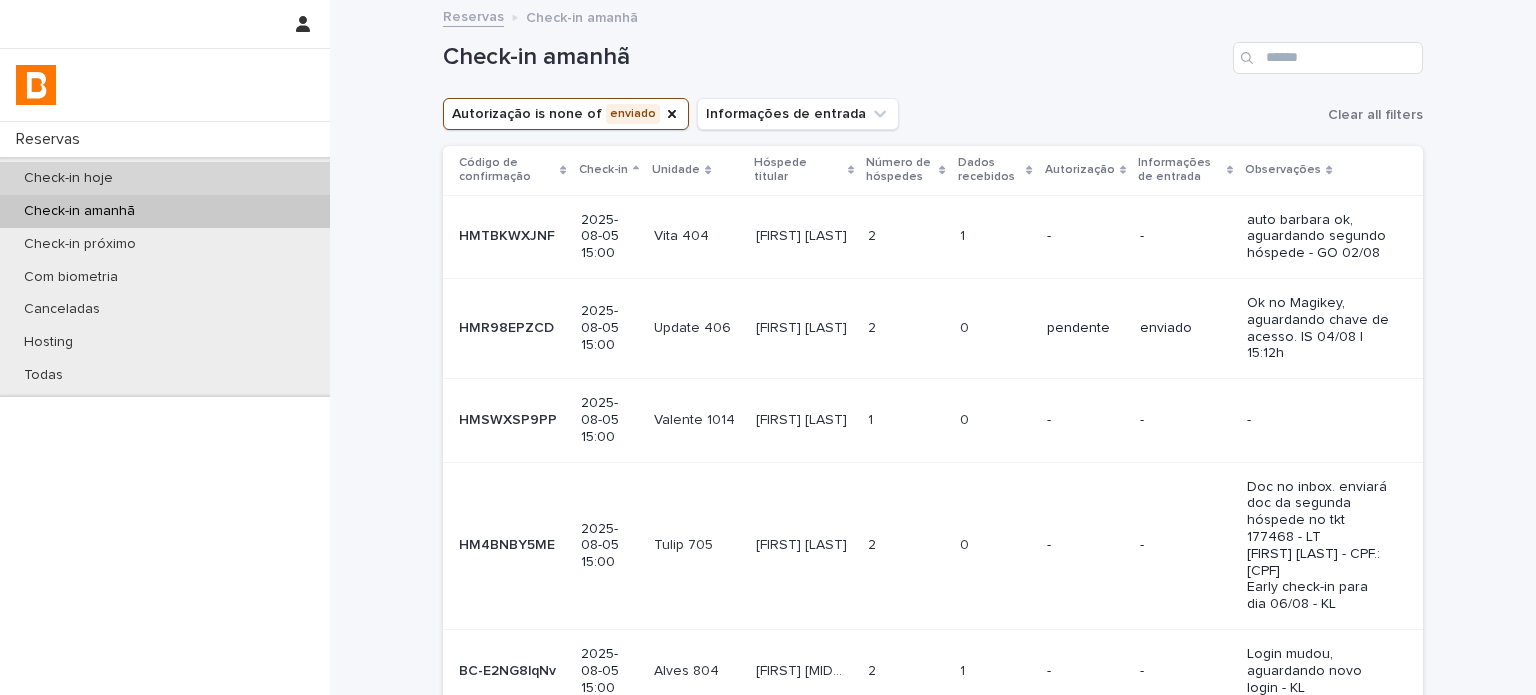 click on "Check-in hoje" at bounding box center (165, 178) 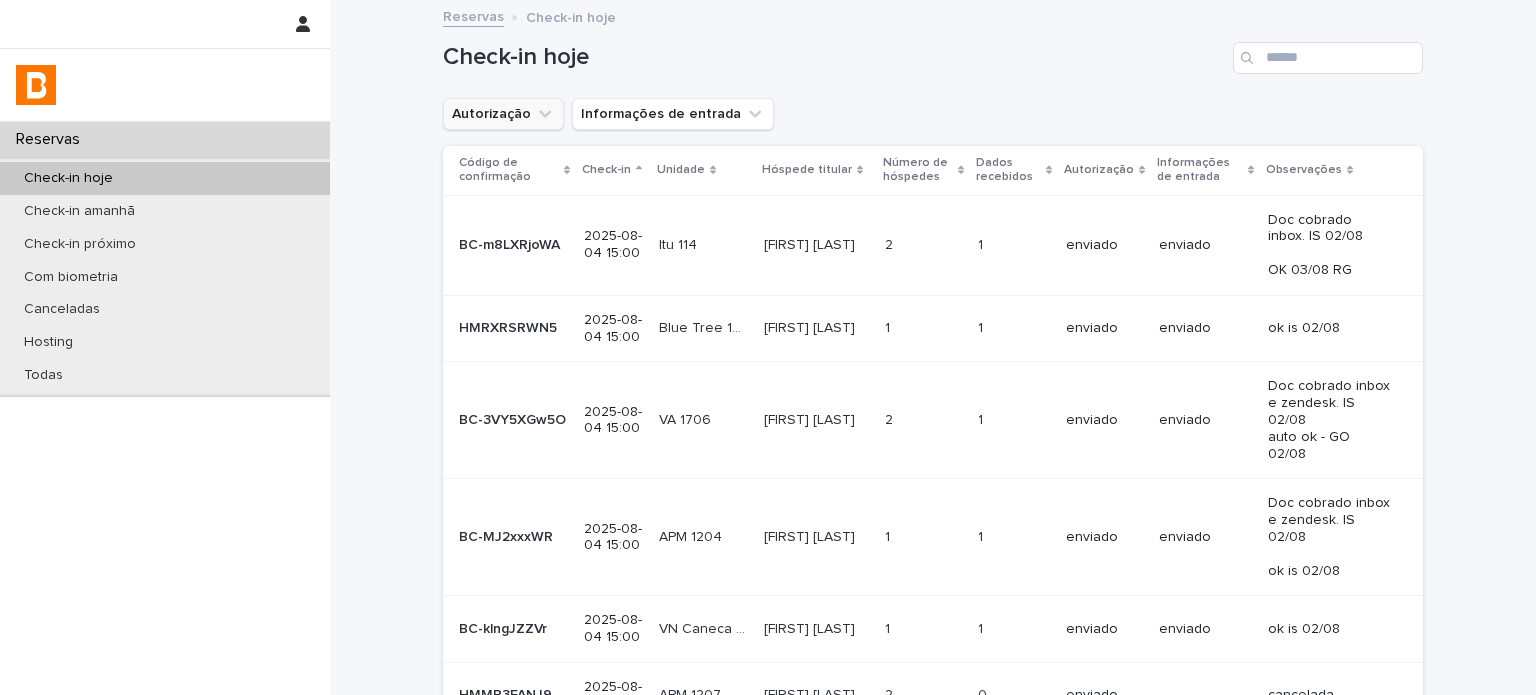 click on "Autorização" at bounding box center (503, 114) 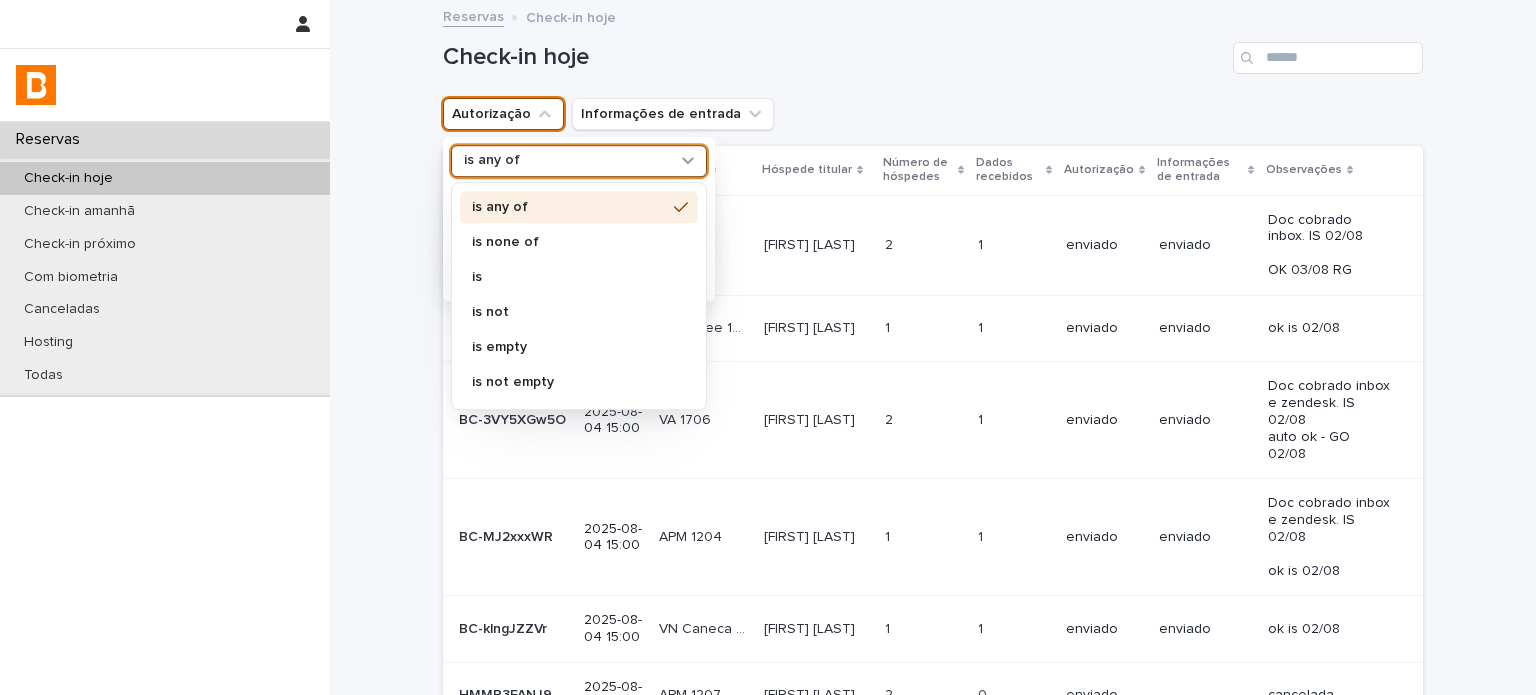 click on "is any of" at bounding box center [566, 161] 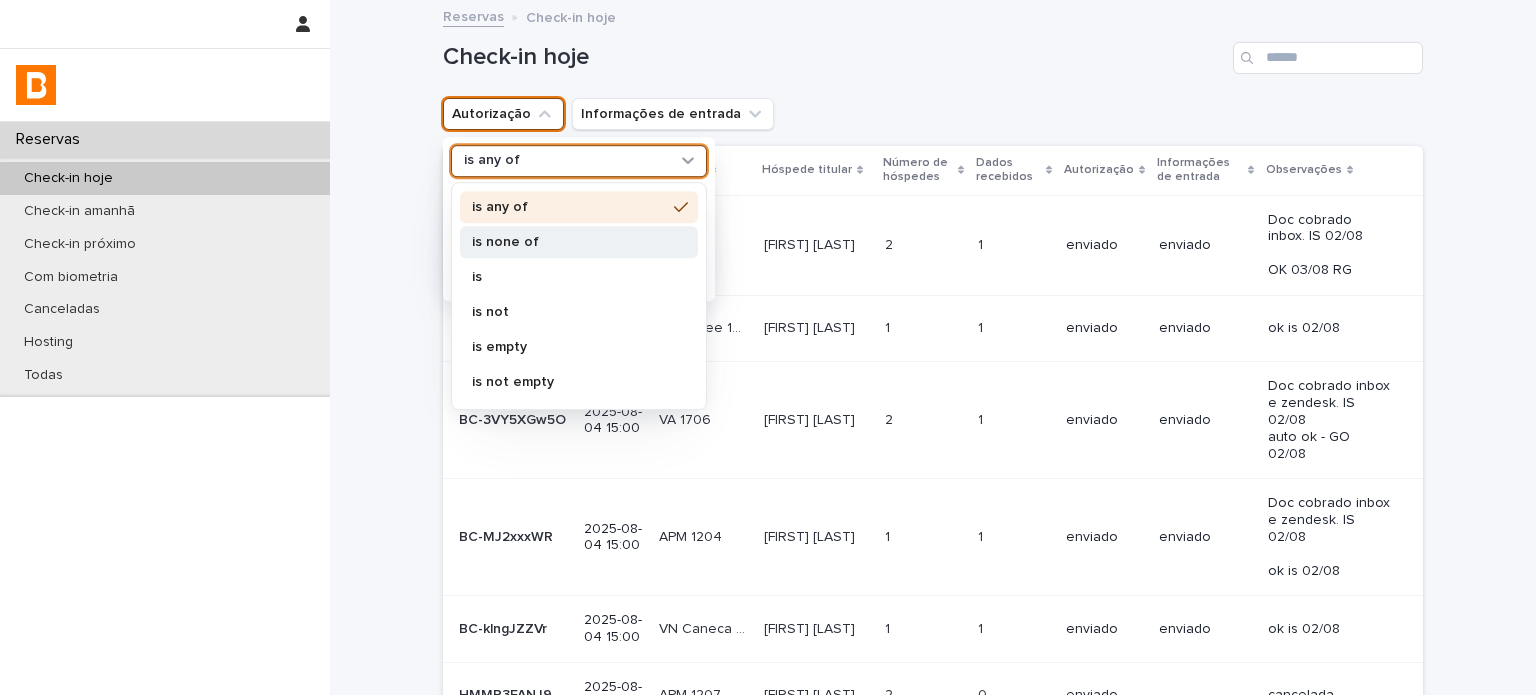 click on "is none of" at bounding box center [569, 242] 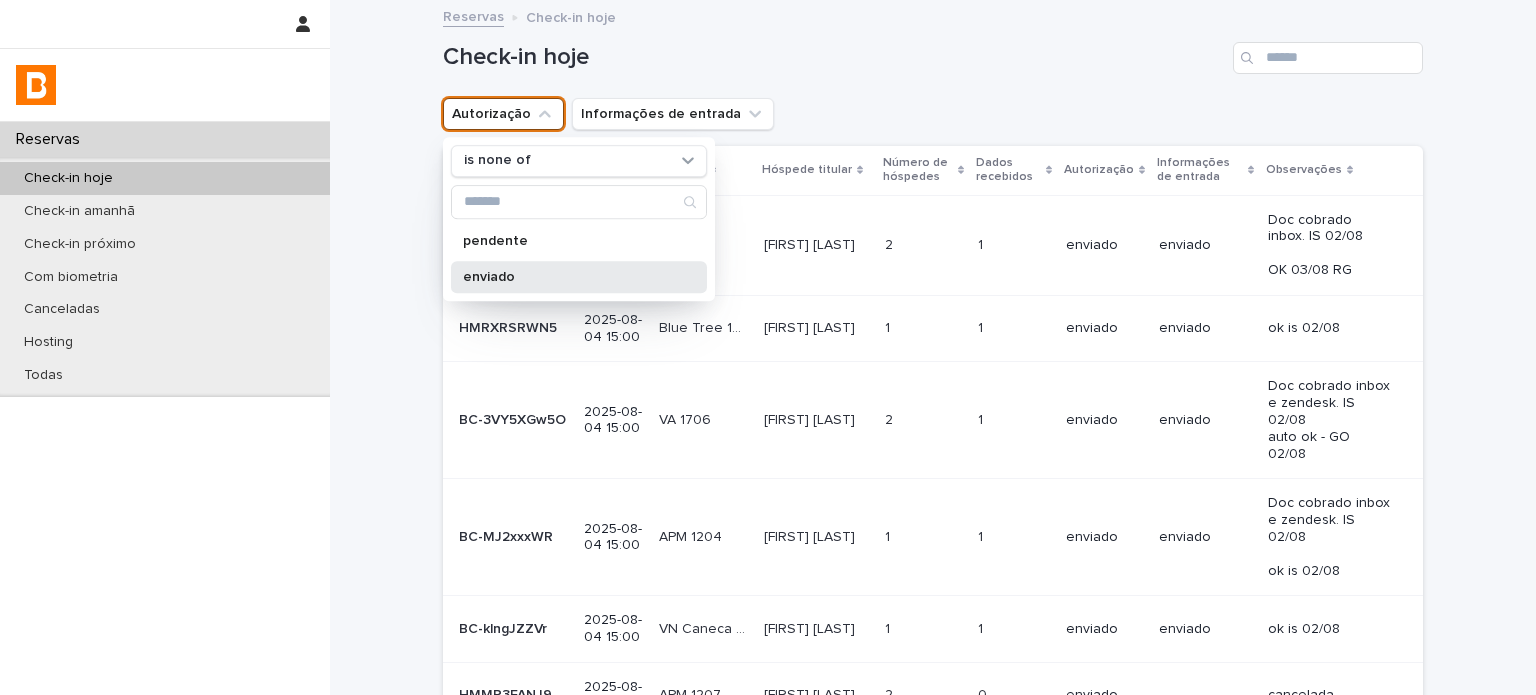 click on "enviado" at bounding box center [569, 277] 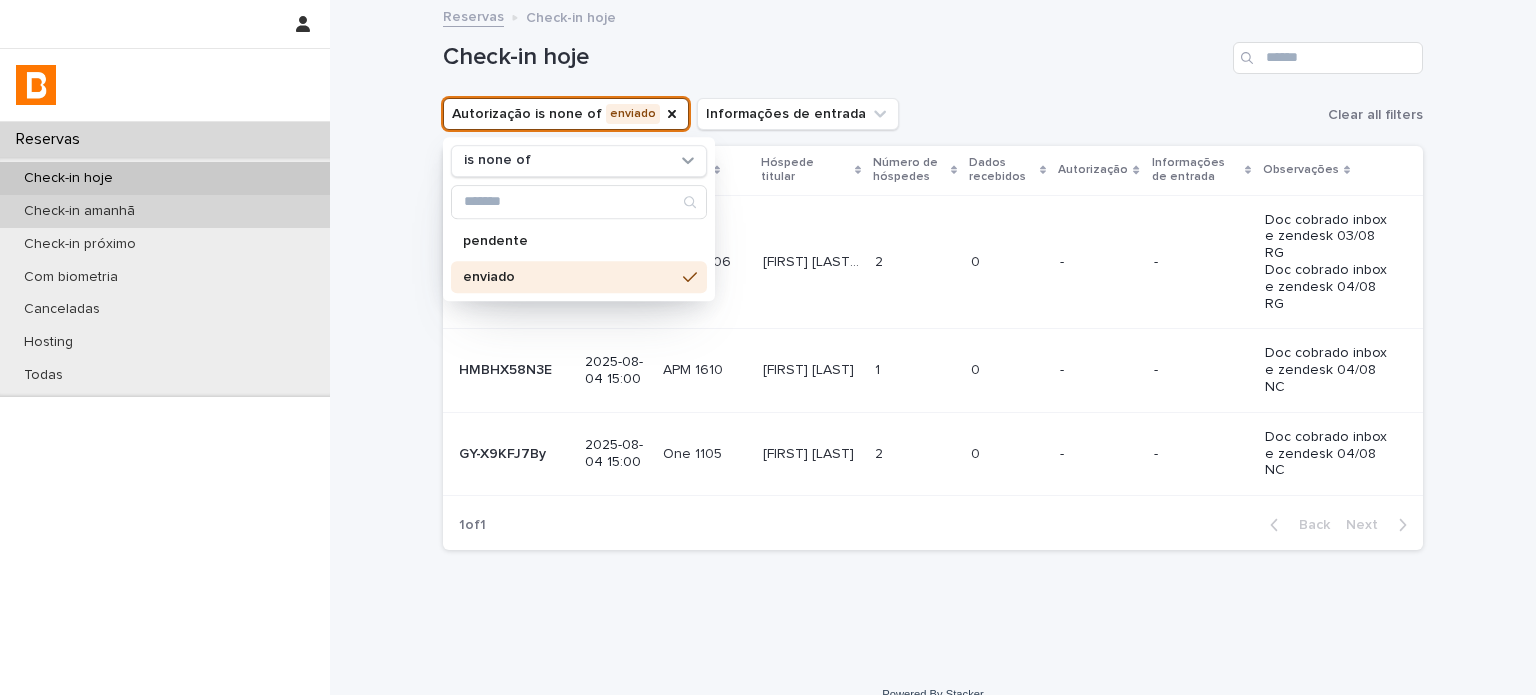 click on "Check-in amanhã" at bounding box center (79, 211) 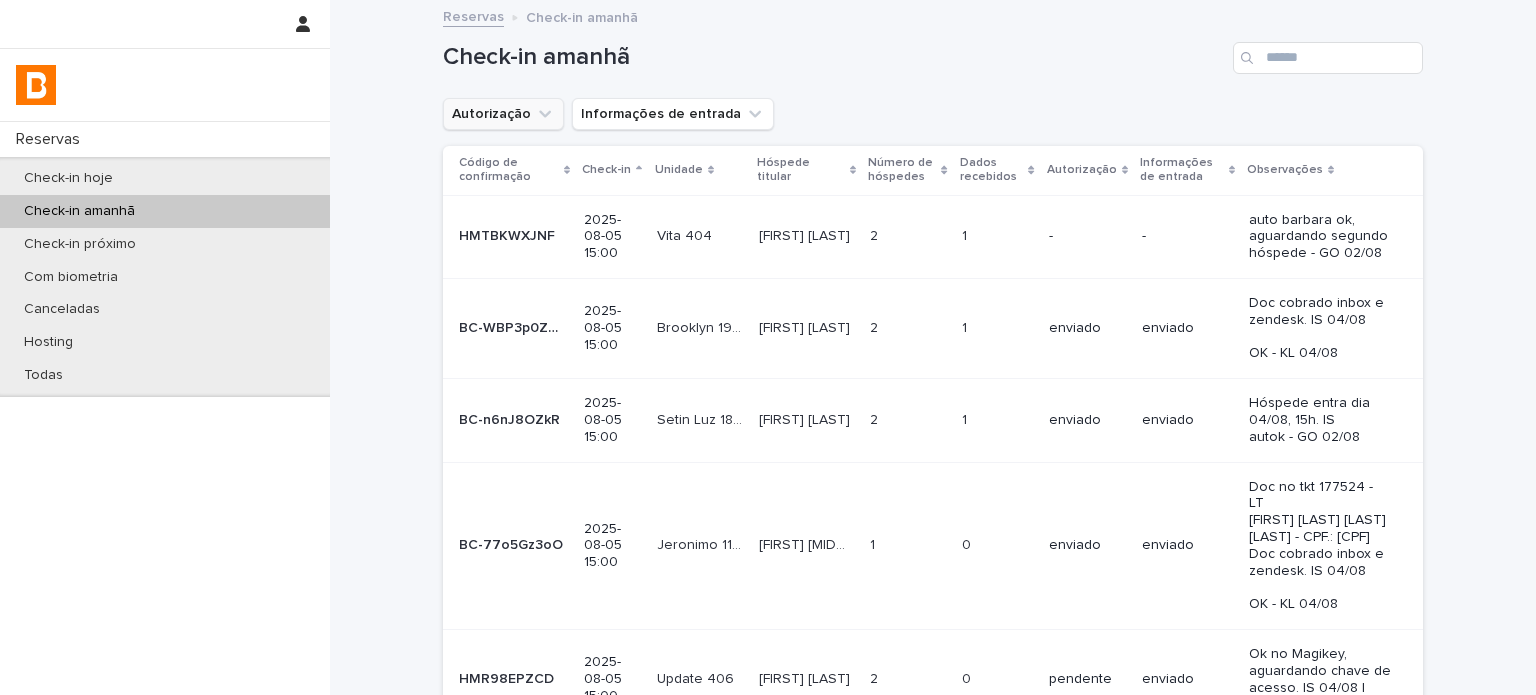 click on "Autorização" at bounding box center (503, 114) 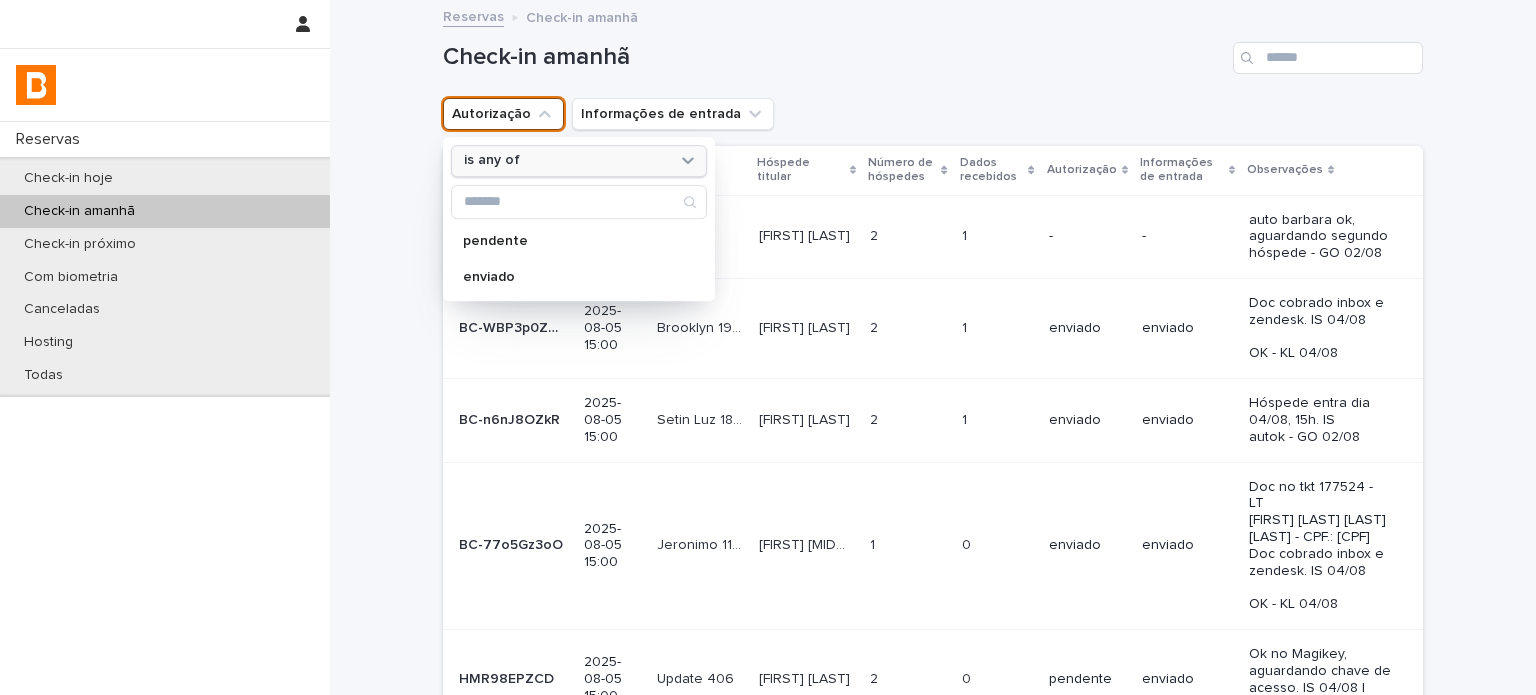click on "is any of" at bounding box center [492, 161] 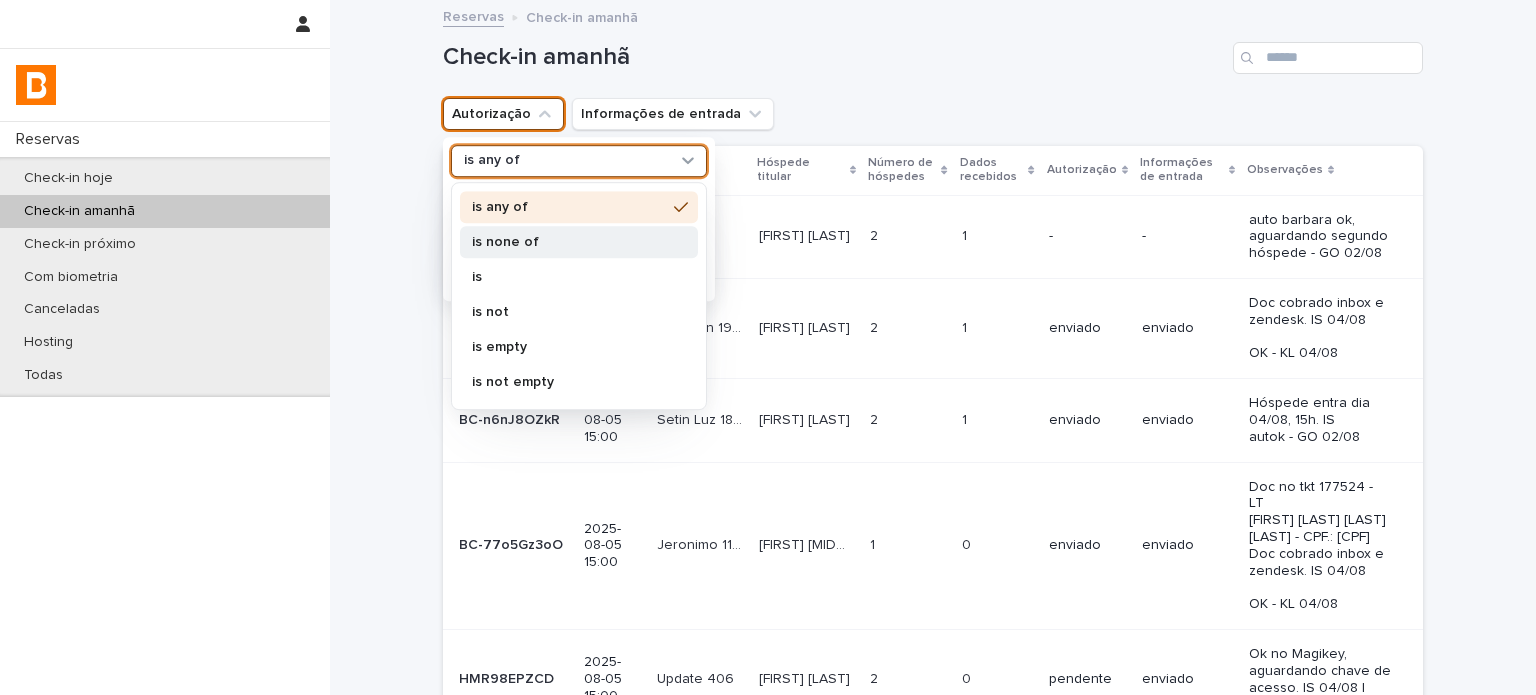 click on "is none of" at bounding box center [569, 242] 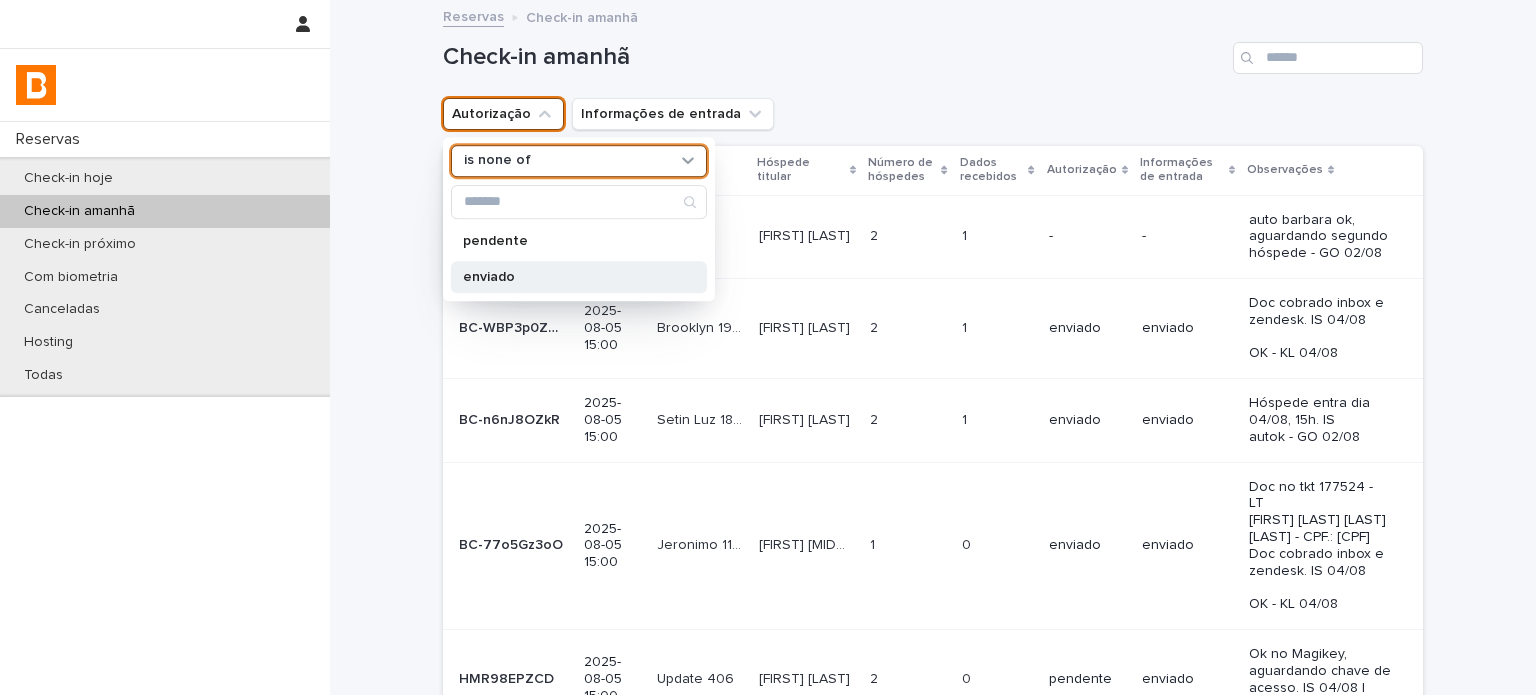 click on "enviado" at bounding box center (579, 277) 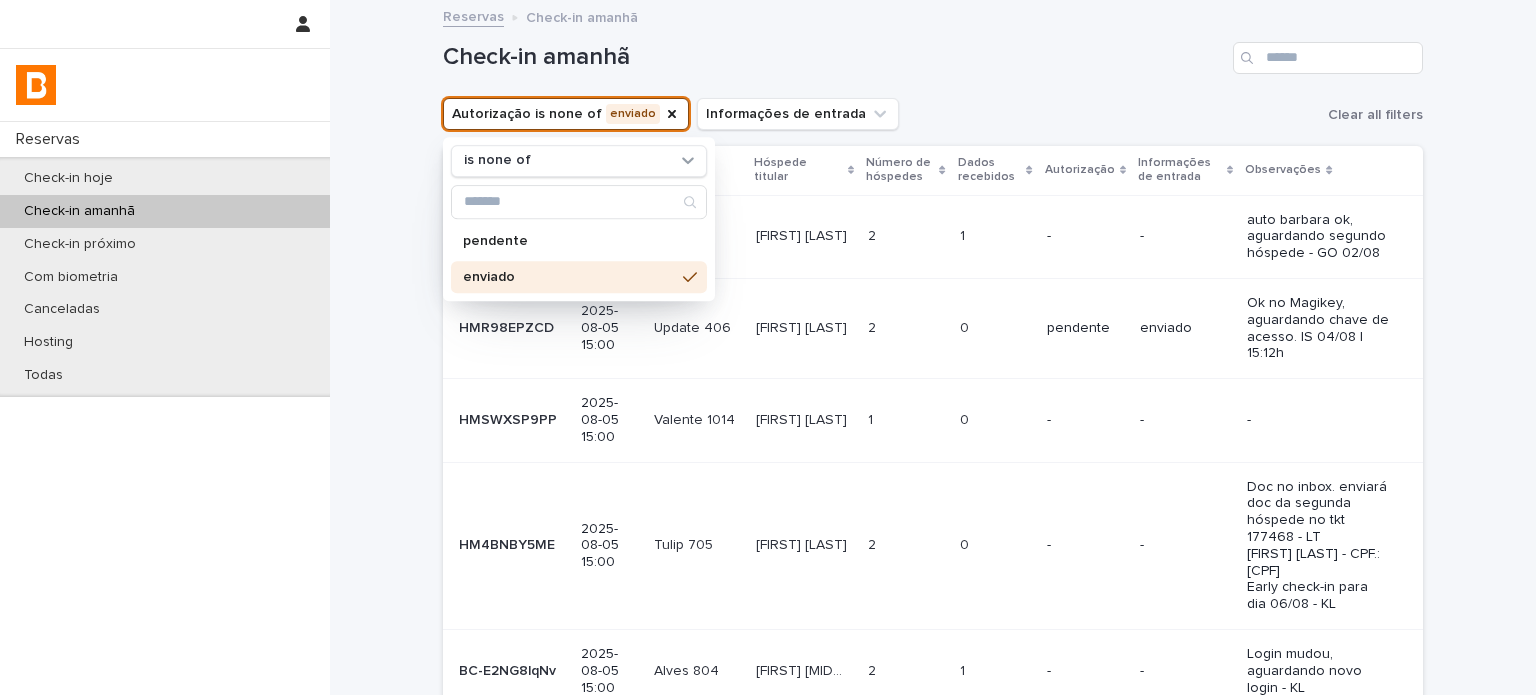 click on "Check-in amanhã" at bounding box center (933, 50) 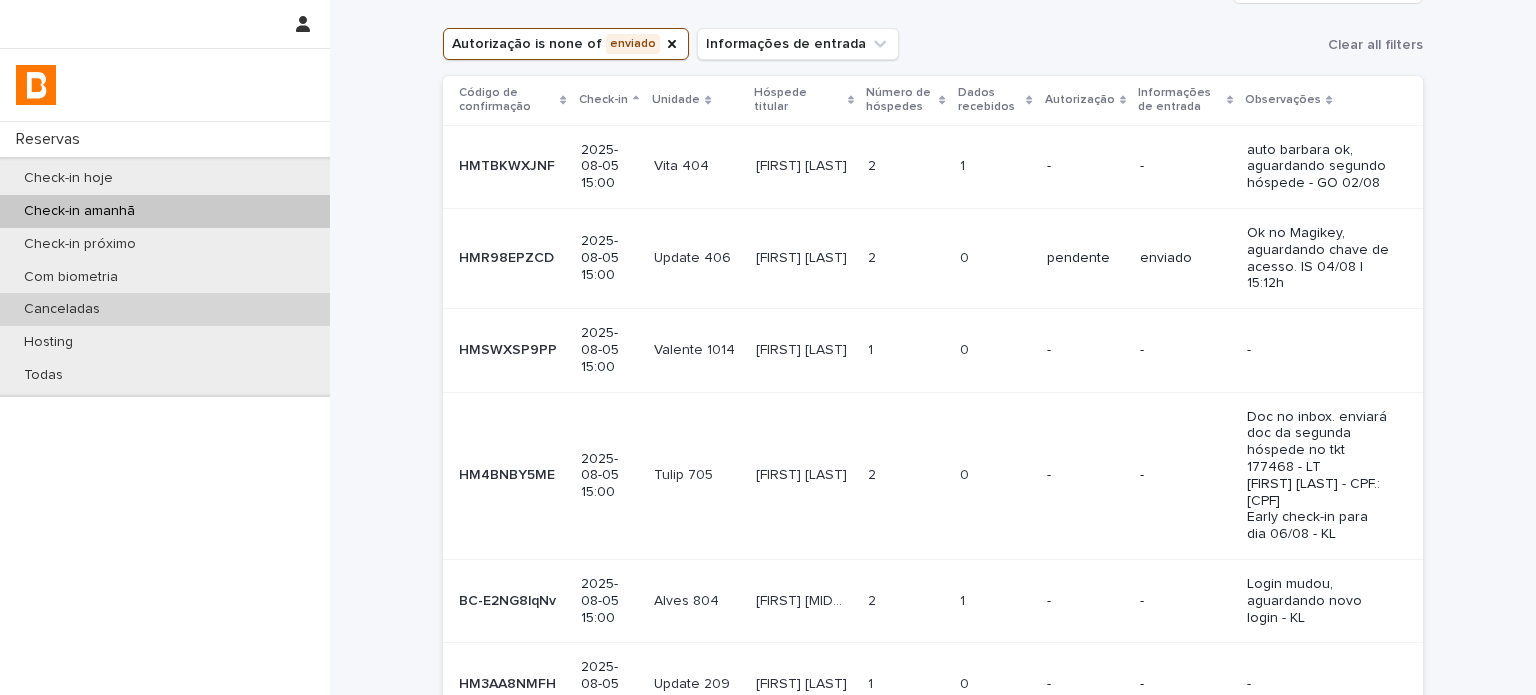 scroll, scrollTop: 58, scrollLeft: 0, axis: vertical 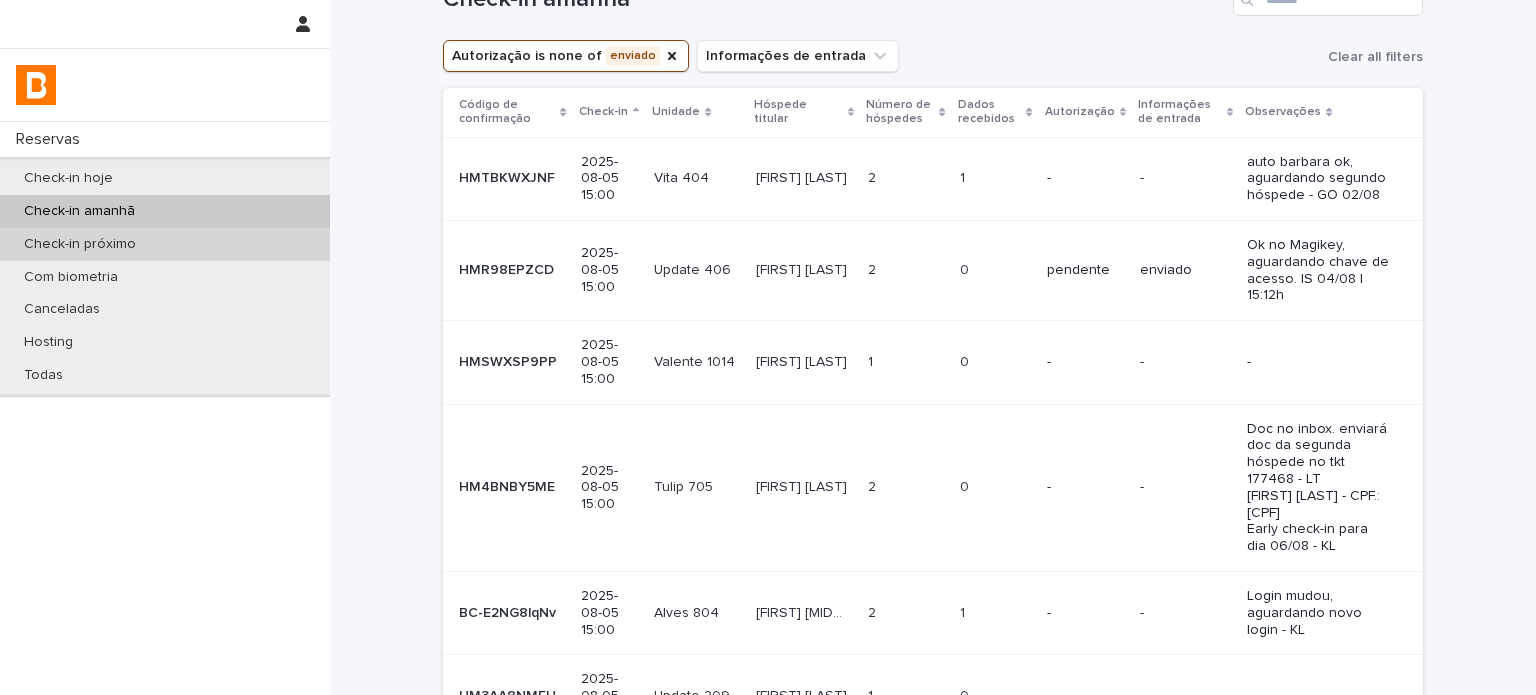 click on "Check-in próximo" at bounding box center [80, 244] 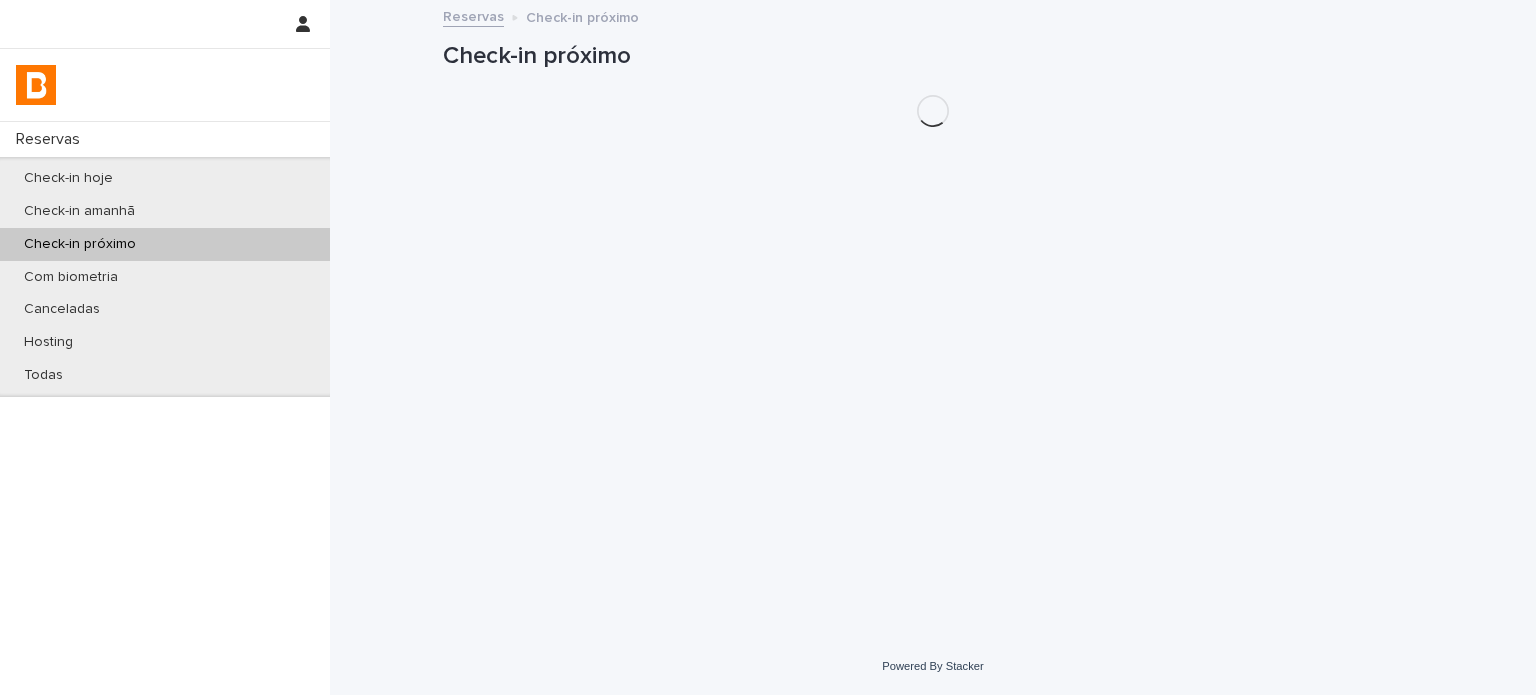 scroll, scrollTop: 0, scrollLeft: 0, axis: both 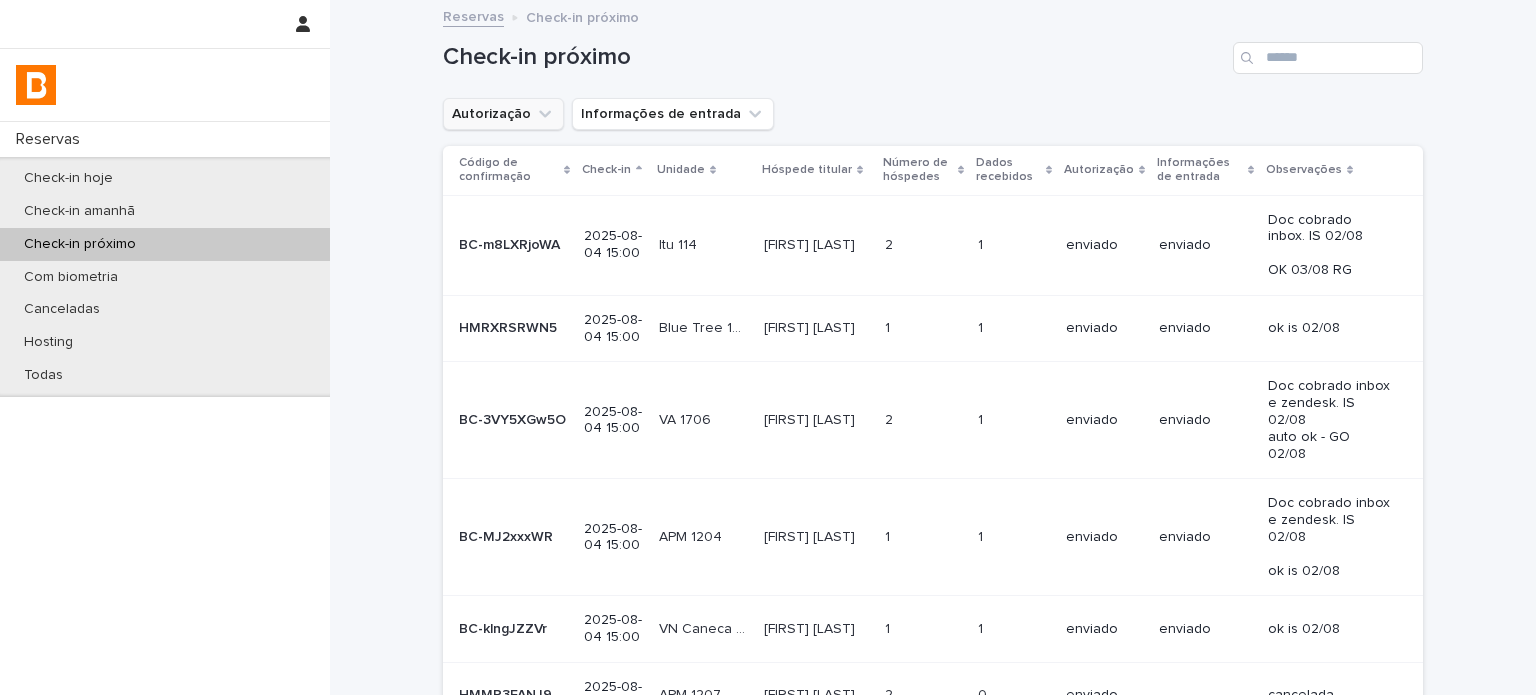 click on "Autorização" at bounding box center (503, 114) 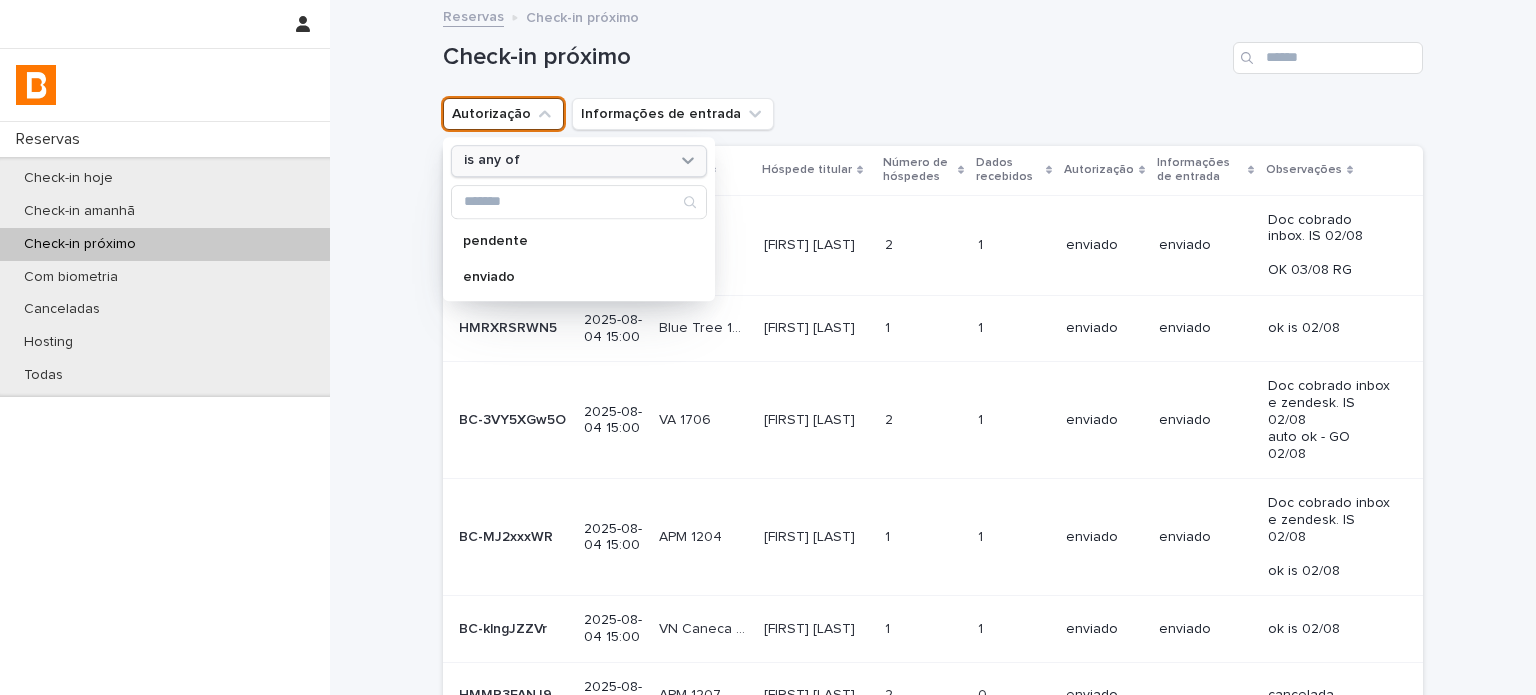 click on "is any of" at bounding box center [566, 161] 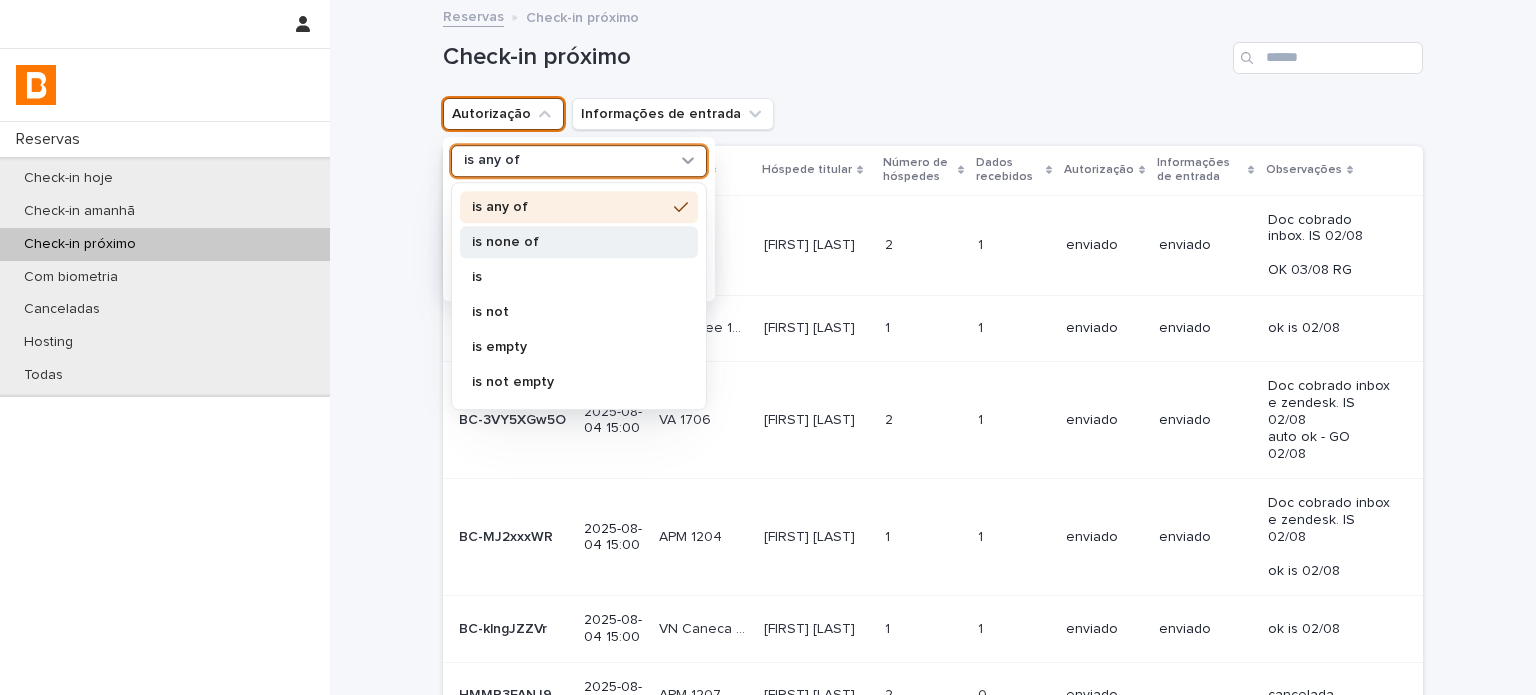 click on "is none of" at bounding box center [569, 242] 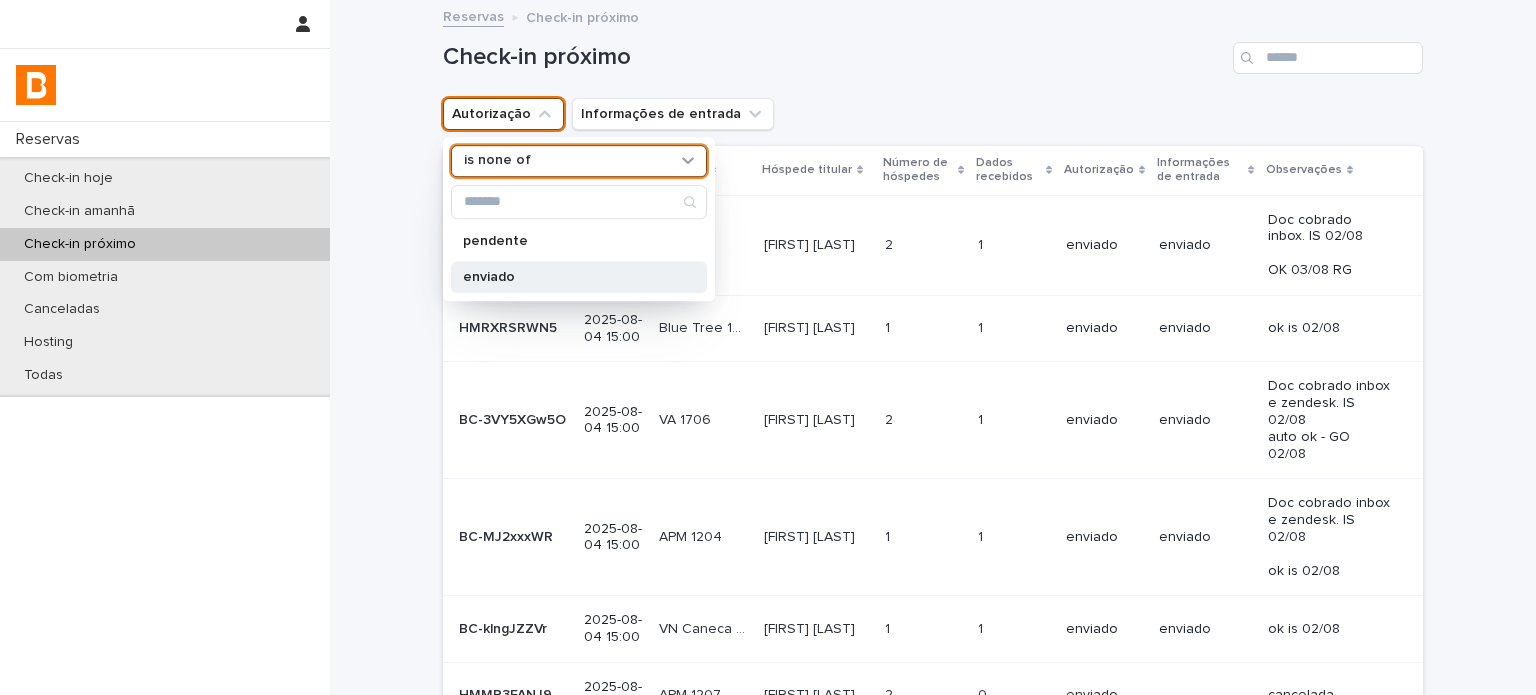 click on "enviado" at bounding box center [569, 277] 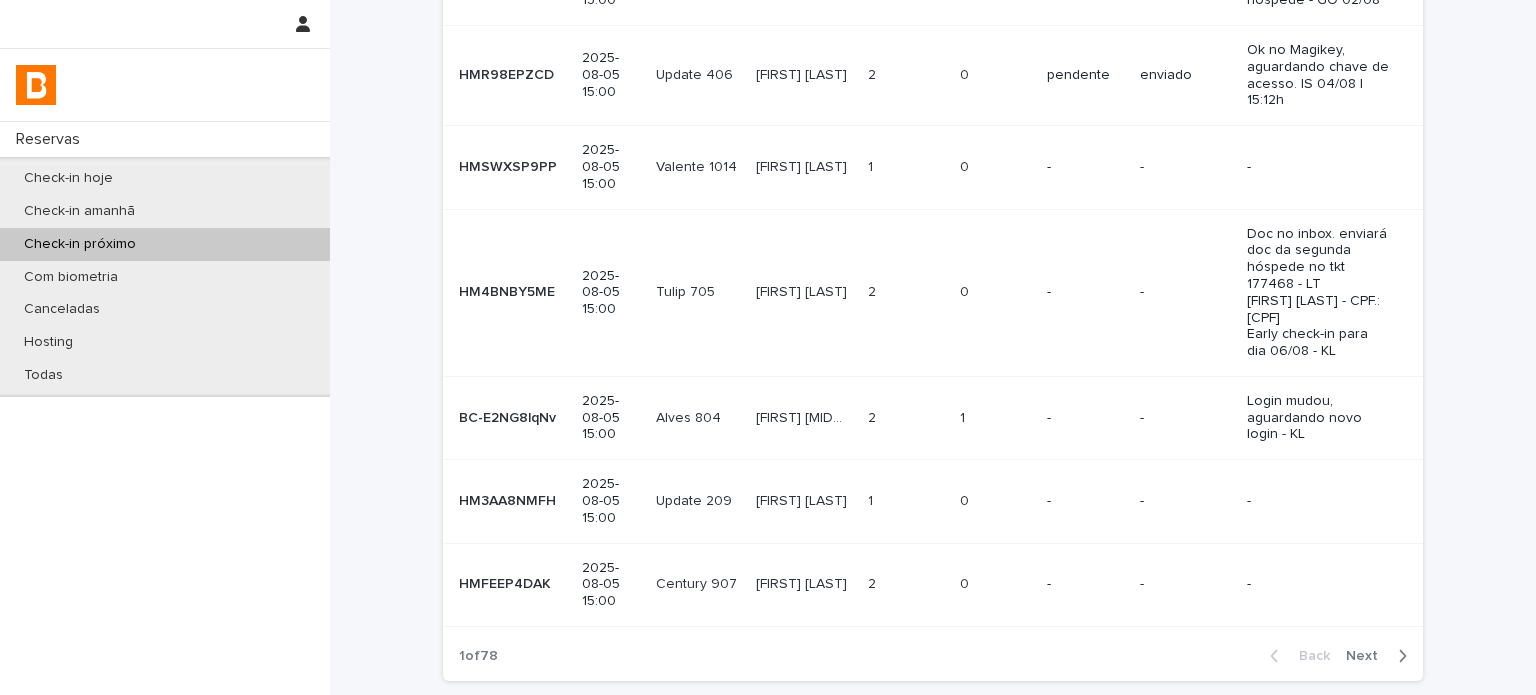 scroll, scrollTop: 592, scrollLeft: 0, axis: vertical 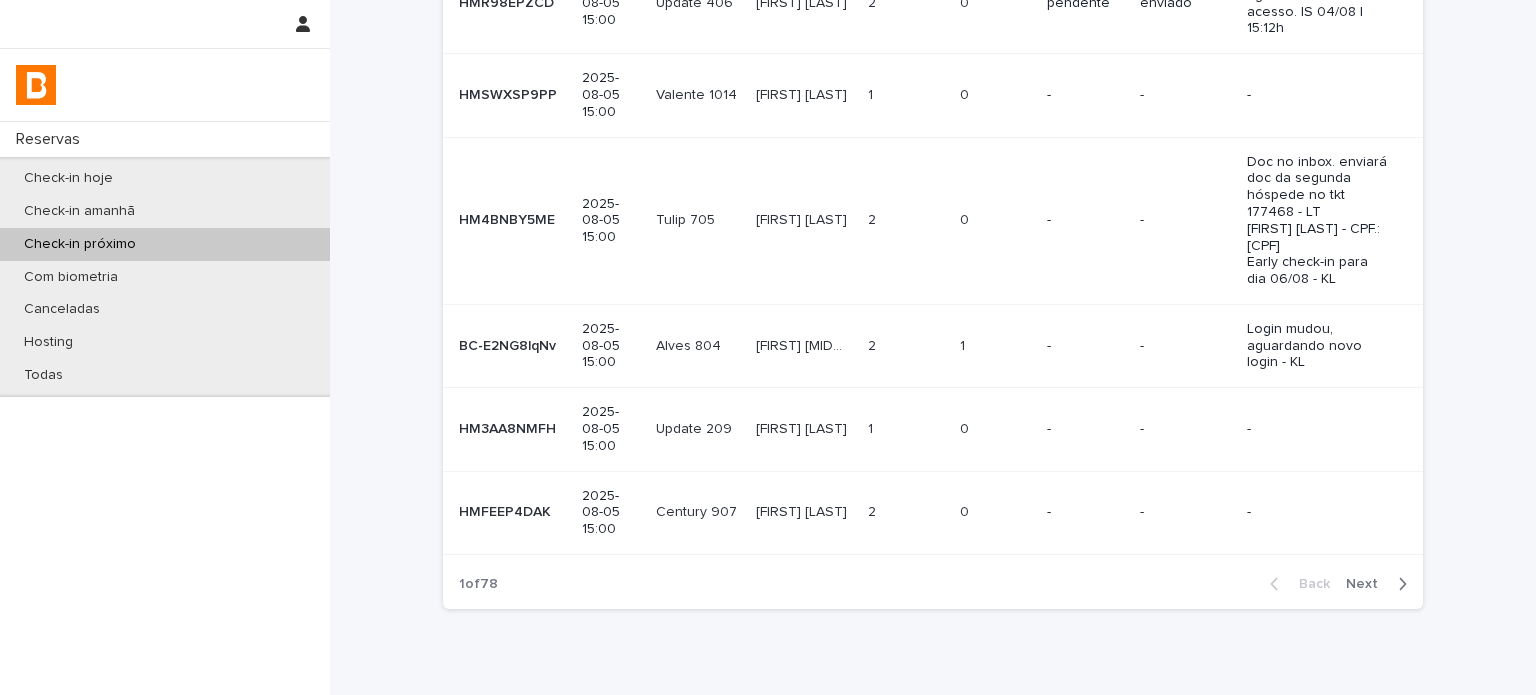 click on "Next" at bounding box center [1368, 584] 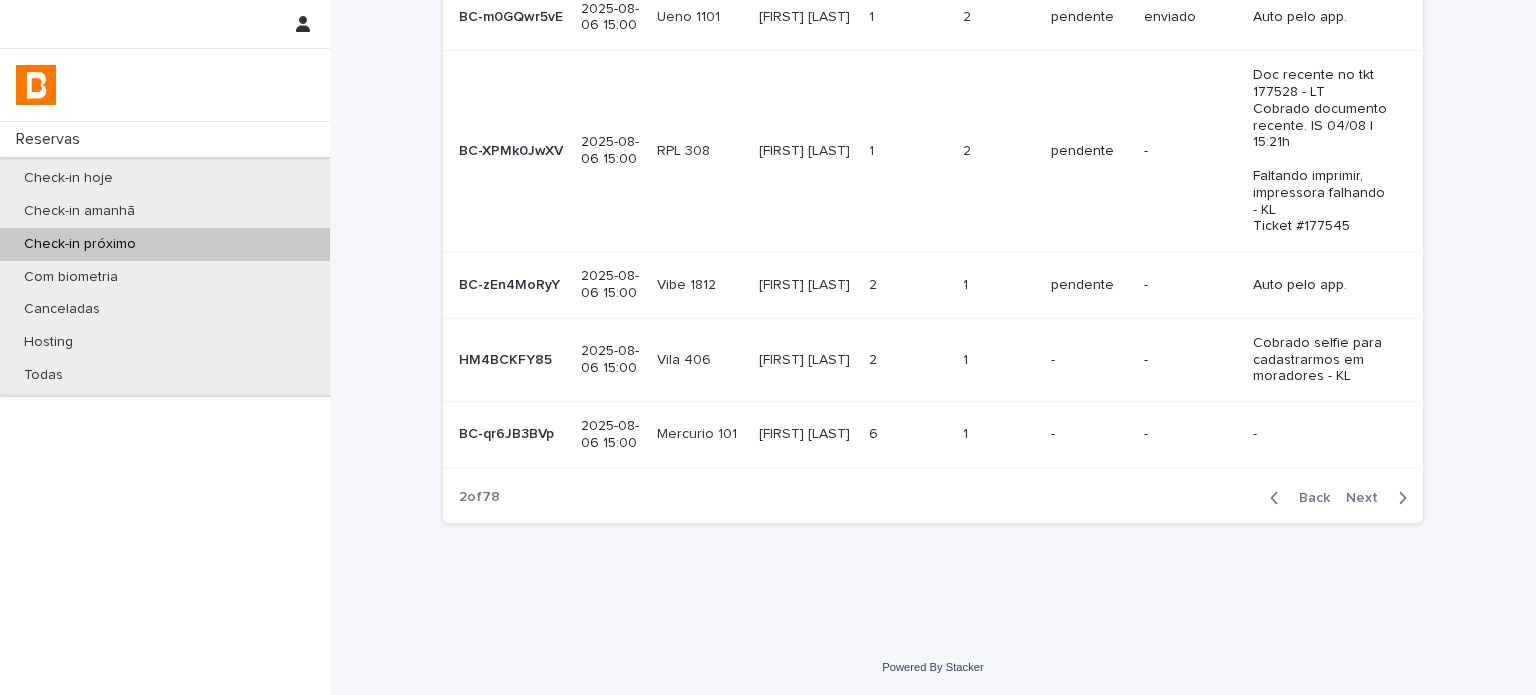 scroll, scrollTop: 541, scrollLeft: 0, axis: vertical 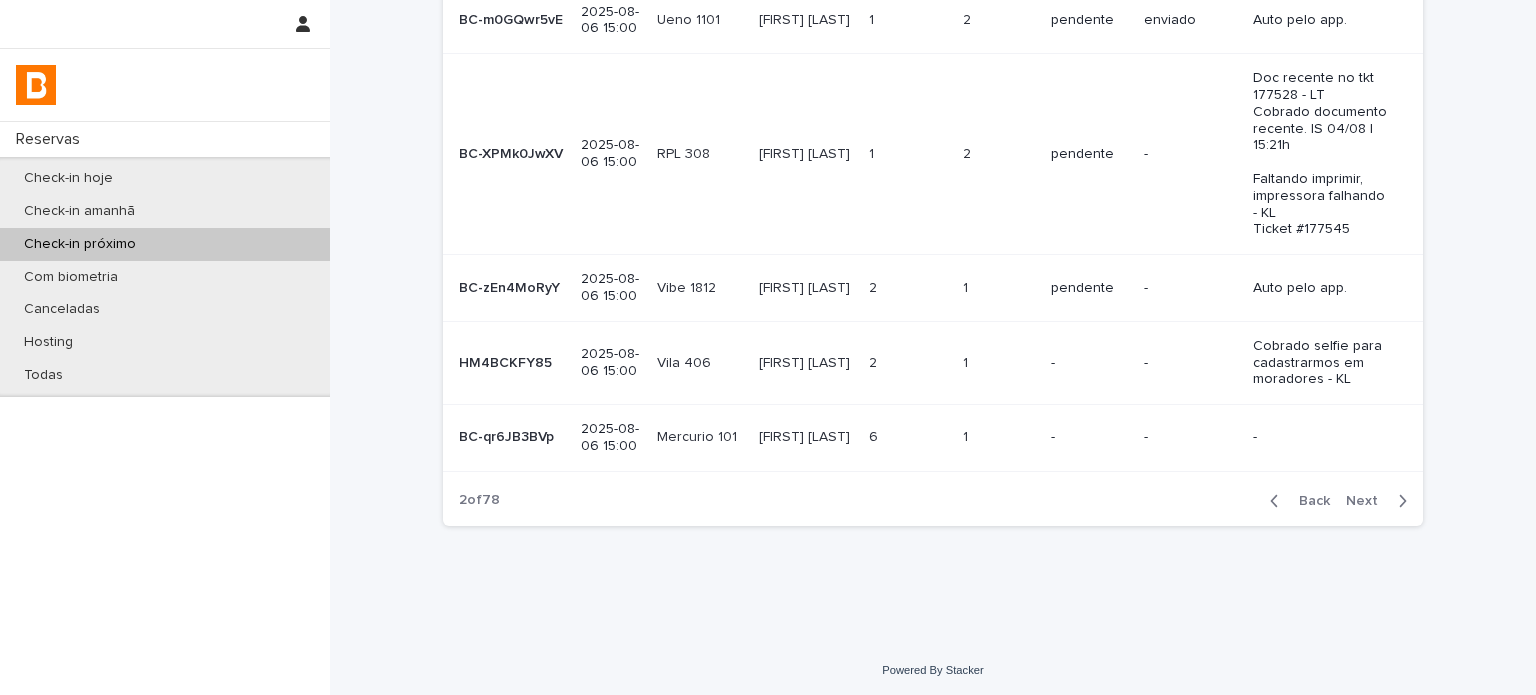 click on "Next" at bounding box center (1368, 501) 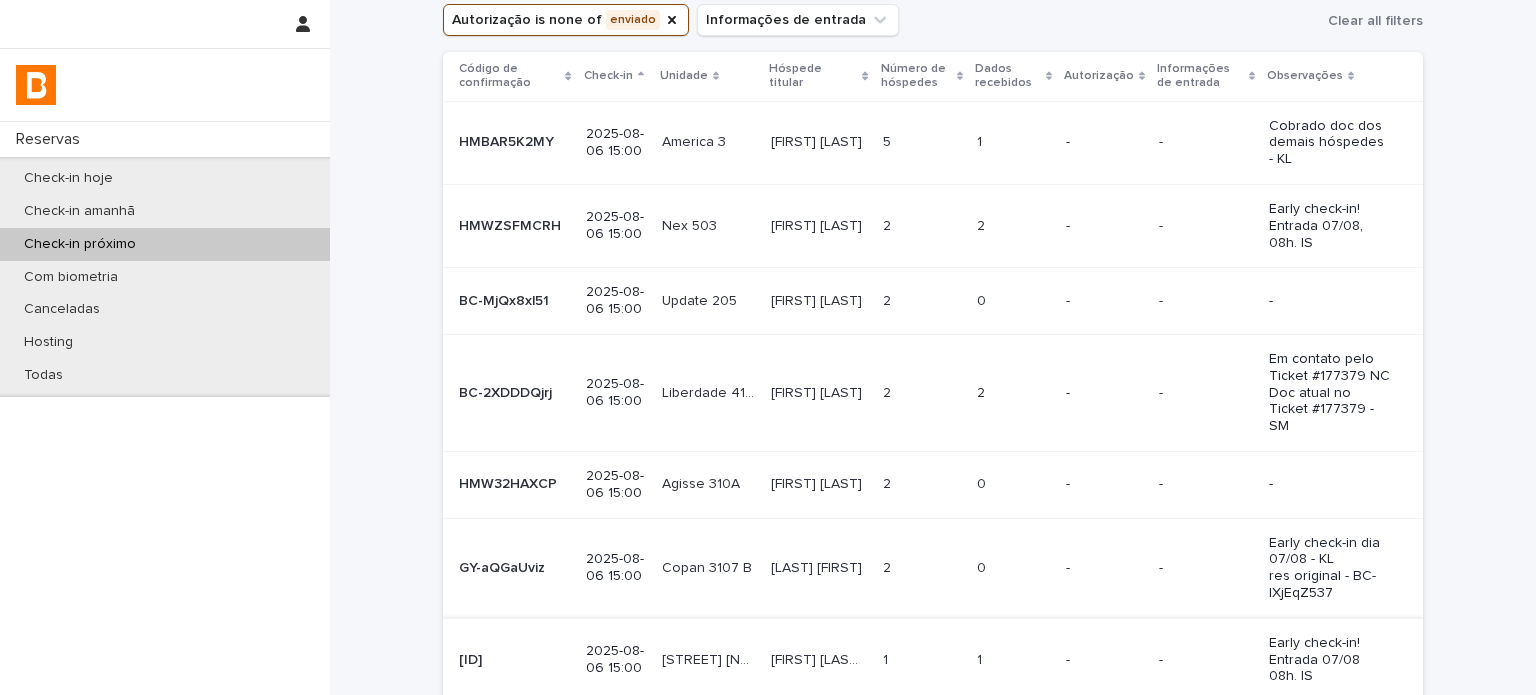 scroll, scrollTop: 191, scrollLeft: 0, axis: vertical 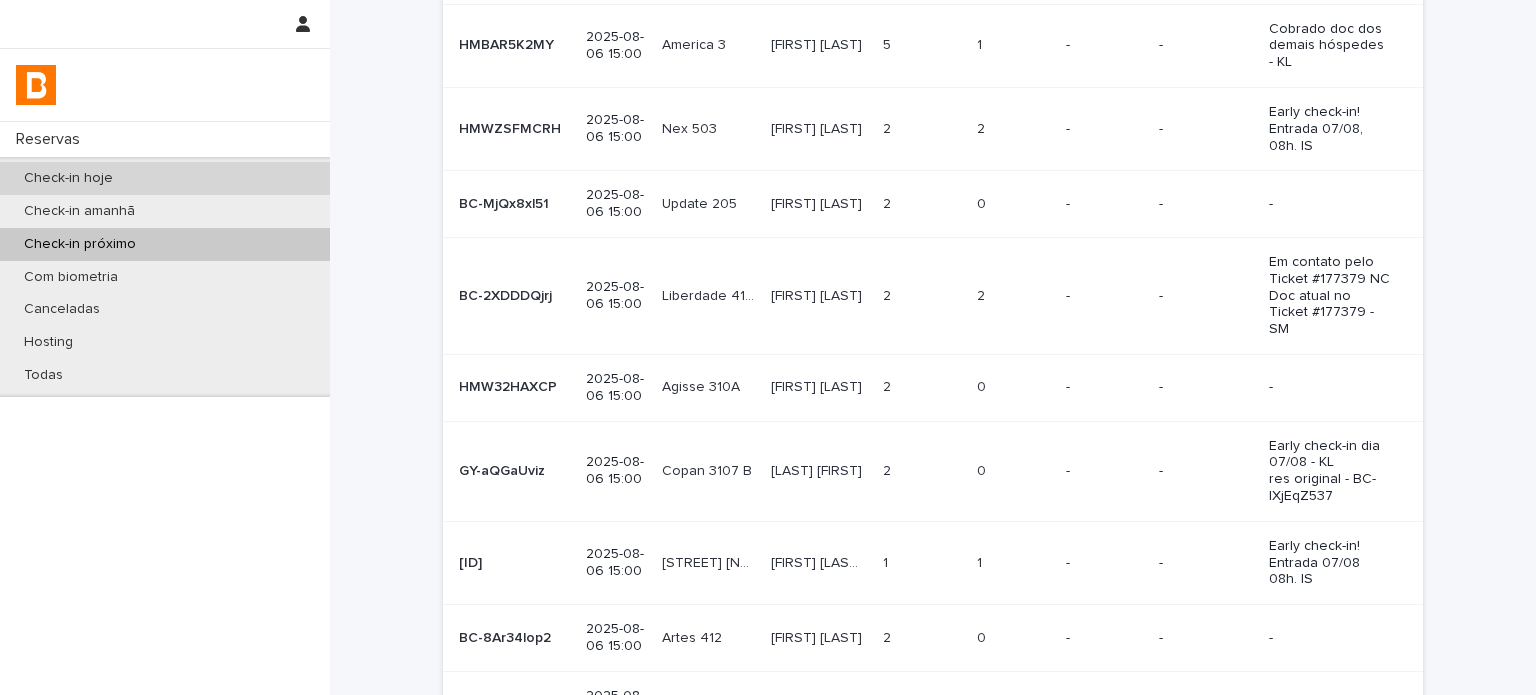 click on "Check-in hoje" at bounding box center (165, 178) 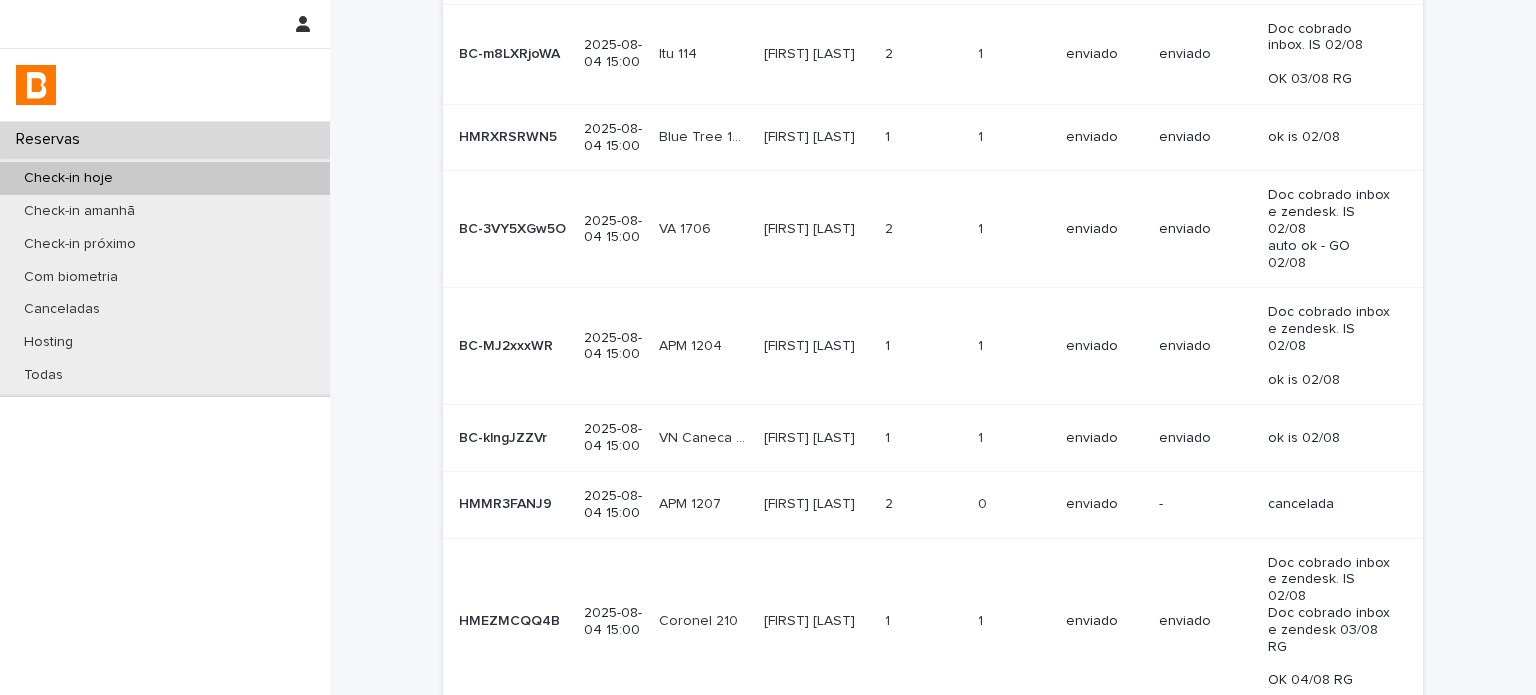scroll, scrollTop: 0, scrollLeft: 0, axis: both 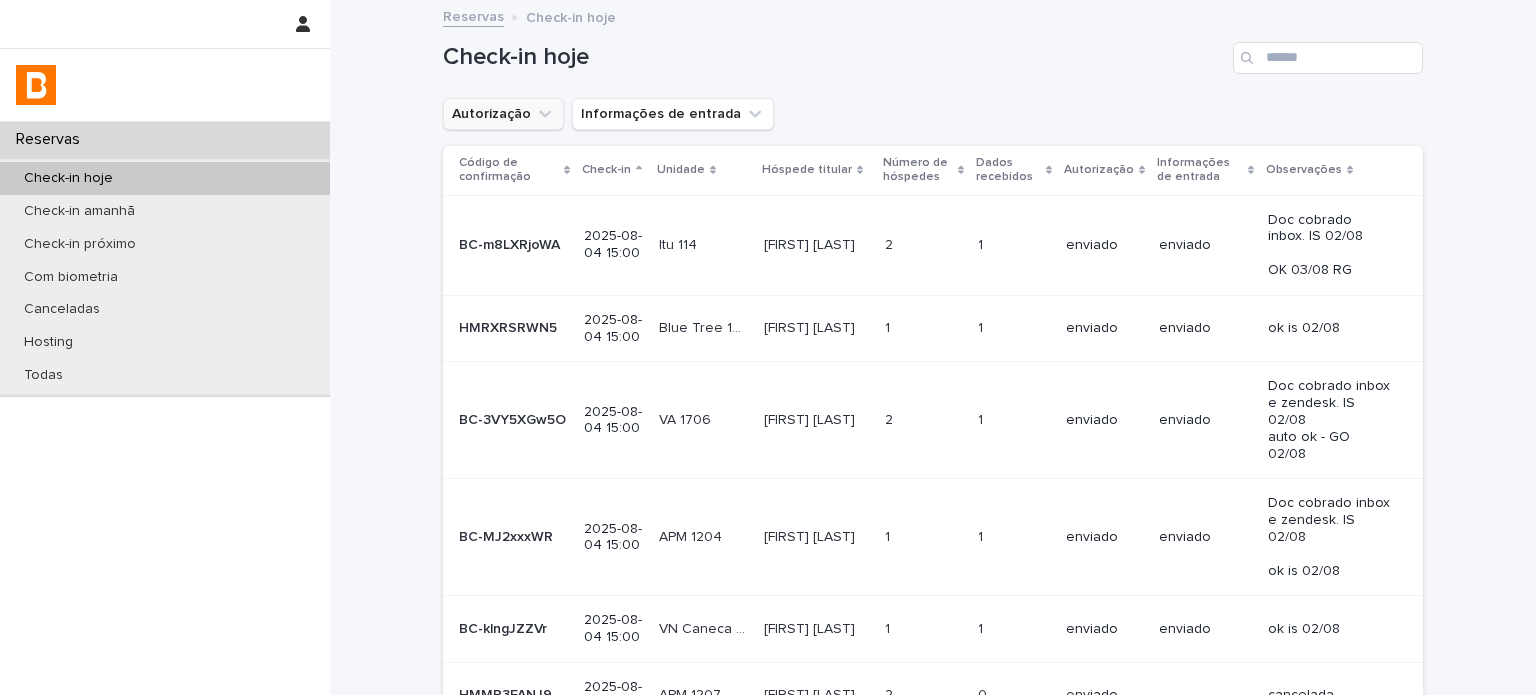 click 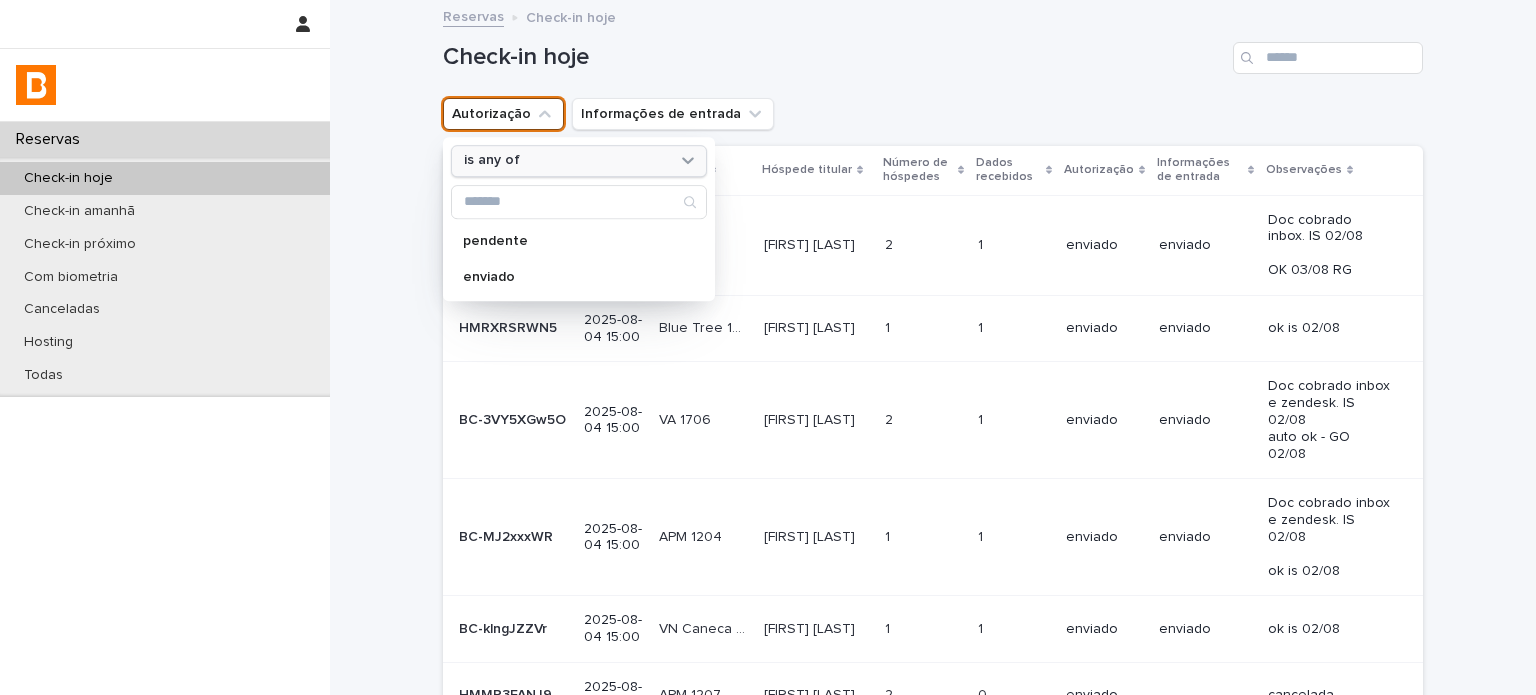 click on "is any of" at bounding box center [566, 161] 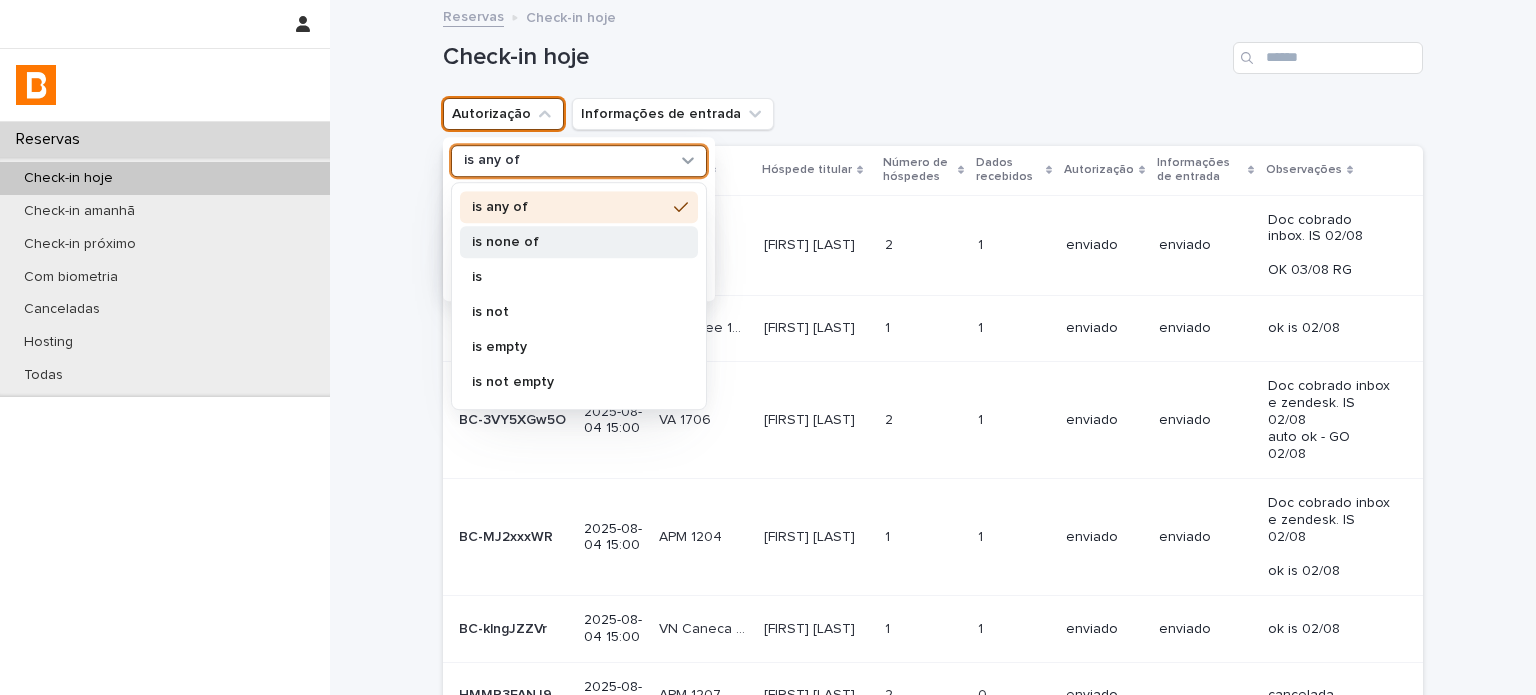 click on "is none of" at bounding box center (569, 242) 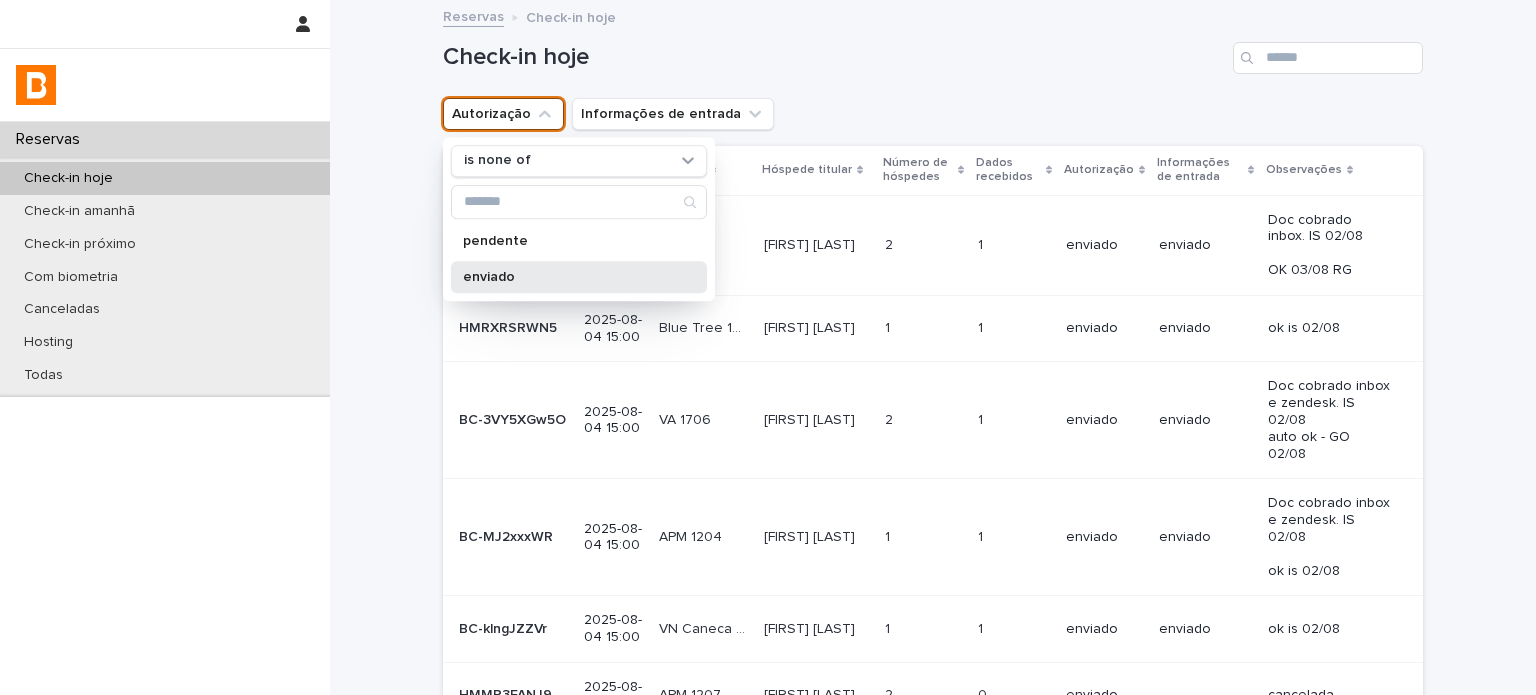 click on "enviado" at bounding box center [579, 277] 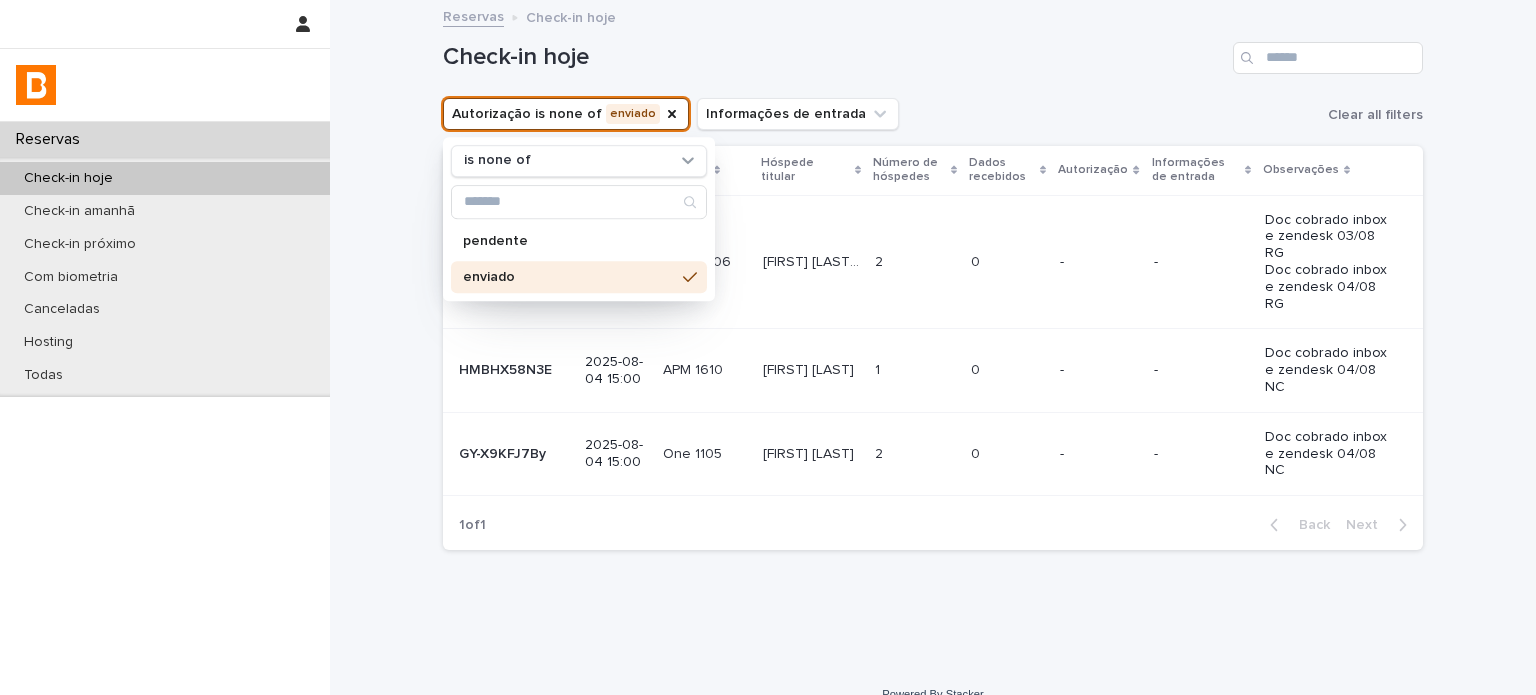click on "Check-in Unidade Hóspede titular Número de hóspedes Dados recebidos Autorização Informações de entrada Observações [ID] [ID]   [DATE] [TIME] [UNIT] [UNIT]   [FIRST] [LAST] [FIRST] [LAST]   2 2   0 0   - - Doc cobrado inbox e zendesk 03/08 RG
Doc cobrado inbox e zendesk 04/08 RG [ID] [ID]   [DATE] [TIME] [UNIT] [UNIT]   [FIRST] [LAST] [FIRST] [LAST]   1 1   0 0   - - Doc cobrado inbox e zendesk 04/08 NC [ID]-[ID] [ID]-[ID]   [DATE] [TIME] [UNIT] [UNIT]   [FIRST] [LAST] [FIRST] [LAST]   2 2   0 0   - - Doc cobrado inbox e zendesk 04/08 NC 1  of  1 Back Next" at bounding box center [933, 309] 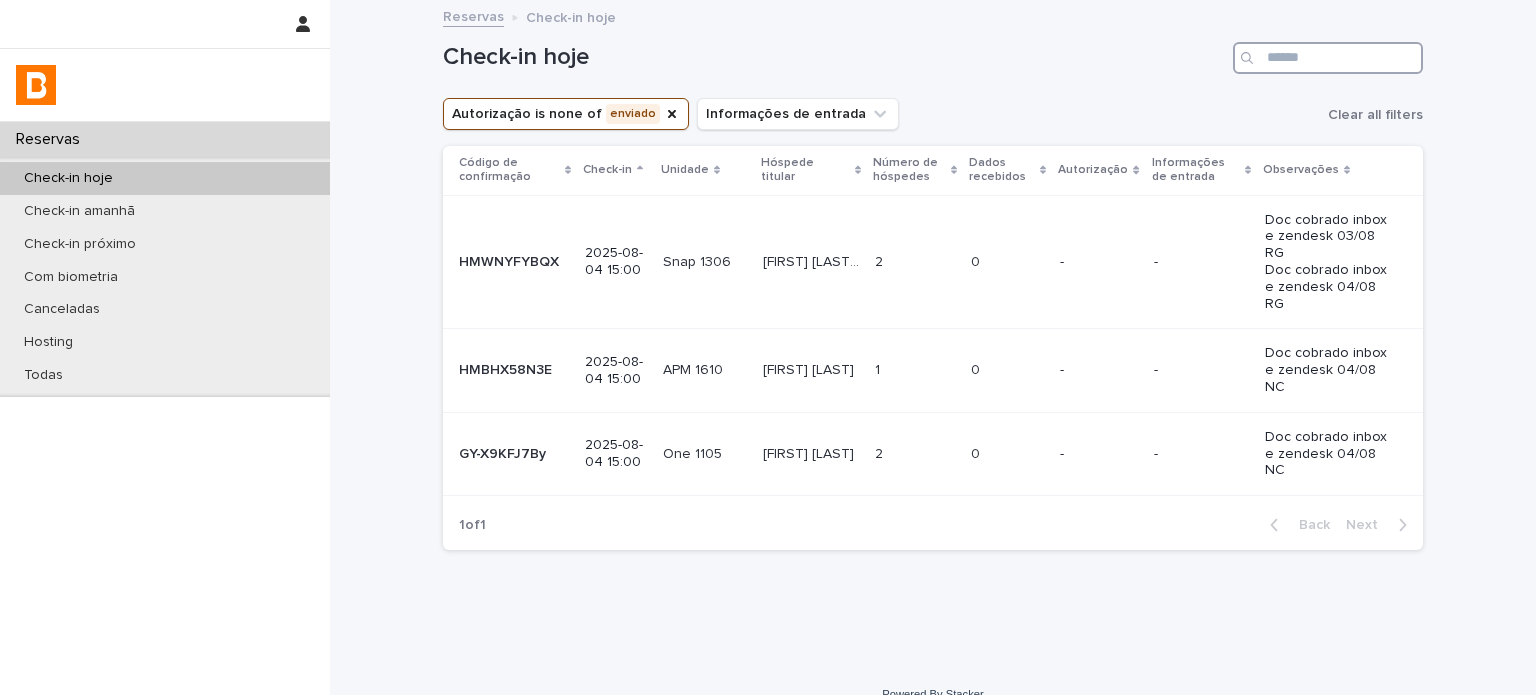 click at bounding box center (1328, 58) 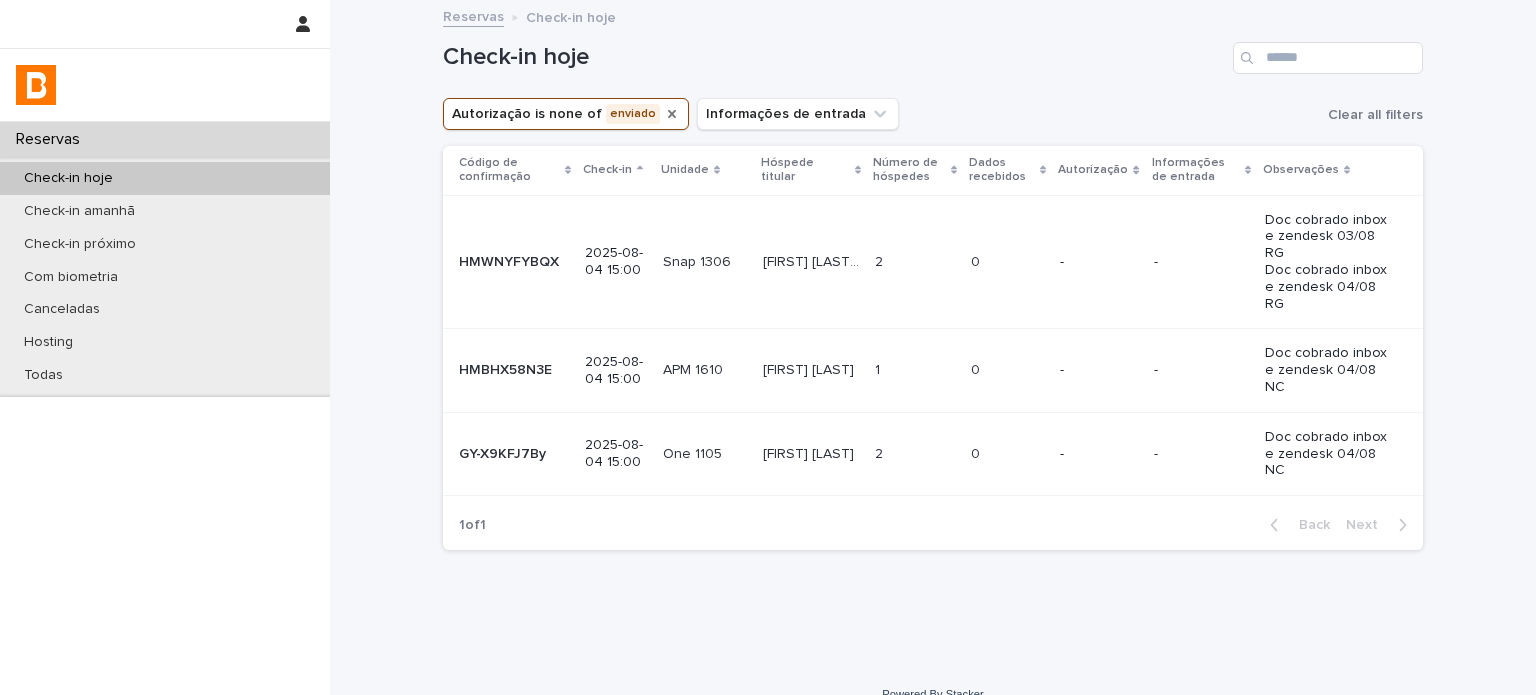 click 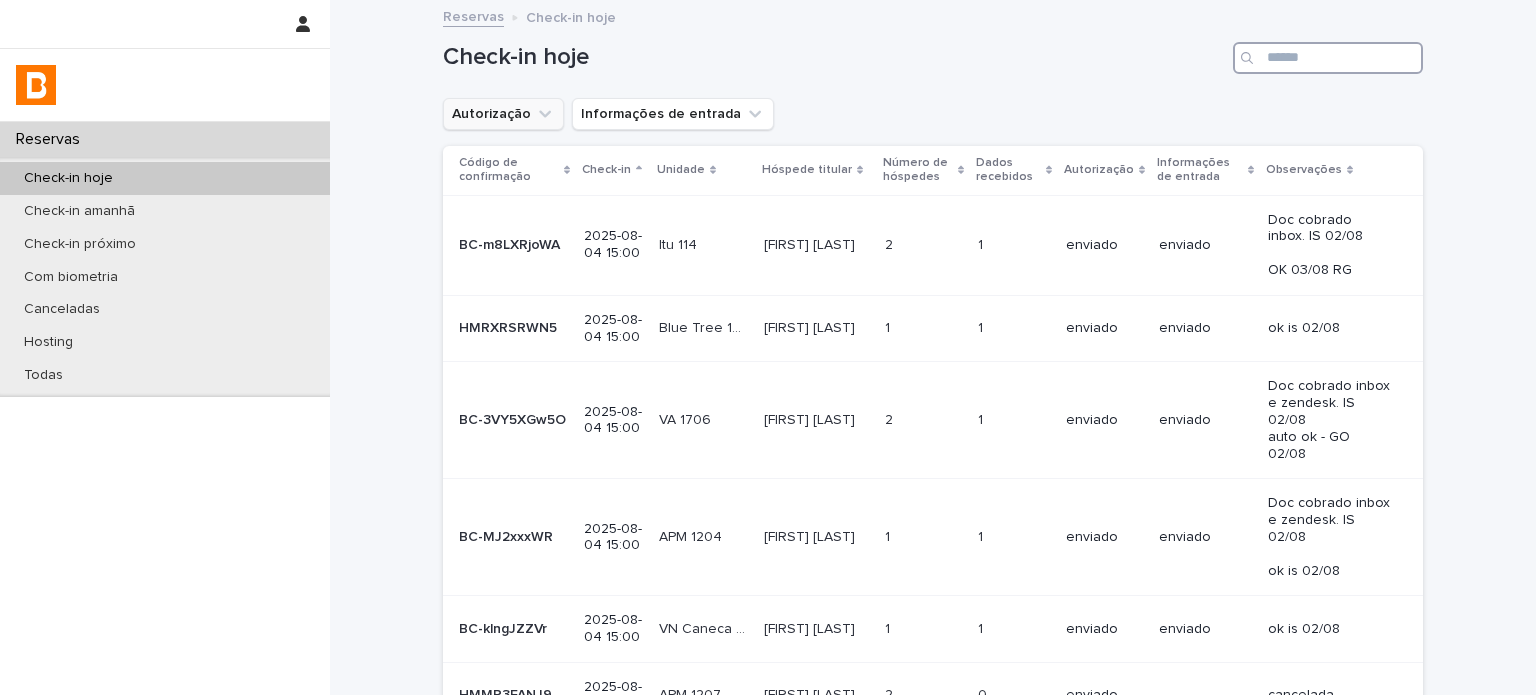 click at bounding box center [1328, 58] 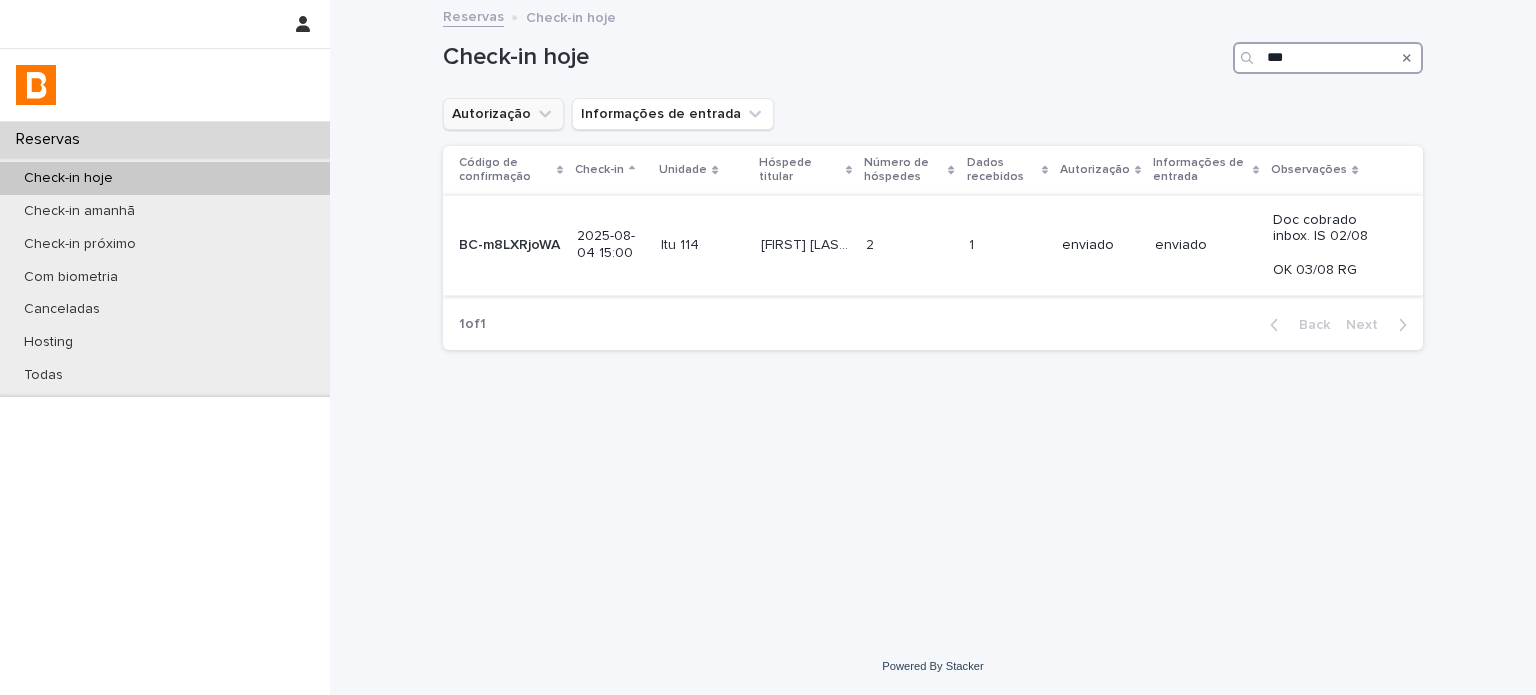 type on "***" 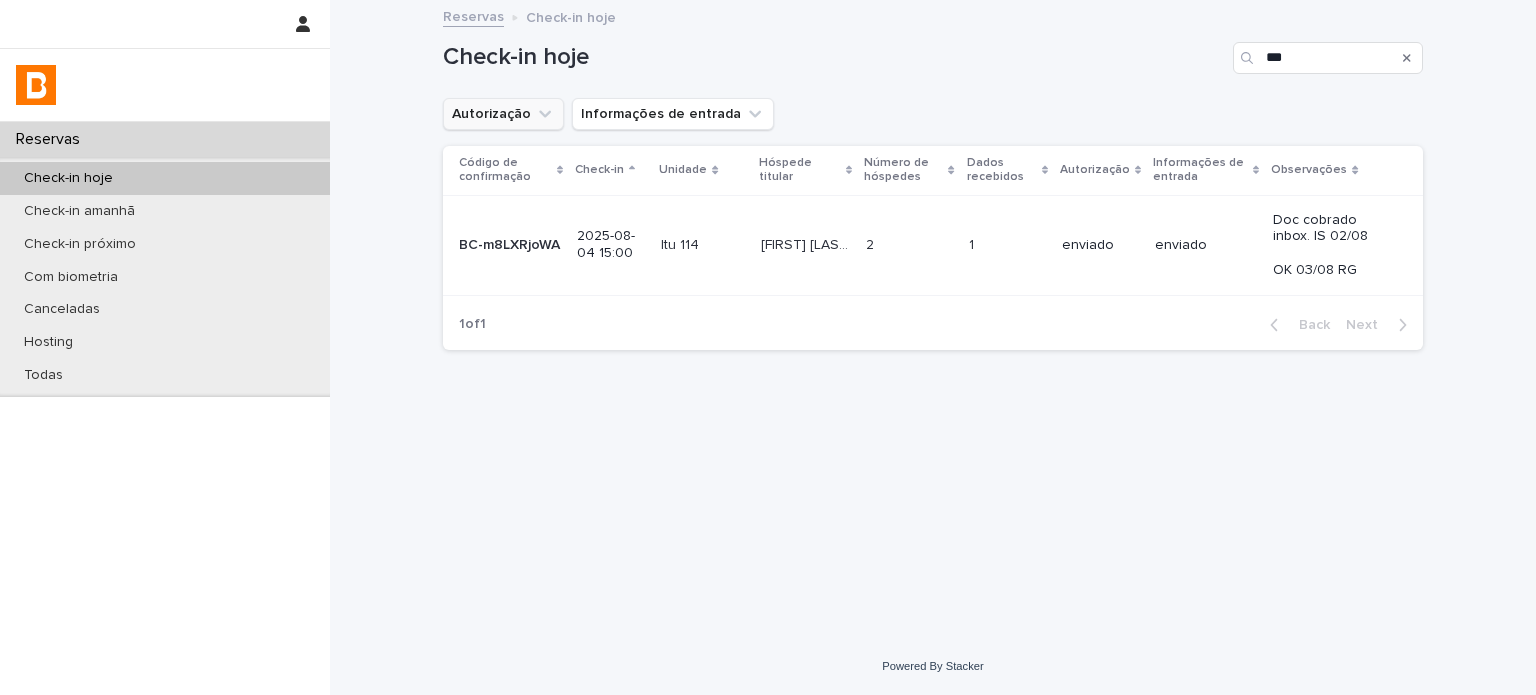 click on "enviado" at bounding box center [1100, 245] 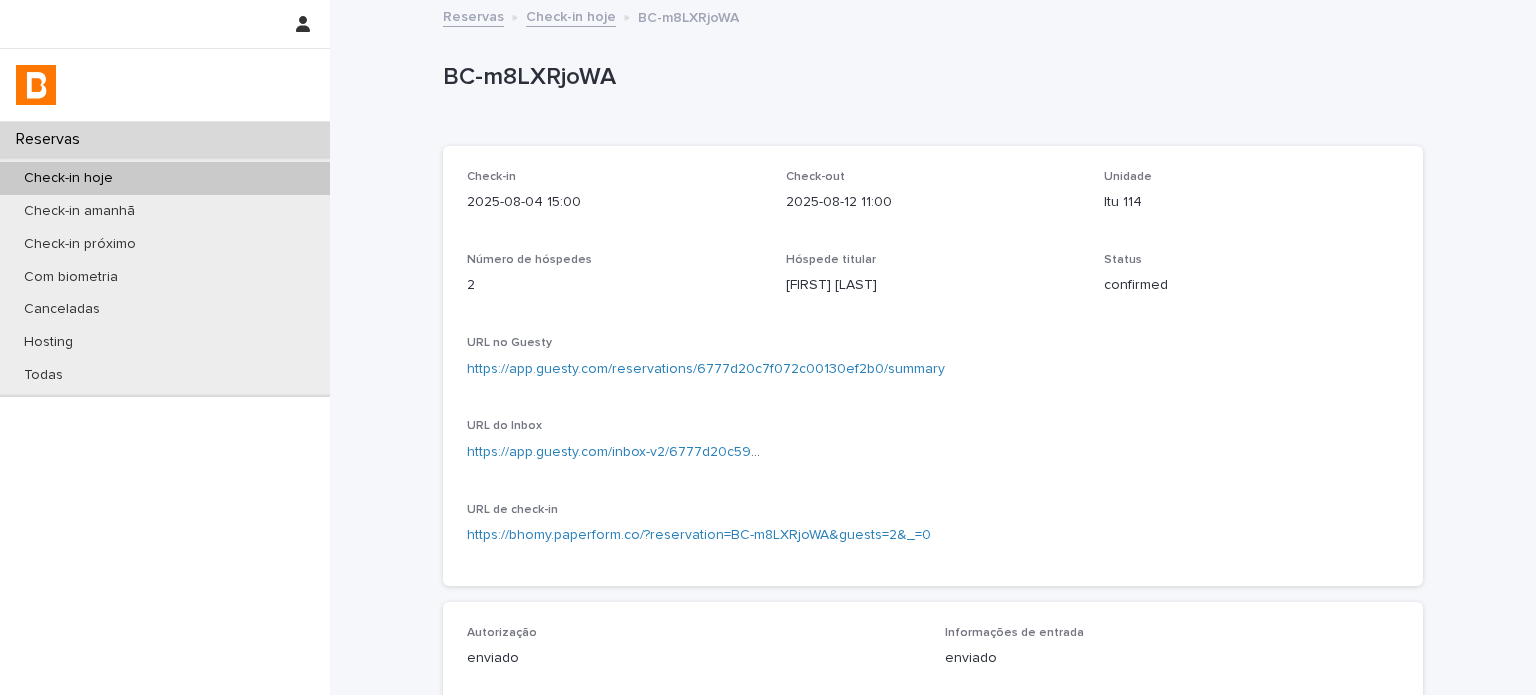 click on "Itu 114" at bounding box center [1251, 202] 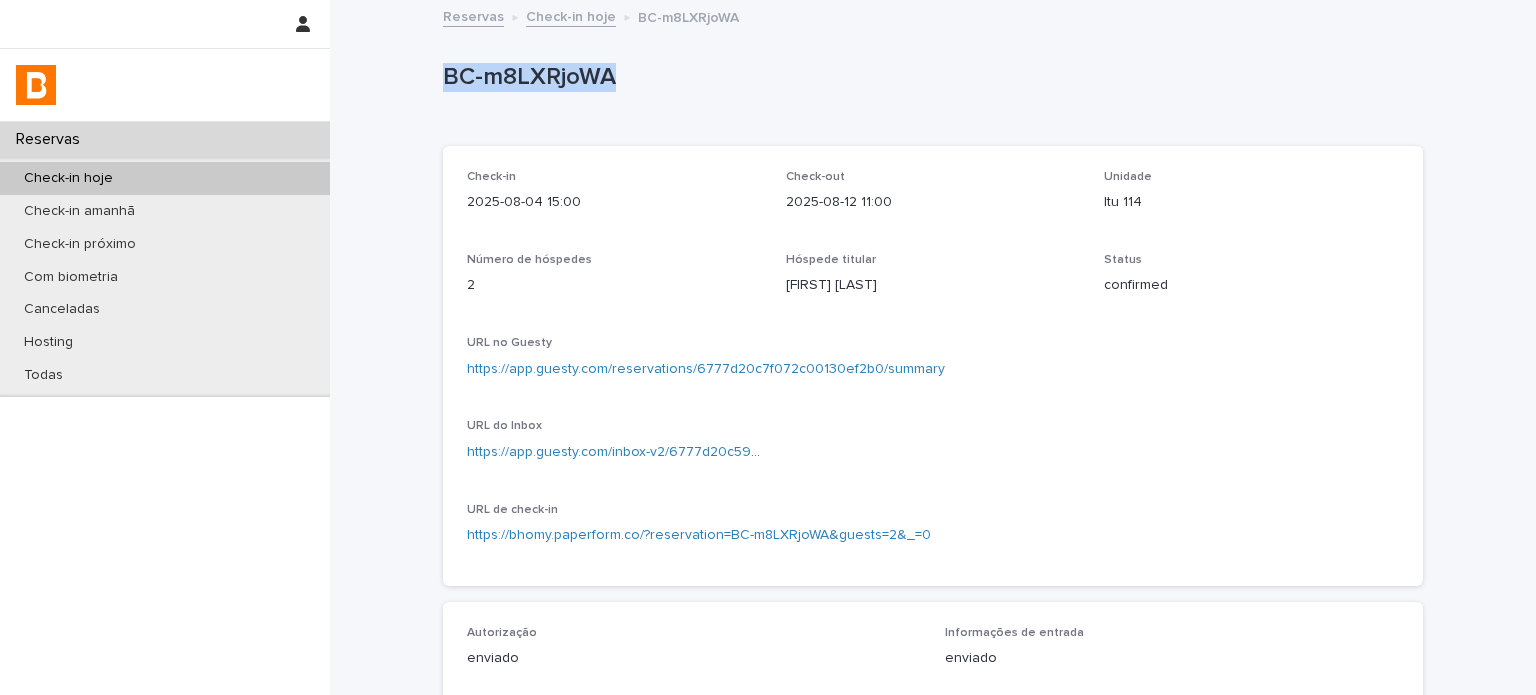drag, startPoint x: 664, startPoint y: 79, endPoint x: 363, endPoint y: 55, distance: 301.9553 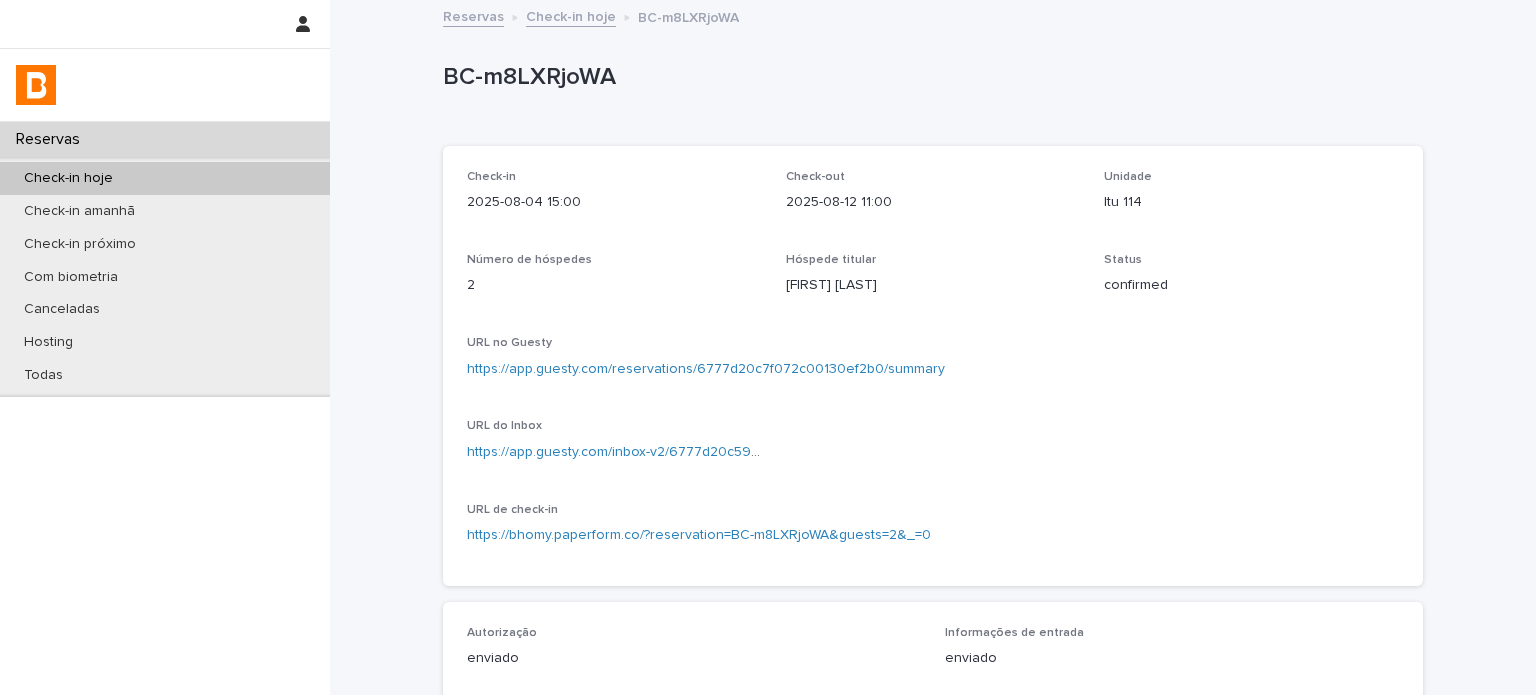 click on "Itu 114" at bounding box center (1251, 202) 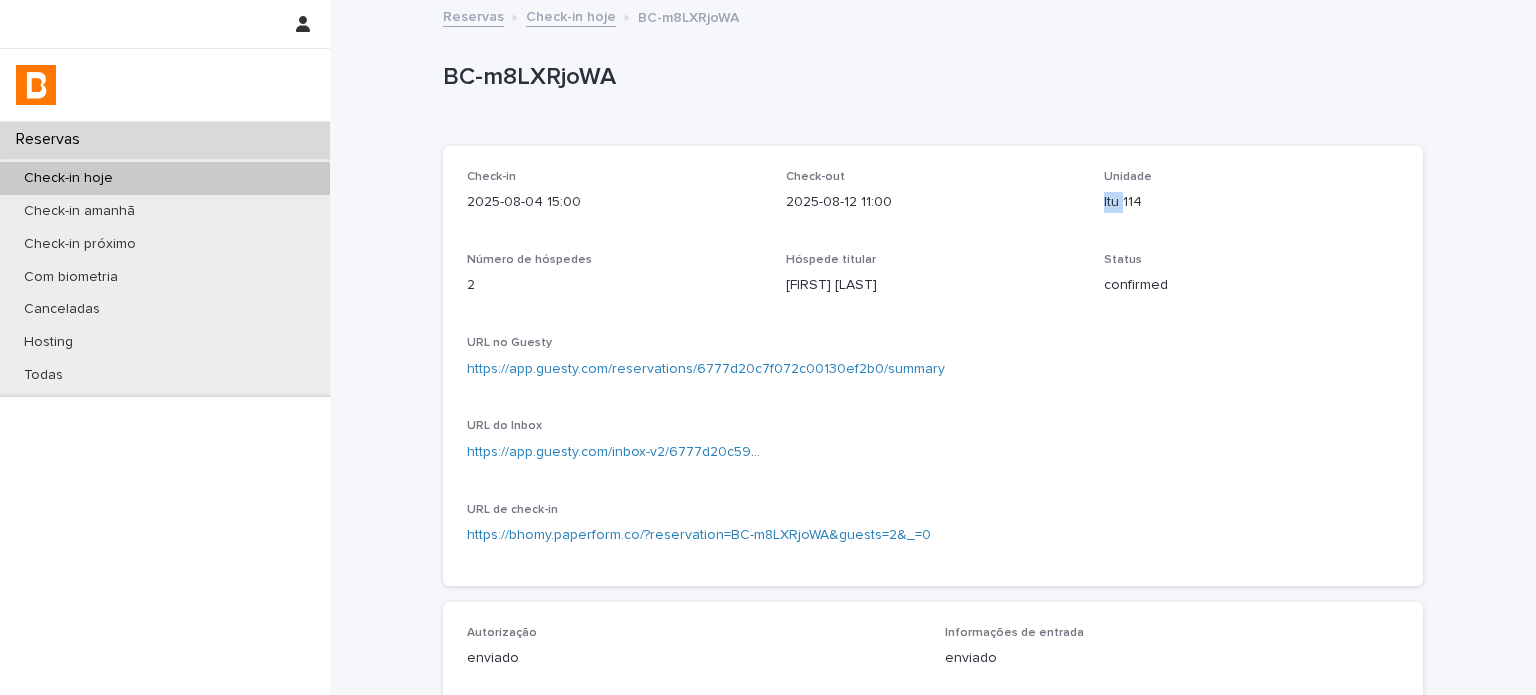 click on "Itu 114" at bounding box center (1251, 202) 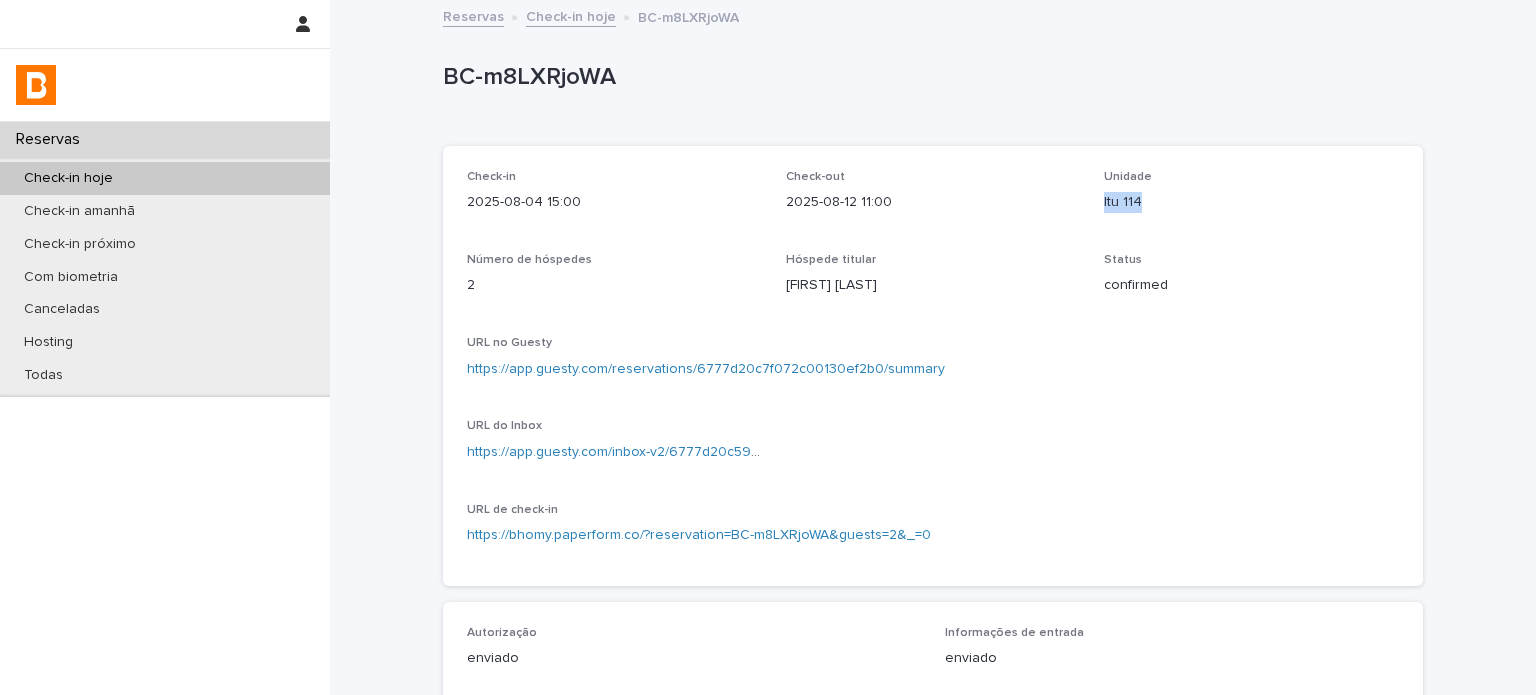 click on "Itu 114" at bounding box center [1251, 202] 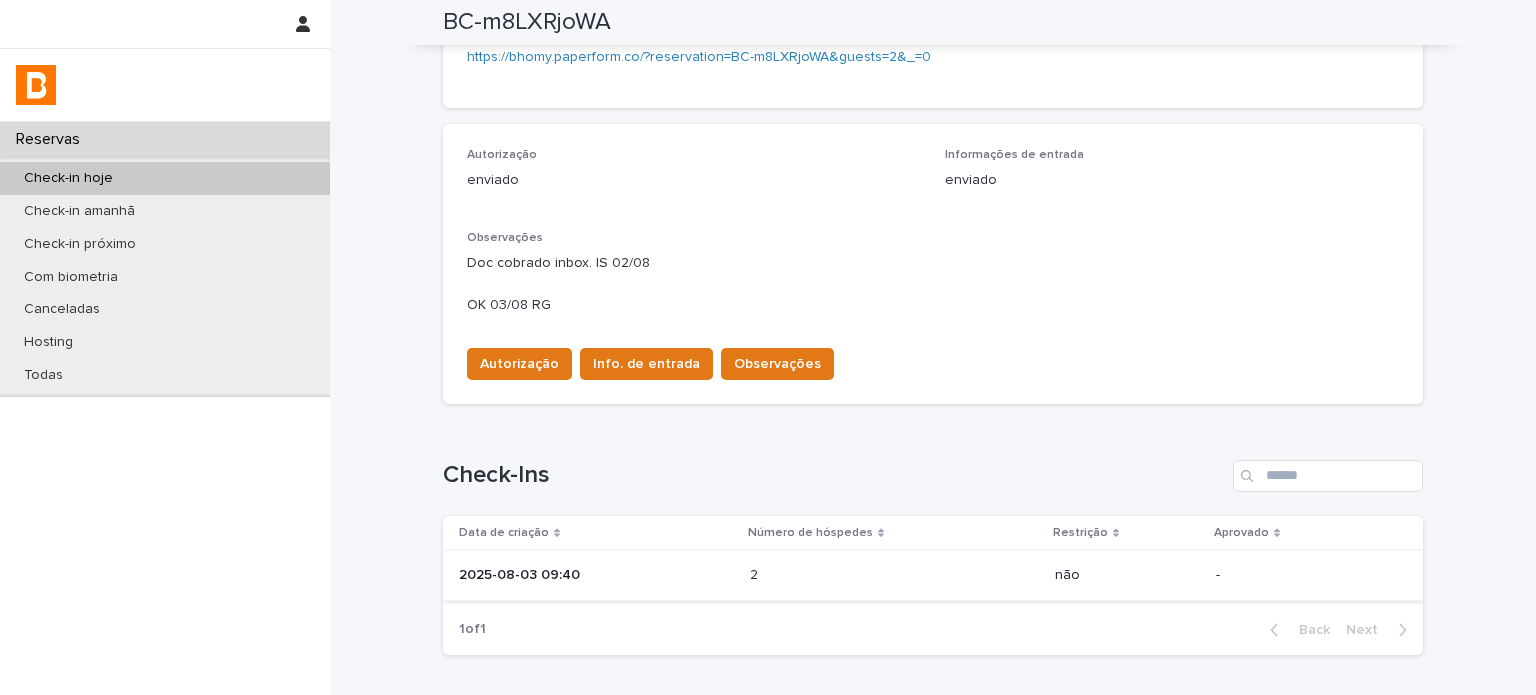 scroll, scrollTop: 566, scrollLeft: 0, axis: vertical 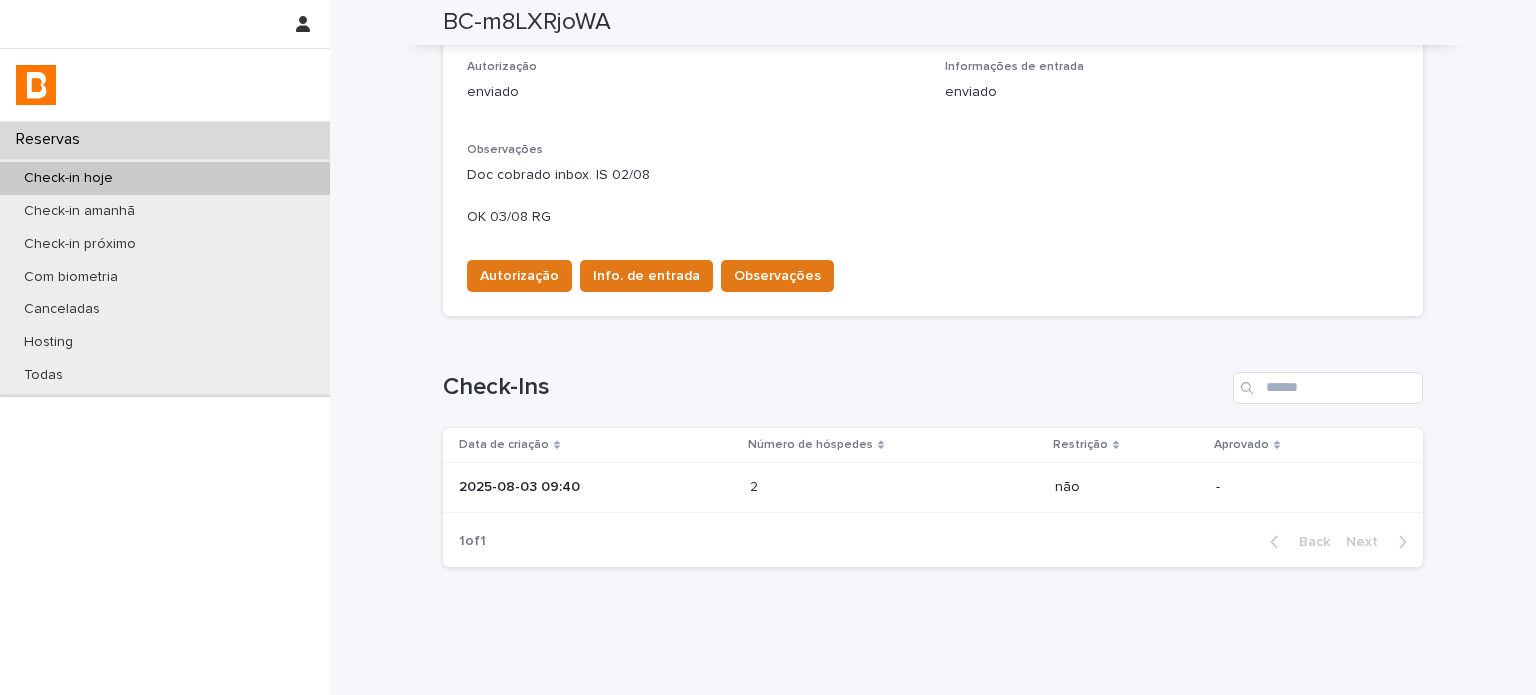 click on "2025-08-03 09:40" at bounding box center [596, 487] 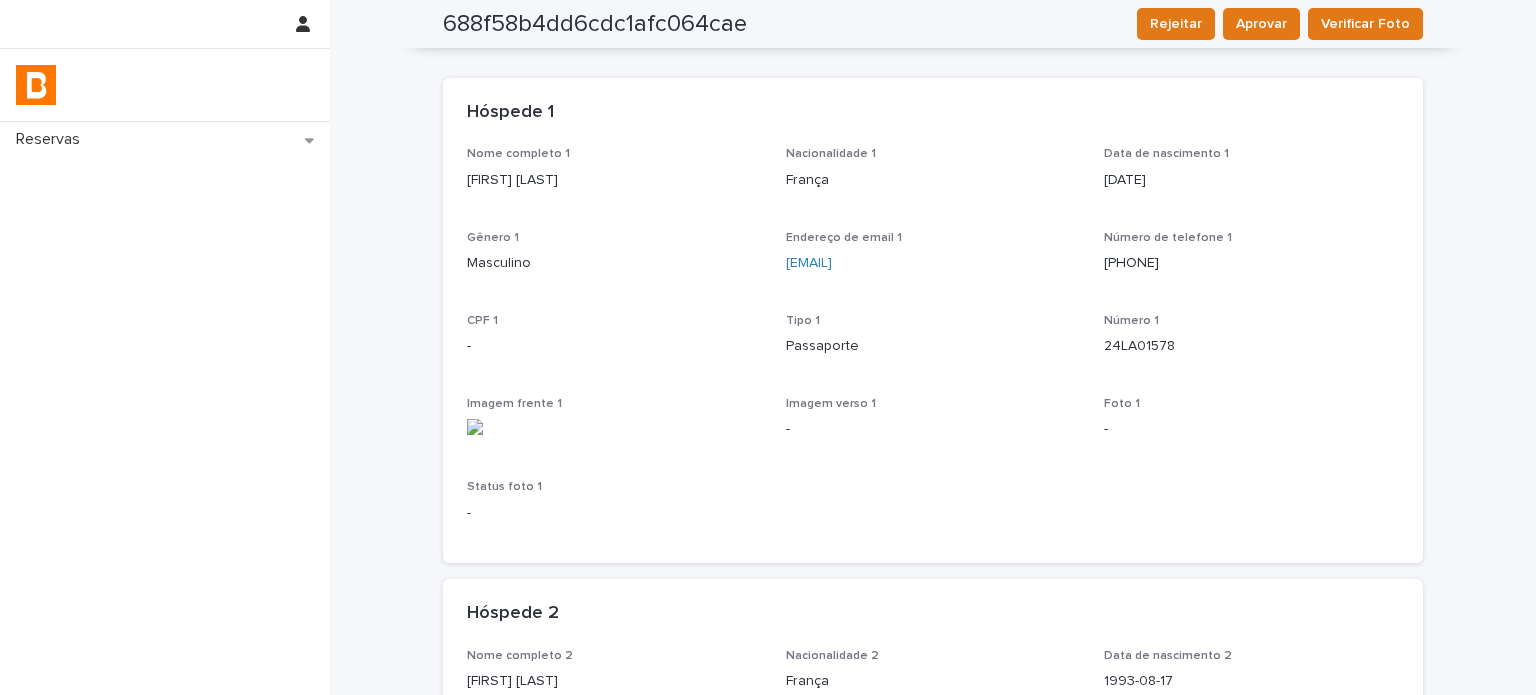 scroll, scrollTop: 0, scrollLeft: 0, axis: both 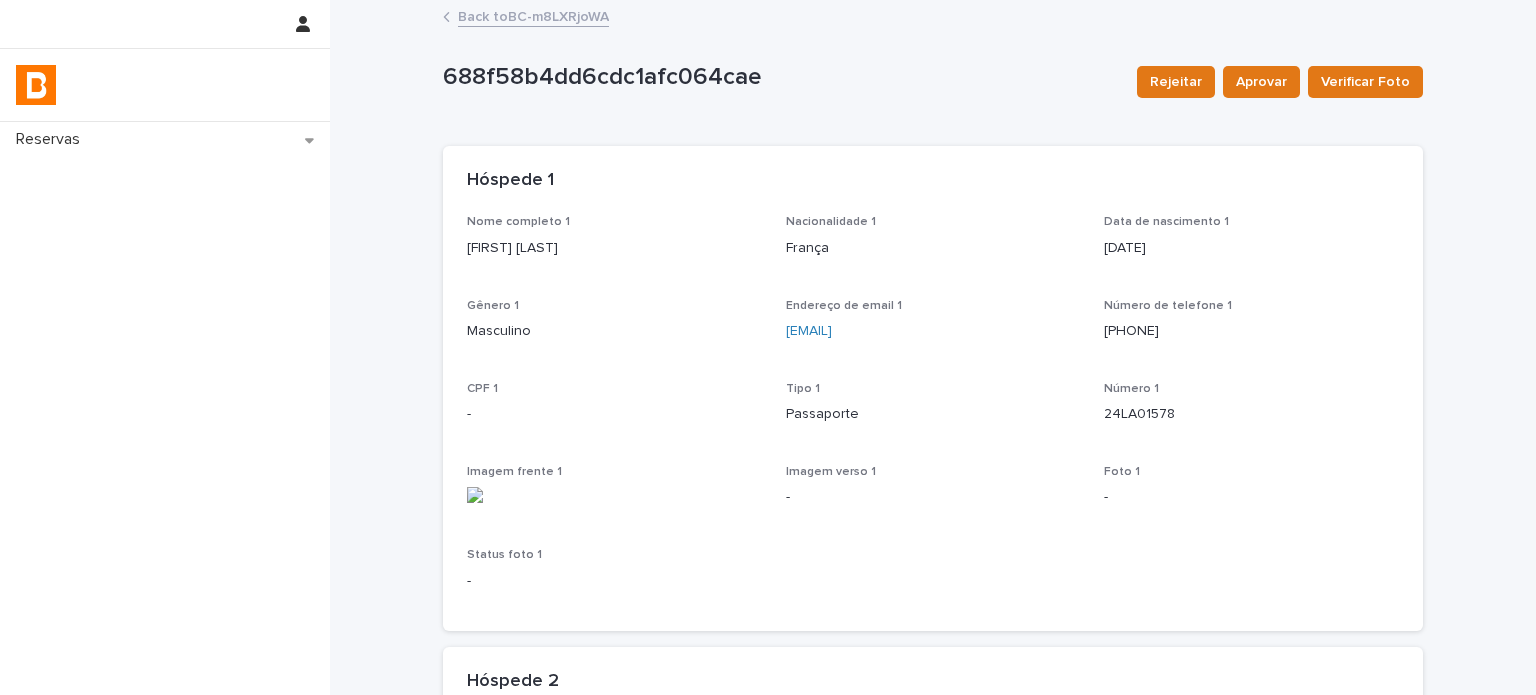 click on "Back to  BC-m8LXRjoWA" at bounding box center [533, 15] 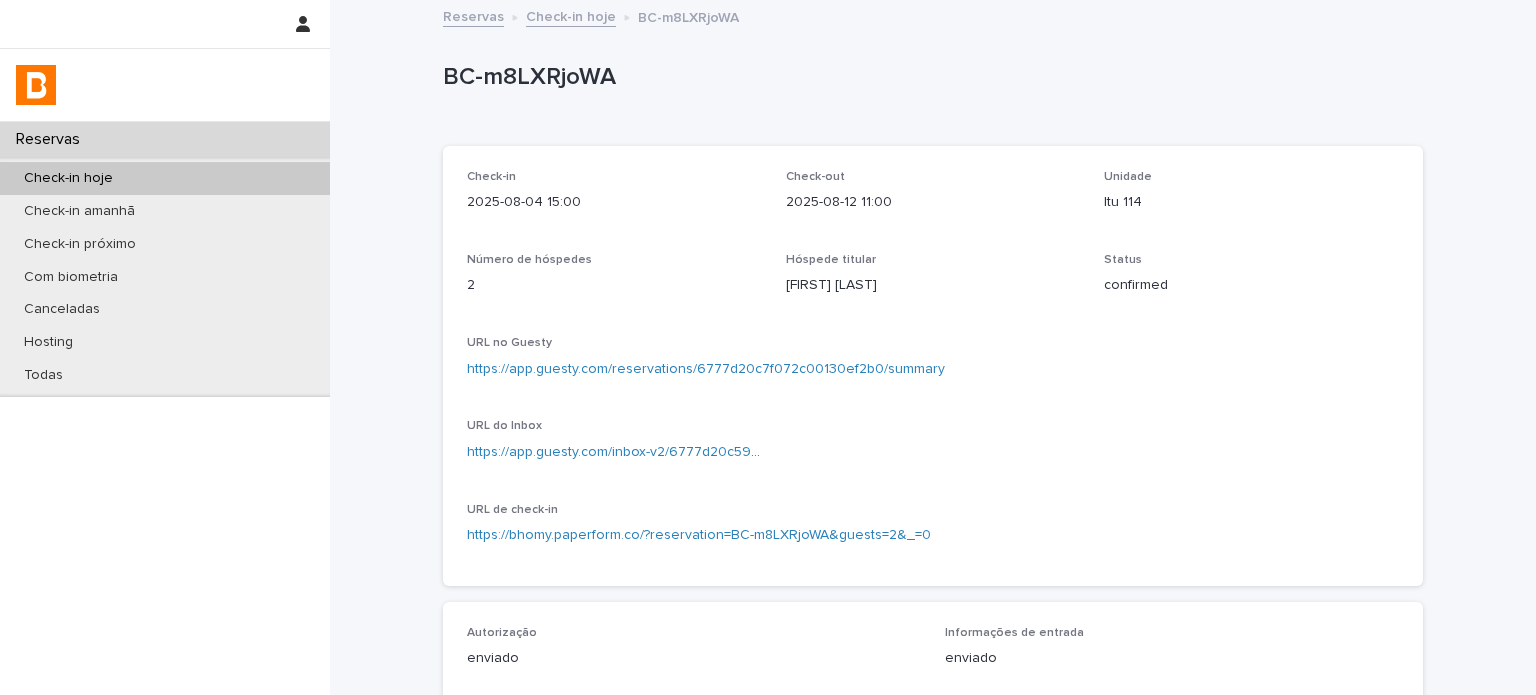 click on "Check-in [DATE] [TIME] Check-out [DATE] [TIME] Unidade [UNIT] Número de hóspedes 2 Hóspede titular [FIRST] [LAST] Status confirmed URL no Guesty [URL] URL do Inbox [URL] URL de check-in [URL]" at bounding box center [933, 366] 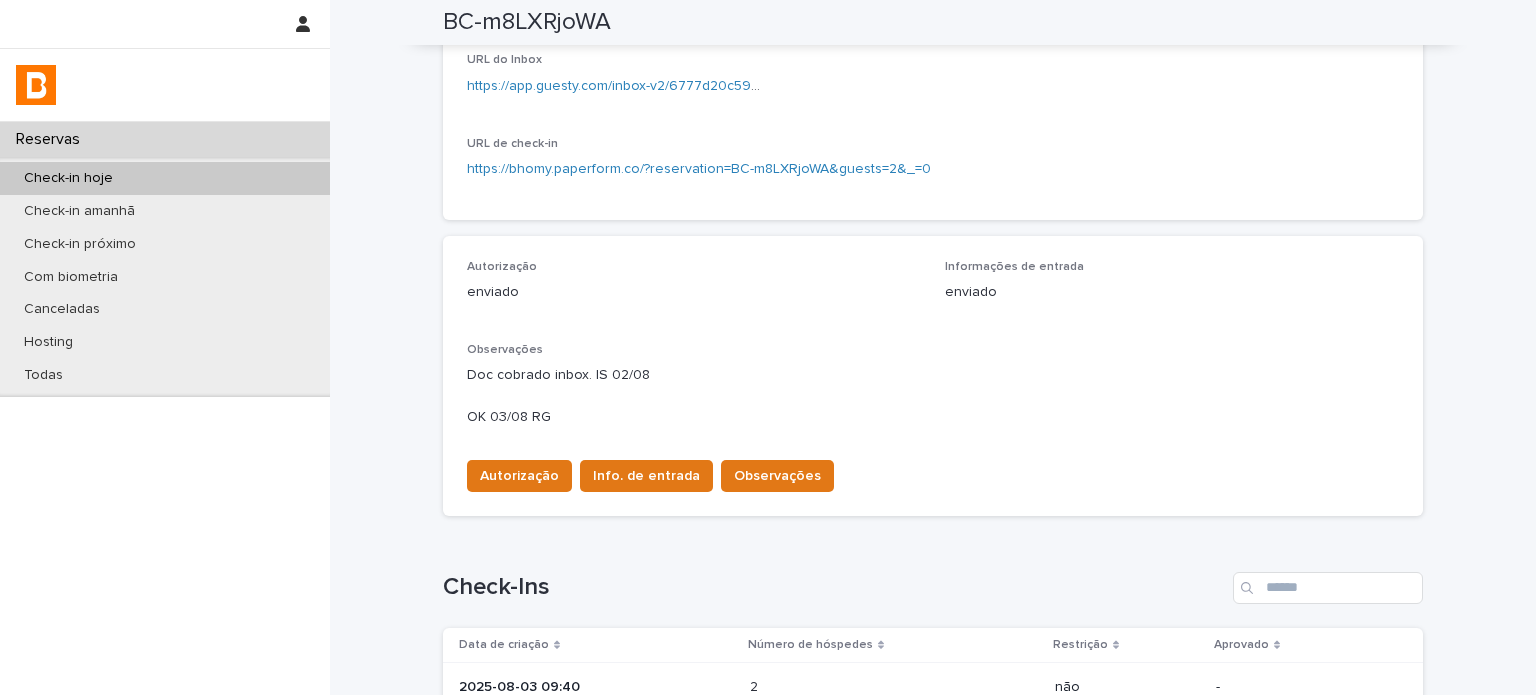 scroll, scrollTop: 566, scrollLeft: 0, axis: vertical 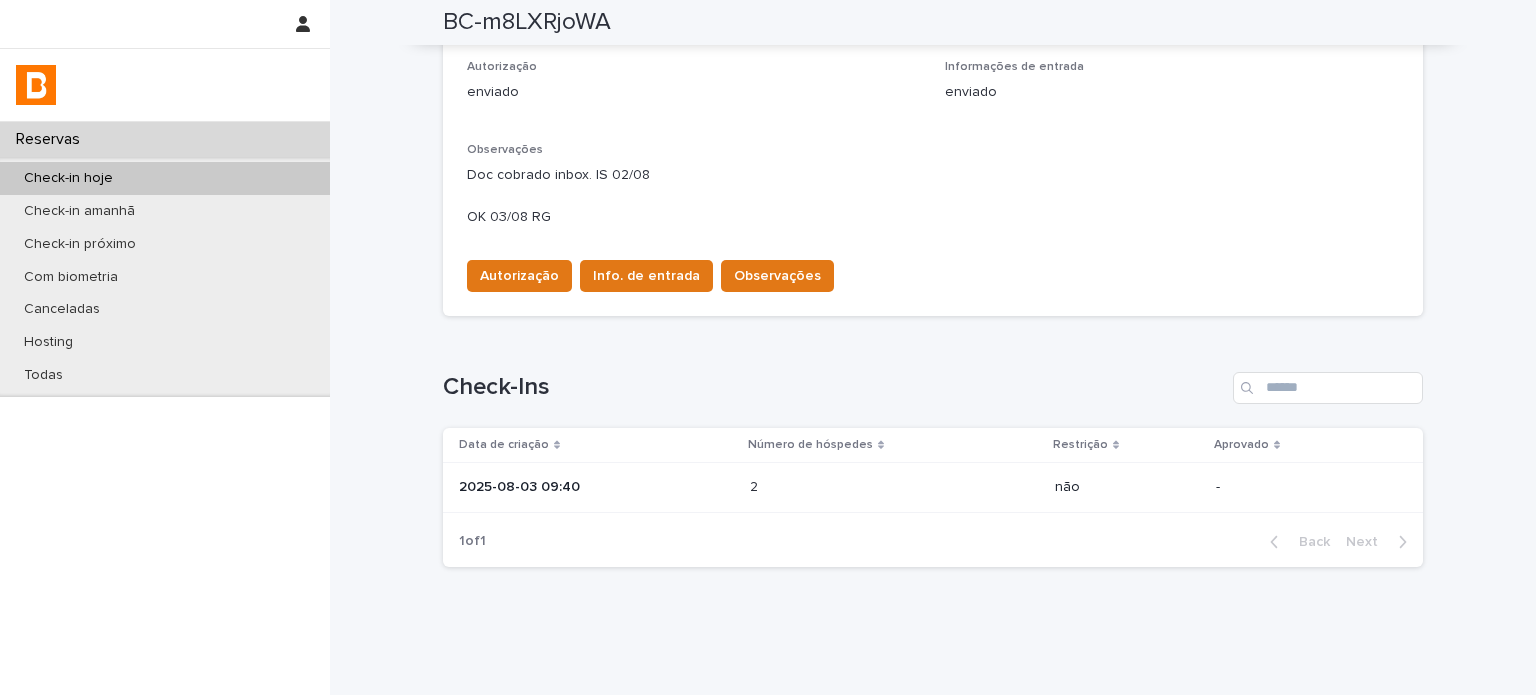 click on "2025-08-03 09:40" at bounding box center [596, 487] 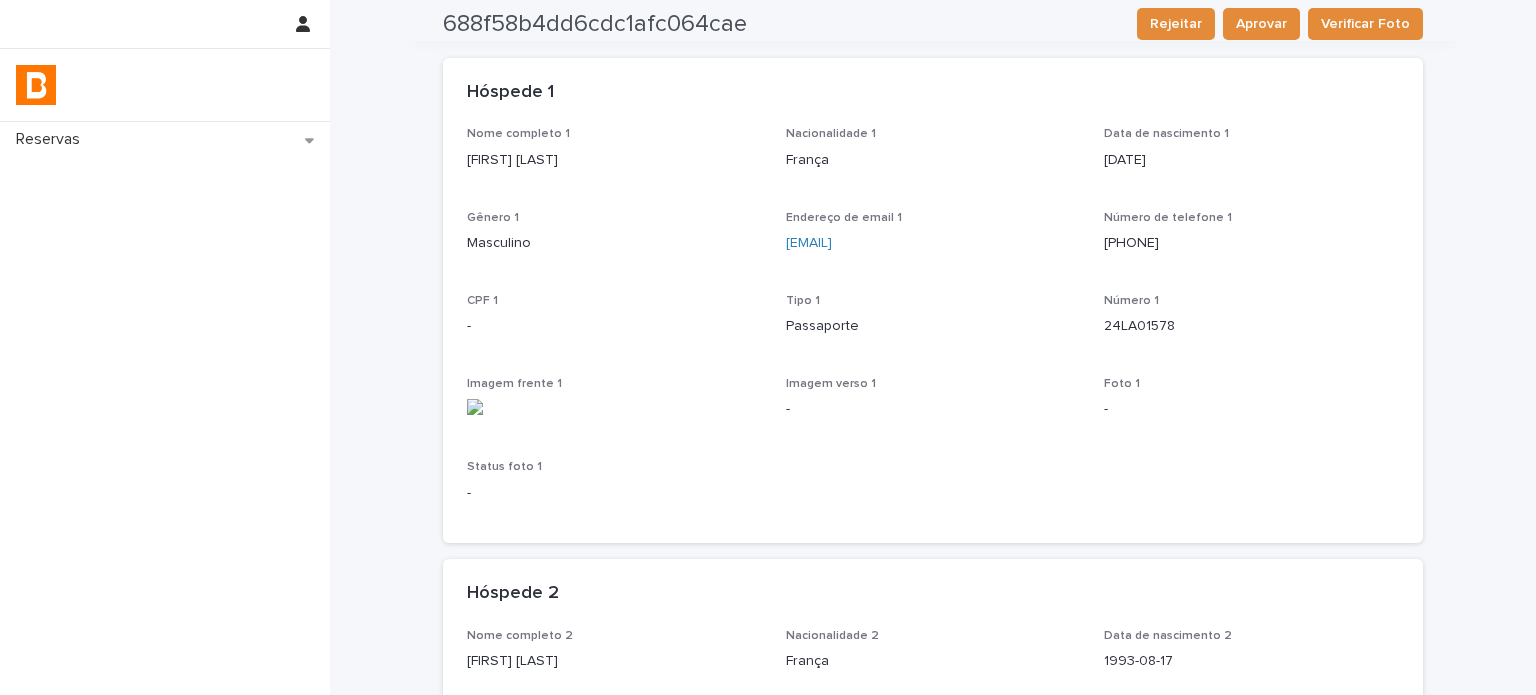 scroll, scrollTop: 0, scrollLeft: 0, axis: both 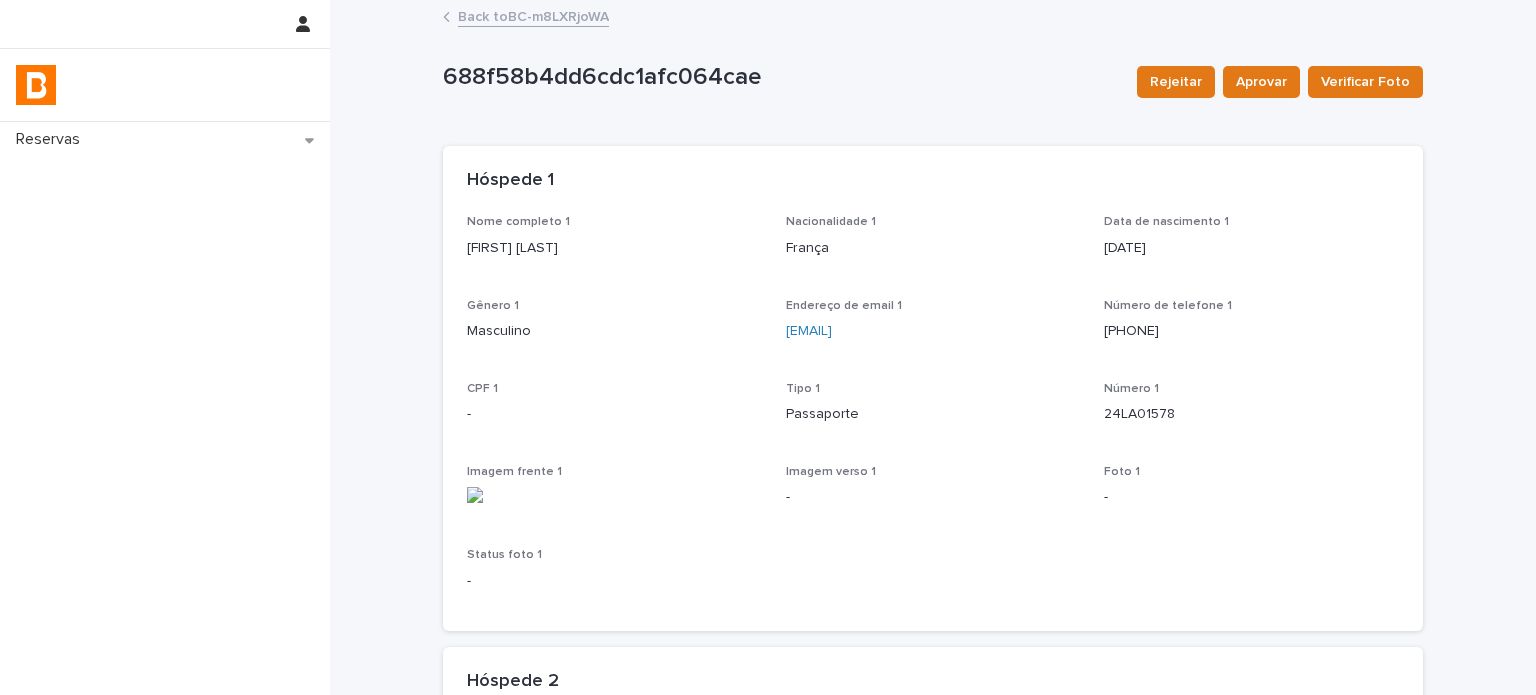click on "Back to  BC-m8LXRjoWA" at bounding box center (533, 15) 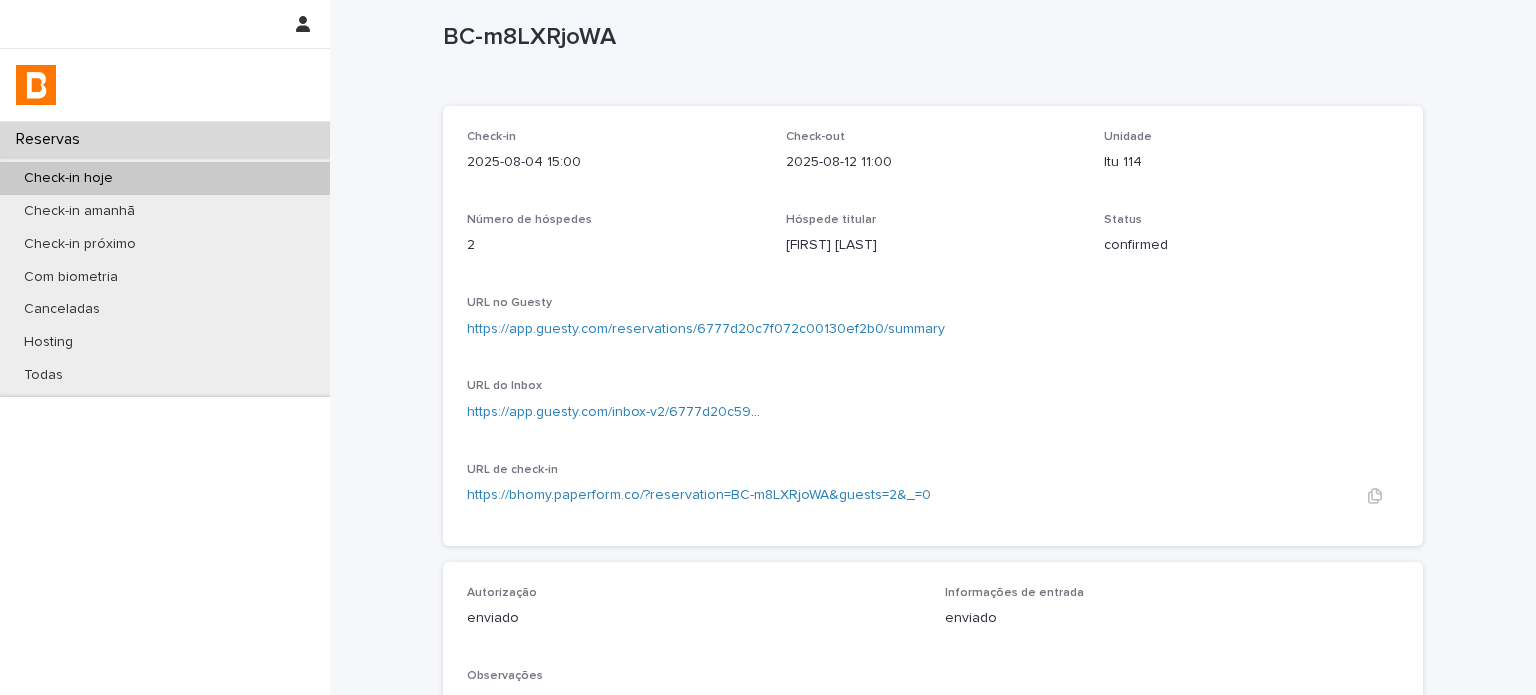 scroll, scrollTop: 0, scrollLeft: 0, axis: both 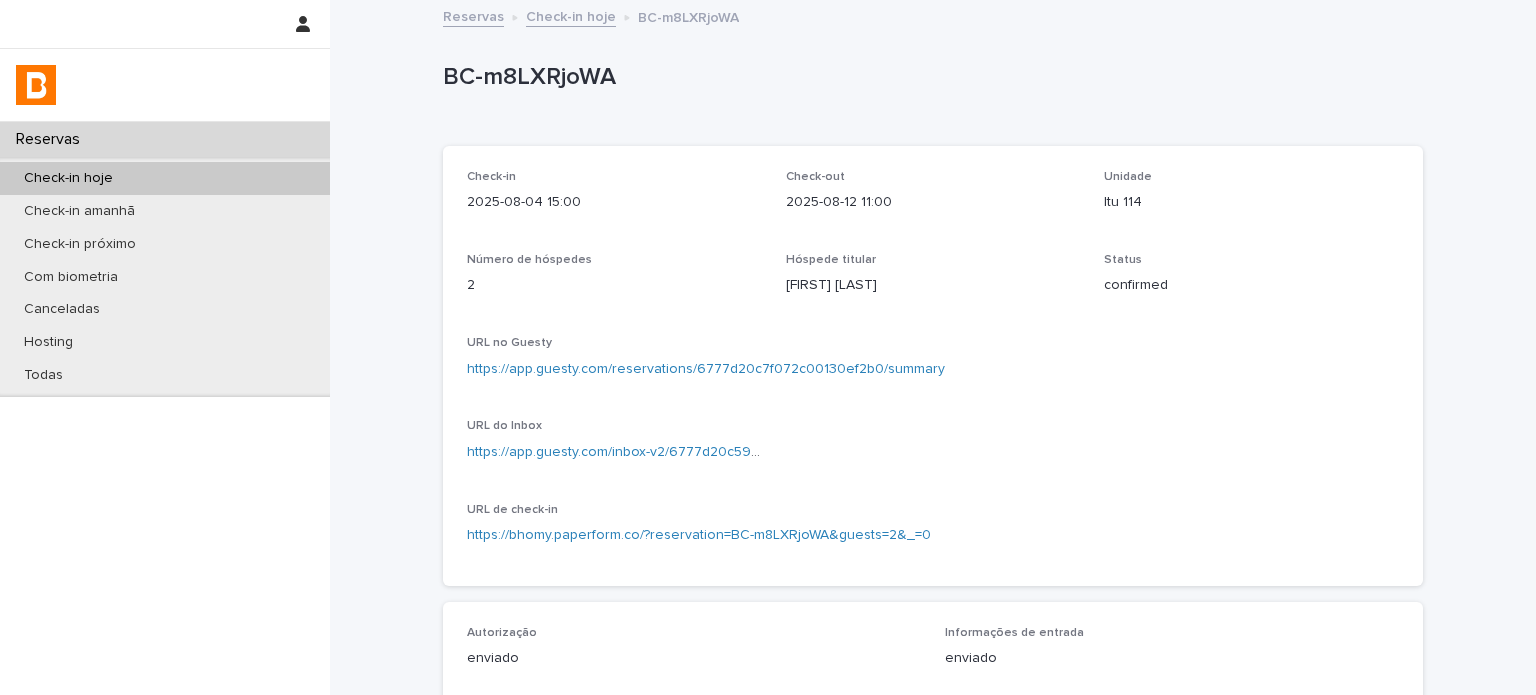click on "Check-in hoje" at bounding box center [571, 15] 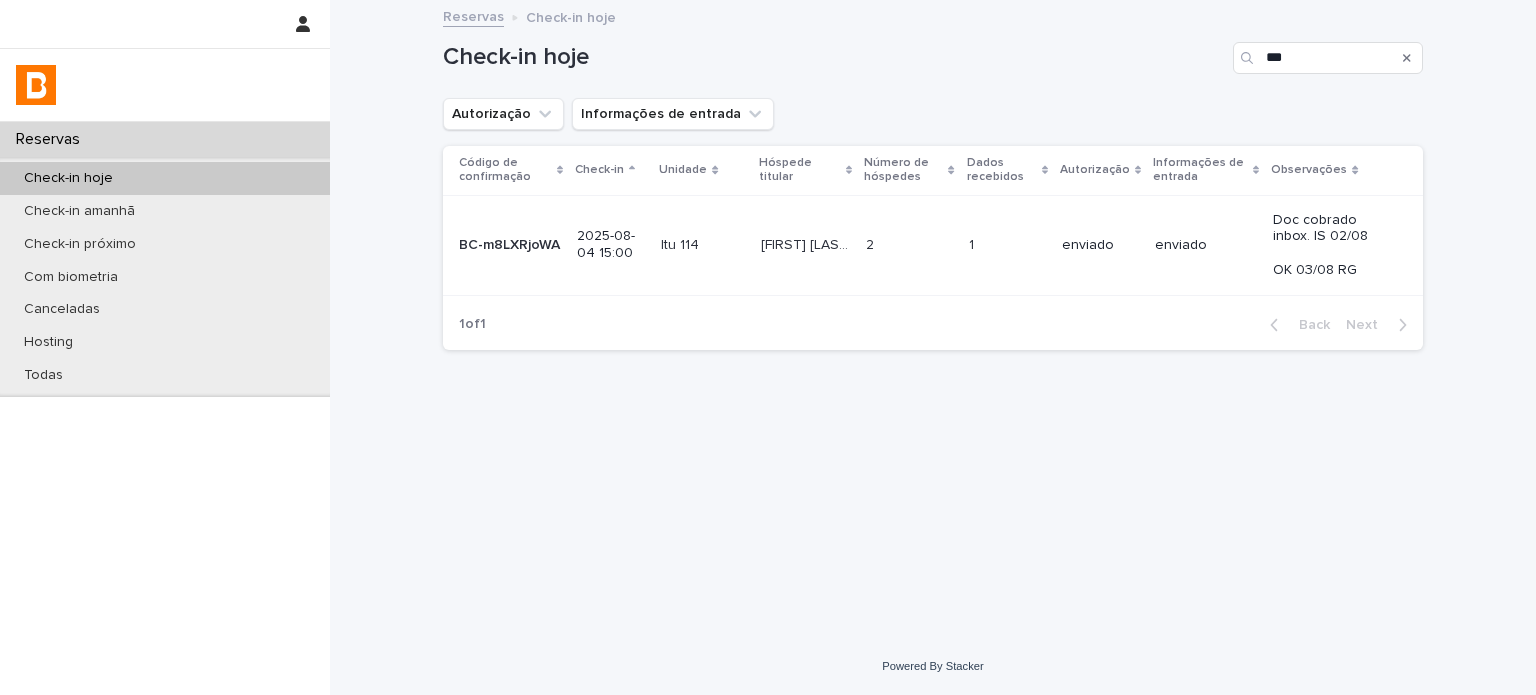 click at bounding box center [1407, 58] 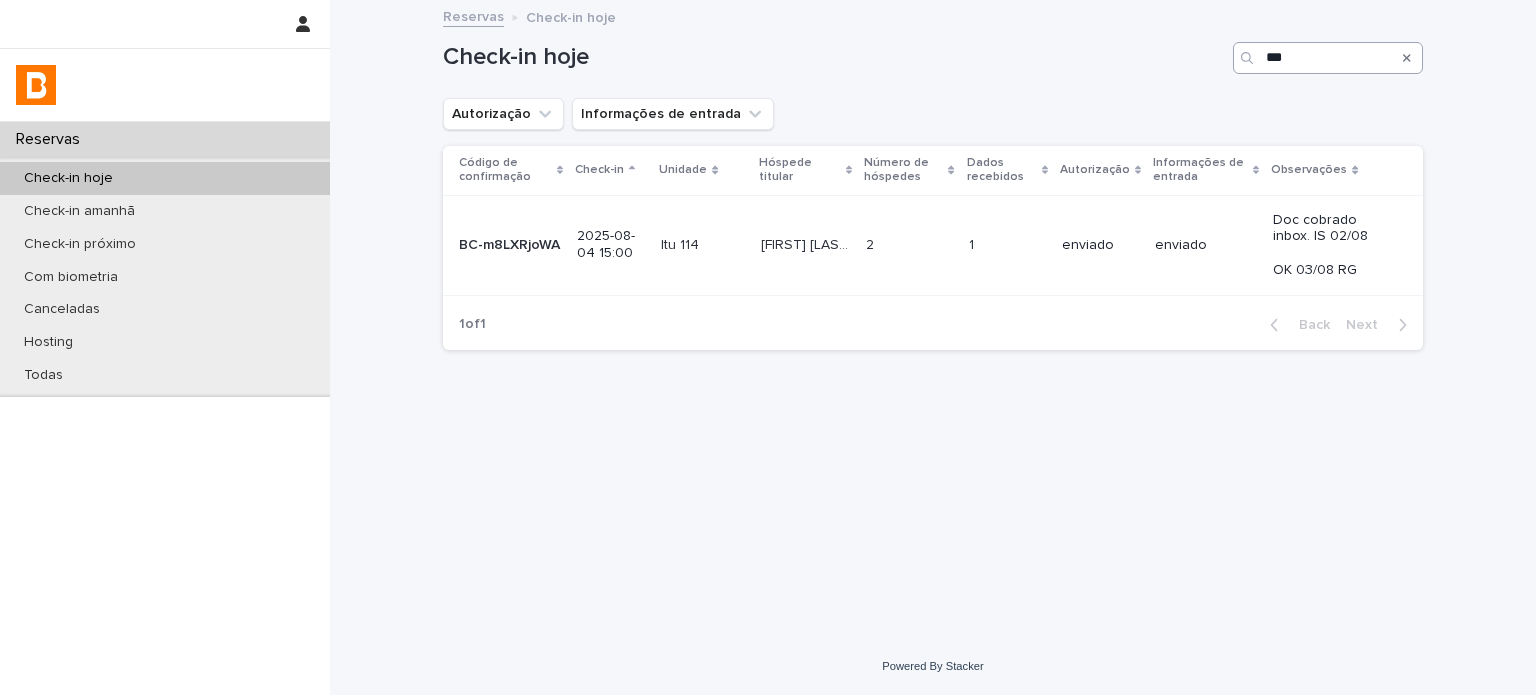 type 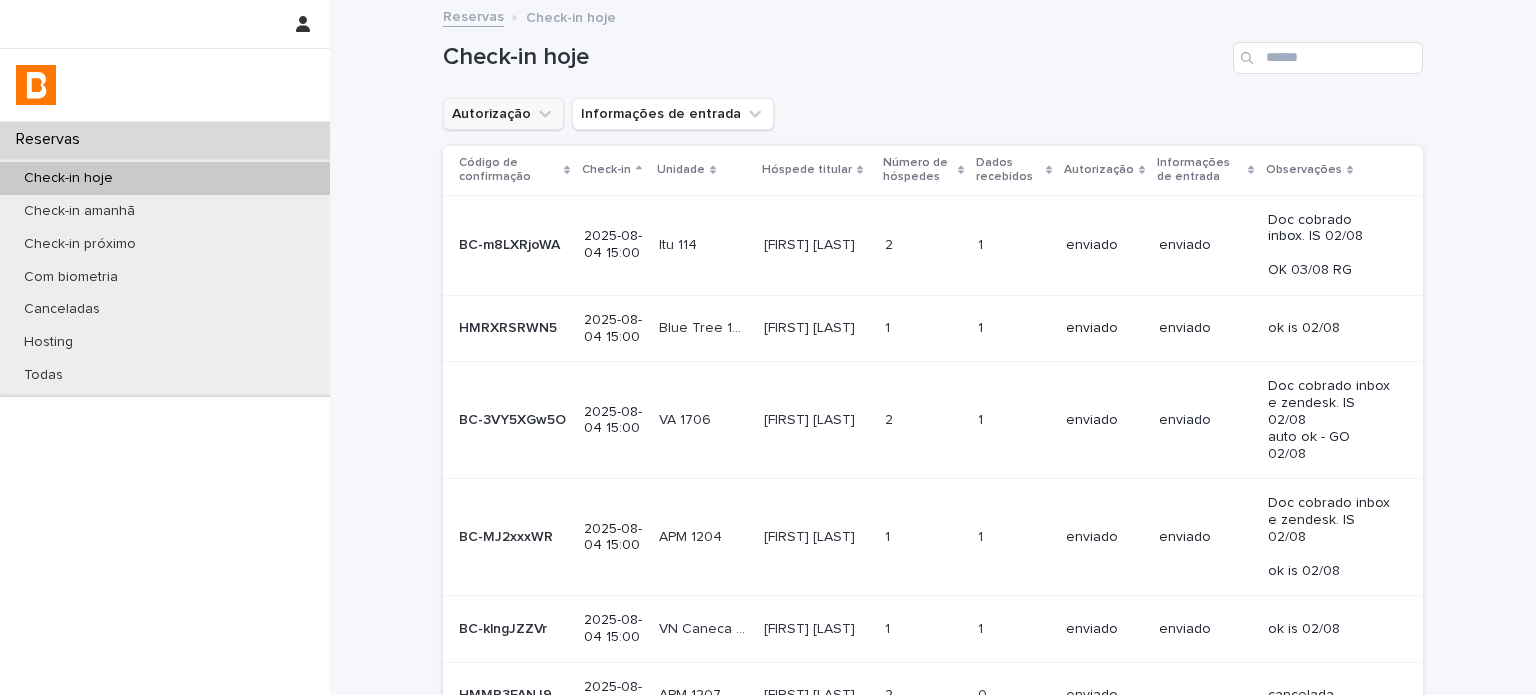 click on "Autorização" at bounding box center (503, 114) 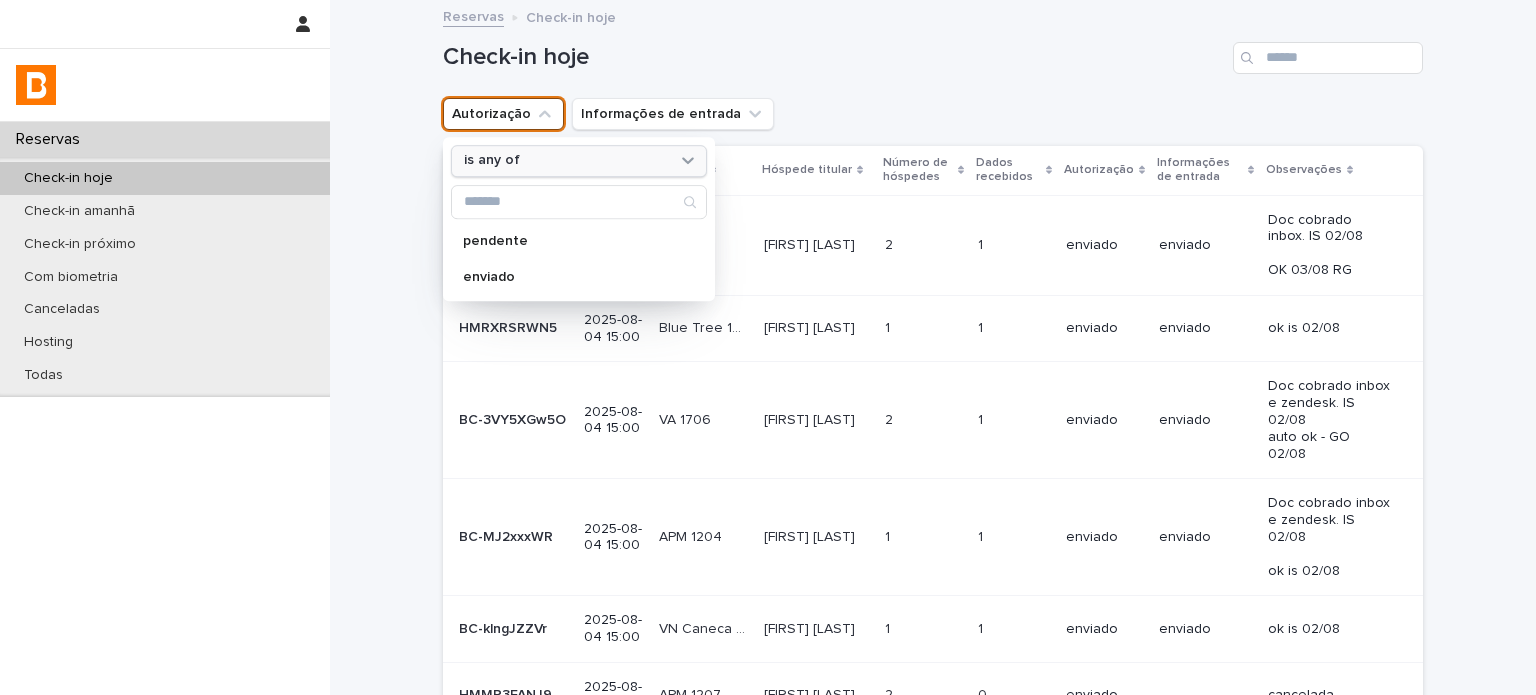 click on "is any of" at bounding box center [566, 161] 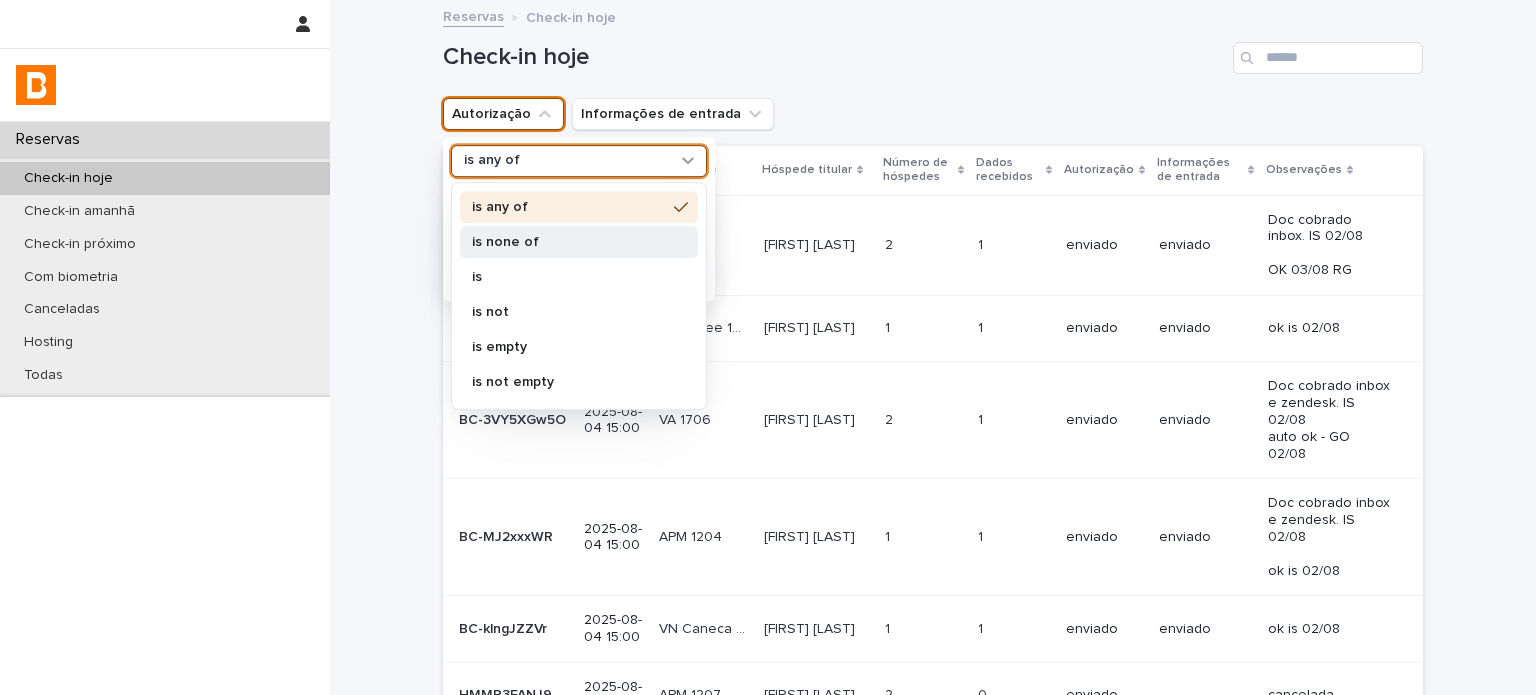 click on "is none of" at bounding box center (579, 242) 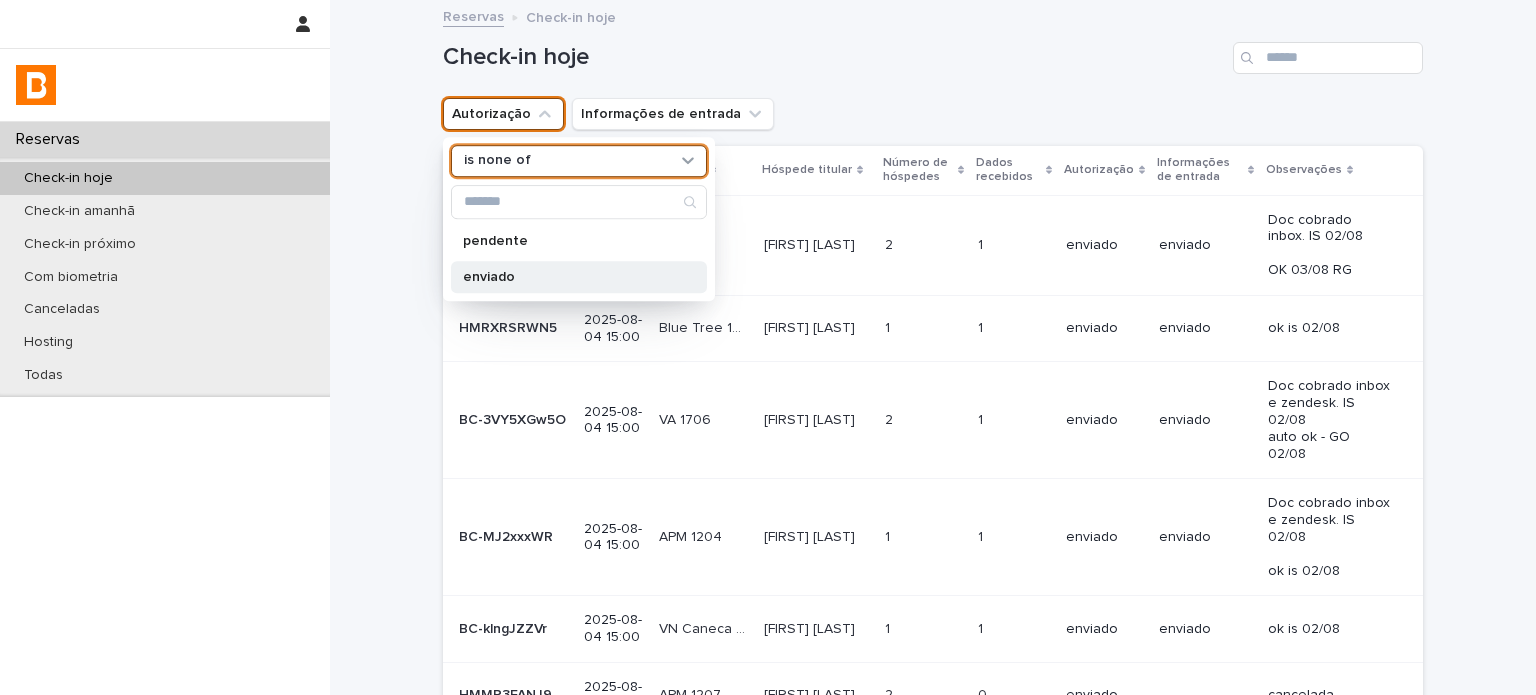 click on "enviado" at bounding box center [579, 277] 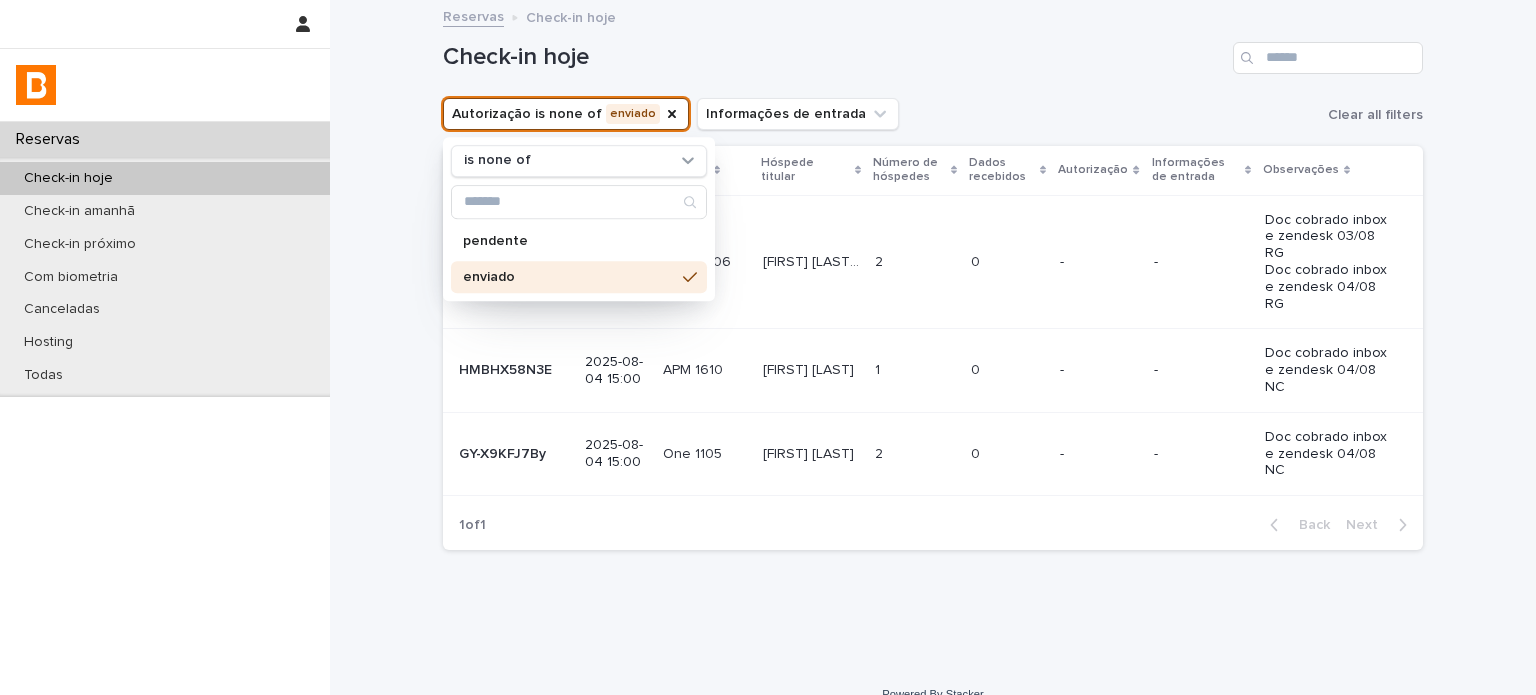 click on "Check-in Unidade Hóspede titular Número de hóspedes Dados recebidos Autorização Informações de entrada Observações [ID] [ID]   [DATE] [TIME] [UNIT] [UNIT]   [FIRST] [LAST] [FIRST] [LAST]   2 2   0 0   - - Doc cobrado inbox e zendesk 03/08 RG
Doc cobrado inbox e zendesk 04/08 RG [ID] [ID]   [DATE] [TIME] [UNIT] [UNIT]   [FIRST] [LAST] [FIRST] [LAST]   1 1   0 0   - - Doc cobrado inbox e zendesk 04/08 NC [ID]-[ID] [ID]-[ID]   [DATE] [TIME] [UNIT] [UNIT]   [FIRST] [LAST] [FIRST] [LAST]   2 2   0 0   - - Doc cobrado inbox e zendesk 04/08 NC 1  of  1 Back Next" at bounding box center [933, 309] 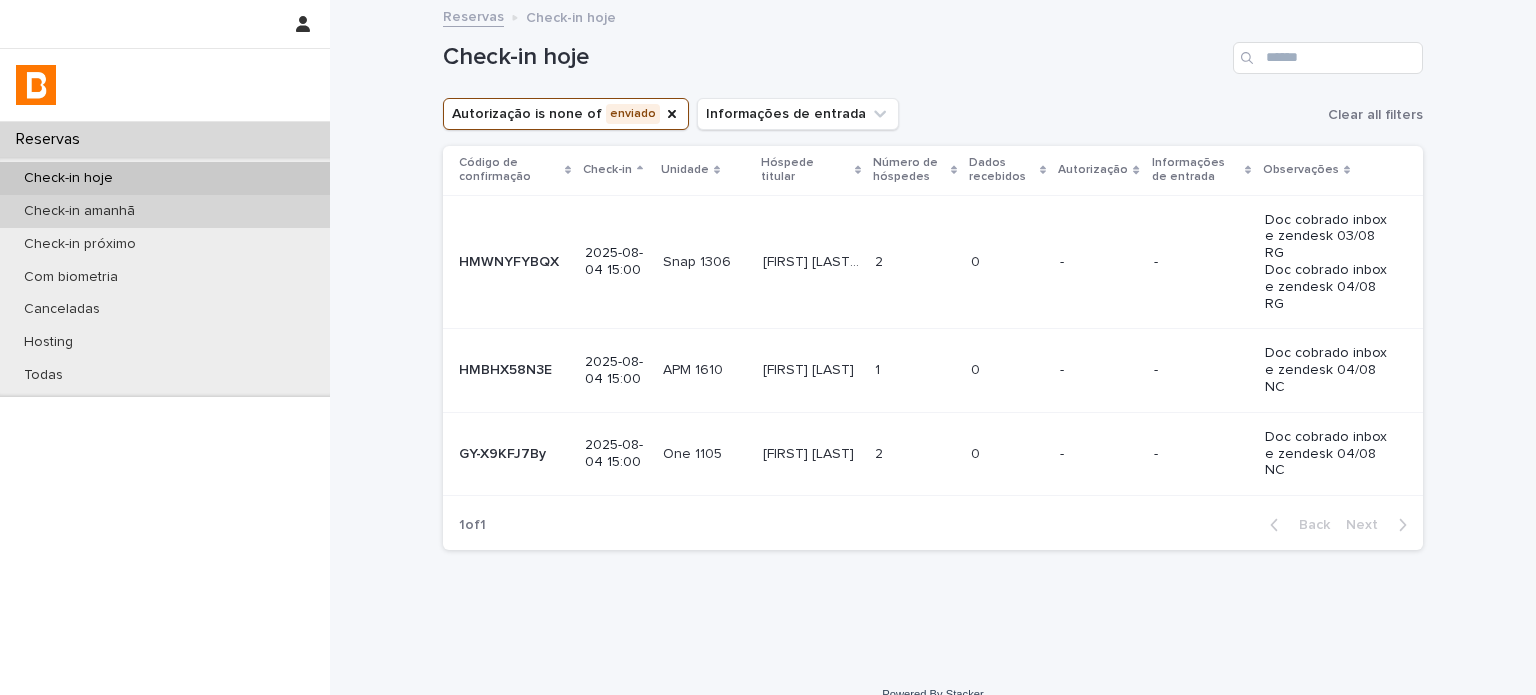 click on "Check-in amanhã" at bounding box center (165, 211) 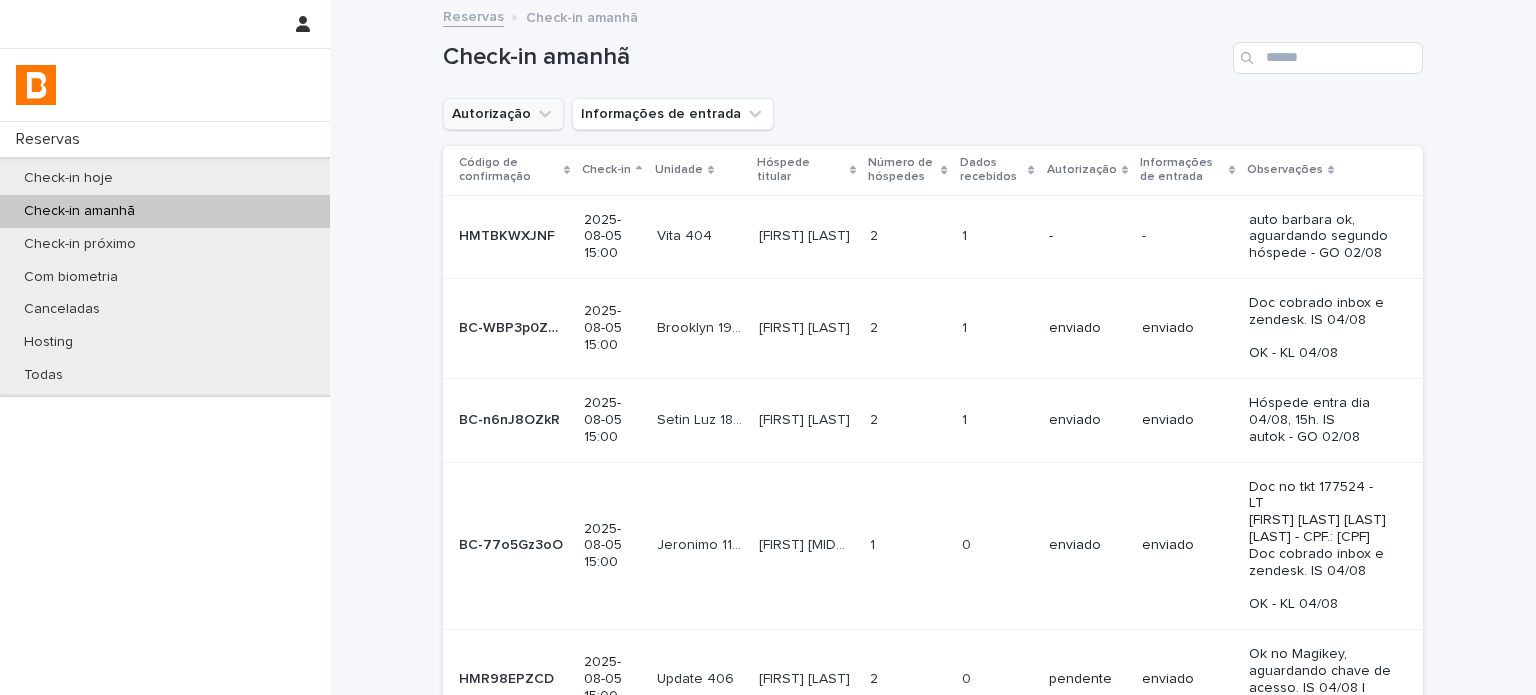 click on "Autorização" at bounding box center (503, 114) 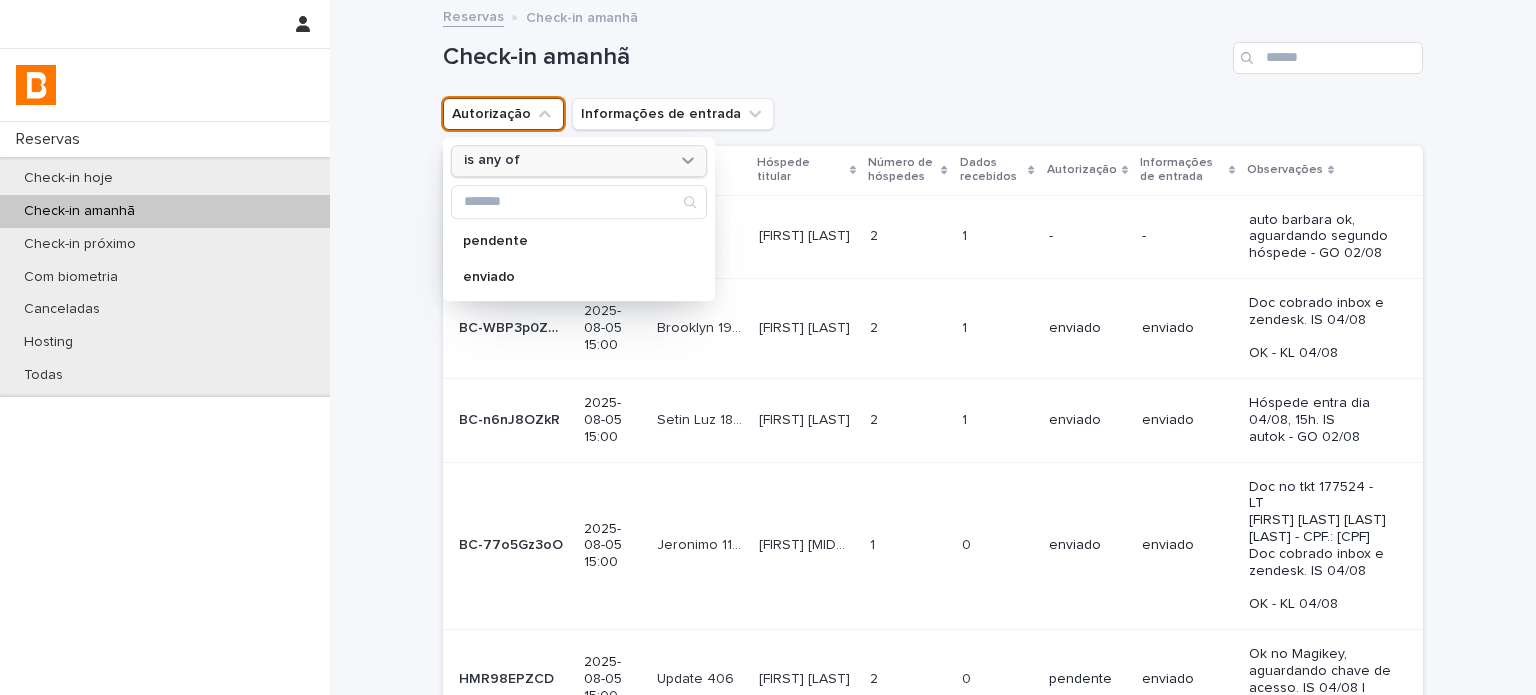 click on "is any of" at bounding box center [566, 161] 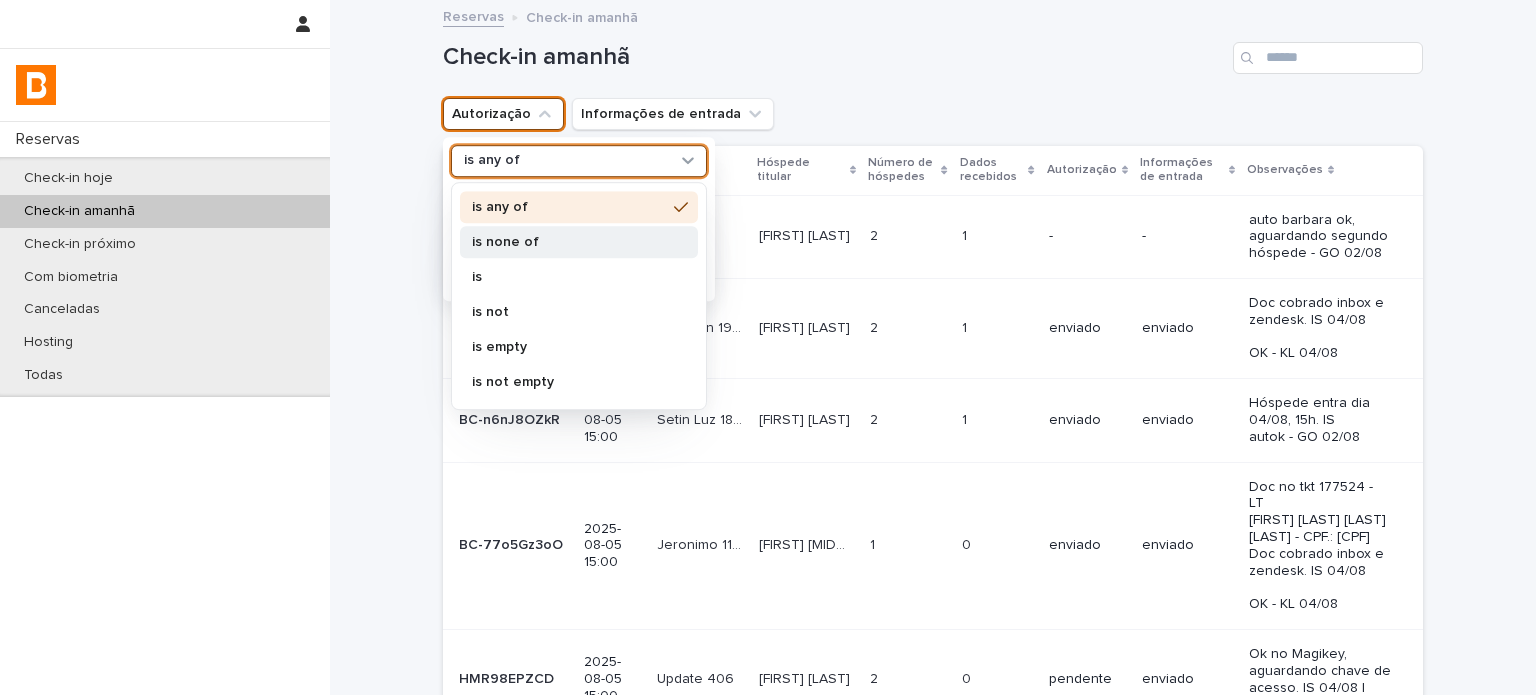 click on "is none of" at bounding box center [569, 242] 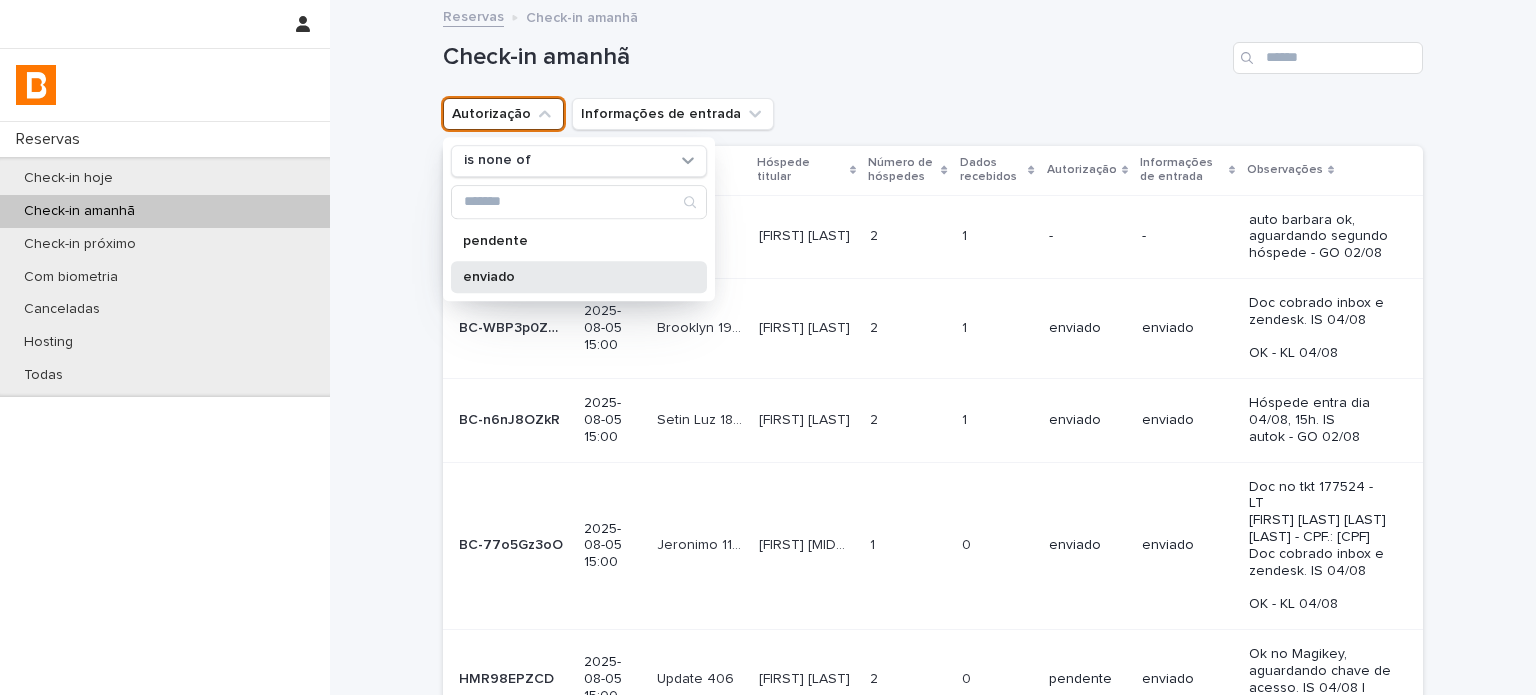 click on "enviado" at bounding box center (569, 277) 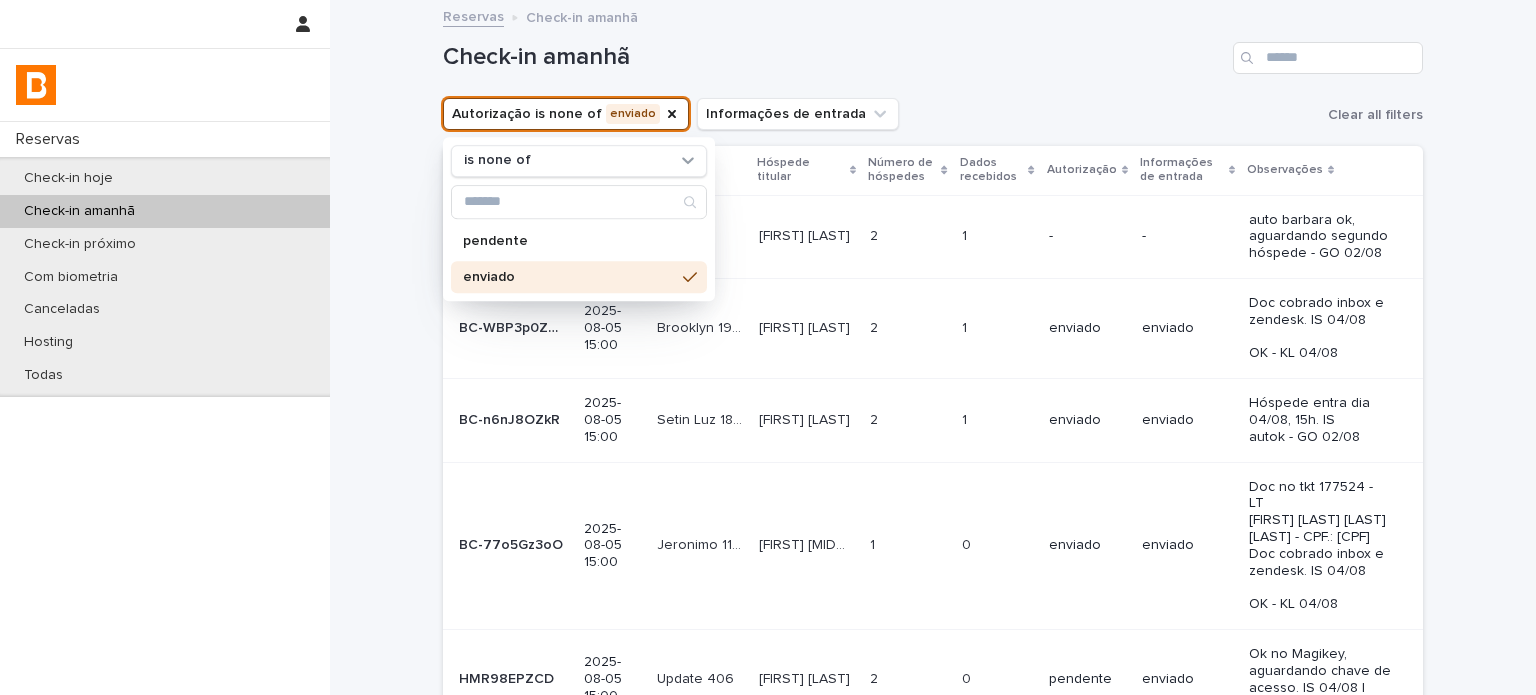 click on "Autorização is none of enviado is none of pendente enviado Informações de entrada Clear all filters" at bounding box center [933, 114] 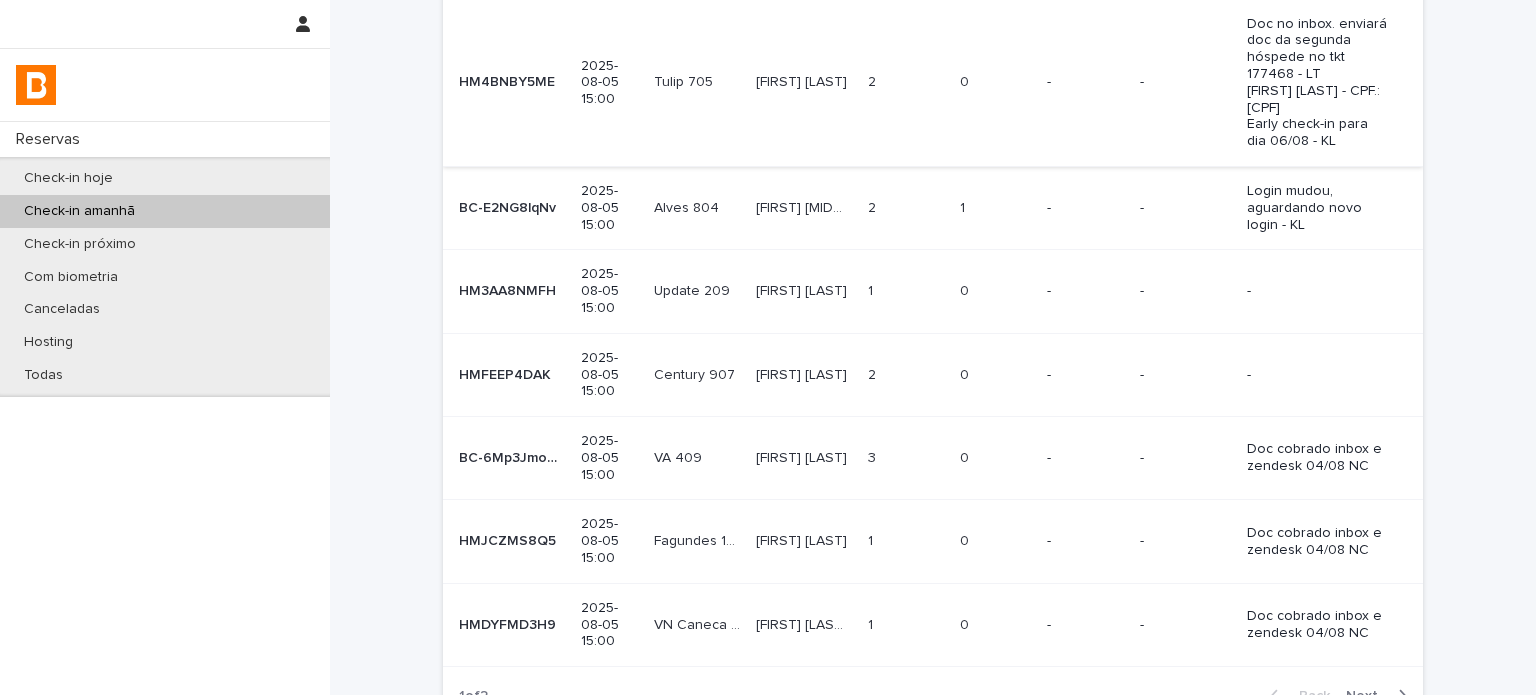 scroll, scrollTop: 558, scrollLeft: 0, axis: vertical 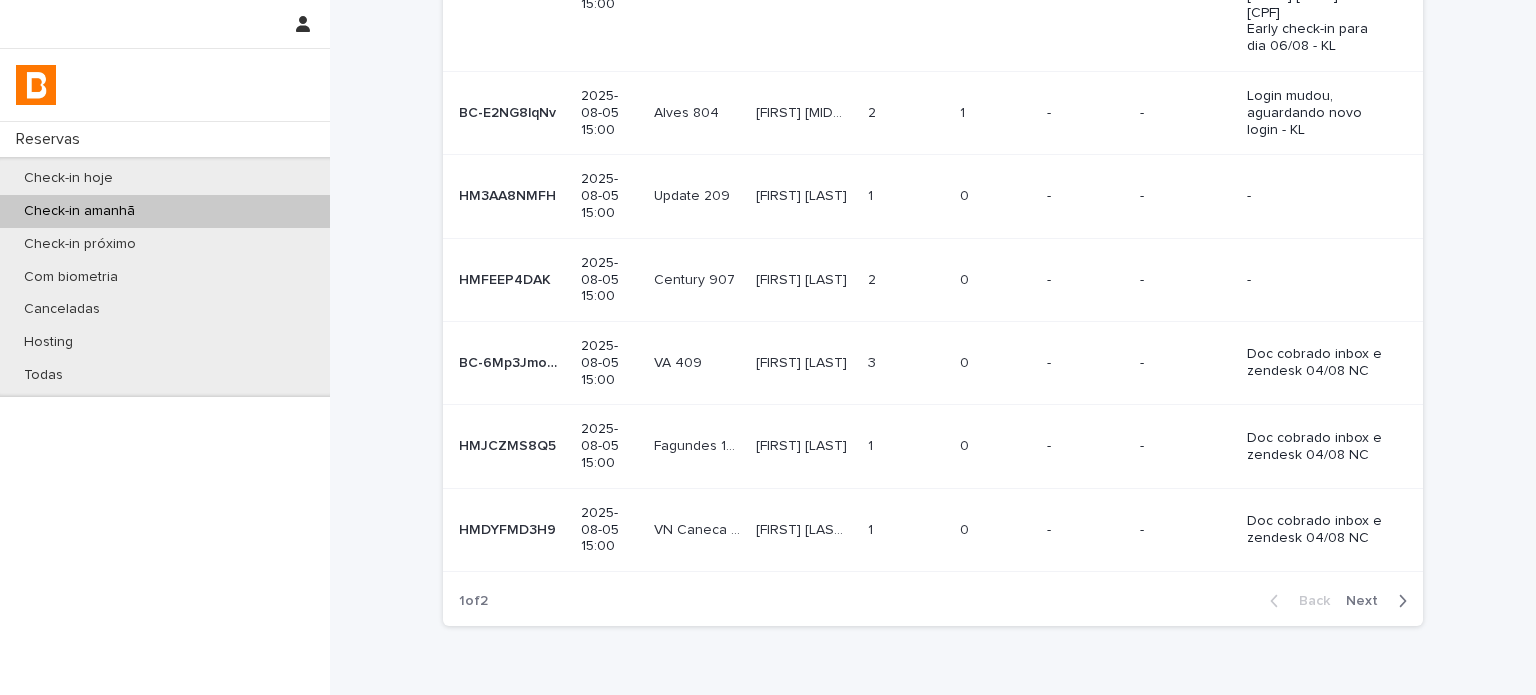 click on "Next" at bounding box center [1380, 601] 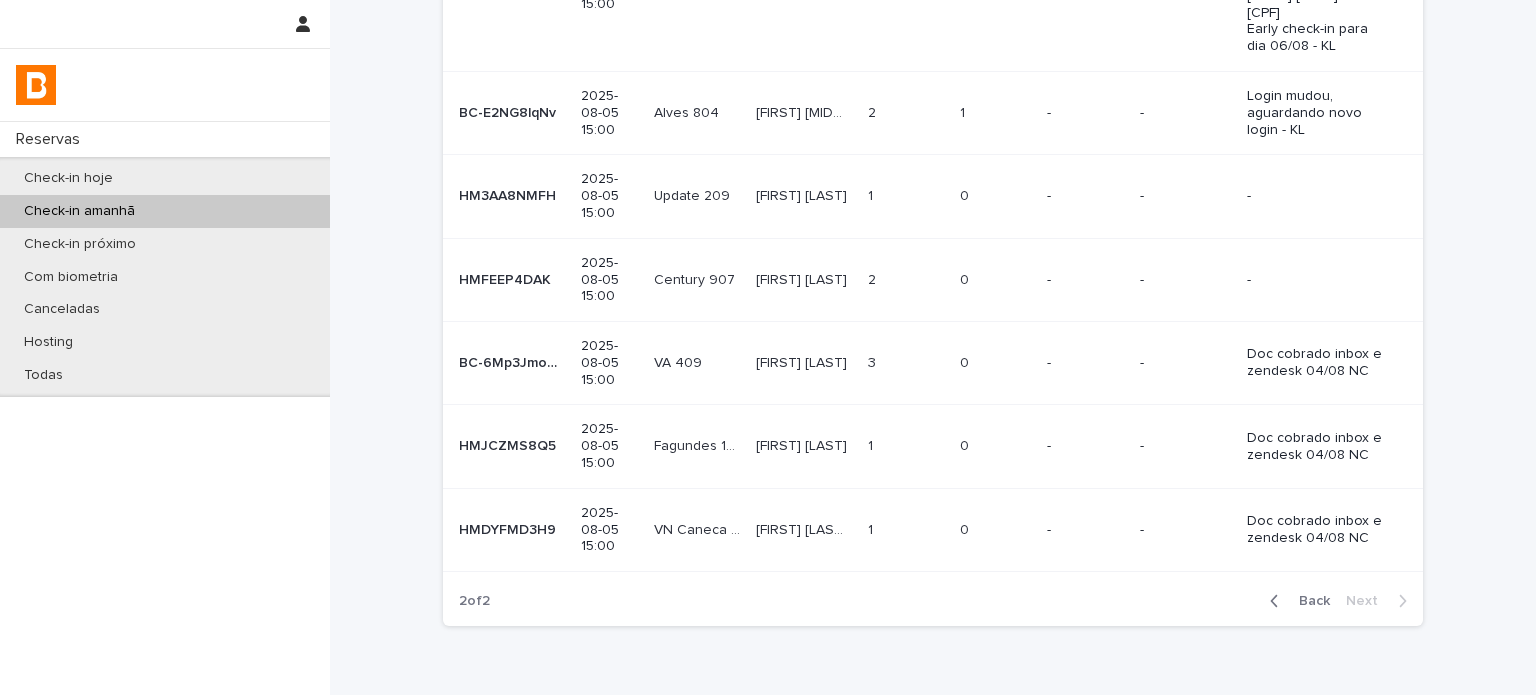 scroll, scrollTop: 0, scrollLeft: 0, axis: both 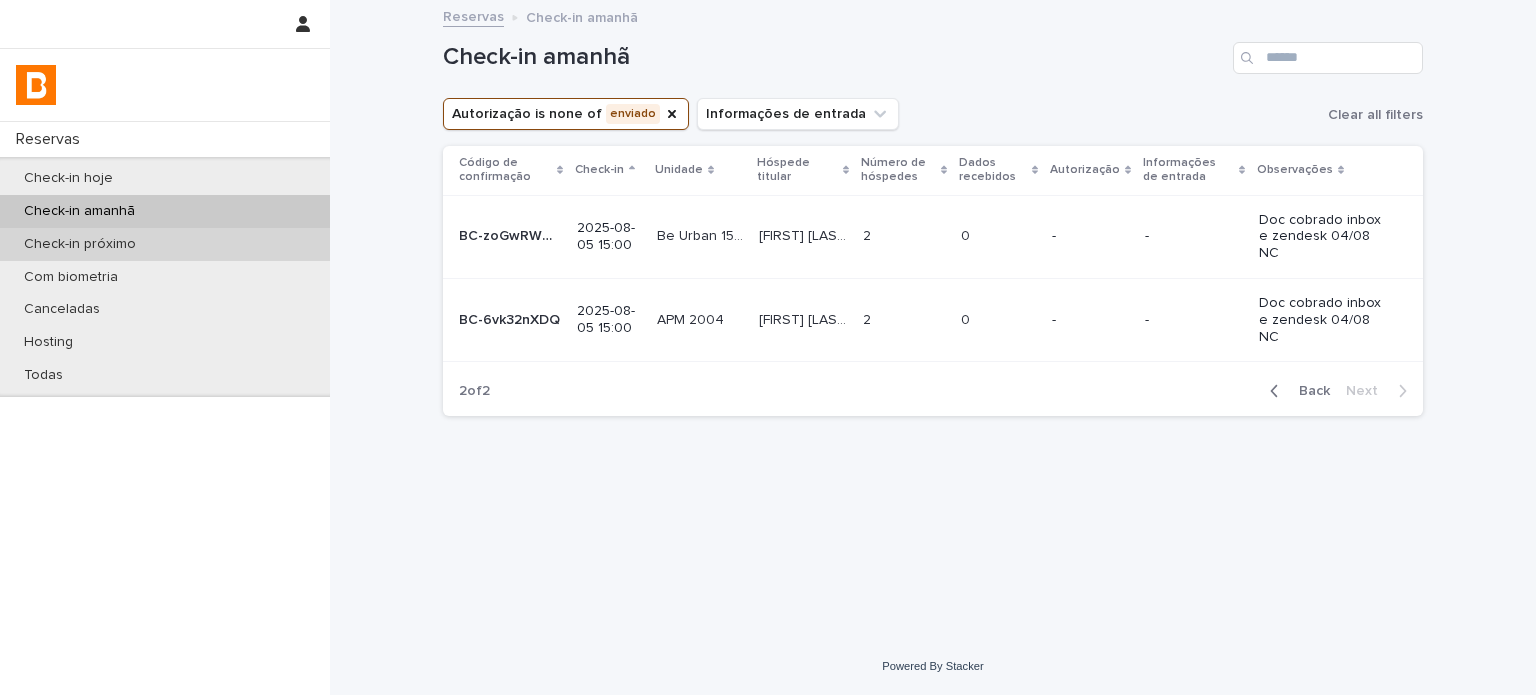 click on "Check-in próximo" at bounding box center [165, 244] 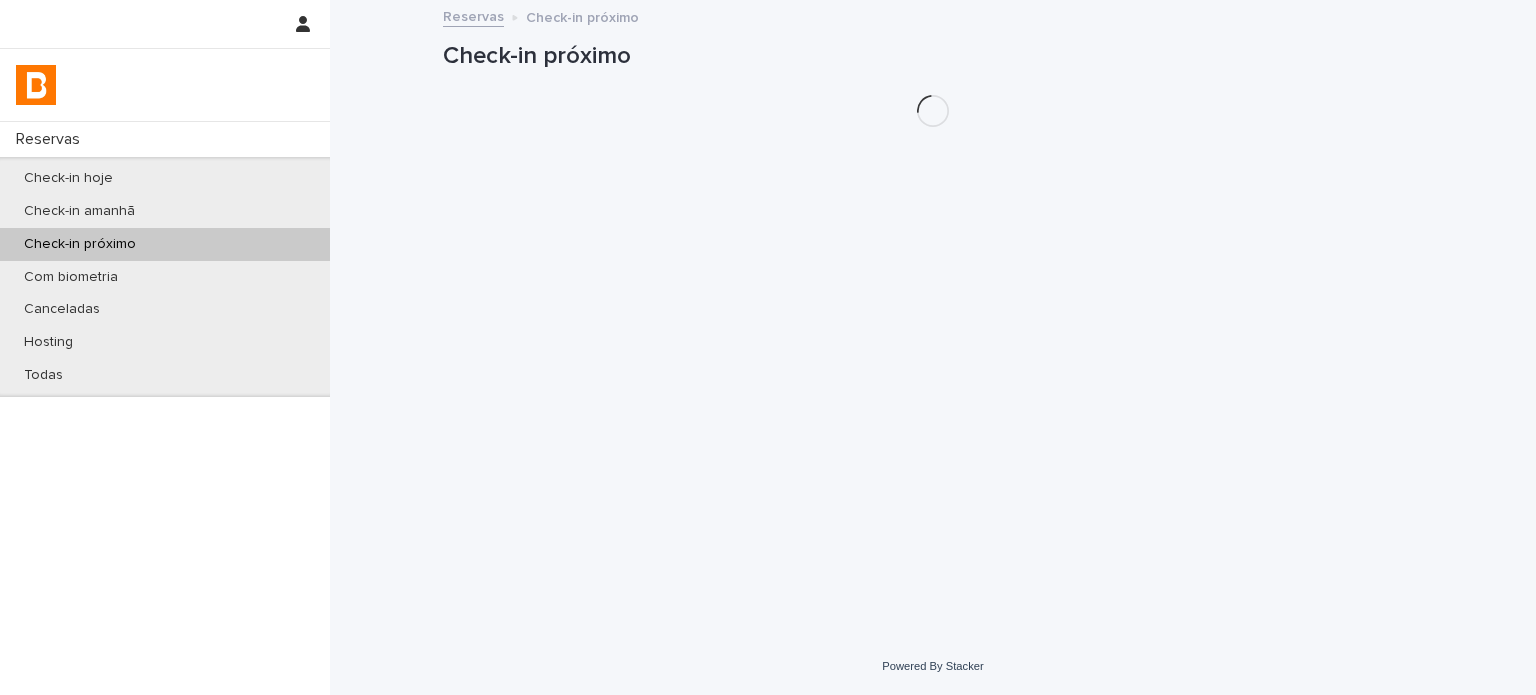 click on "Check-in próximo" at bounding box center [165, 244] 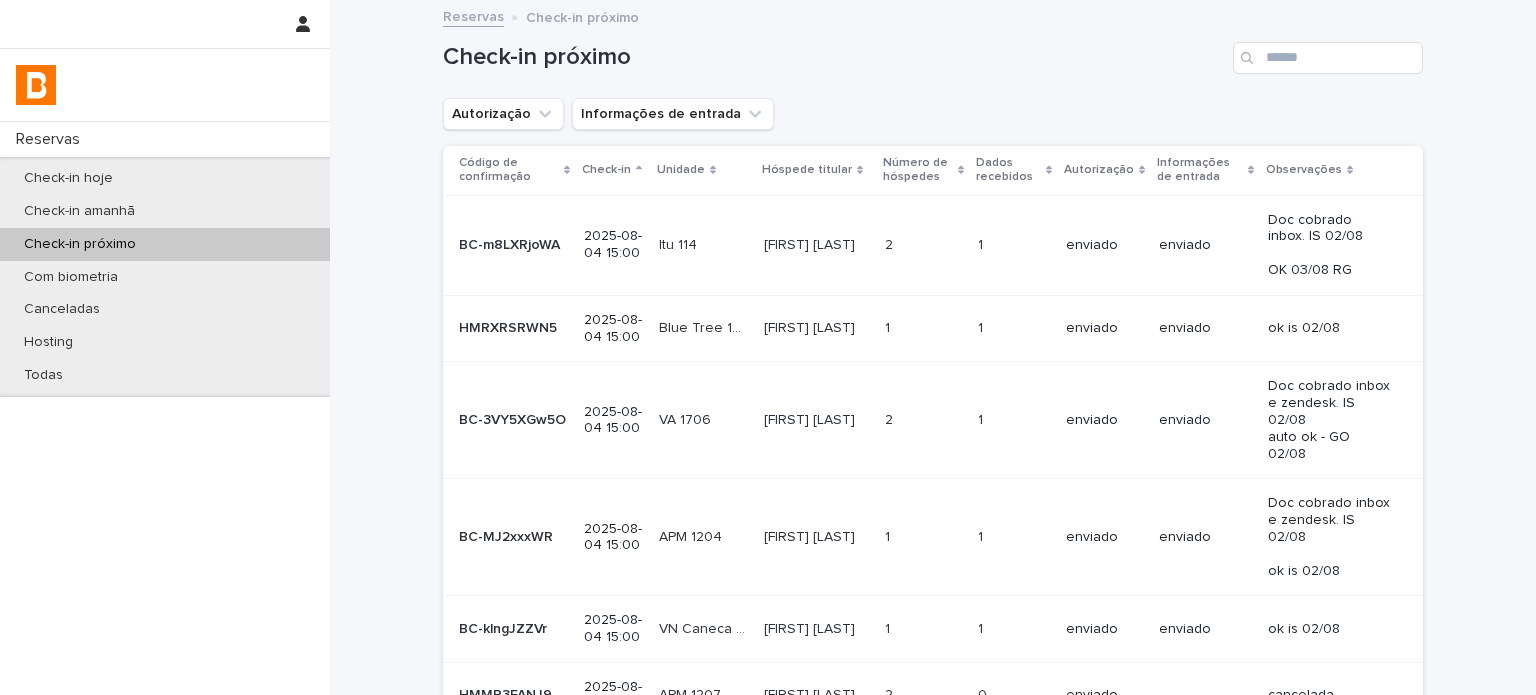 click on "Check-in próximo" at bounding box center [933, 50] 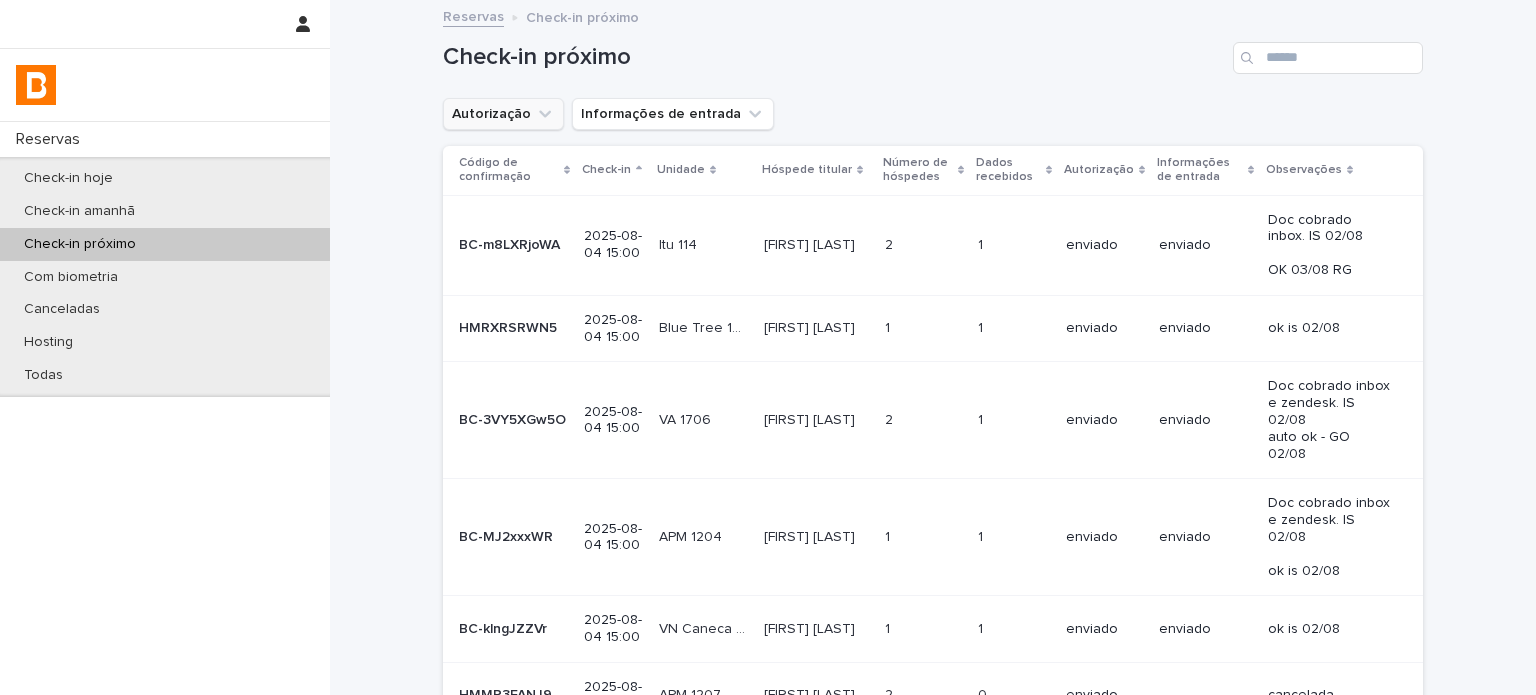 click on "Autorização" at bounding box center (503, 114) 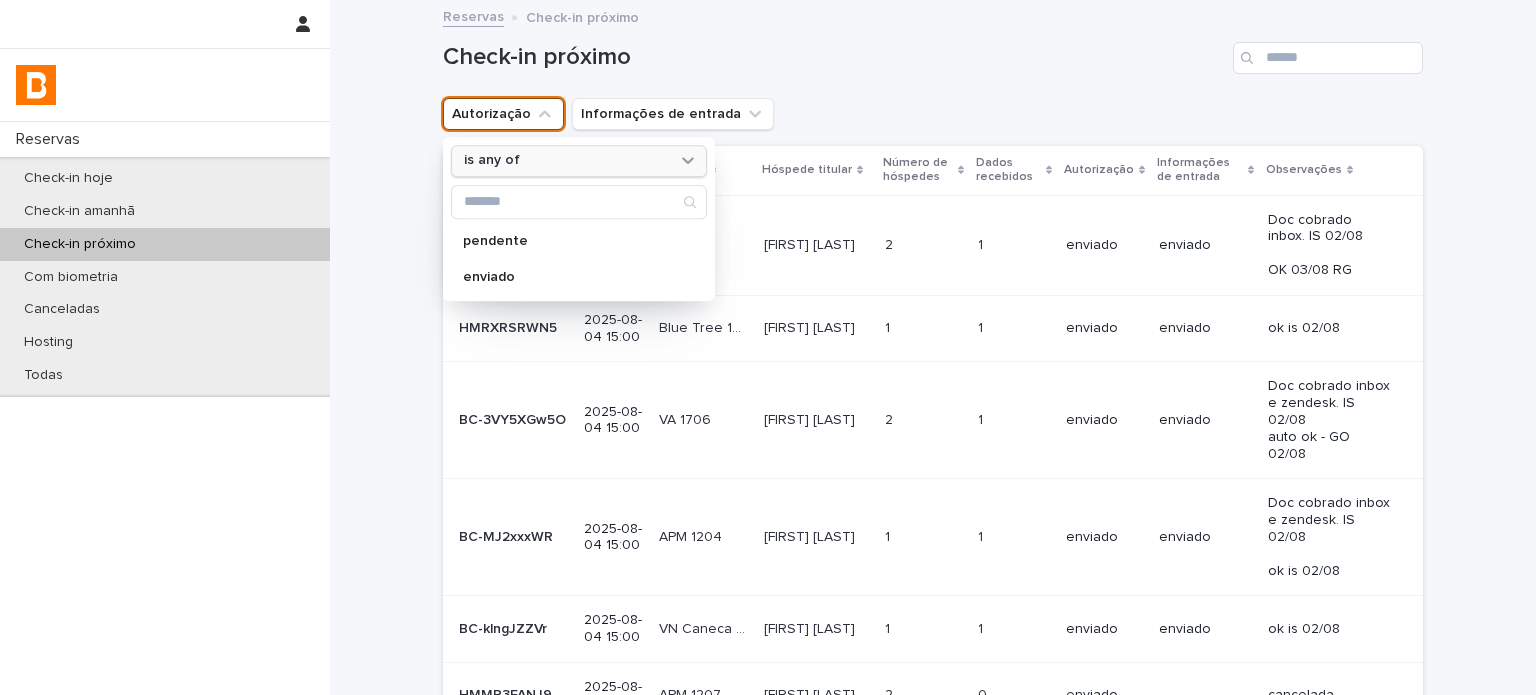 click on "is any of" at bounding box center (566, 161) 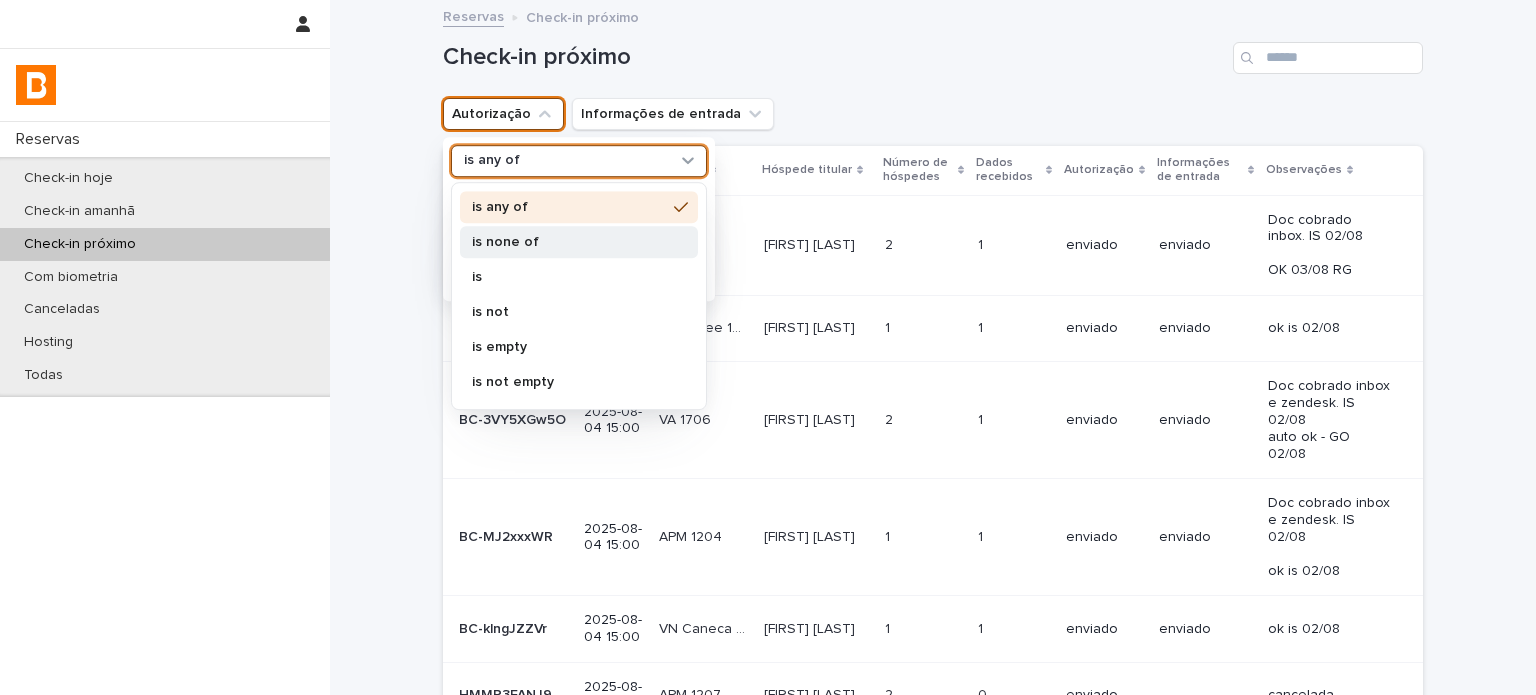 click on "is none of" at bounding box center (579, 242) 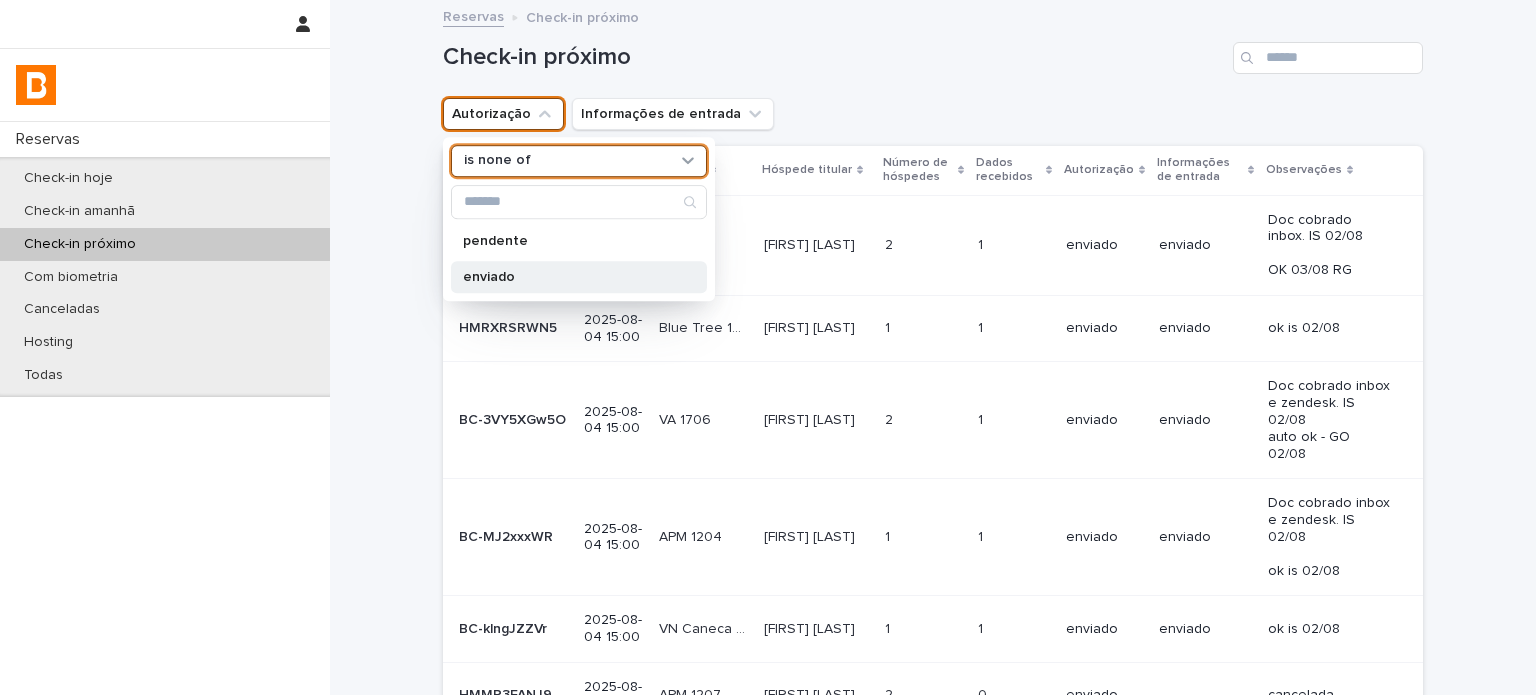 click on "enviado" at bounding box center (569, 277) 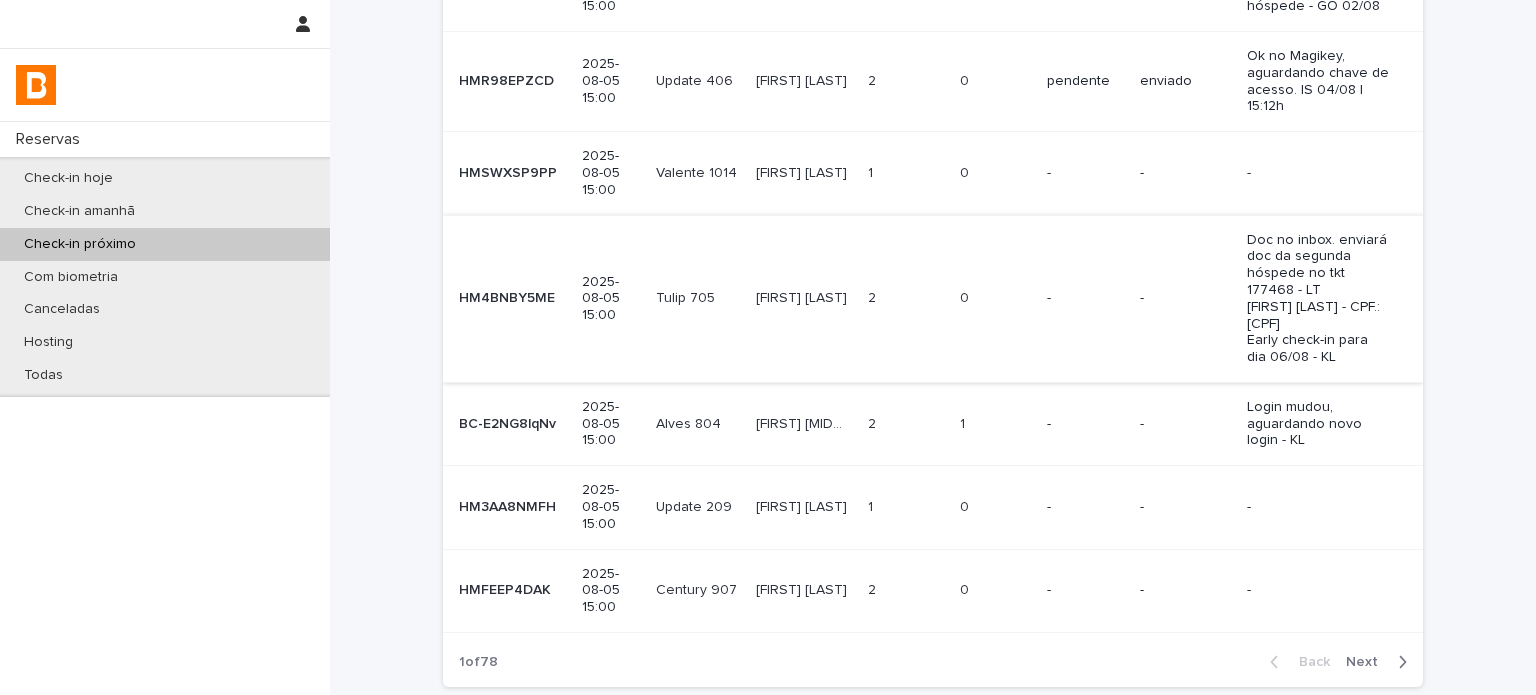 scroll, scrollTop: 592, scrollLeft: 0, axis: vertical 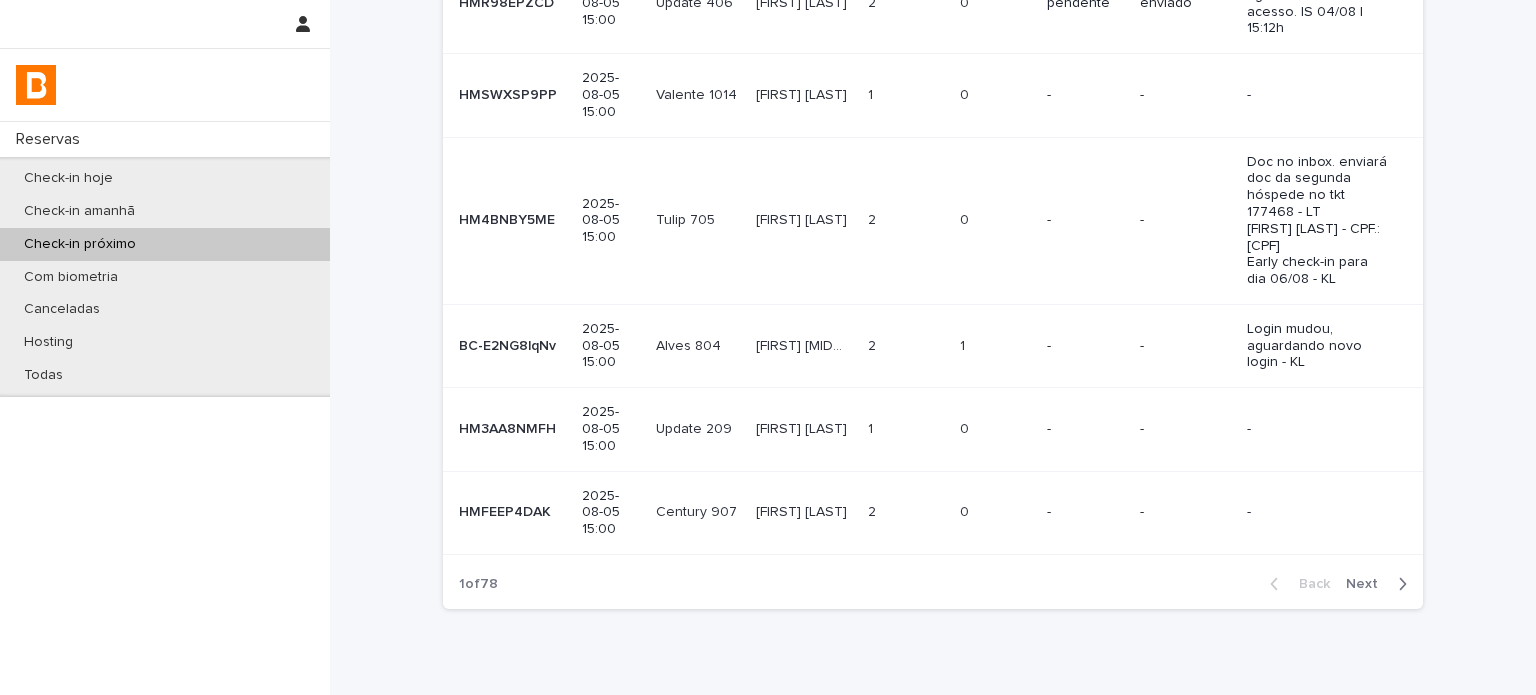 click on "Next" at bounding box center [1368, 584] 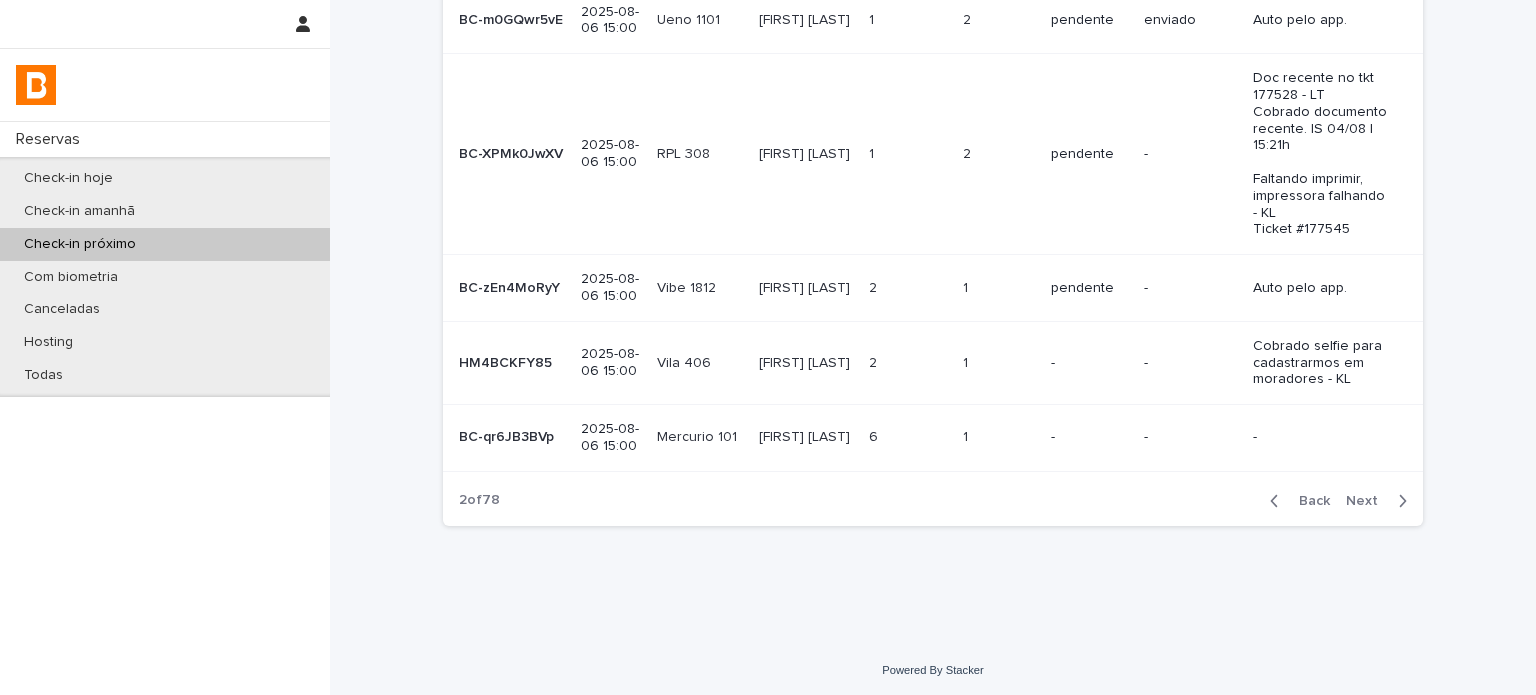 click on "Next" at bounding box center (1368, 501) 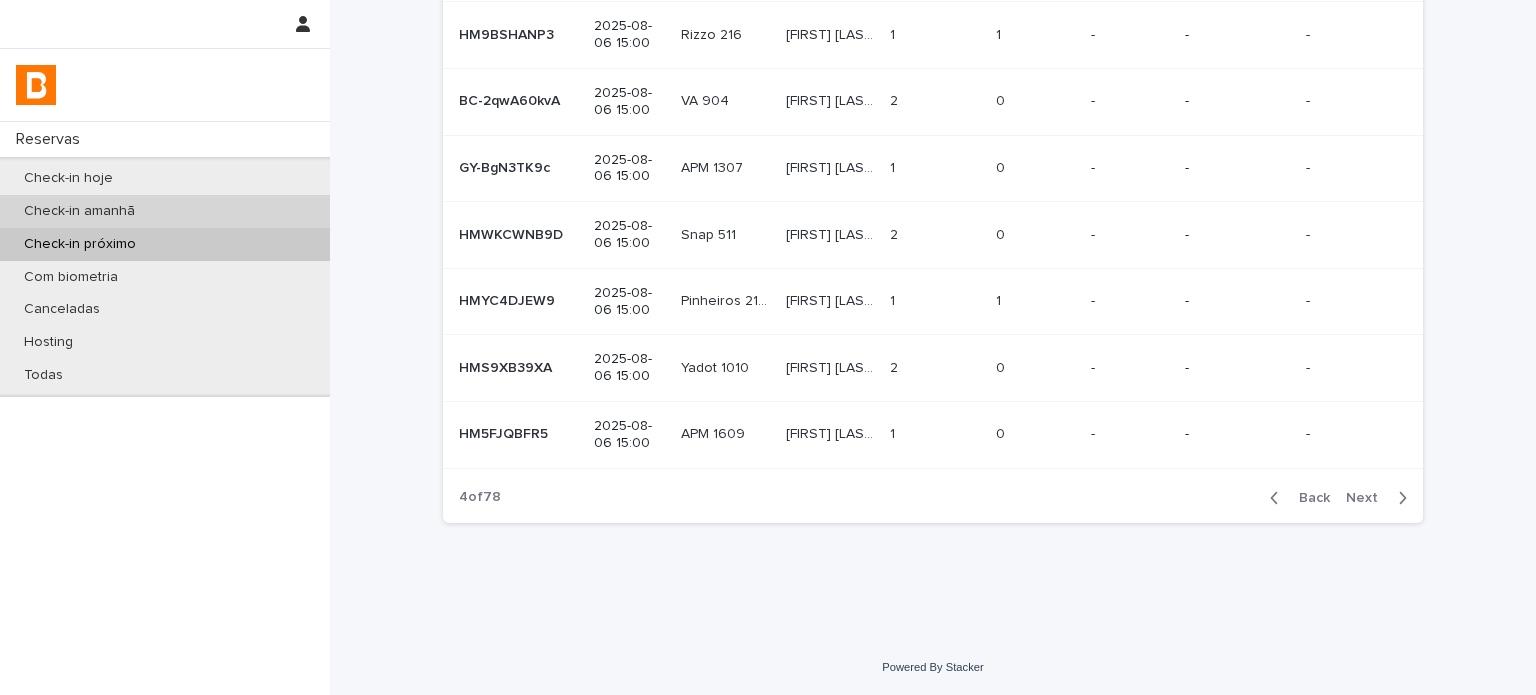 scroll, scrollTop: 390, scrollLeft: 0, axis: vertical 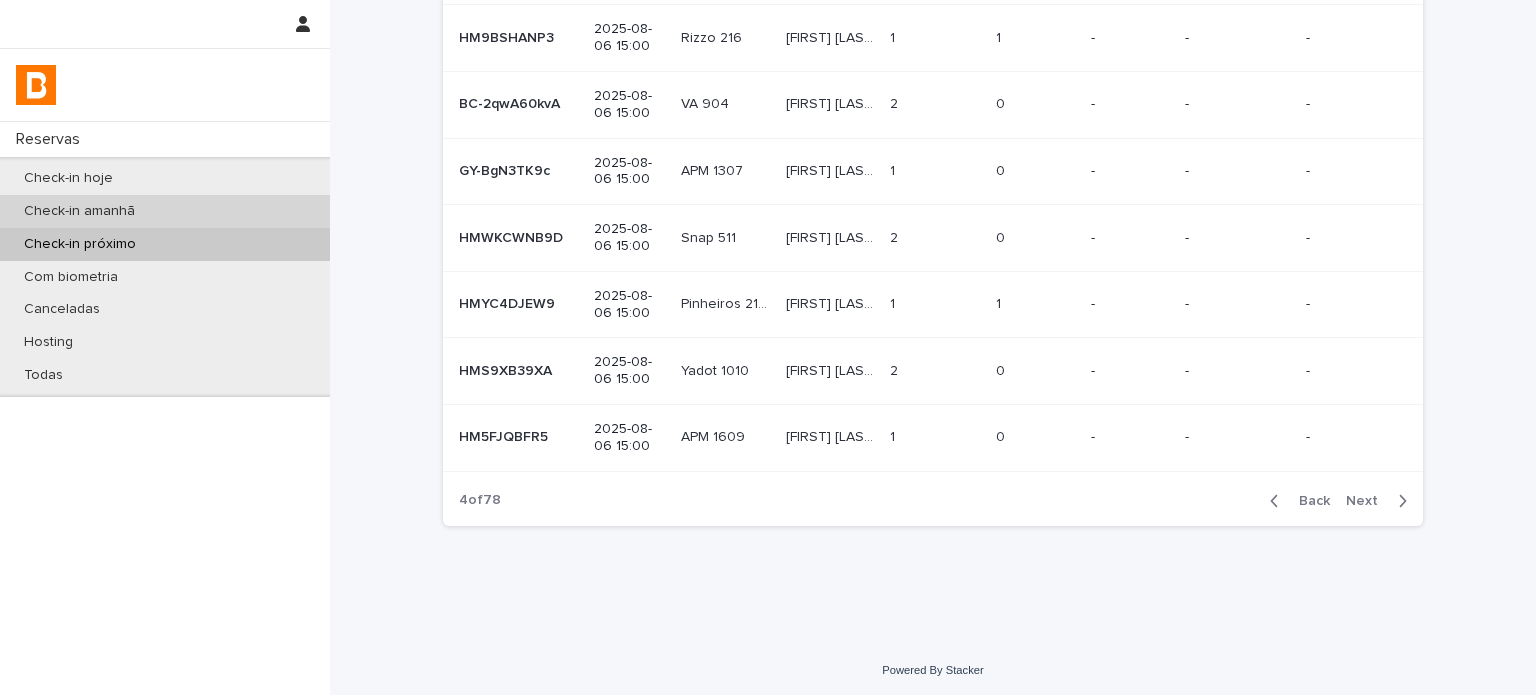 click on "Check-in amanhã" at bounding box center [79, 211] 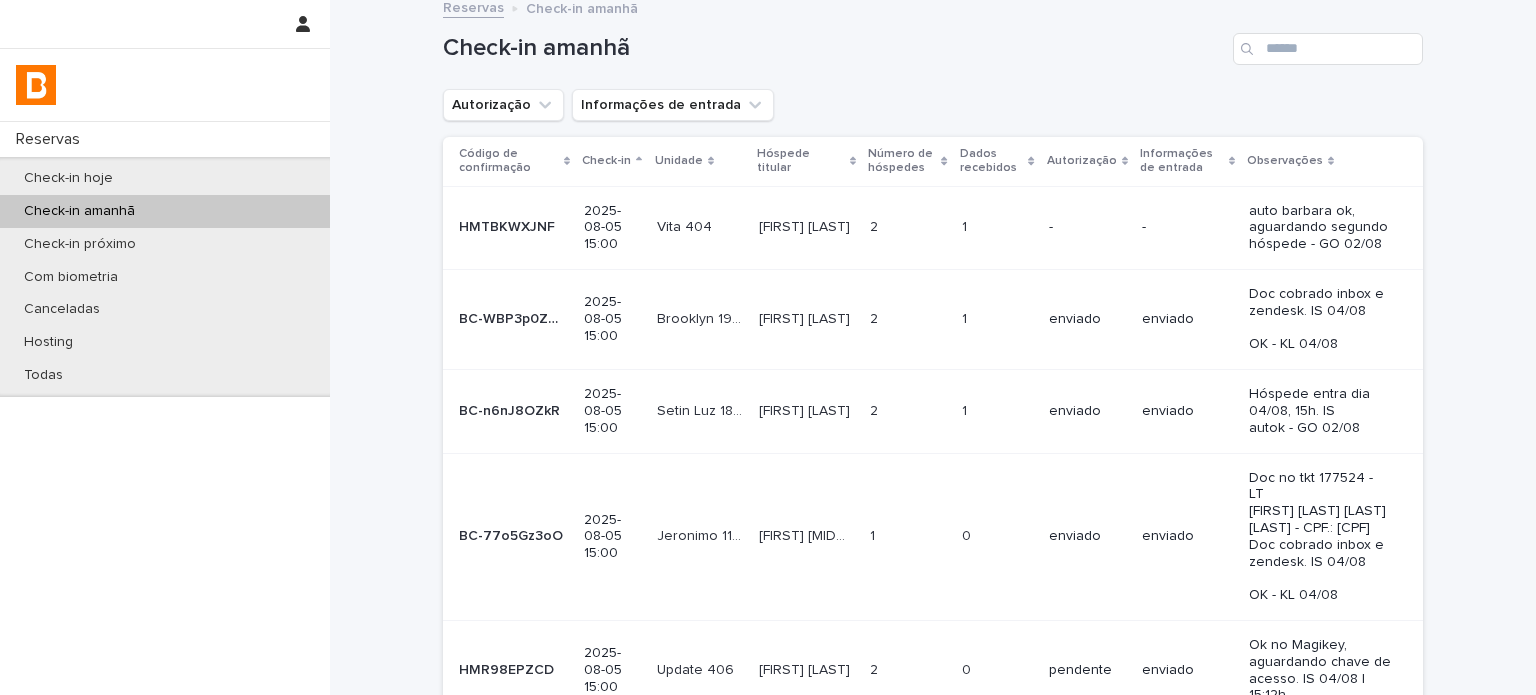 scroll, scrollTop: 0, scrollLeft: 0, axis: both 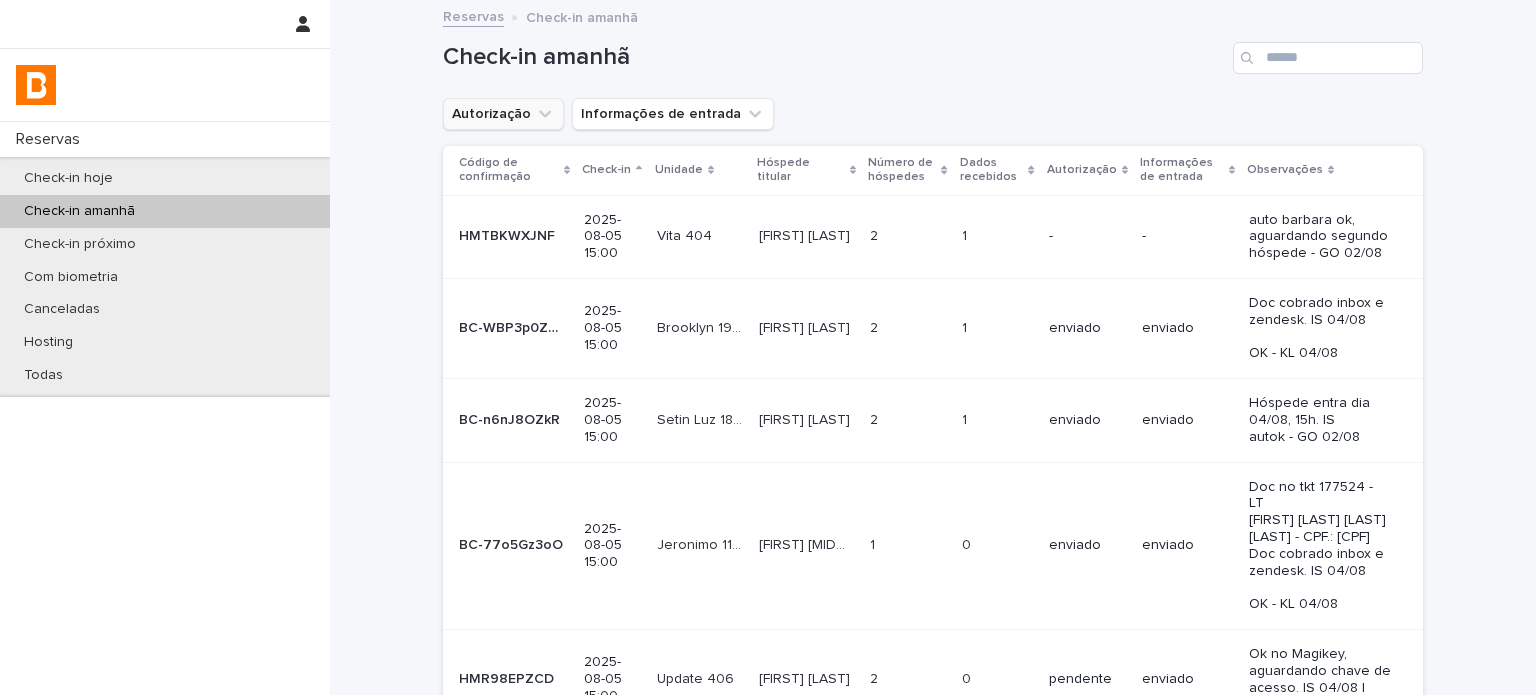 click 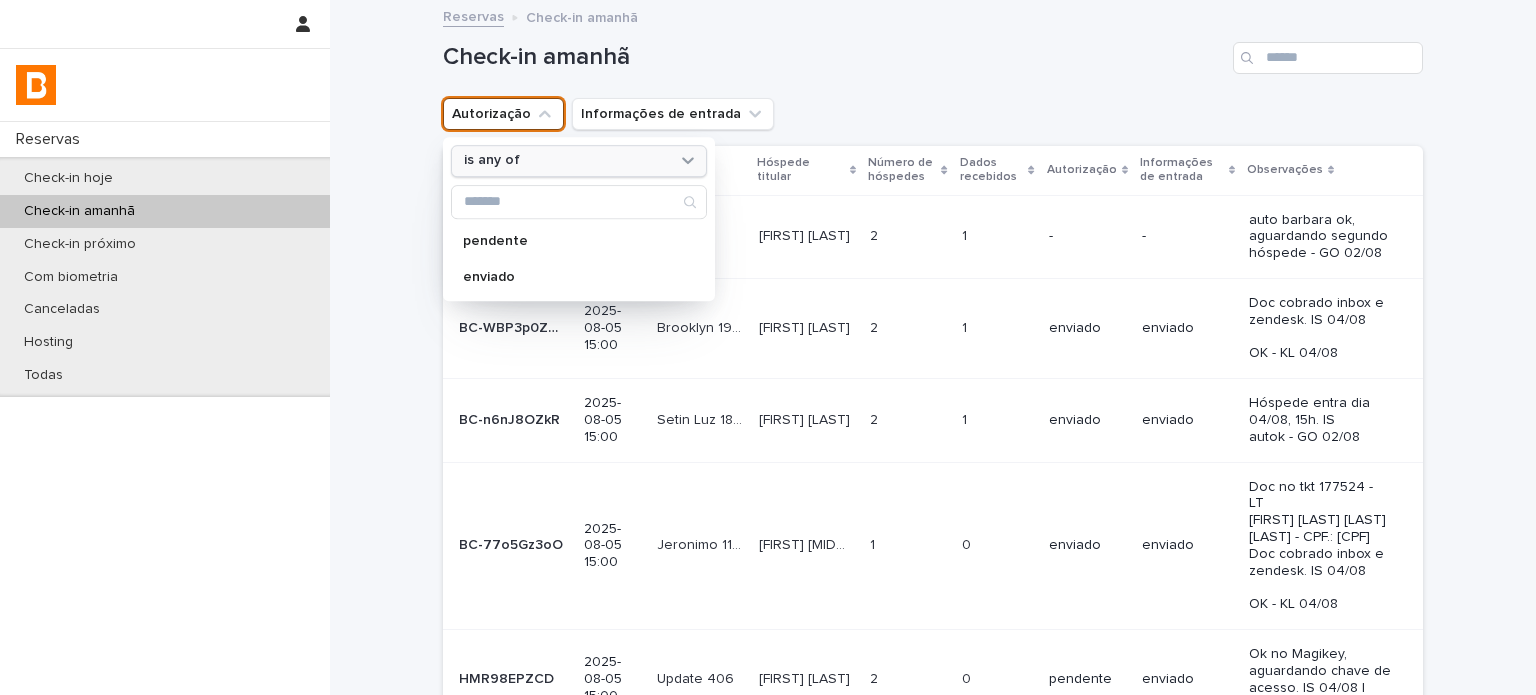 click on "is any of" at bounding box center (566, 161) 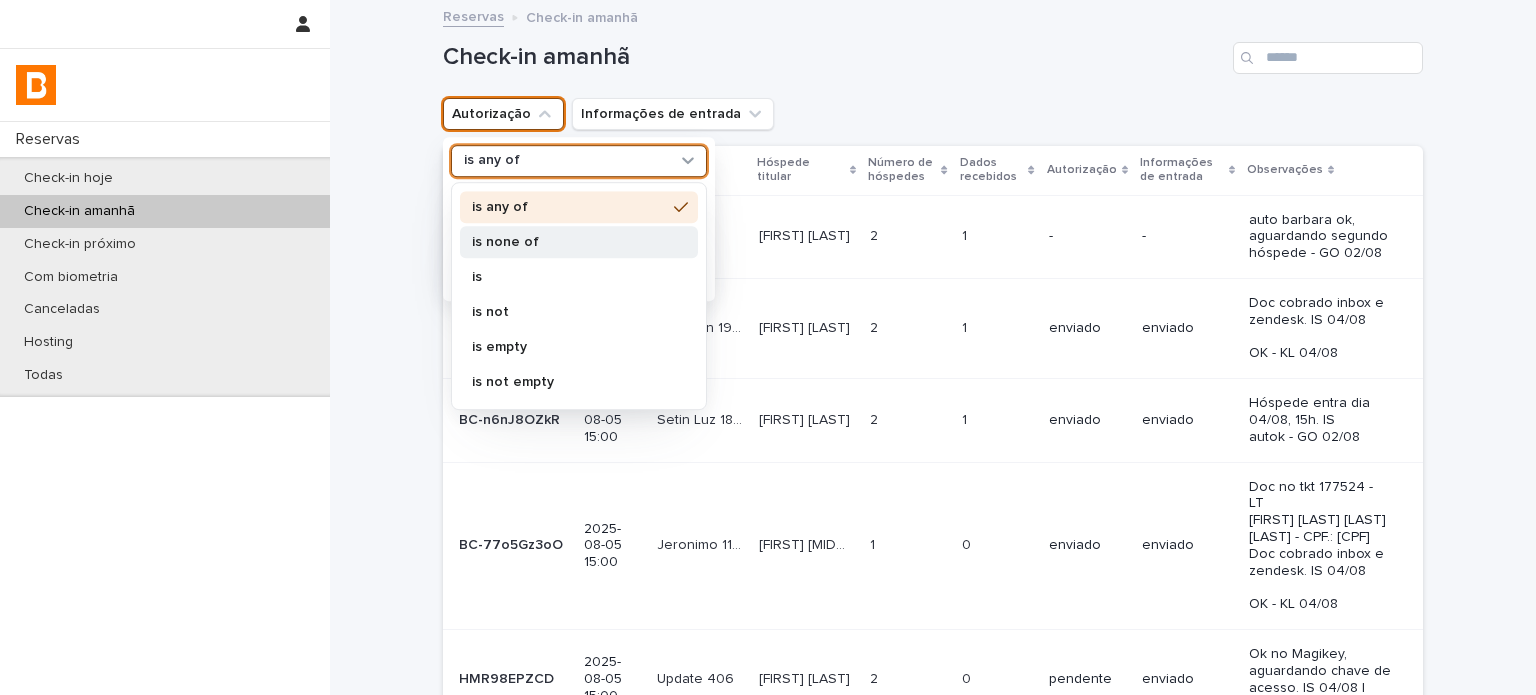 click on "is none of" at bounding box center (579, 242) 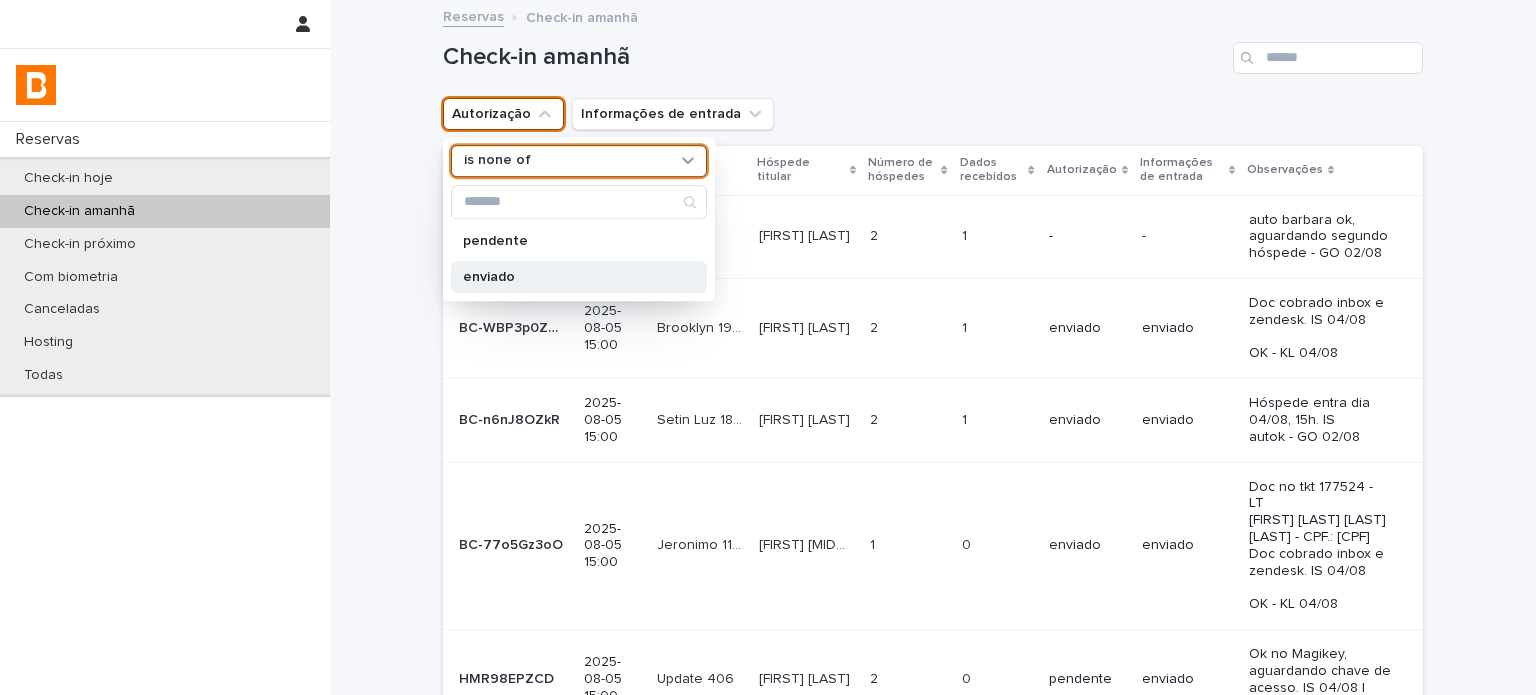 click on "enviado" at bounding box center (569, 277) 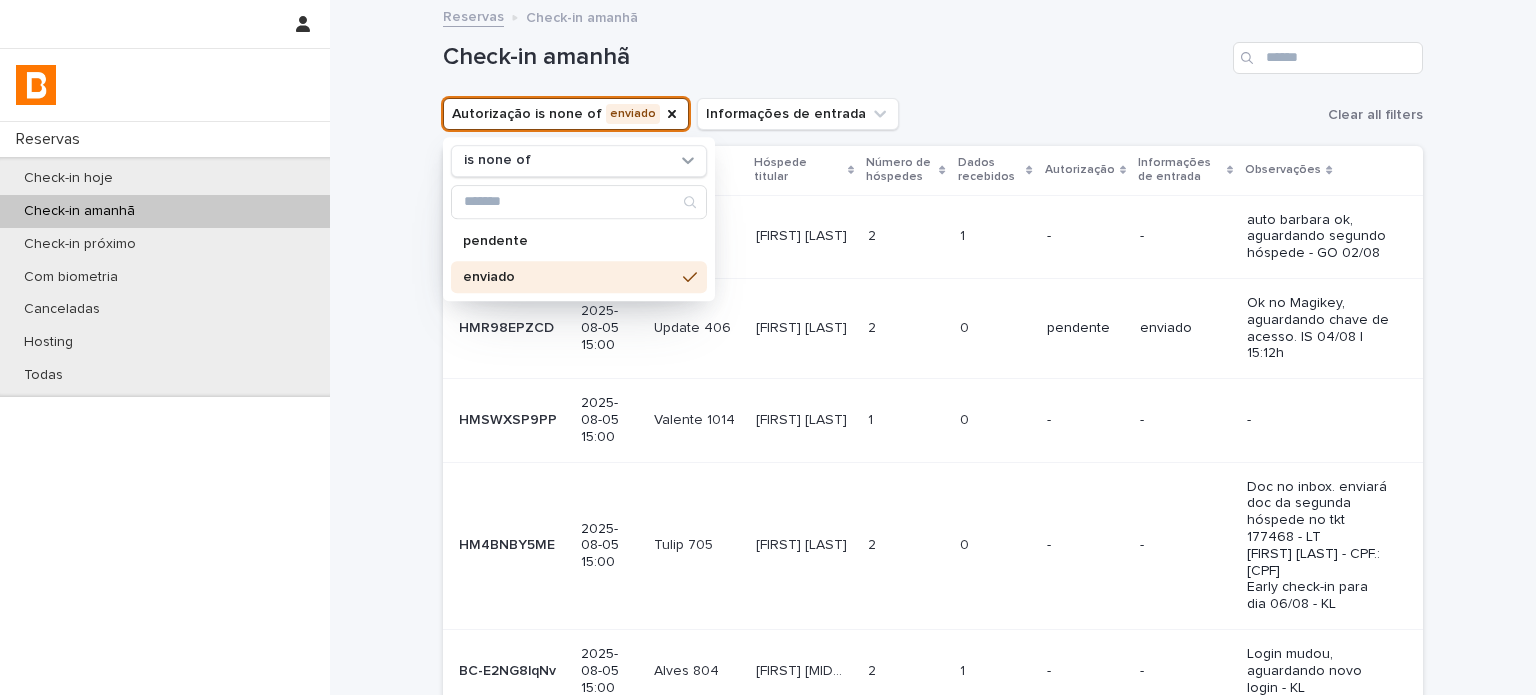 click on "Check-in amanhã" at bounding box center [834, 57] 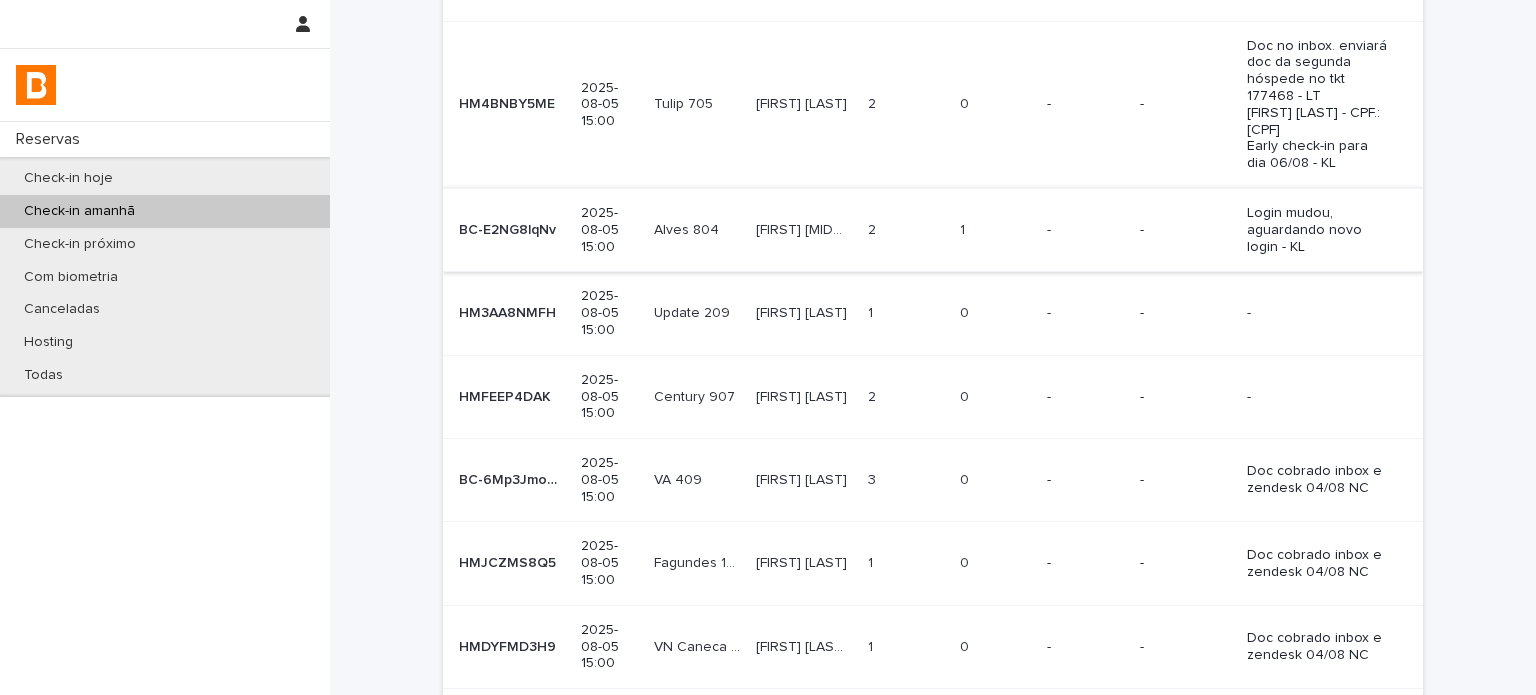scroll, scrollTop: 558, scrollLeft: 0, axis: vertical 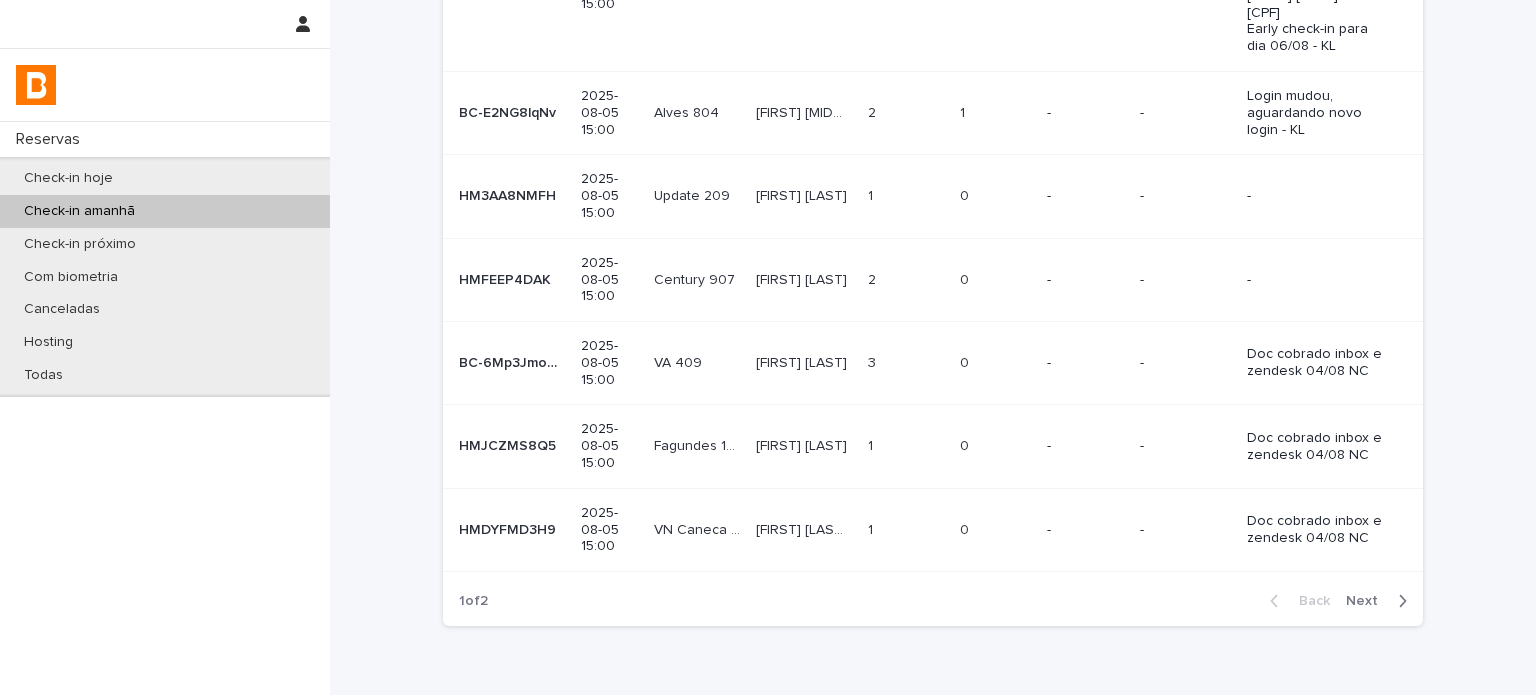 click on "Back Next" at bounding box center (1338, 601) 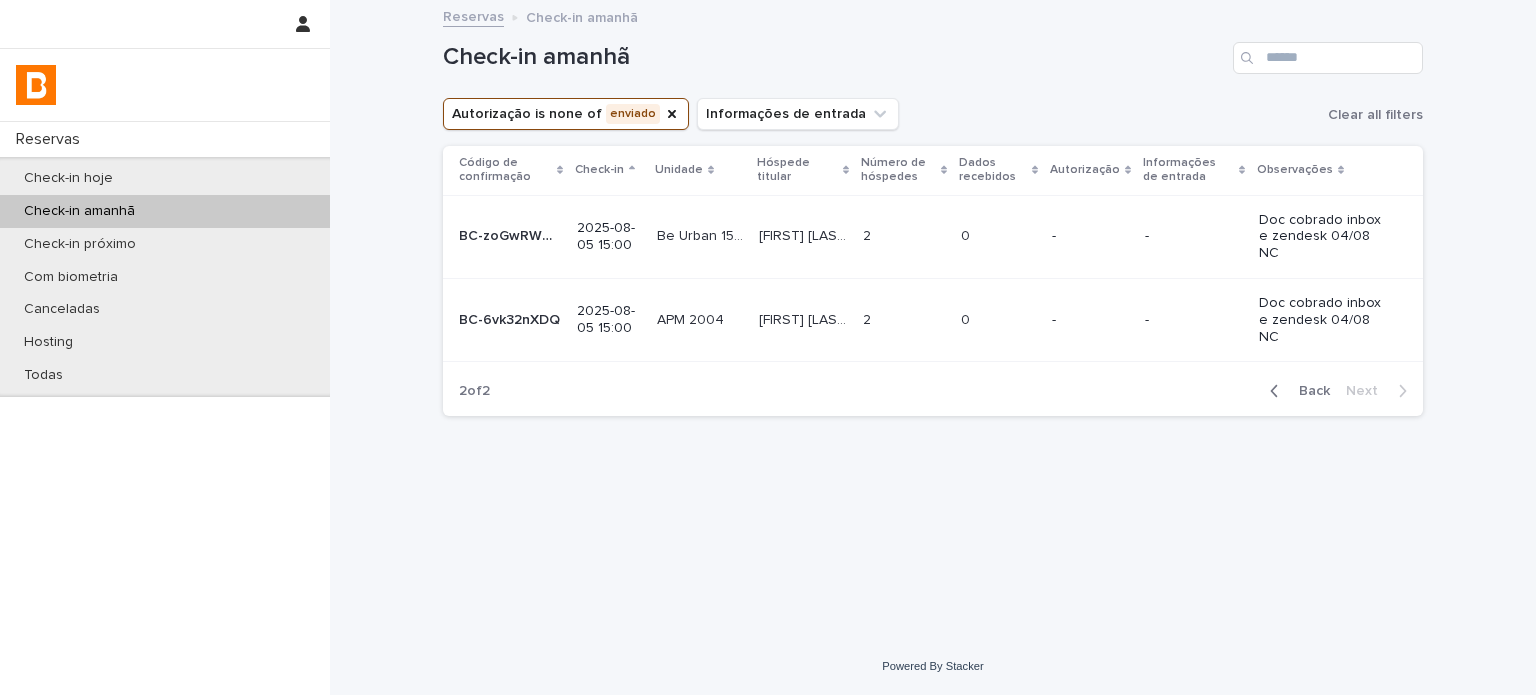 scroll, scrollTop: 0, scrollLeft: 0, axis: both 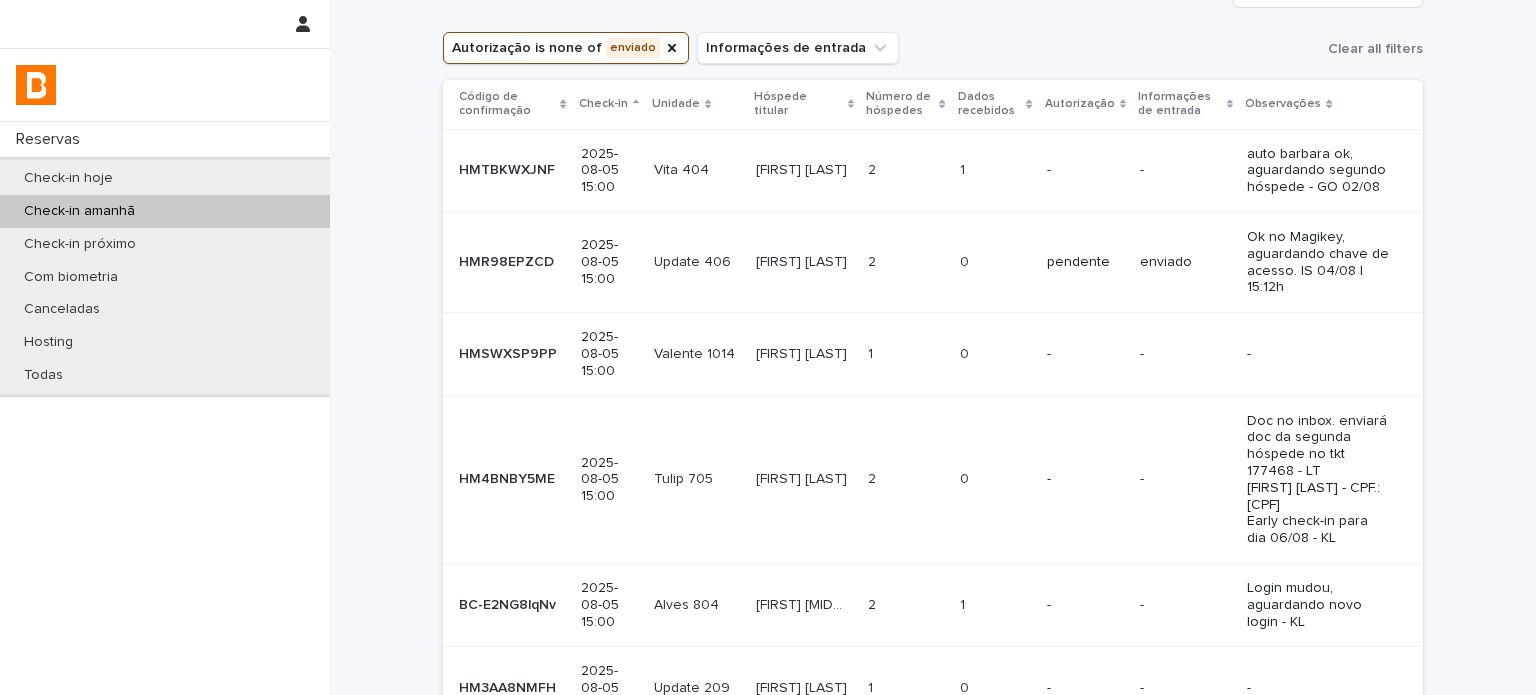 click on "-" at bounding box center [1185, 170] 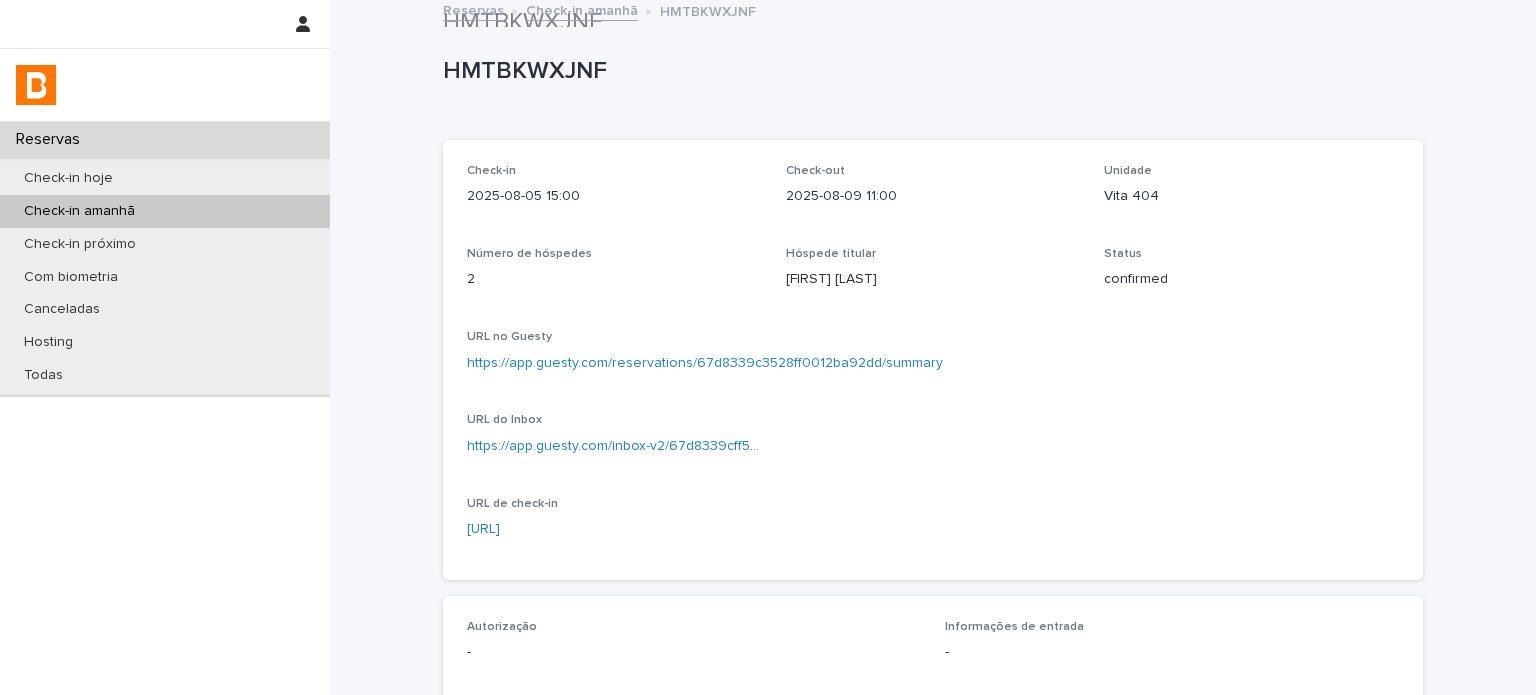 scroll, scrollTop: 0, scrollLeft: 0, axis: both 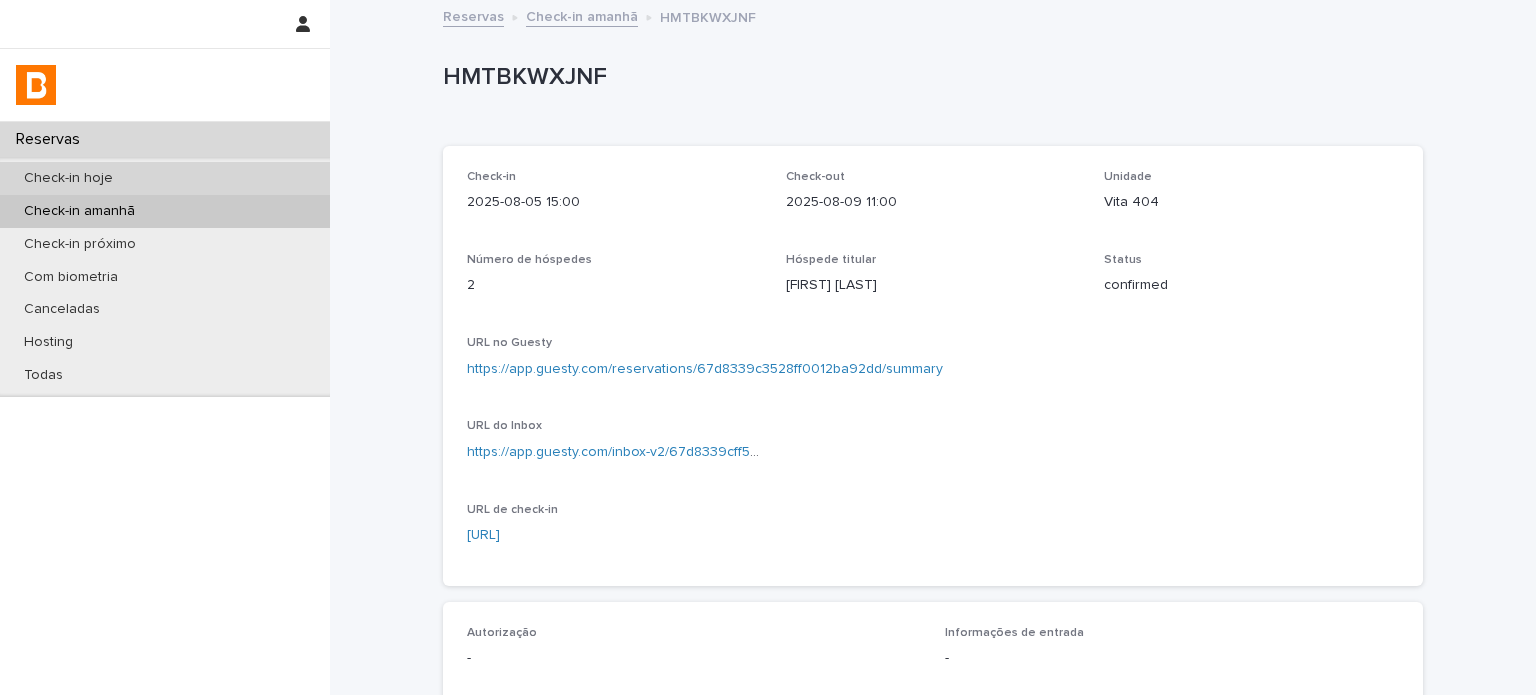 click on "Check-in hoje" at bounding box center [165, 178] 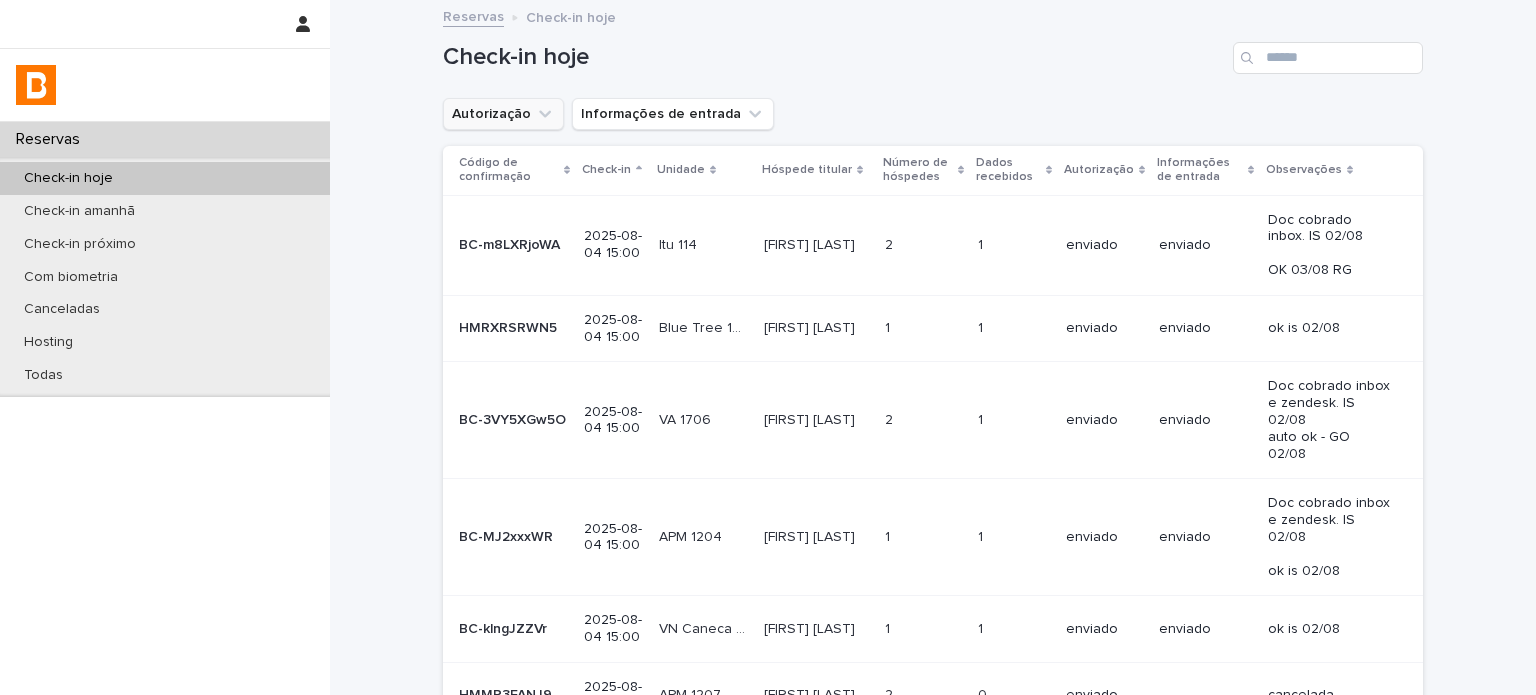 click on "Autorização" at bounding box center (503, 114) 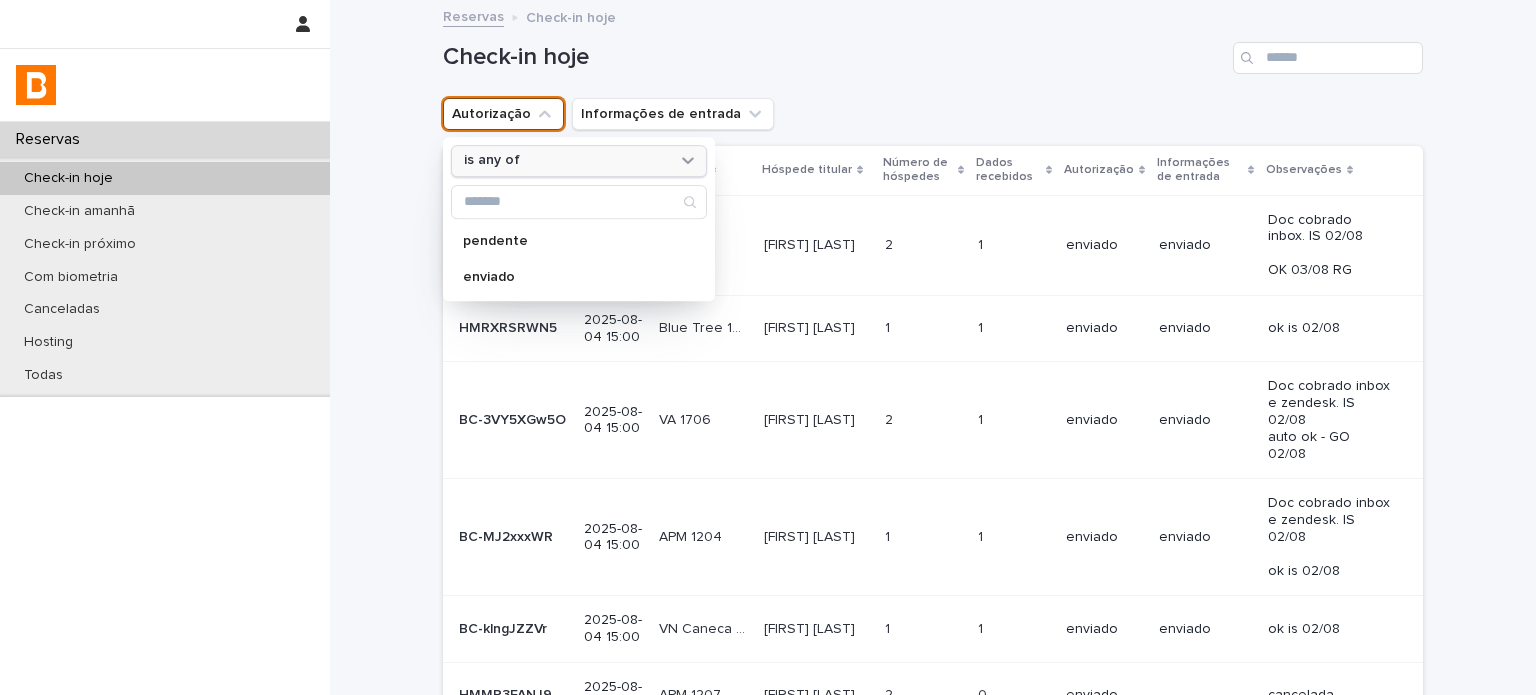 click on "is any of" at bounding box center (579, 161) 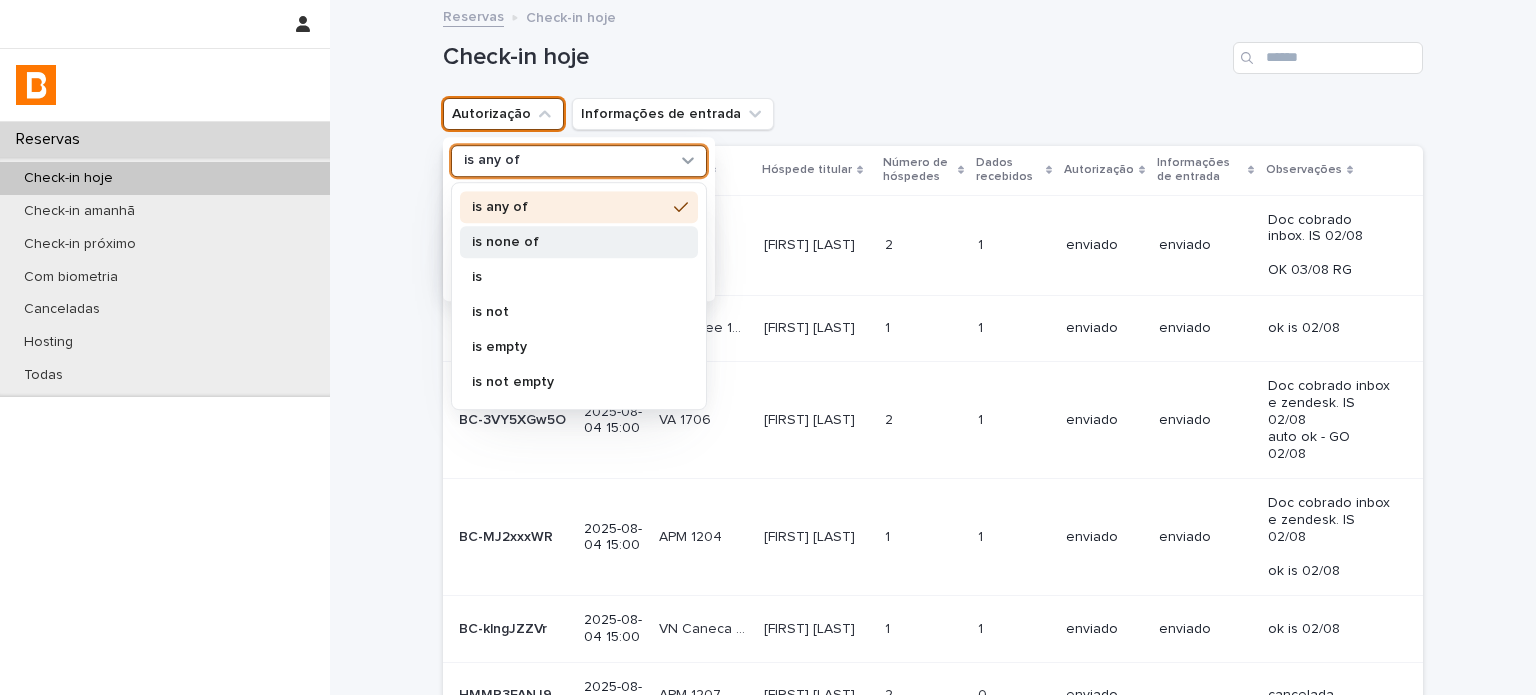 click on "is none of" at bounding box center [569, 242] 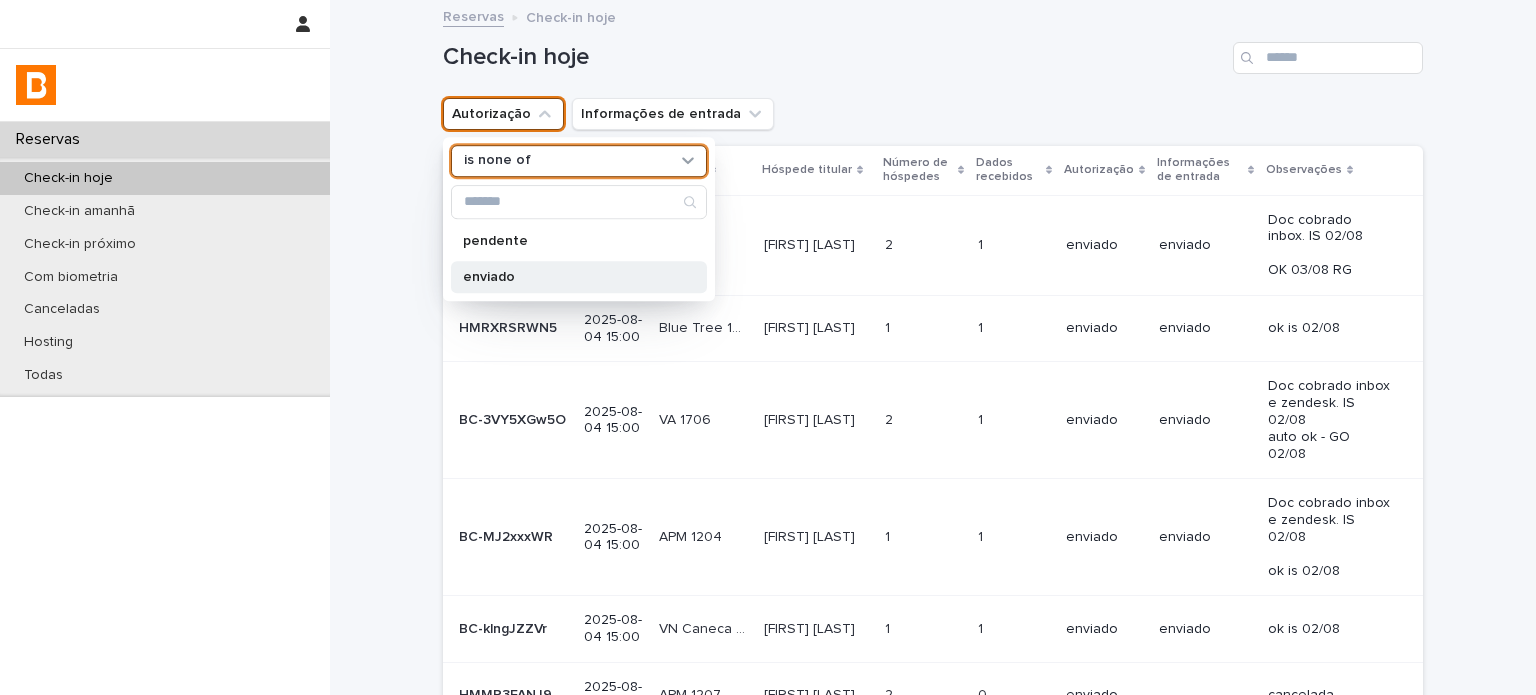click on "enviado" at bounding box center [569, 277] 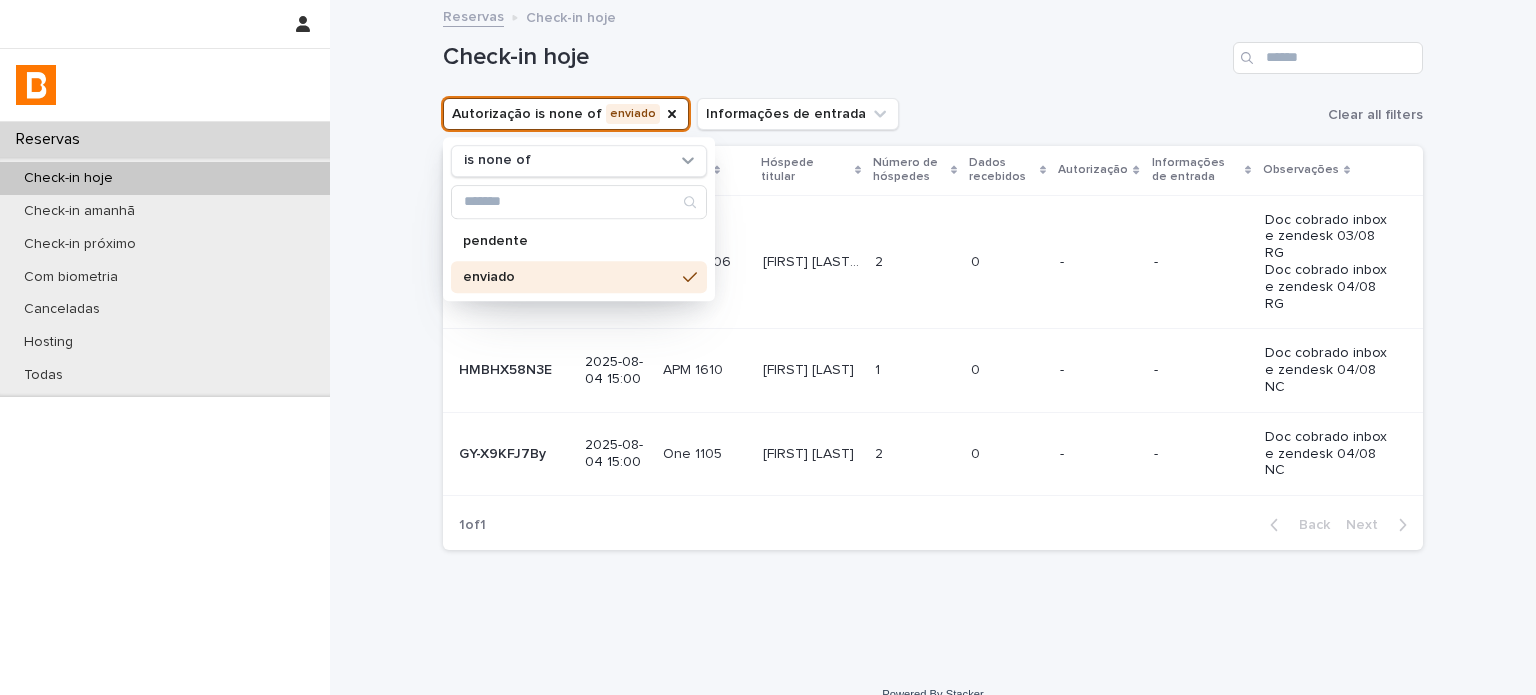 click on "Check-in hoje" at bounding box center (834, 57) 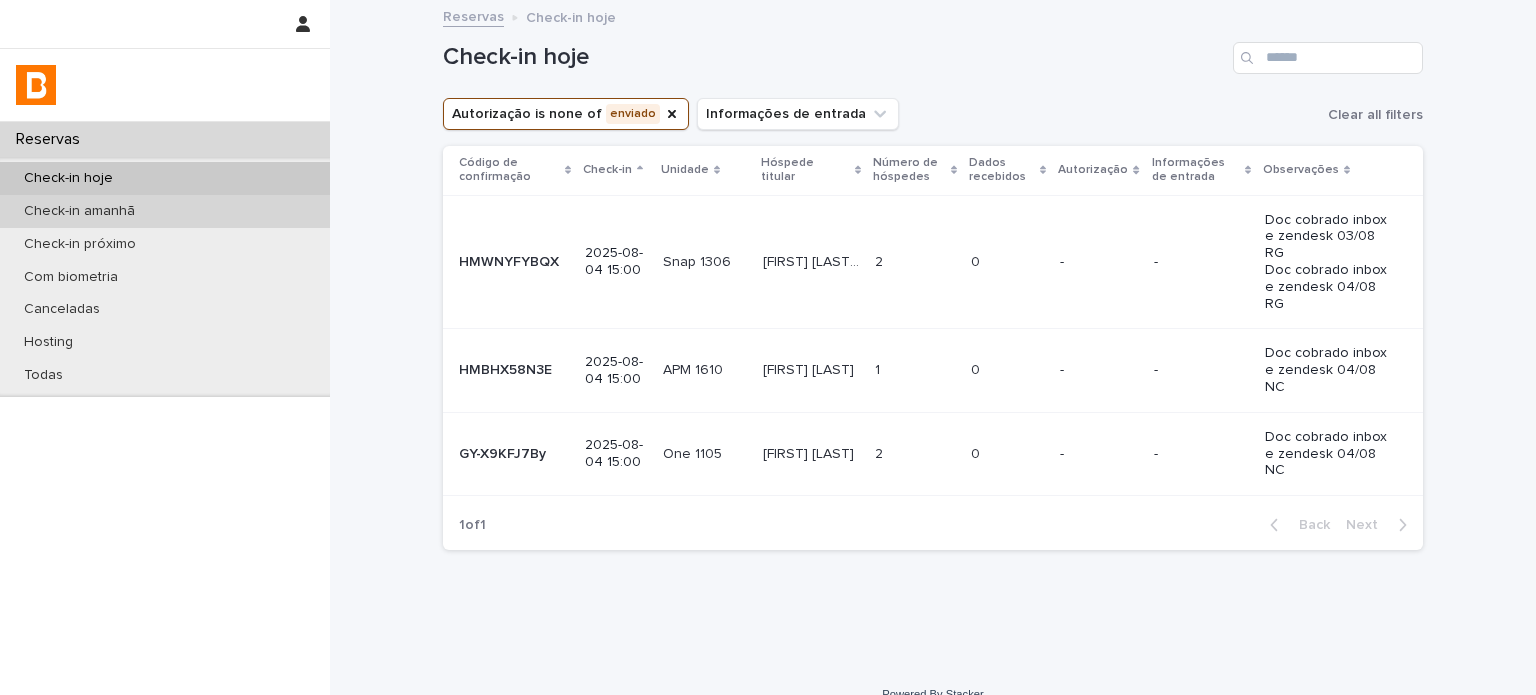 click on "Check-in amanhã" at bounding box center (165, 211) 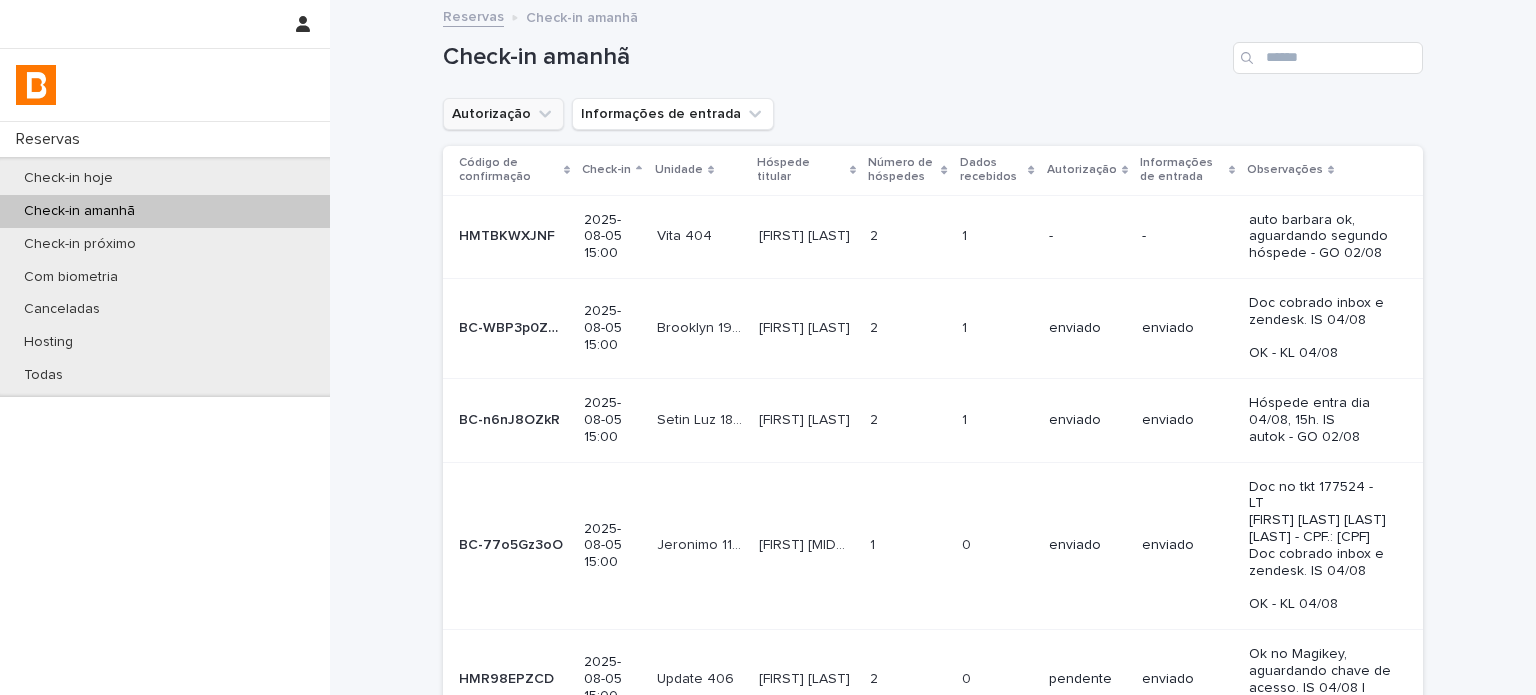 click on "Autorização" at bounding box center [503, 114] 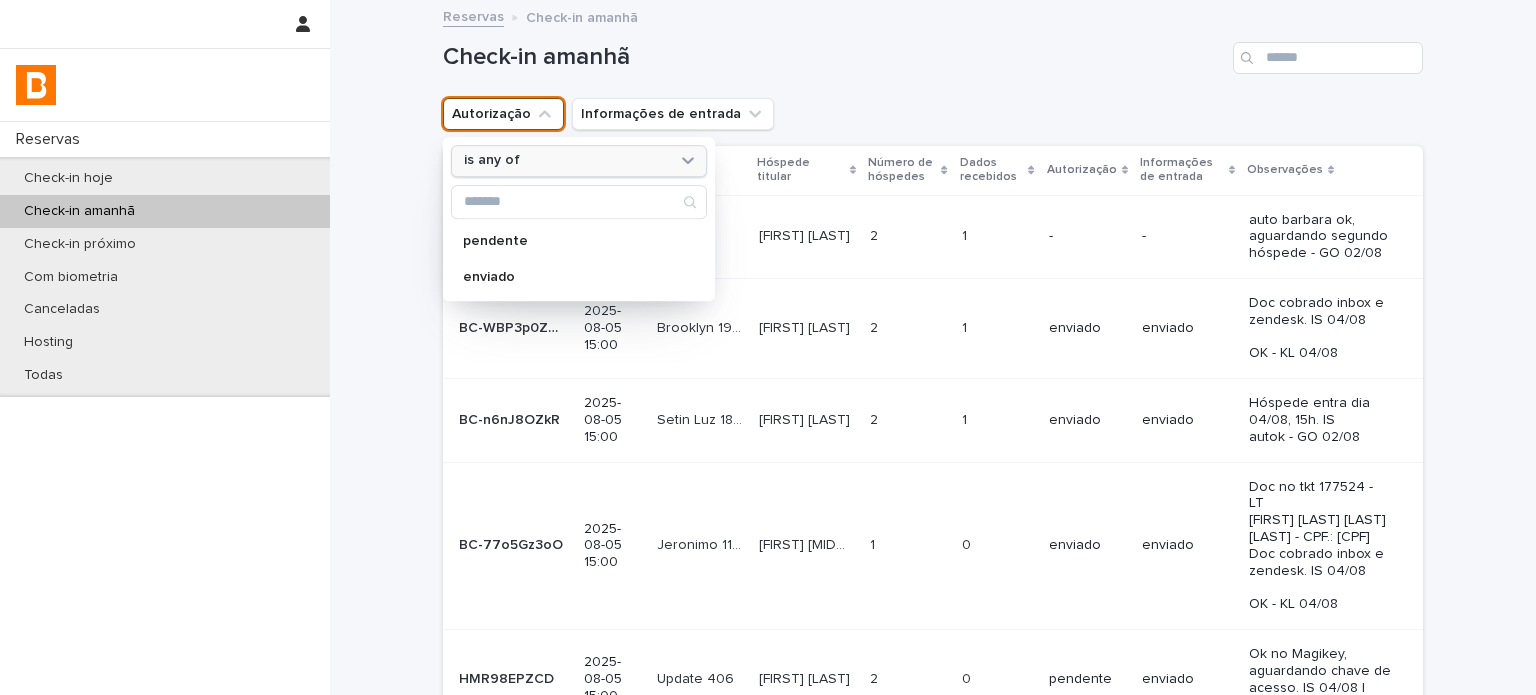 click on "is any of" at bounding box center [566, 161] 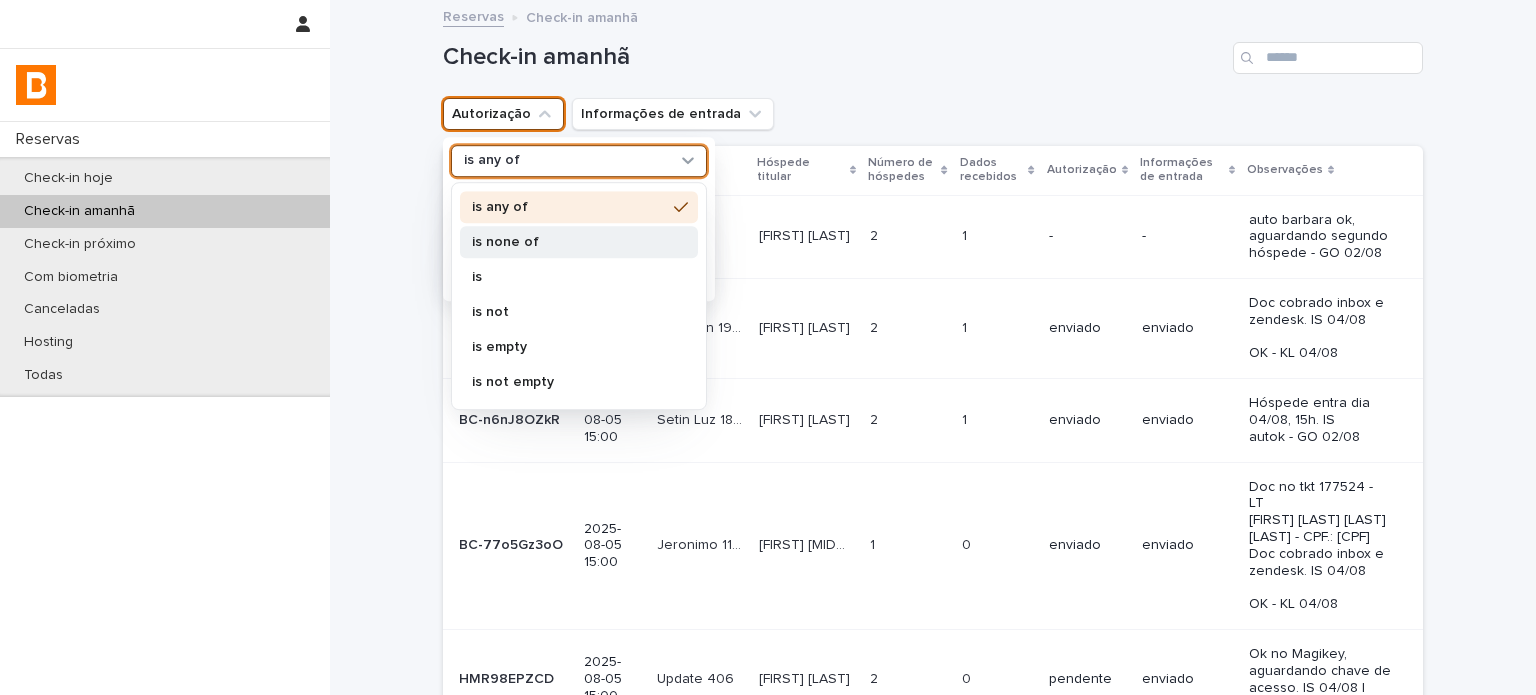 click on "is none of" at bounding box center (579, 242) 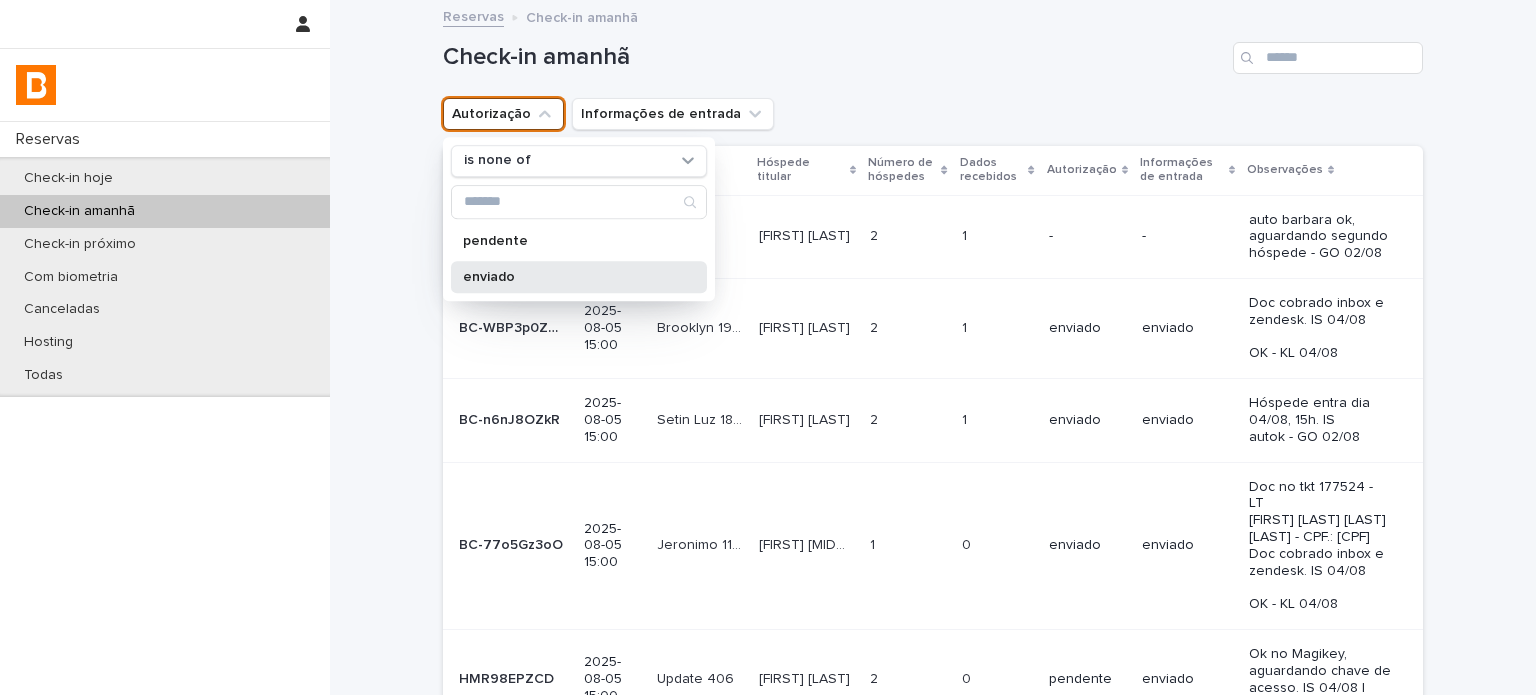 click on "enviado" at bounding box center [579, 277] 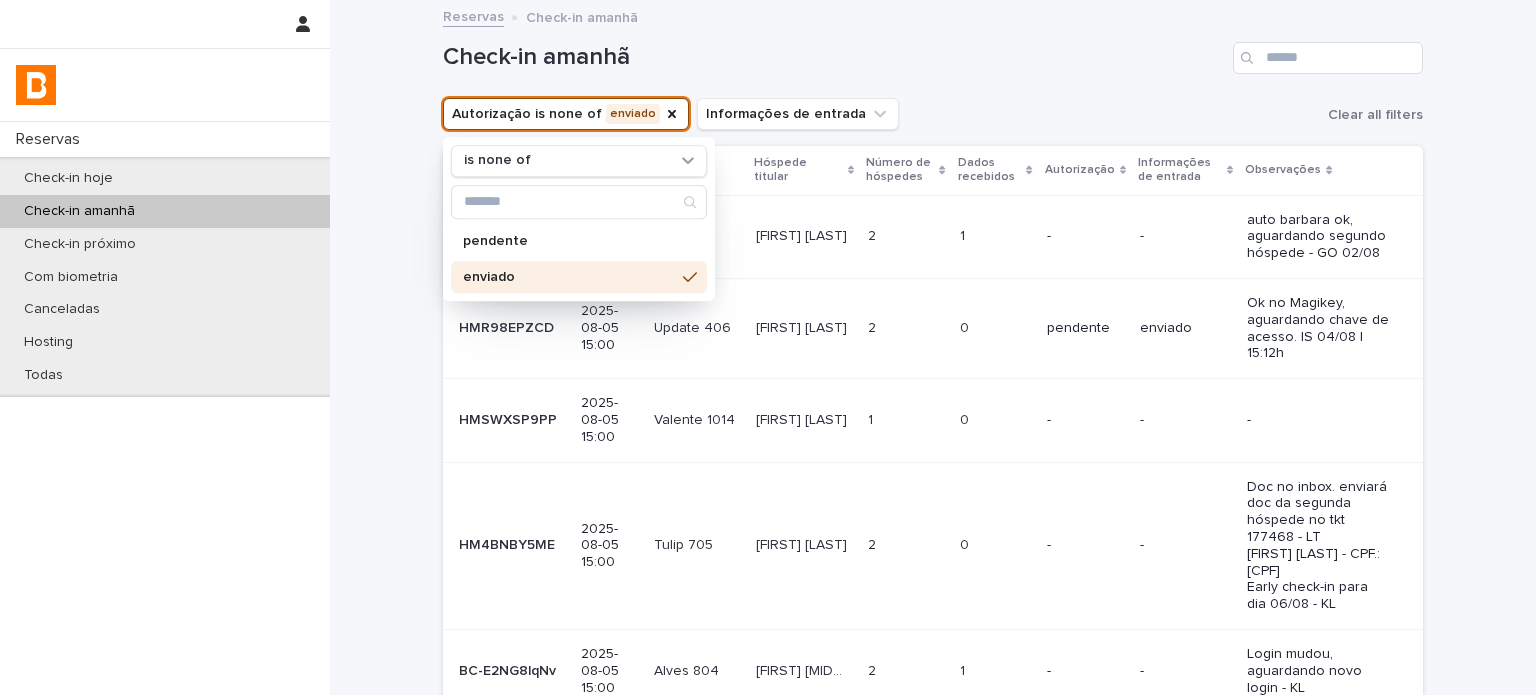 click on "Check-in amanhã" at bounding box center [933, 50] 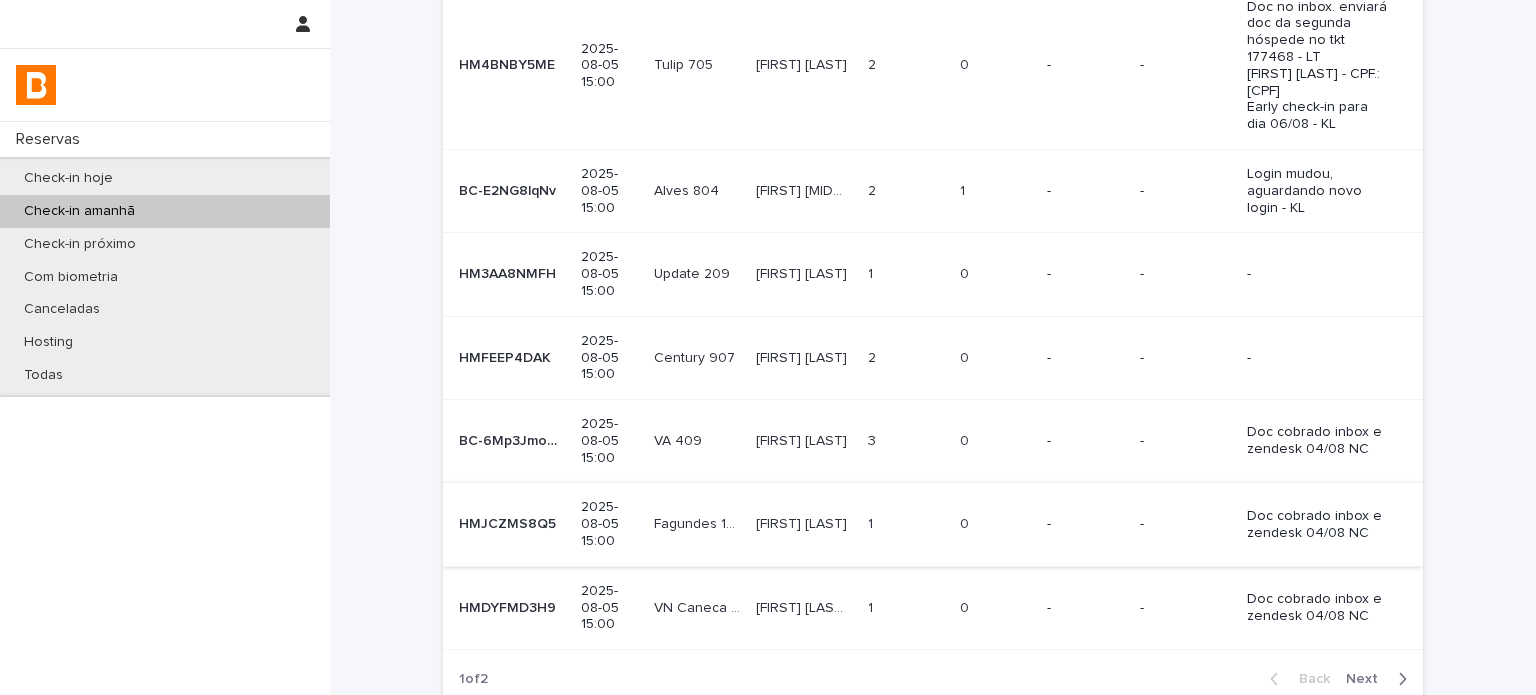 scroll, scrollTop: 558, scrollLeft: 0, axis: vertical 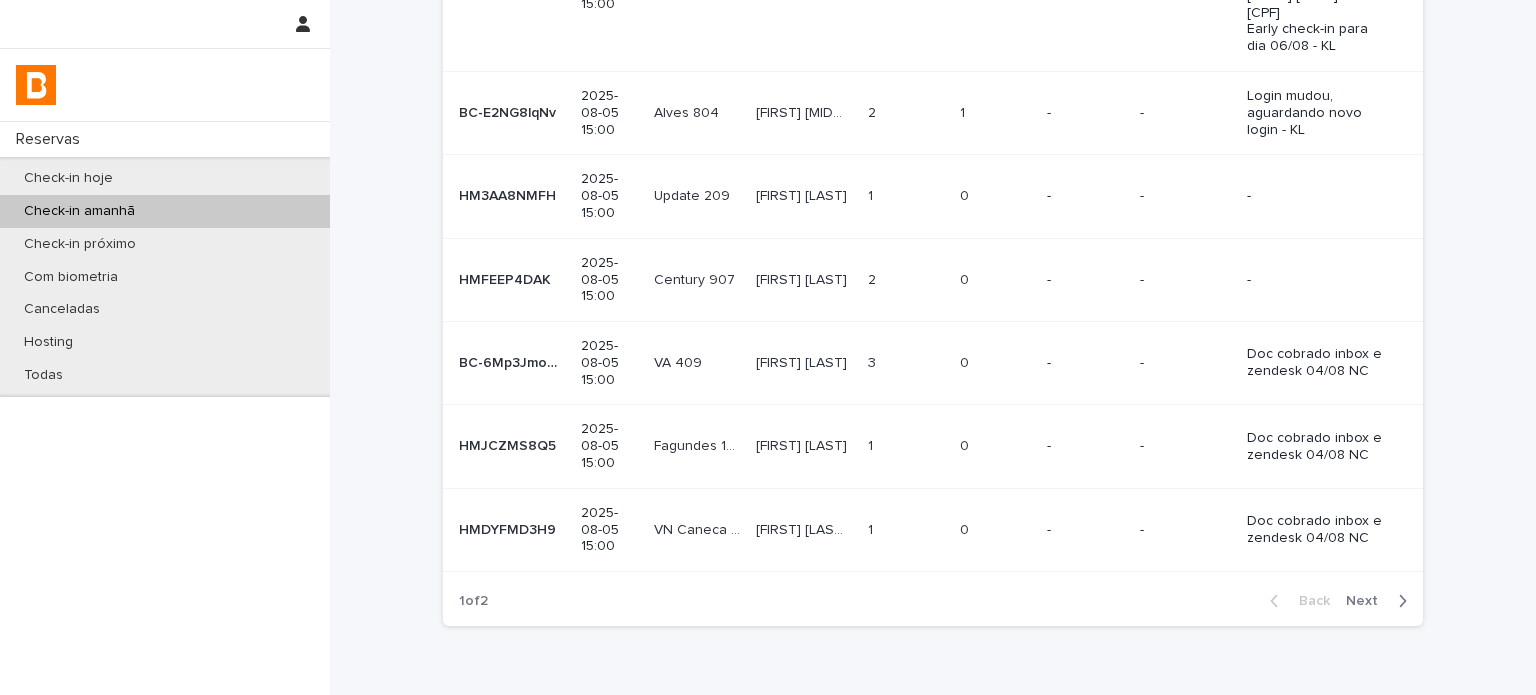click on "Next" at bounding box center [1368, 601] 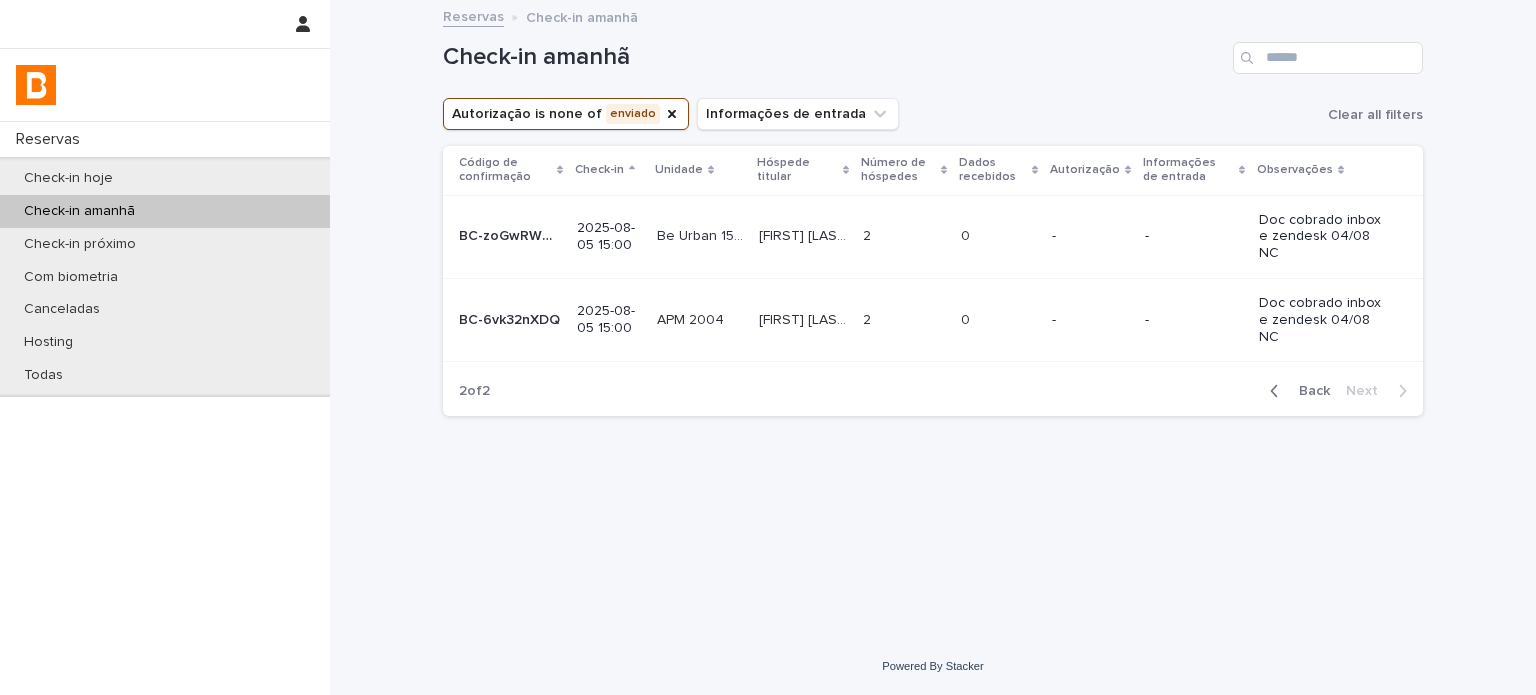 scroll, scrollTop: 0, scrollLeft: 0, axis: both 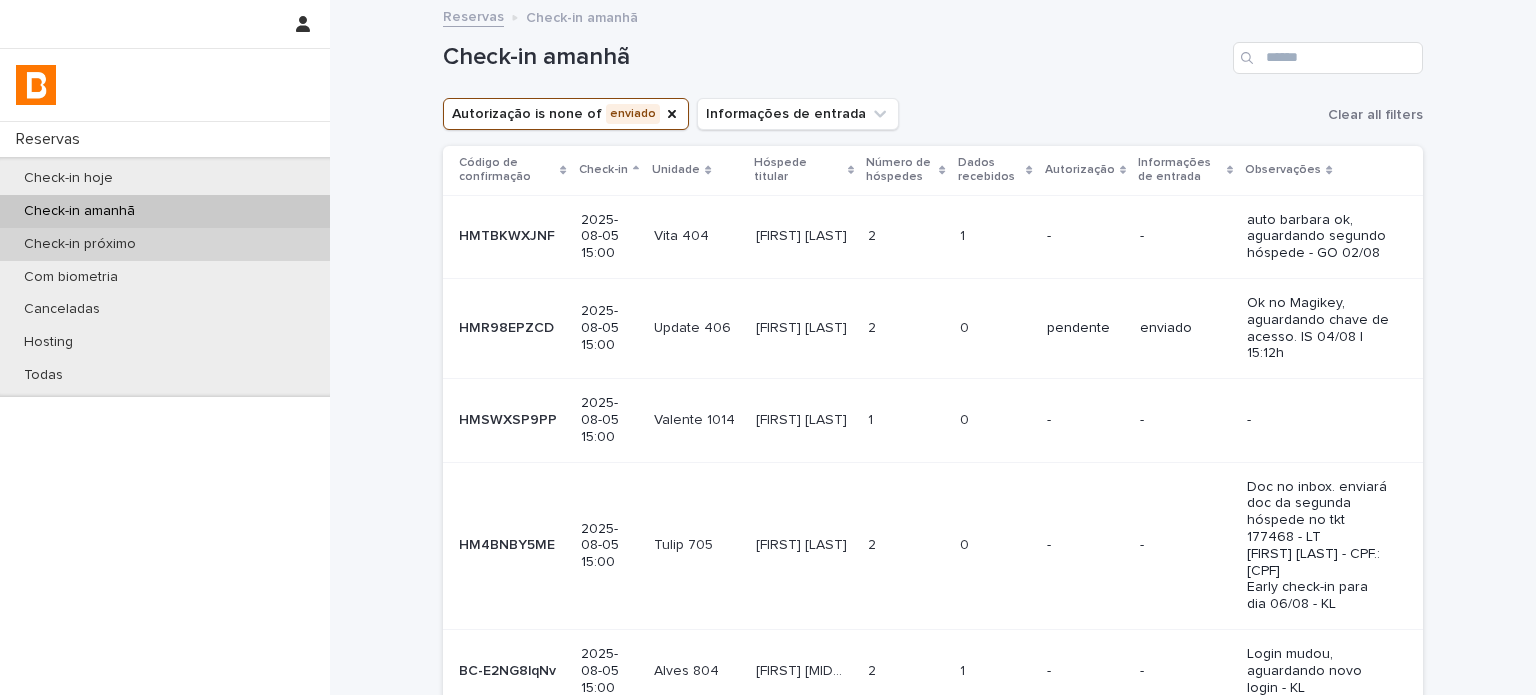click on "Check-in próximo" at bounding box center (165, 244) 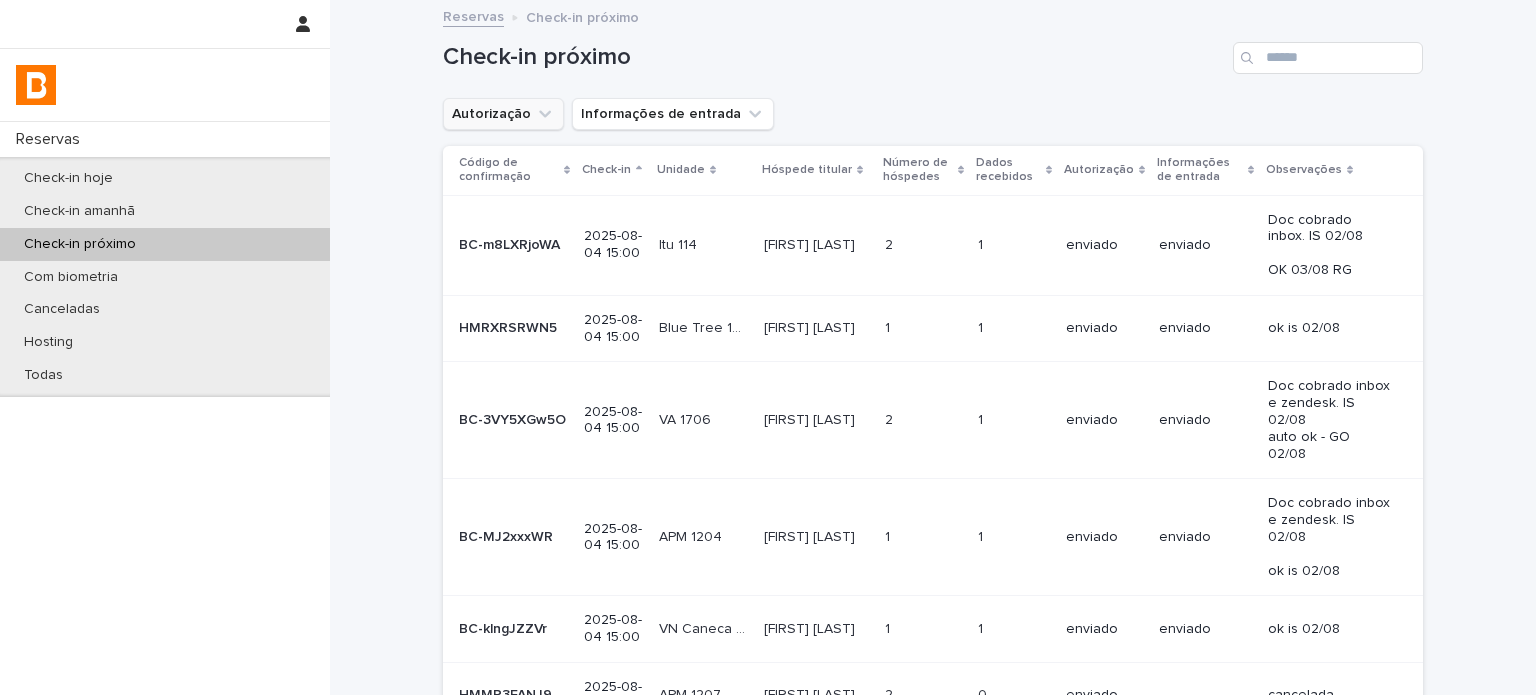 click on "Autorização" at bounding box center (503, 114) 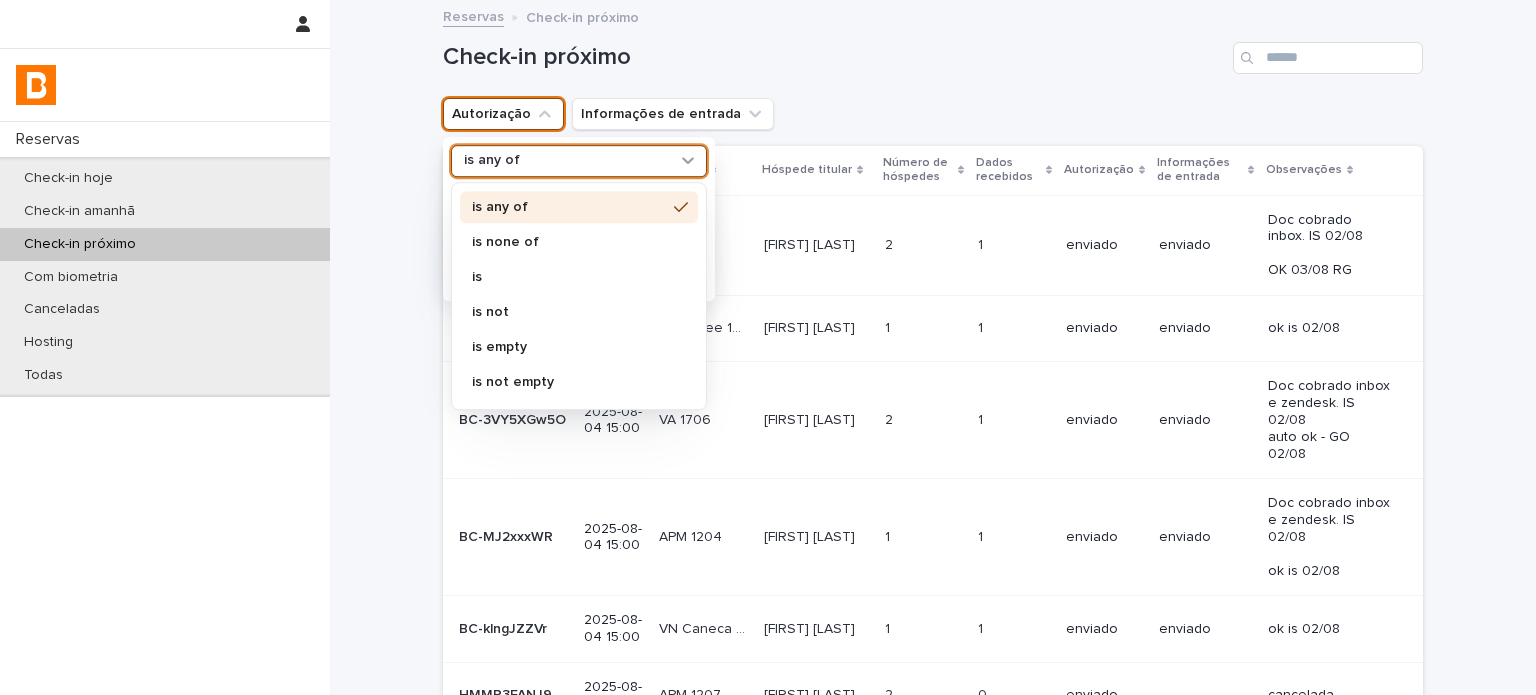 click on "is any of" at bounding box center (492, 161) 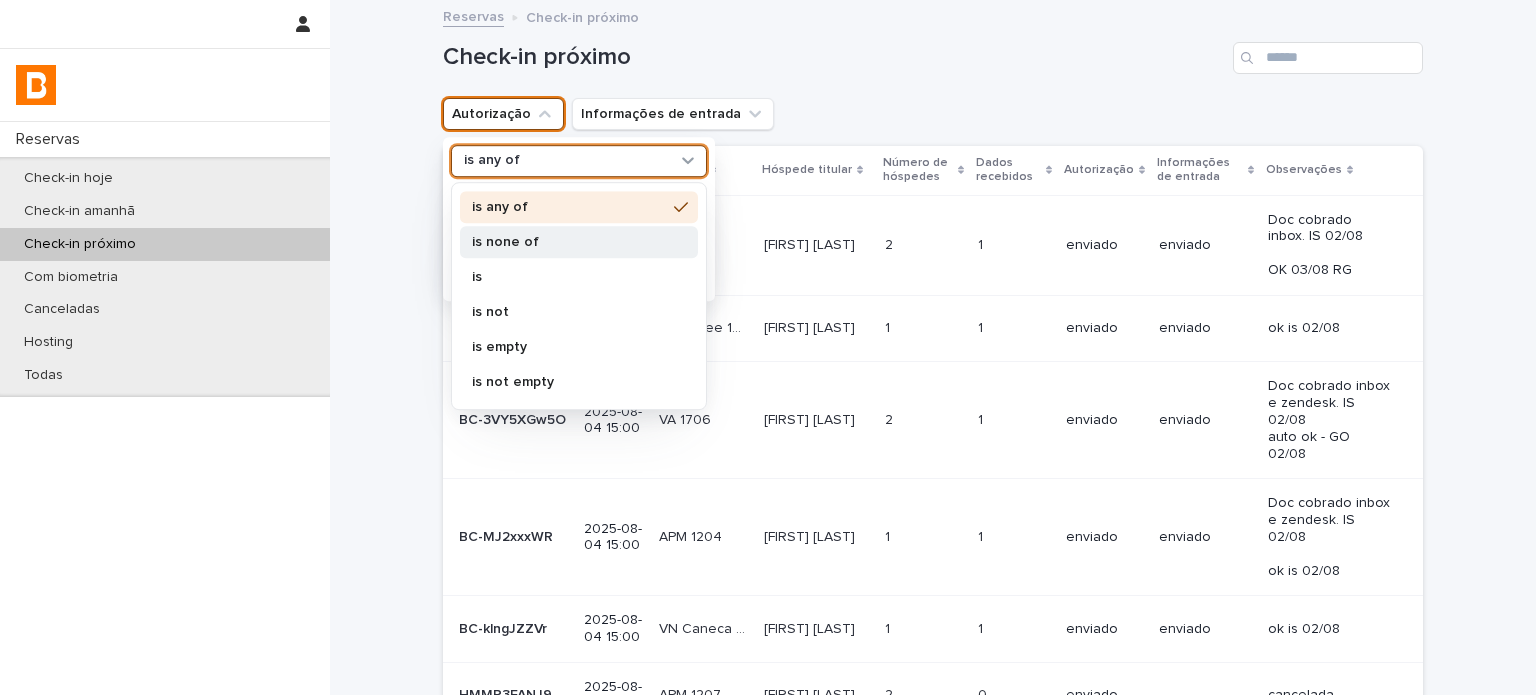 click on "is none of" at bounding box center (569, 242) 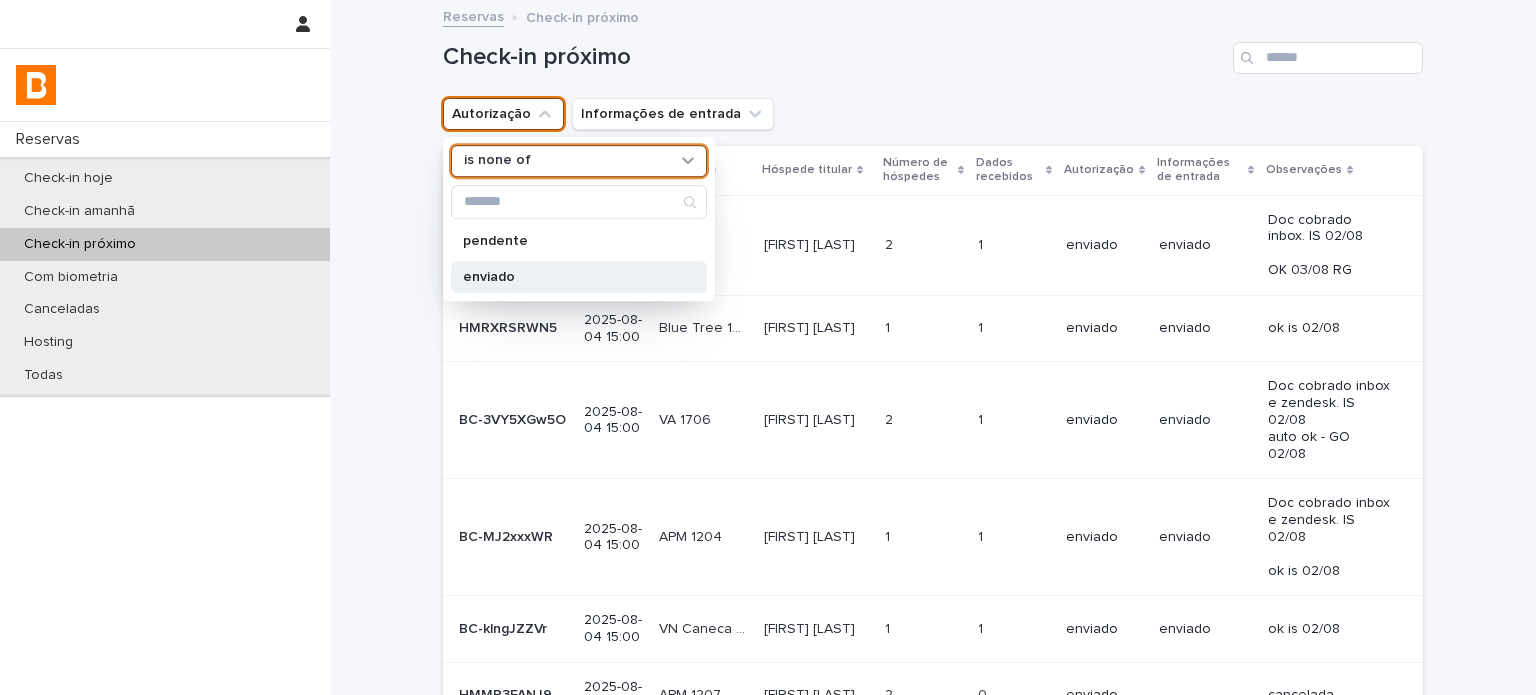click on "enviado" at bounding box center (579, 277) 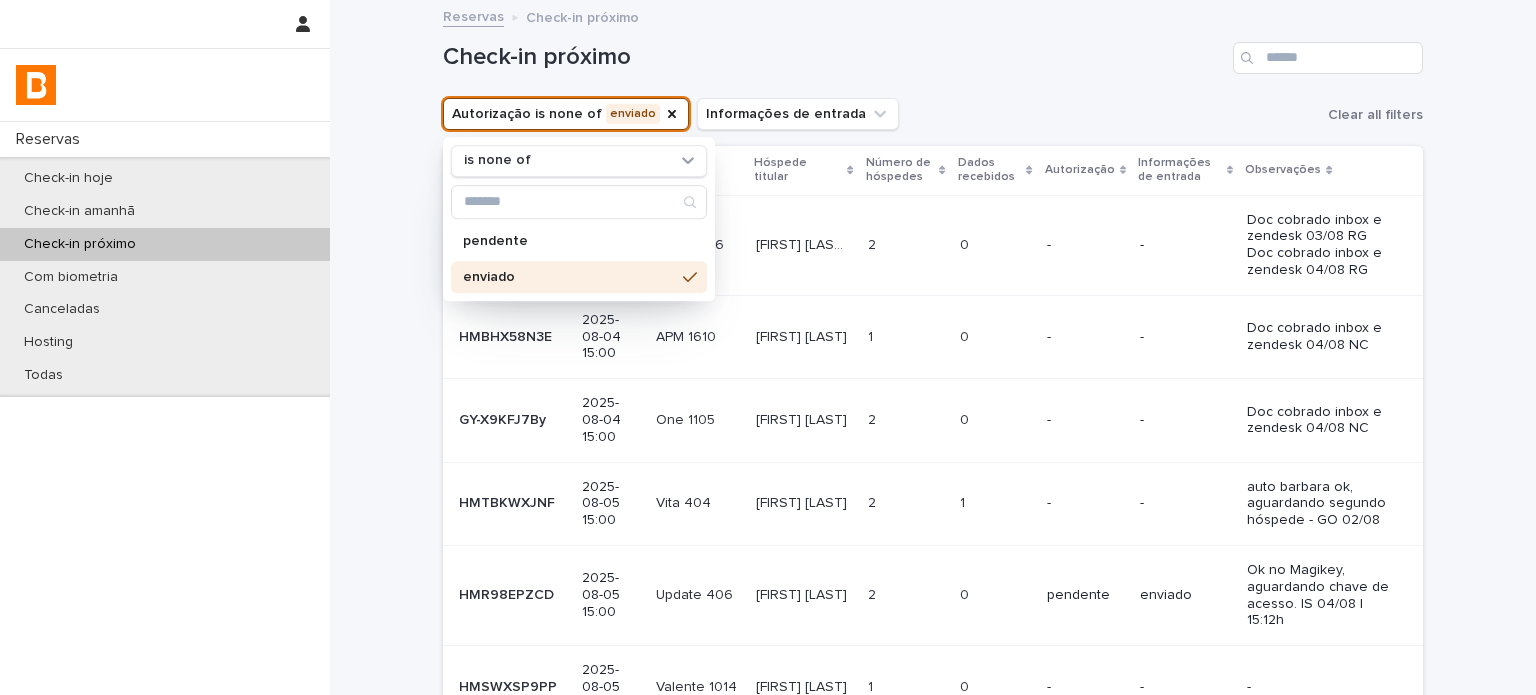 click on "Autorização is none of enviado is none of pendente enviado Informações de entrada Clear all filters" at bounding box center (933, 114) 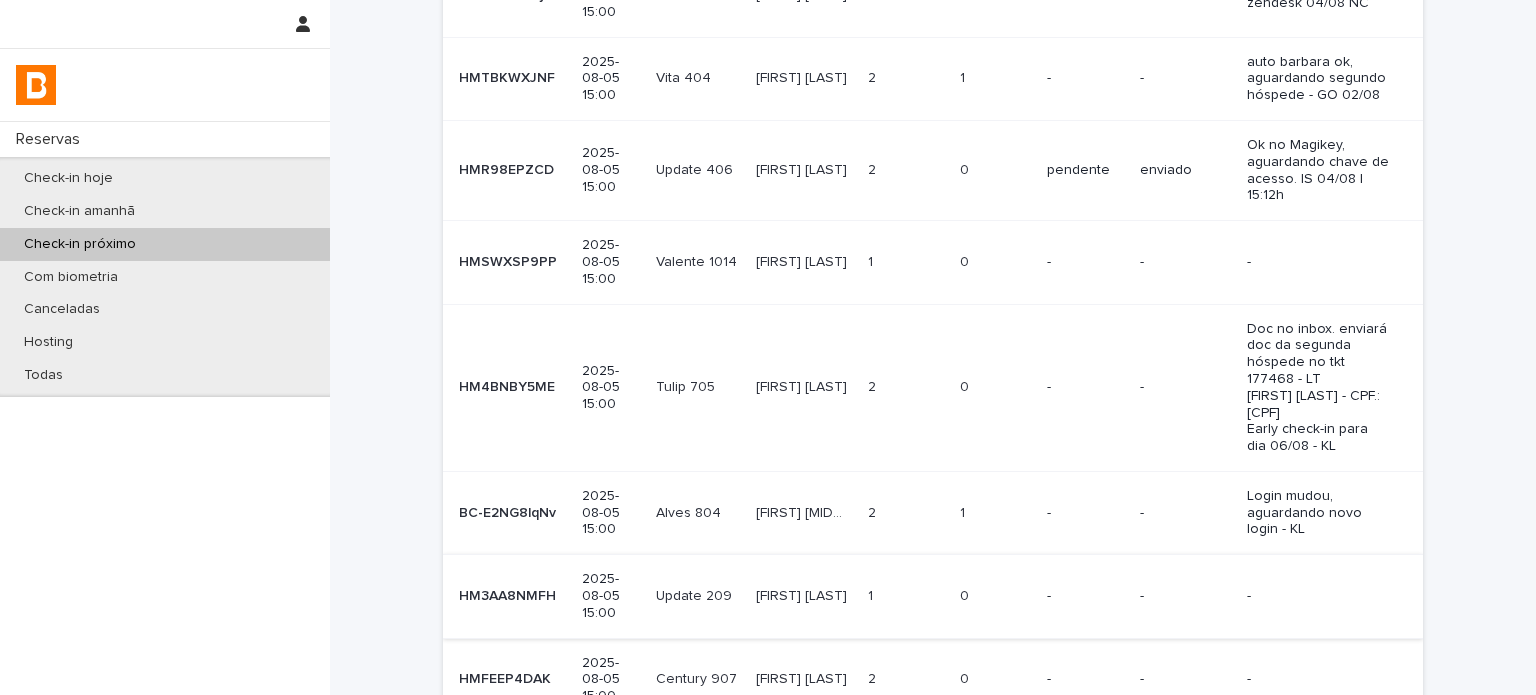 scroll, scrollTop: 533, scrollLeft: 0, axis: vertical 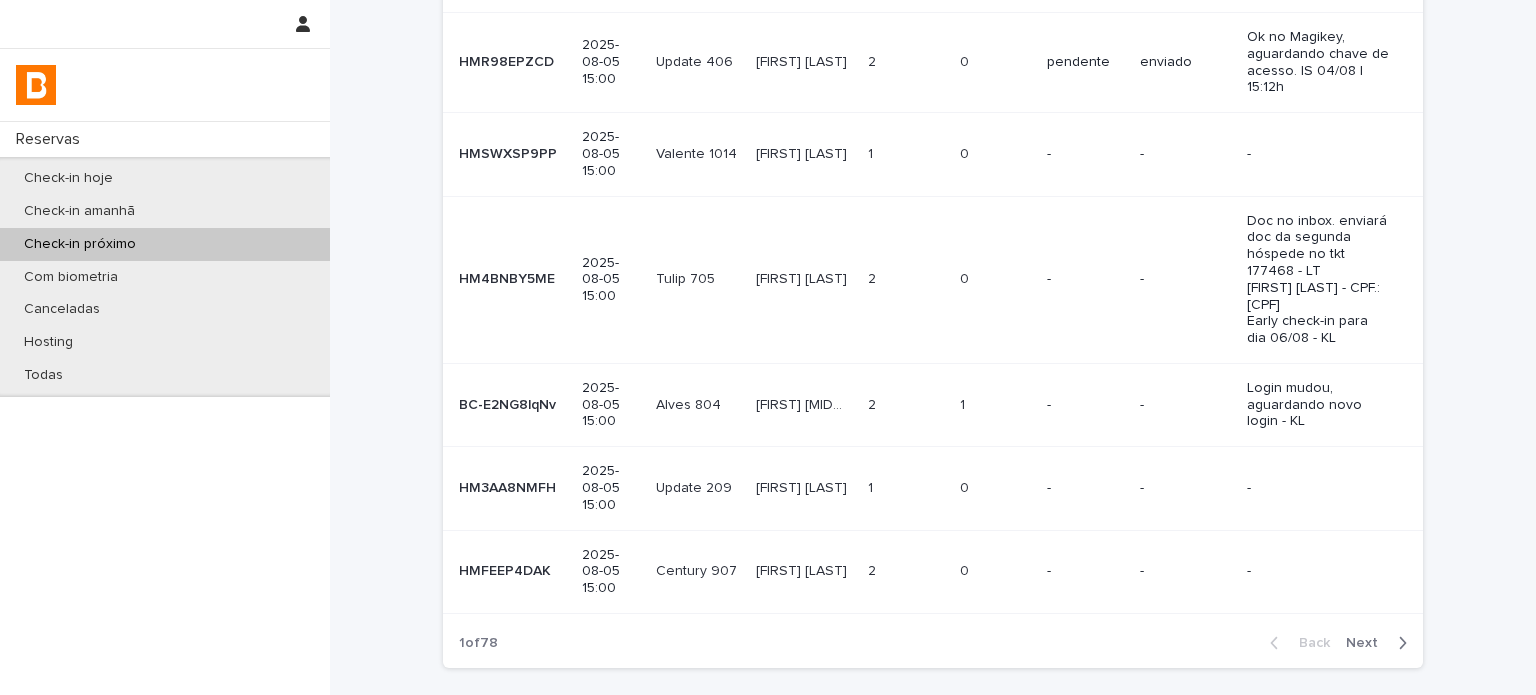 click on "Next" at bounding box center [1368, 643] 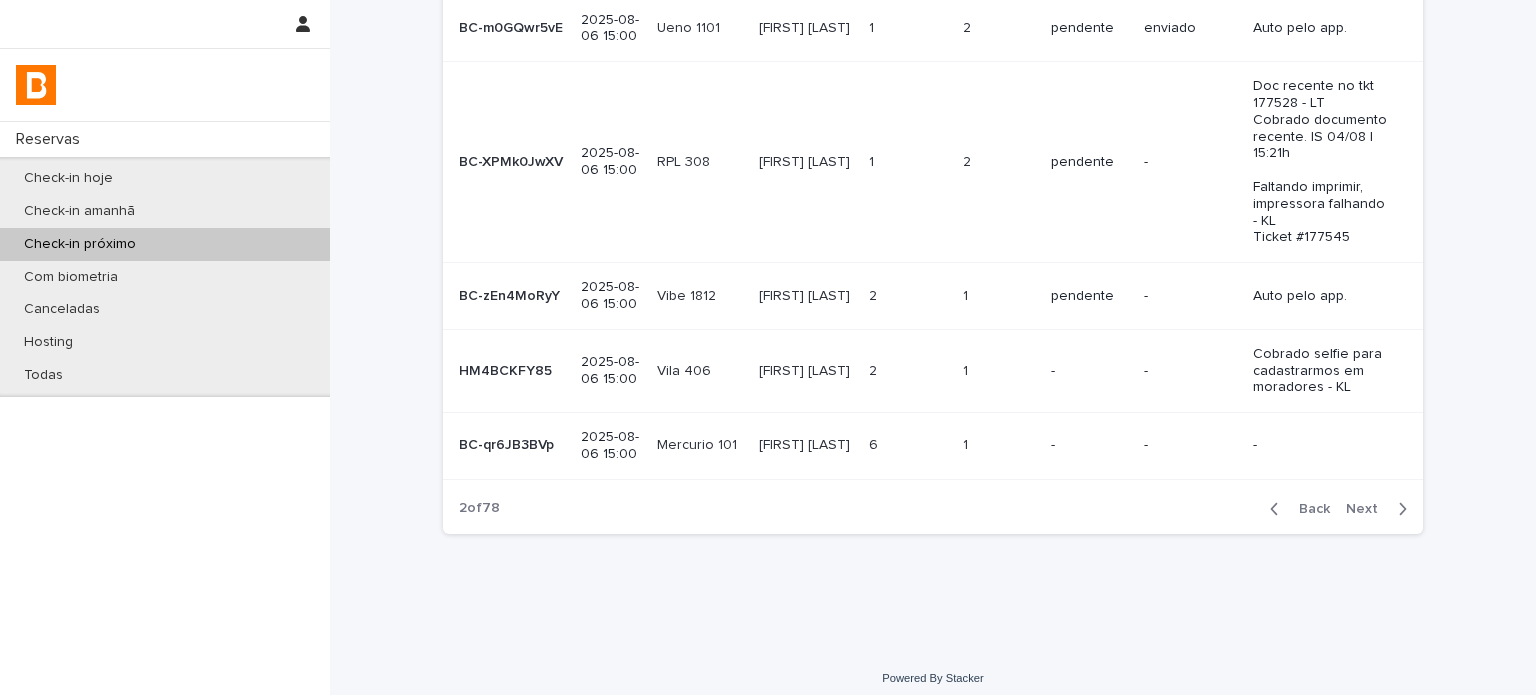 scroll, scrollTop: 508, scrollLeft: 0, axis: vertical 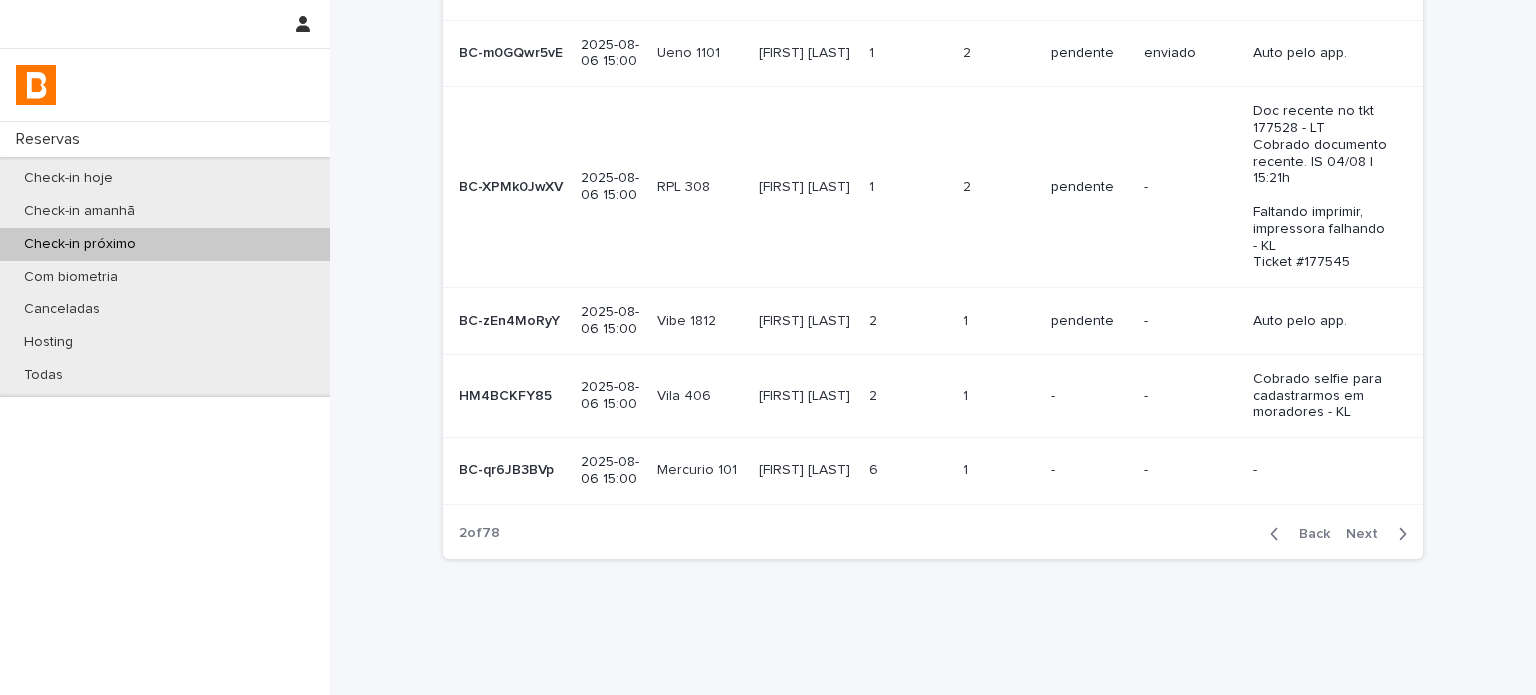 click on "Next" at bounding box center [1368, 534] 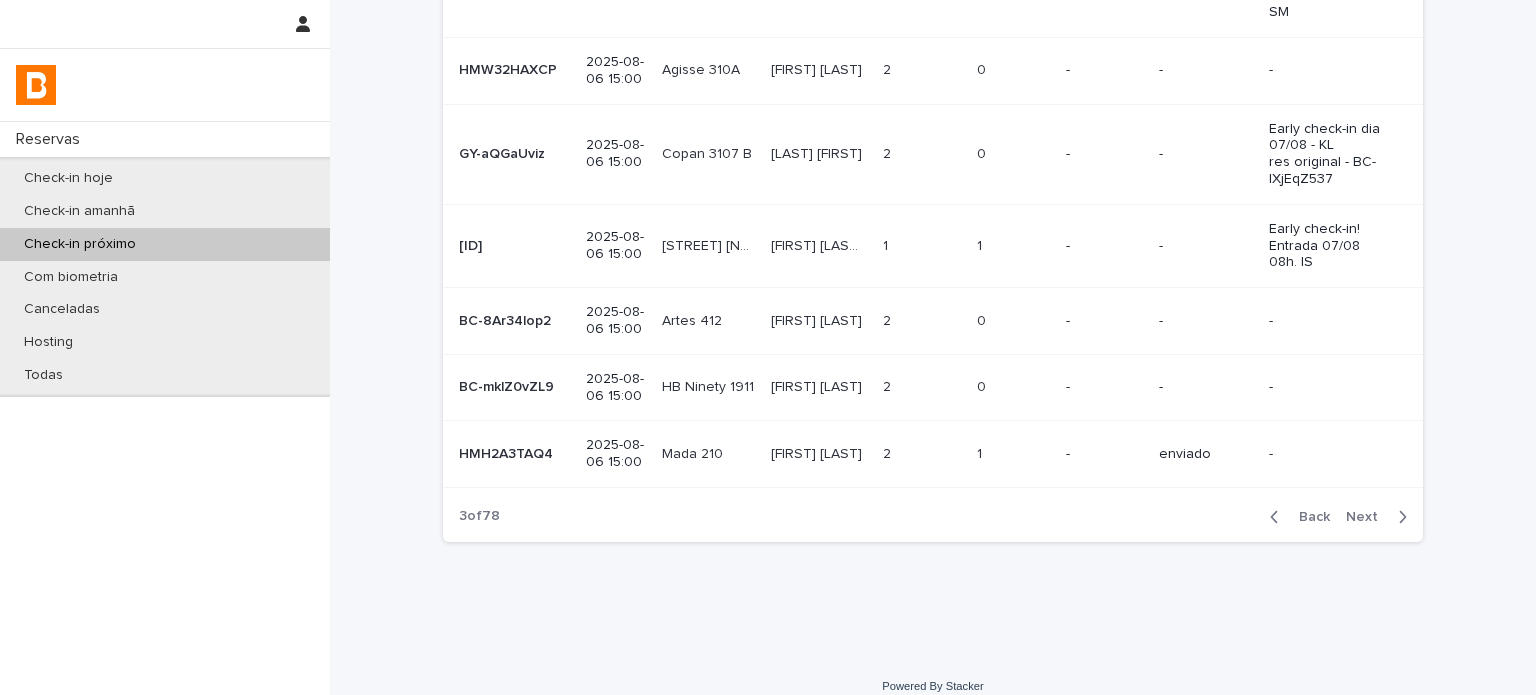 scroll, scrollTop: 500, scrollLeft: 0, axis: vertical 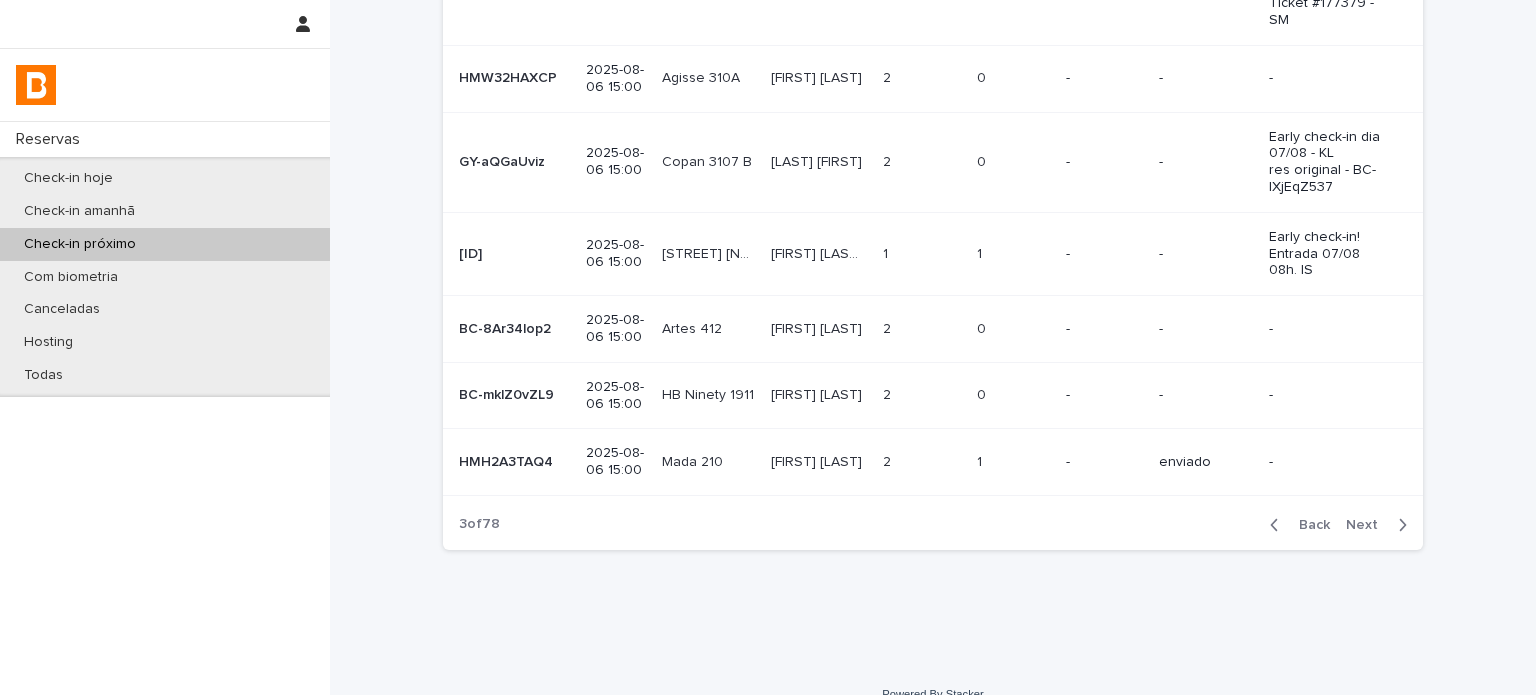 click on "Next" at bounding box center (1368, 525) 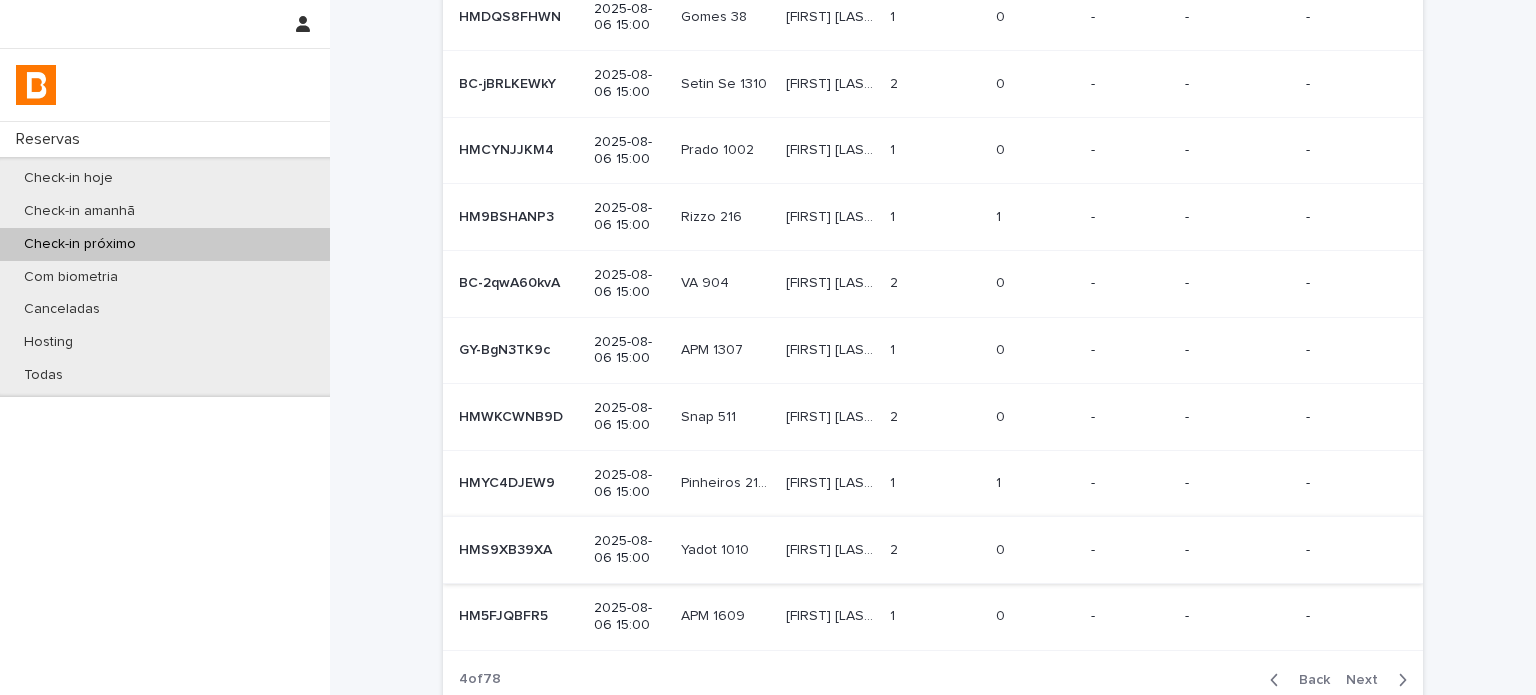 scroll, scrollTop: 323, scrollLeft: 0, axis: vertical 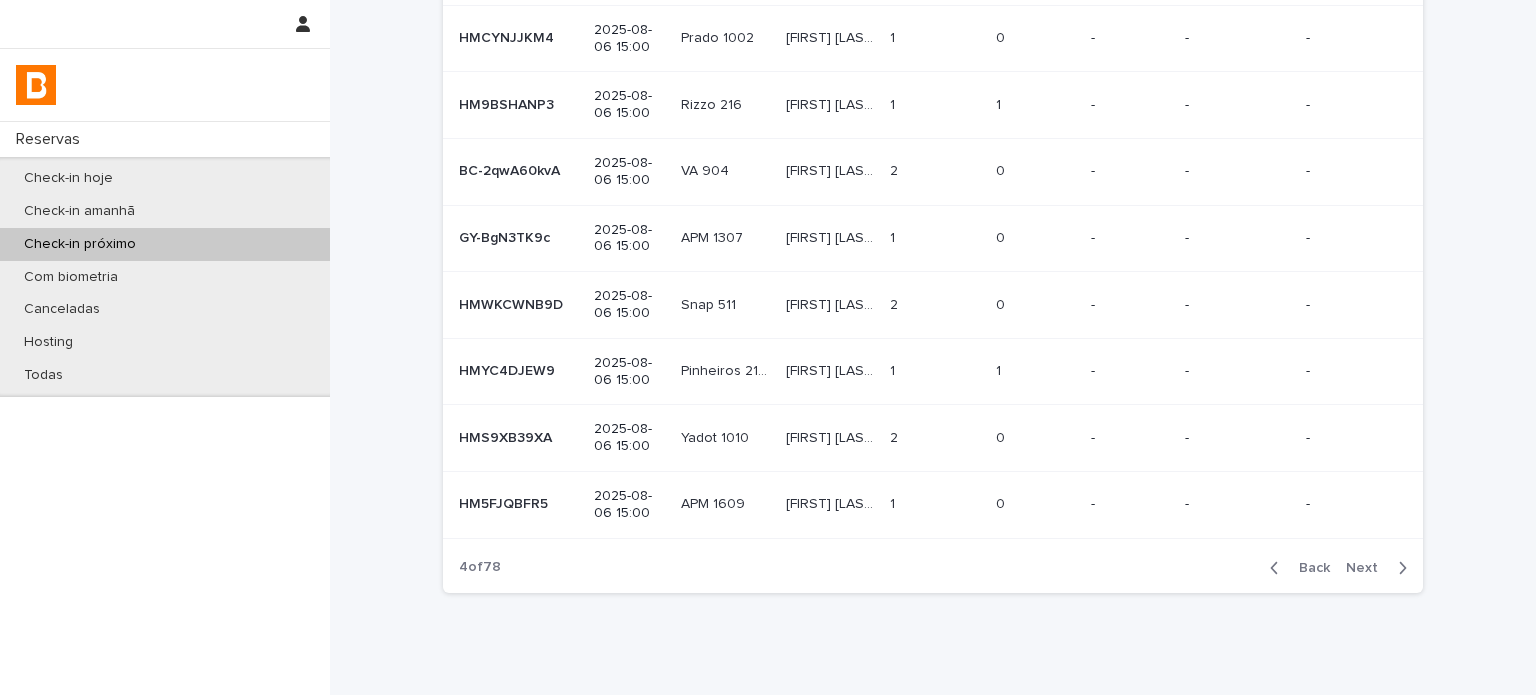 click on "[FIRST] [LAST]" at bounding box center [832, 369] 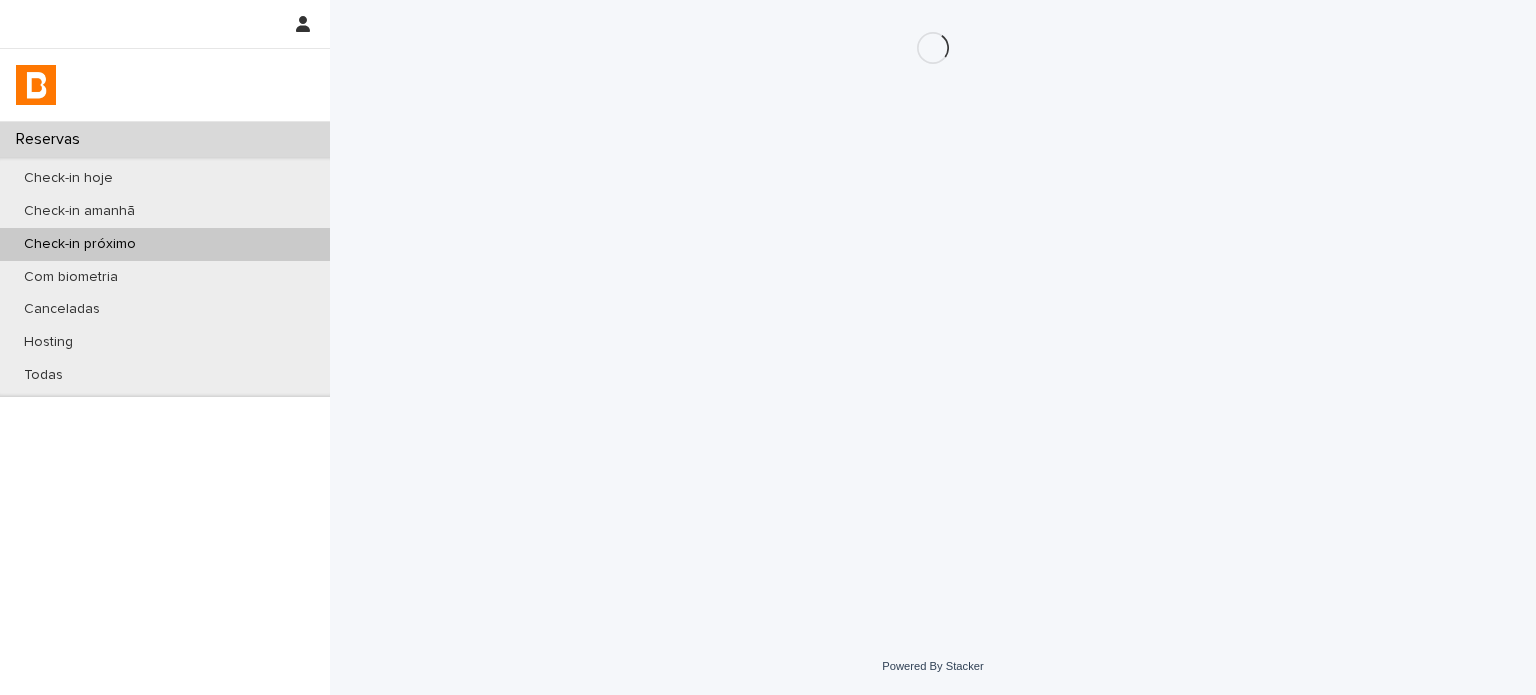scroll, scrollTop: 0, scrollLeft: 0, axis: both 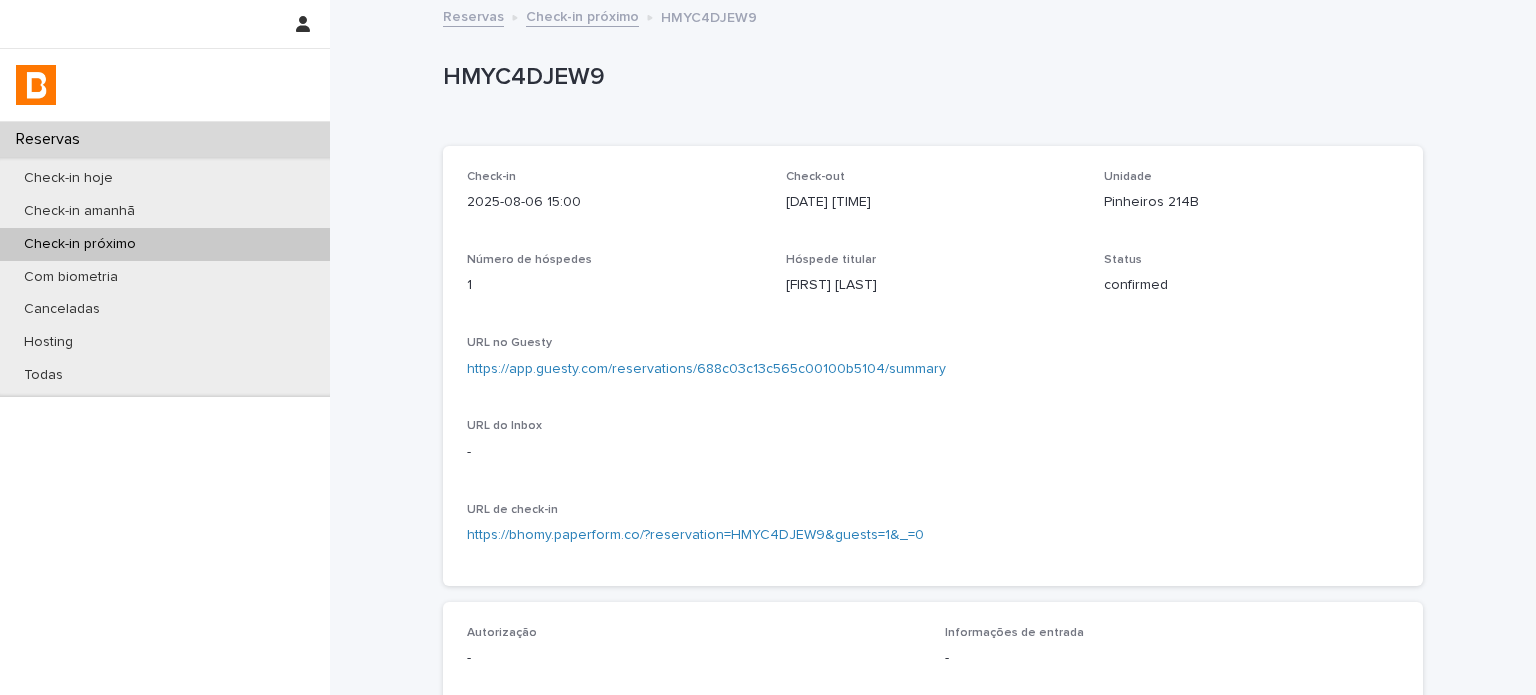 click on "Pinheiros 214B" at bounding box center (1251, 202) 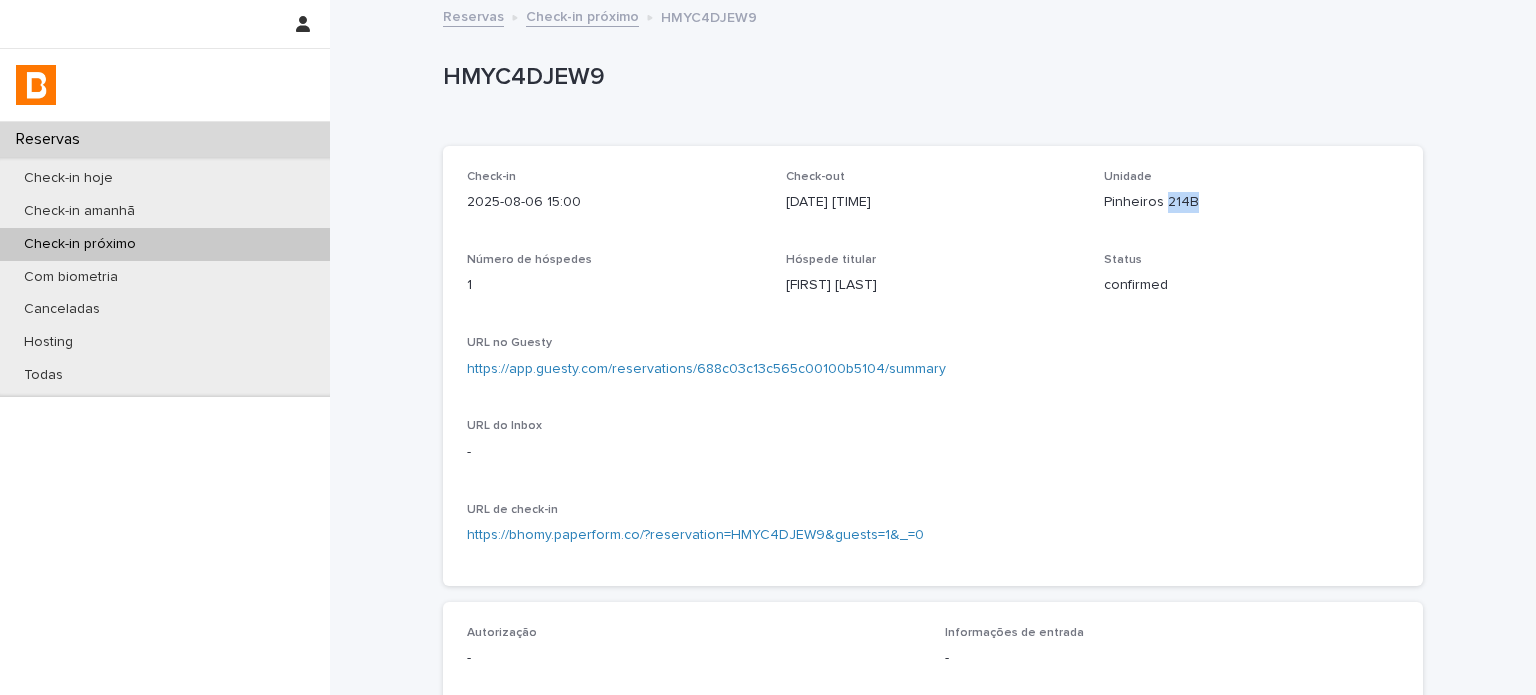 click on "Pinheiros 214B" at bounding box center [1251, 202] 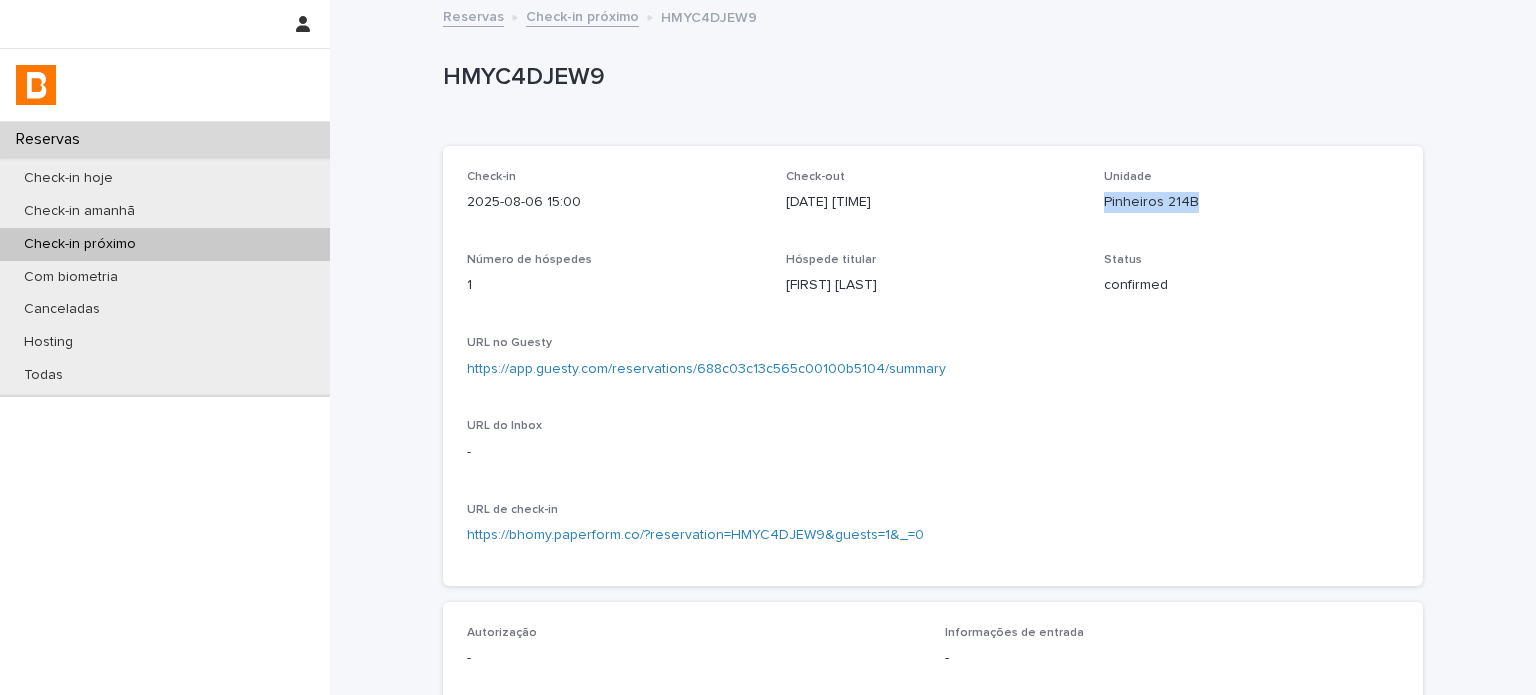click on "Pinheiros 214B" at bounding box center (1251, 202) 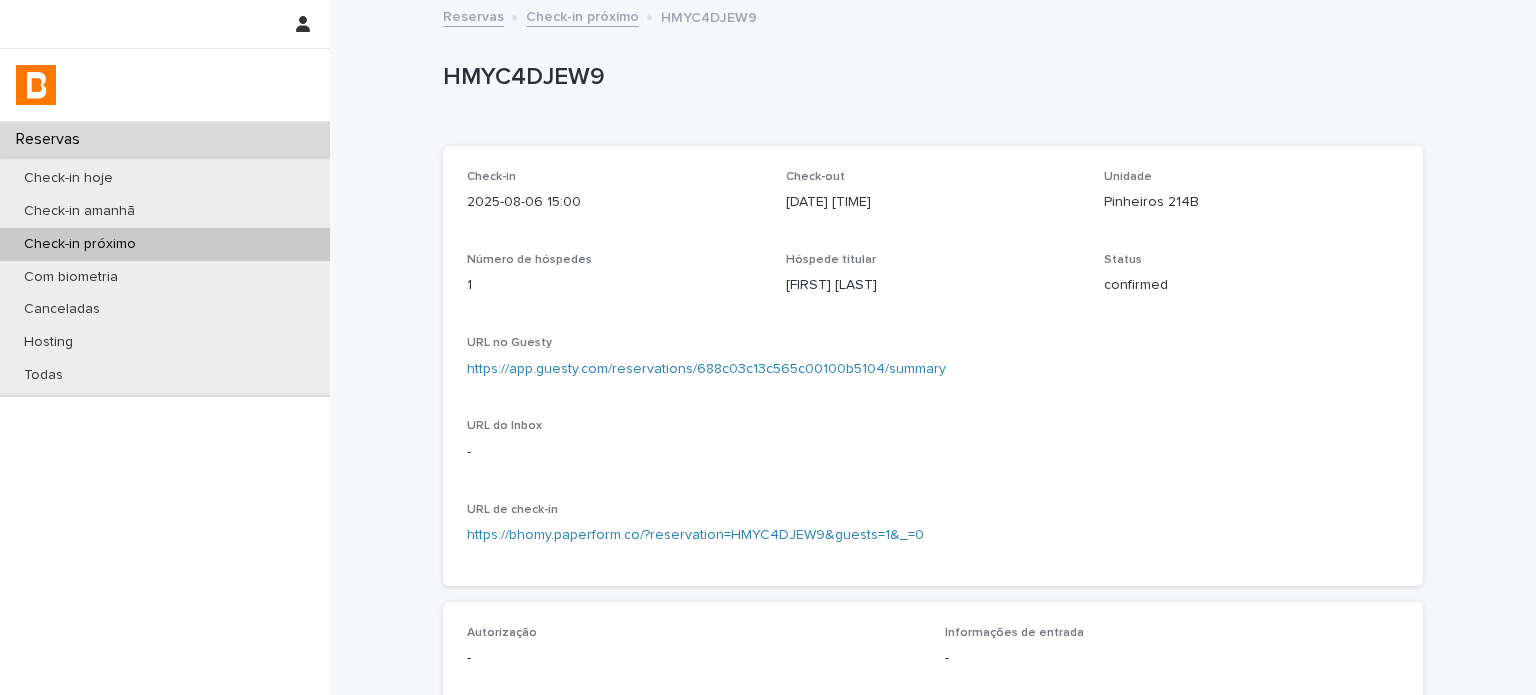 click on "2025-08-06 15:00" at bounding box center (614, 202) 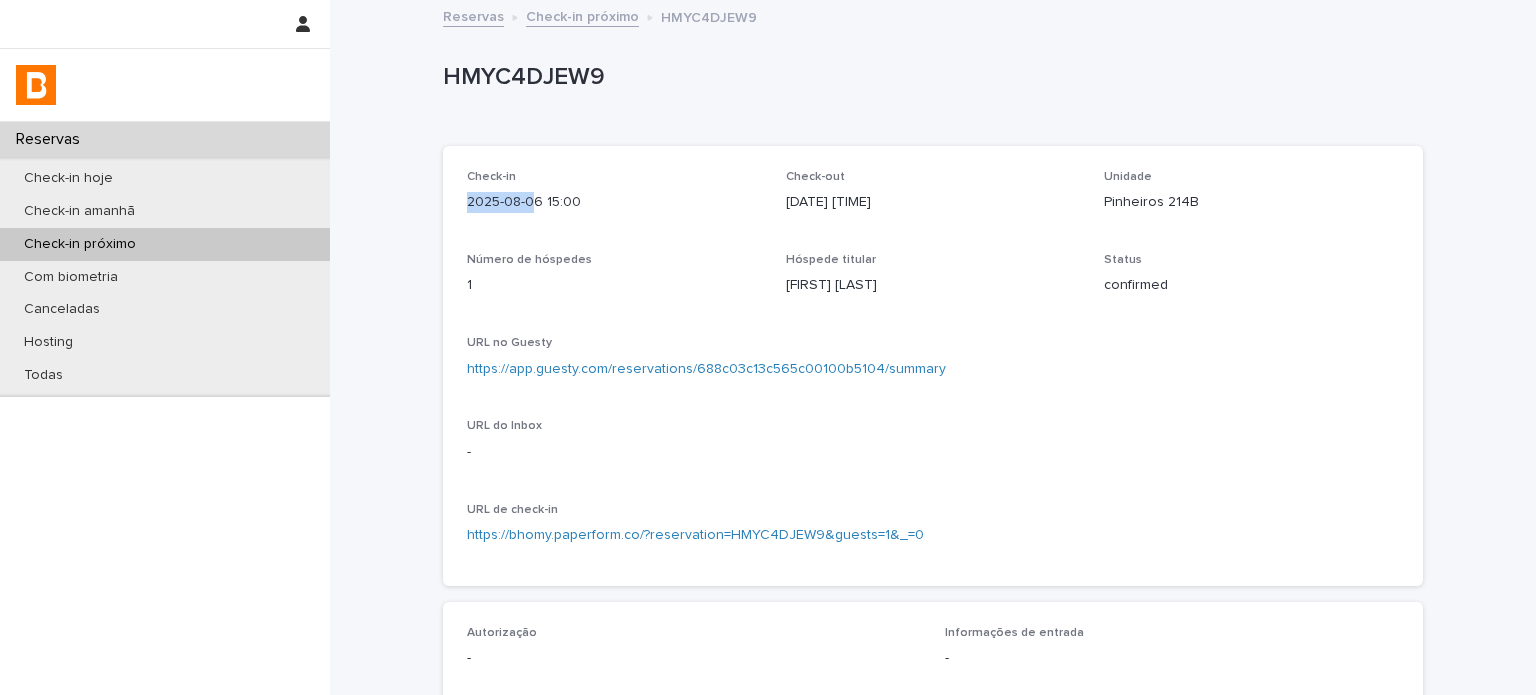 drag, startPoint x: 492, startPoint y: 211, endPoint x: 456, endPoint y: 208, distance: 36.124783 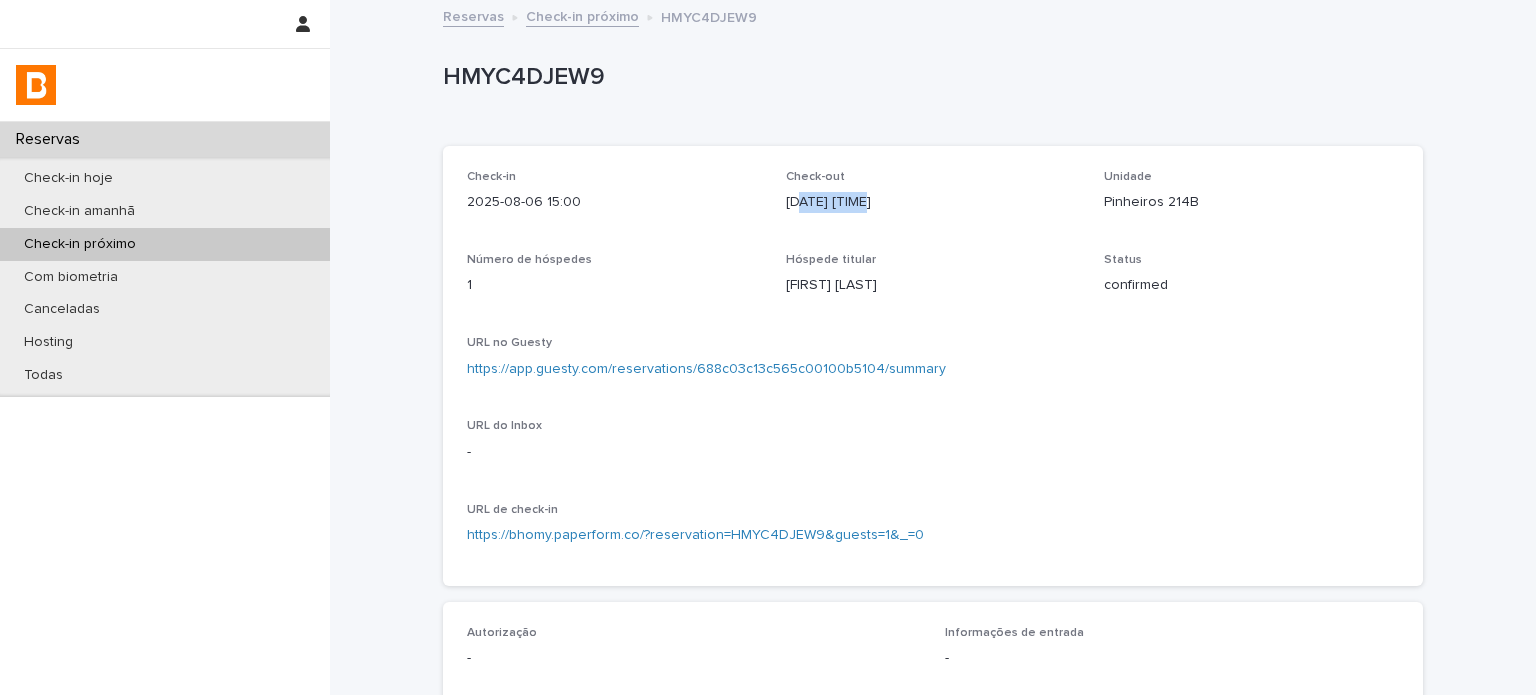 drag, startPoint x: 857, startPoint y: 206, endPoint x: 784, endPoint y: 210, distance: 73.109505 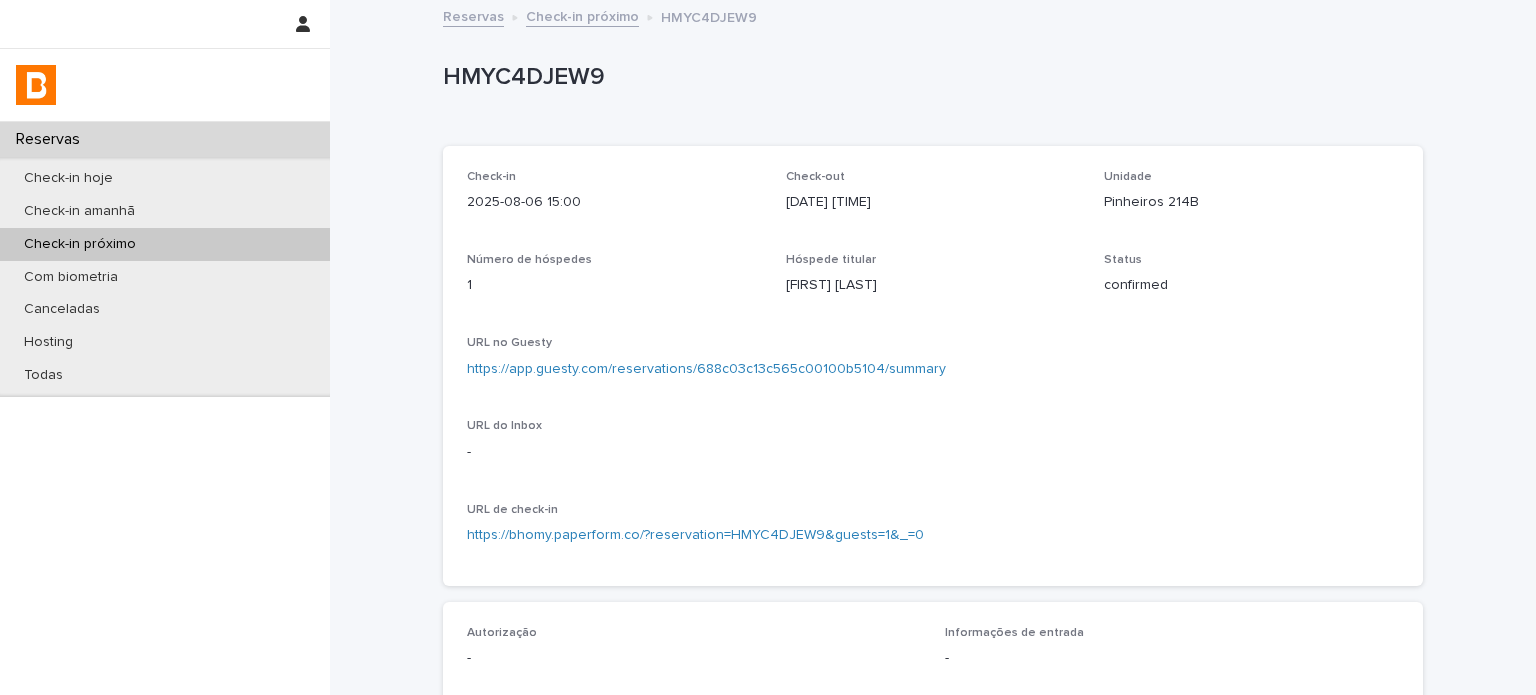 click on "https://app.guesty.com/reservations/688c03c13c565c00100b5104/summary" at bounding box center (933, 369) 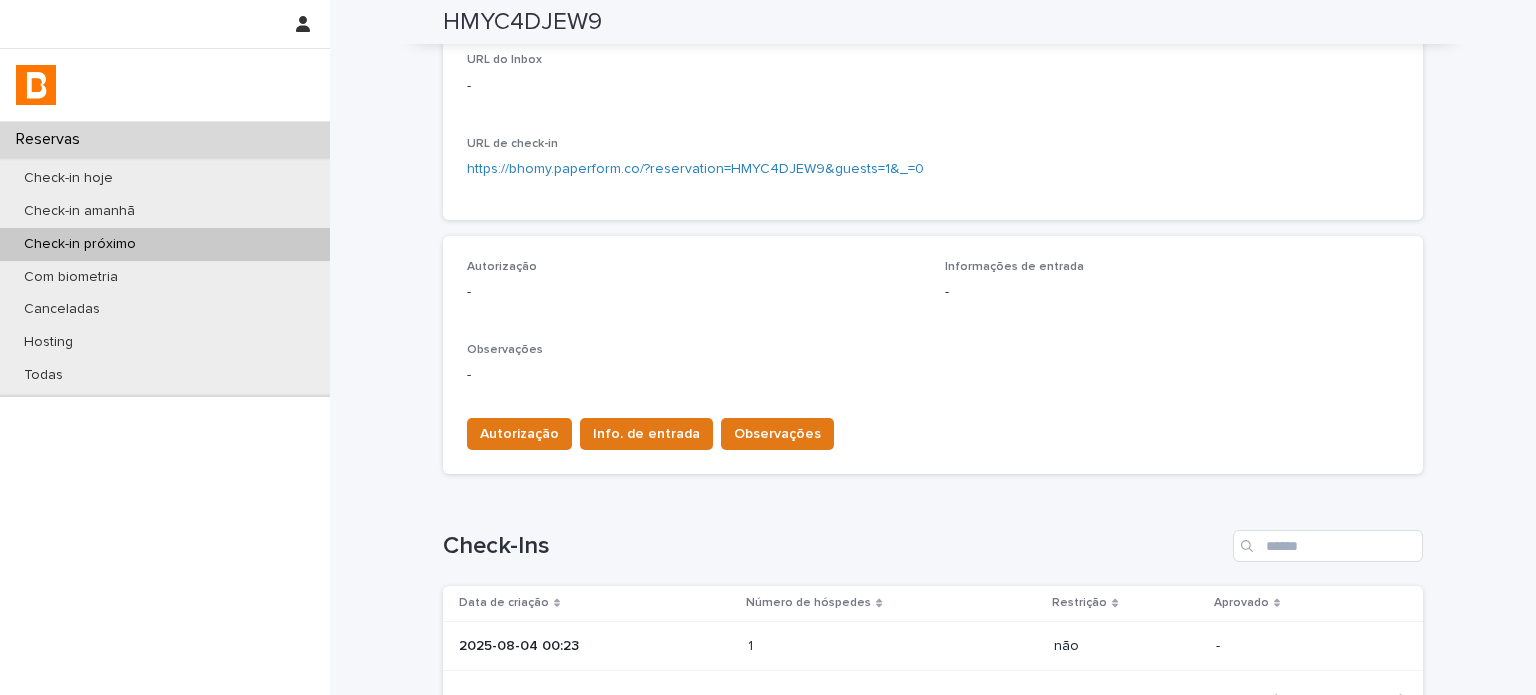scroll, scrollTop: 568, scrollLeft: 0, axis: vertical 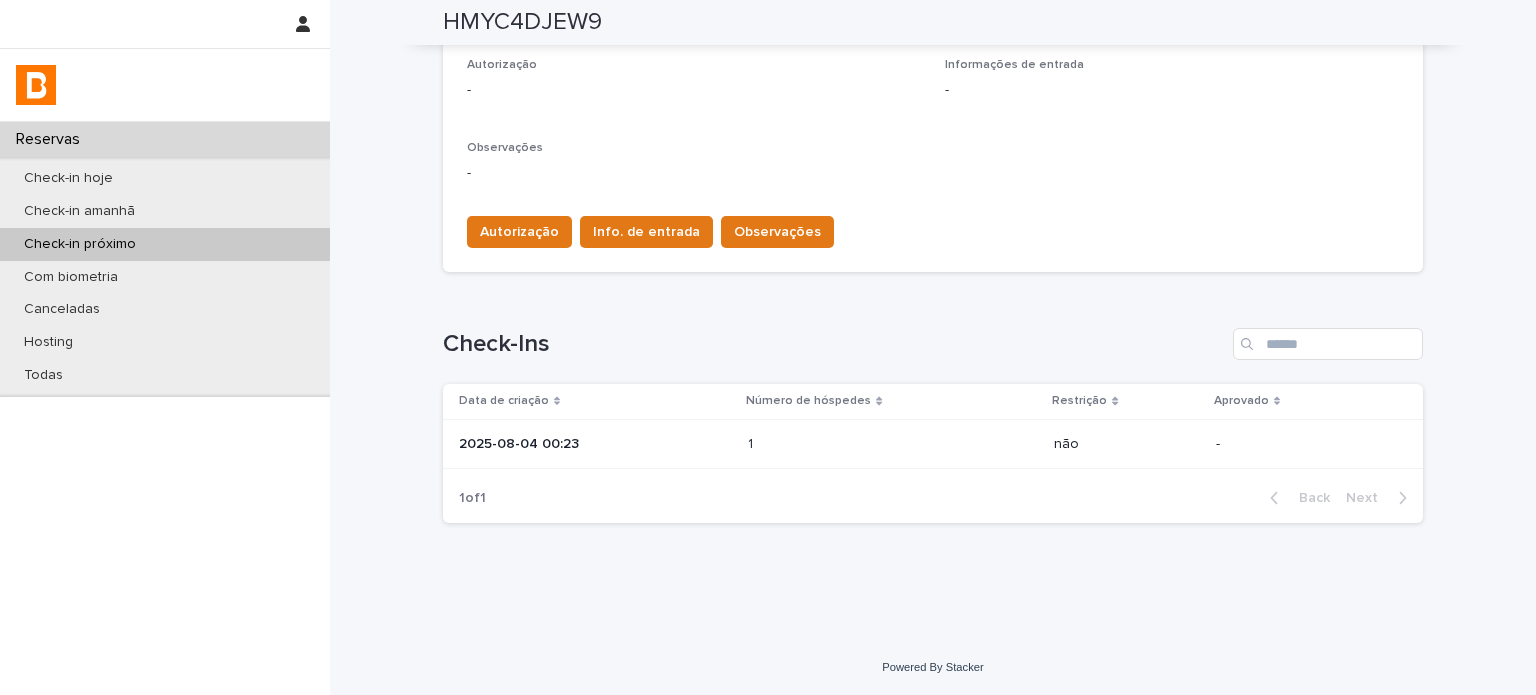 click at bounding box center [835, 444] 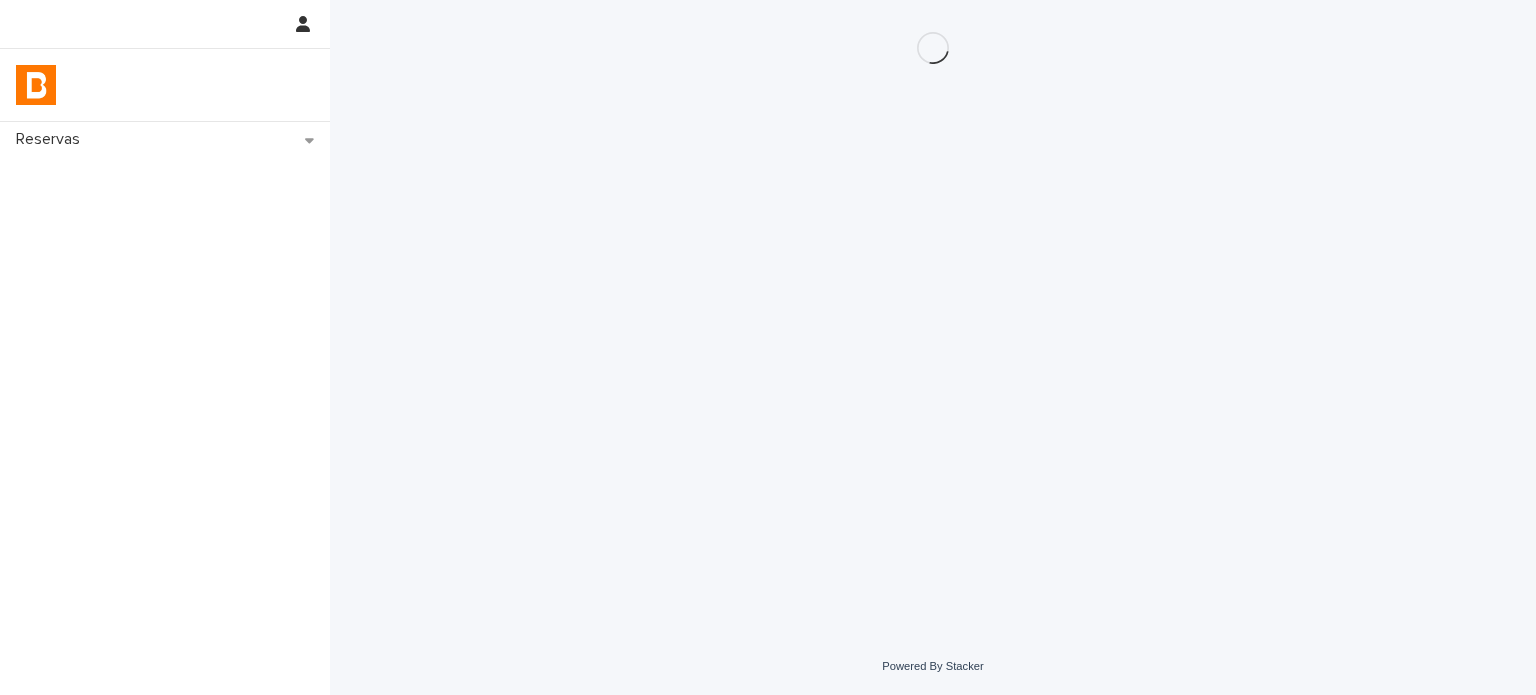 scroll, scrollTop: 0, scrollLeft: 0, axis: both 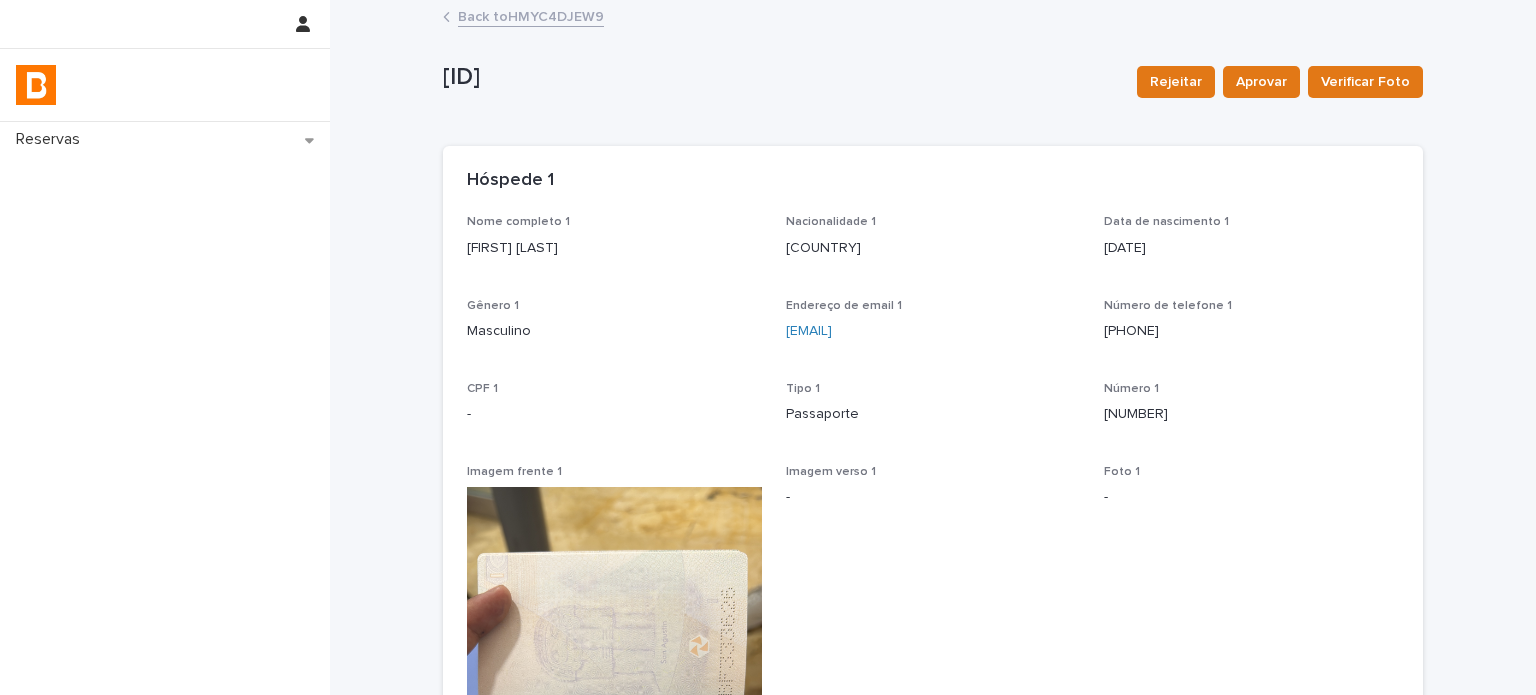 drag, startPoint x: 448, startPoint y: 247, endPoint x: 496, endPoint y: 243, distance: 48.166378 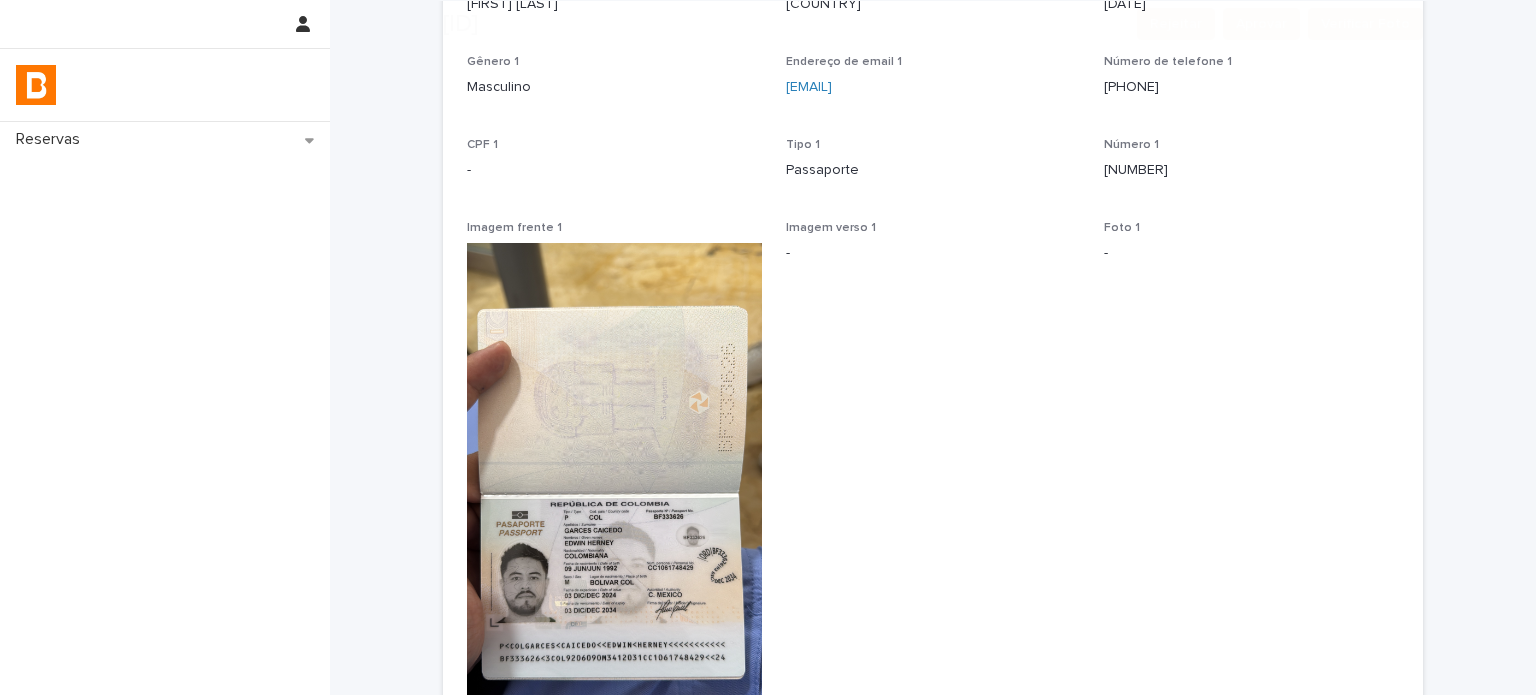 scroll, scrollTop: 333, scrollLeft: 0, axis: vertical 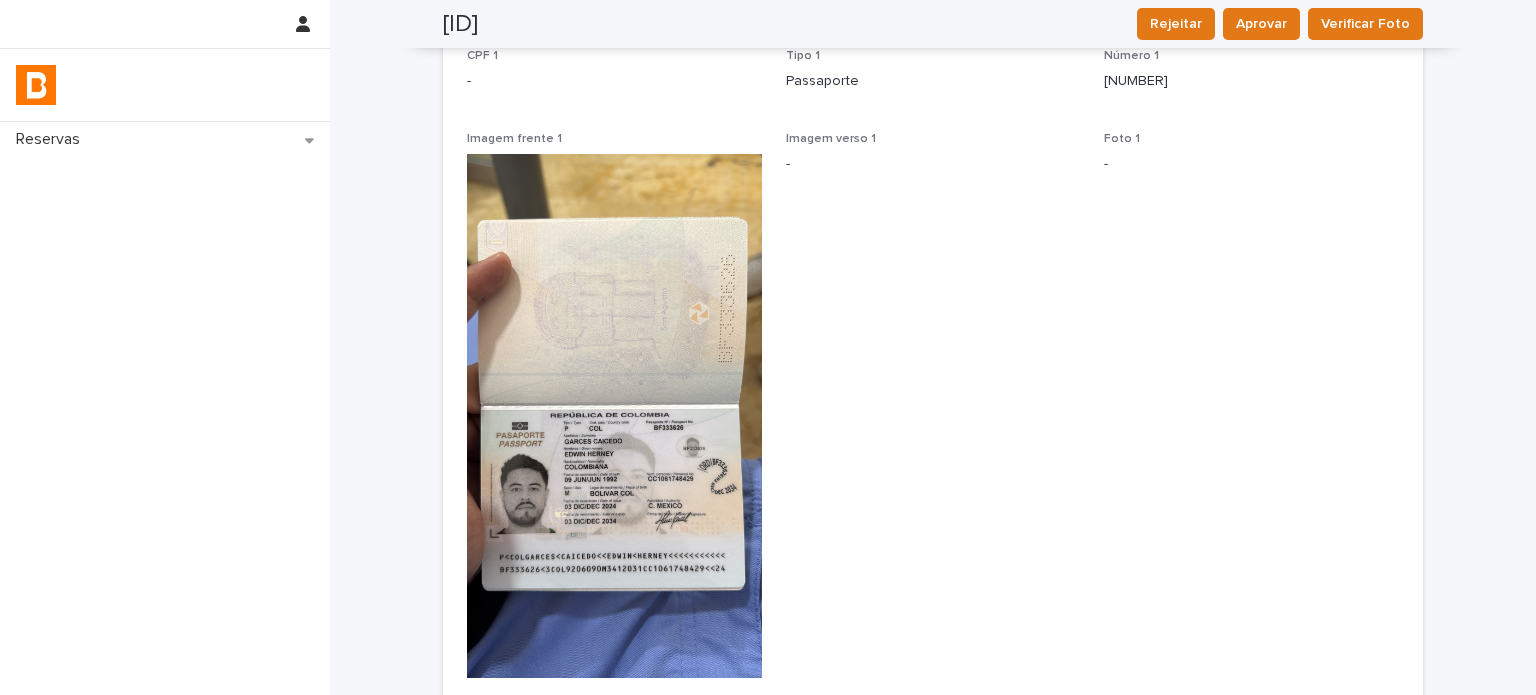 click on "[NUMBER]" at bounding box center [1251, 81] 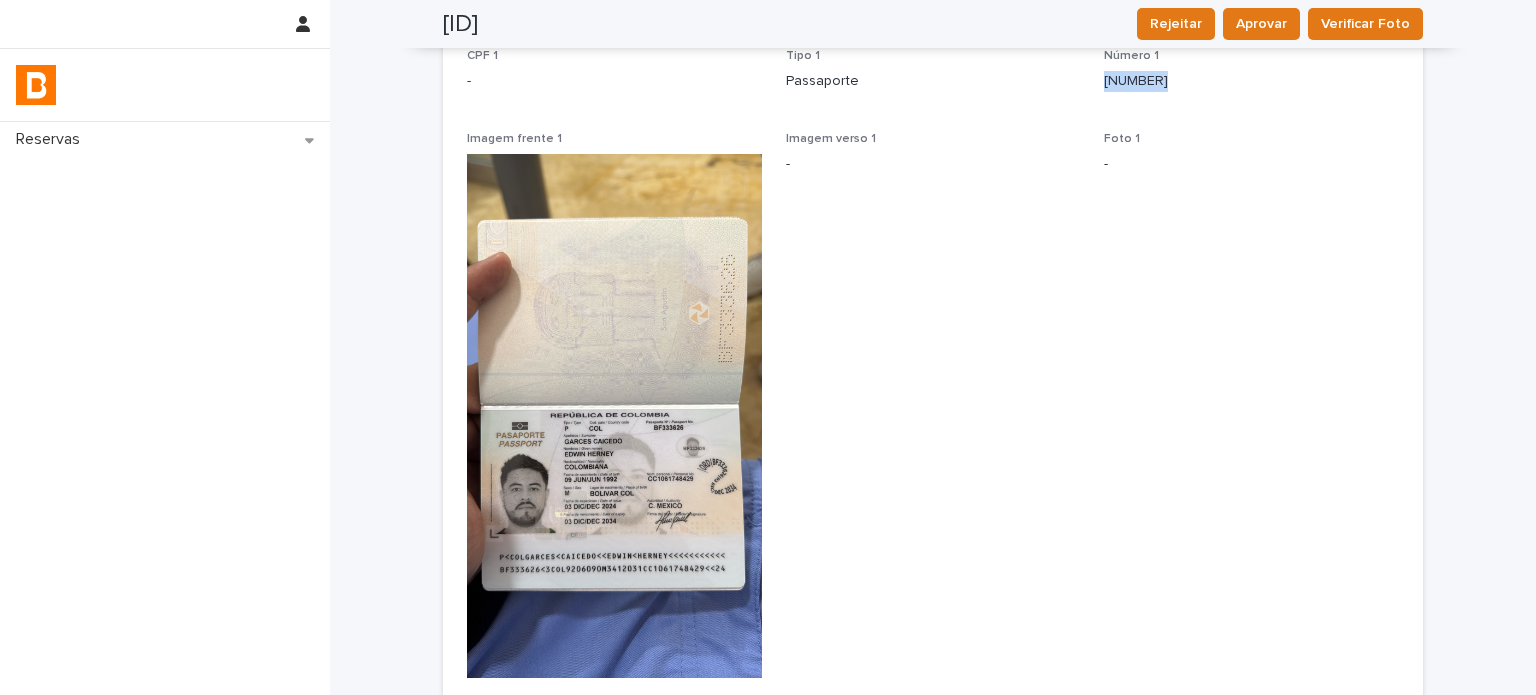 click on "[NUMBER]" at bounding box center [1251, 81] 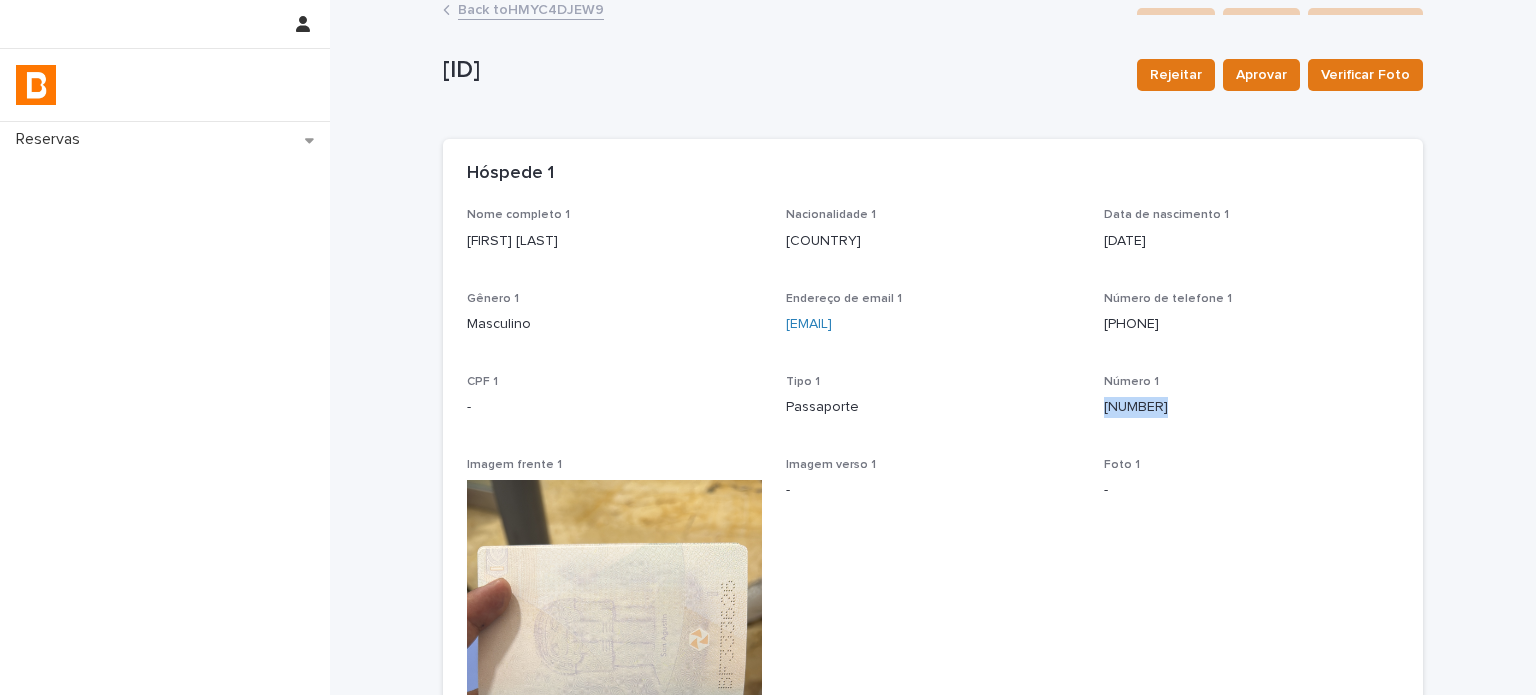 scroll, scrollTop: 0, scrollLeft: 0, axis: both 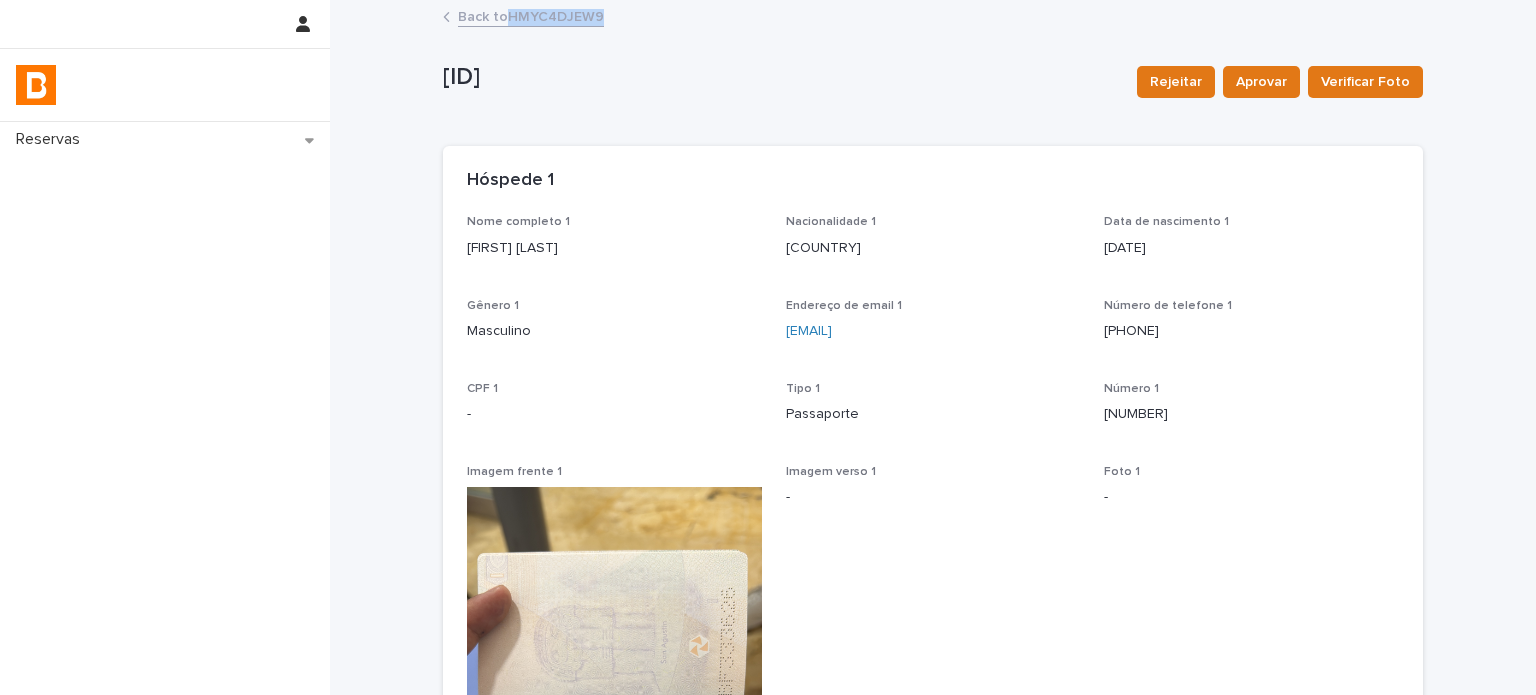 drag, startPoint x: 611, startPoint y: 10, endPoint x: 504, endPoint y: 15, distance: 107.11676 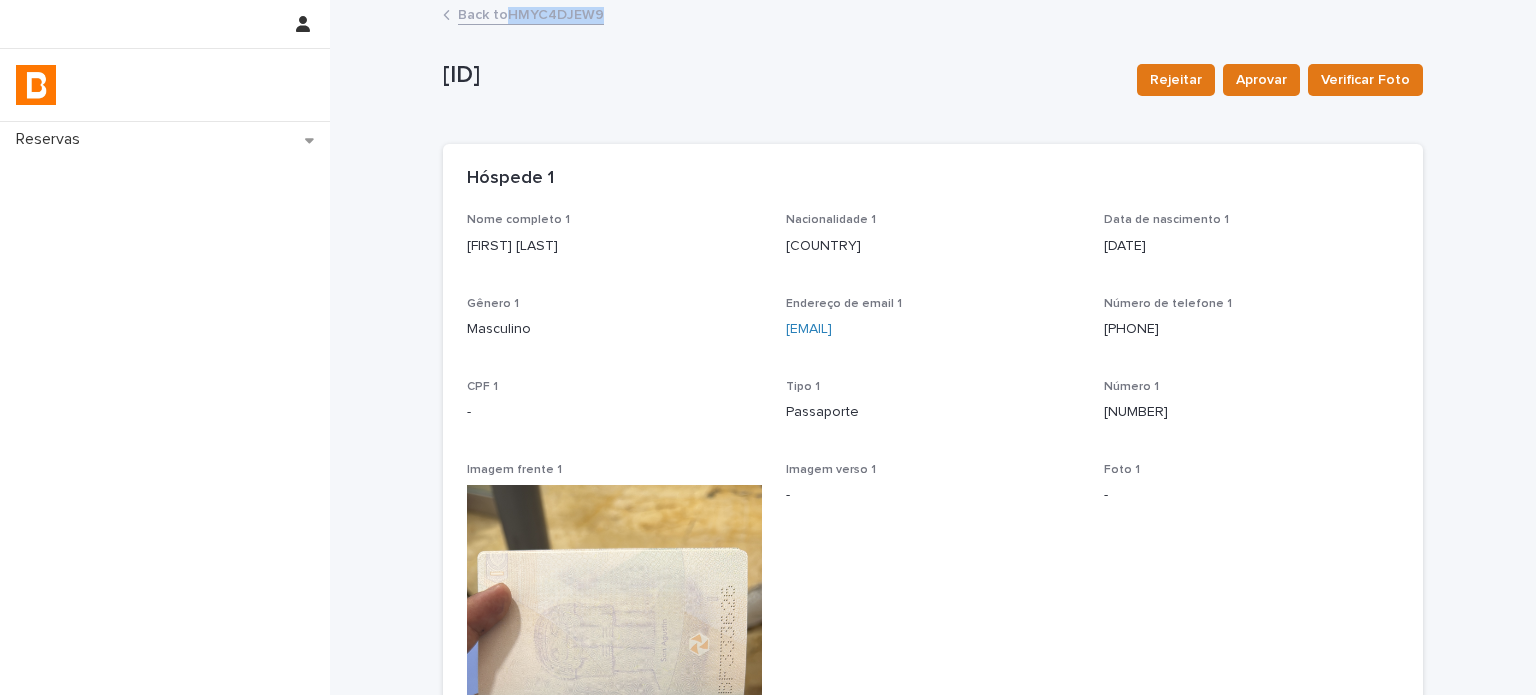 scroll, scrollTop: 0, scrollLeft: 0, axis: both 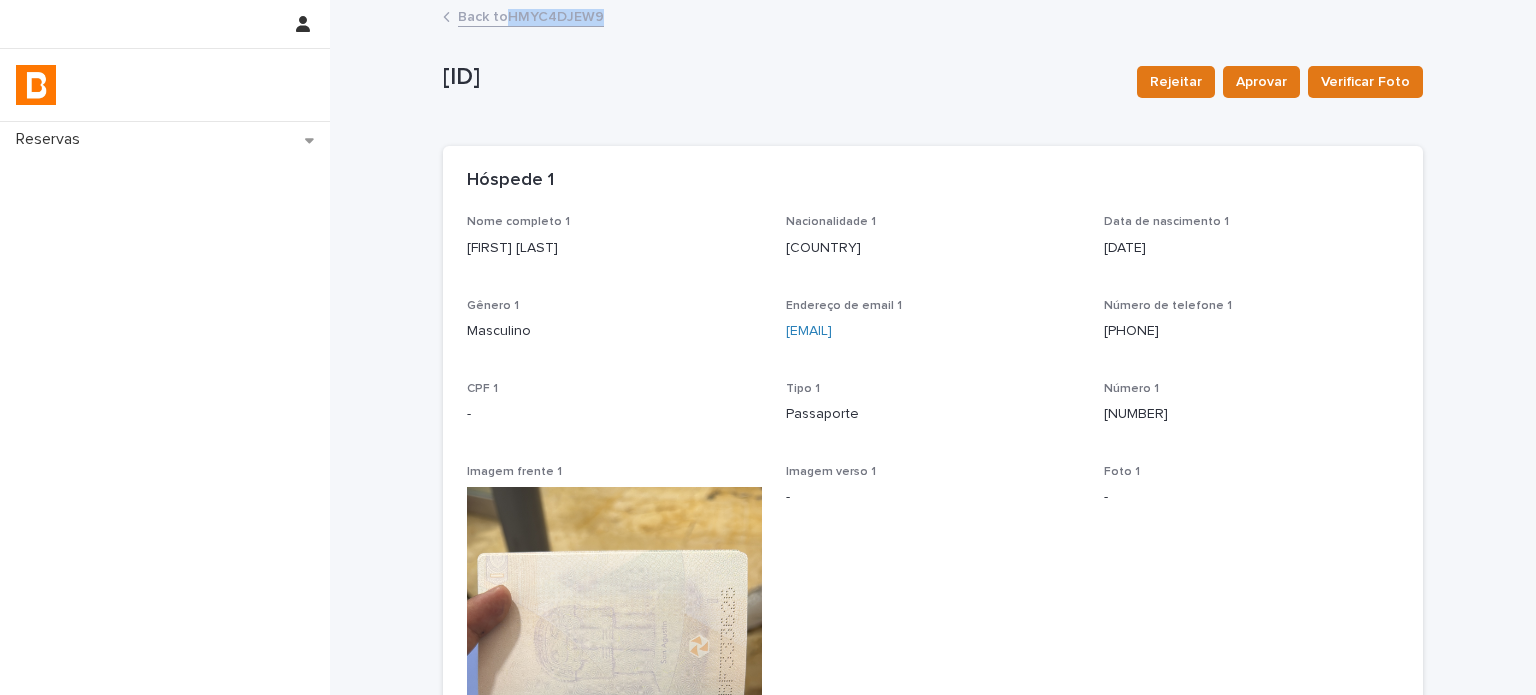 click on "Back to  [ID]" at bounding box center (531, 15) 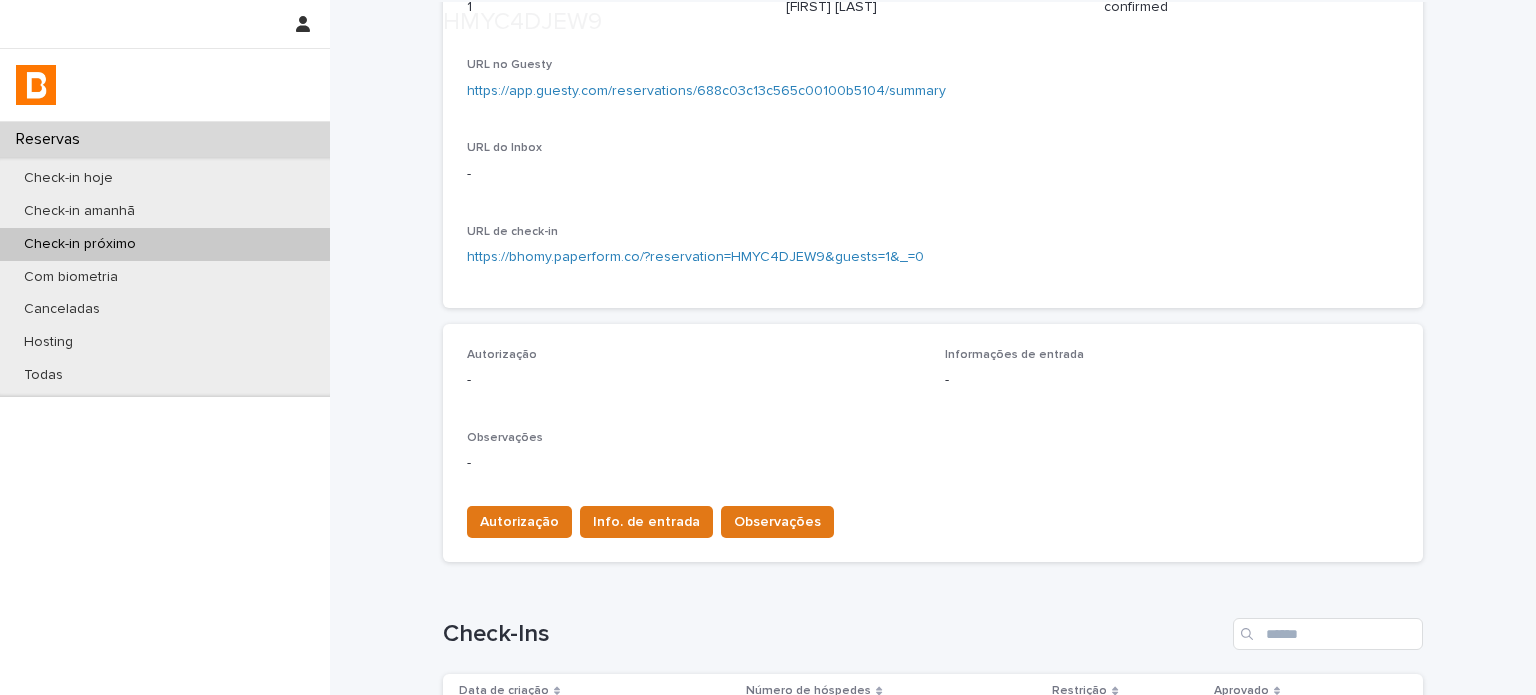 scroll, scrollTop: 333, scrollLeft: 0, axis: vertical 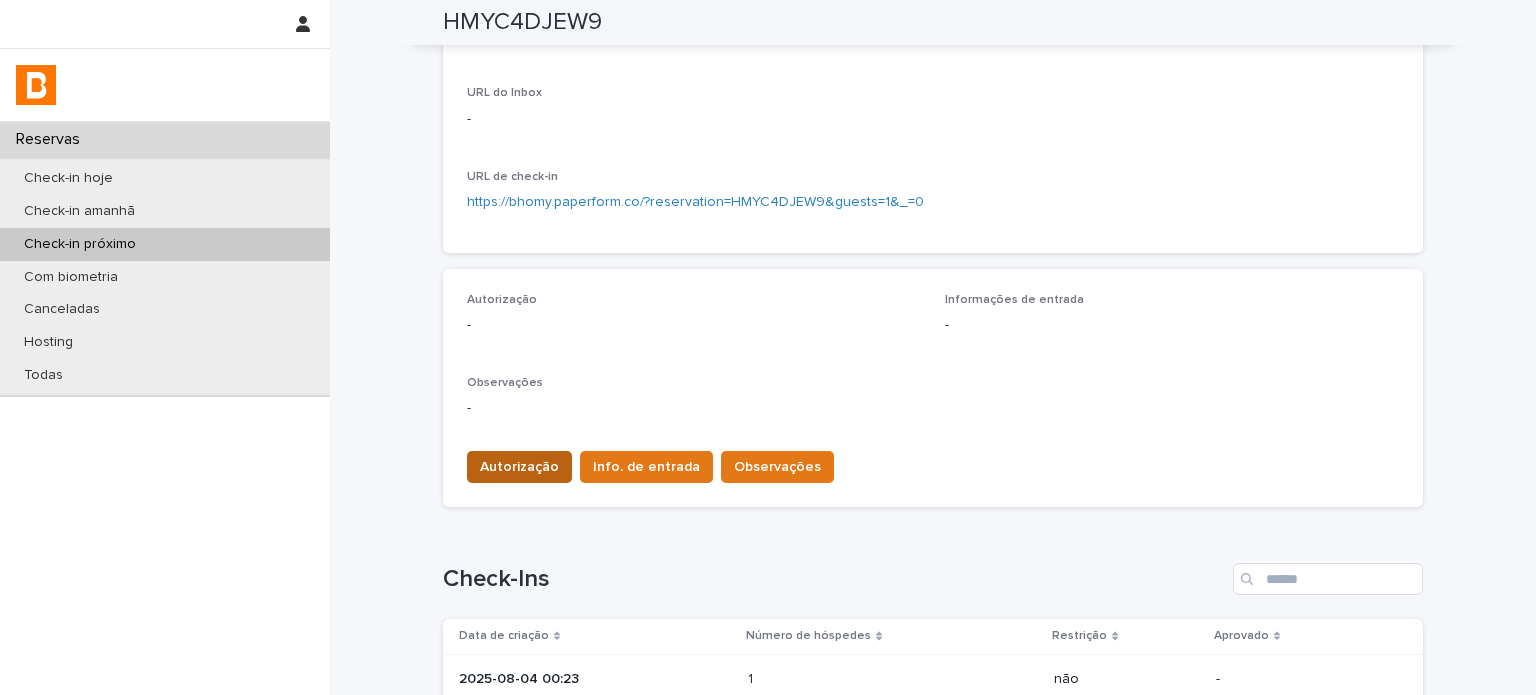 click on "Autorização" at bounding box center [519, 467] 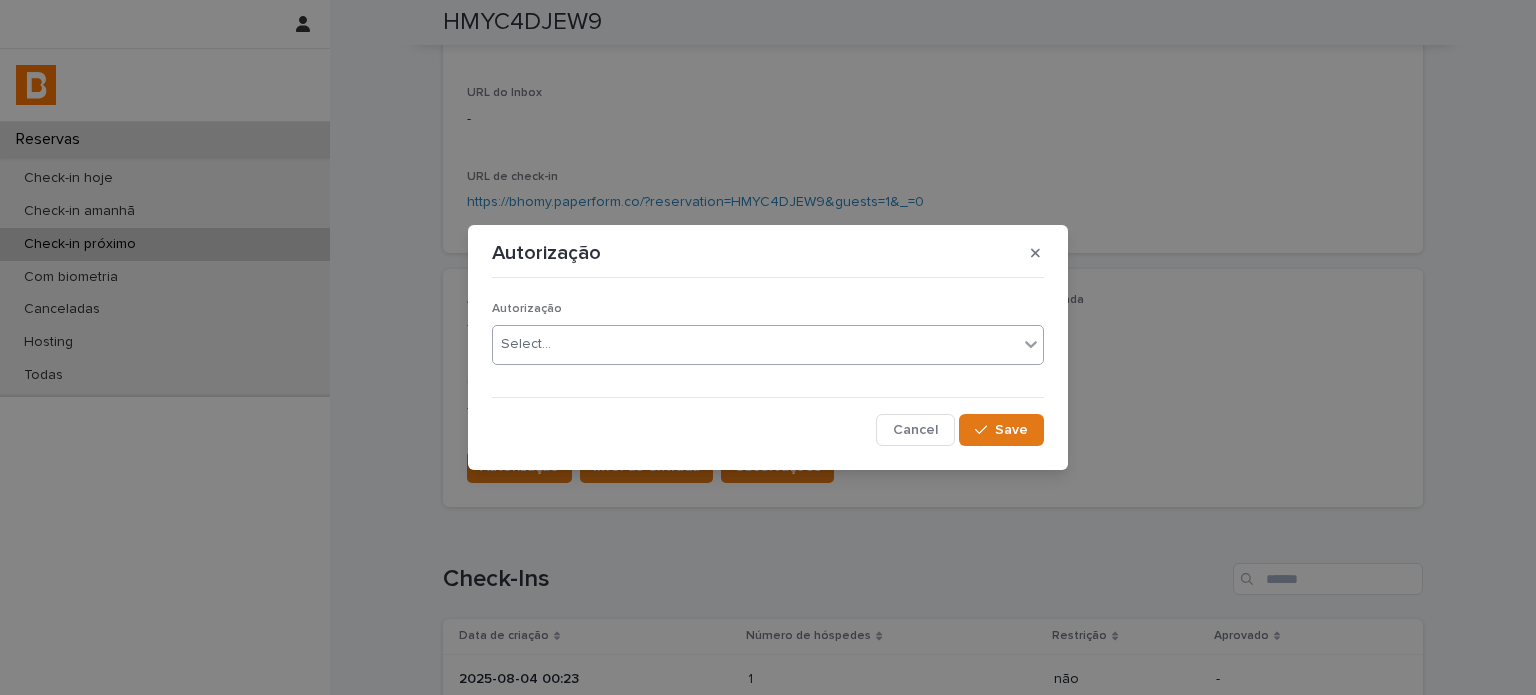 click on "Select..." at bounding box center (755, 344) 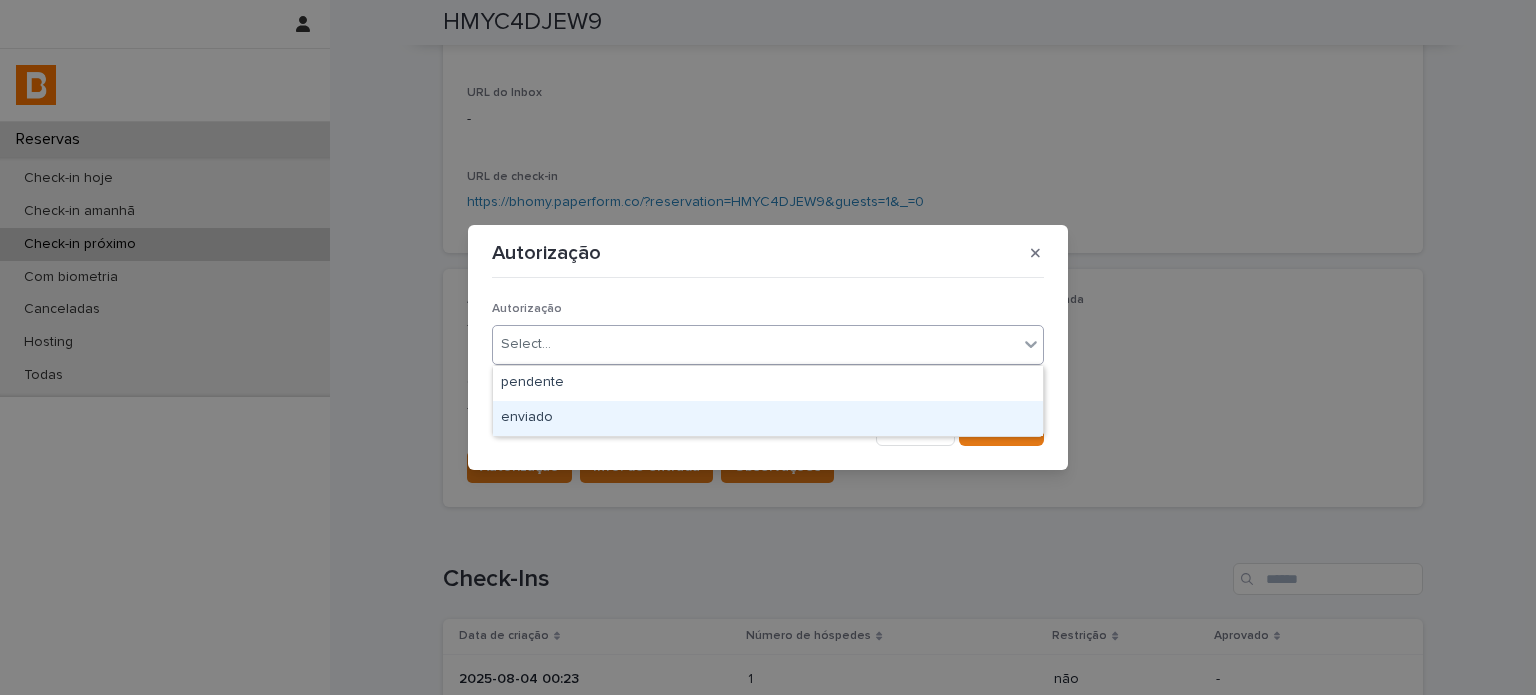 click on "enviado" at bounding box center (768, 418) 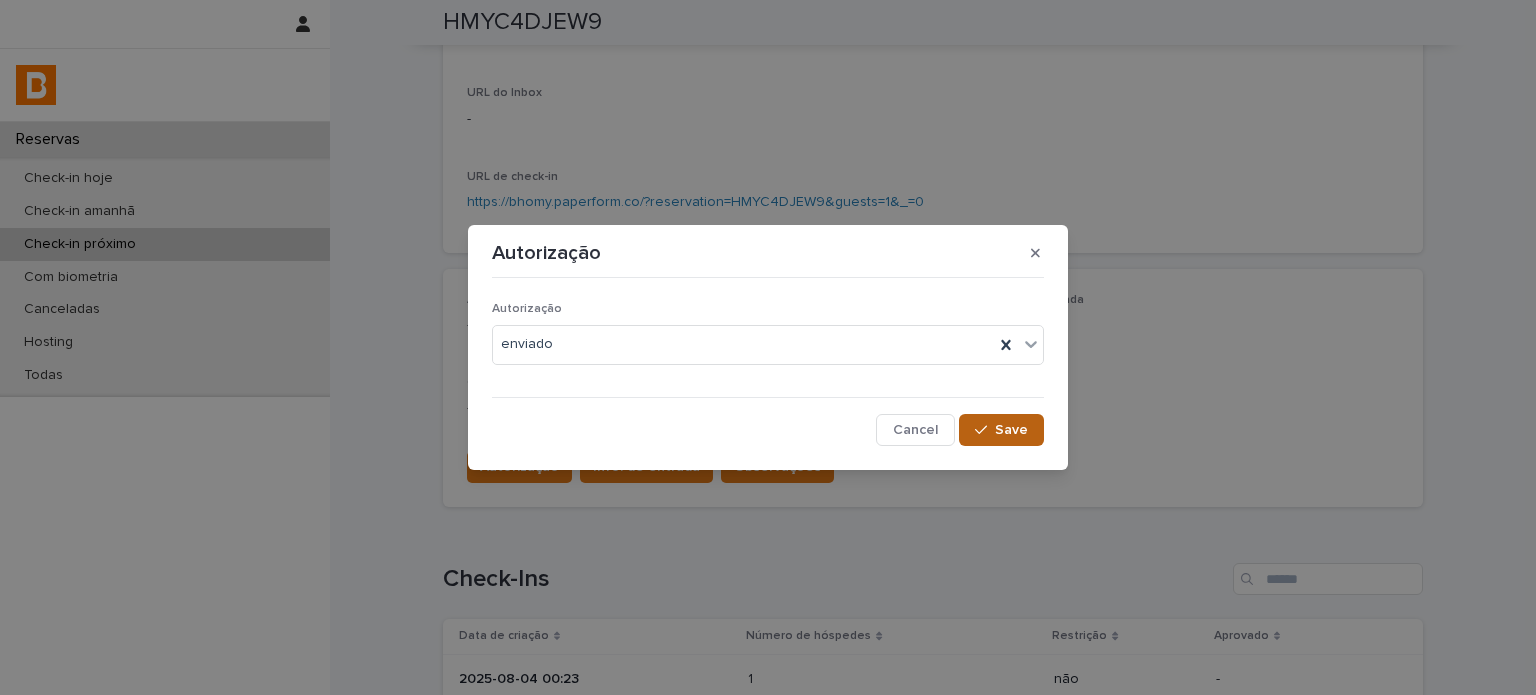 click 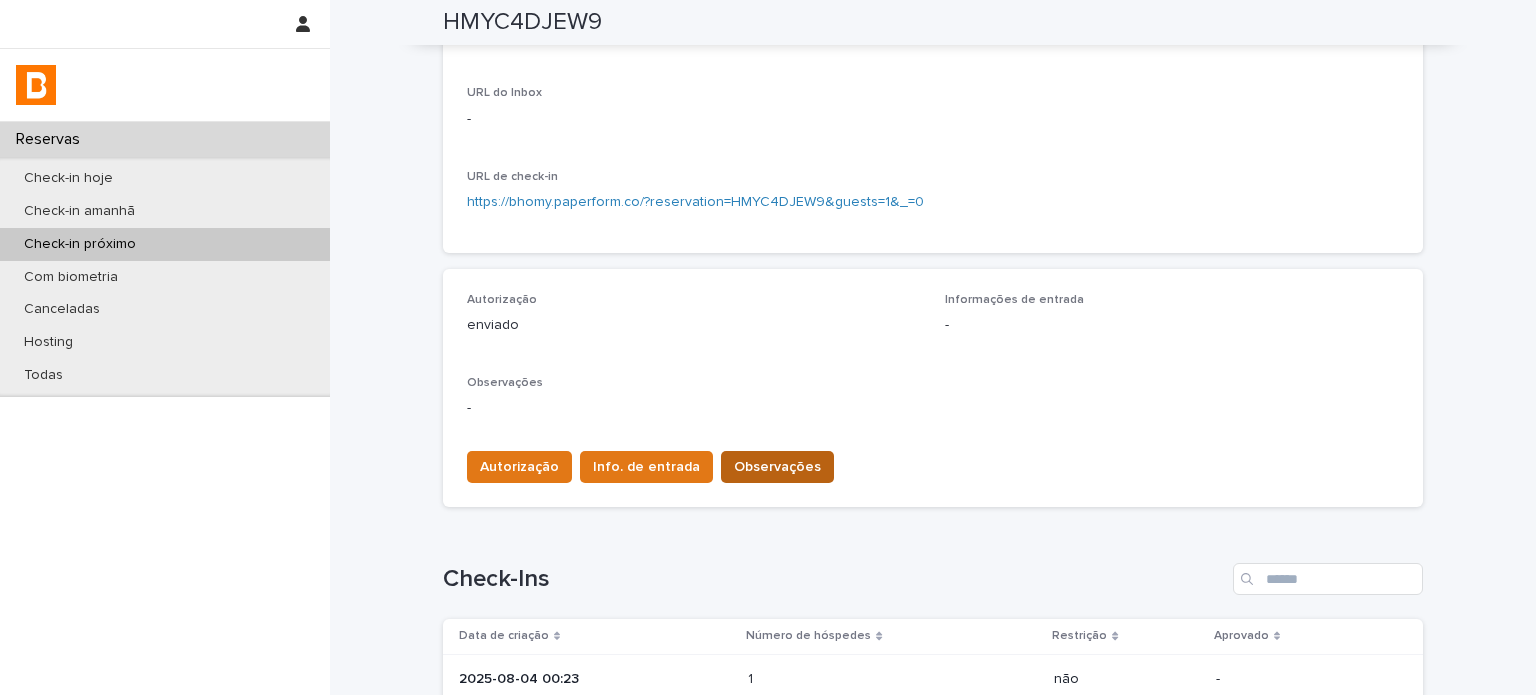 click on "Observações" at bounding box center (777, 467) 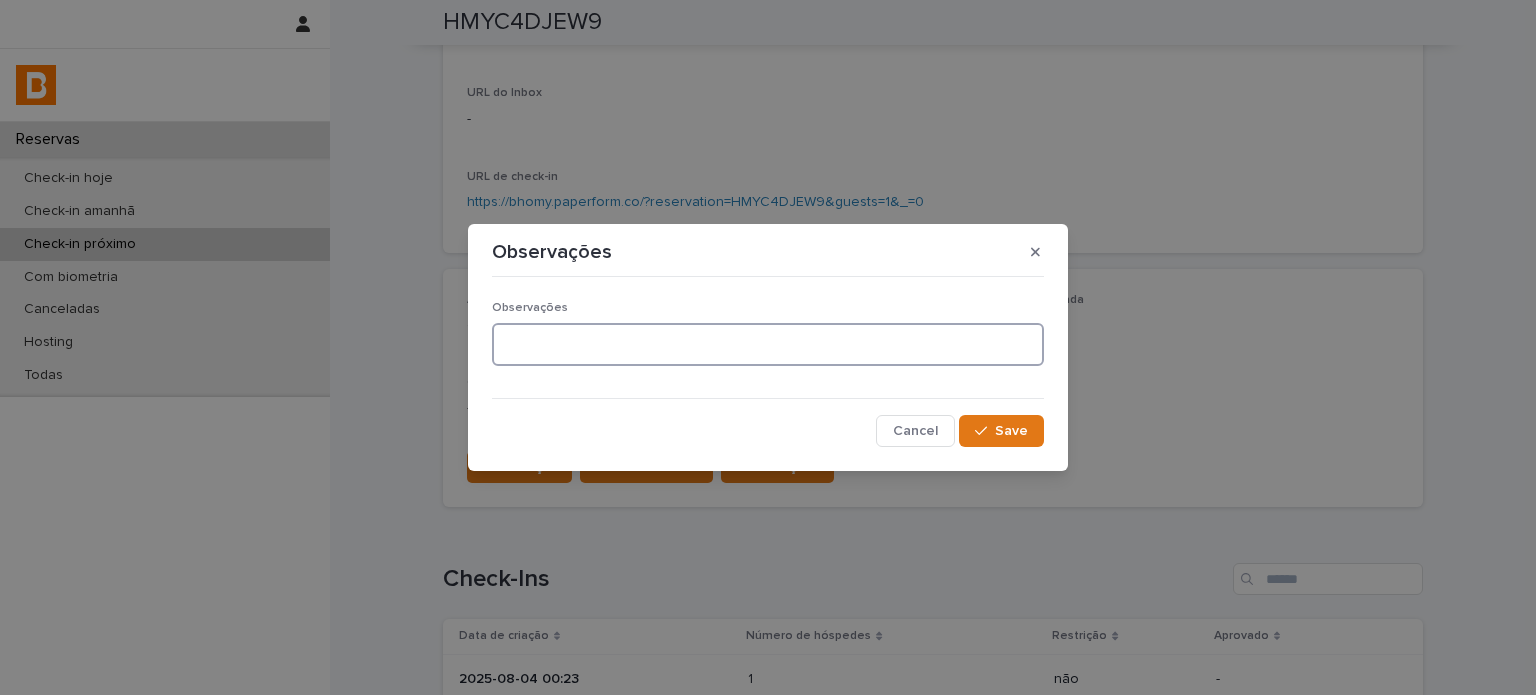 click at bounding box center (768, 344) 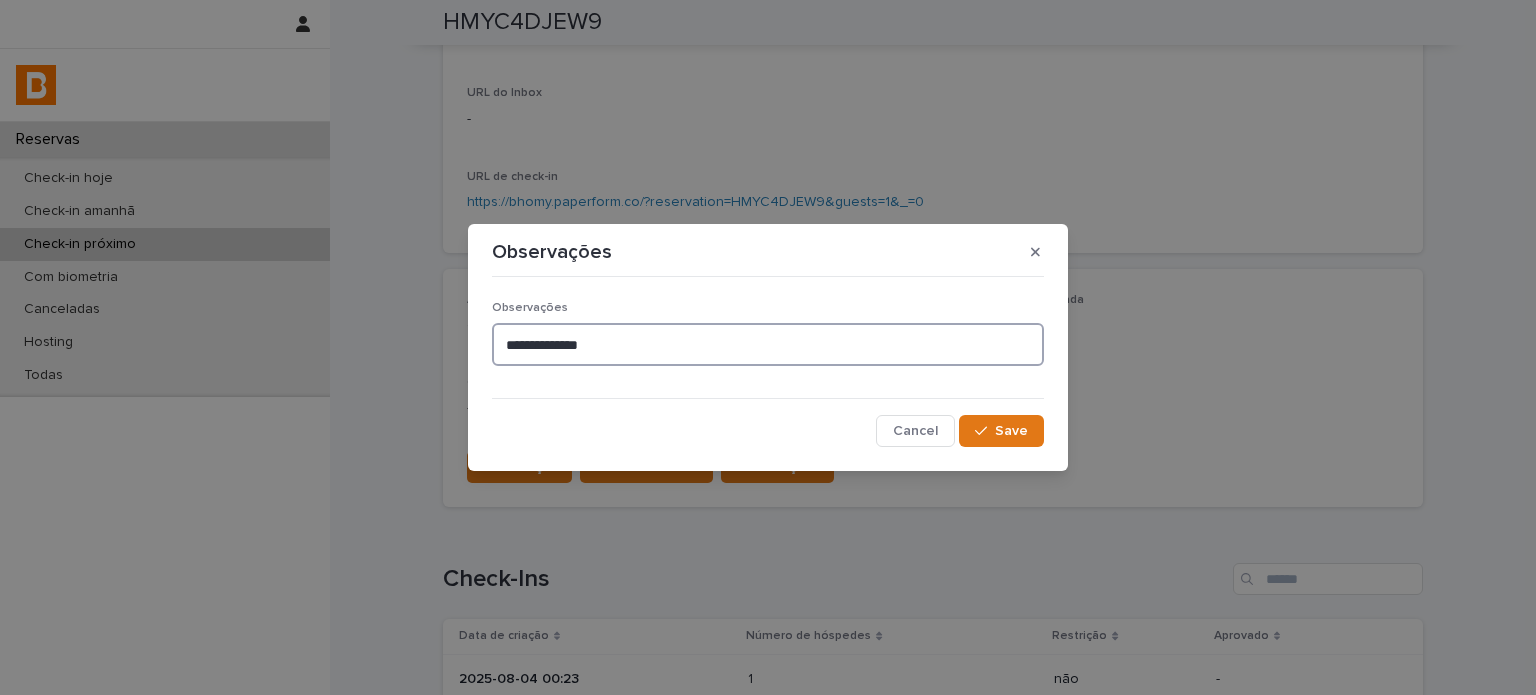 type on "**********" 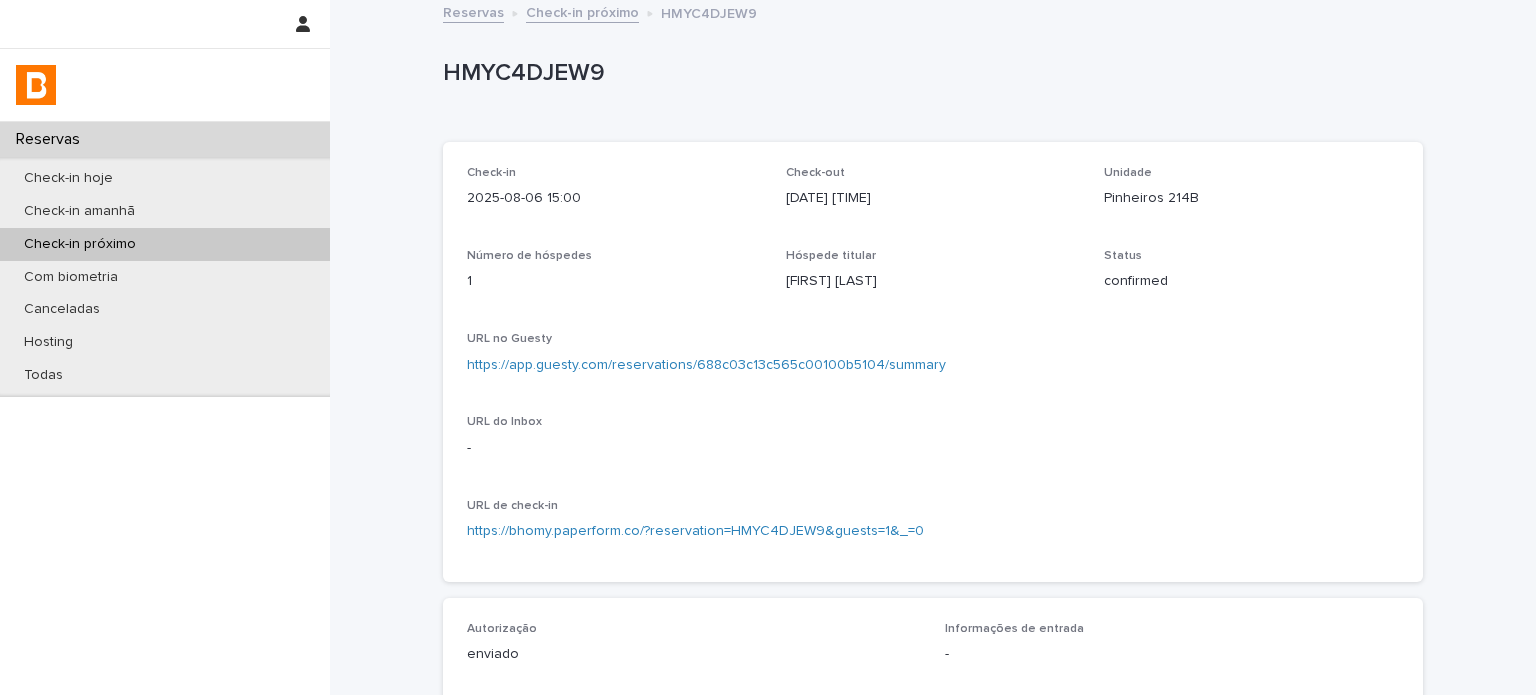 scroll, scrollTop: 0, scrollLeft: 0, axis: both 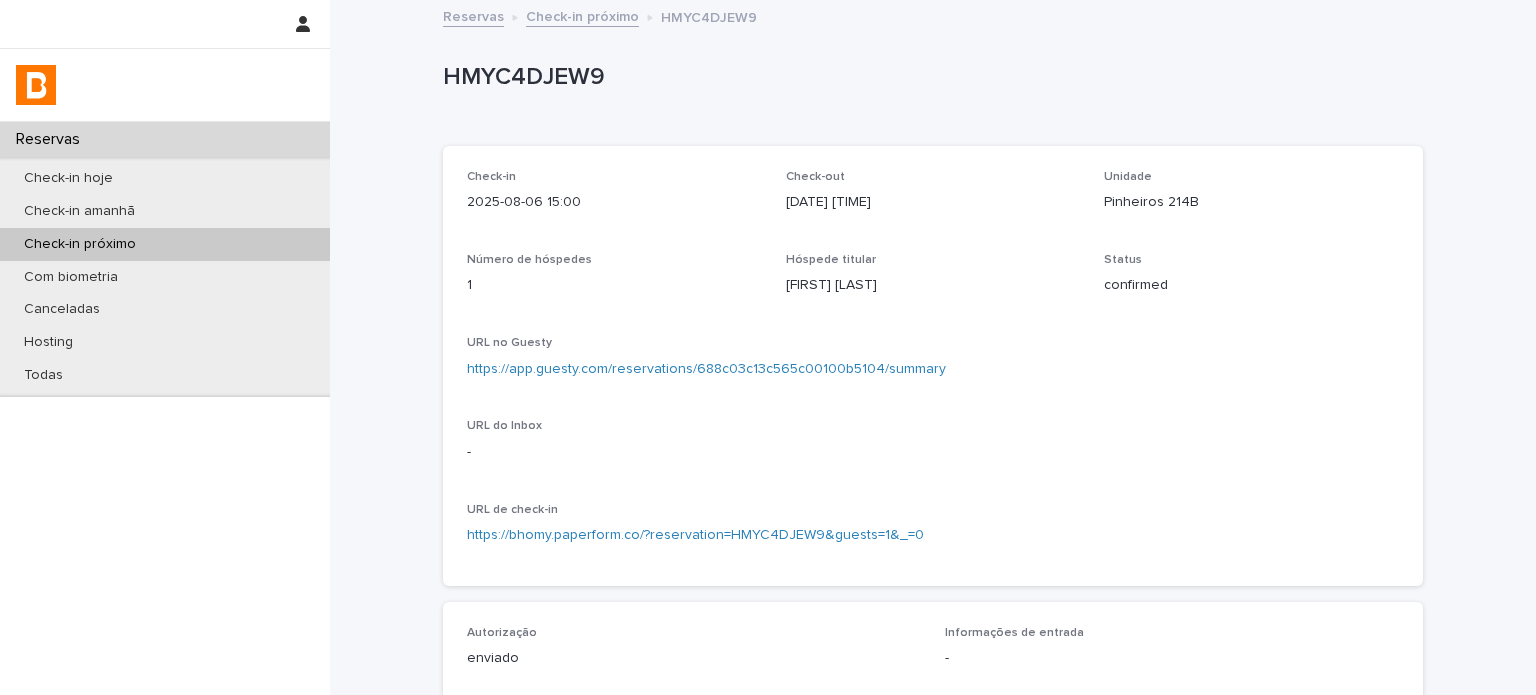 click on "Check-in próximo" at bounding box center [582, 15] 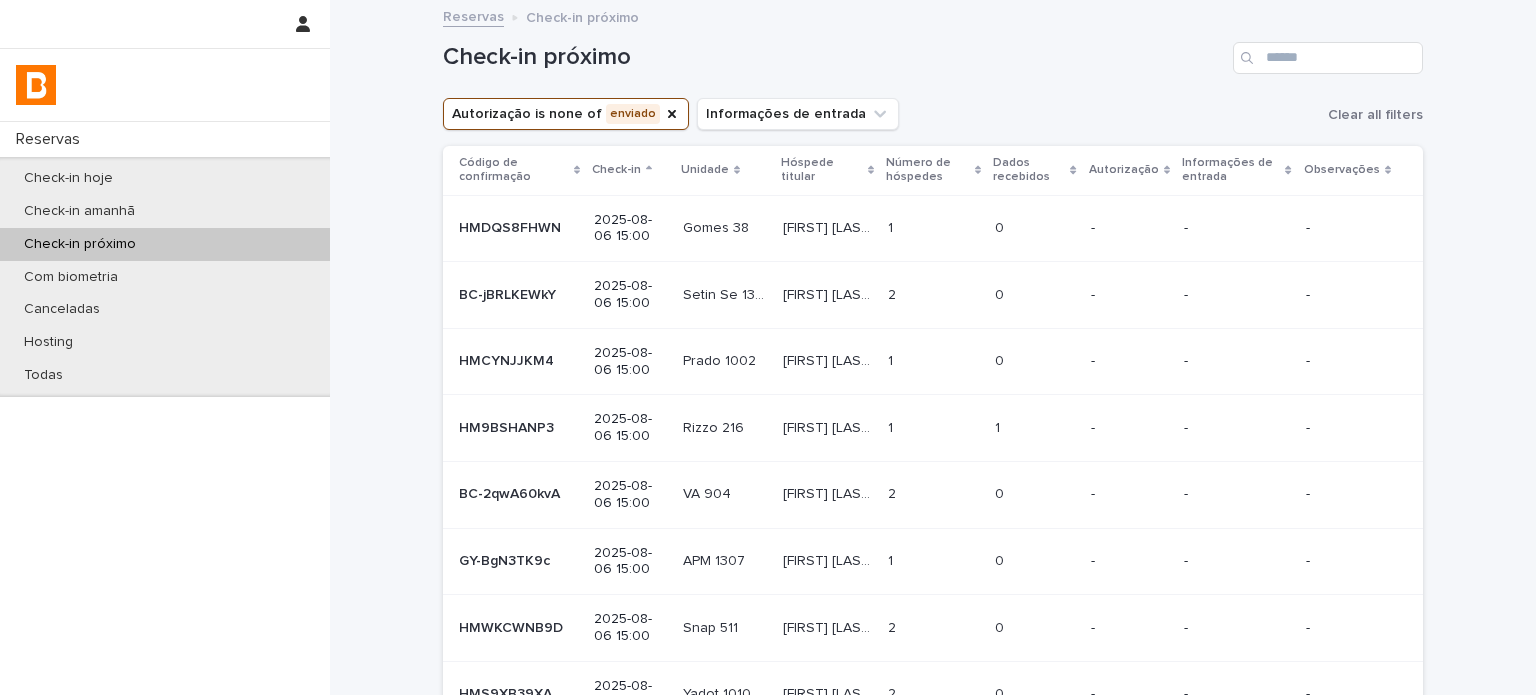 scroll, scrollTop: 266, scrollLeft: 0, axis: vertical 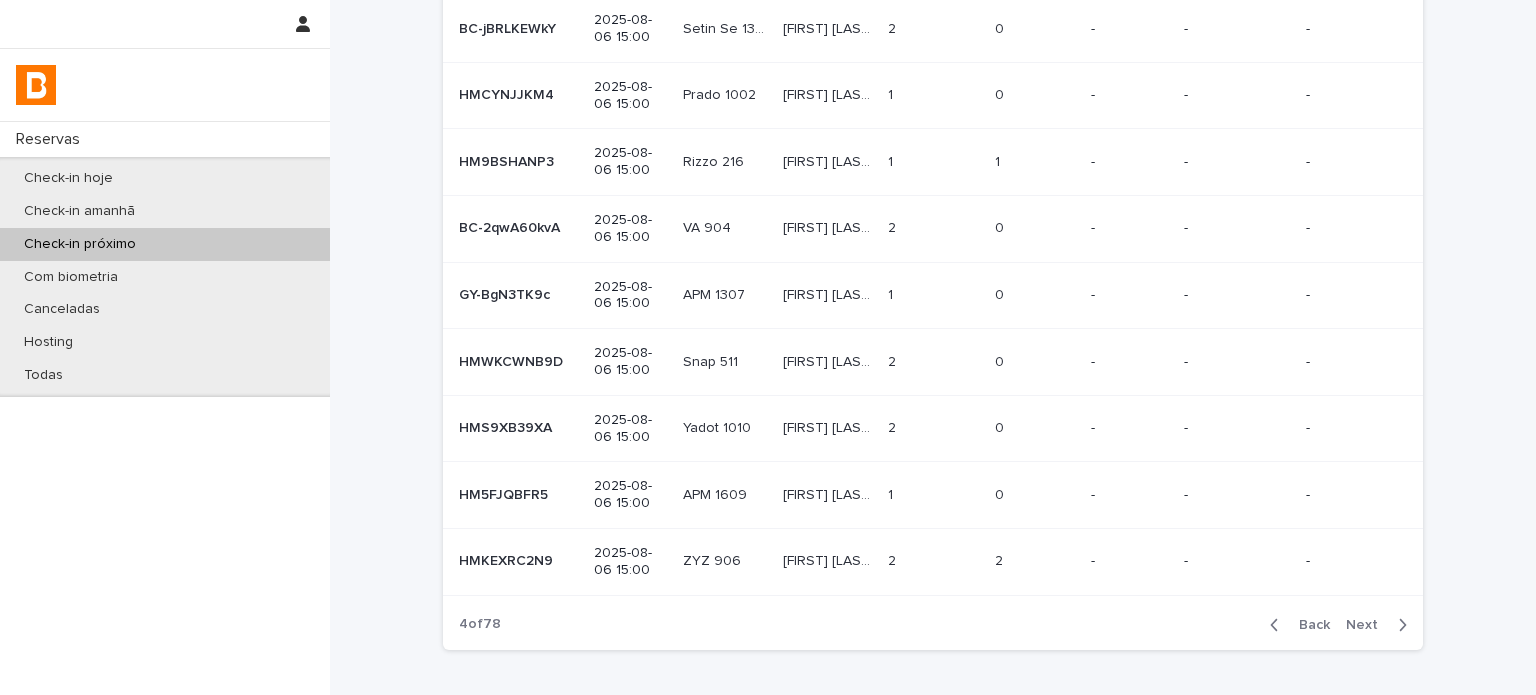 click at bounding box center (827, 561) 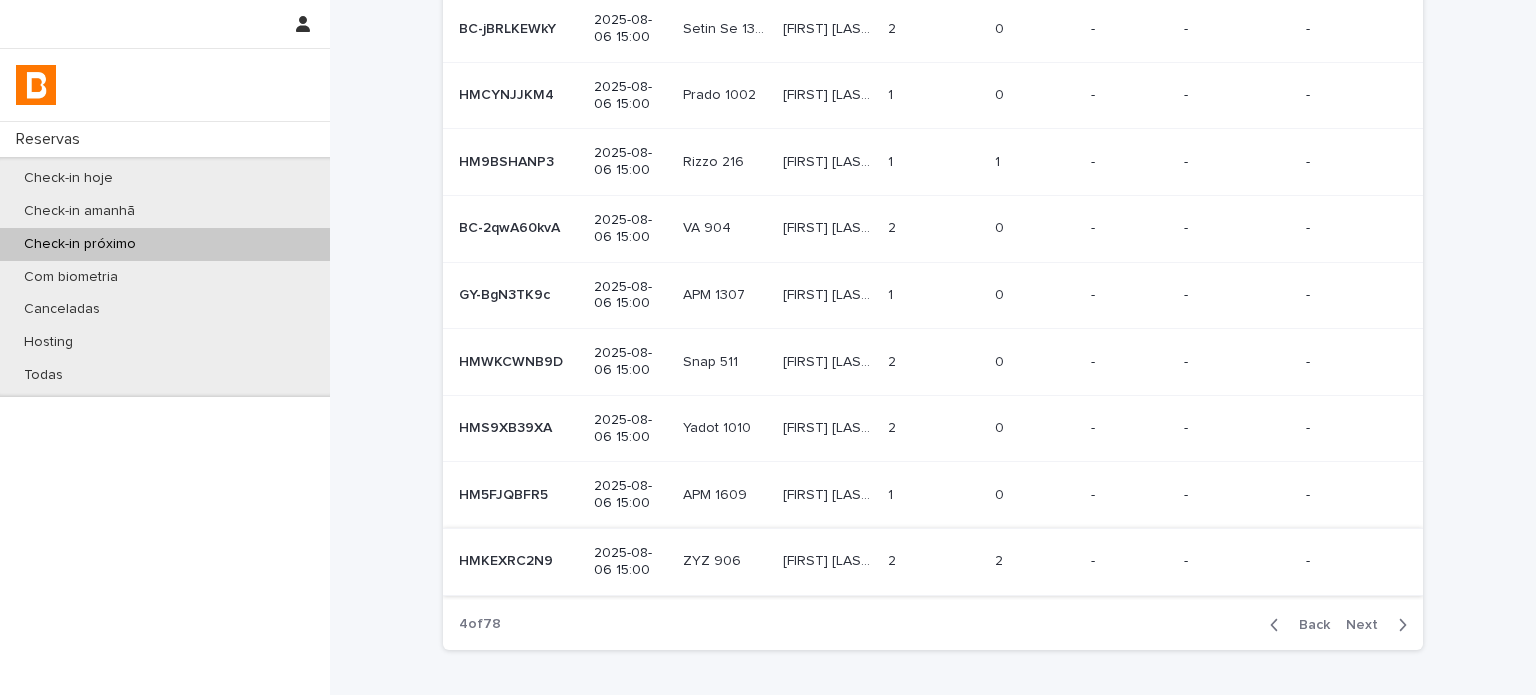 scroll, scrollTop: 0, scrollLeft: 0, axis: both 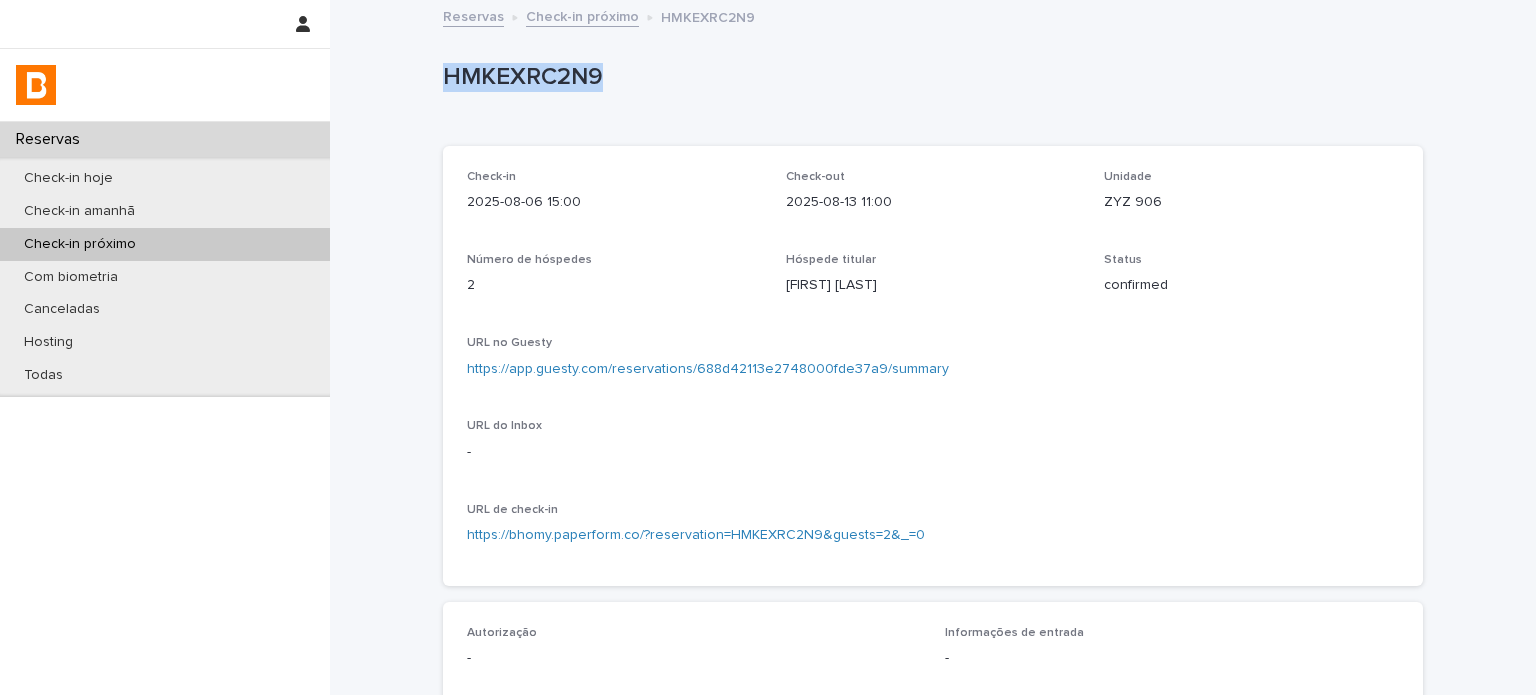 drag, startPoint x: 590, startPoint y: 91, endPoint x: 440, endPoint y: 95, distance: 150.05333 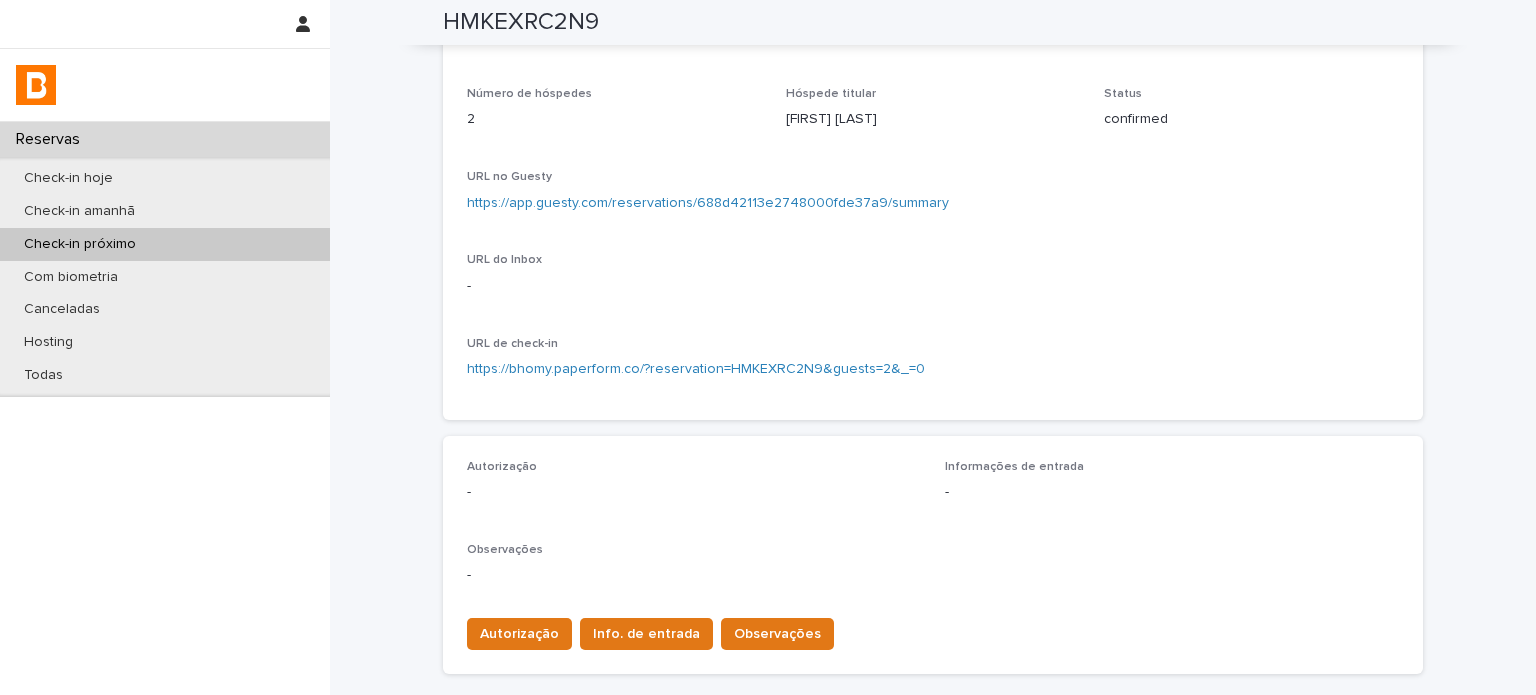 scroll, scrollTop: 0, scrollLeft: 0, axis: both 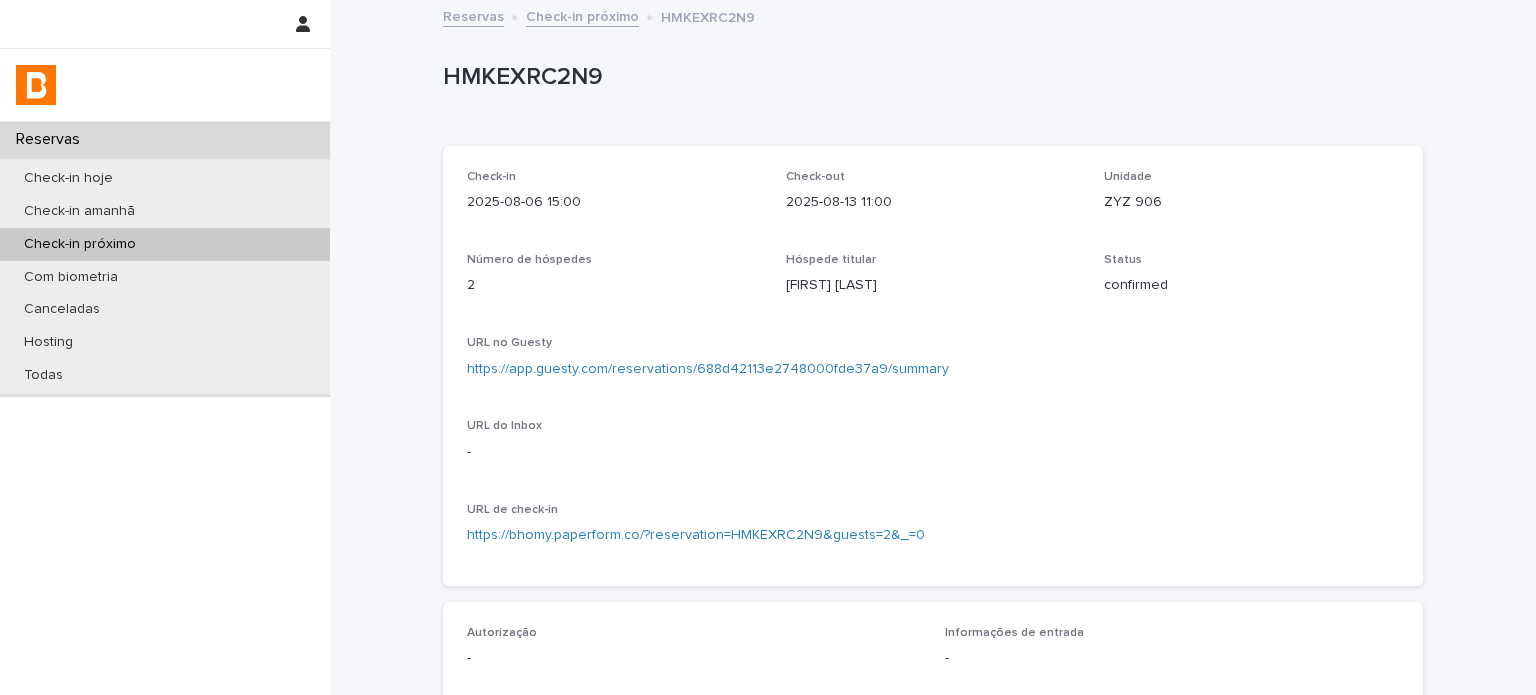 click on "ZYZ 906" at bounding box center (1251, 202) 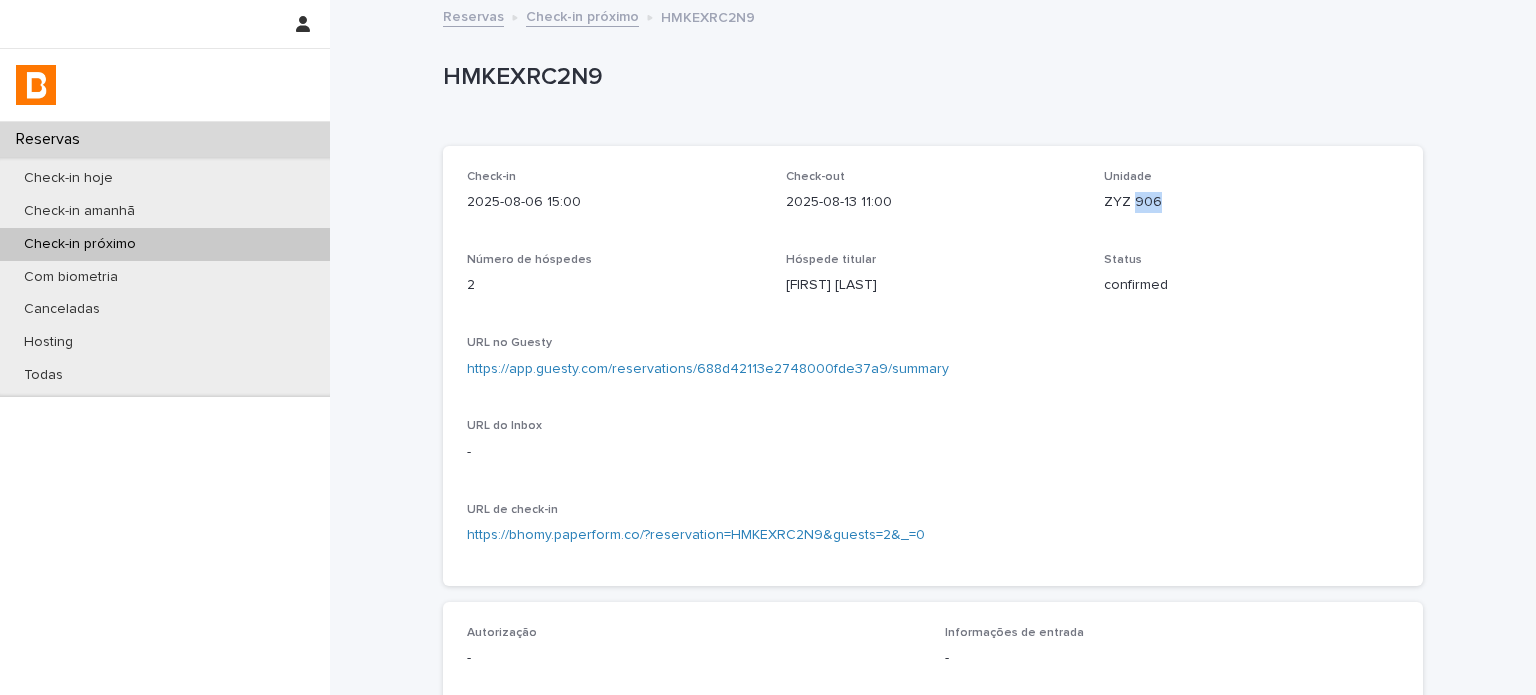 click on "ZYZ 906" at bounding box center (1251, 202) 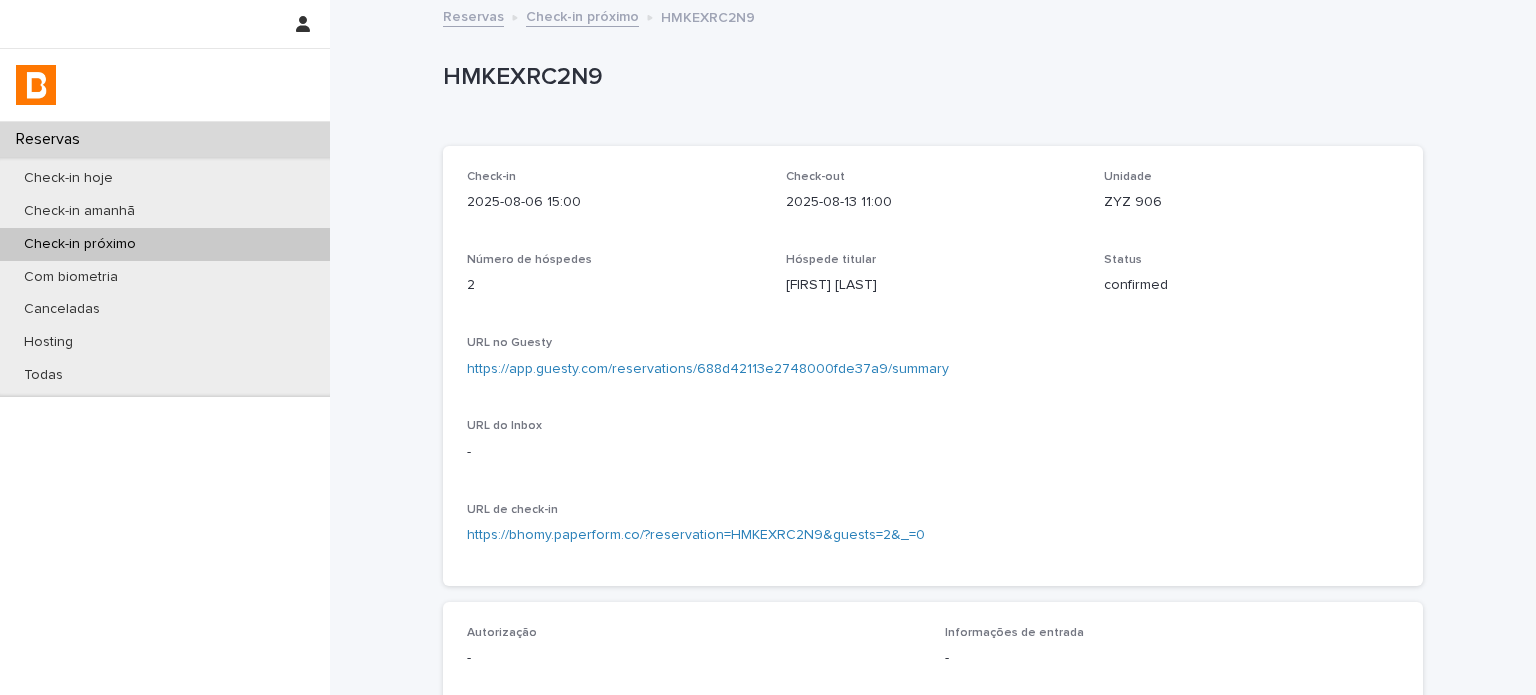 click on "Unidade ZYZ 906" at bounding box center (1251, 199) 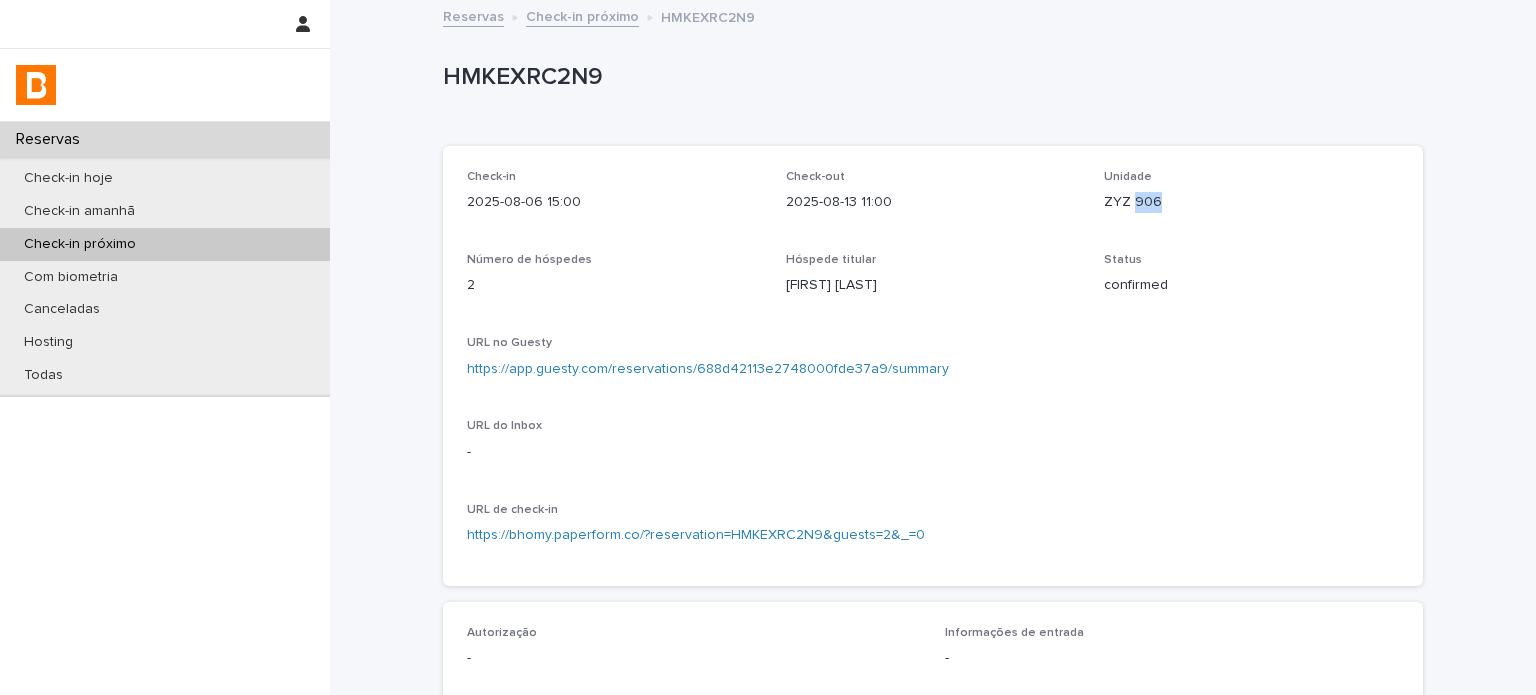 click on "ZYZ 906" at bounding box center [1251, 202] 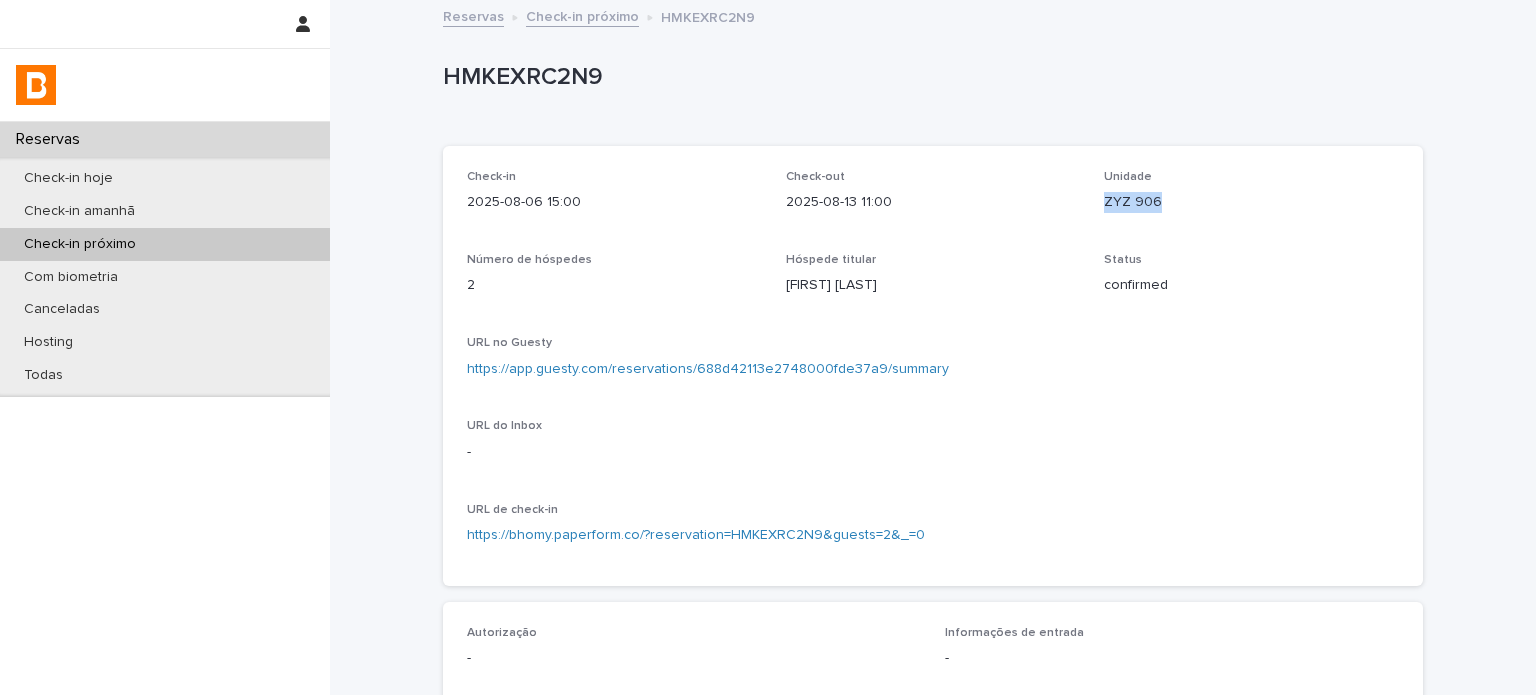 click on "ZYZ 906" at bounding box center [1251, 202] 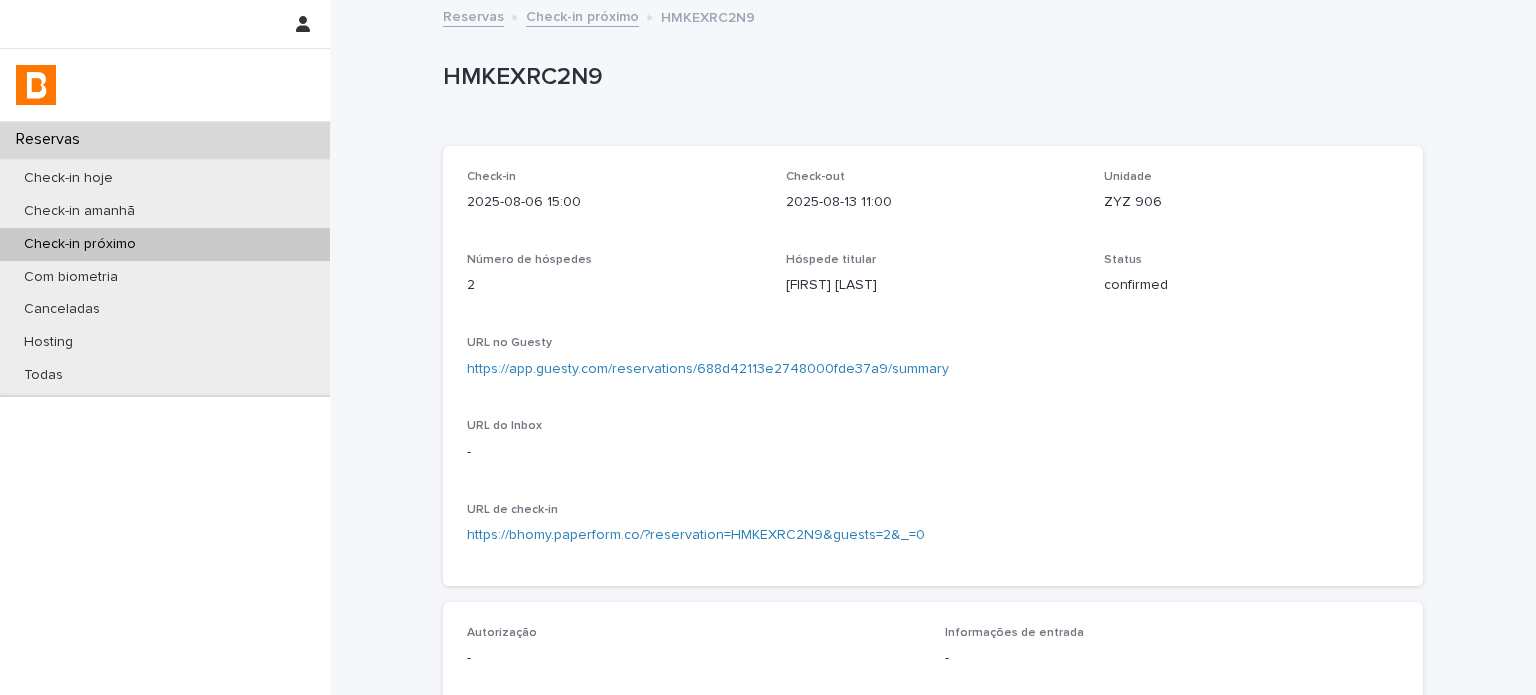 click on "Hóspede titular" at bounding box center [933, 260] 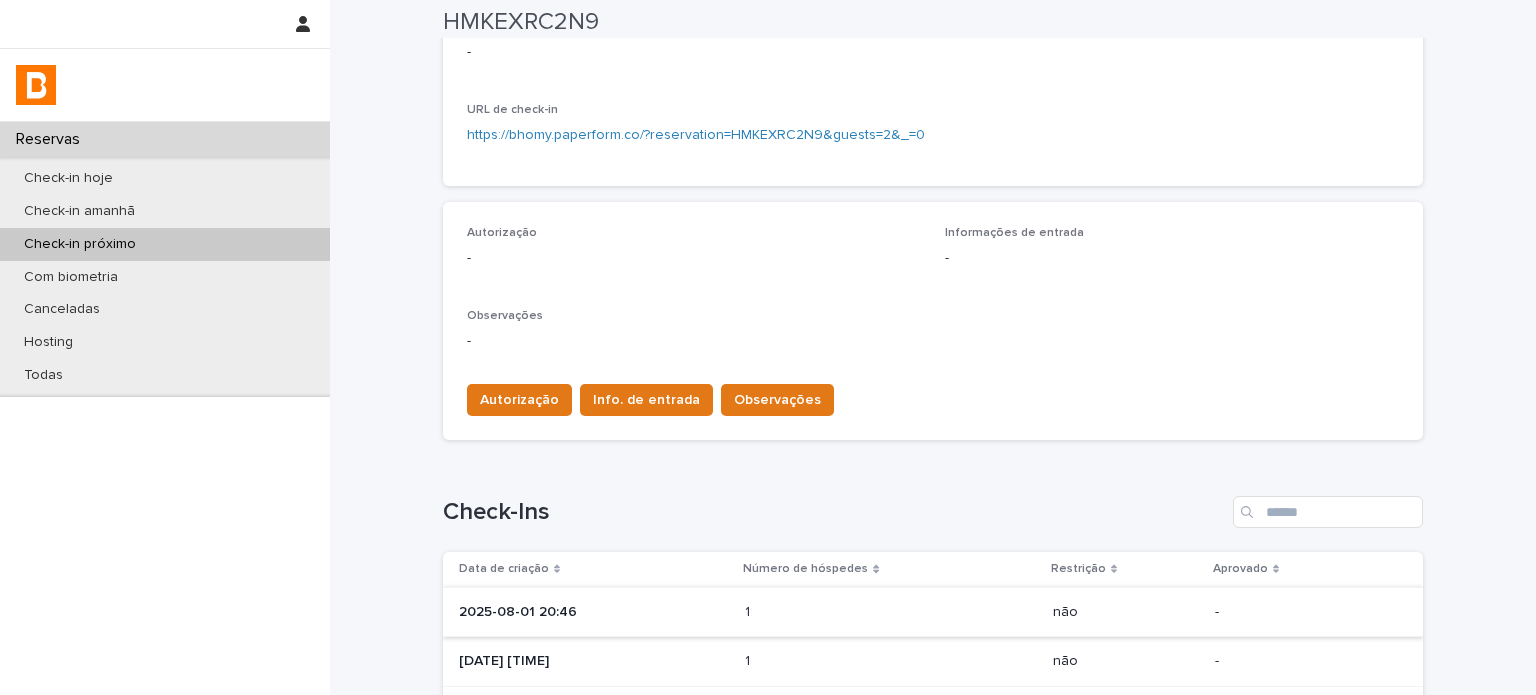 scroll, scrollTop: 566, scrollLeft: 0, axis: vertical 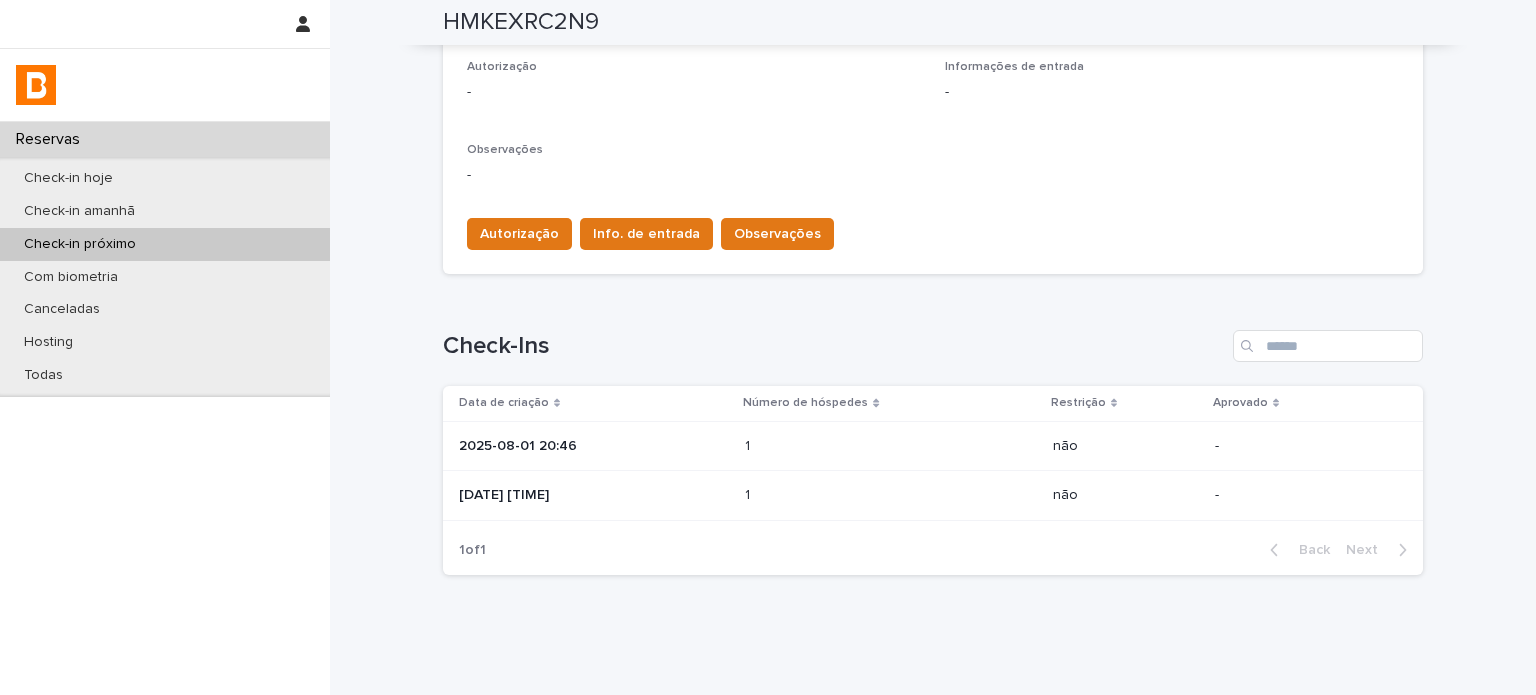 click on "1 1" at bounding box center [890, 446] 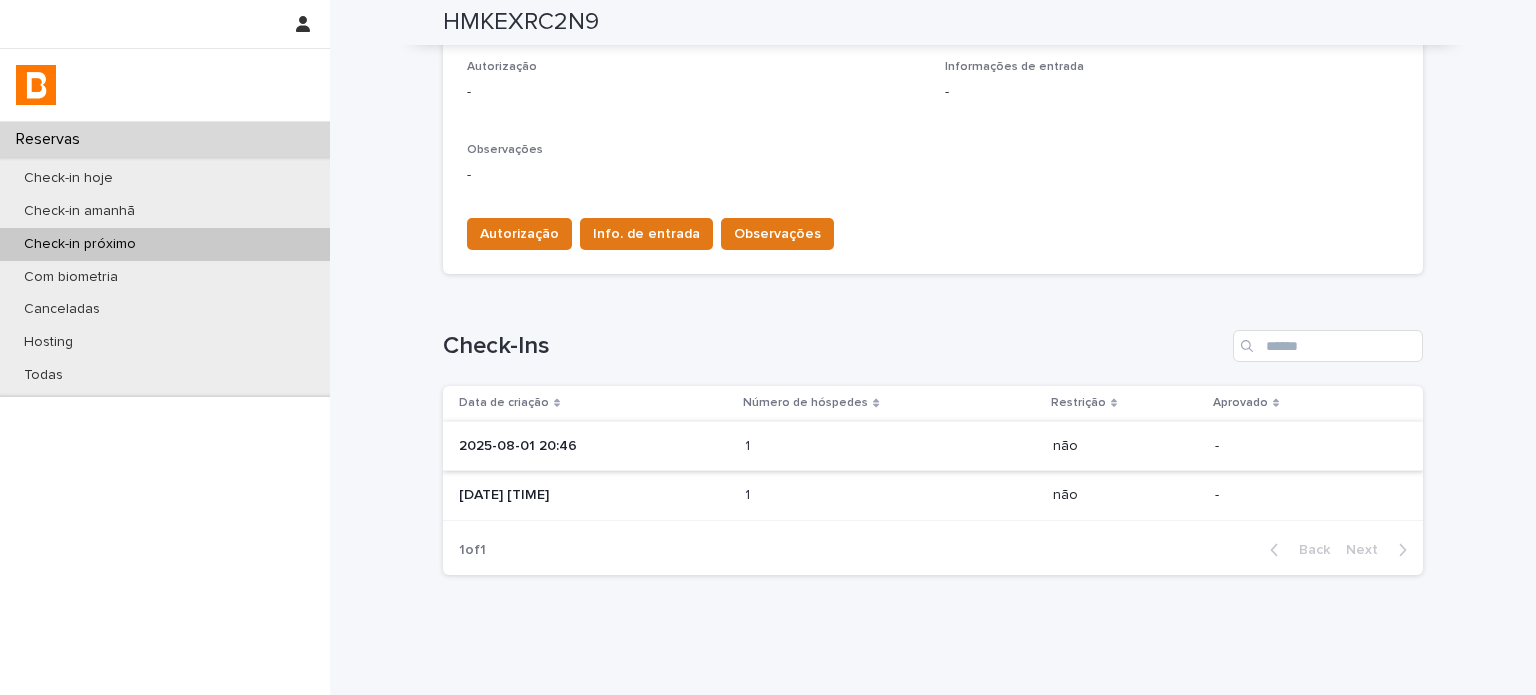 scroll, scrollTop: 0, scrollLeft: 0, axis: both 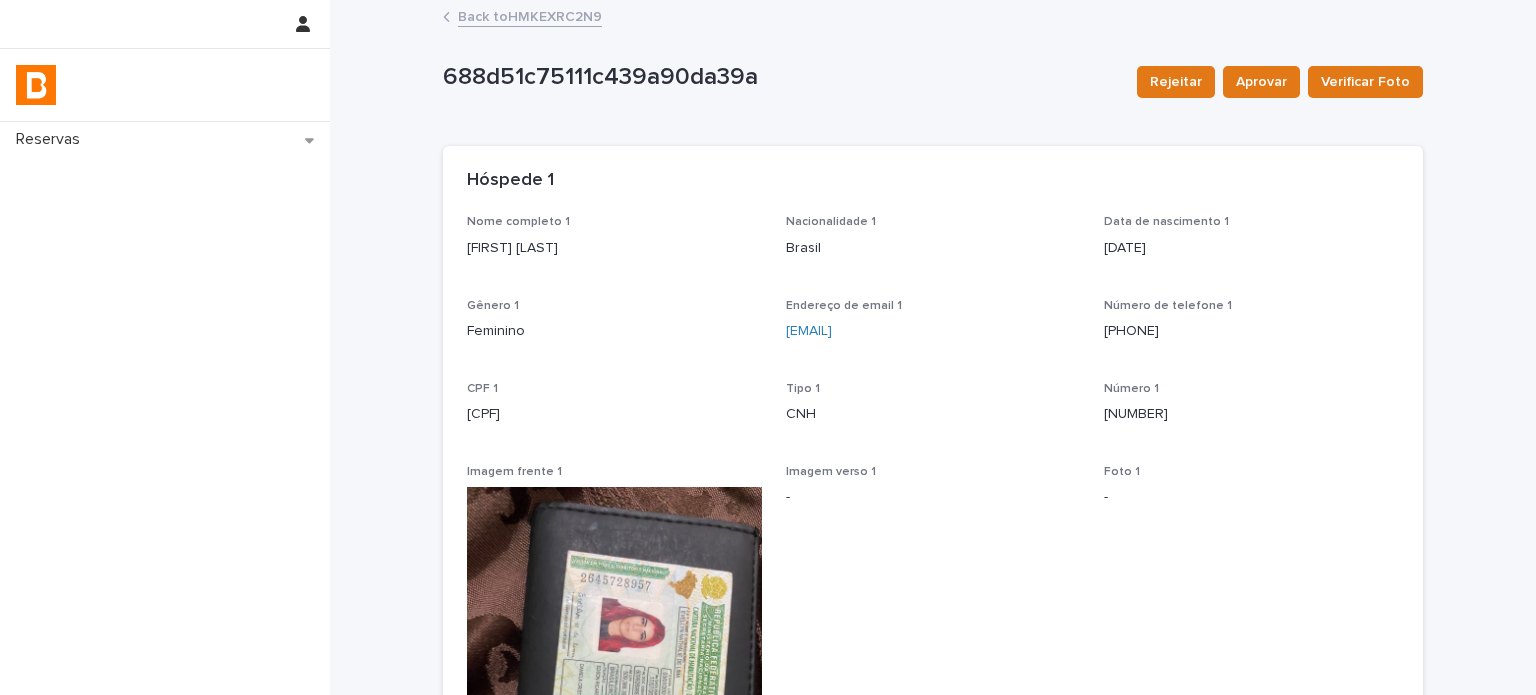 click on "Back to  HMKEXRC2N9" at bounding box center (530, 15) 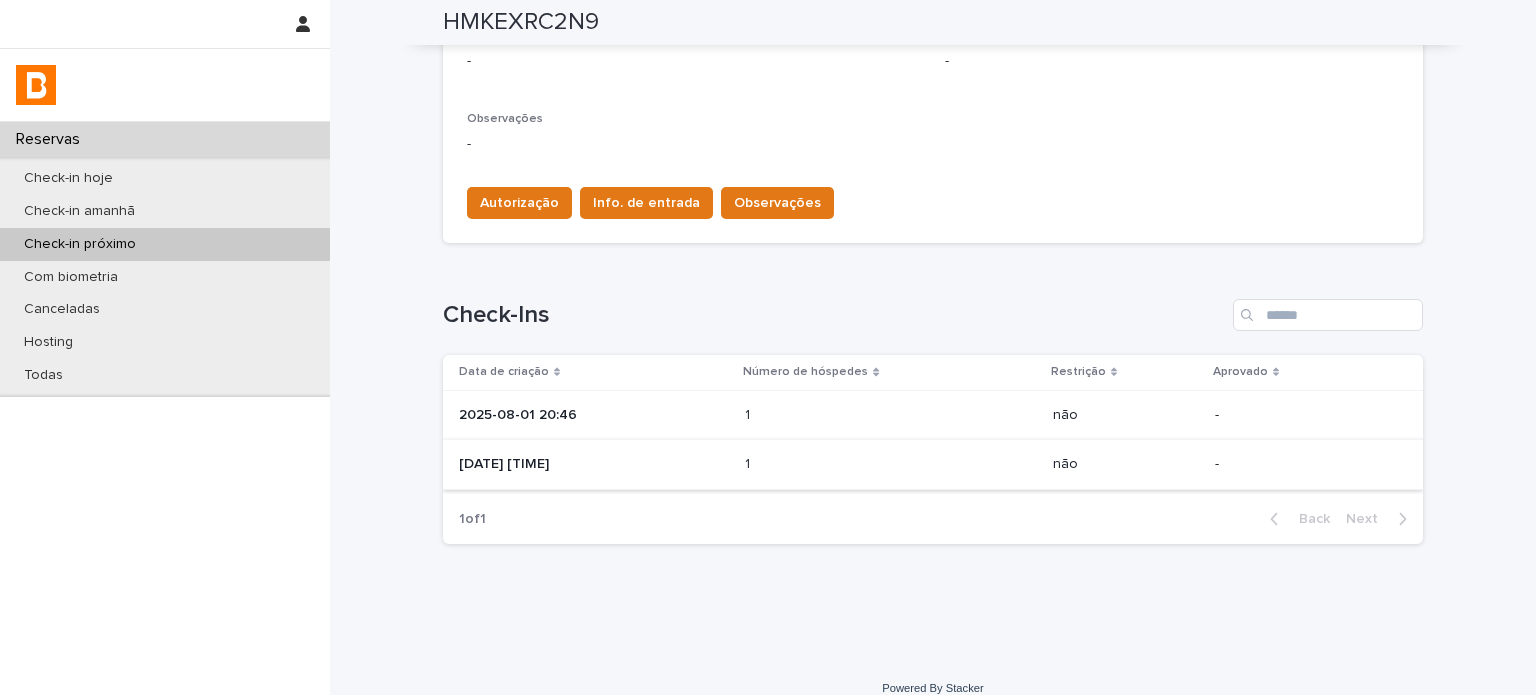 scroll, scrollTop: 618, scrollLeft: 0, axis: vertical 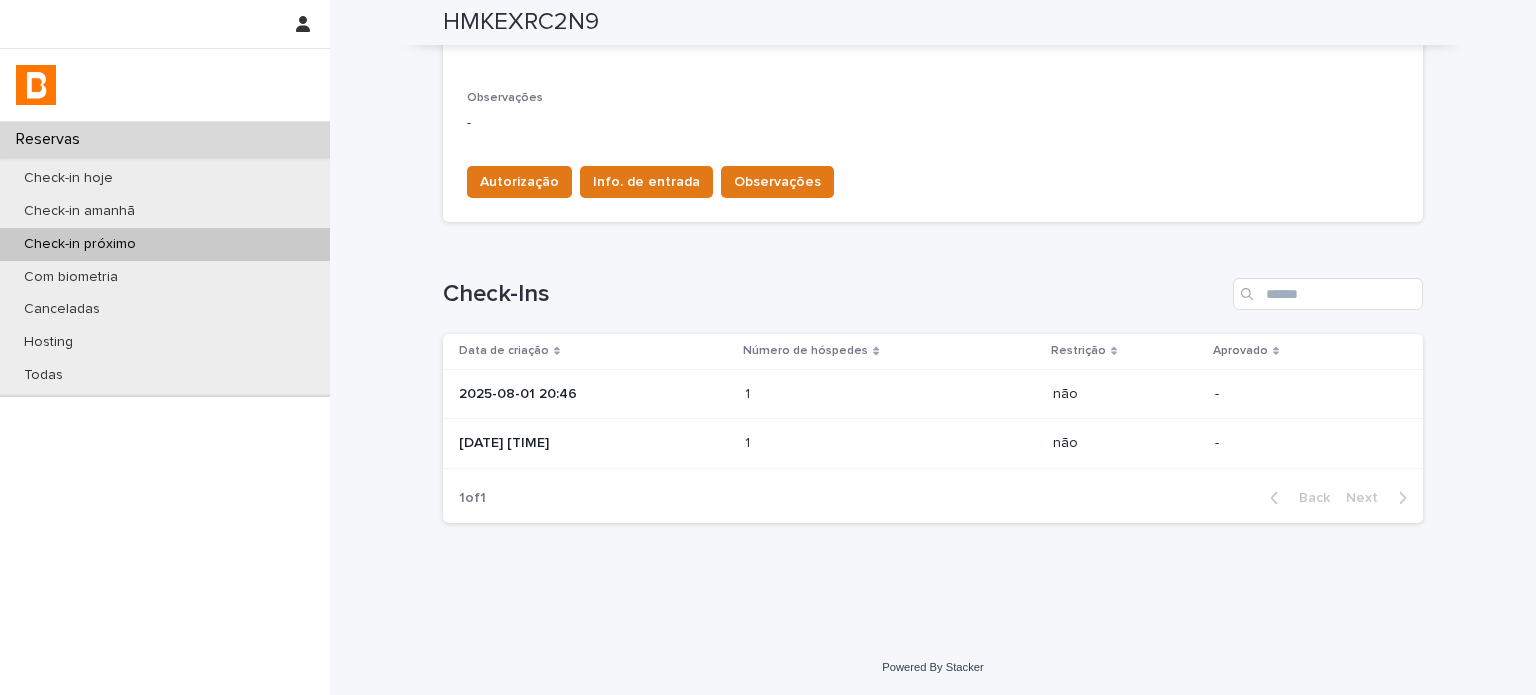 click on "[DATE] [TIME]" at bounding box center (594, 443) 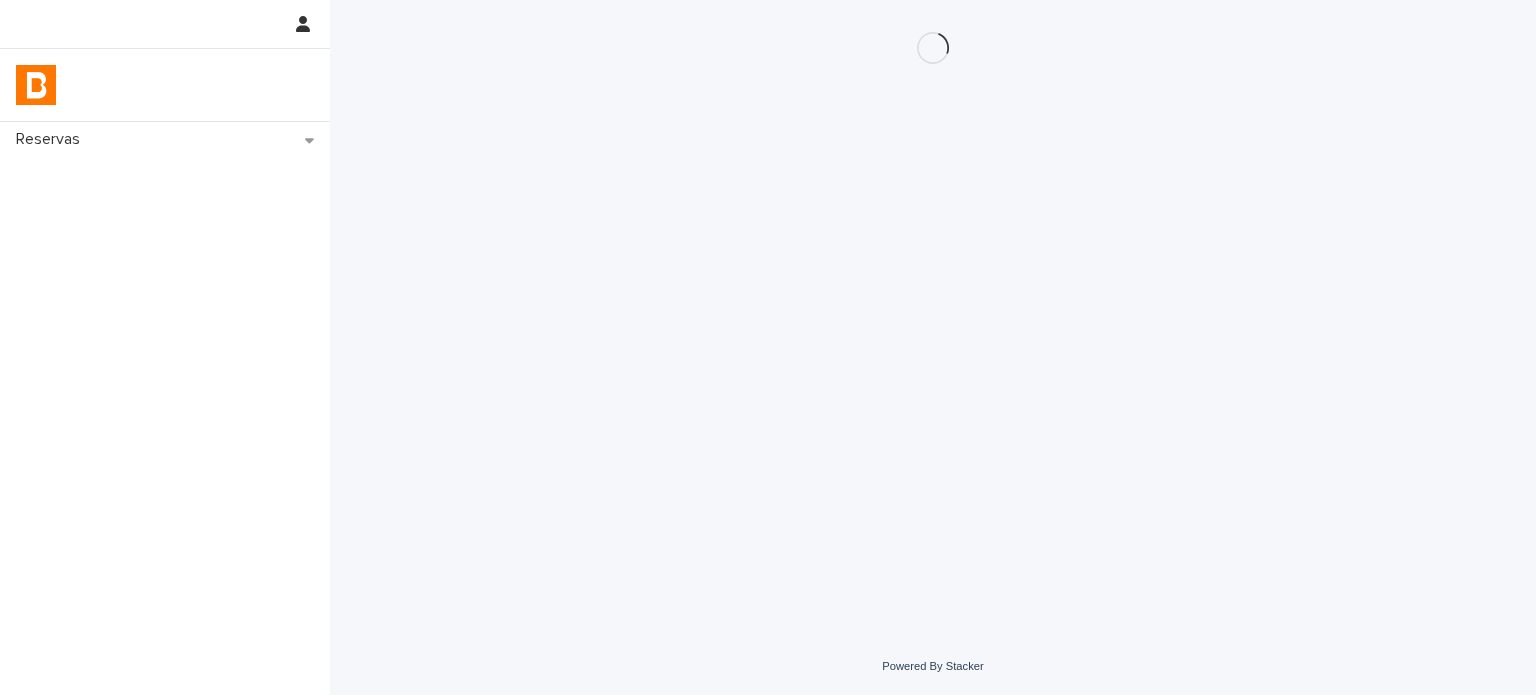scroll, scrollTop: 0, scrollLeft: 0, axis: both 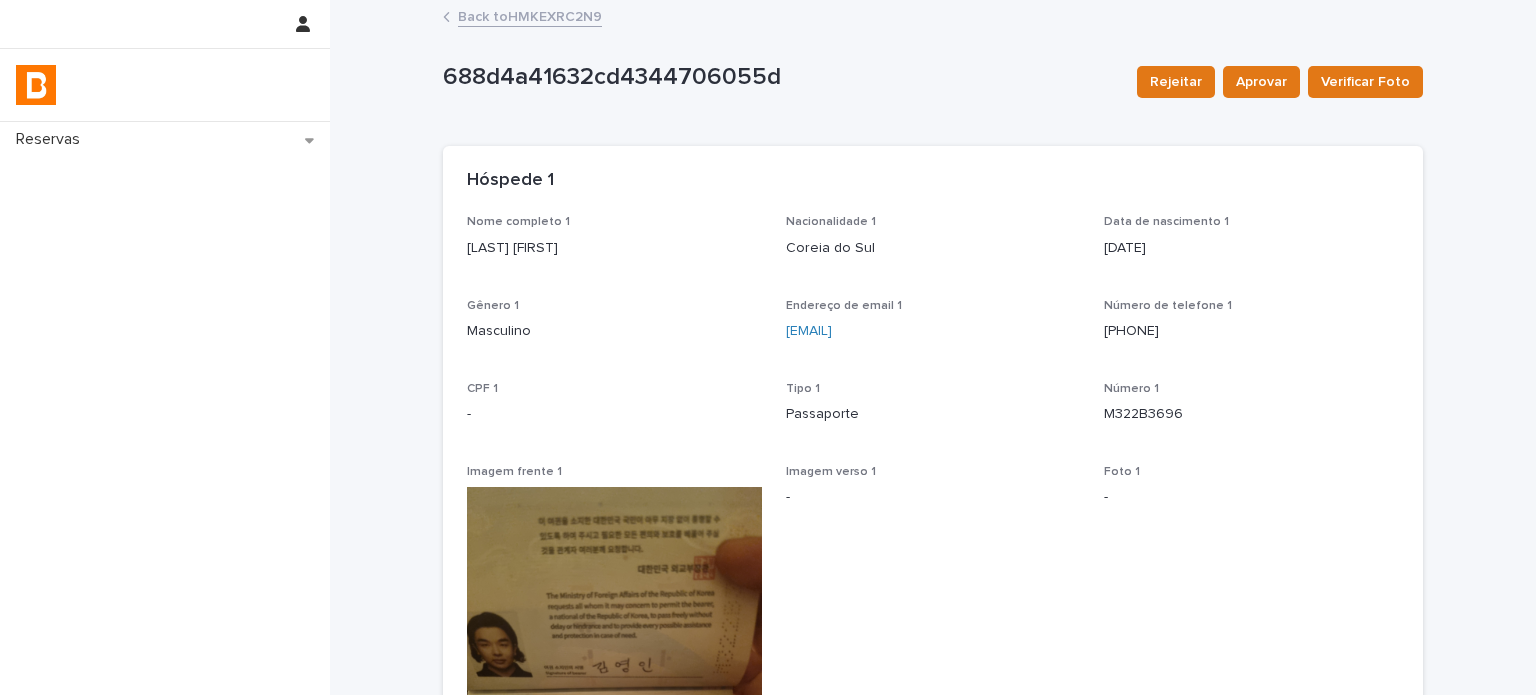 click on "Back to  HMKEXRC2N9" at bounding box center (530, 15) 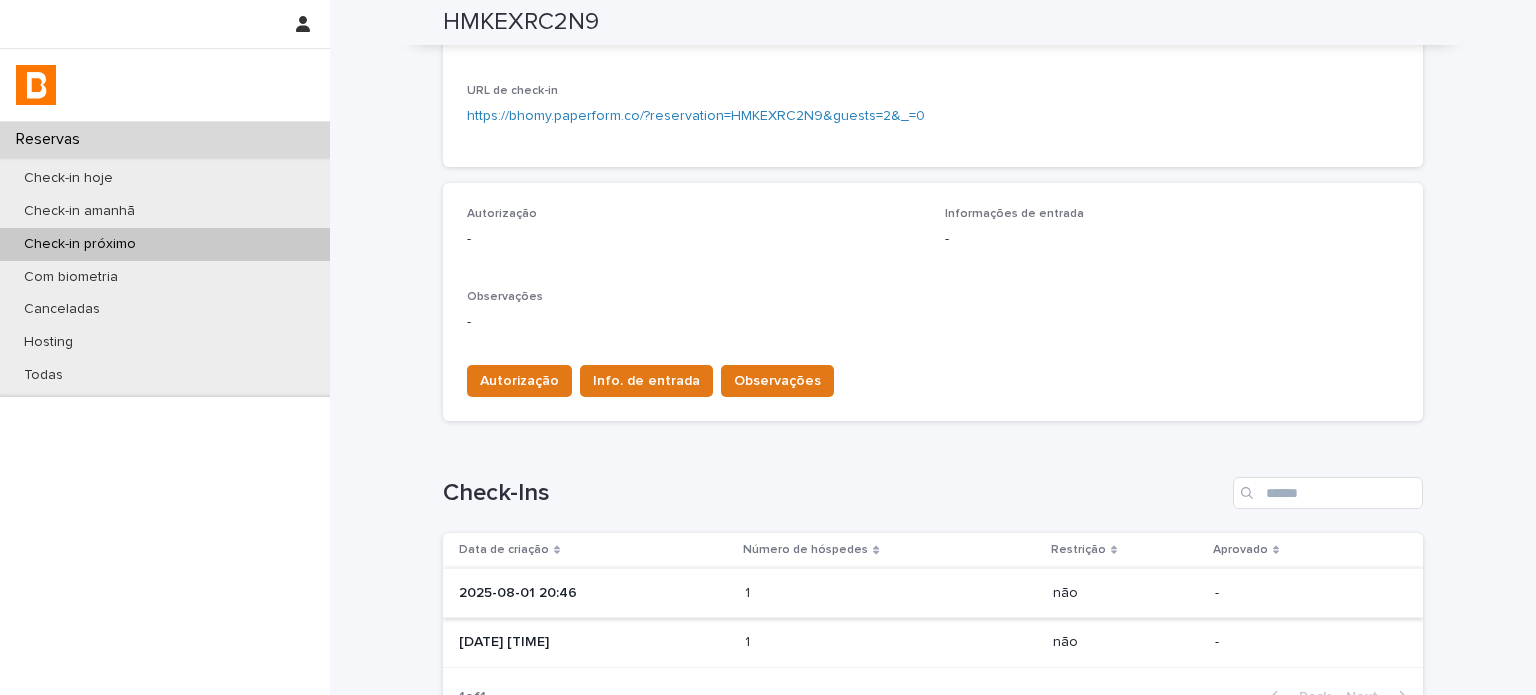 scroll, scrollTop: 533, scrollLeft: 0, axis: vertical 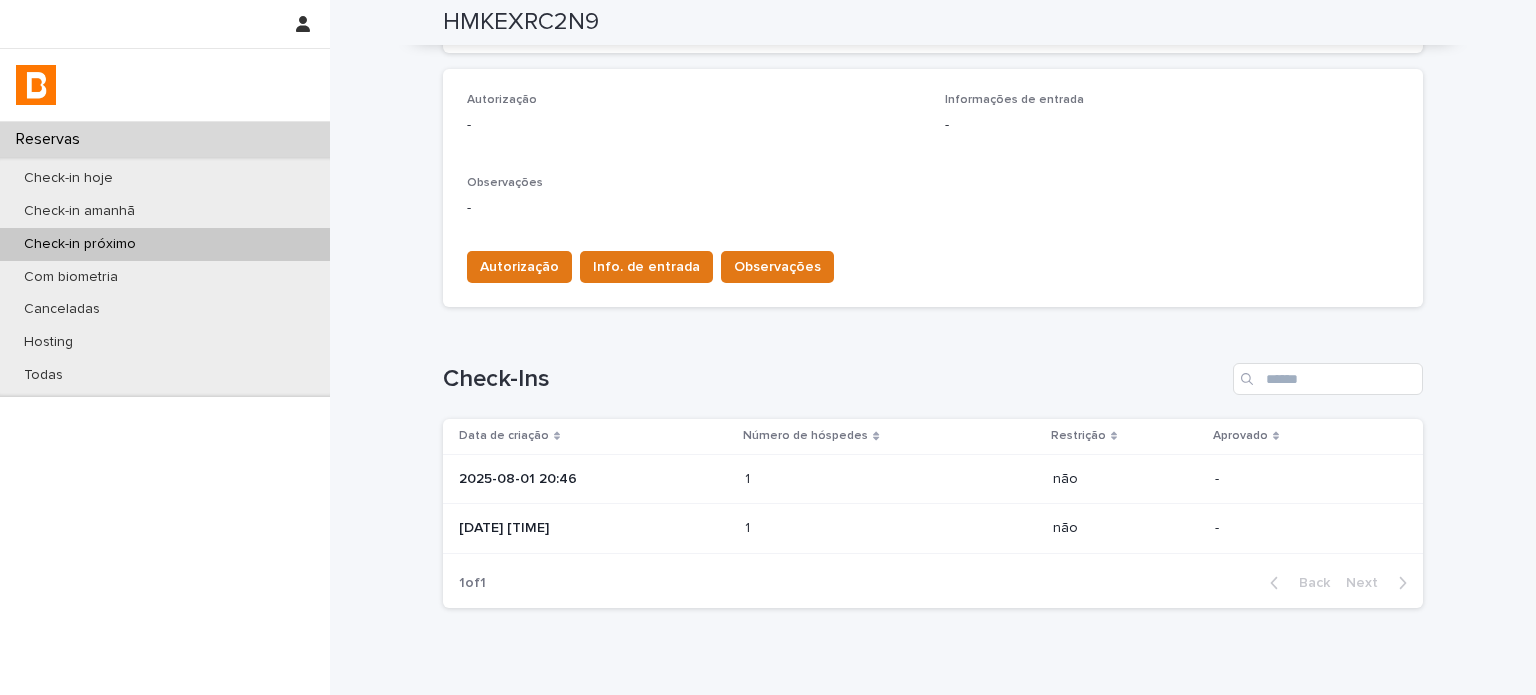 click on "[DATE] [TIME]" at bounding box center [594, 526] 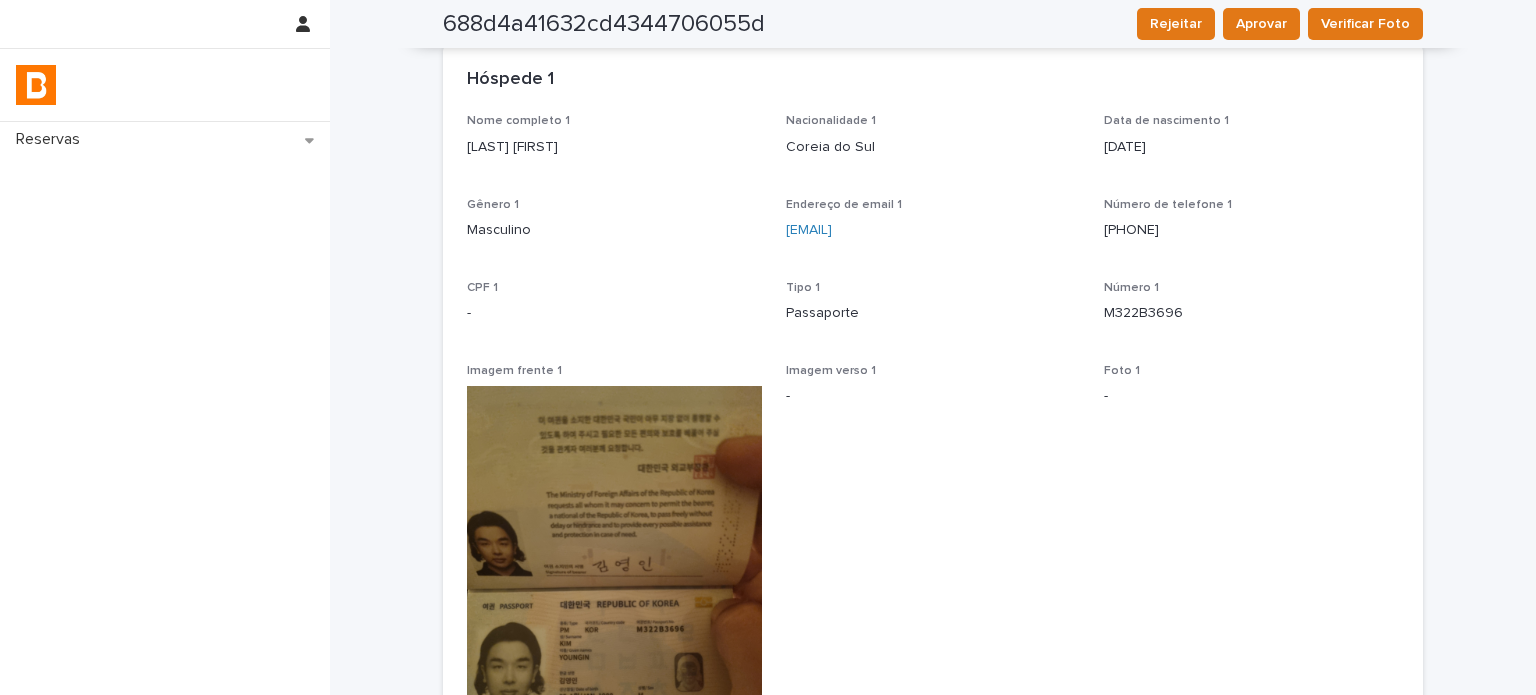 scroll, scrollTop: 0, scrollLeft: 0, axis: both 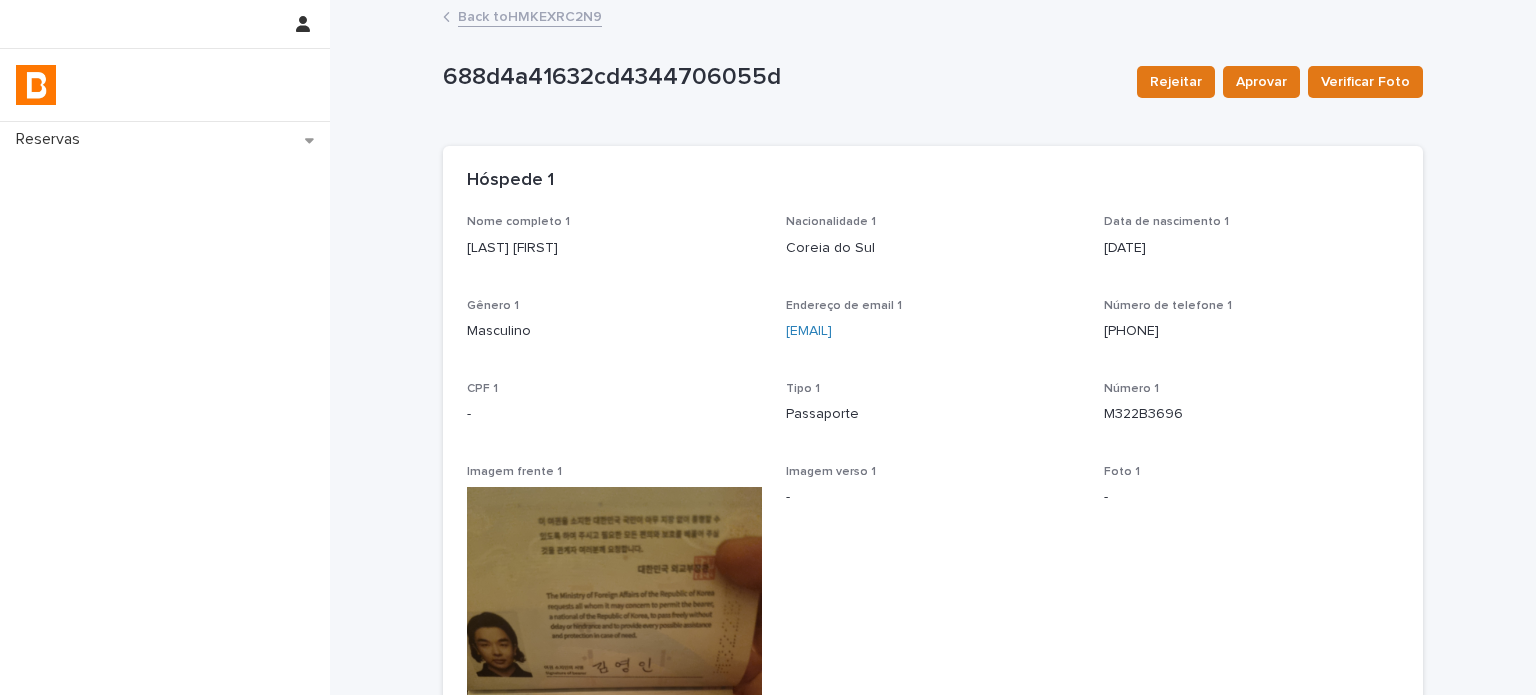 click on "Back to  HMKEXRC2N9" at bounding box center [530, 15] 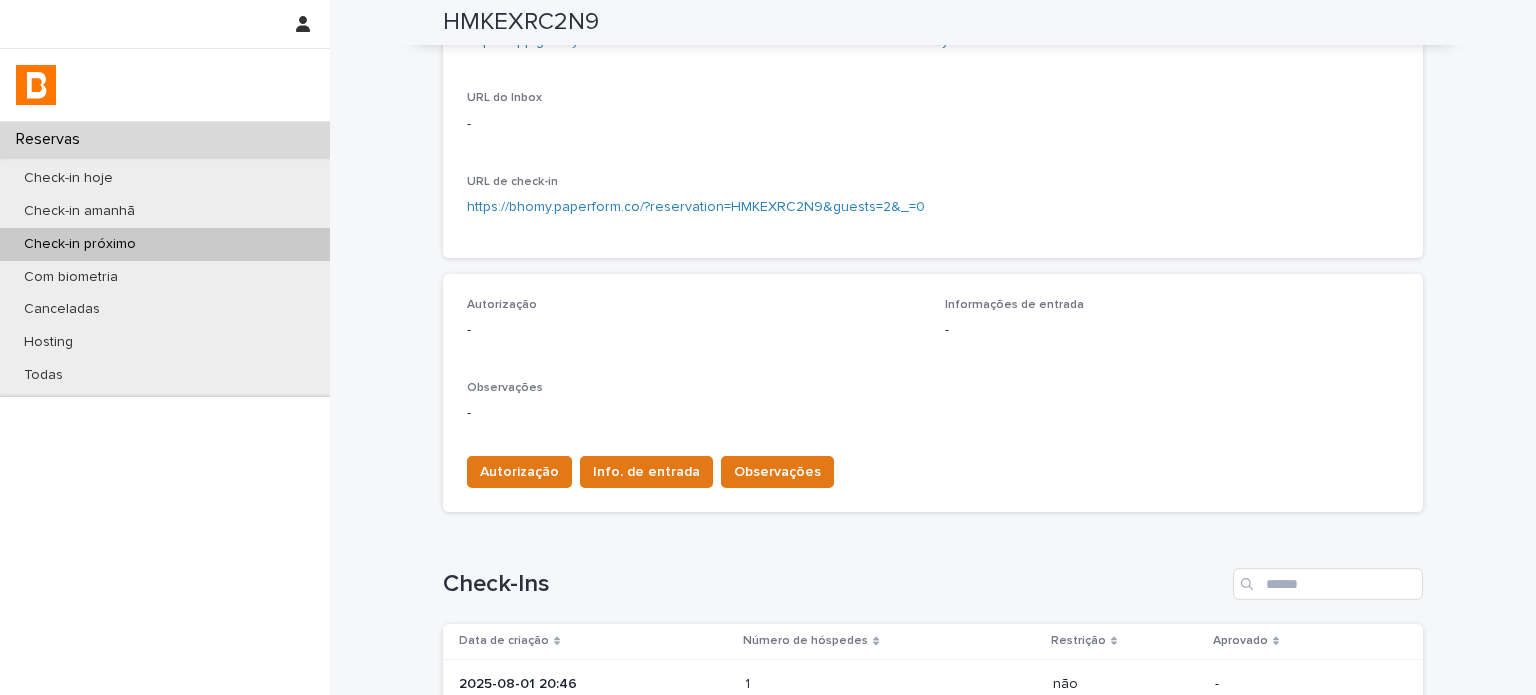 scroll, scrollTop: 433, scrollLeft: 0, axis: vertical 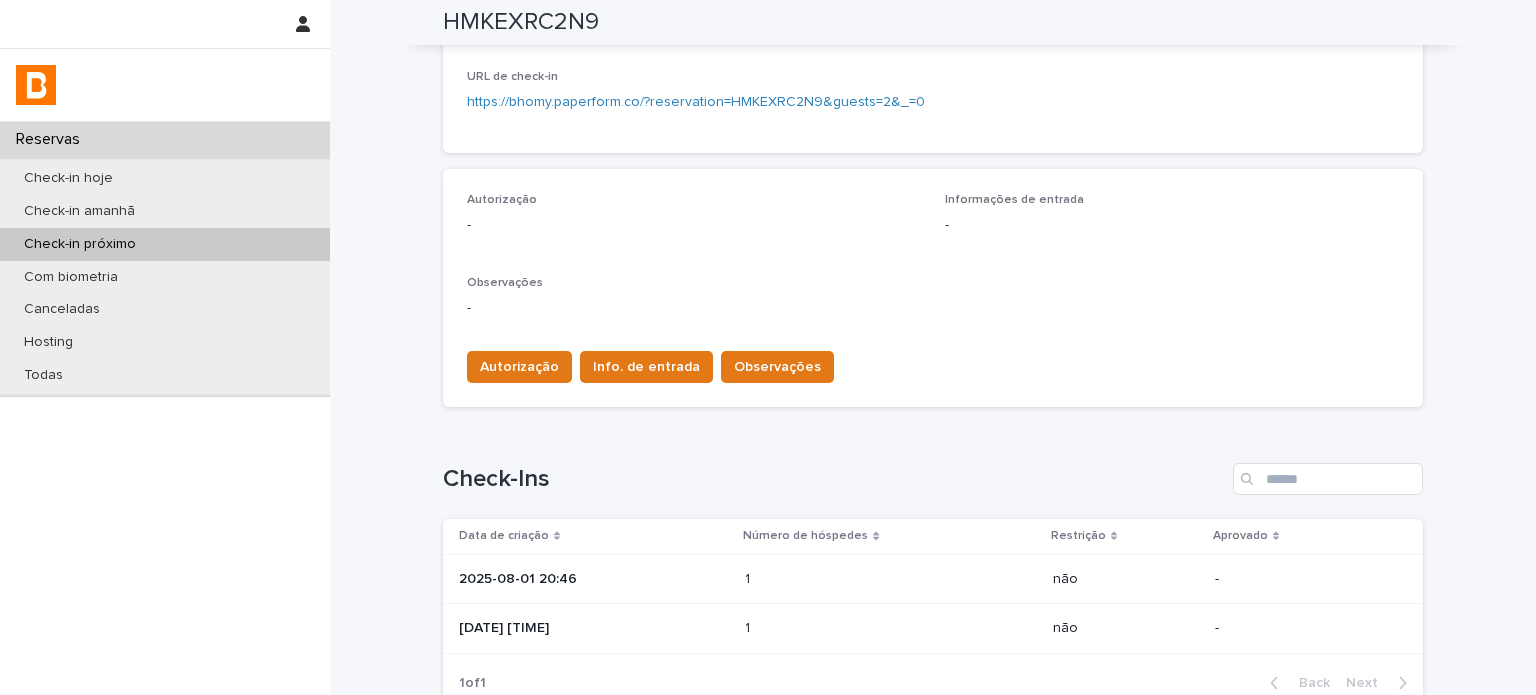 click on "2025-08-01 20:46" at bounding box center [594, 577] 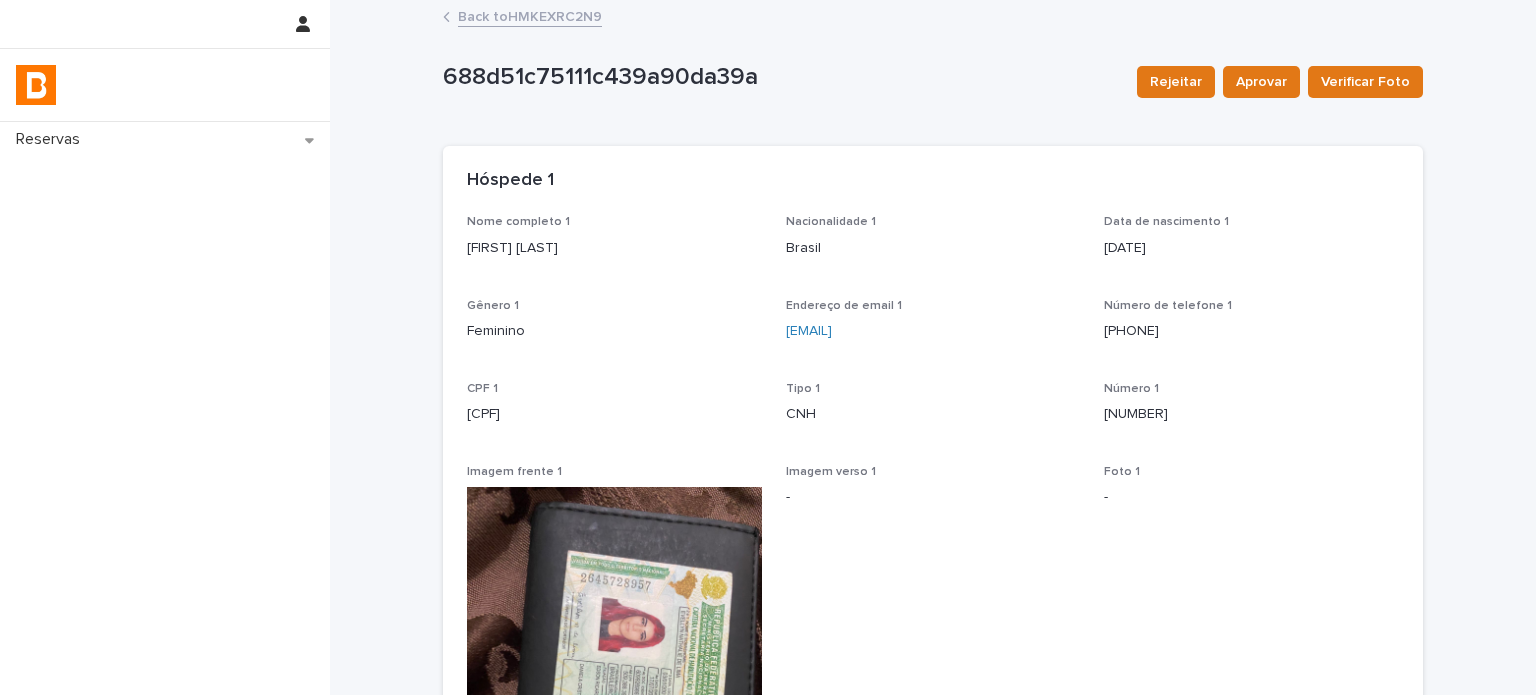 scroll, scrollTop: 0, scrollLeft: 0, axis: both 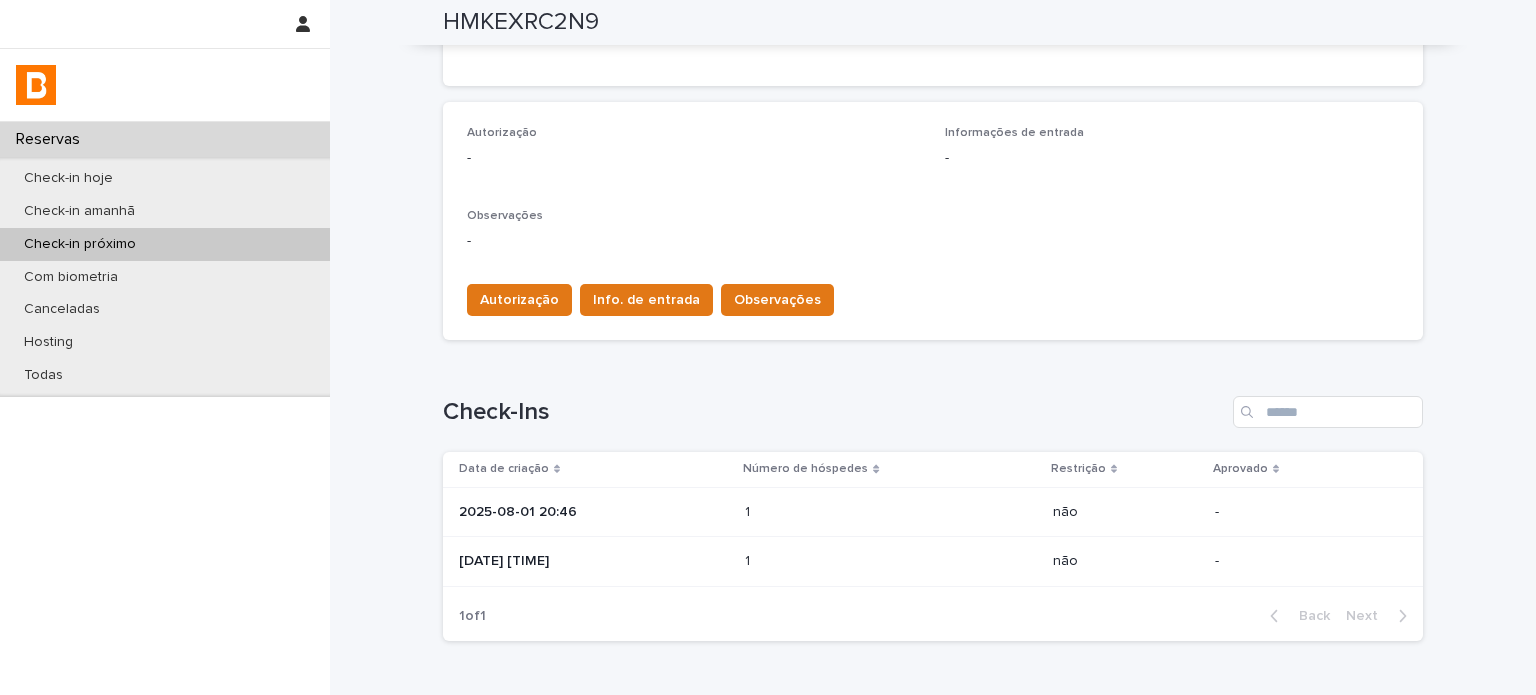 click on "[DATE] [TIME]" at bounding box center (594, 561) 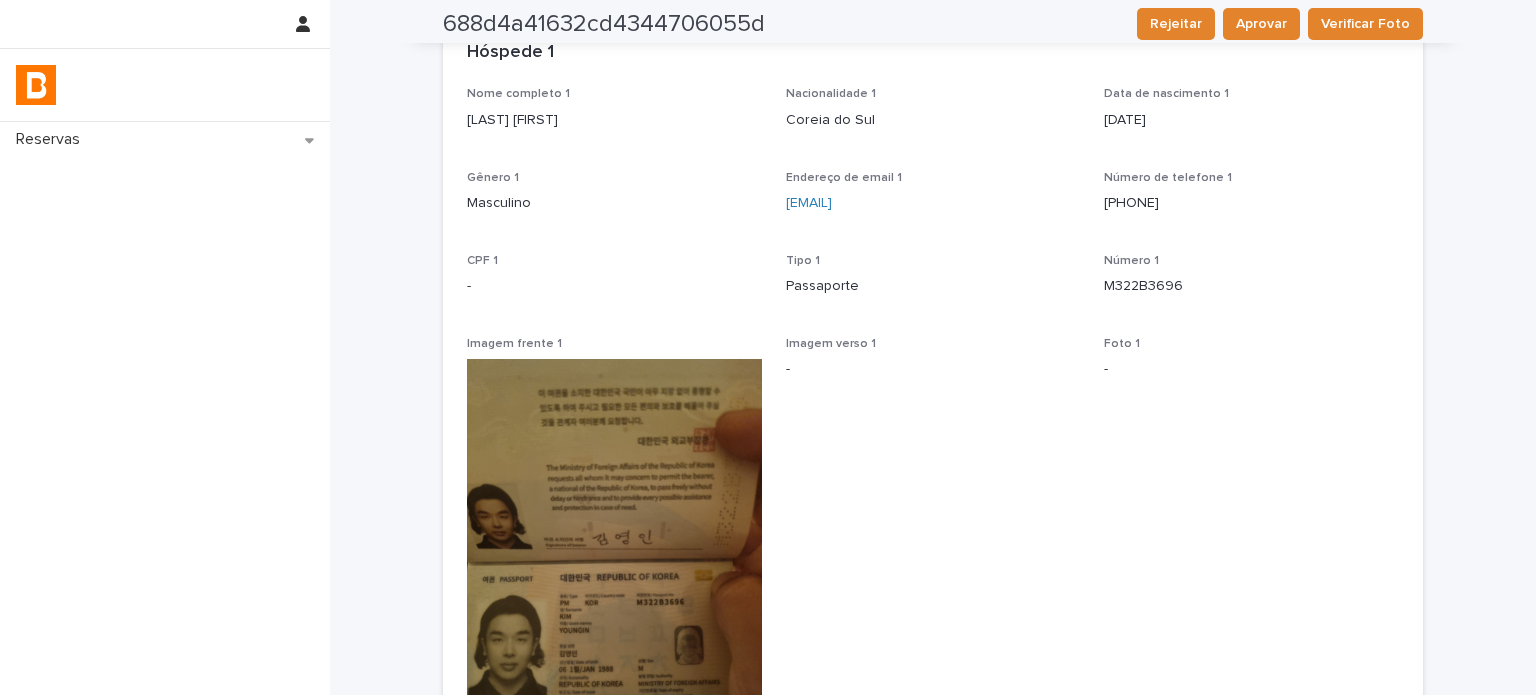 scroll, scrollTop: 114, scrollLeft: 0, axis: vertical 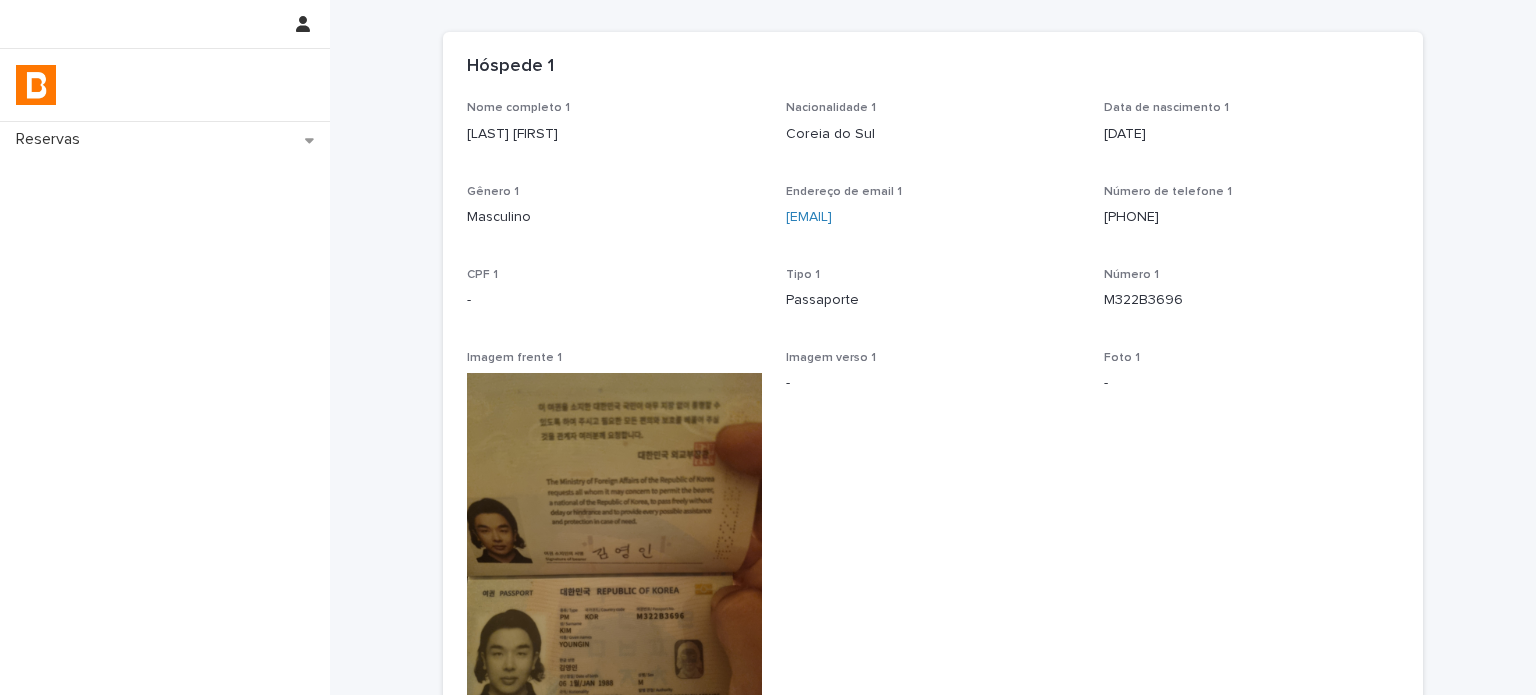 click on "[LAST] [FIRST]" at bounding box center [614, 134] 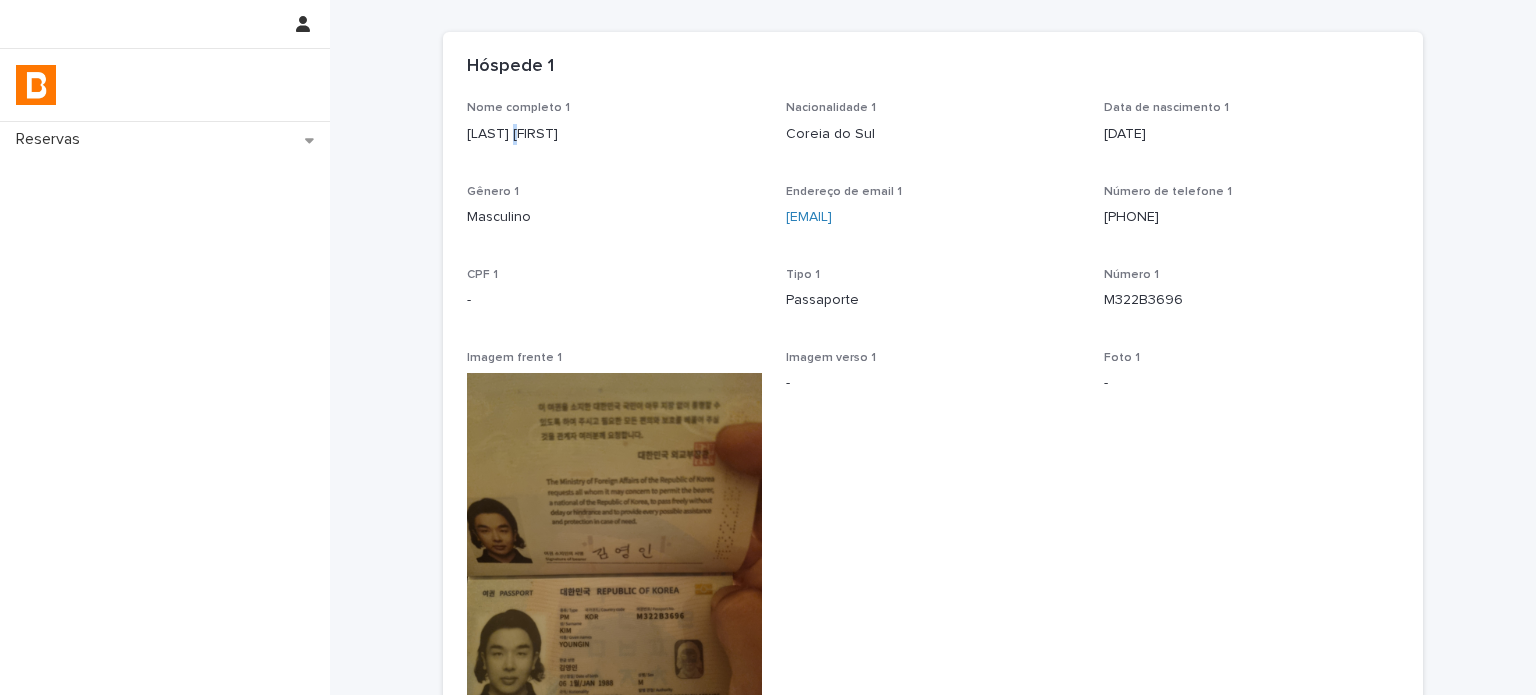 click on "[LAST] [FIRST]" at bounding box center (614, 134) 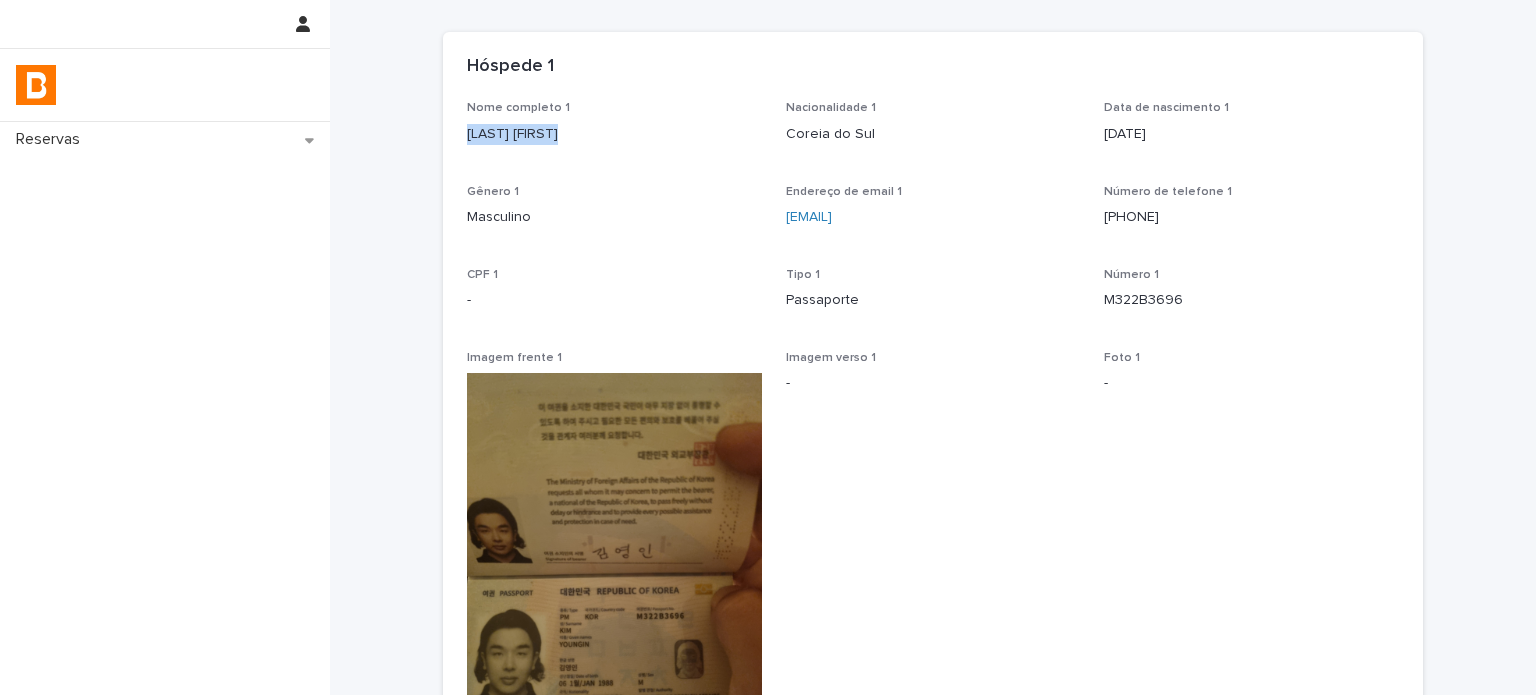 click on "[LAST] [FIRST]" at bounding box center (614, 134) 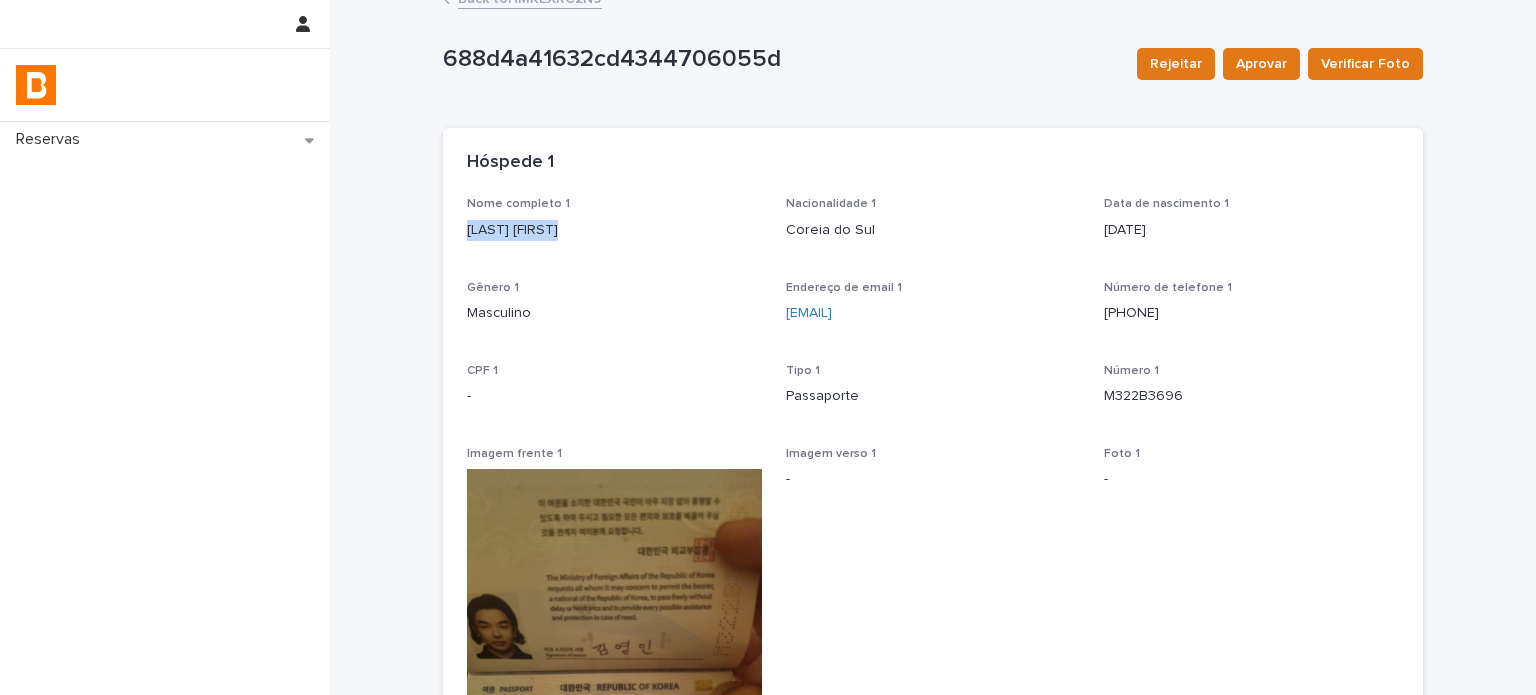 scroll, scrollTop: 14, scrollLeft: 0, axis: vertical 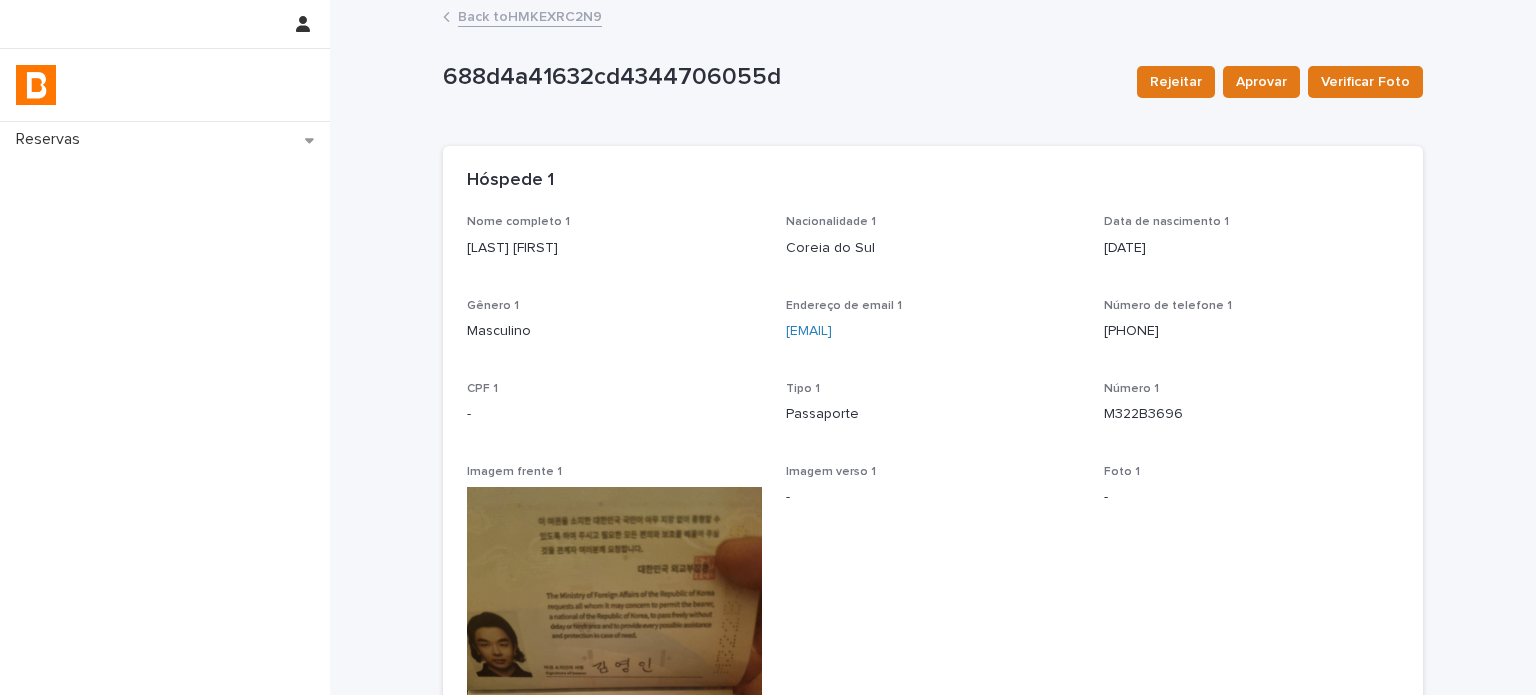 click on "M322B3696" at bounding box center (1251, 414) 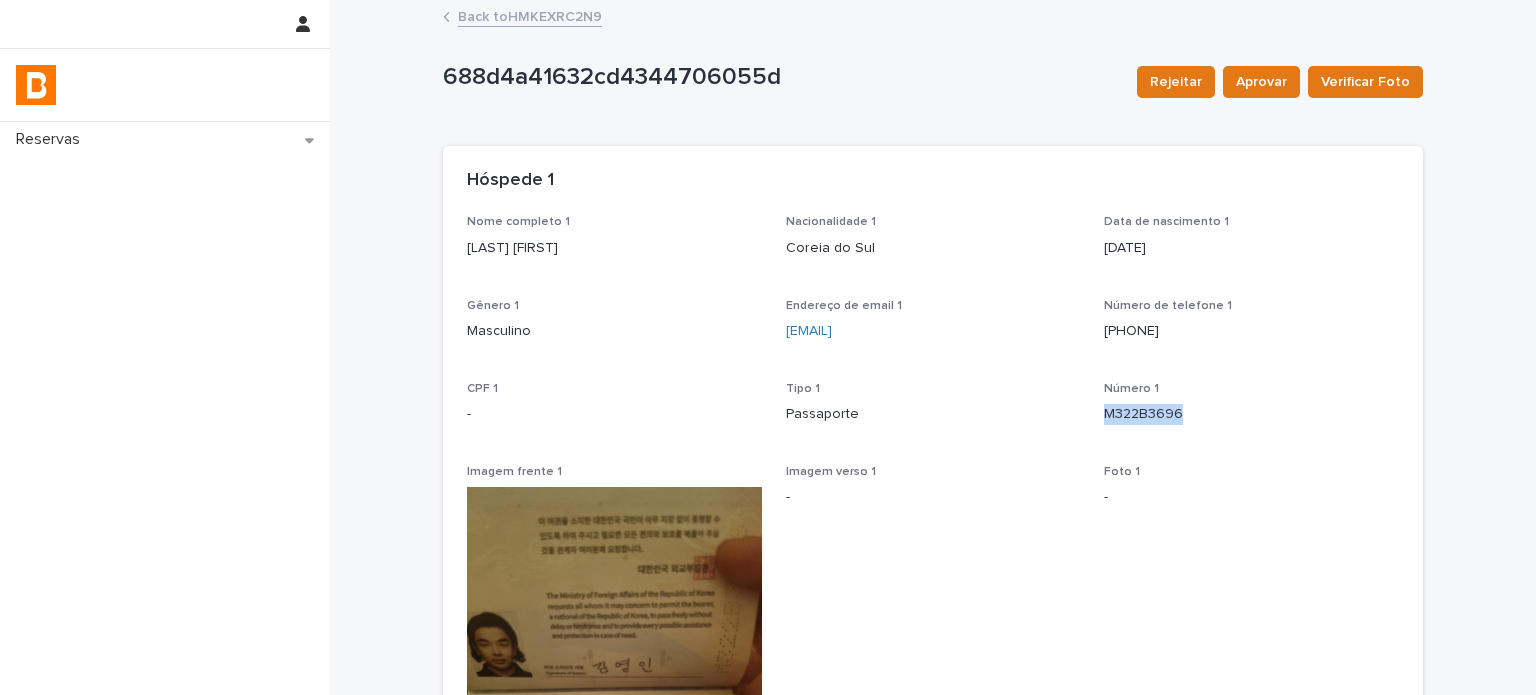 click on "M322B3696" at bounding box center (1251, 414) 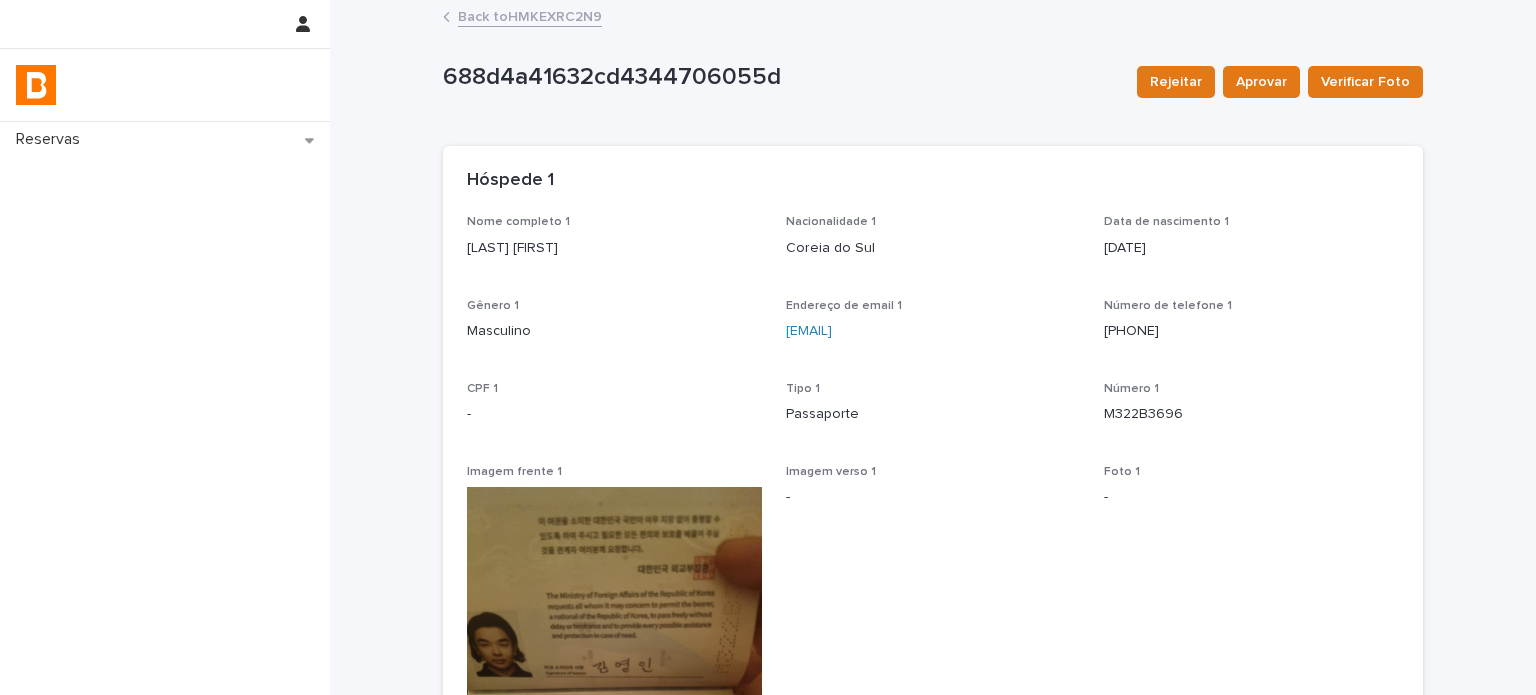 click on "[LAST] [FIRST]" at bounding box center (614, 248) 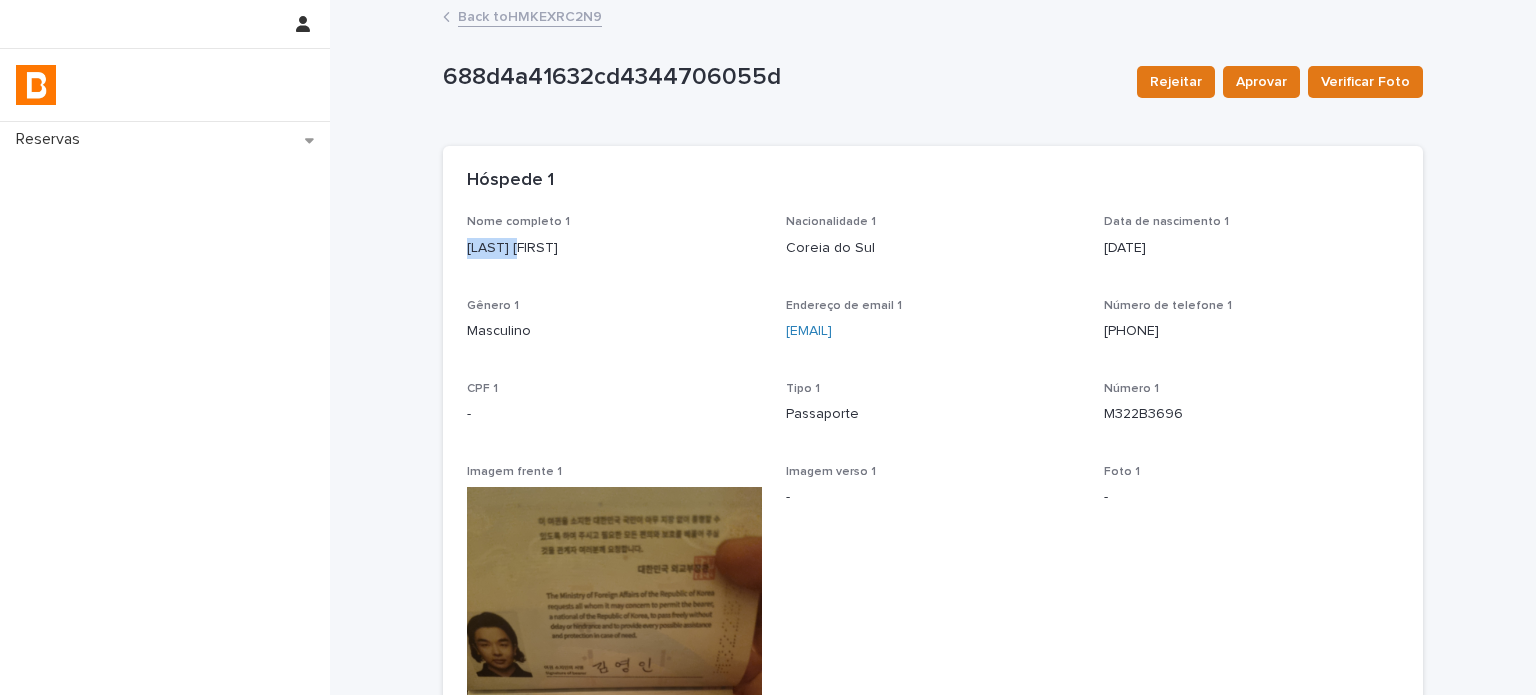 click on "[LAST] [FIRST]" at bounding box center (614, 248) 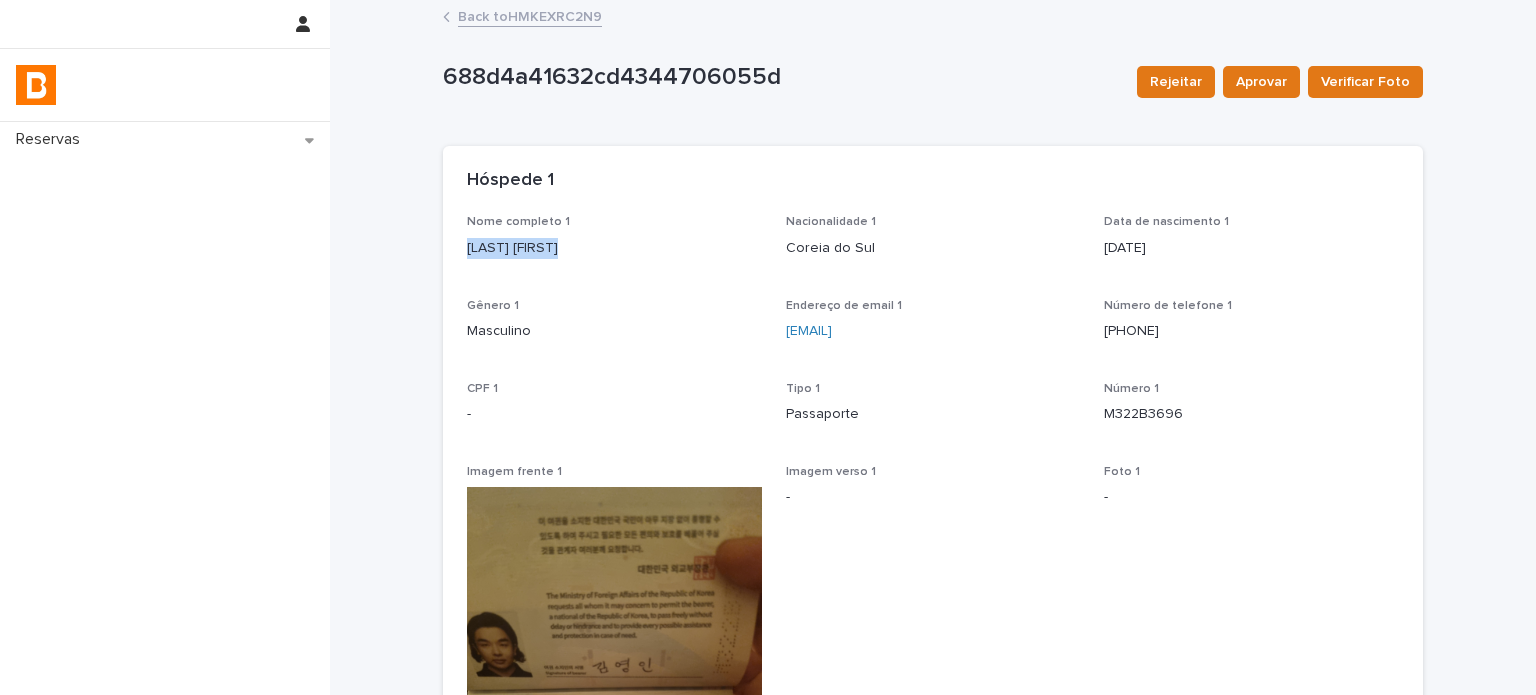 click on "[LAST] [FIRST]" at bounding box center [614, 248] 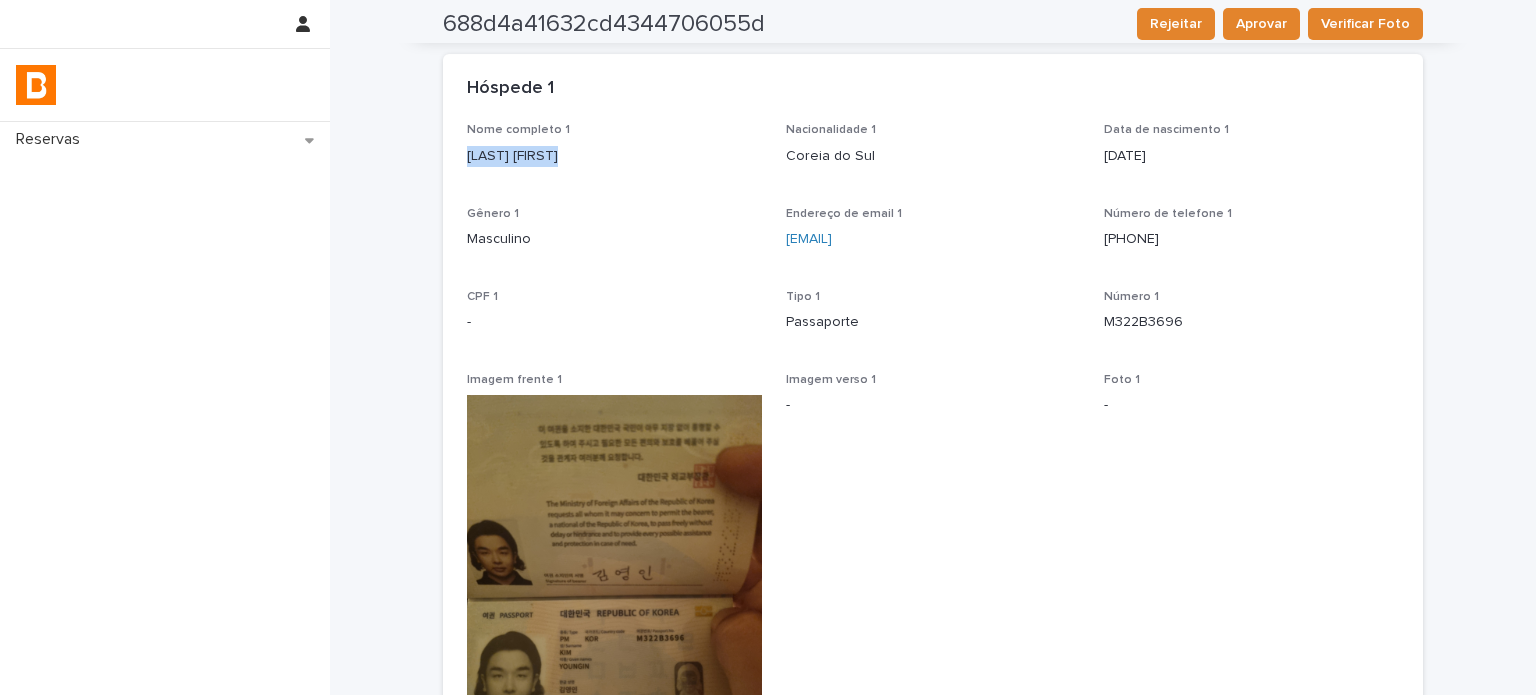 scroll, scrollTop: 0, scrollLeft: 0, axis: both 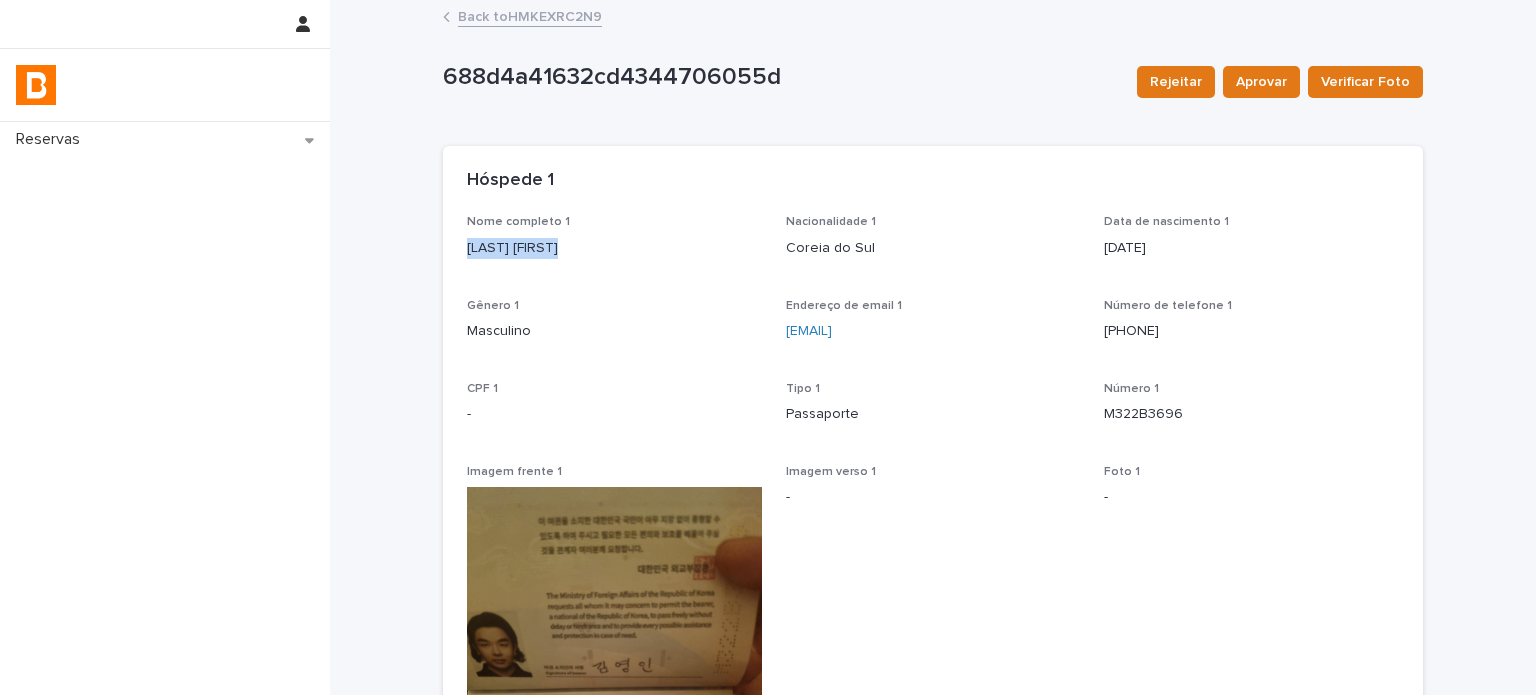 click on "Back to  HMKEXRC2N9" at bounding box center (530, 15) 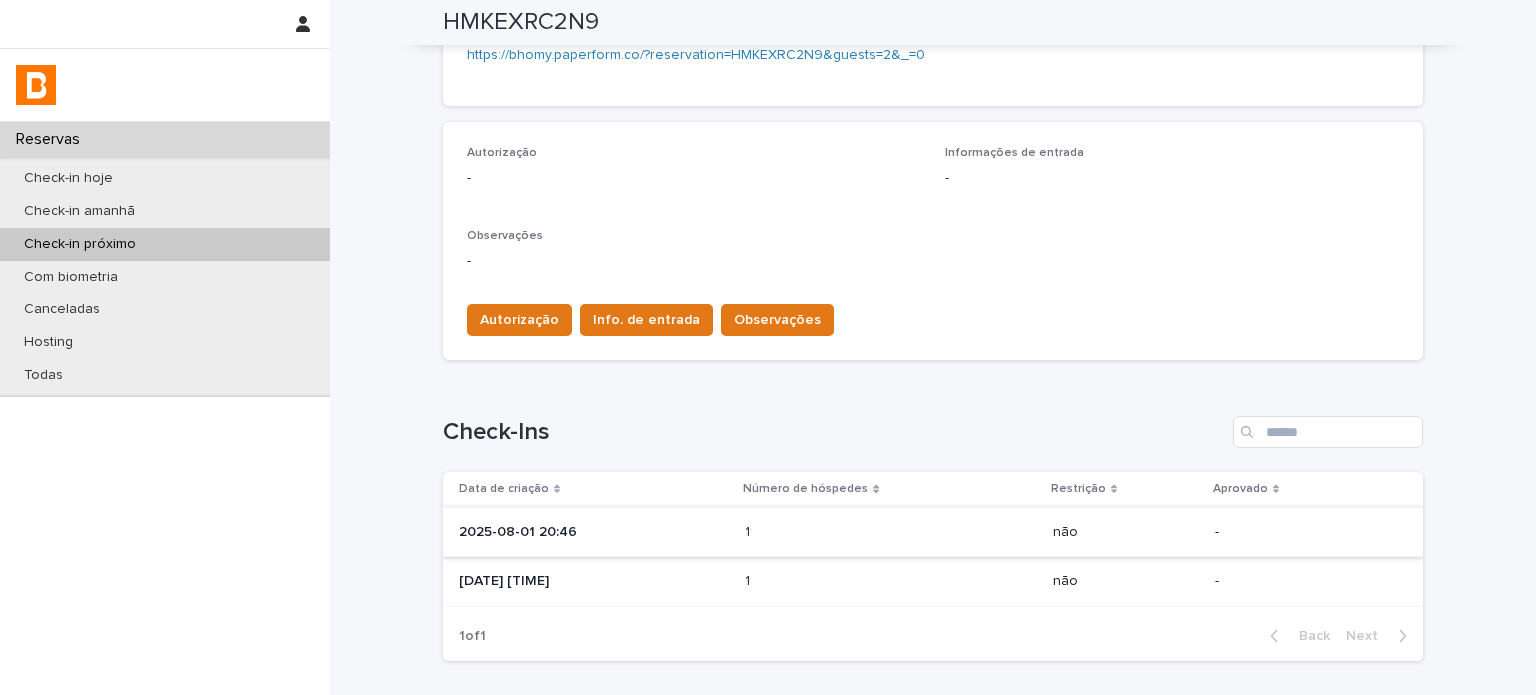 scroll, scrollTop: 618, scrollLeft: 0, axis: vertical 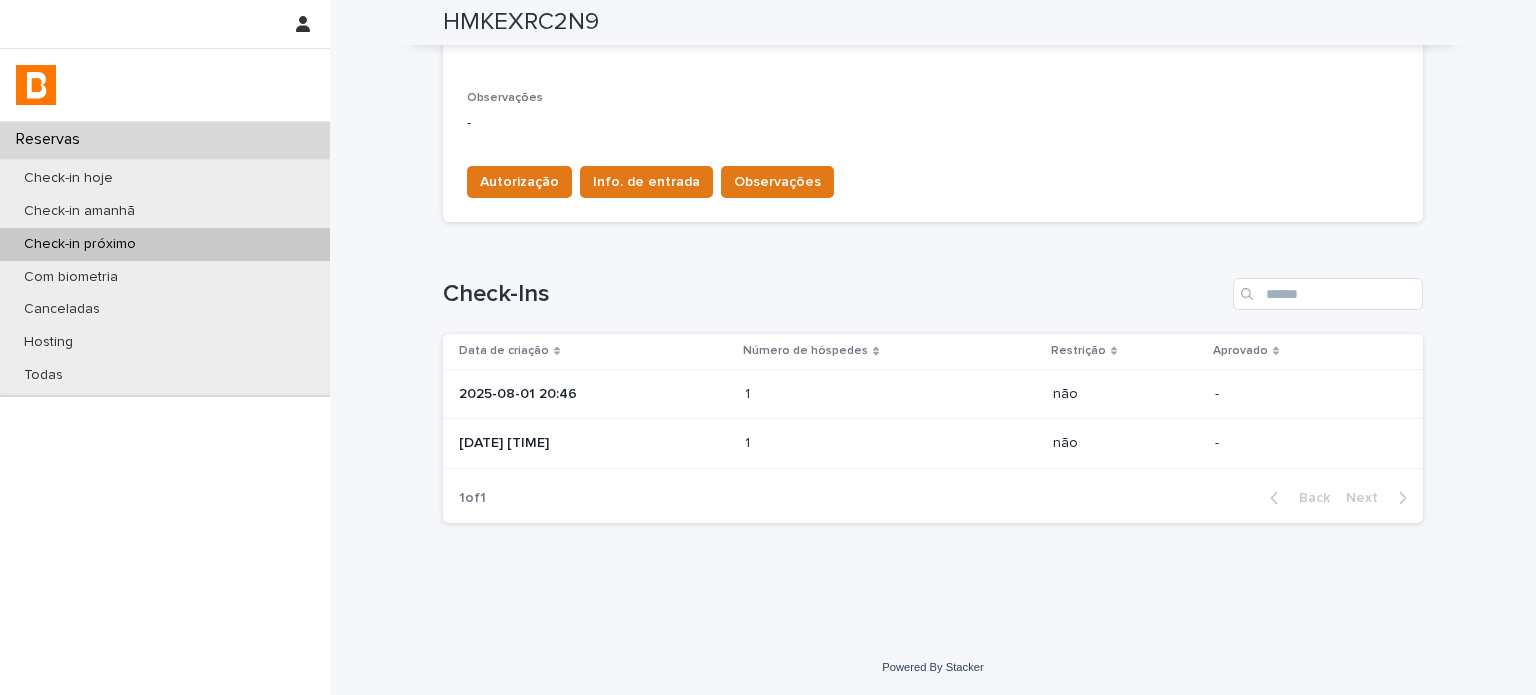 click on "2025-08-01 20:46" at bounding box center (594, 394) 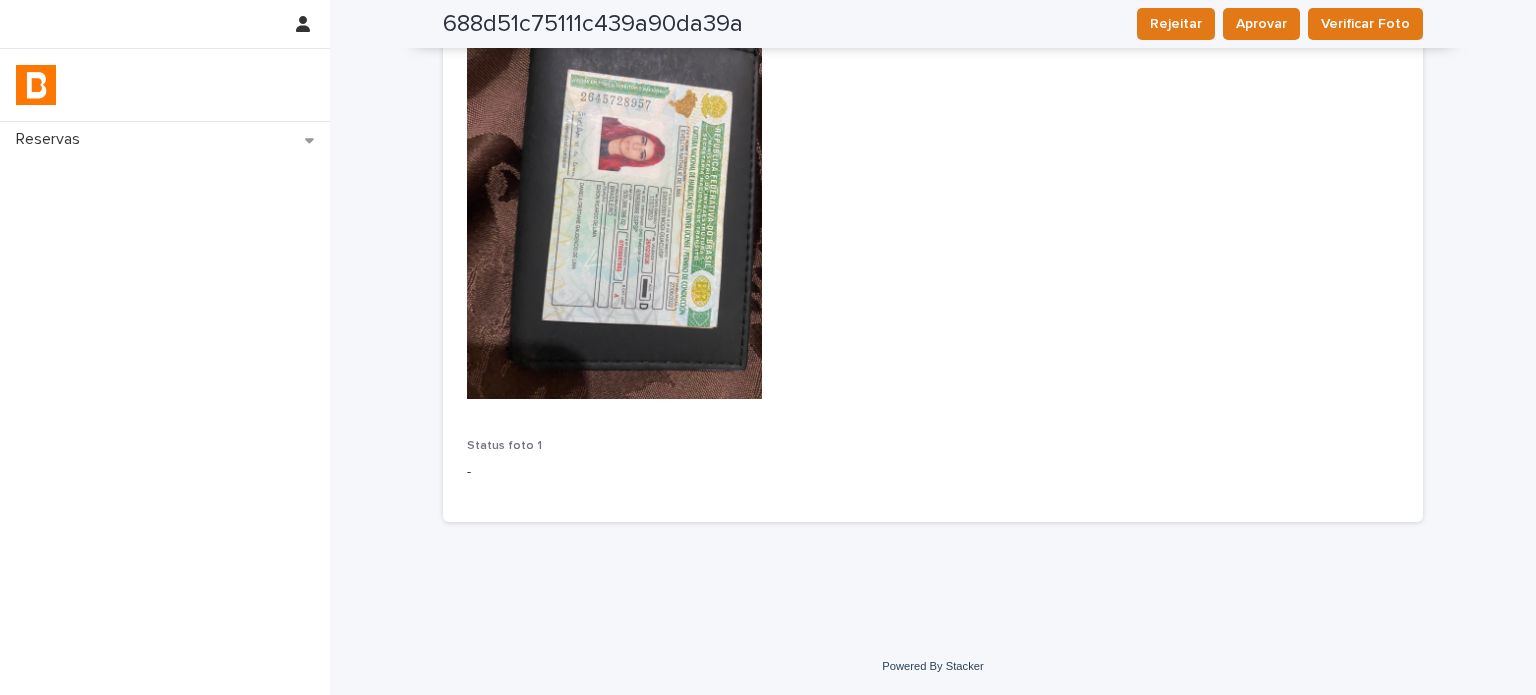 scroll, scrollTop: 0, scrollLeft: 0, axis: both 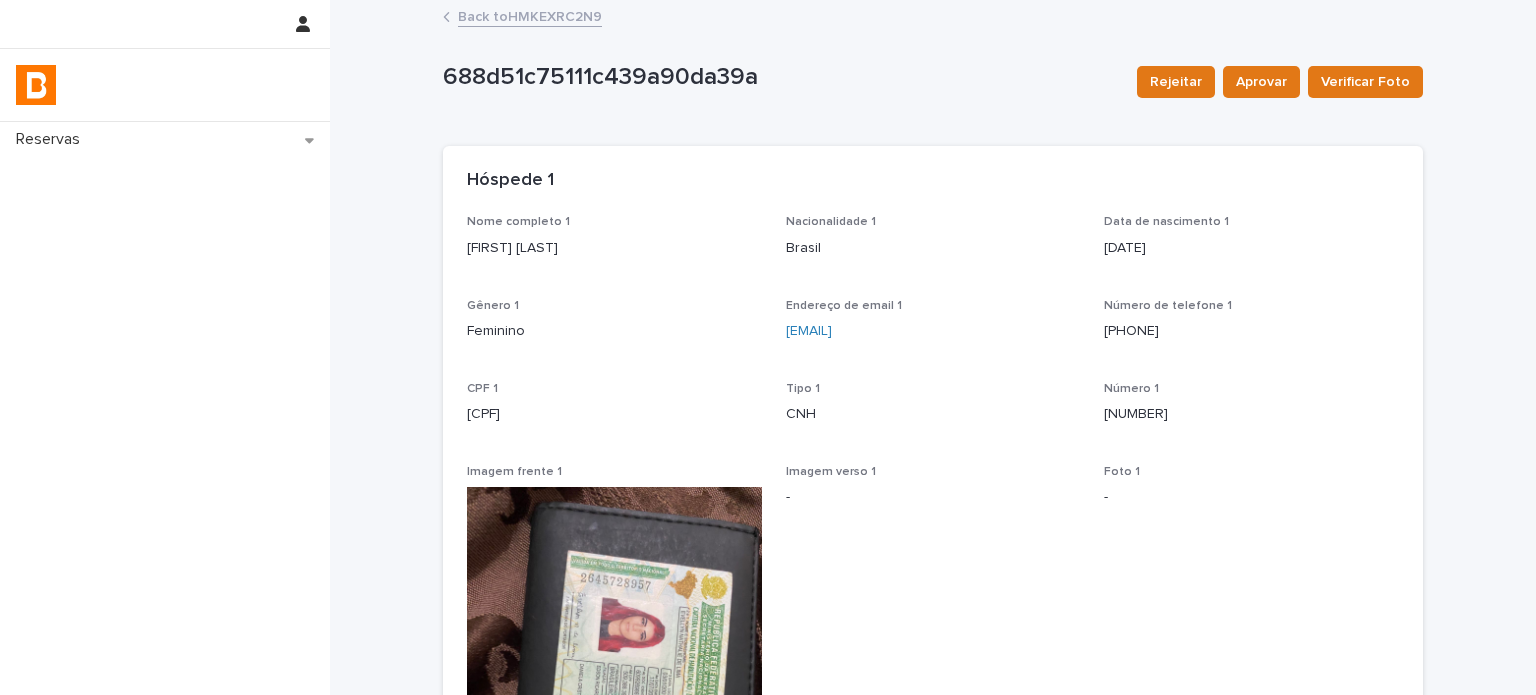 drag, startPoint x: 576, startPoint y: 415, endPoint x: 414, endPoint y: 408, distance: 162.15117 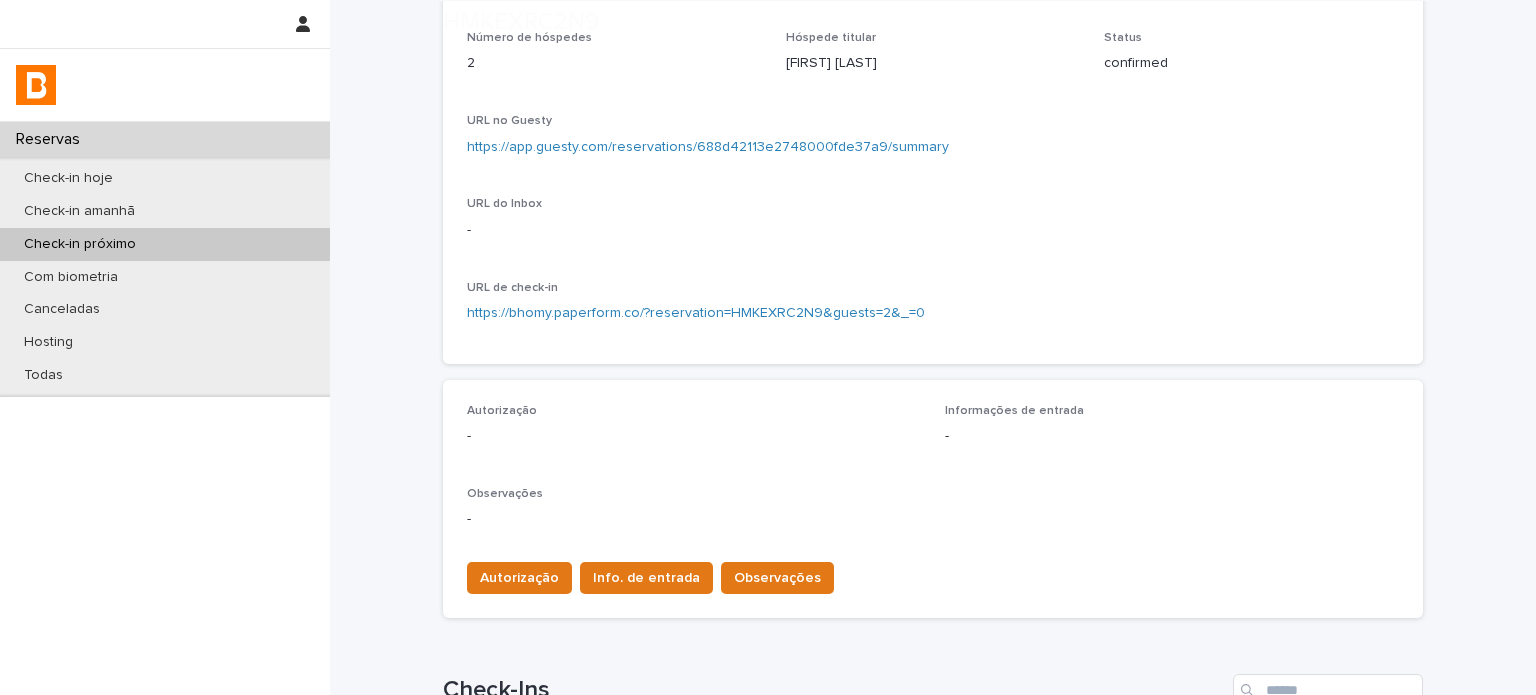scroll, scrollTop: 333, scrollLeft: 0, axis: vertical 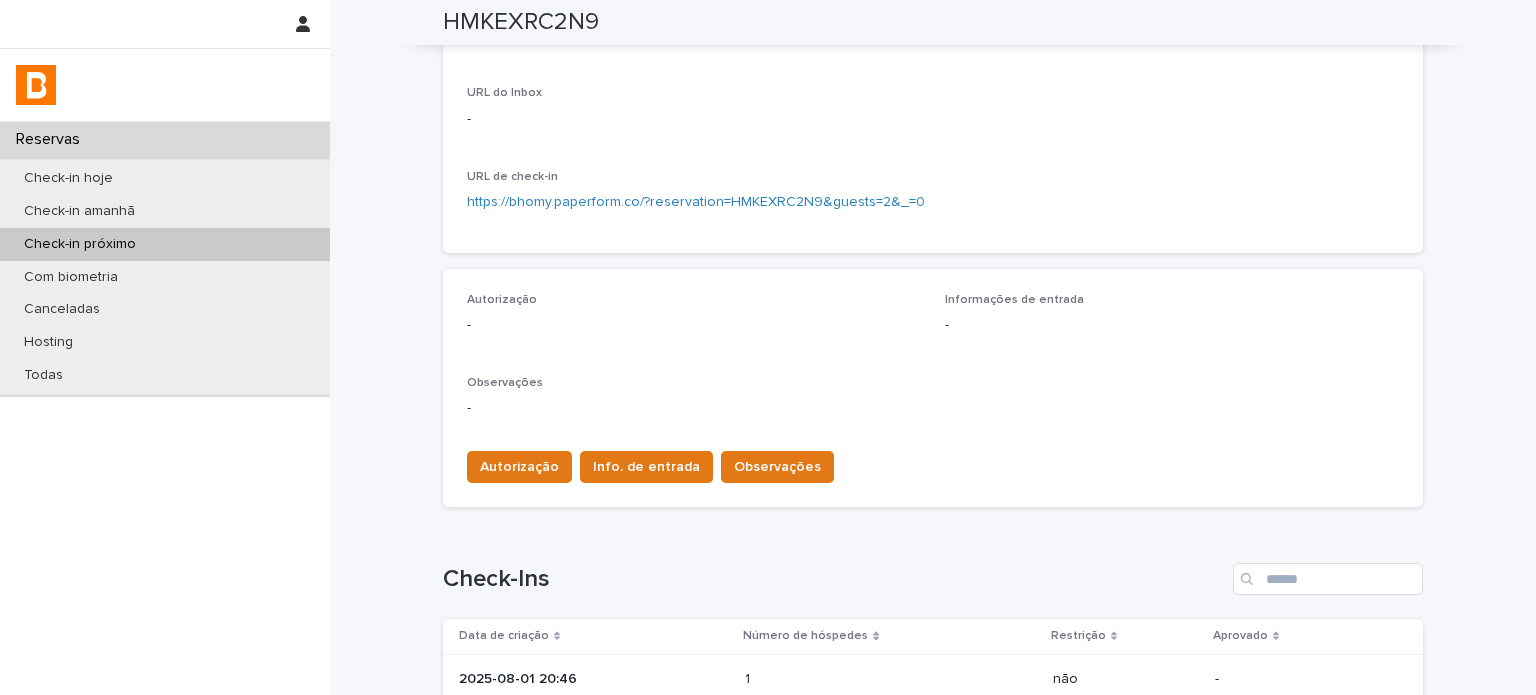 drag, startPoint x: 578, startPoint y: 320, endPoint x: 521, endPoint y: 411, distance: 107.37784 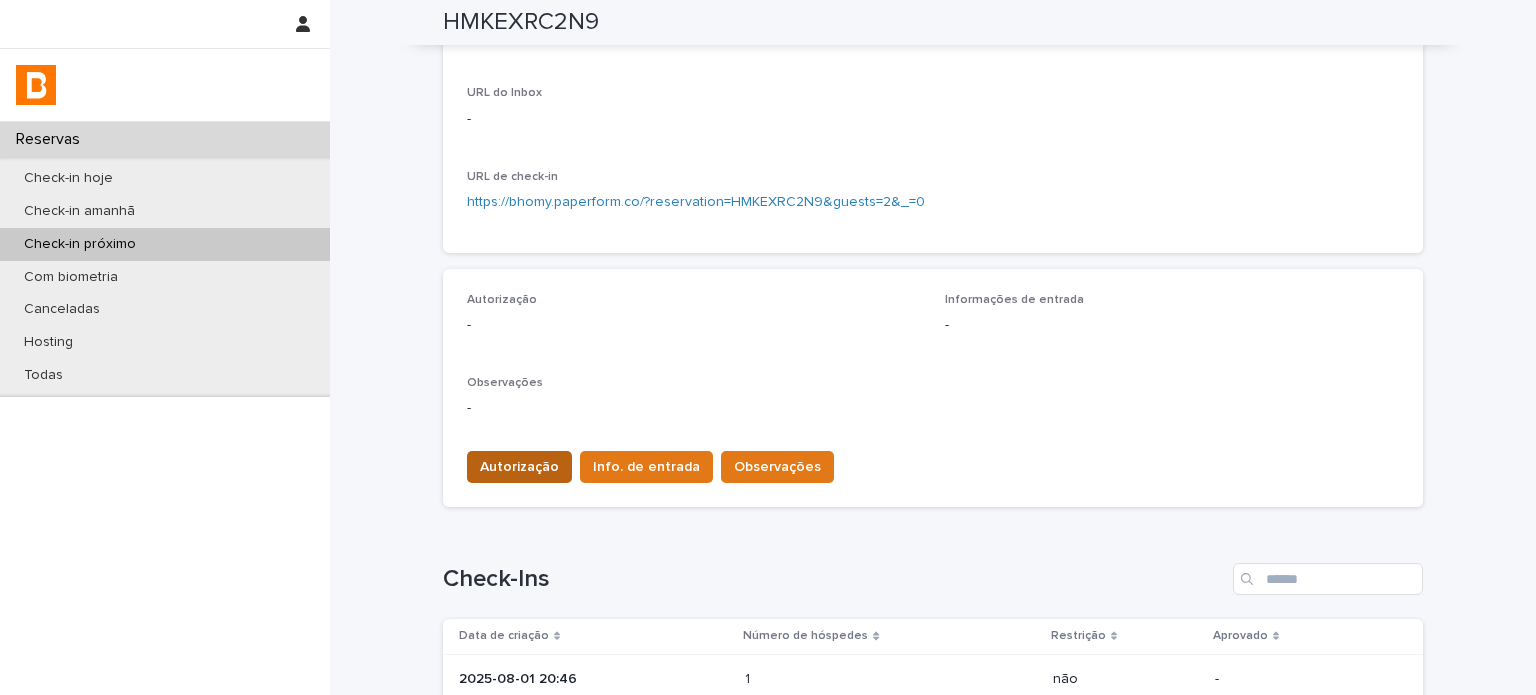 click on "Autorização" at bounding box center (519, 467) 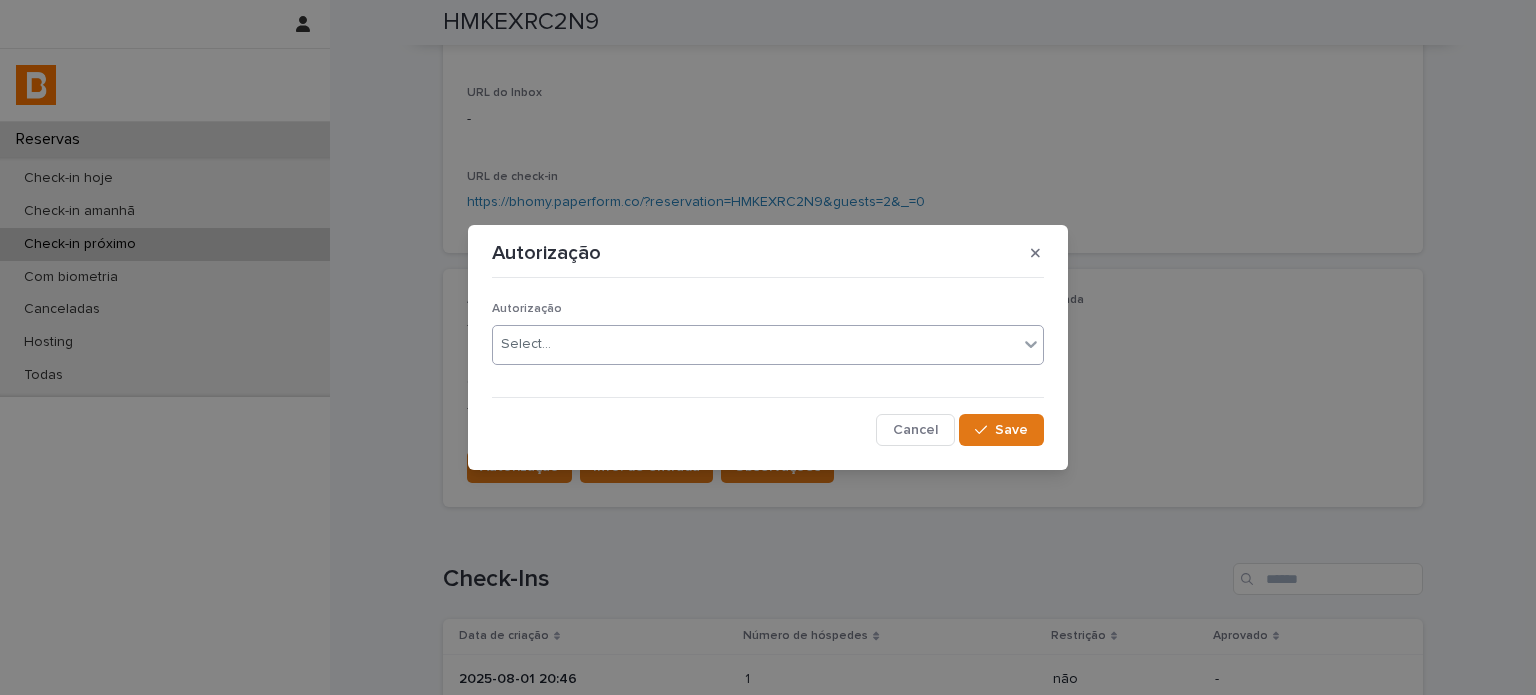 click on "Select..." at bounding box center (755, 344) 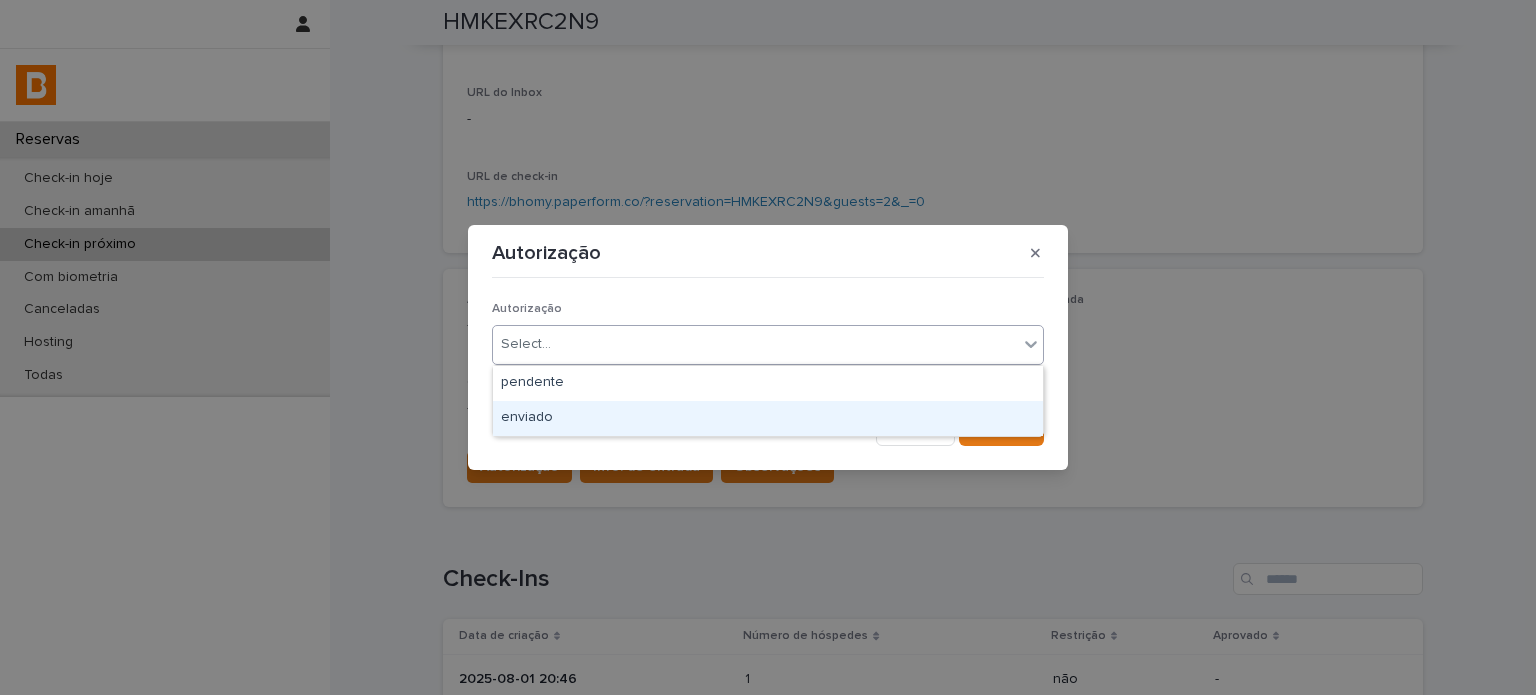click on "enviado" at bounding box center (768, 418) 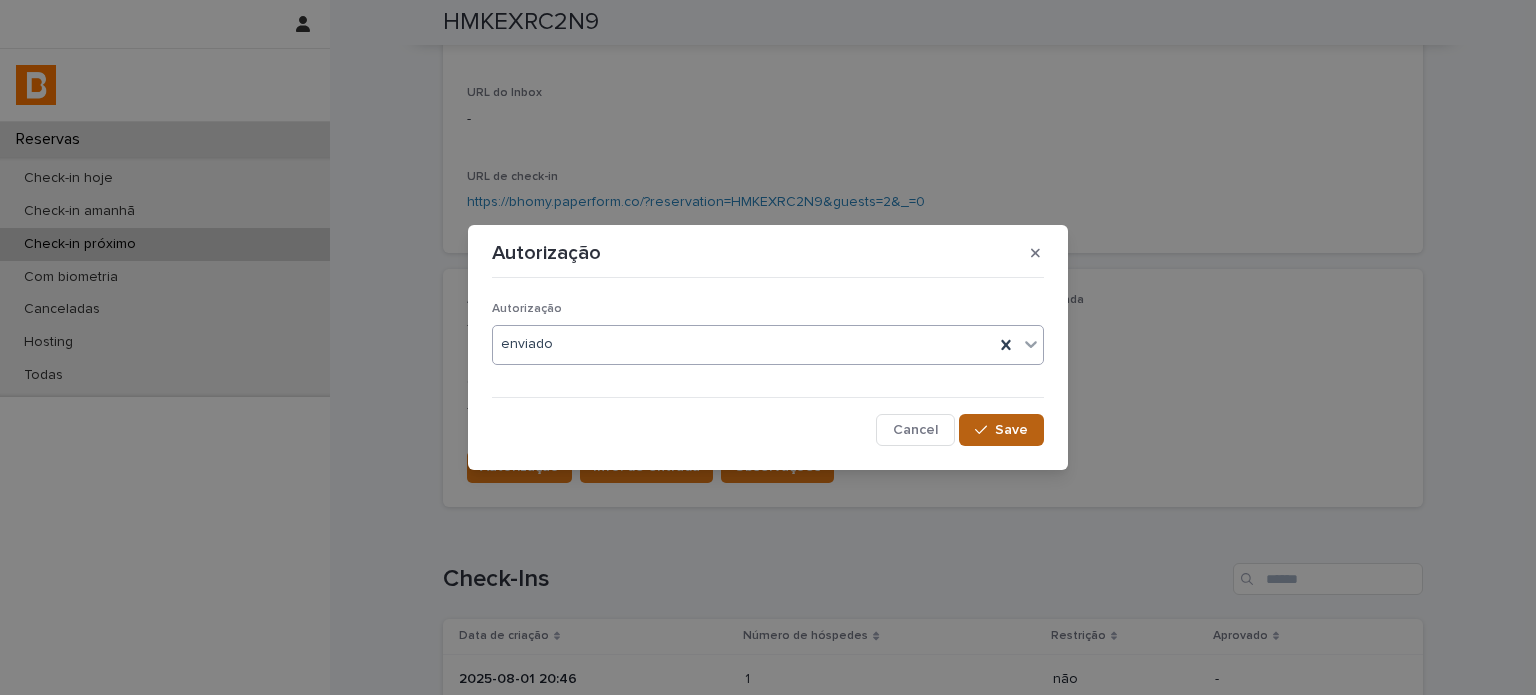 click on "Save" at bounding box center [1011, 430] 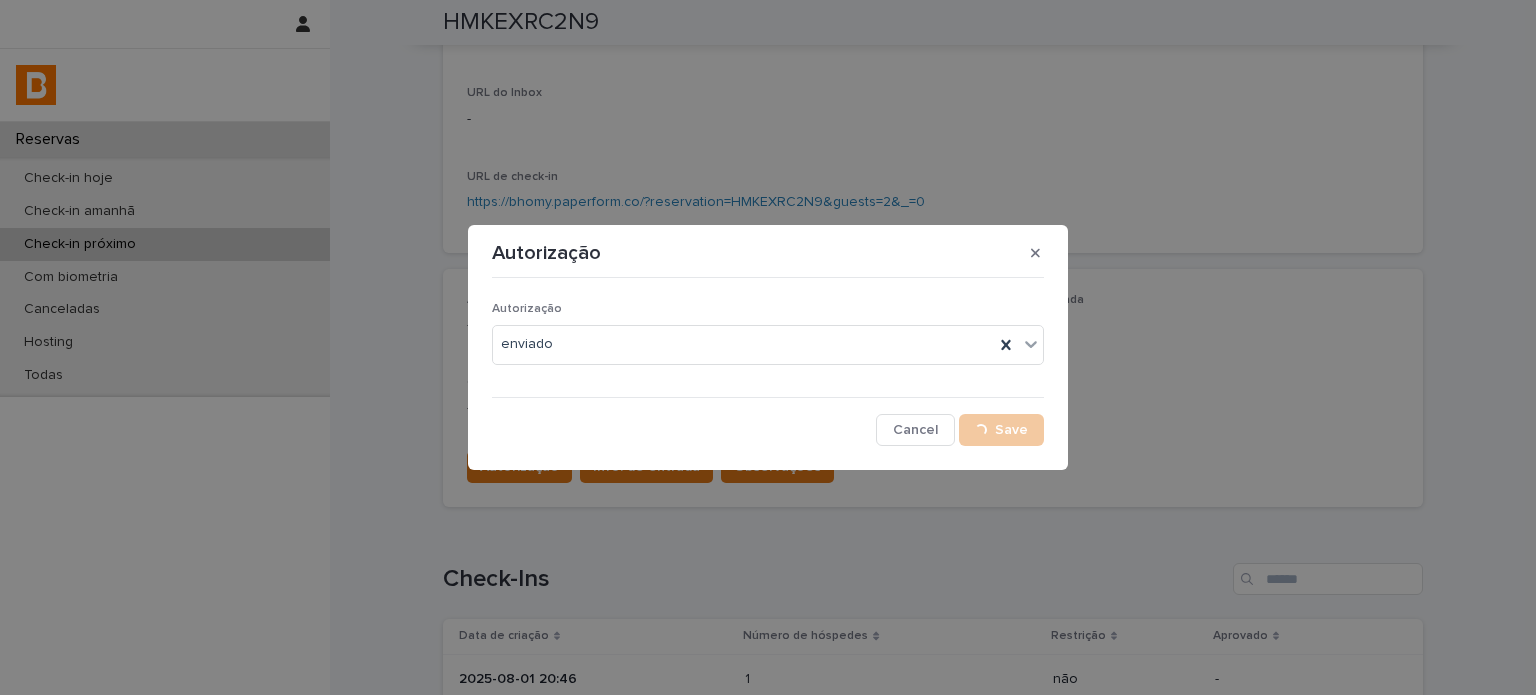 click on "Autorização Autorização enviado Cancel Loading... Save" at bounding box center [768, 347] 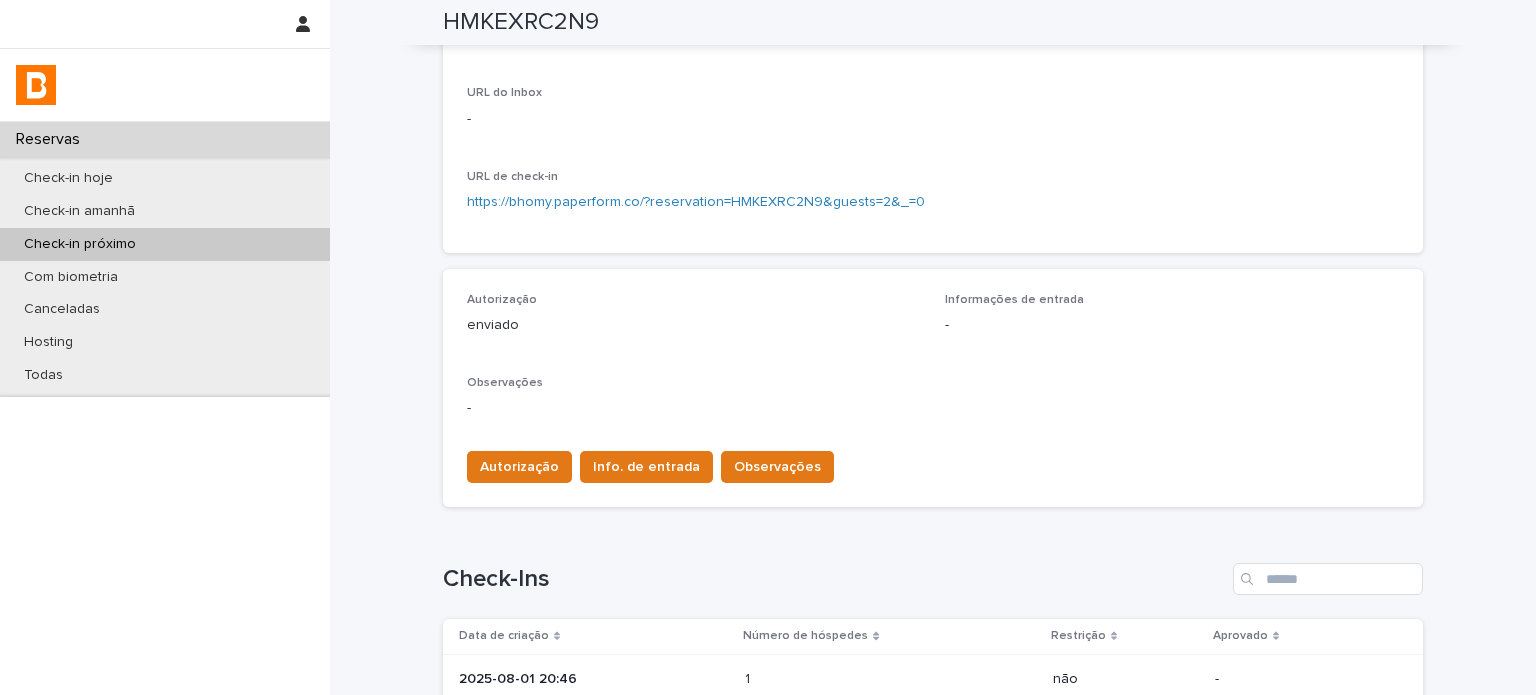 click on "Info. de entrada" at bounding box center (646, 467) 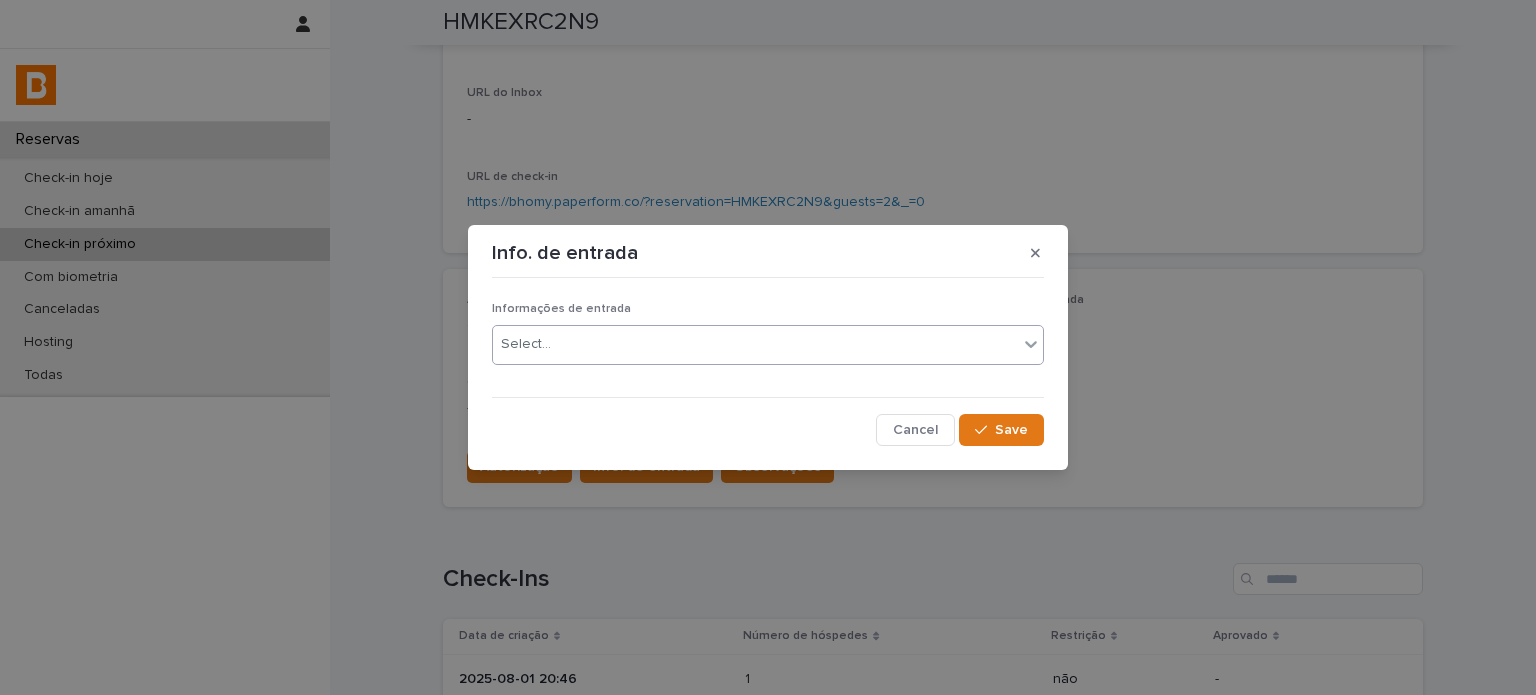click on "Select..." at bounding box center [755, 344] 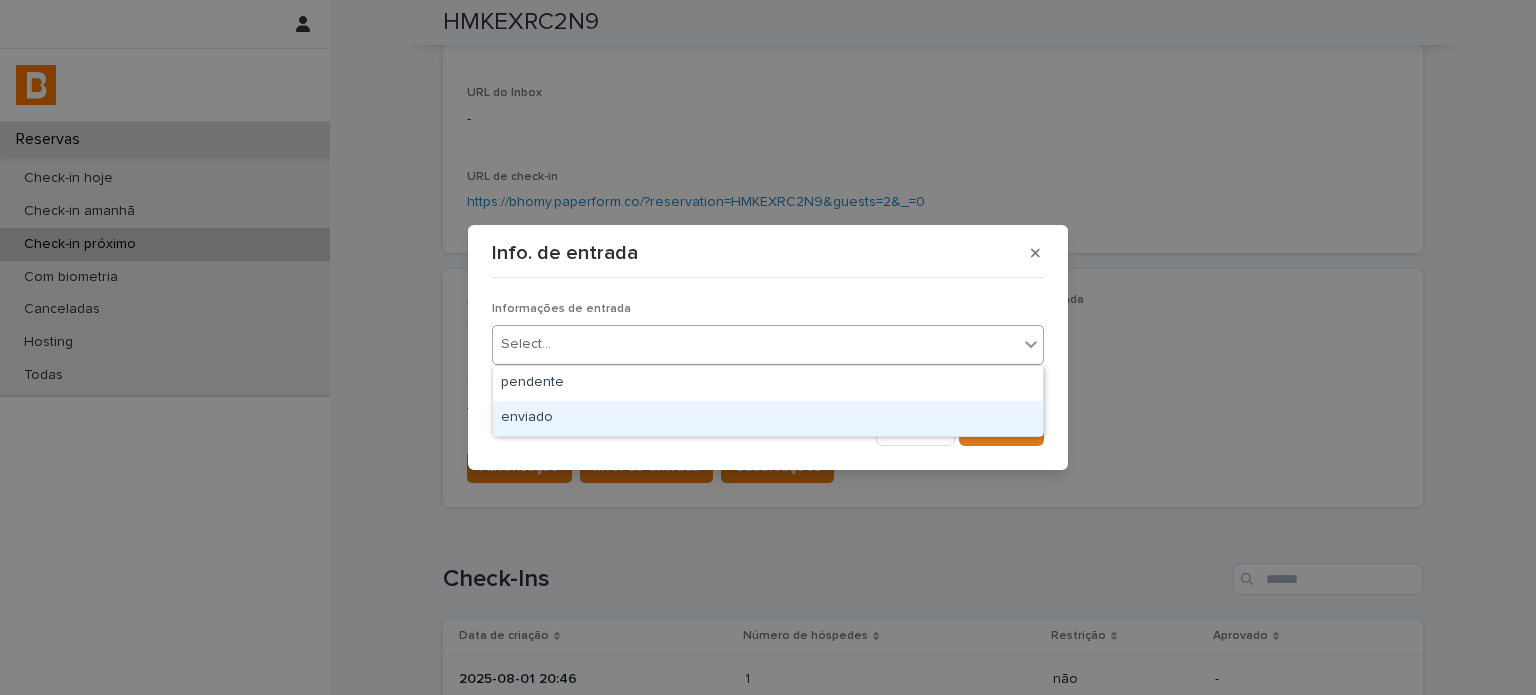 click on "enviado" at bounding box center (768, 418) 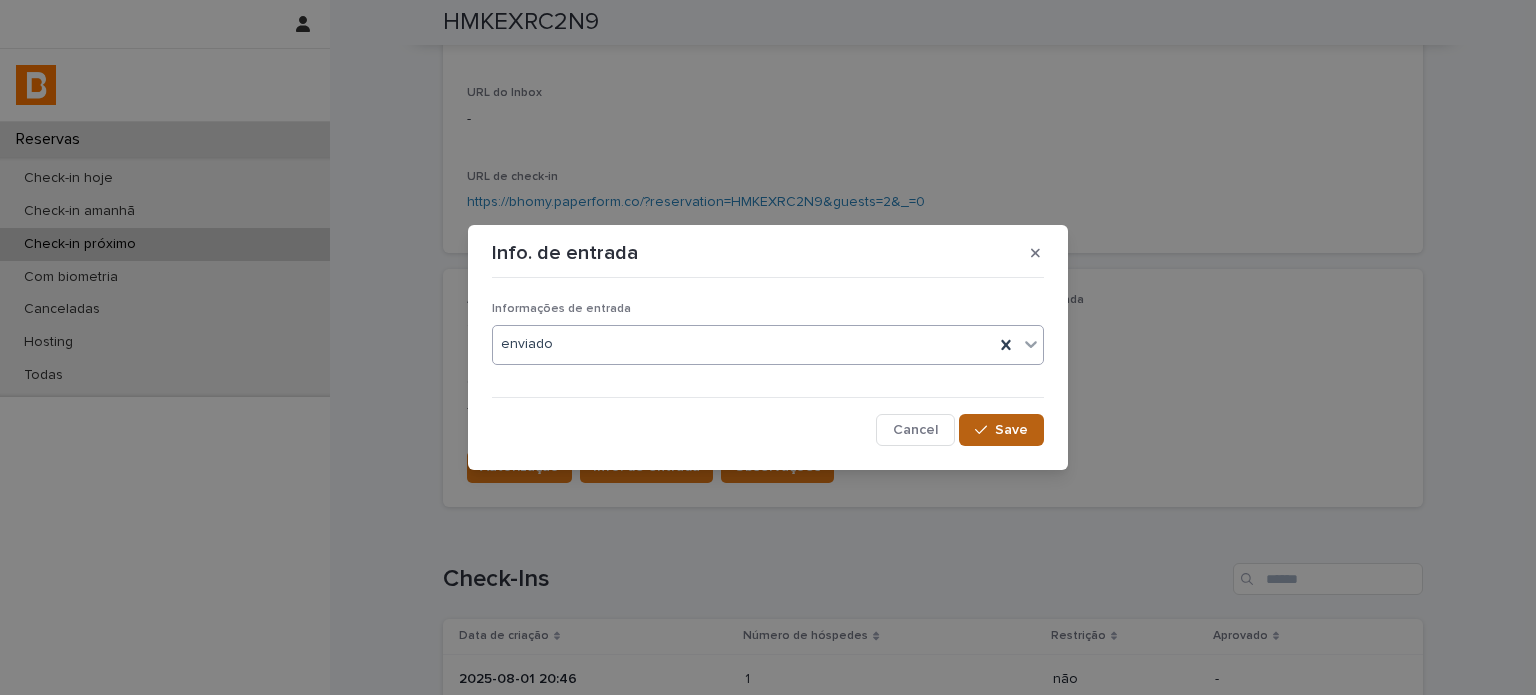 click on "Save" at bounding box center [1001, 430] 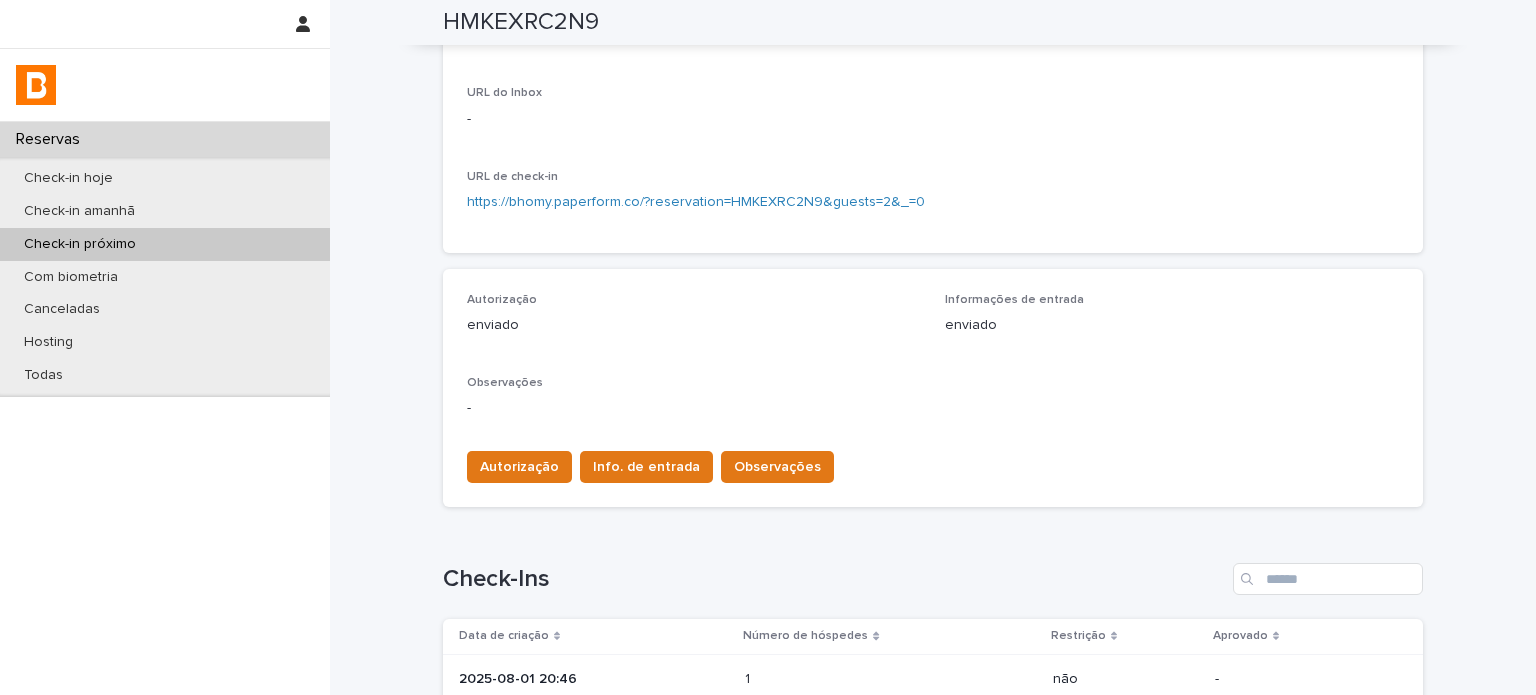 click on "Observações" at bounding box center [777, 467] 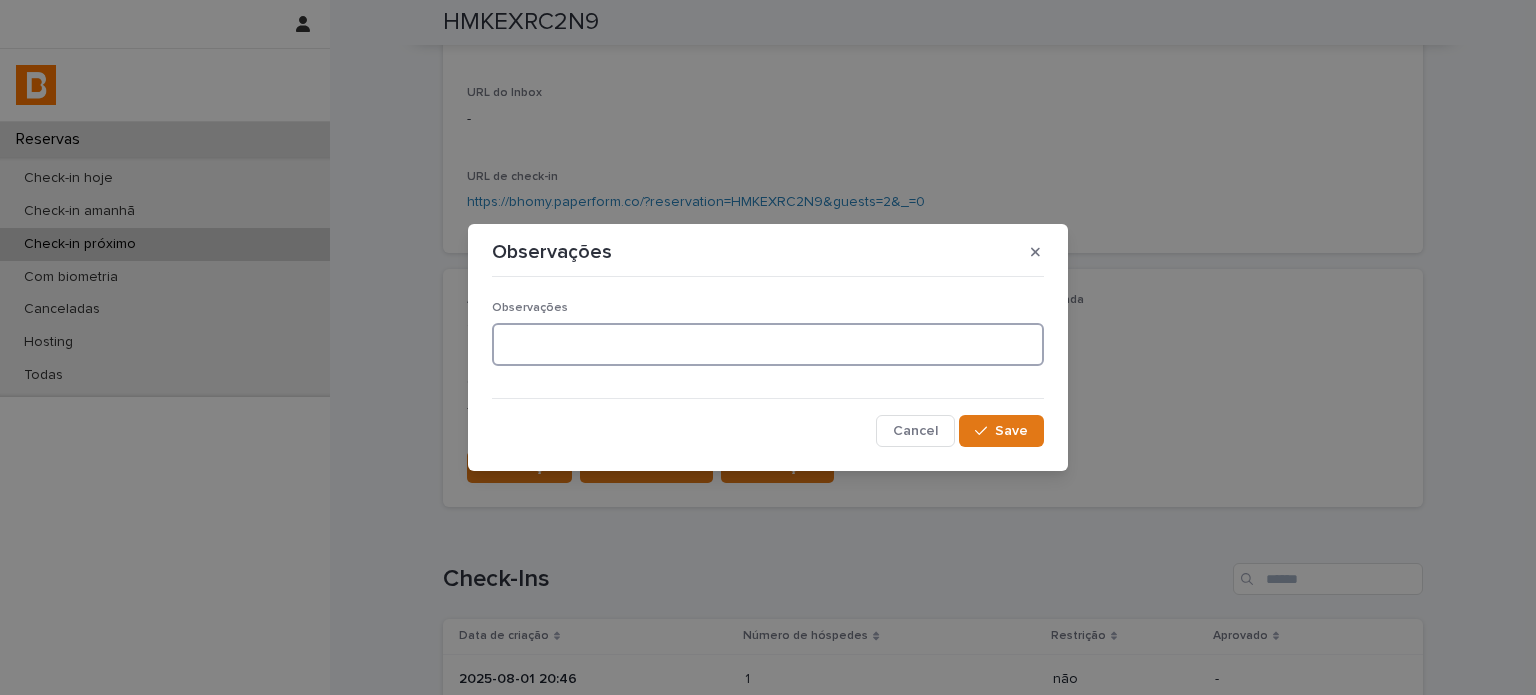 click at bounding box center (768, 344) 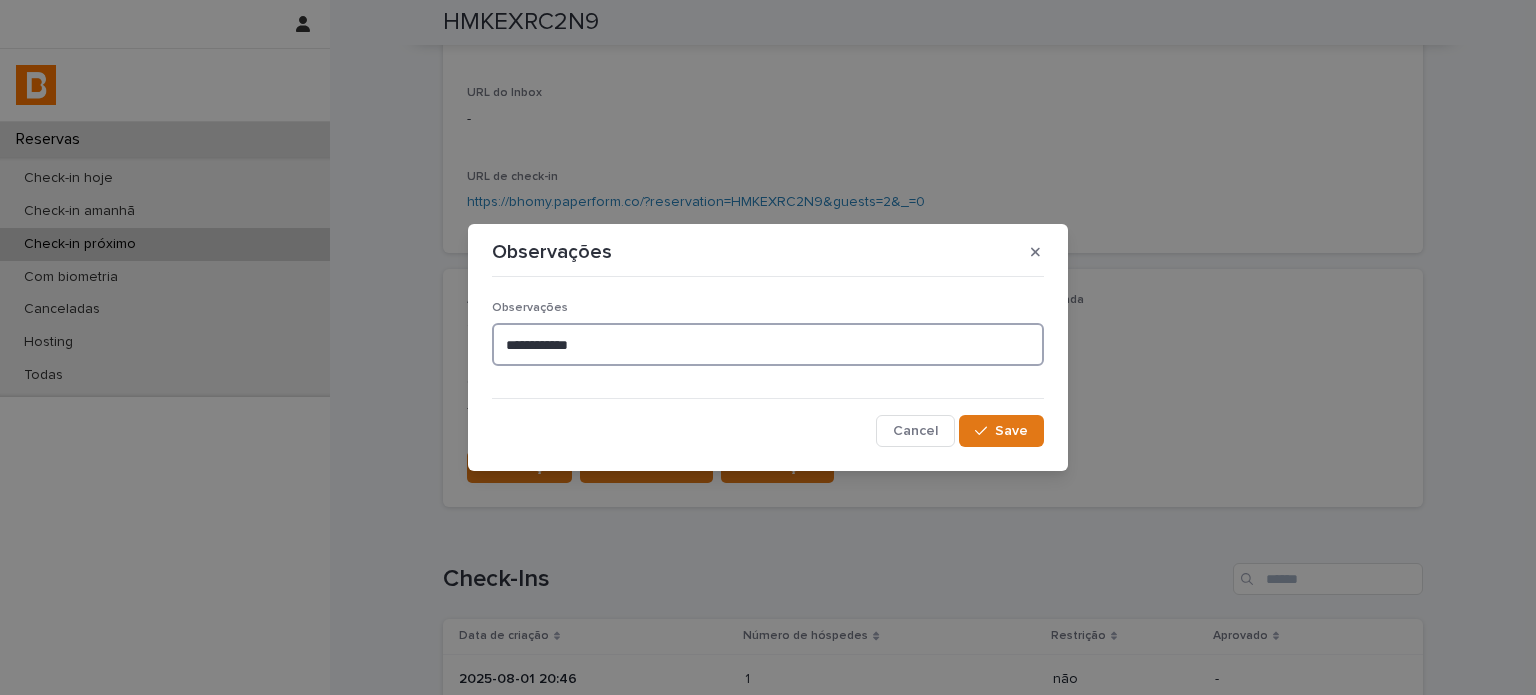 type on "**********" 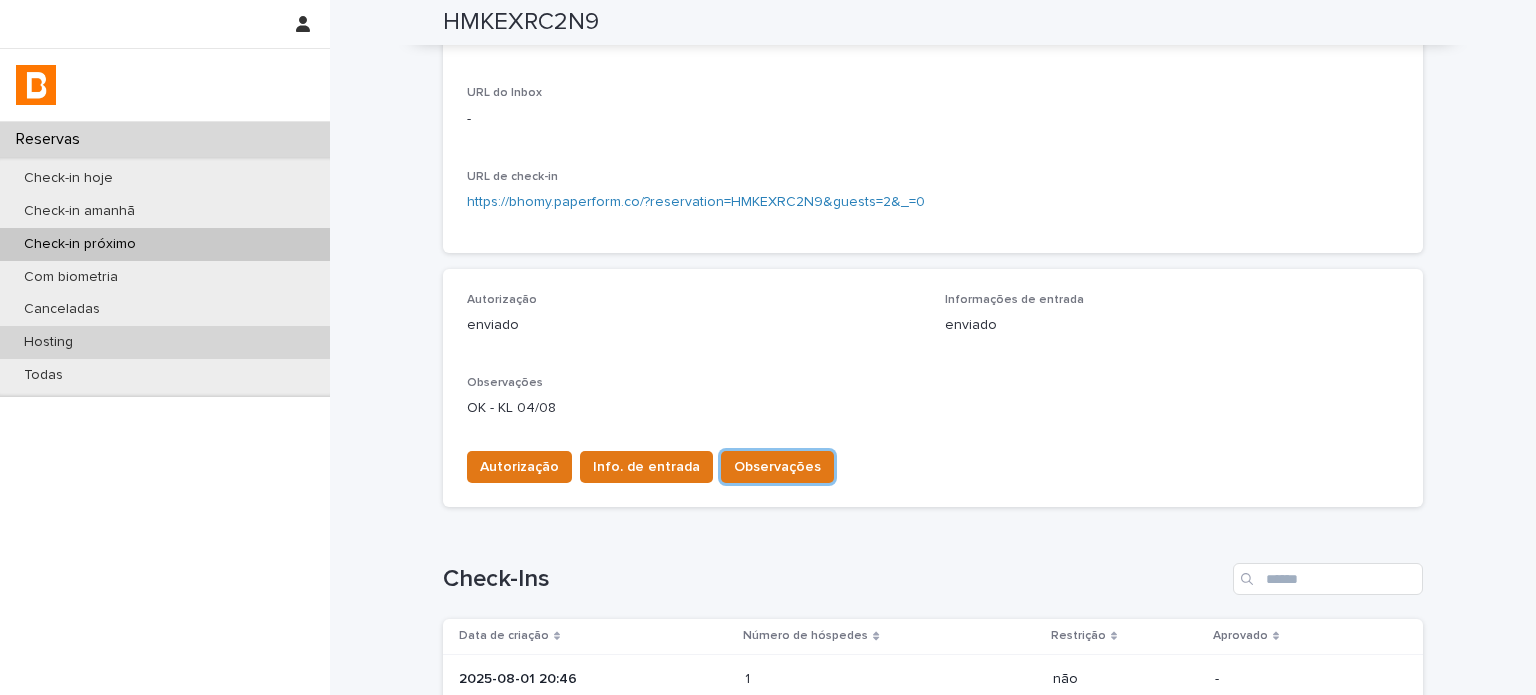 click on "Hosting" at bounding box center (48, 342) 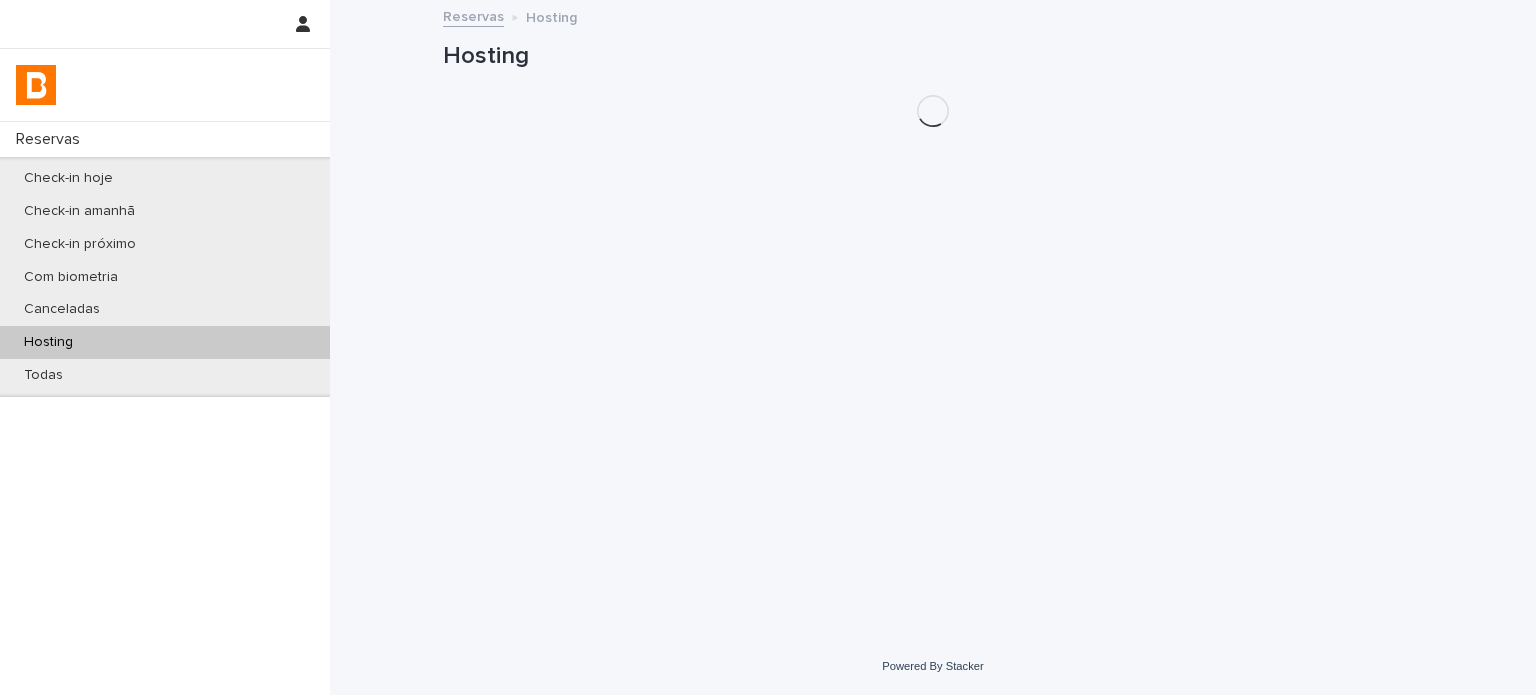scroll, scrollTop: 0, scrollLeft: 0, axis: both 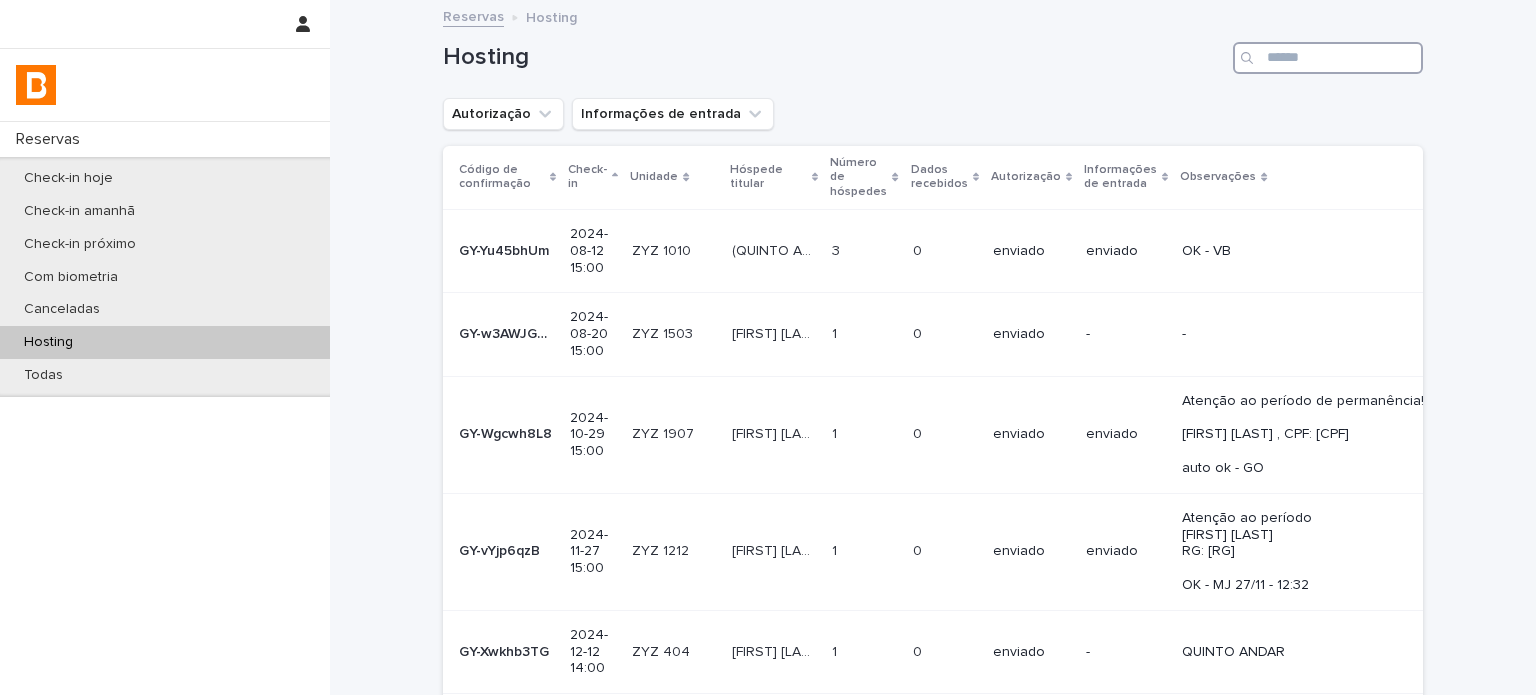 click at bounding box center (1328, 58) 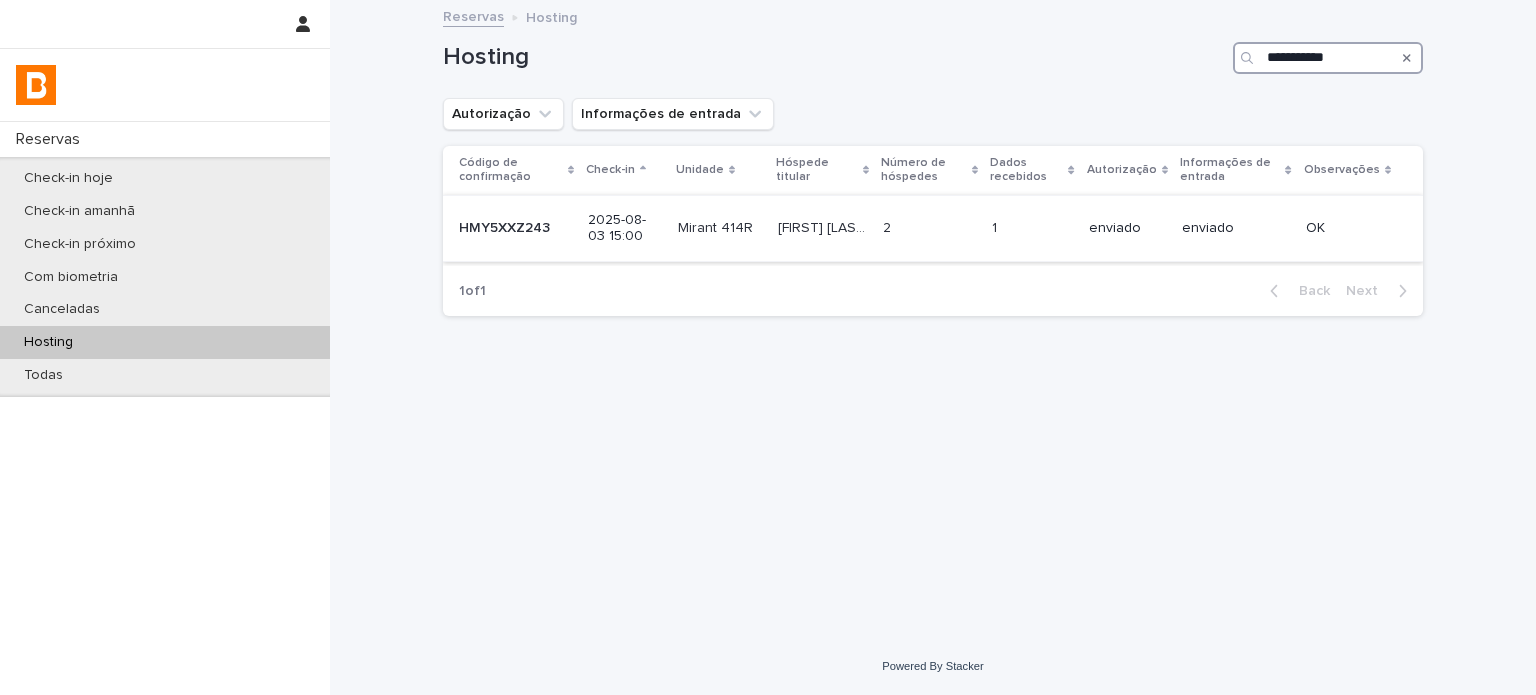 type on "**********" 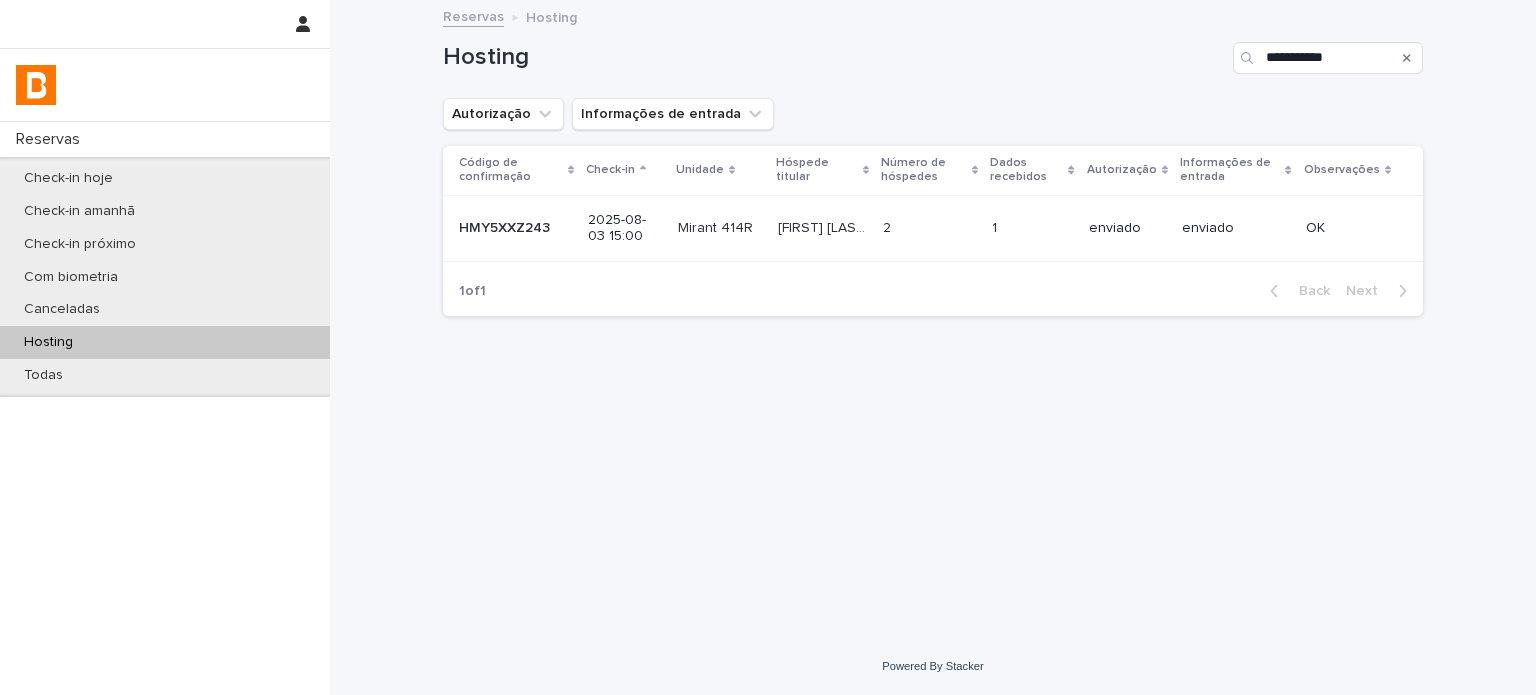 click on "1 1" at bounding box center [1032, 228] 